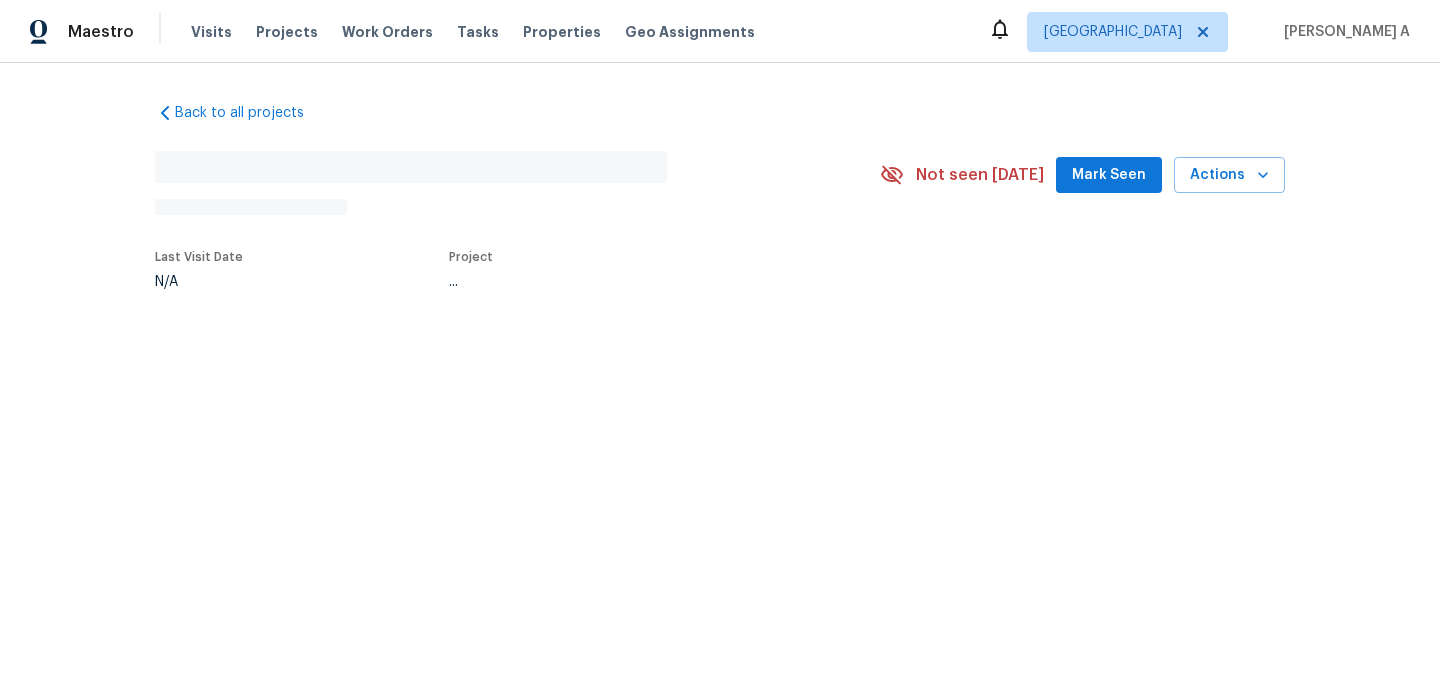 scroll, scrollTop: 0, scrollLeft: 0, axis: both 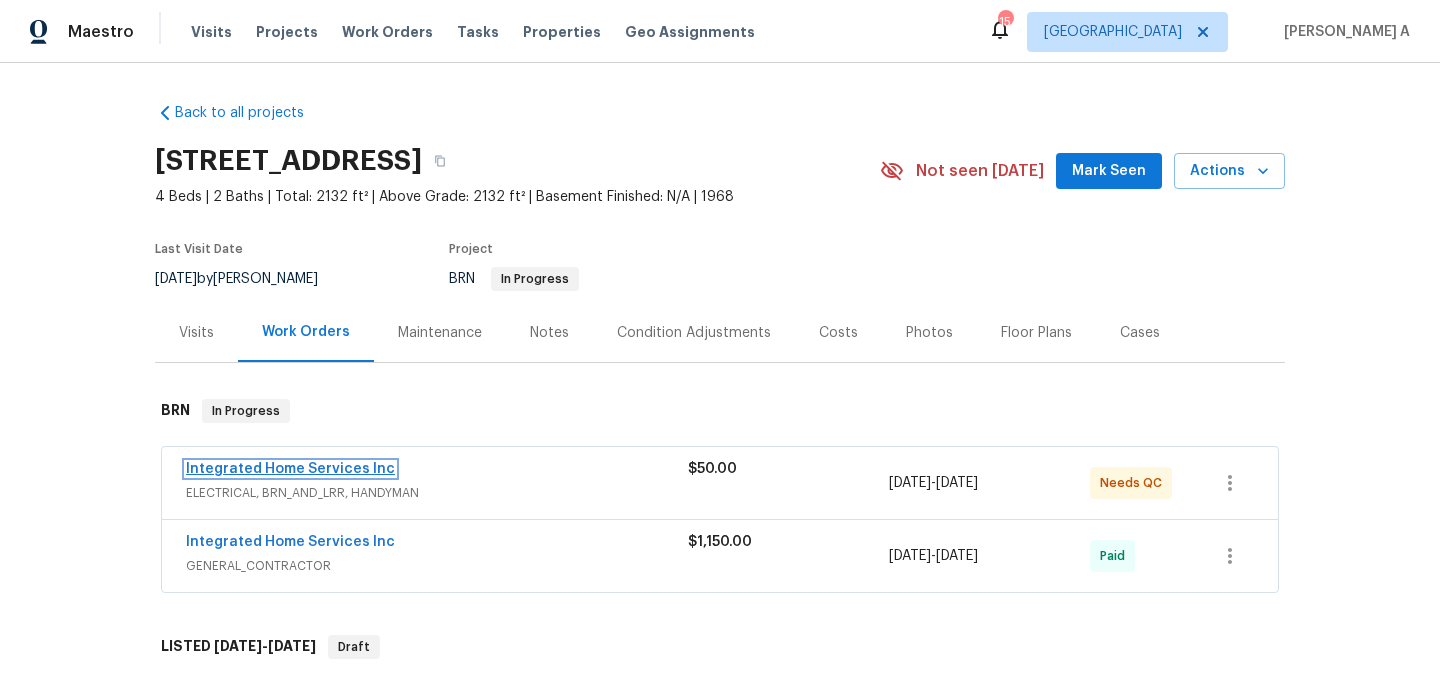 click on "Integrated Home Services Inc" at bounding box center (290, 469) 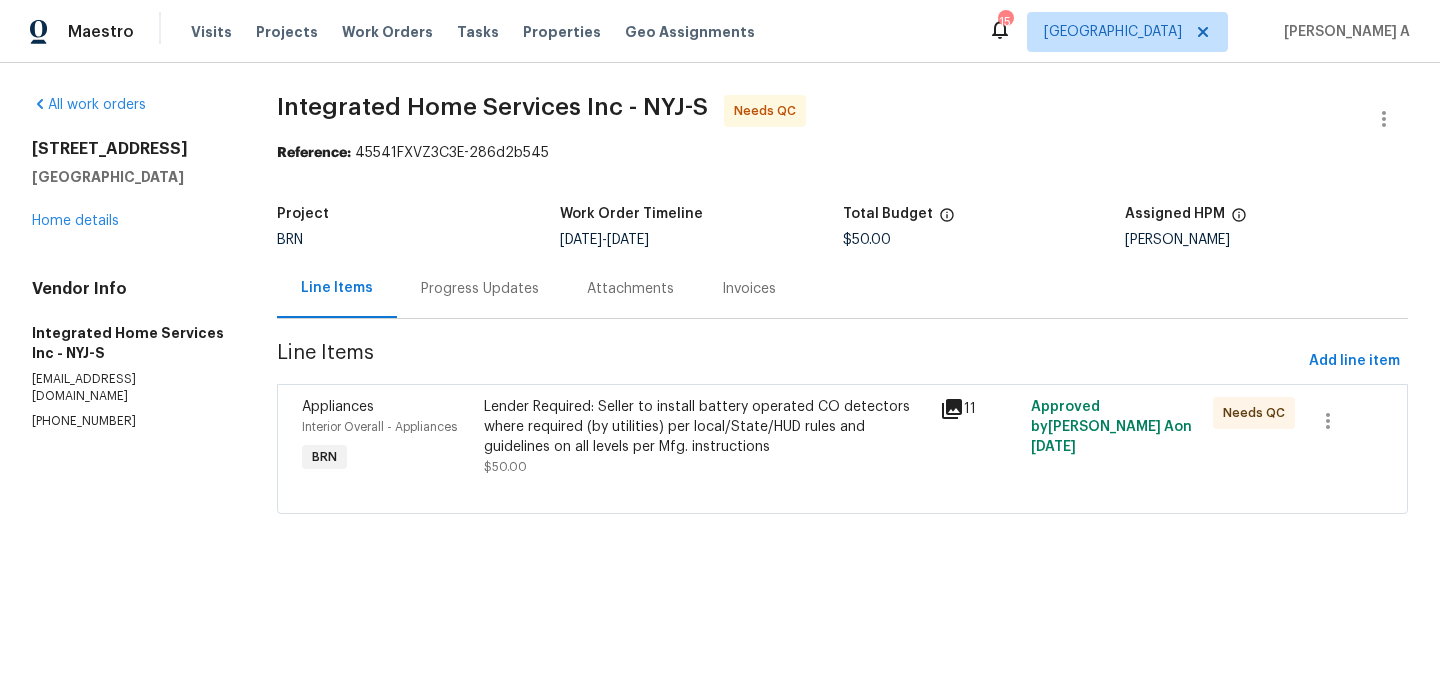 click on "Progress Updates" at bounding box center (480, 289) 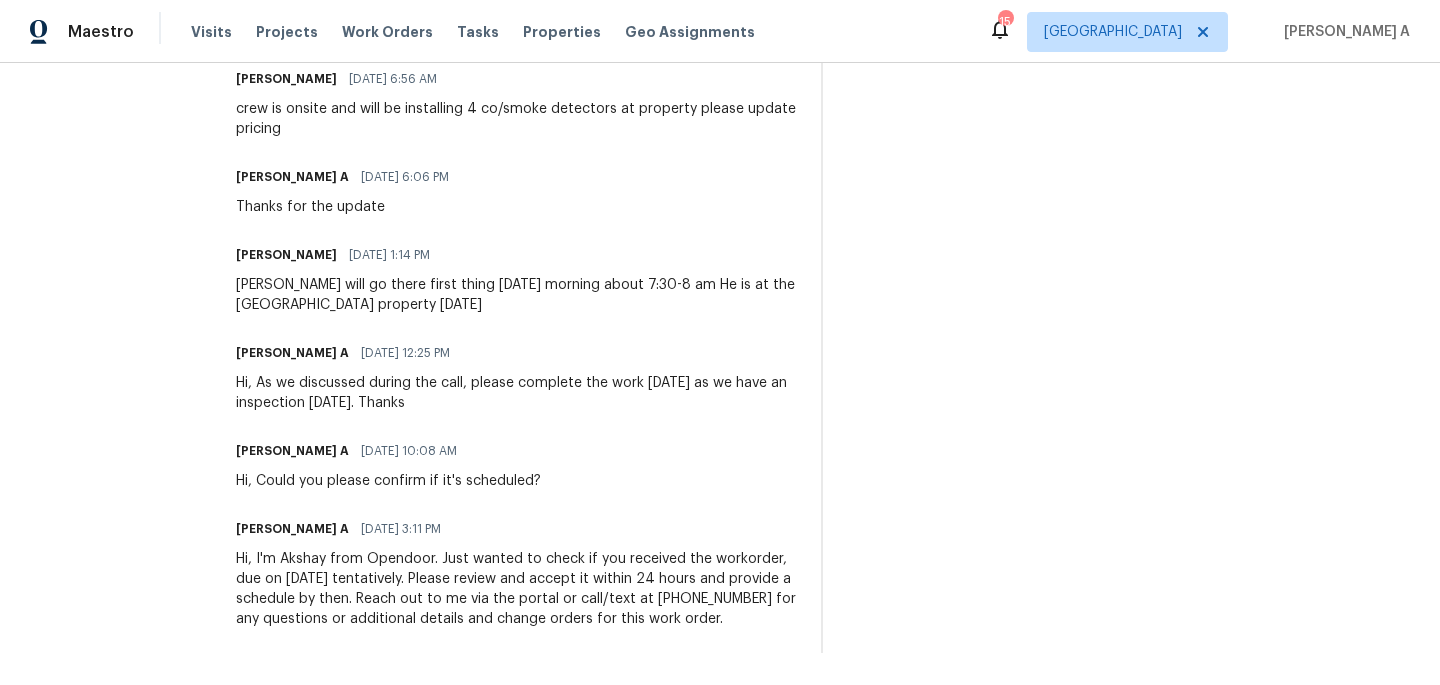 scroll, scrollTop: 0, scrollLeft: 0, axis: both 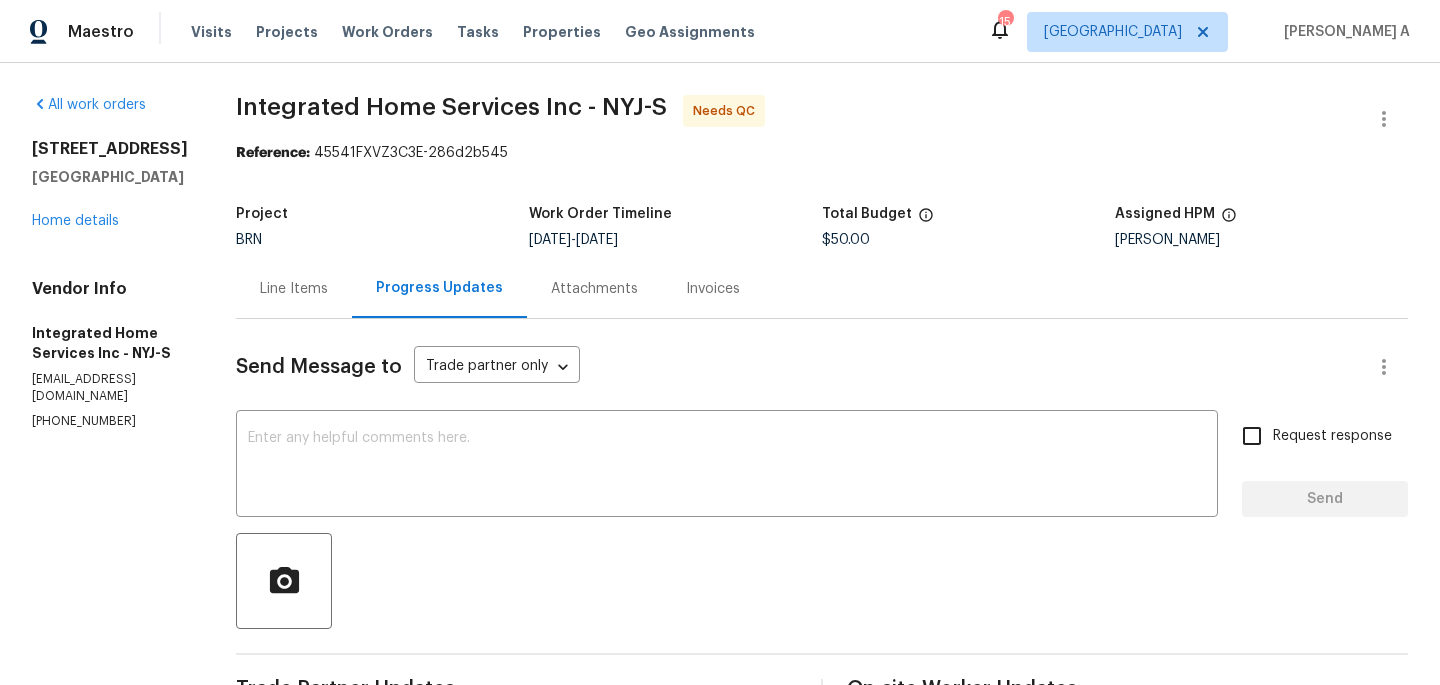 click on "Line Items" at bounding box center (294, 289) 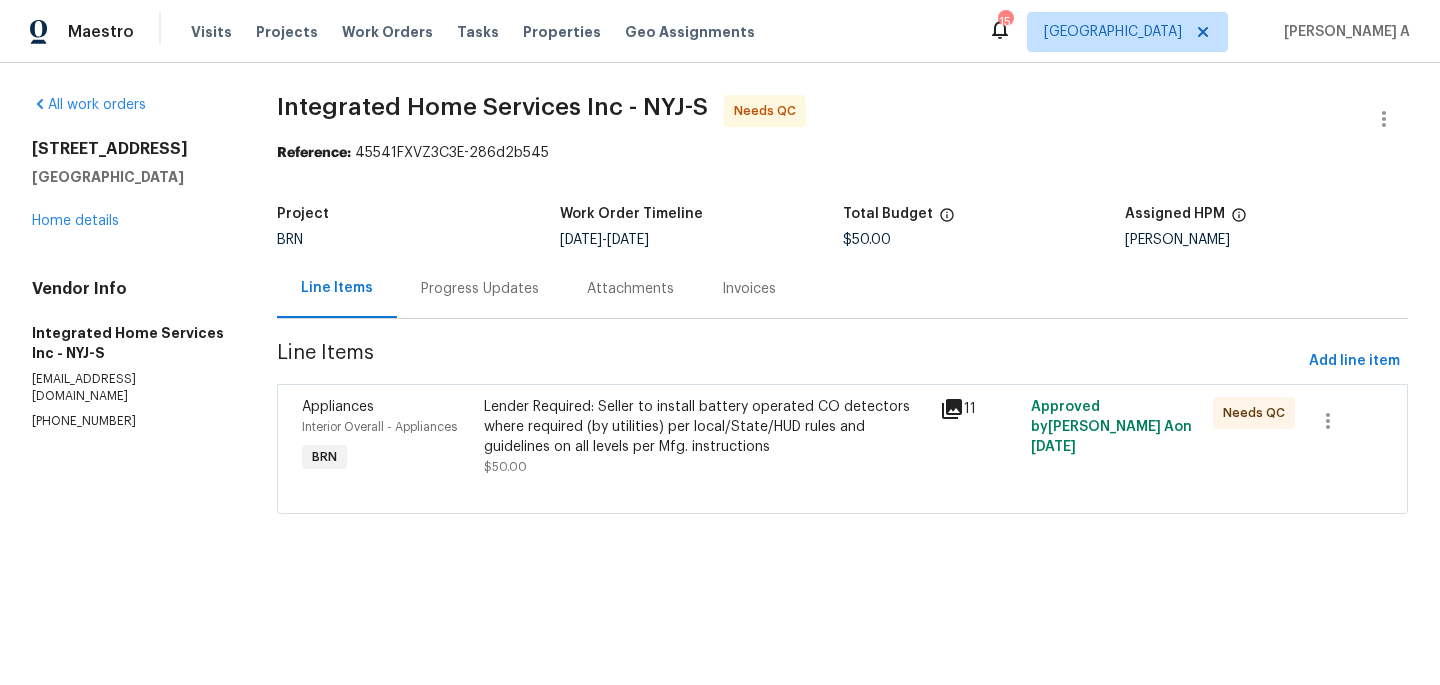 click on "Progress Updates" at bounding box center [480, 288] 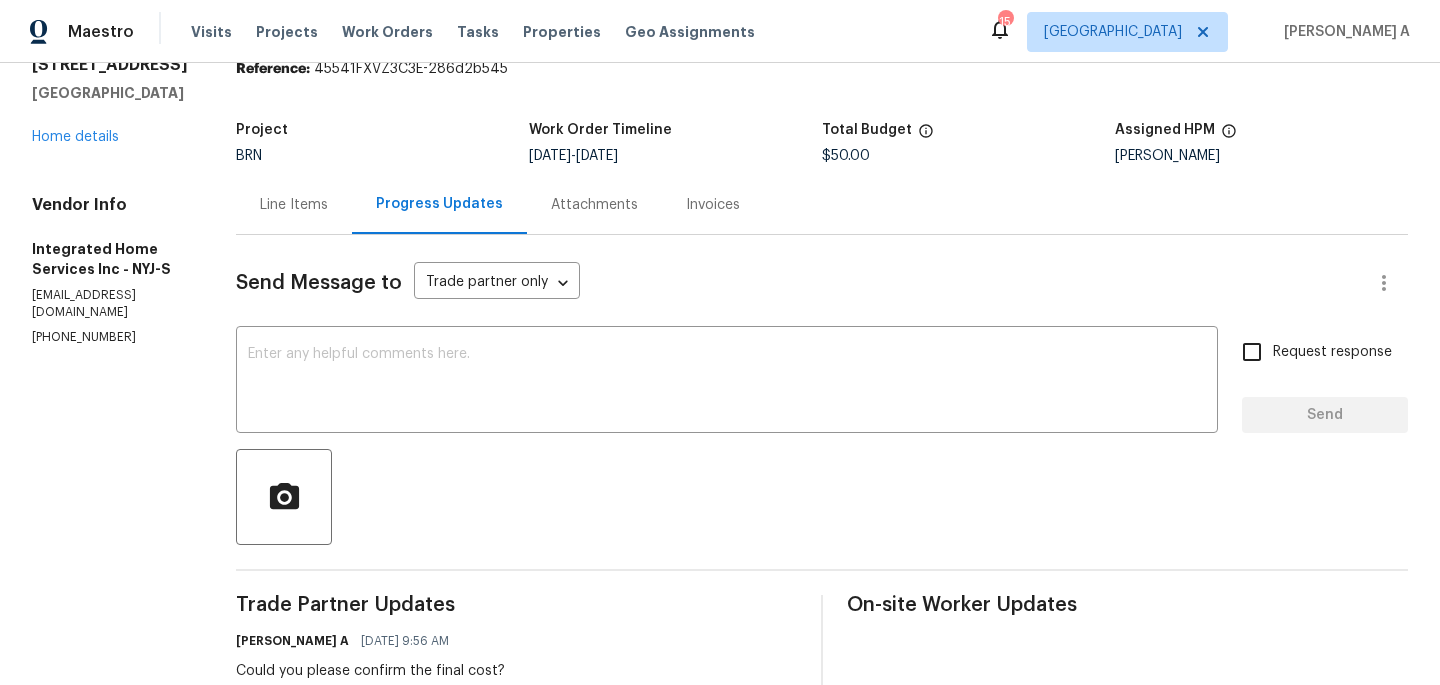 scroll, scrollTop: 0, scrollLeft: 0, axis: both 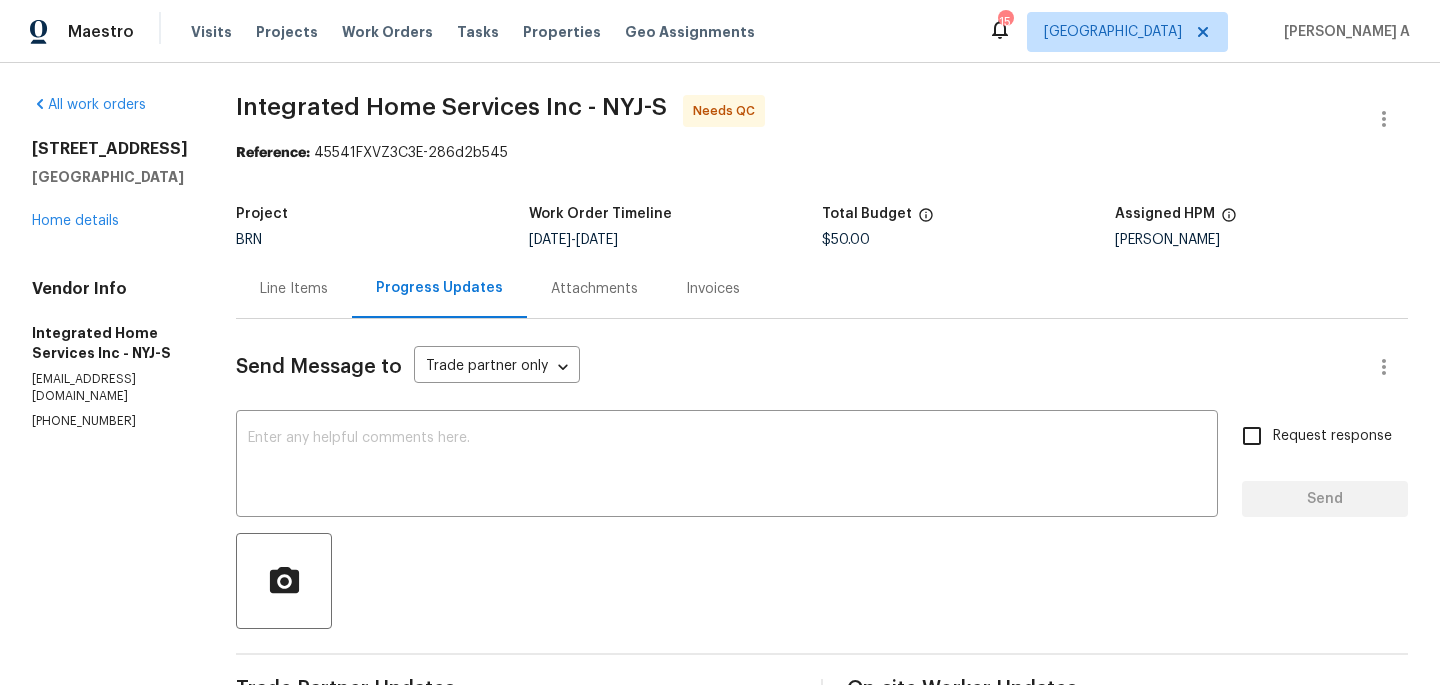 click on "(631) 759-0154" at bounding box center [110, 421] 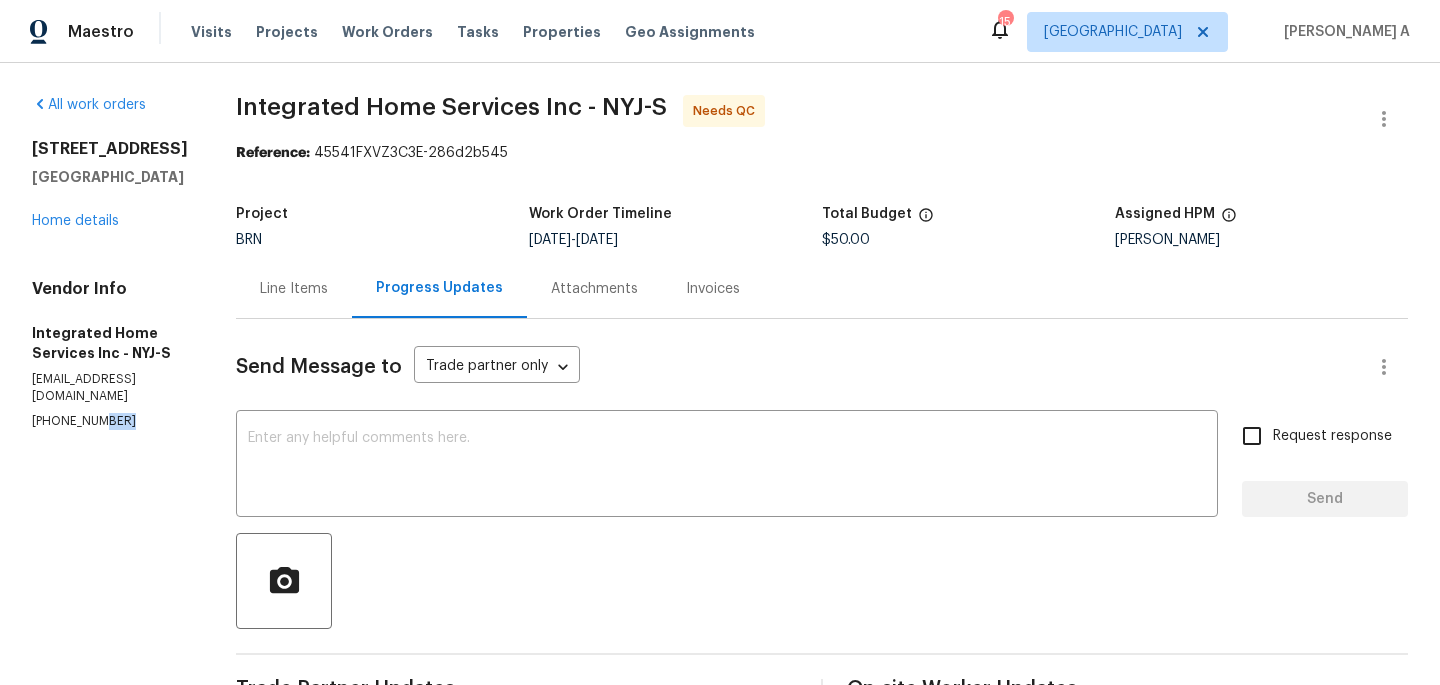 click on "(631) 759-0154" at bounding box center (110, 421) 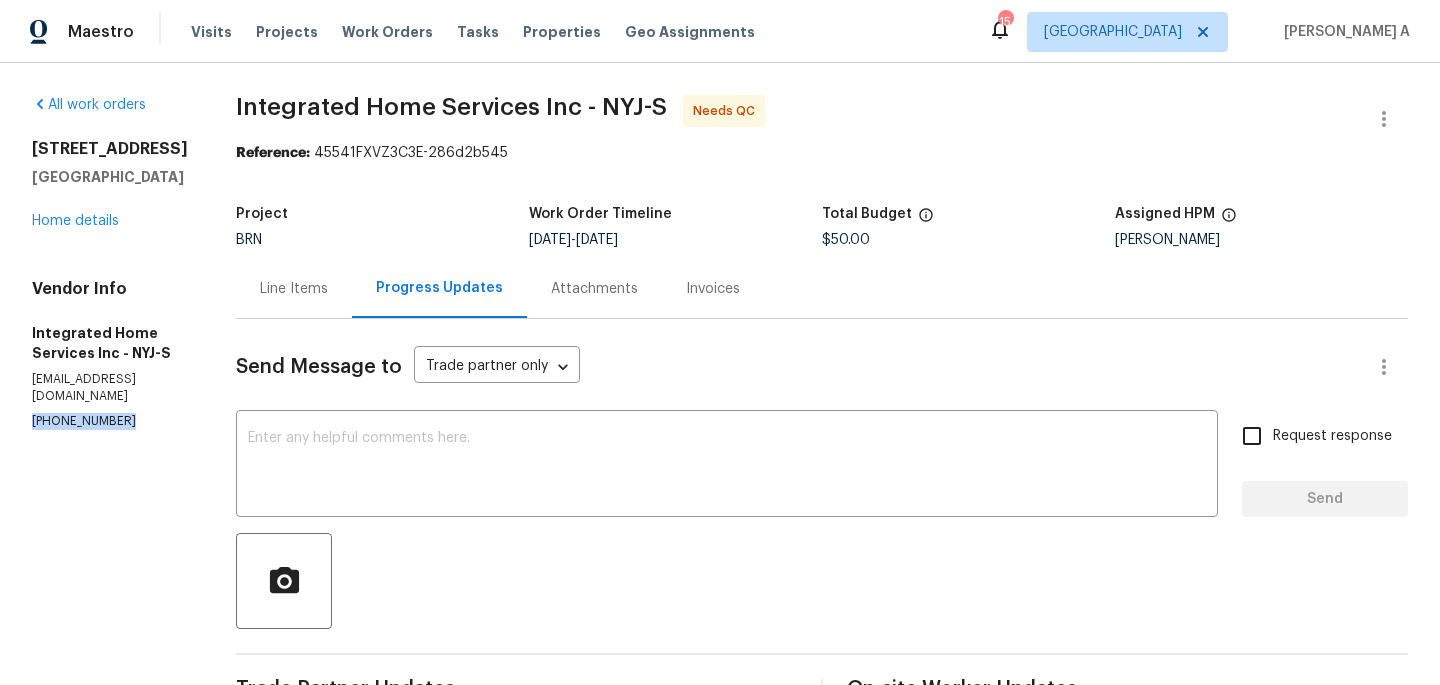 click on "(631) 759-0154" at bounding box center (110, 421) 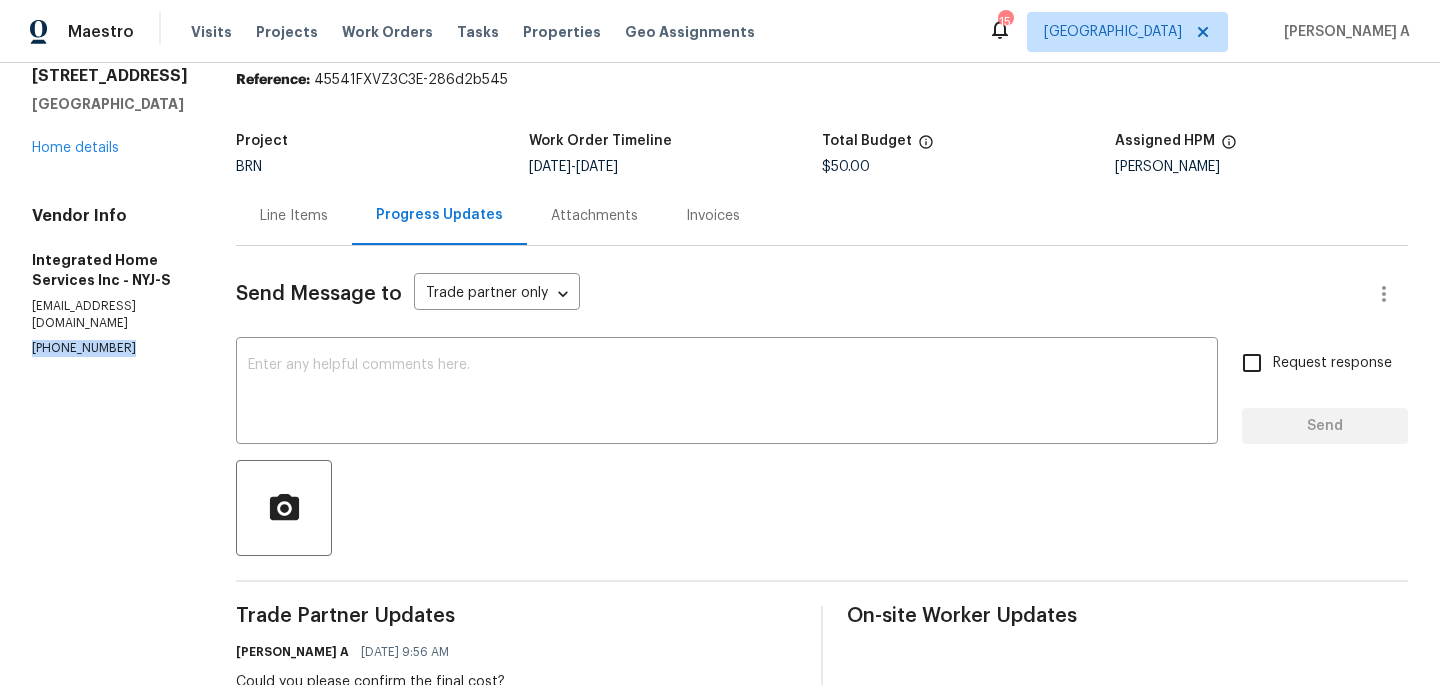 scroll, scrollTop: 165, scrollLeft: 0, axis: vertical 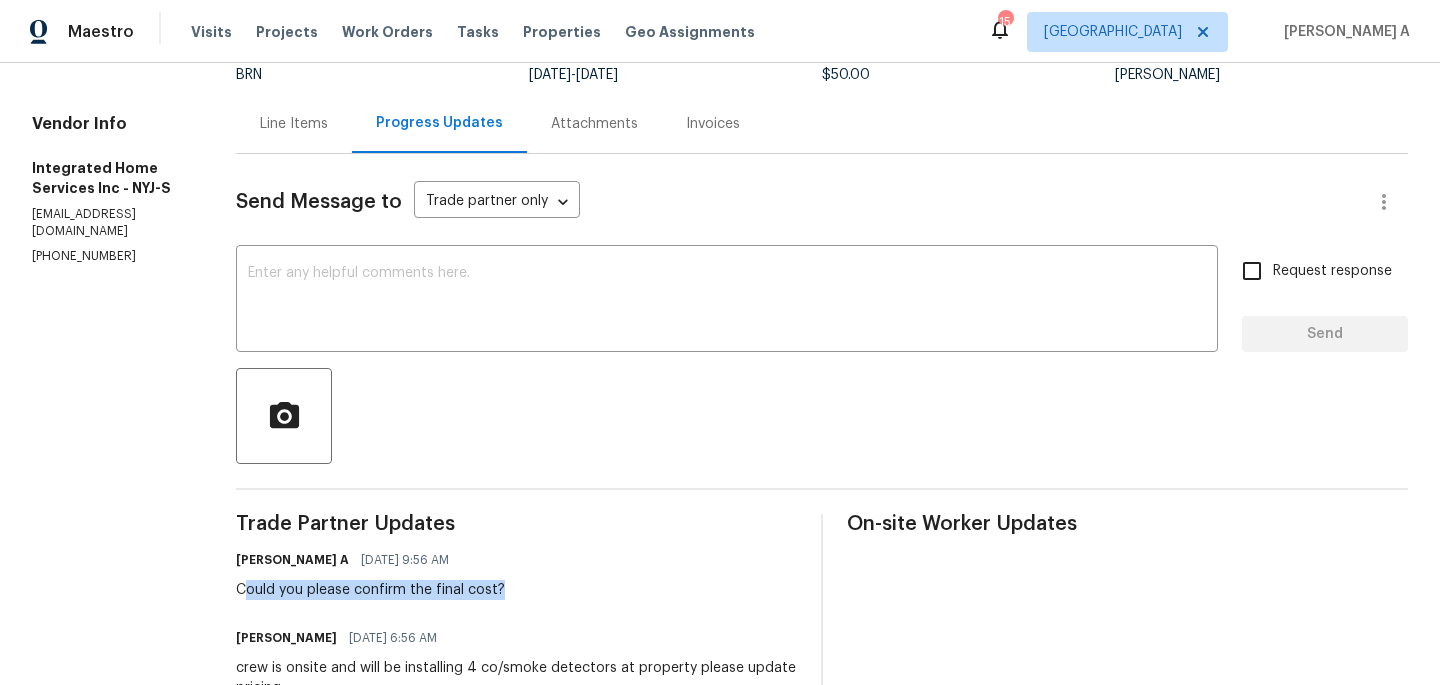 drag, startPoint x: 242, startPoint y: 590, endPoint x: 615, endPoint y: 590, distance: 373 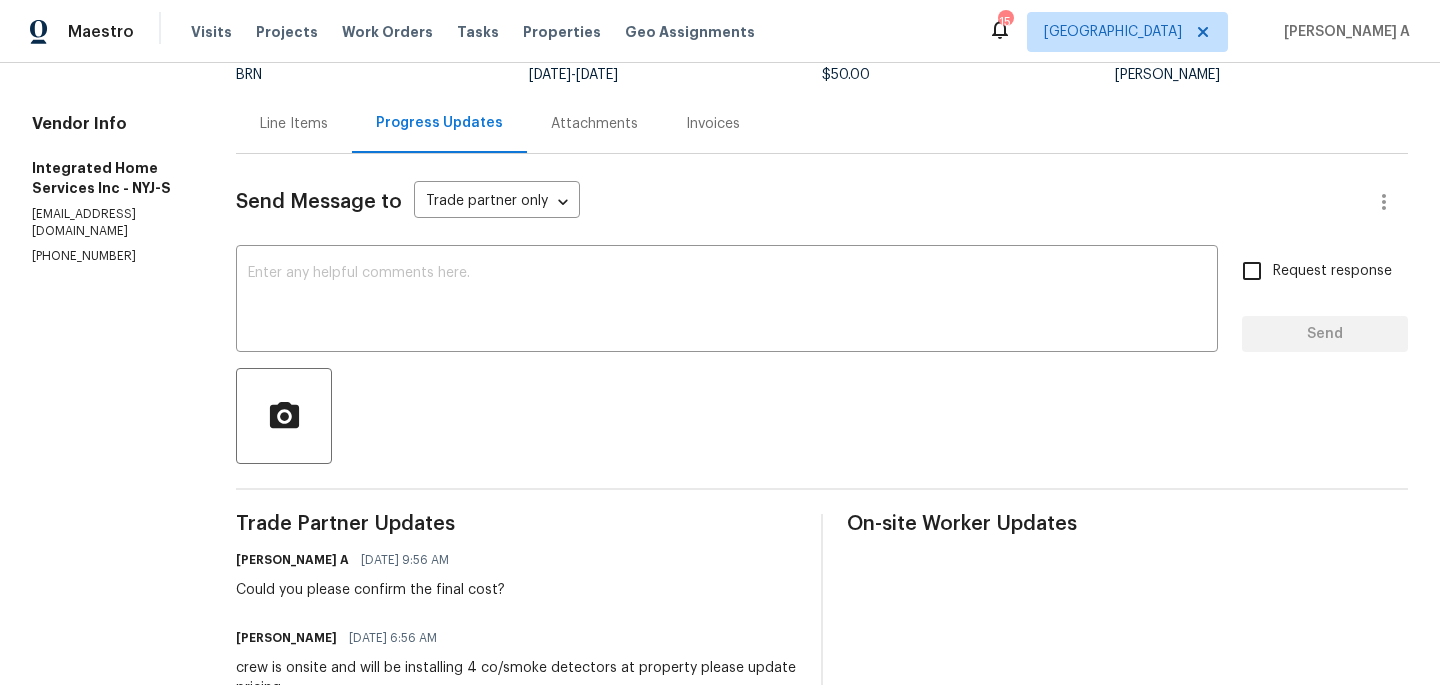 click on "Trade Partner Updates Akshay Ajaya Kumar A 07/16/2025 9:56 AM Could you please confirm the final cost? John Ciervo 07/16/2025 6:56 AM crew is onsite and will be installing 4 co/smoke detectors at property  please update pricing Akshay Ajaya Kumar A 07/15/2025 6:06 PM Thanks for the update John Ciervo 07/15/2025 1:14 PM Pete will go there first thing tomorrow morning about 7:30-8 am
He is at the Minneola property today Akshay Ajaya Kumar A 07/15/2025 12:25 PM Hi, As we discussed during the call, please complete the work today as we have an inspection tomorrow. Thanks Akshay Ajaya Kumar A 07/15/2025 10:08 AM Hi, Could you please confirm if it's scheduled? Akshay Ajaya Kumar A 07/11/2025 3:11 PM" at bounding box center (516, 863) 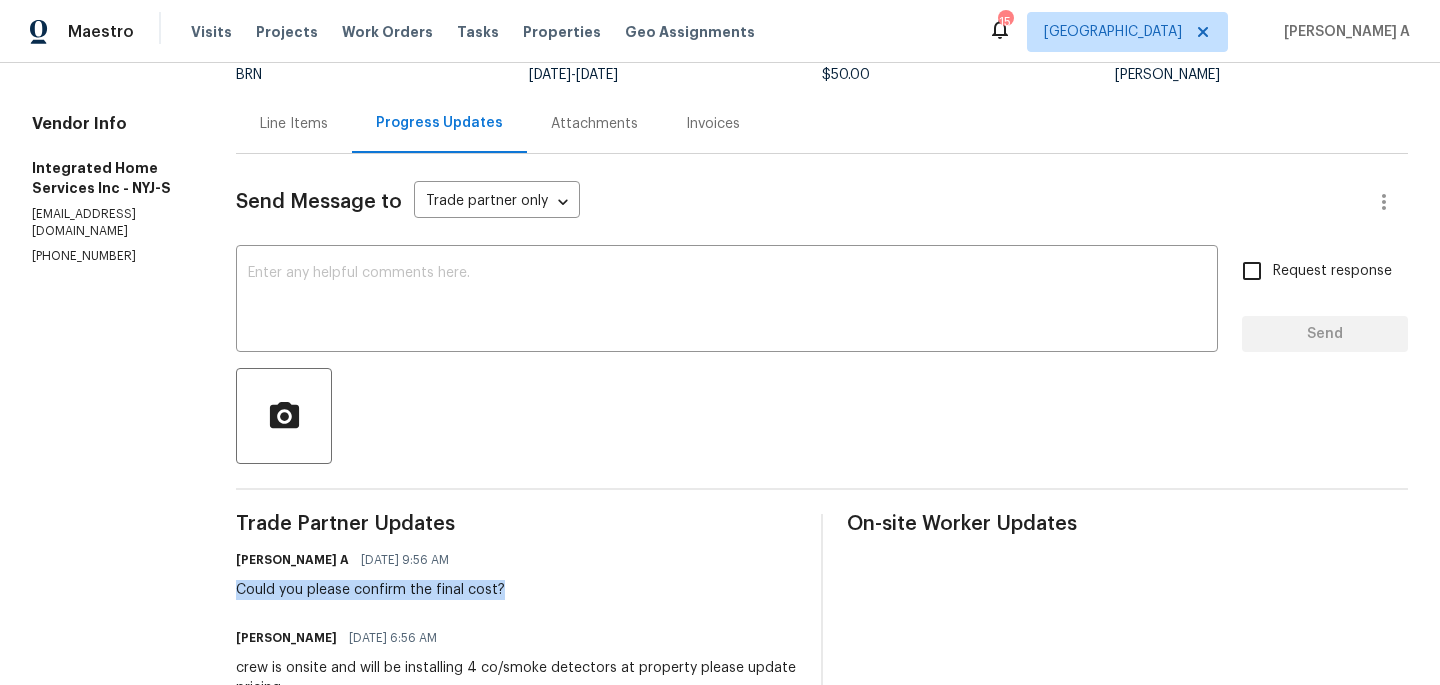 drag, startPoint x: 219, startPoint y: 583, endPoint x: 669, endPoint y: 583, distance: 450 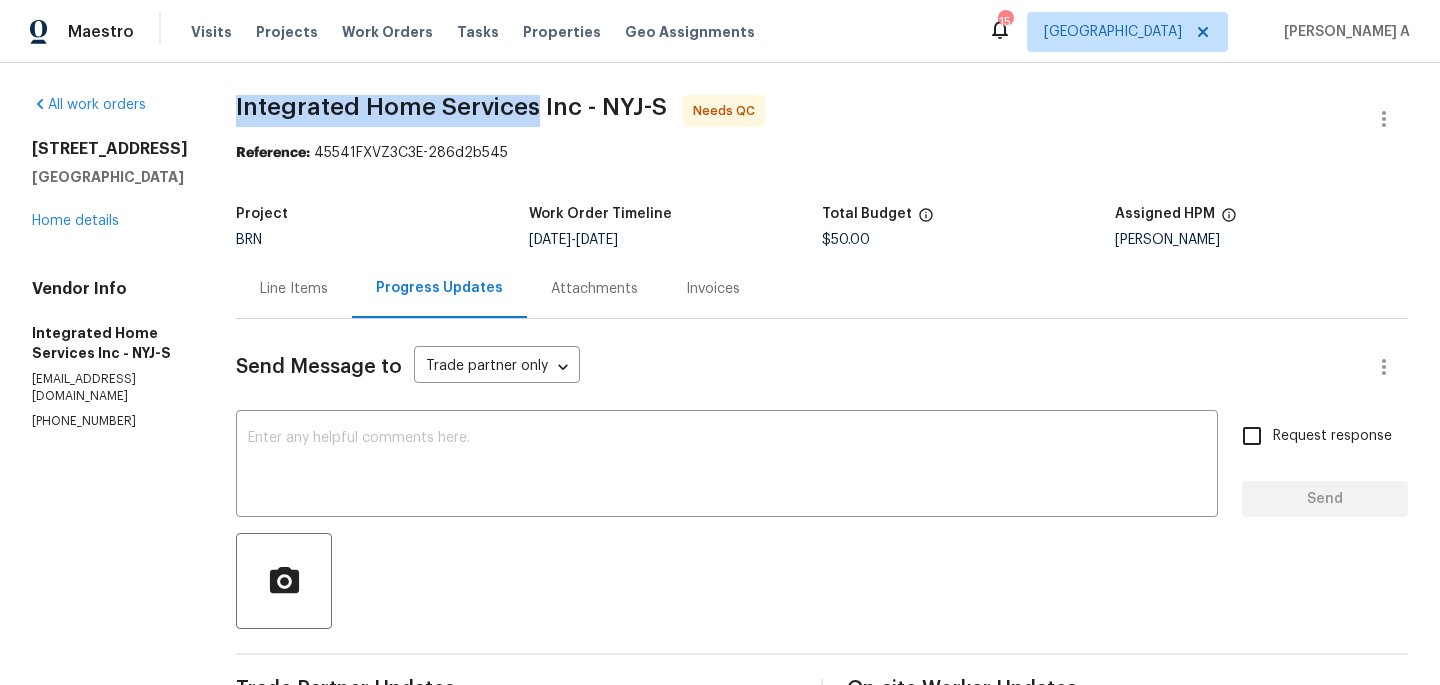 drag, startPoint x: 226, startPoint y: 106, endPoint x: 531, endPoint y: 101, distance: 305.041 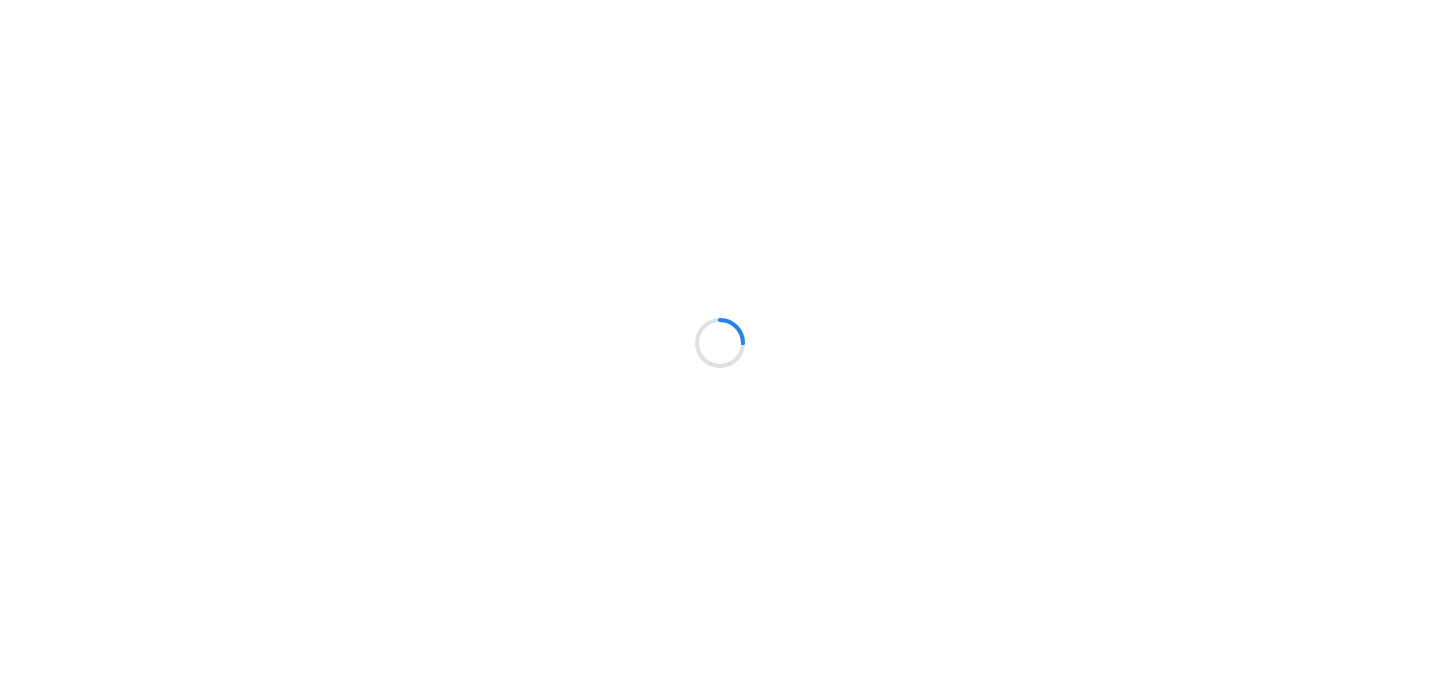 scroll, scrollTop: 0, scrollLeft: 0, axis: both 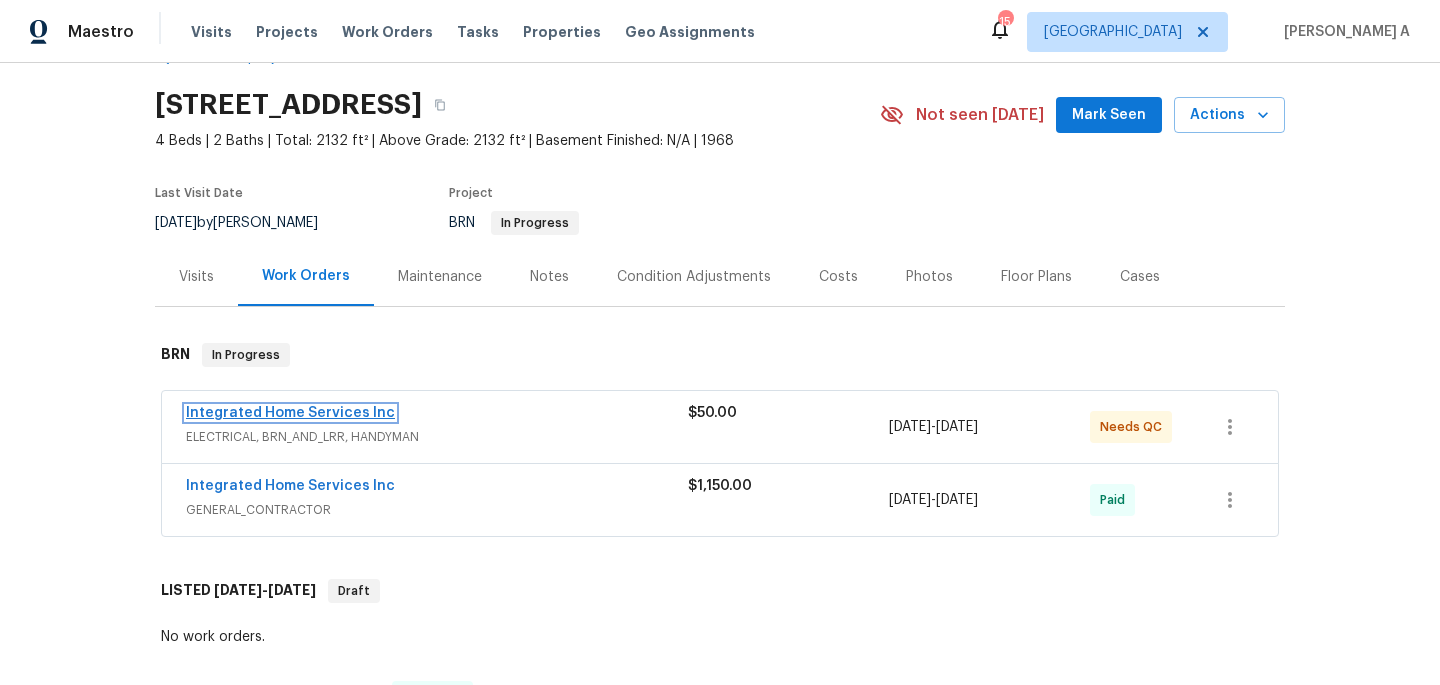 click on "Integrated Home Services Inc" at bounding box center [290, 413] 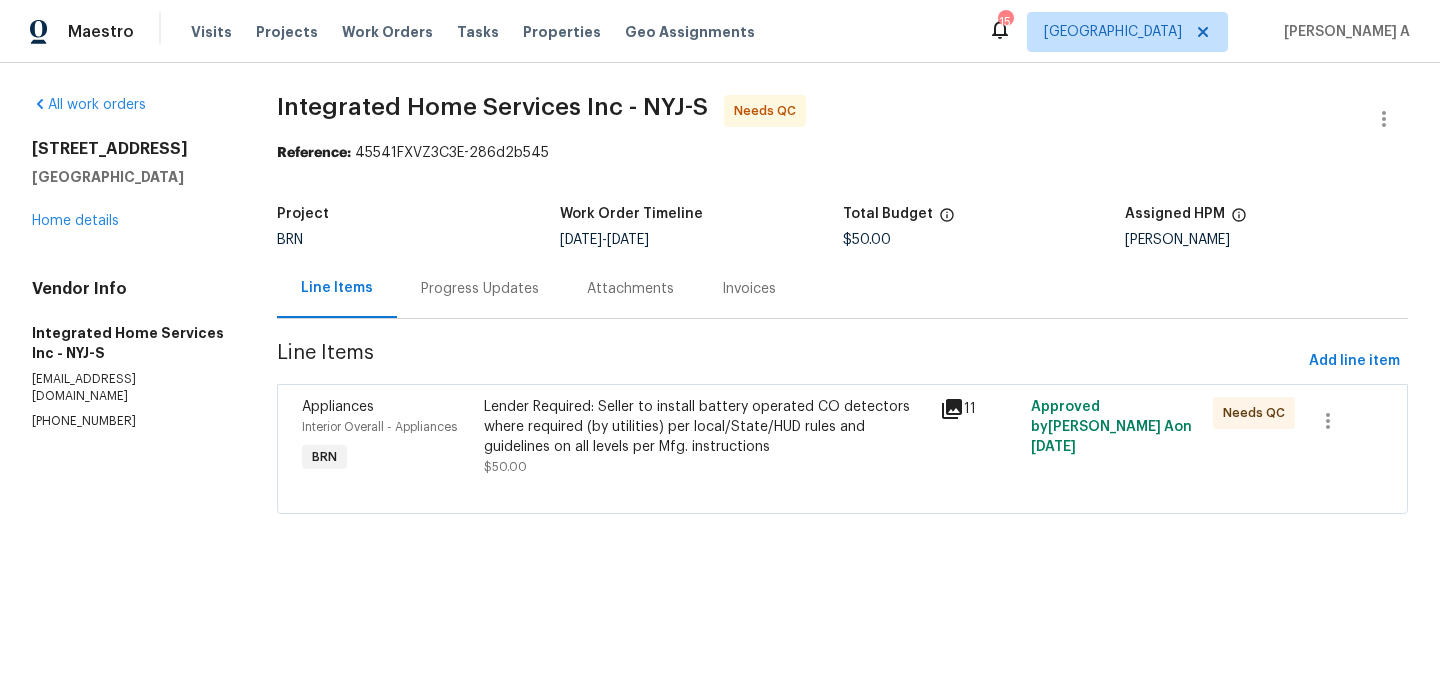 click on "Progress Updates" at bounding box center (480, 289) 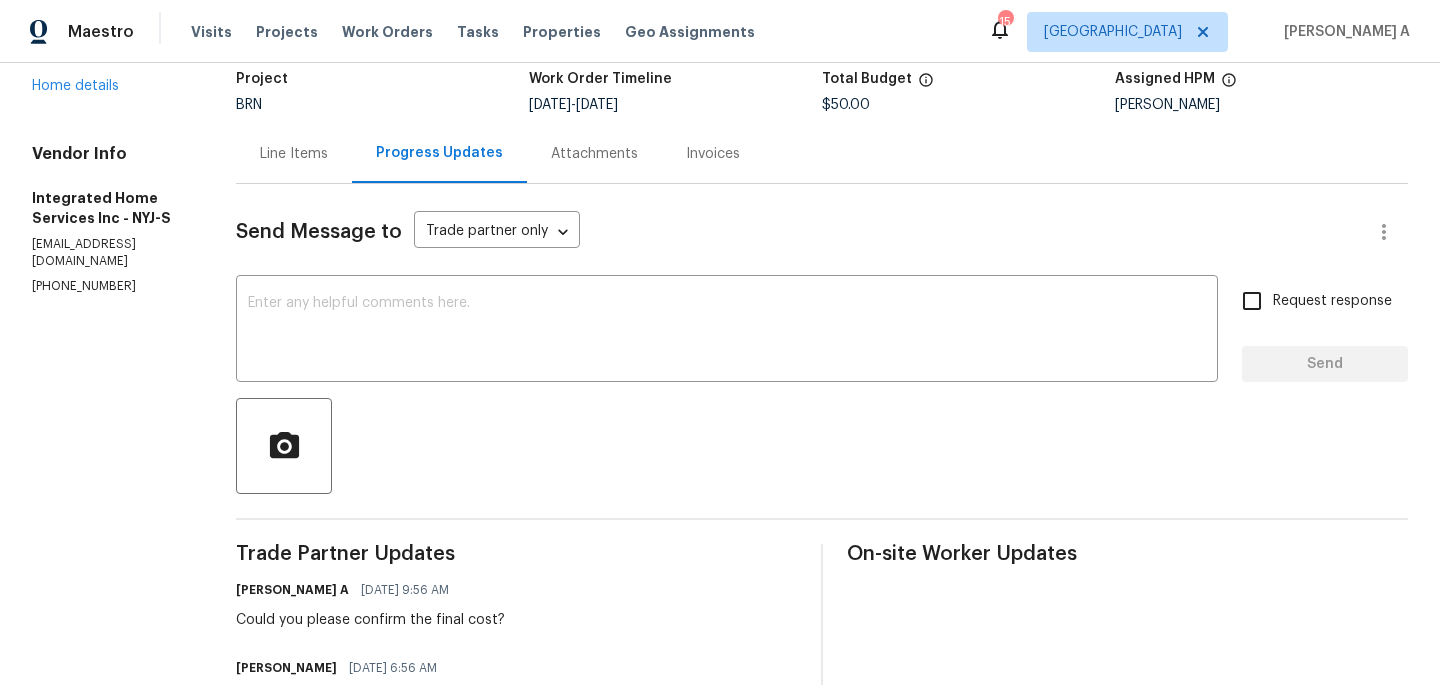 scroll, scrollTop: 0, scrollLeft: 0, axis: both 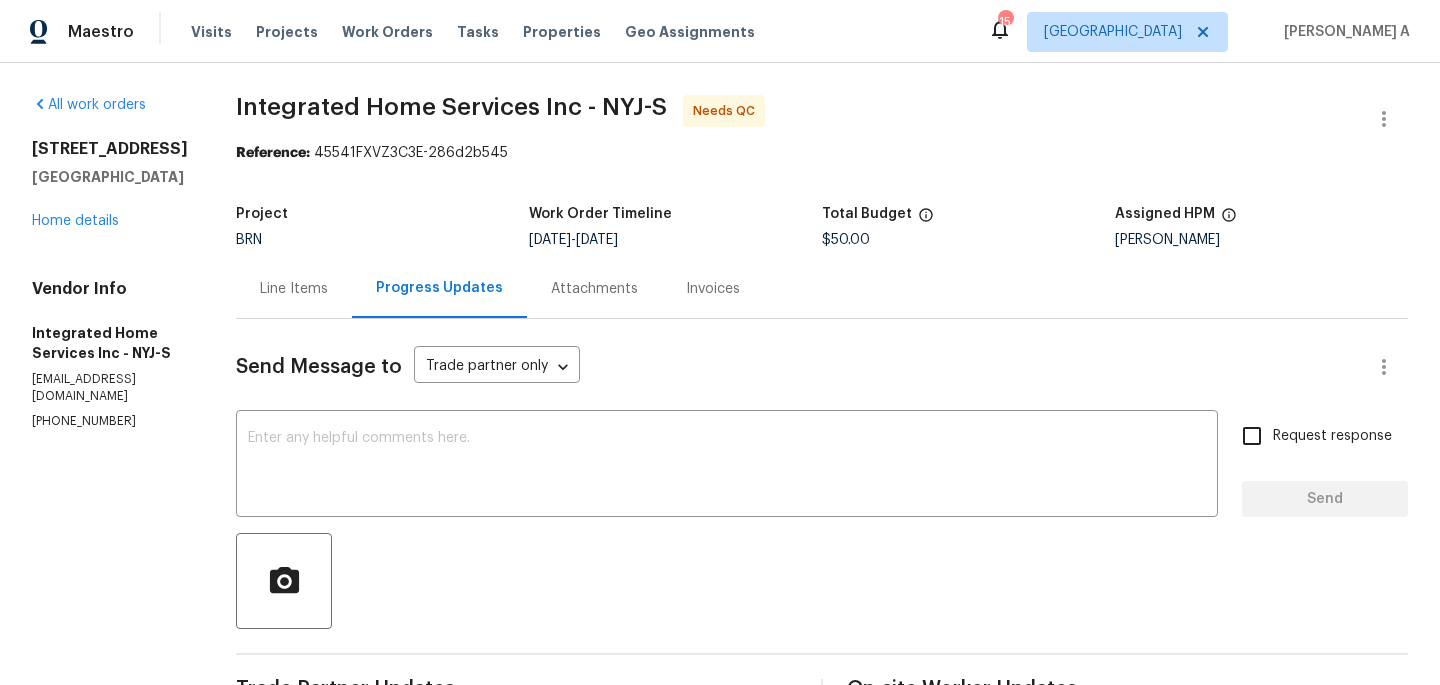 click on "Line Items" at bounding box center [294, 288] 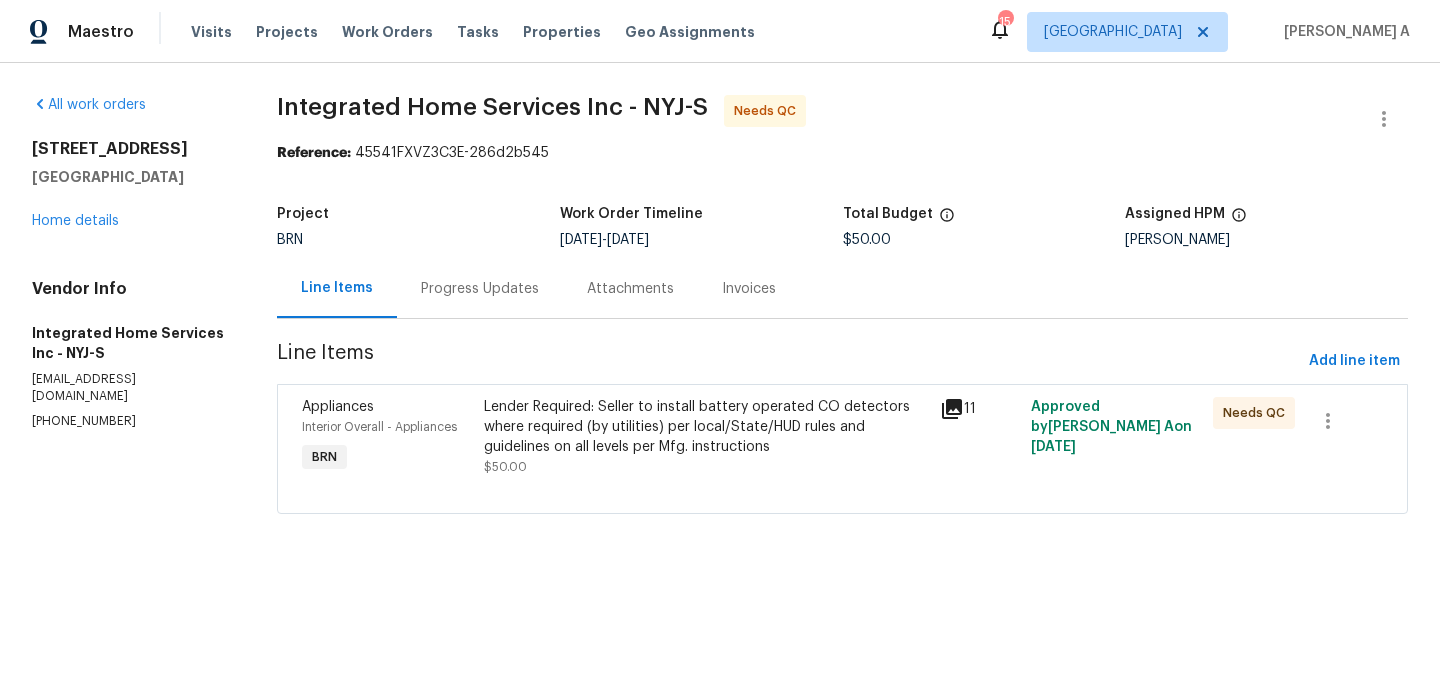 click on "Lender Required: Seller to install battery operated  CO detectors where required (by utilities) per  local/State/HUD rules and guidelines on all levels per Mfg. instructions" at bounding box center (705, 427) 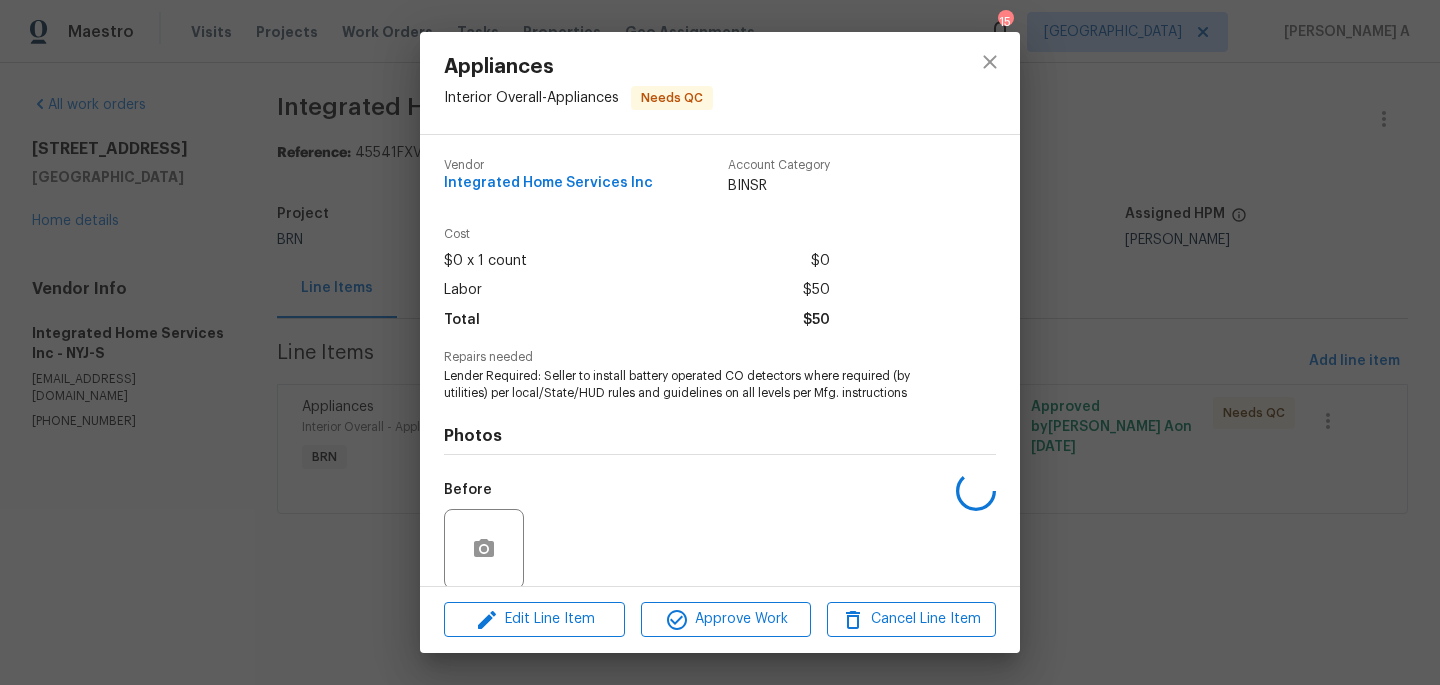 scroll, scrollTop: 152, scrollLeft: 0, axis: vertical 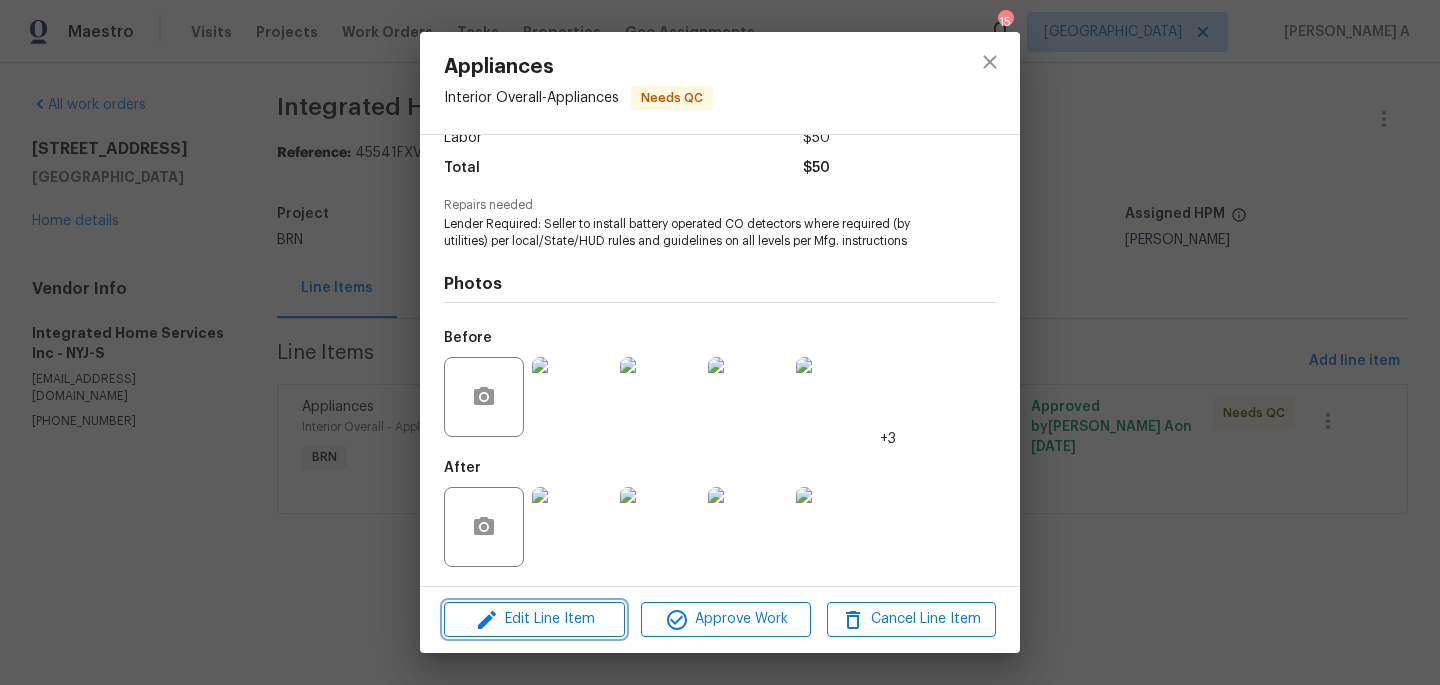 click on "Edit Line Item" at bounding box center (534, 619) 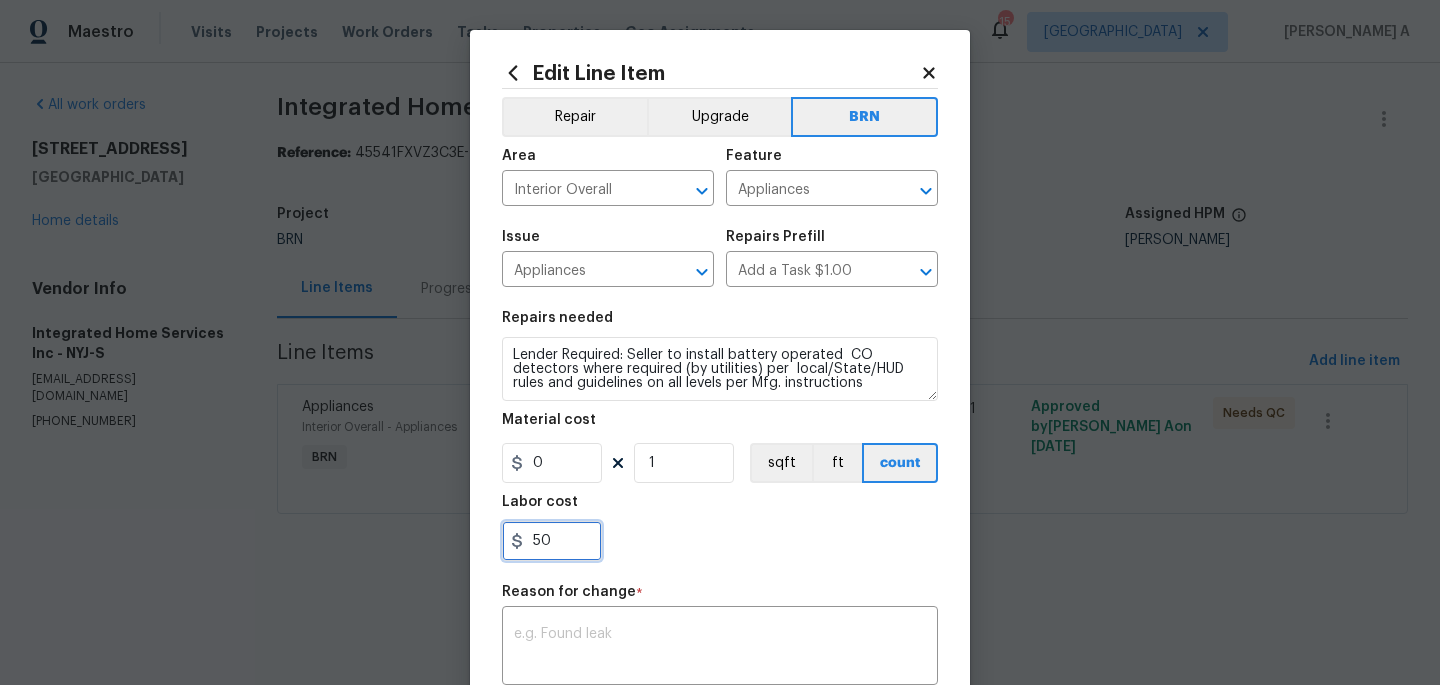 drag, startPoint x: 554, startPoint y: 548, endPoint x: 499, endPoint y: 547, distance: 55.00909 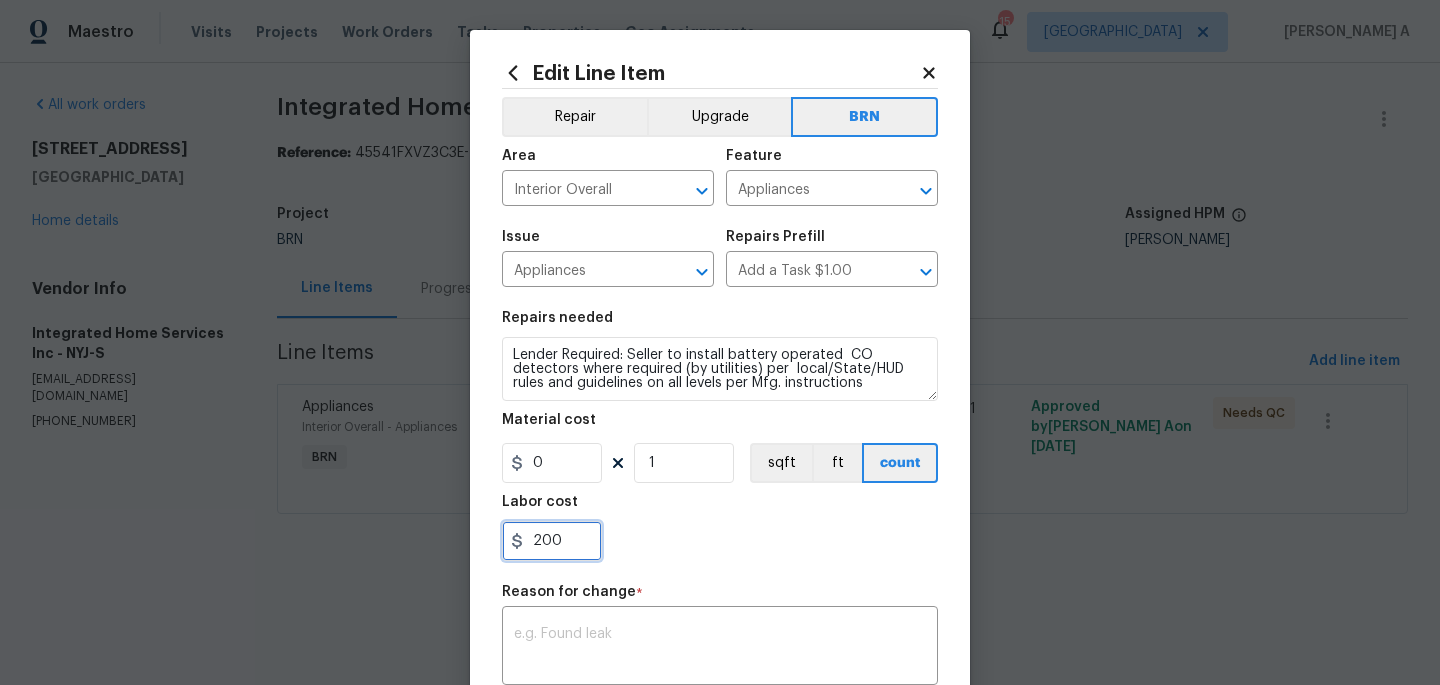 type on "200" 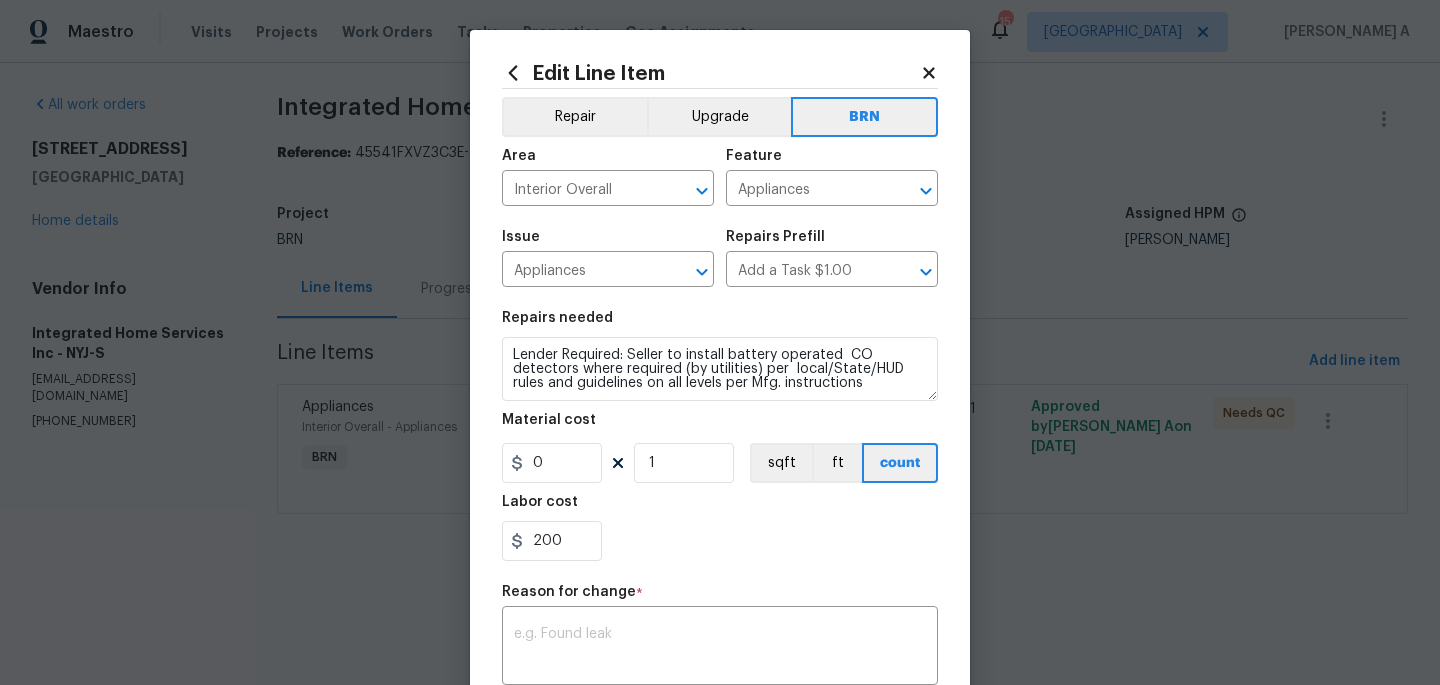 click on "Repairs needed Lender Required: Seller to install battery operated  CO detectors where required (by utilities) per  local/State/HUD rules and guidelines on all levels per Mfg. instructions Material cost 0 1 sqft ft count Labor cost 200" at bounding box center [720, 436] 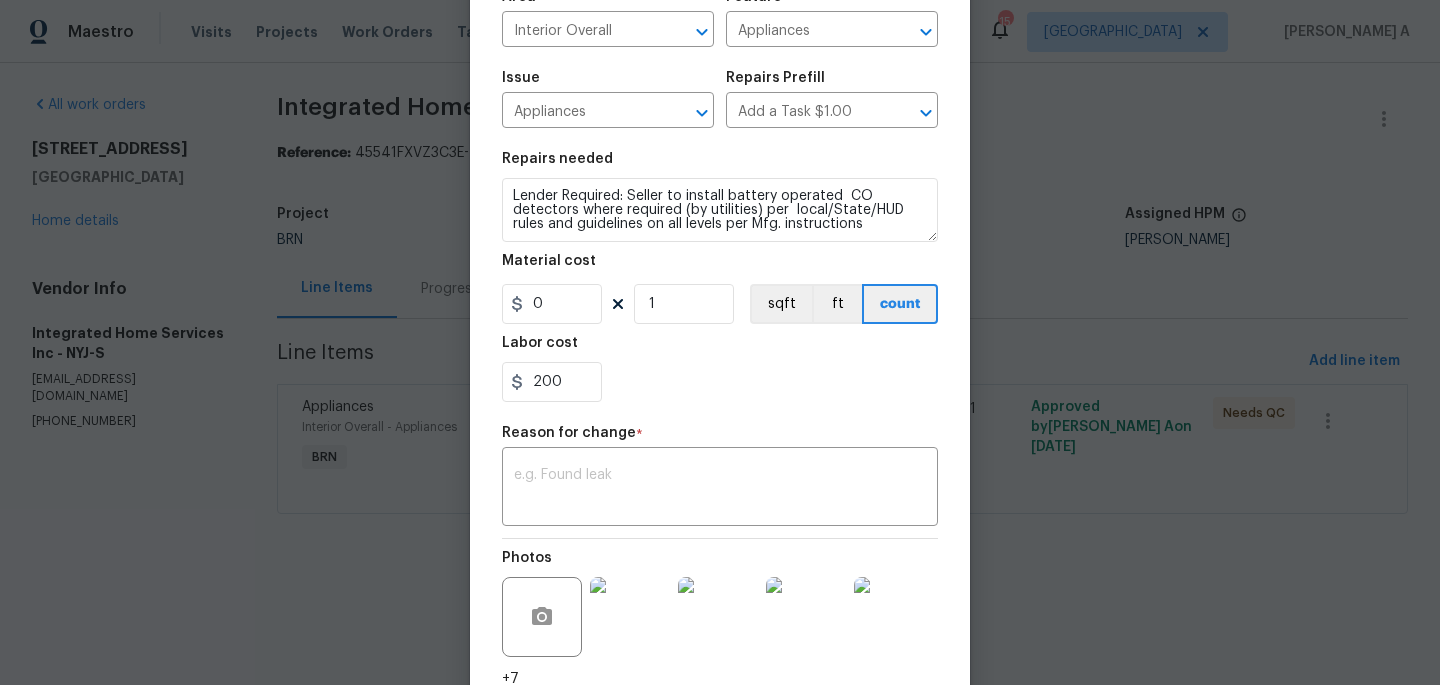 scroll, scrollTop: 189, scrollLeft: 0, axis: vertical 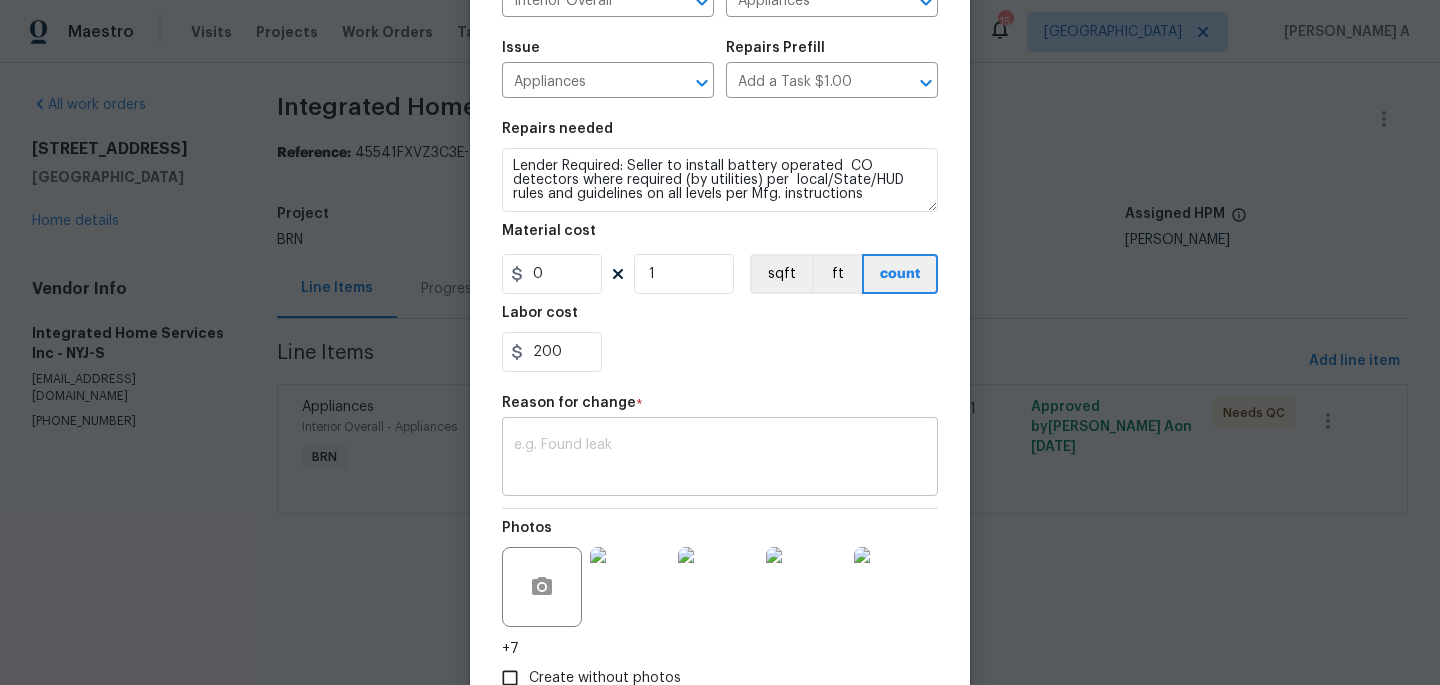 click at bounding box center [720, 459] 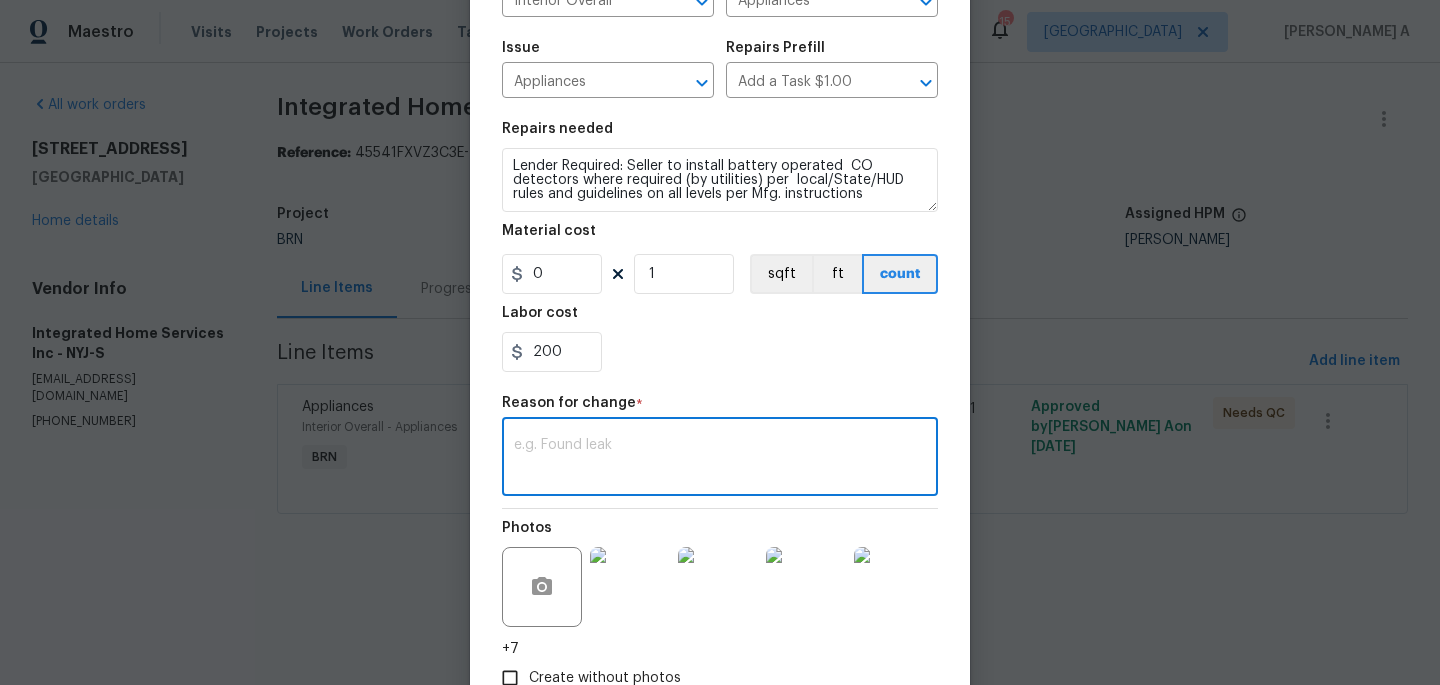 click at bounding box center [720, 459] 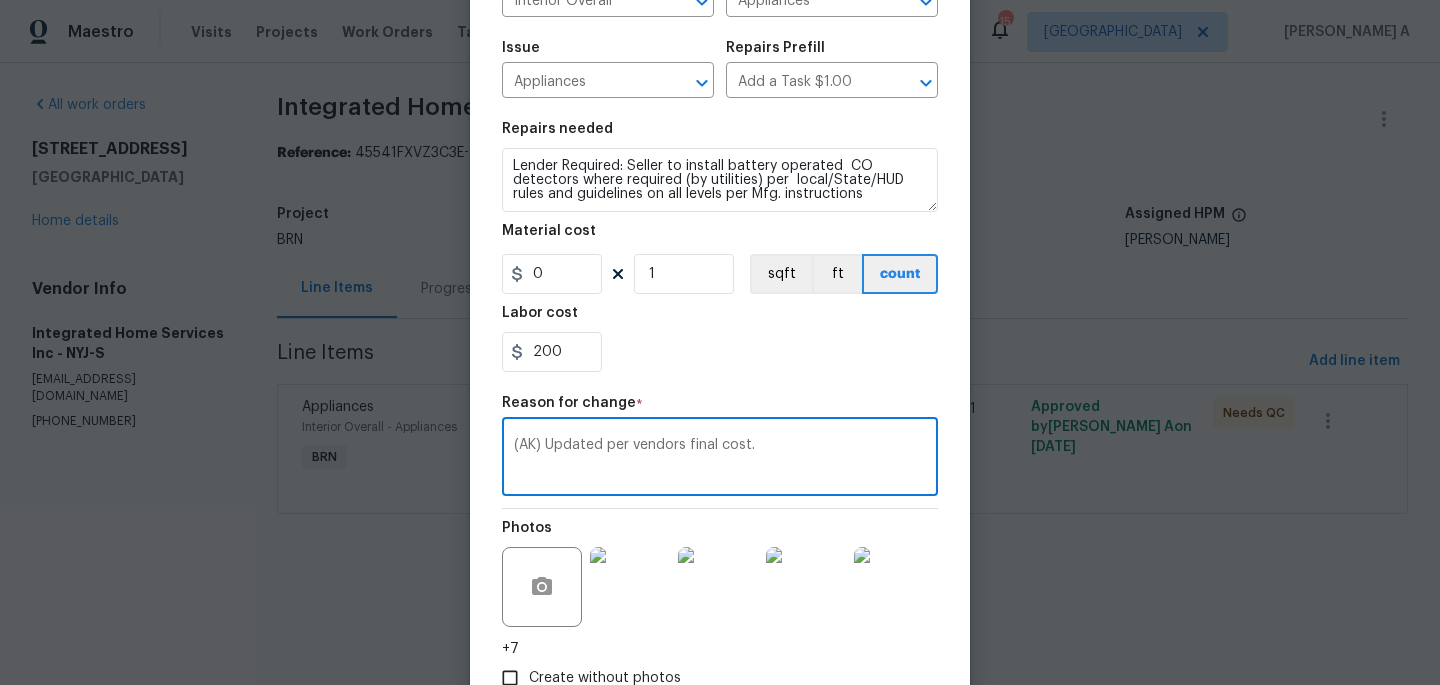 scroll, scrollTop: 321, scrollLeft: 0, axis: vertical 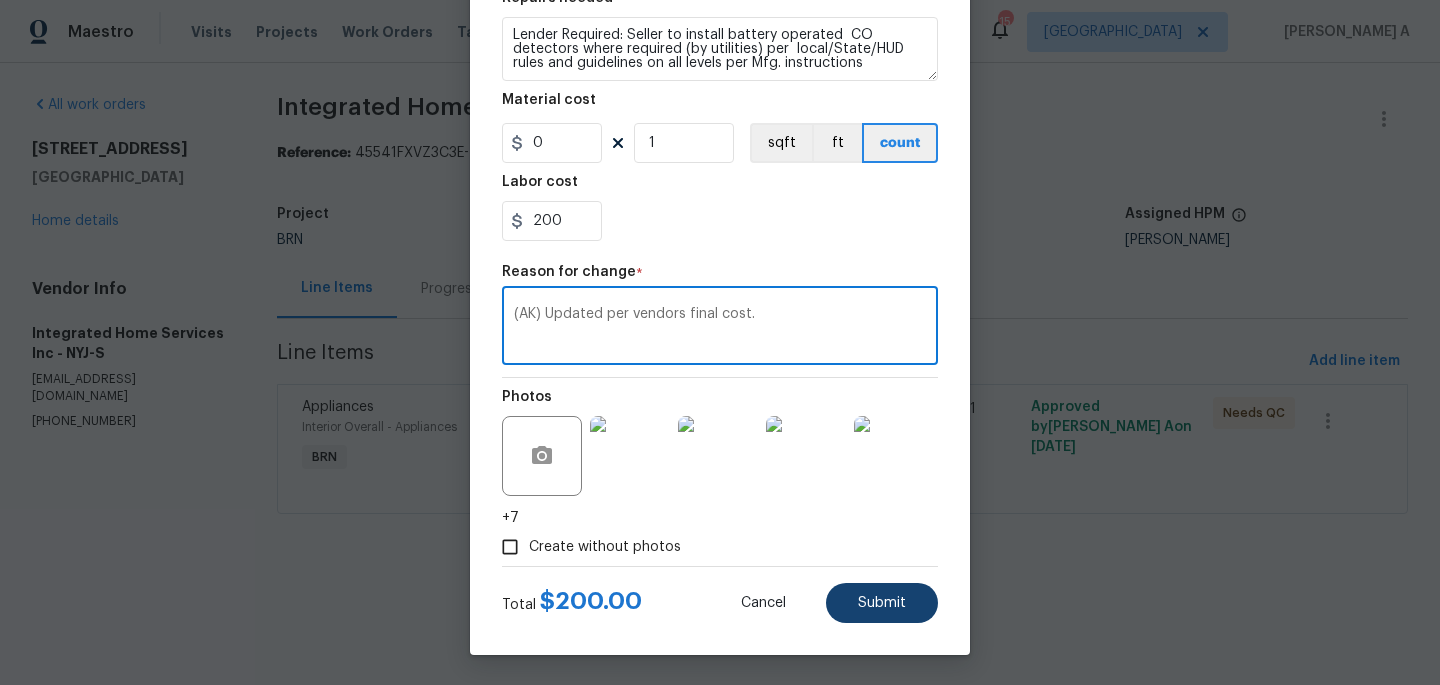 type on "(AK) Updated per vendors final cost." 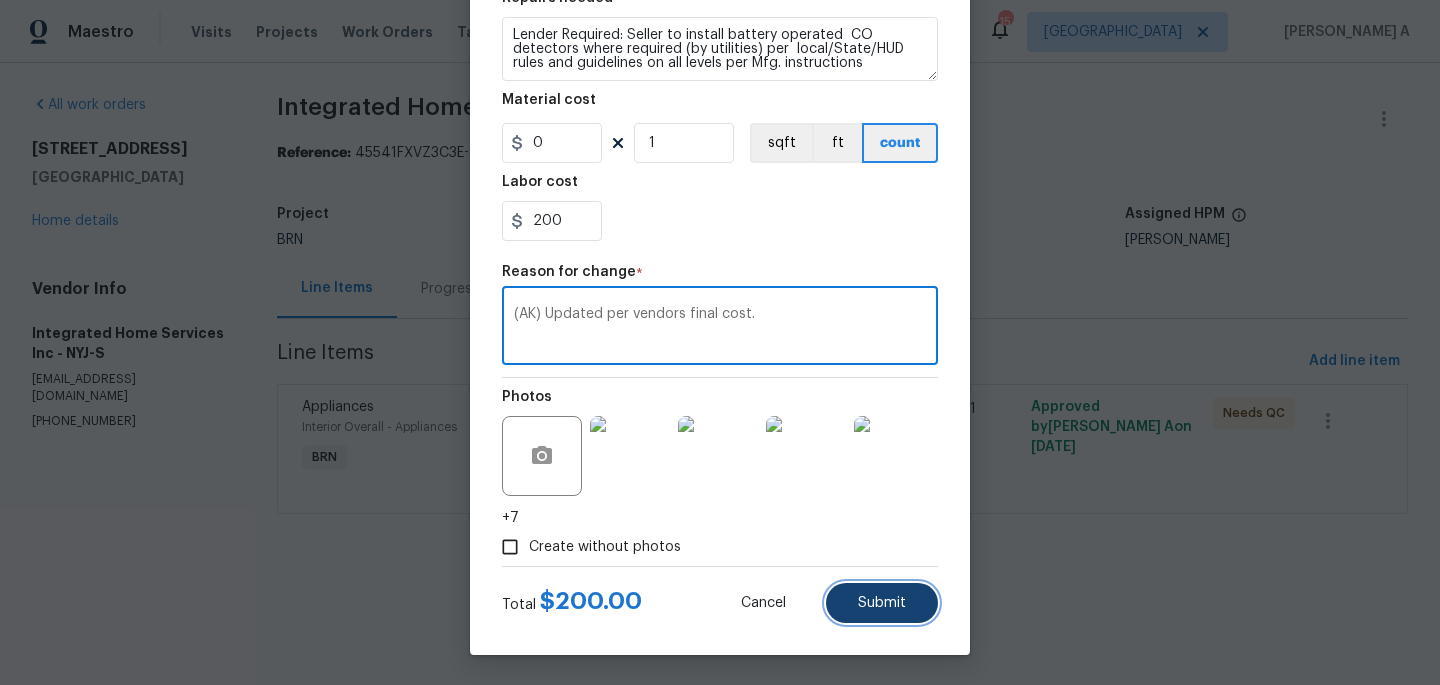 click on "Submit" at bounding box center (882, 603) 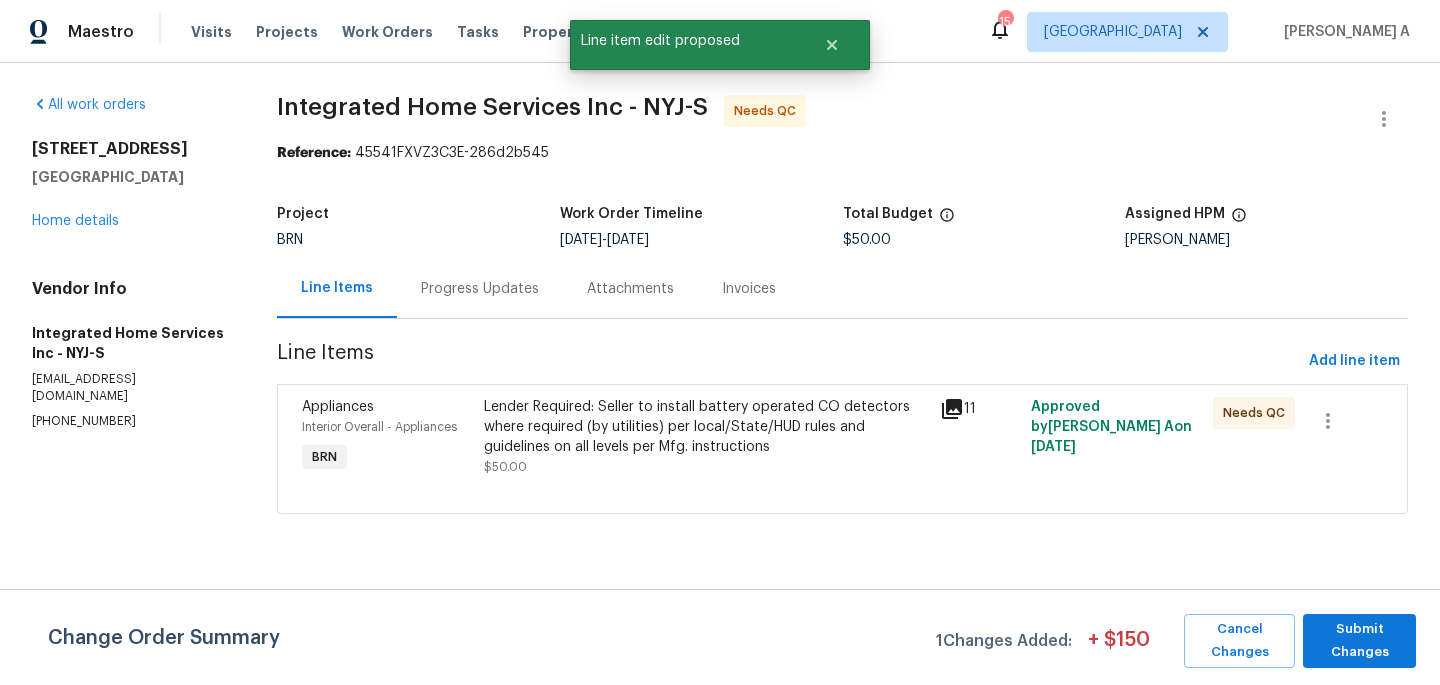 scroll, scrollTop: 0, scrollLeft: 0, axis: both 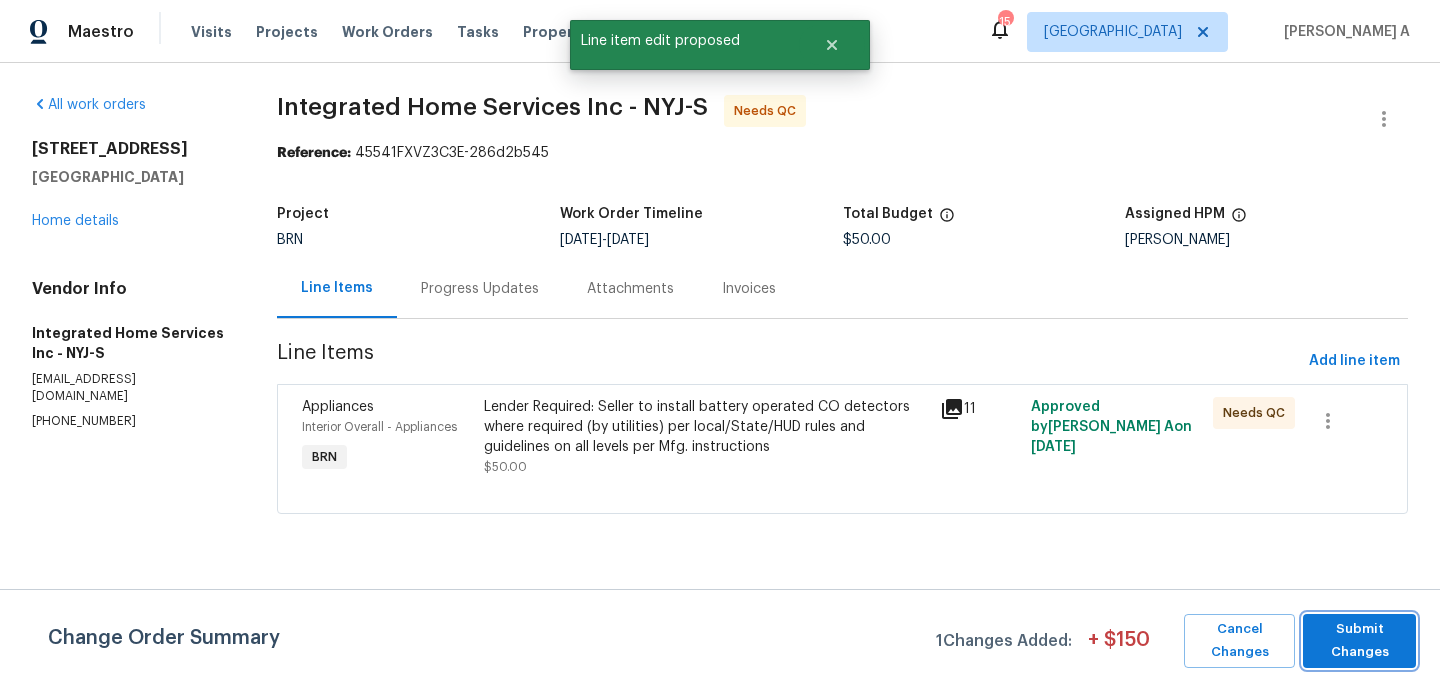 click on "Submit Changes" at bounding box center (1359, 641) 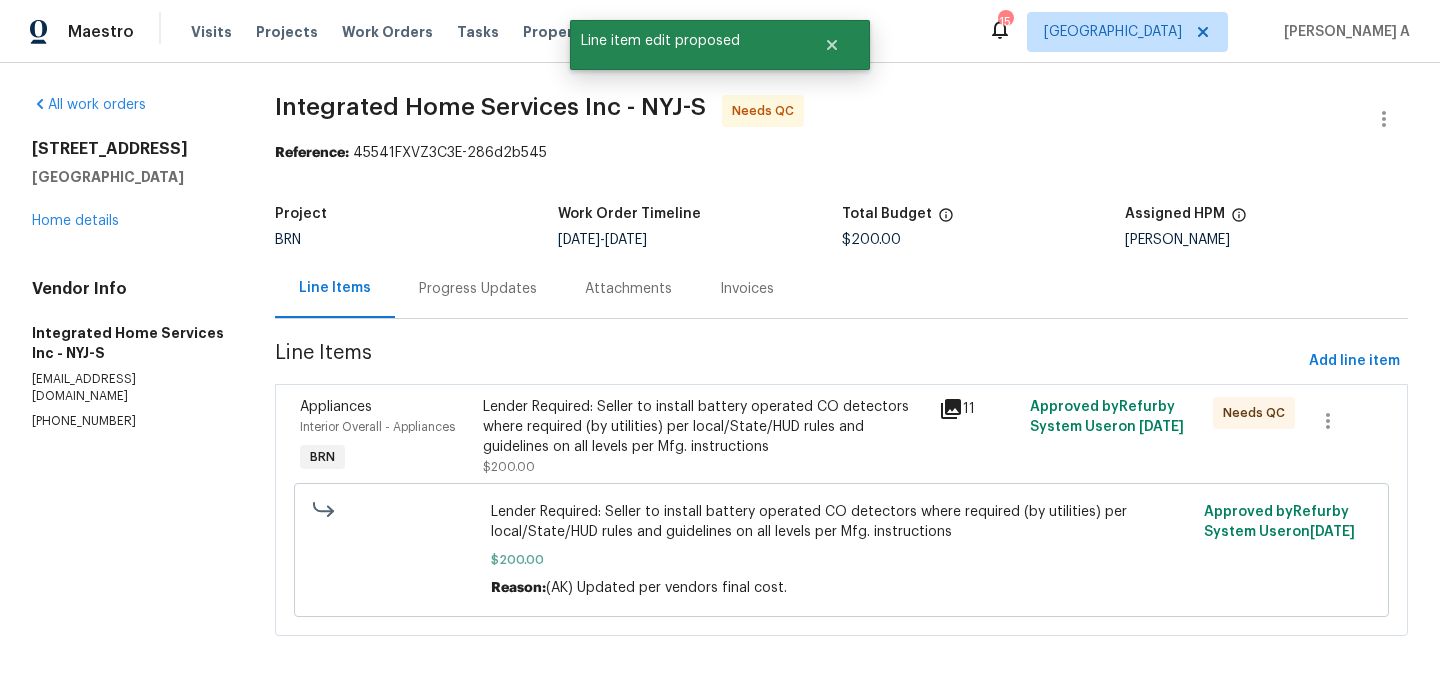 click on "Progress Updates" at bounding box center (478, 289) 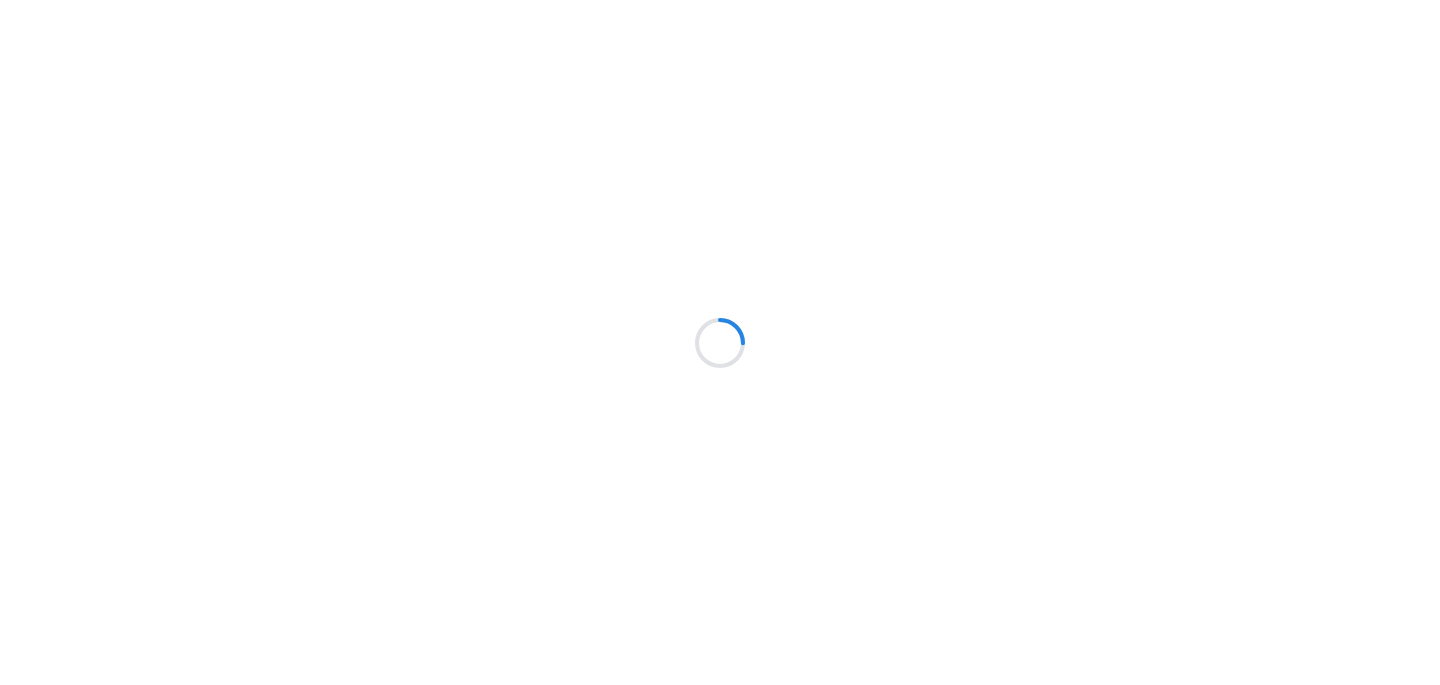 scroll, scrollTop: 0, scrollLeft: 0, axis: both 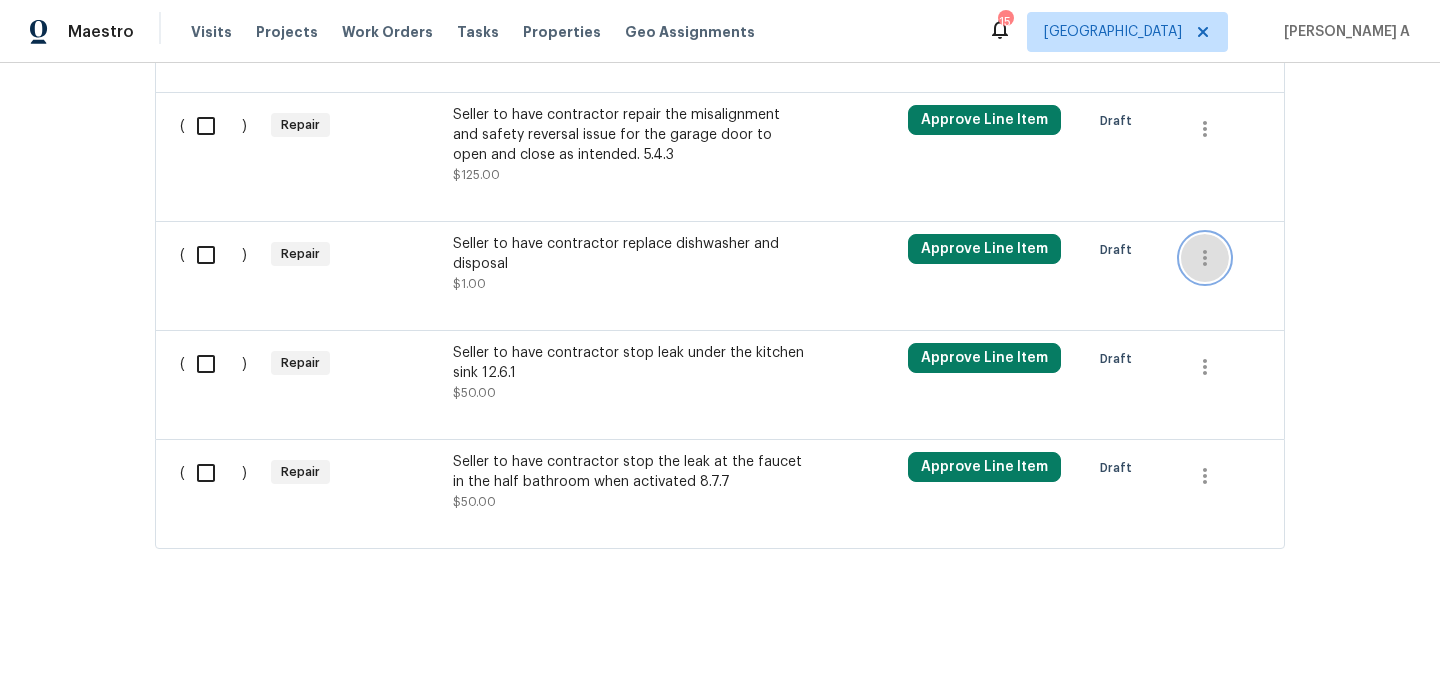 click 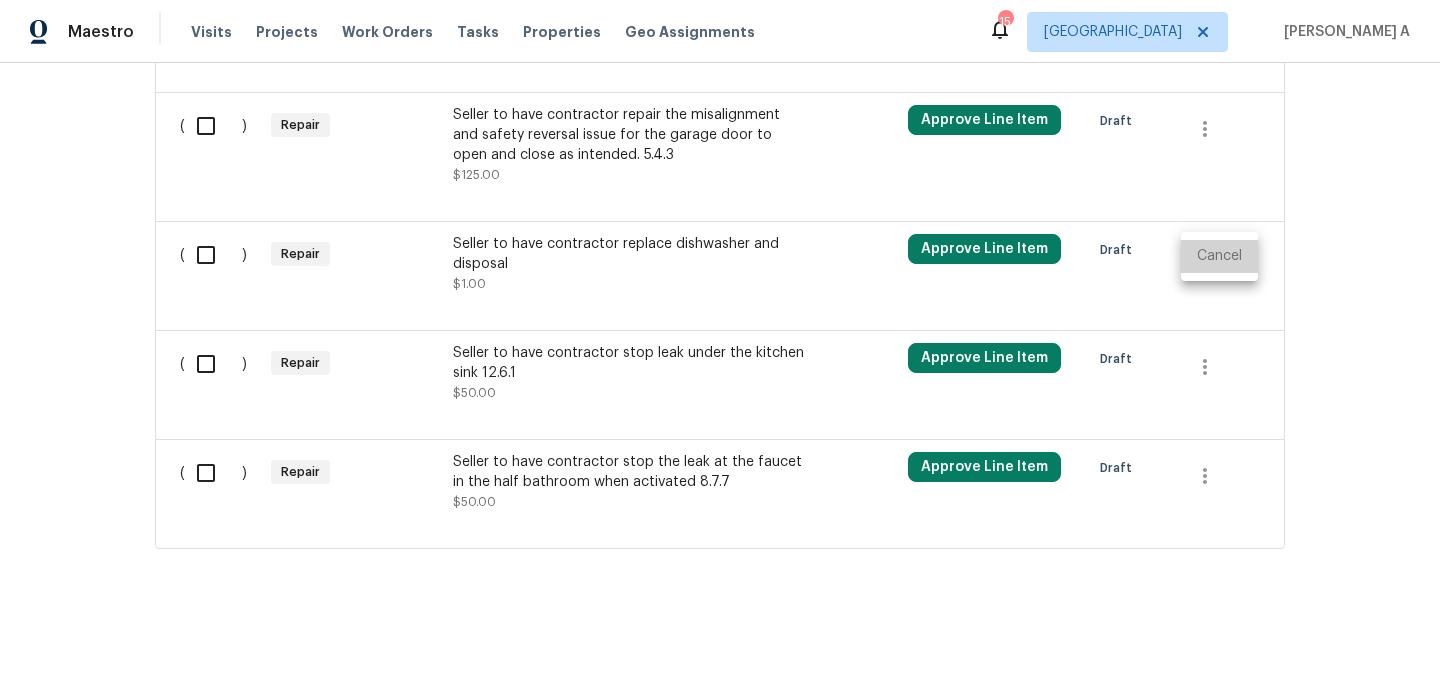 click on "Cancel" at bounding box center [1219, 256] 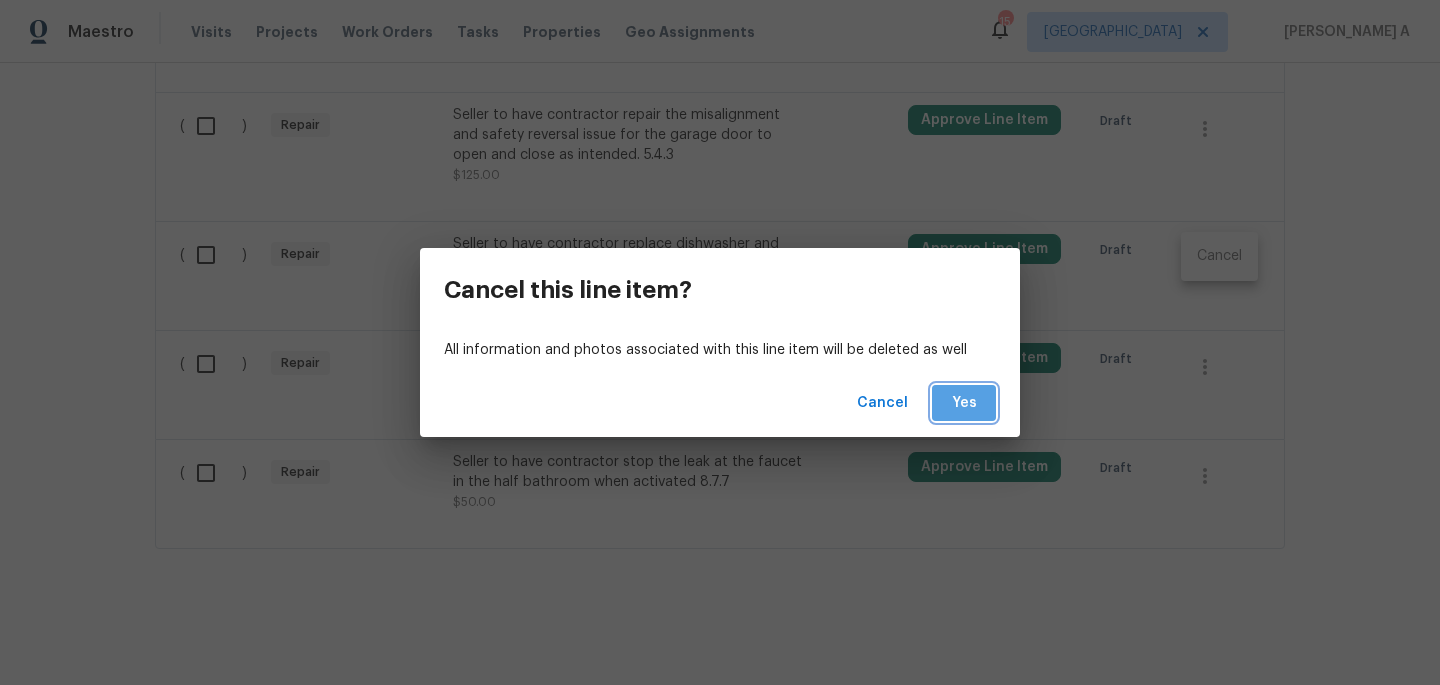 click on "Yes" at bounding box center (964, 403) 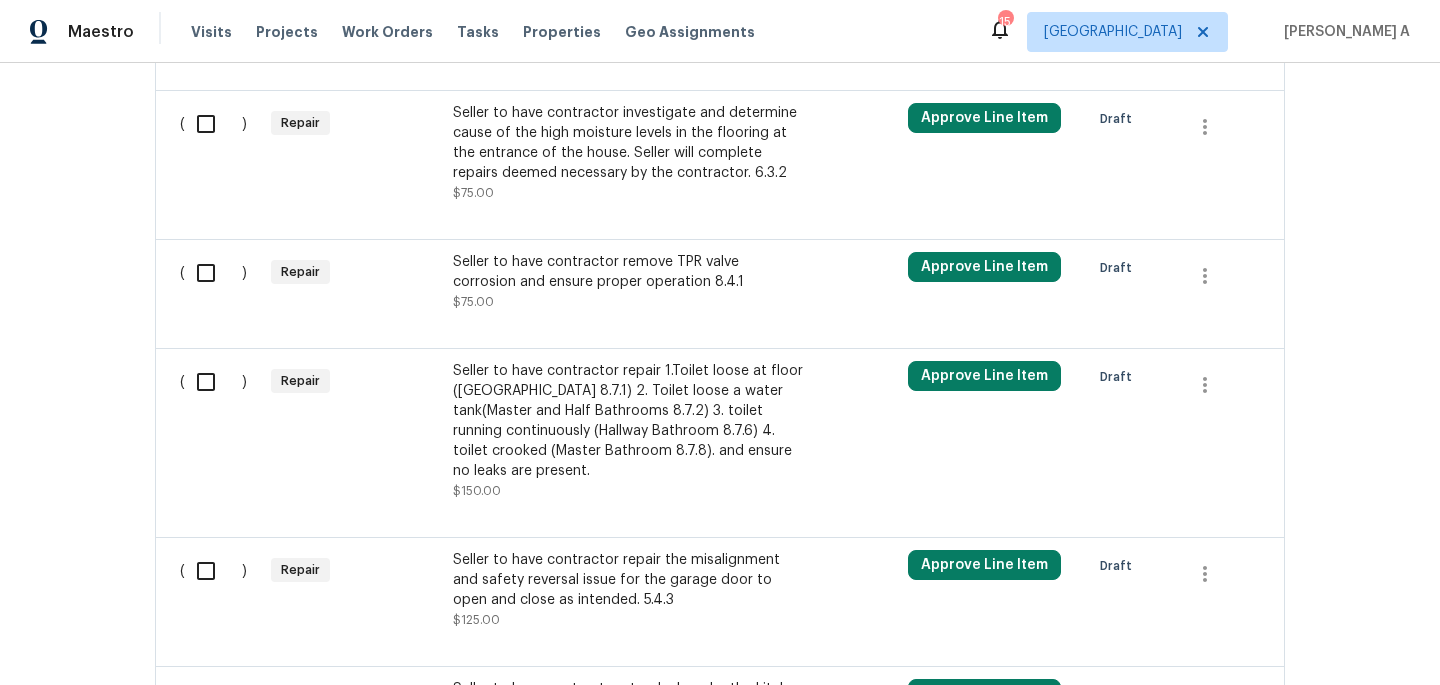scroll, scrollTop: 1878, scrollLeft: 0, axis: vertical 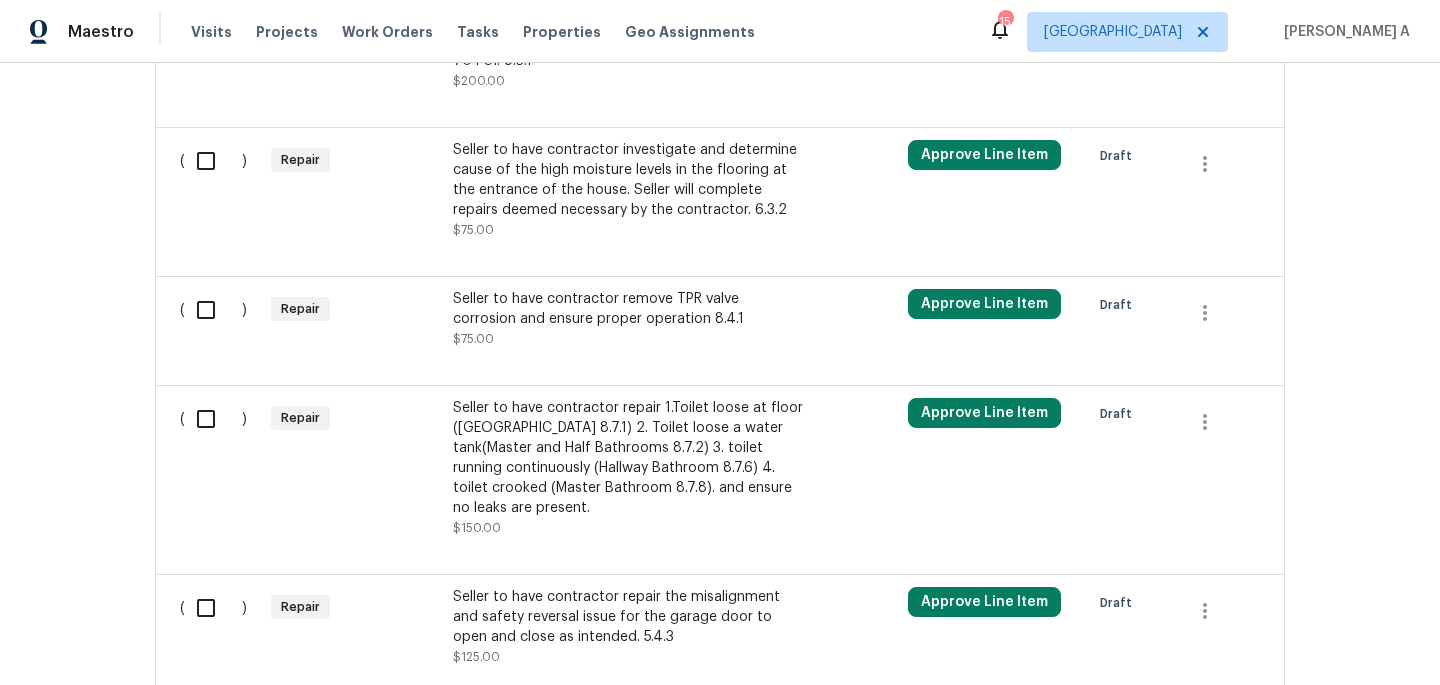 click on "Back to all projects [STREET_ADDRESS] 3 Beds | 2 1/2 Baths | Total: 1978 ft² | Above Grade: 1978 ft² | Basement Finished: N/A | 2008 Not seen [DATE] Mark Seen Actions Last Visit Date [DATE]  by  [PERSON_NAME]   Project BRN   In Progress Visits Work Orders Maintenance Notes Condition Adjustments Costs Photos Floor Plans Cases BRN   In Progress [PERSON_NAME] Property Maintenance LLC GLASS_WINDOW, HANDYMAN, BRN_AND_LRR $275.00 [DATE]  -  [DATE] In Progress Centralized Purchasing PAINTING, APPLIANCE, CABINETS, OD_SELECT $433.25 [DATE]  -  [DATE] Sent to vendor LISTED   [DATE]  -  [DATE] Complete [PERSON_NAME] Mechanical, Inc HVAC, BRN_AND_LRR, RADON_TESTING $9,000.00 1 Repair [DATE]  -  [DATE] Complete LISTED   [DATE]  -  [DATE] Complete HM-Handyman HANDYMAN, BRN_AND_LRR $200.00 1 Repair [DATE]  -  [DATE] Paid LISTED   [DATE]  -  [DATE] Complete 5J’S Remodeling GLASS_WINDOW, BRN_AND_LRR, HANDYMAN $200.00 1 Repair [DATE]  -  [DATE] Paid LISTED   [DATE]  -" at bounding box center [720, 374] 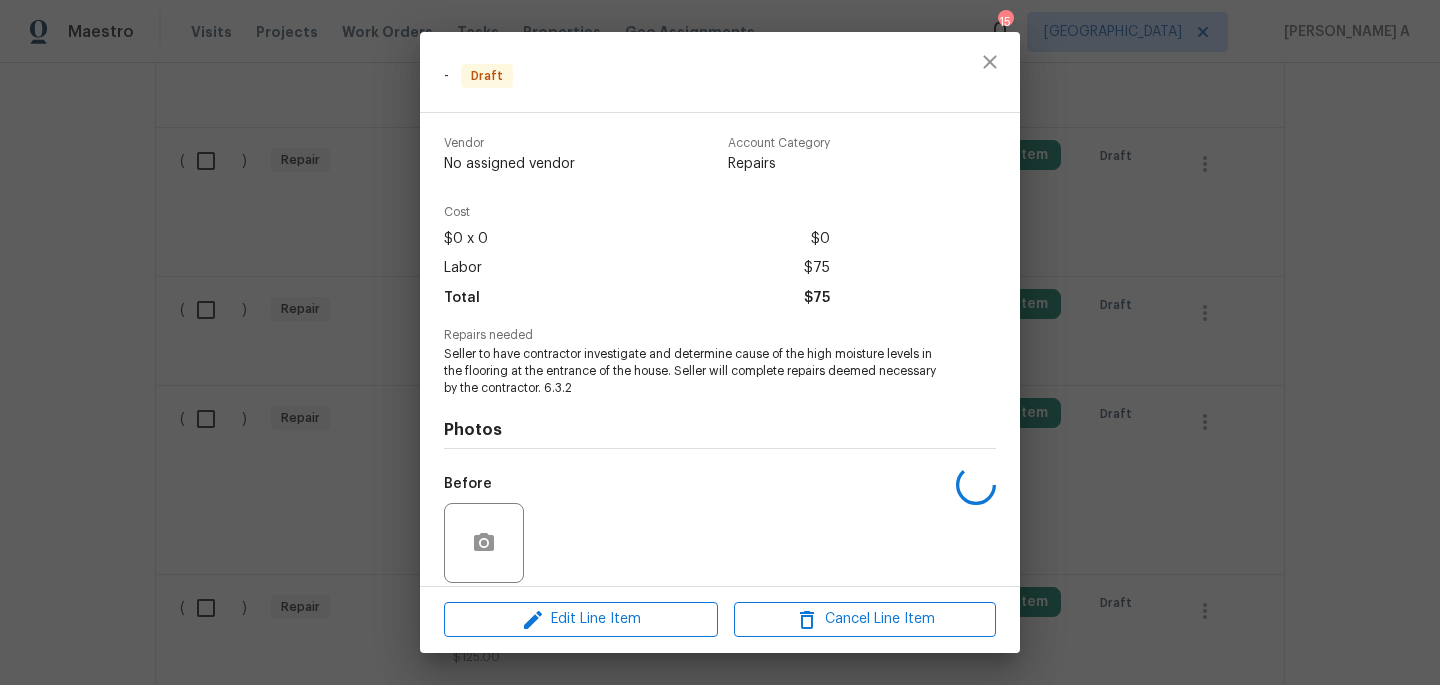 scroll, scrollTop: 147, scrollLeft: 0, axis: vertical 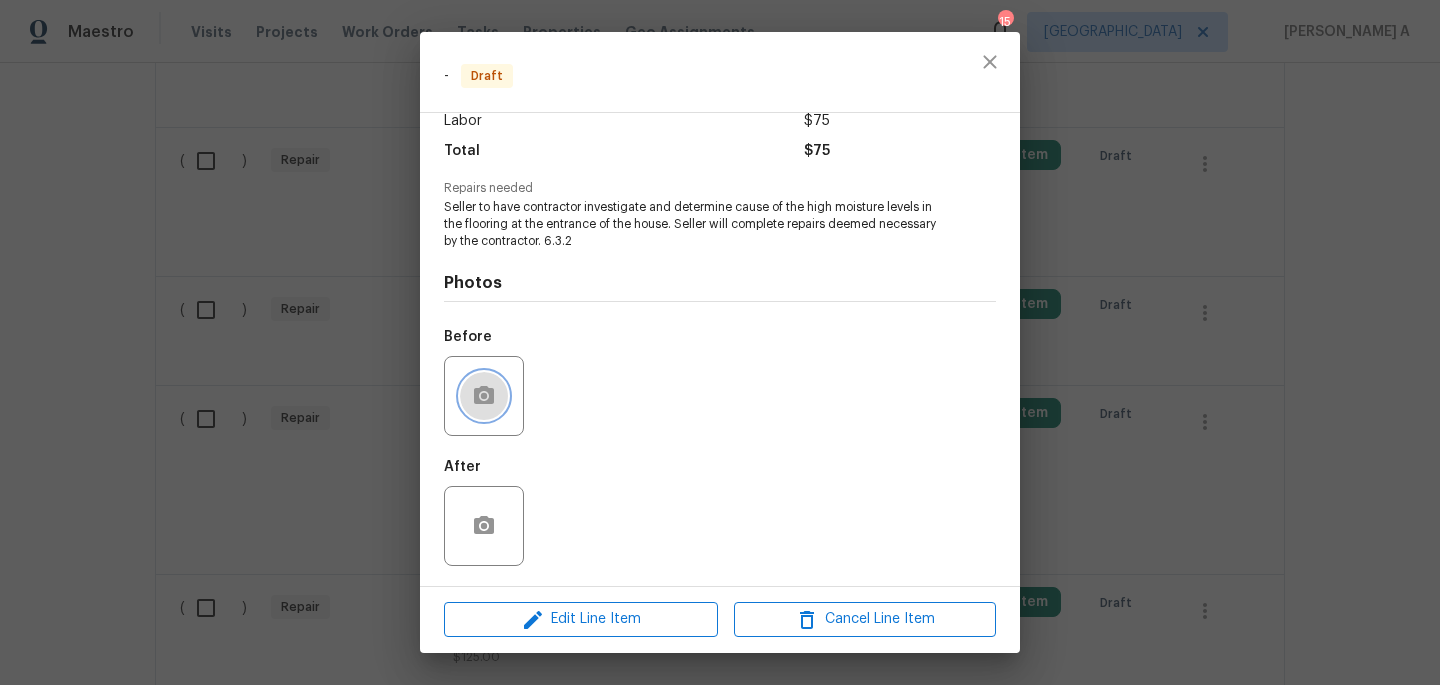 click at bounding box center [484, 396] 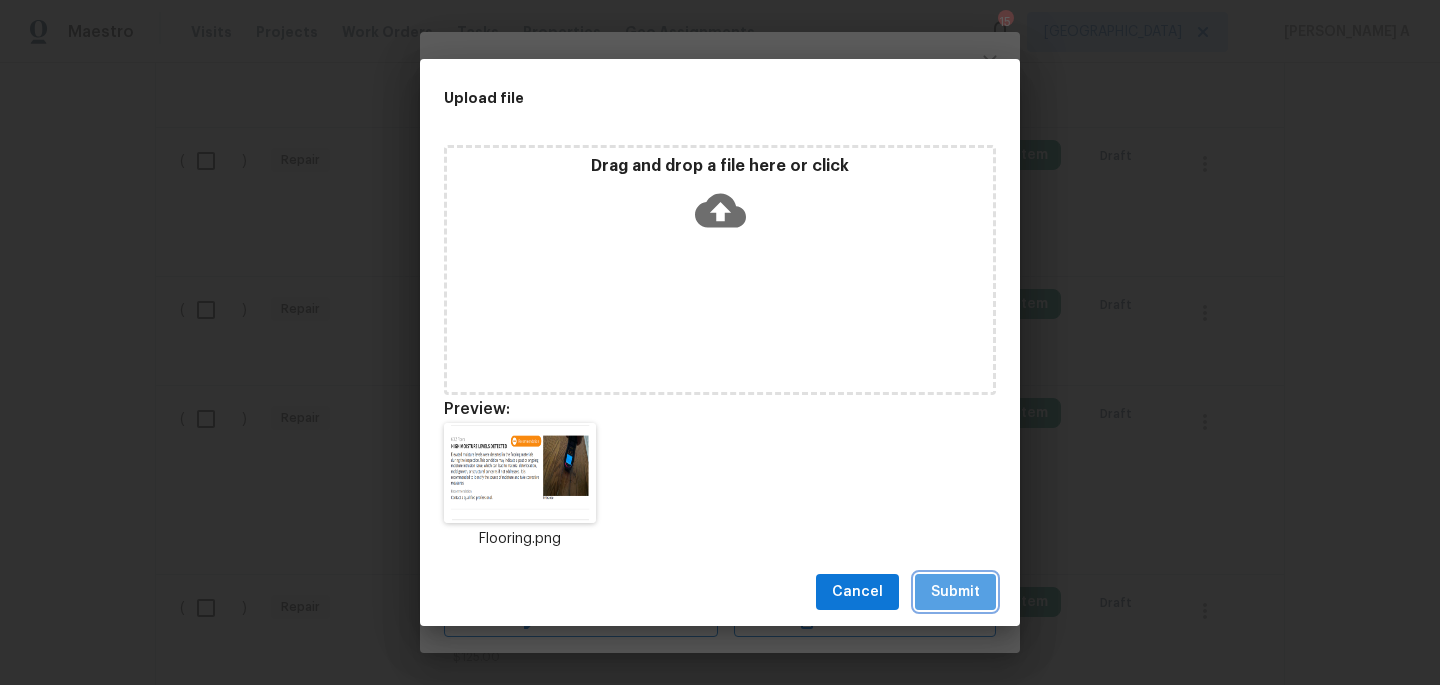 click on "Submit" at bounding box center [955, 592] 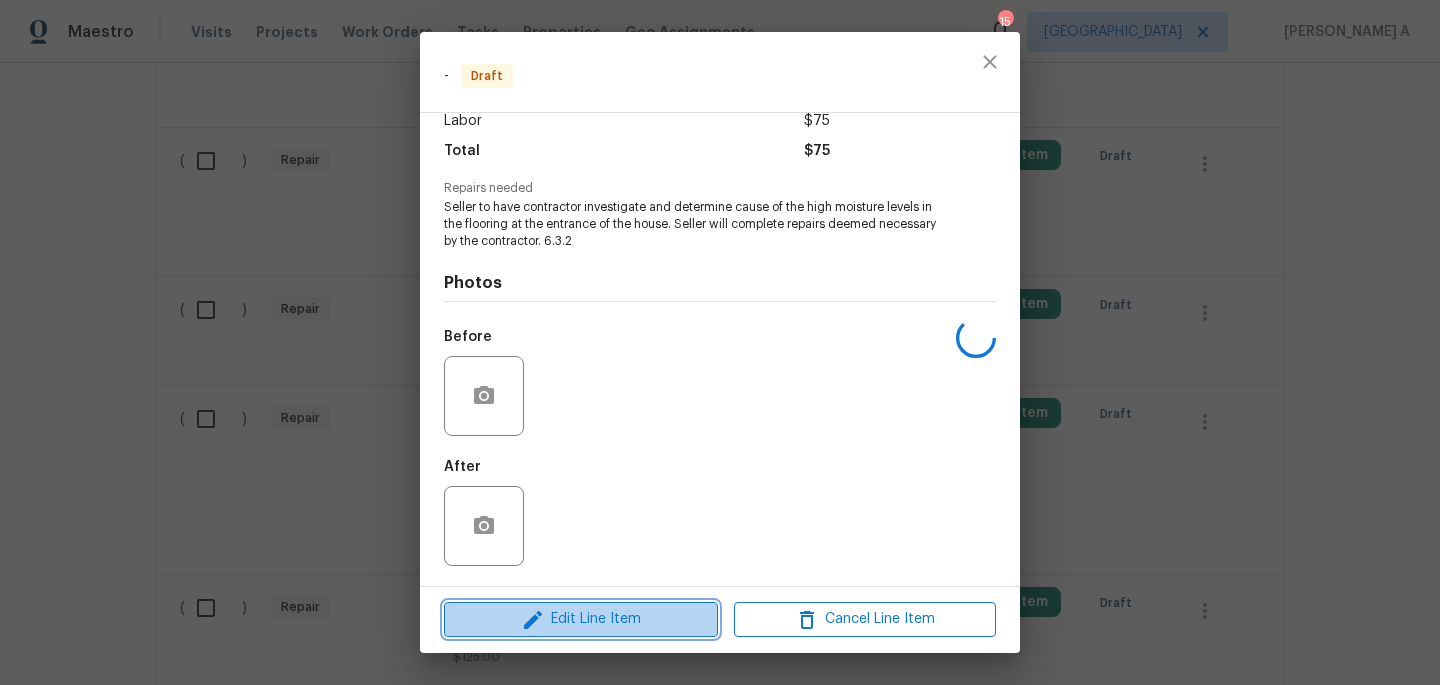 click on "Edit Line Item" at bounding box center (581, 619) 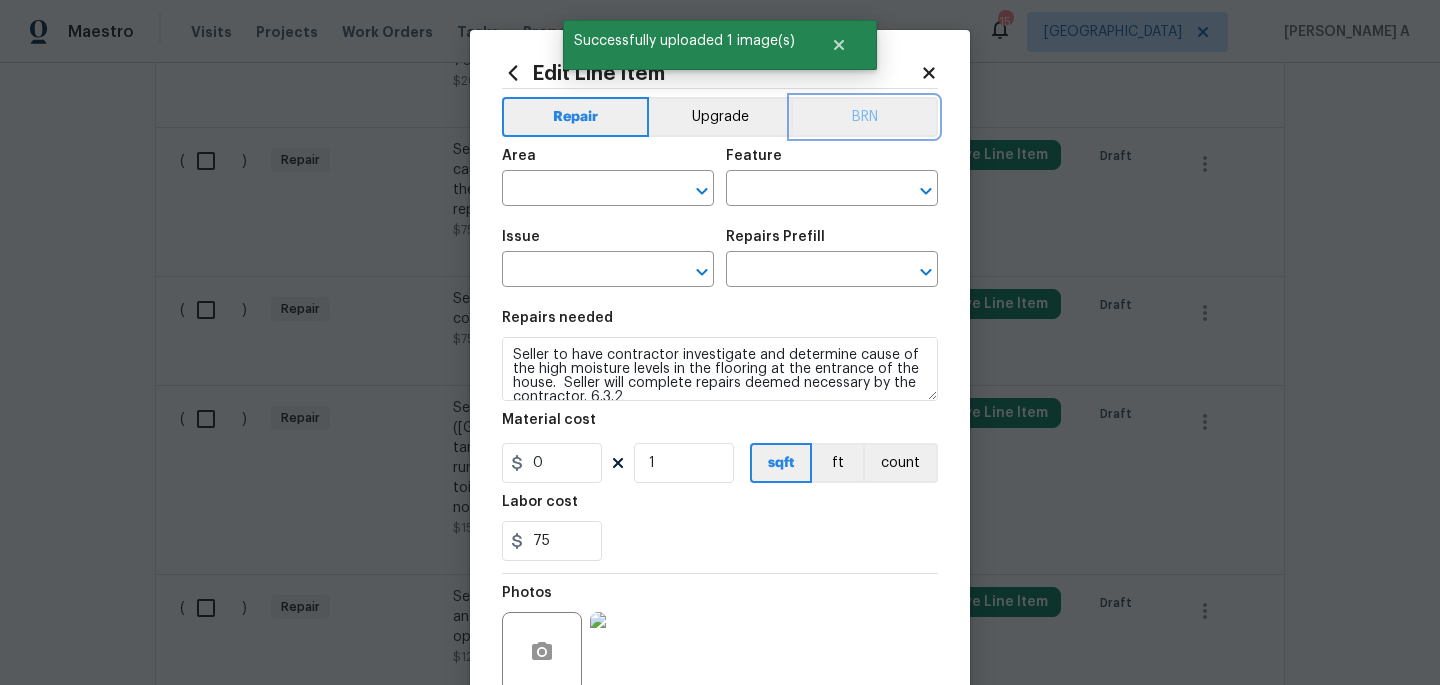 click on "BRN" at bounding box center (864, 117) 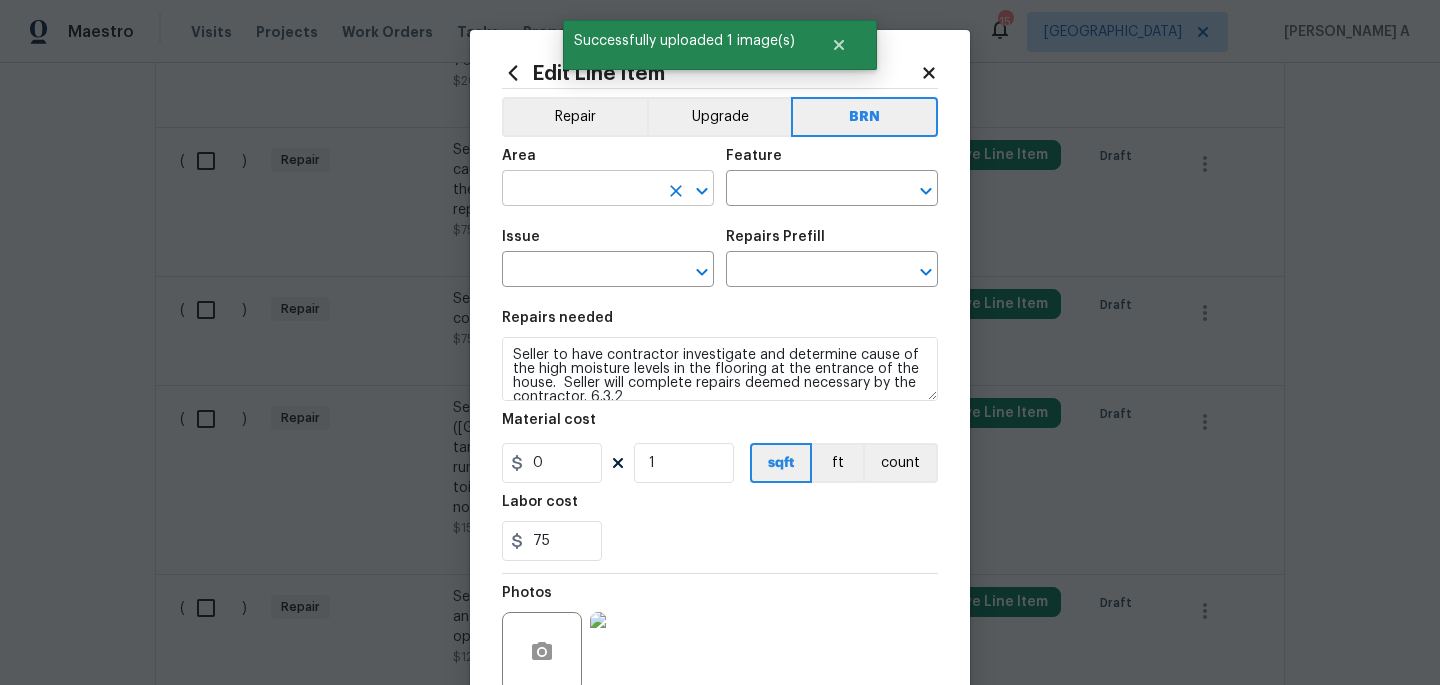 click at bounding box center (580, 190) 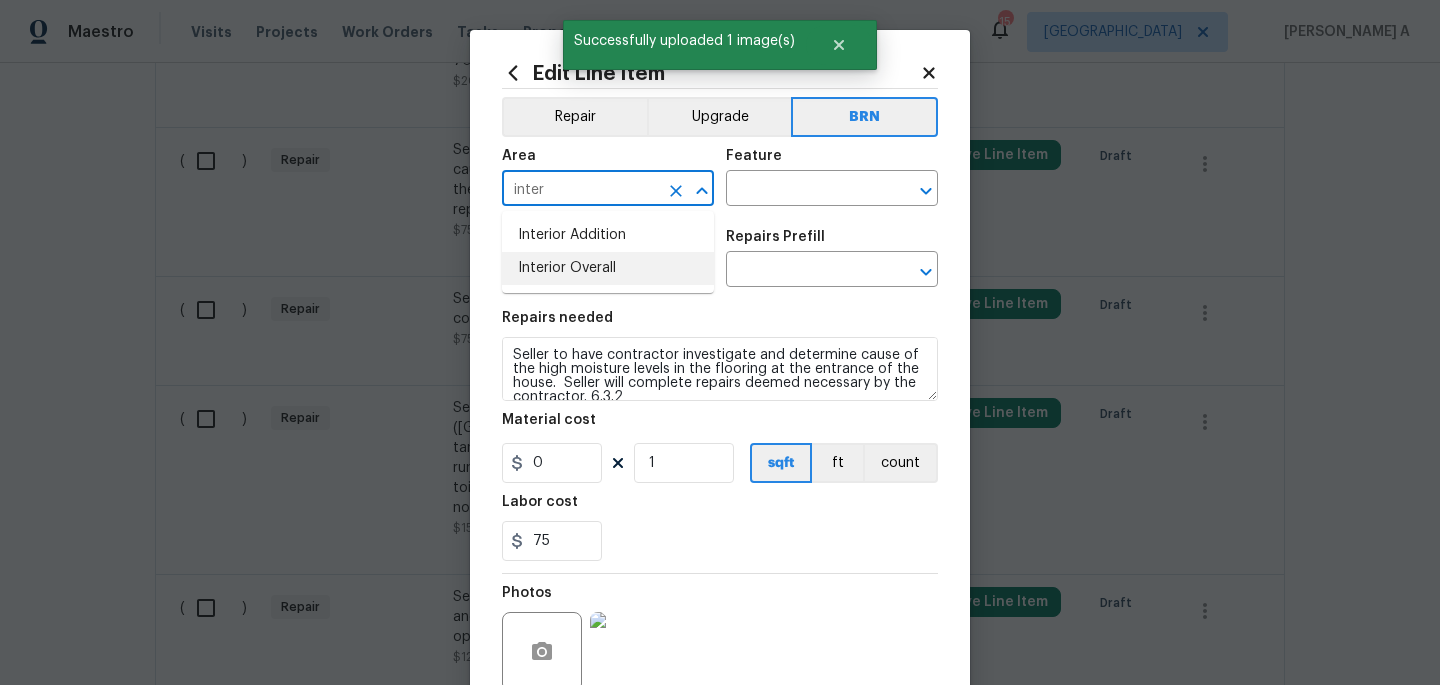 click on "Interior Overall" at bounding box center [608, 268] 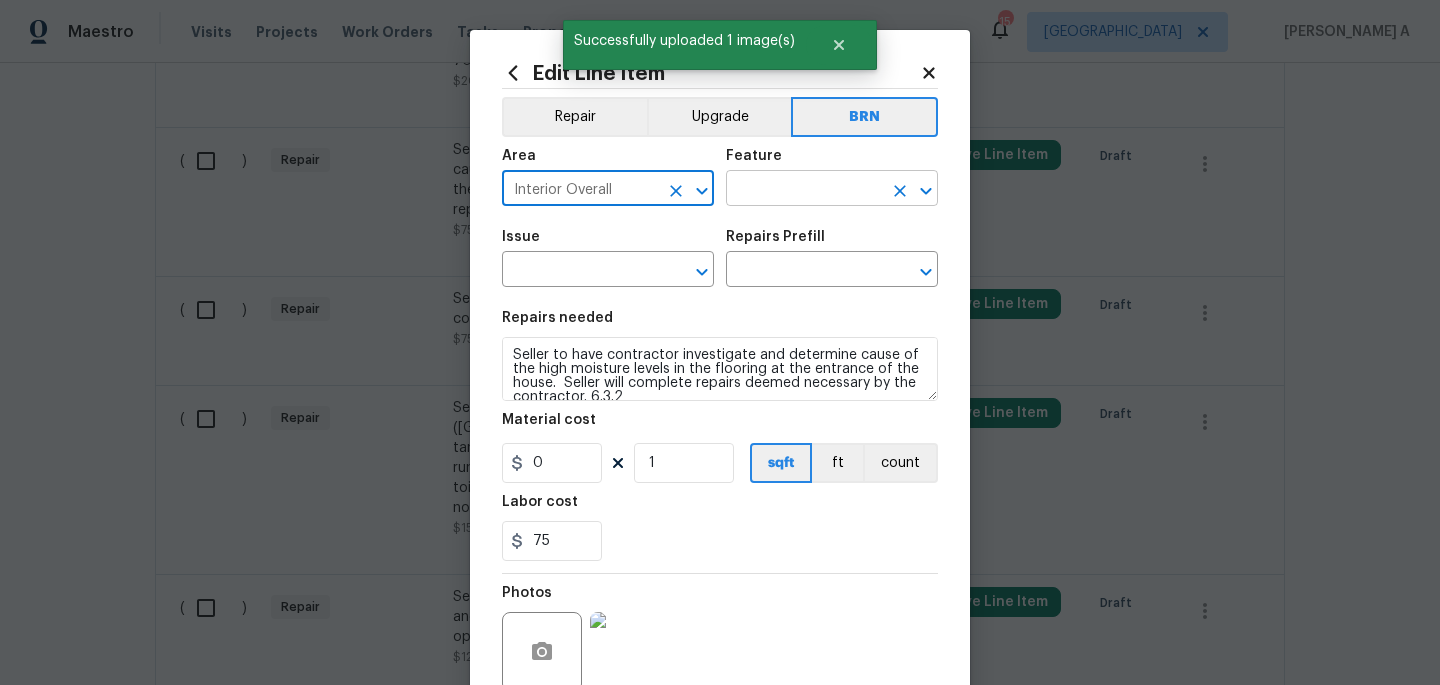 type on "Interior Overall" 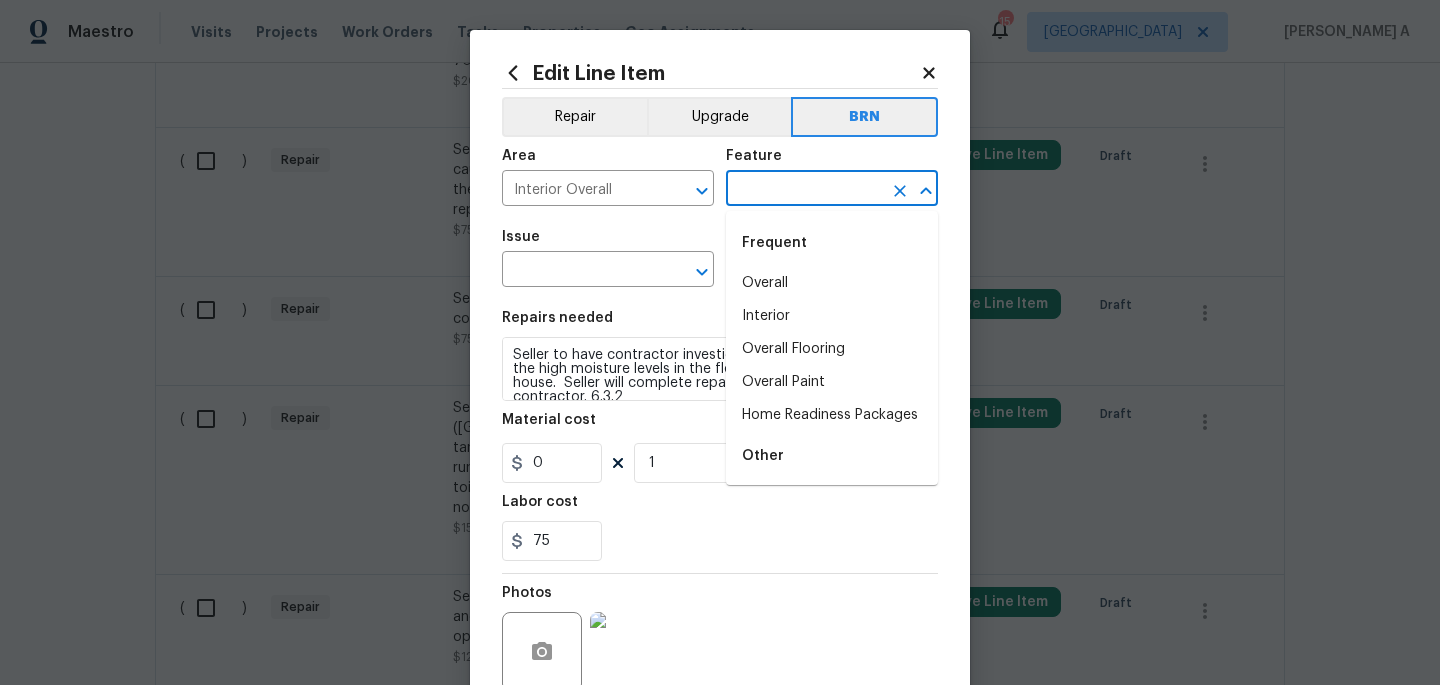 click at bounding box center [804, 190] 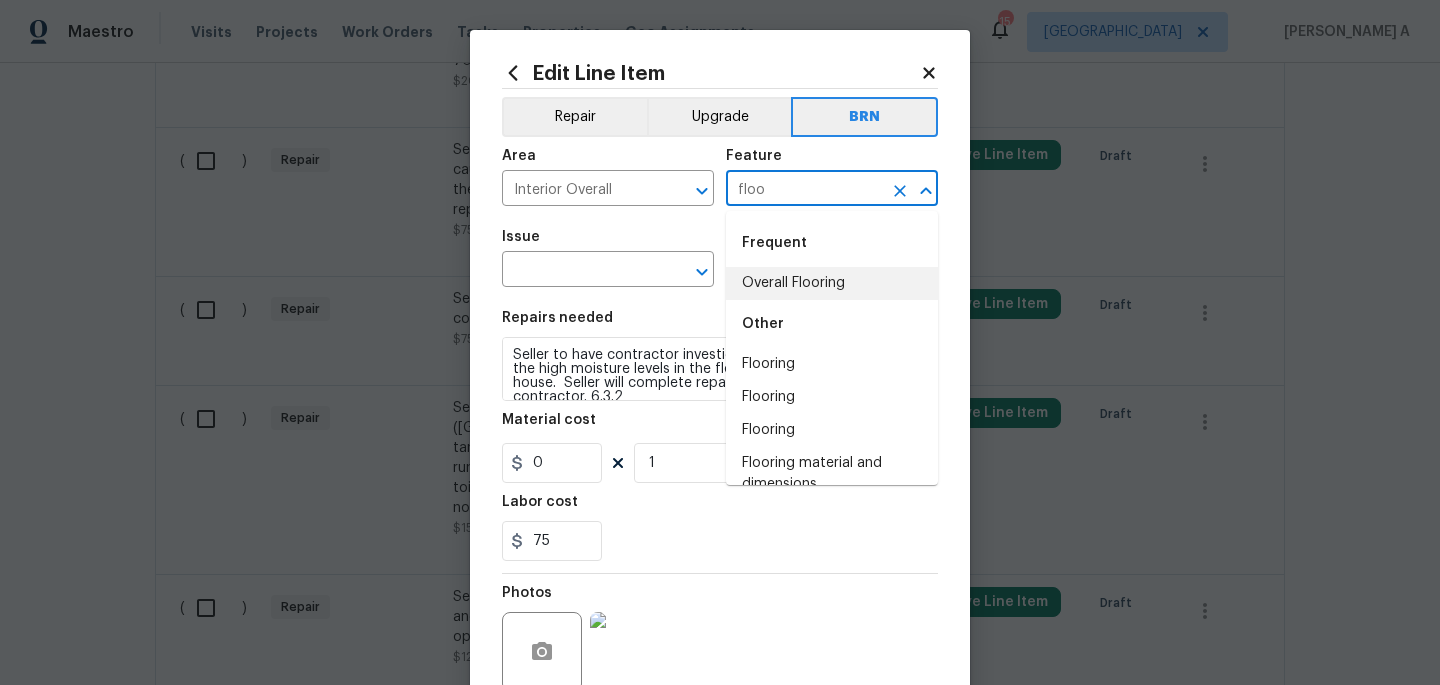 click on "Overall Flooring" at bounding box center (832, 283) 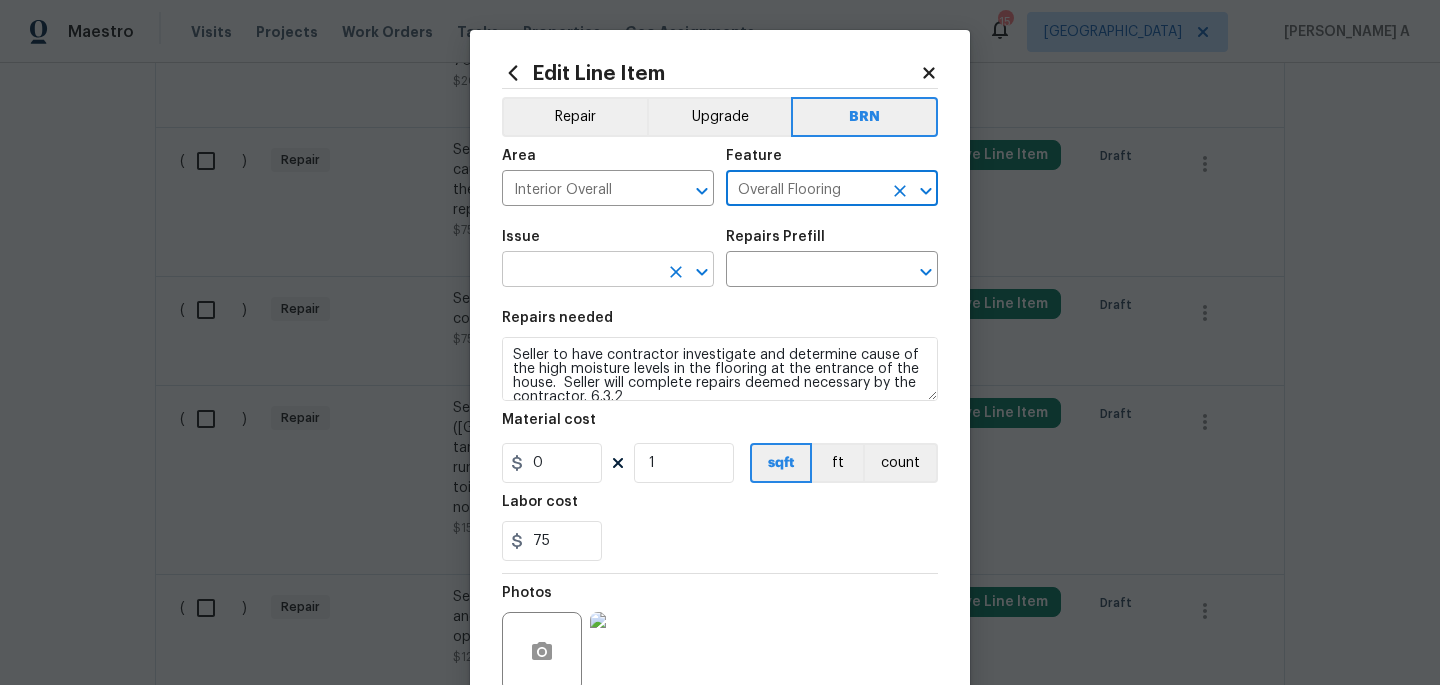 type on "Overall Flooring" 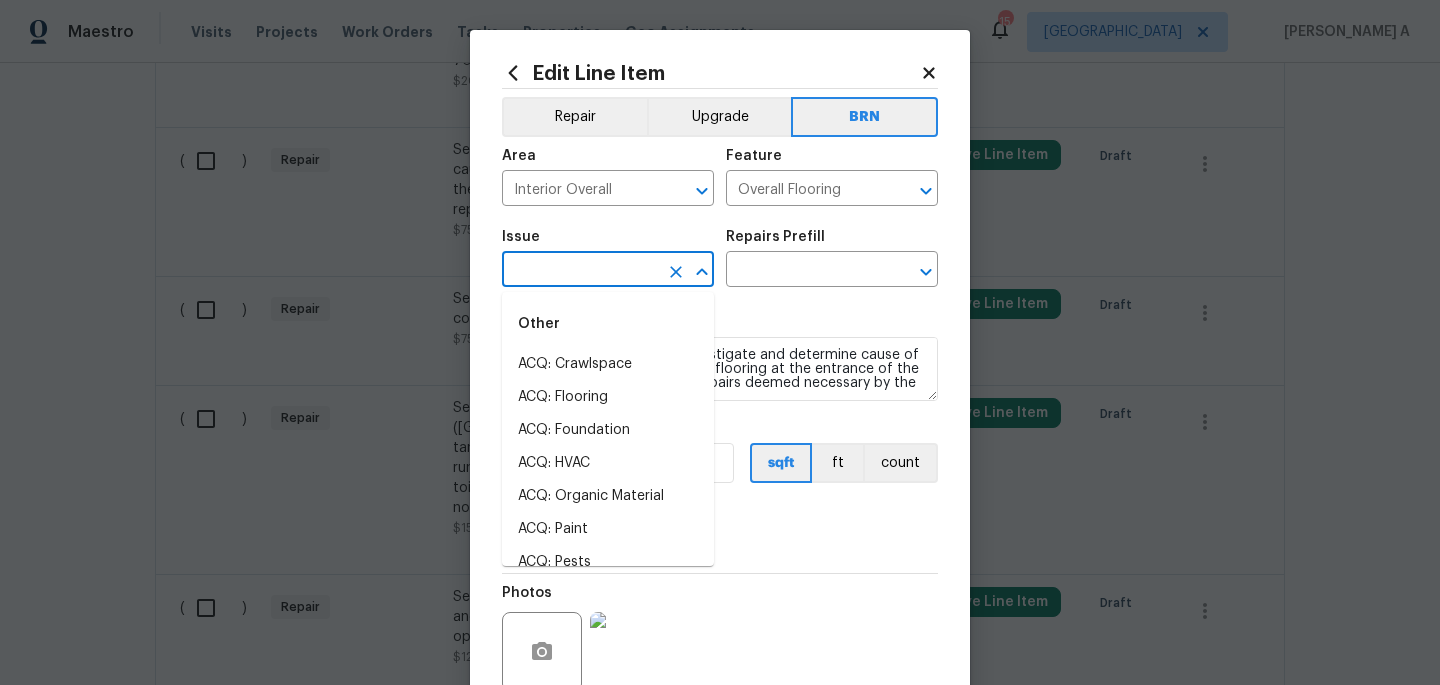 click at bounding box center [580, 271] 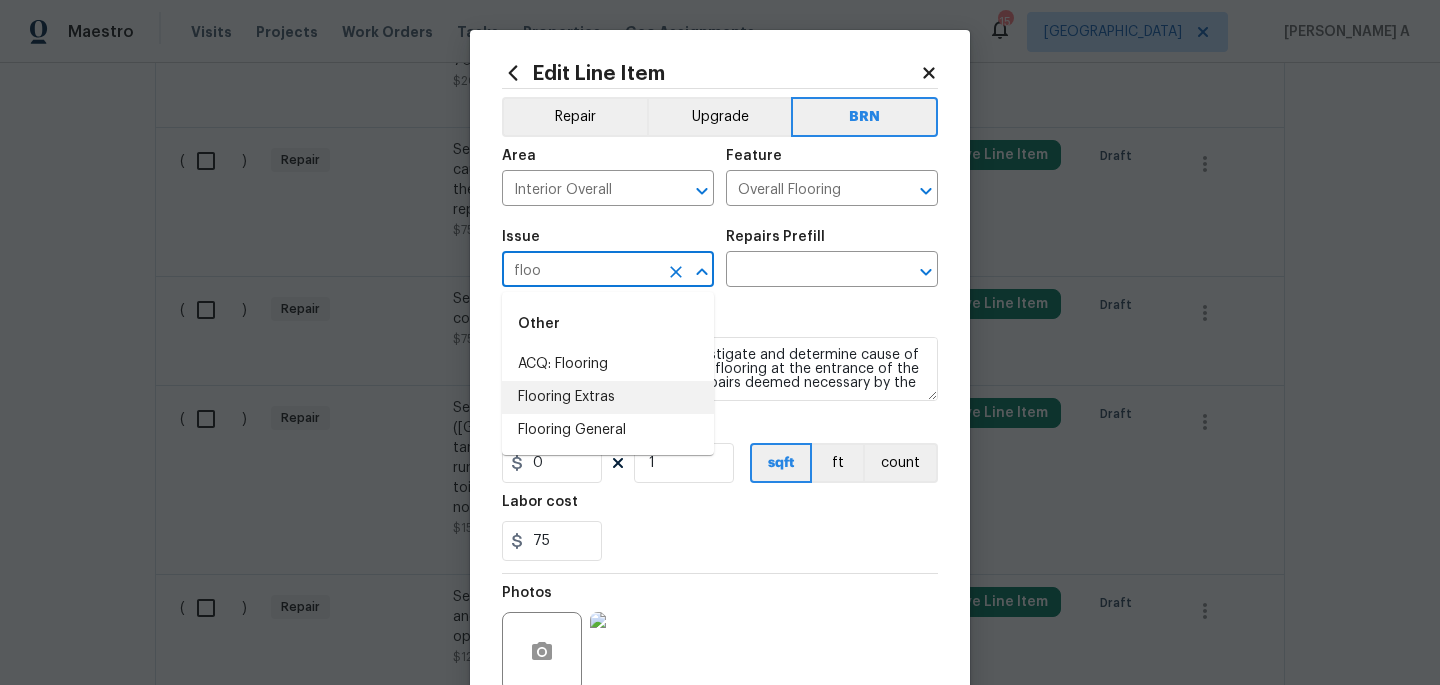 click on "Flooring Extras" at bounding box center (608, 397) 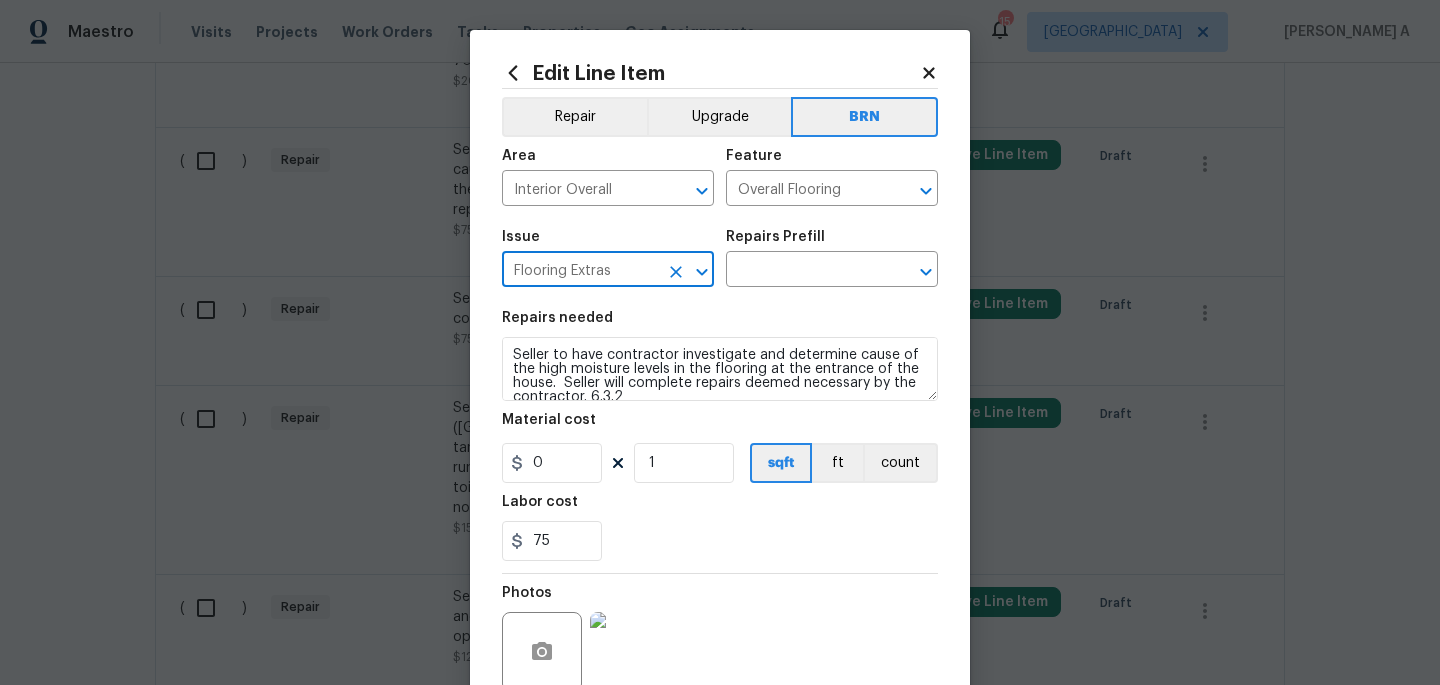 type on "Flooring Extras" 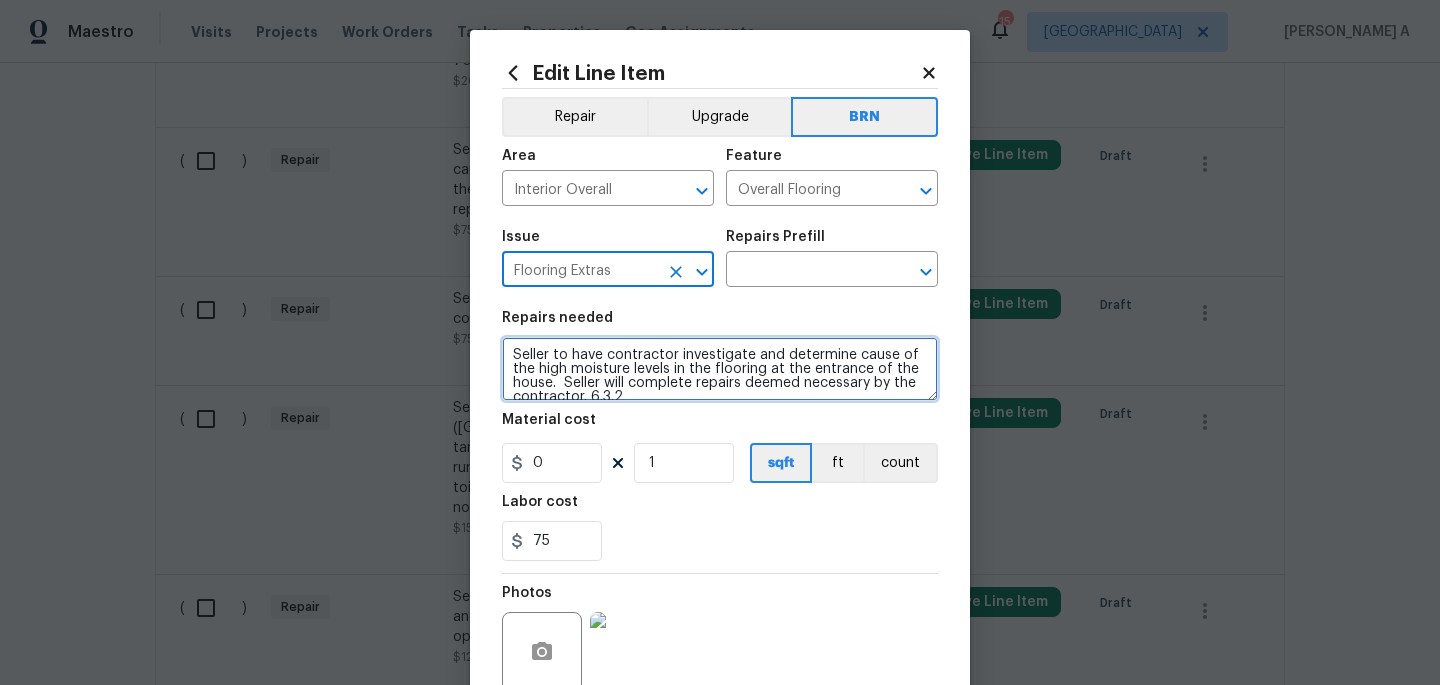 click on "Seller to have contractor investigate and determine cause of the high moisture levels in the flooring at the entrance of the house.  Seller will complete repairs deemed necessary by the contractor. 6.3.2" at bounding box center (720, 369) 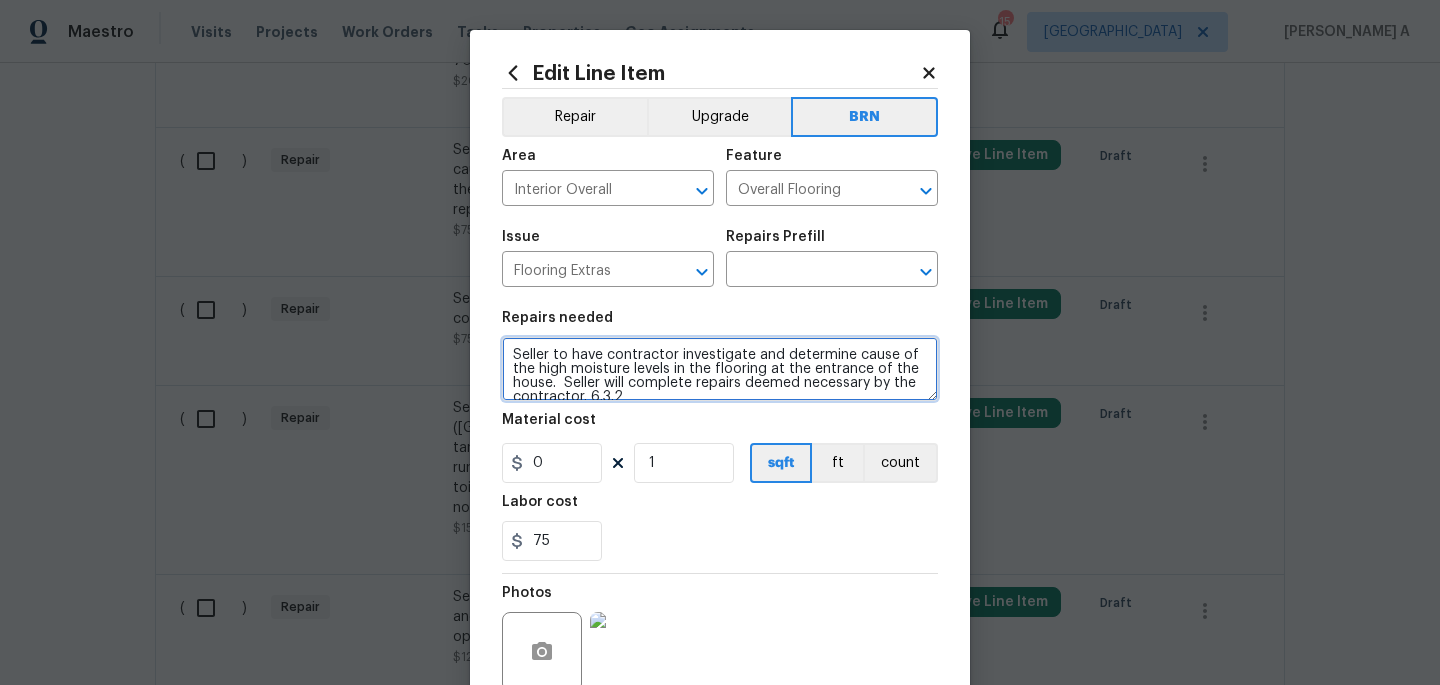 click on "Seller to have contractor investigate and determine cause of the high moisture levels in the flooring at the entrance of the house.  Seller will complete repairs deemed necessary by the contractor. 6.3.2" at bounding box center (720, 369) 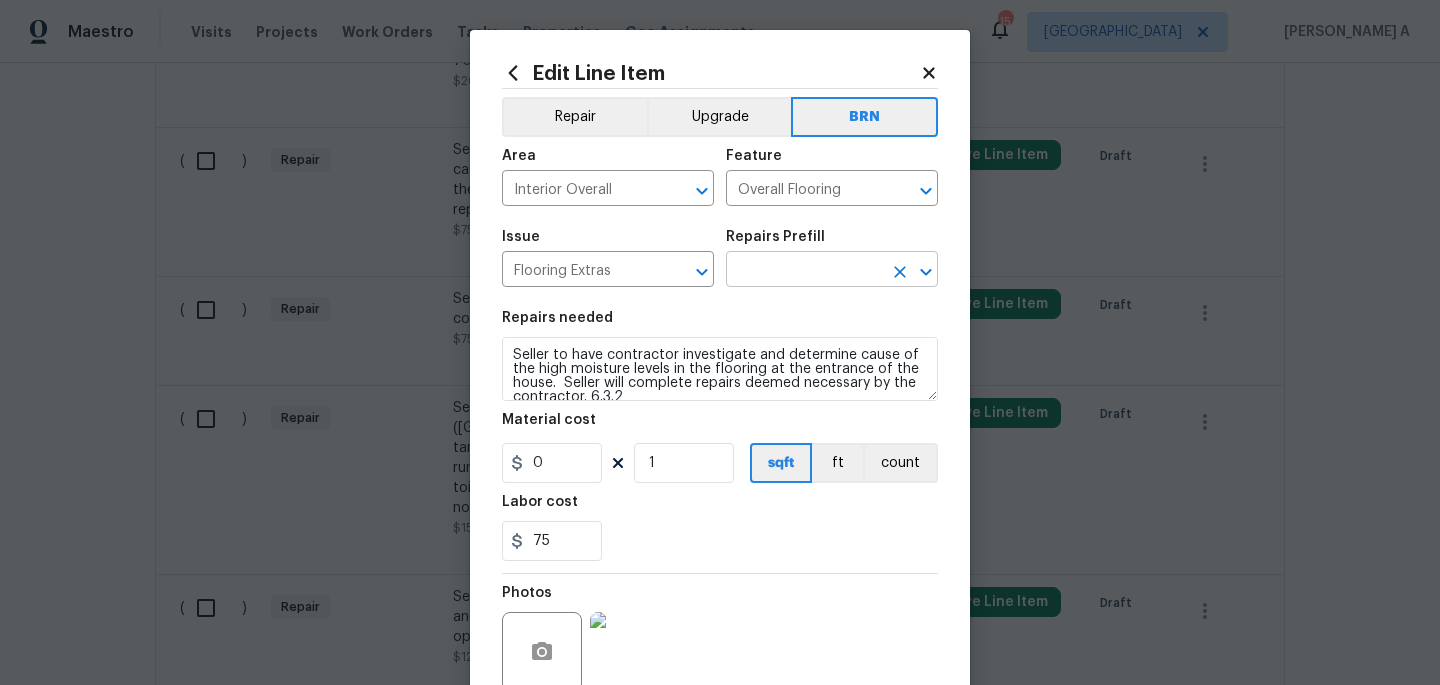 click at bounding box center (804, 271) 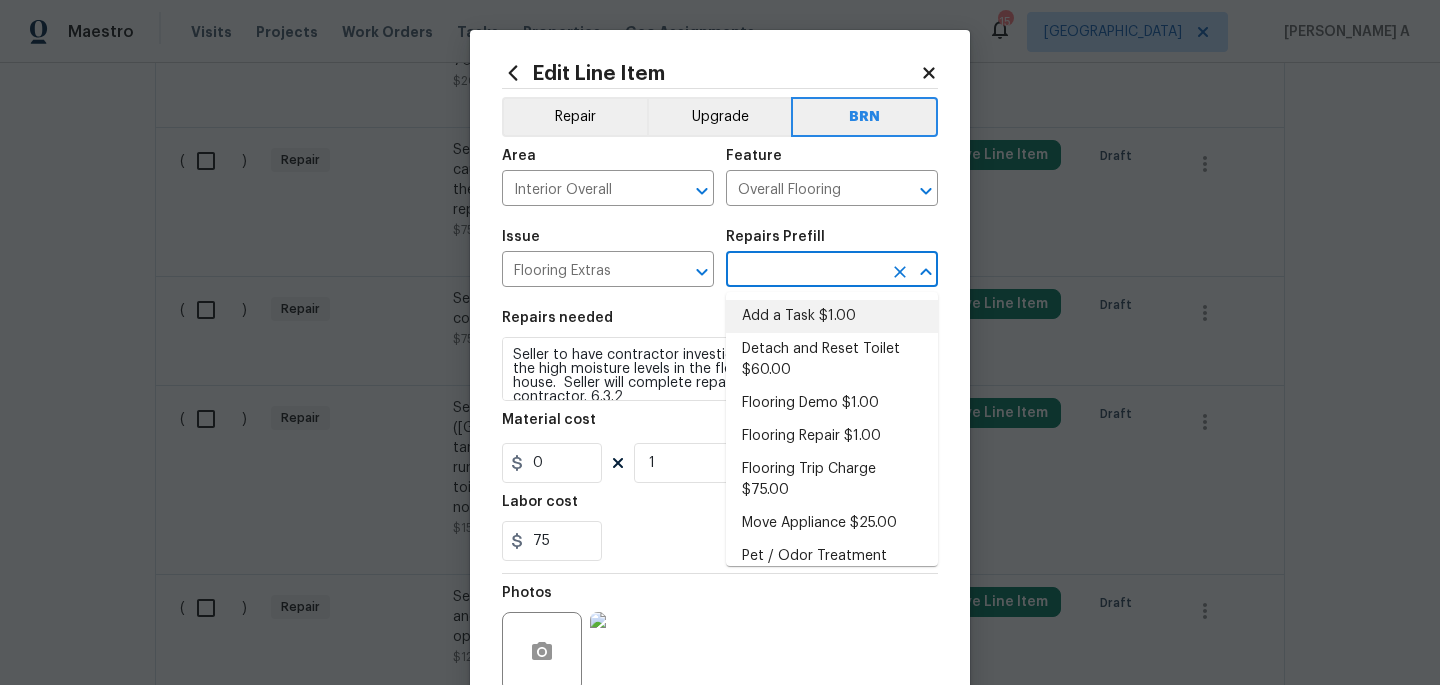 click on "Add a Task $1.00" at bounding box center [832, 316] 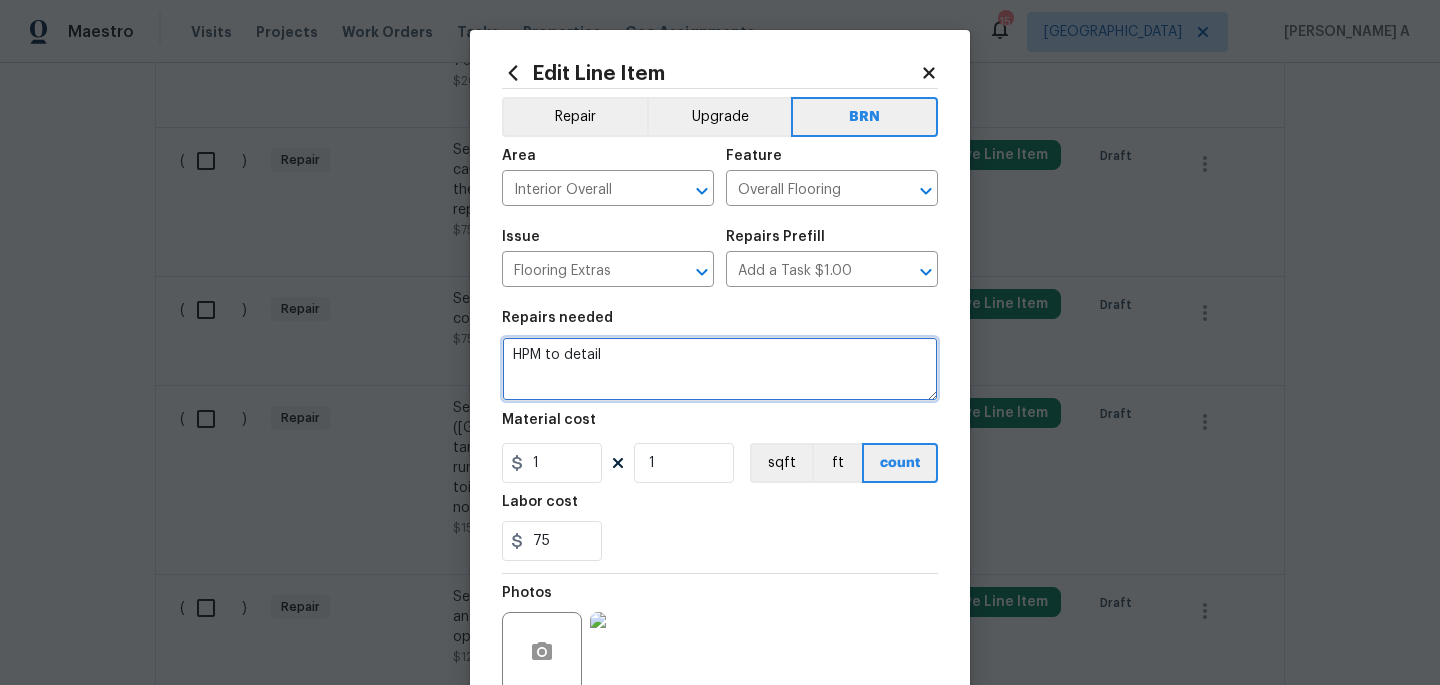 click on "HPM to detail" at bounding box center [720, 369] 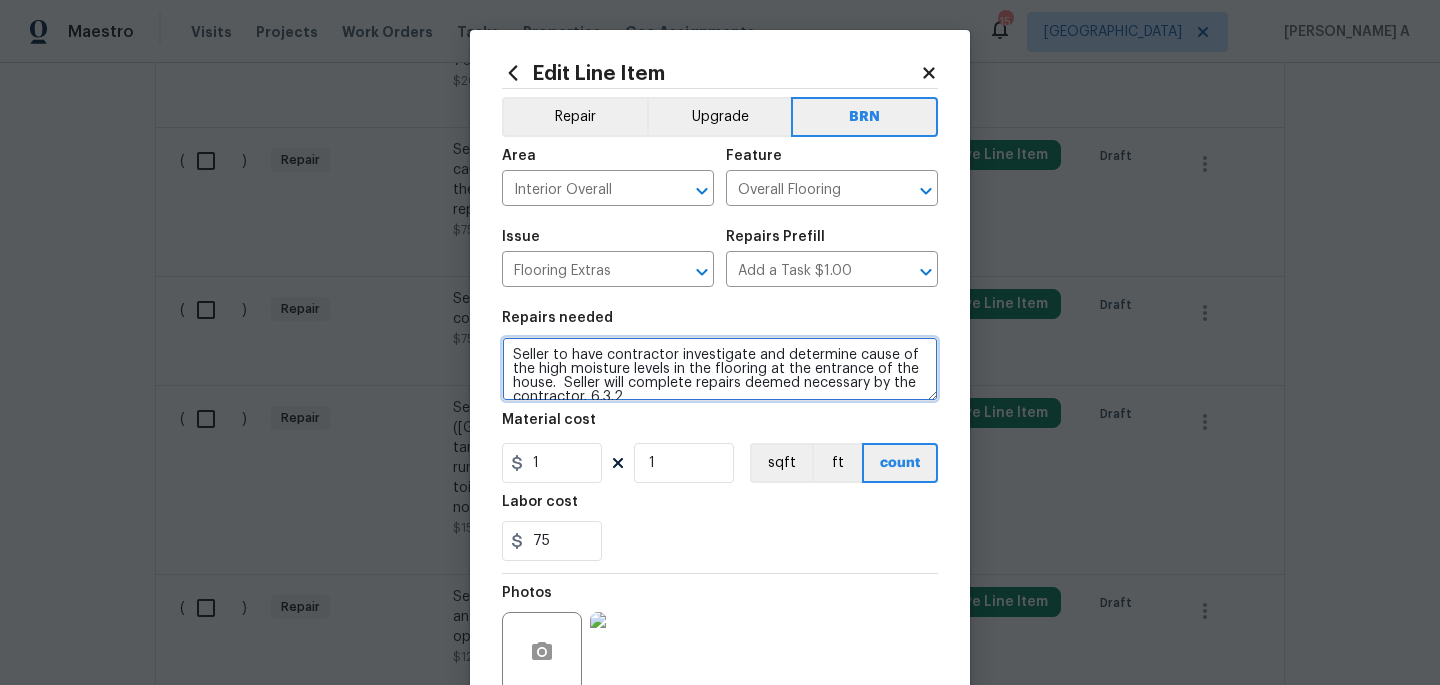 scroll, scrollTop: 4, scrollLeft: 0, axis: vertical 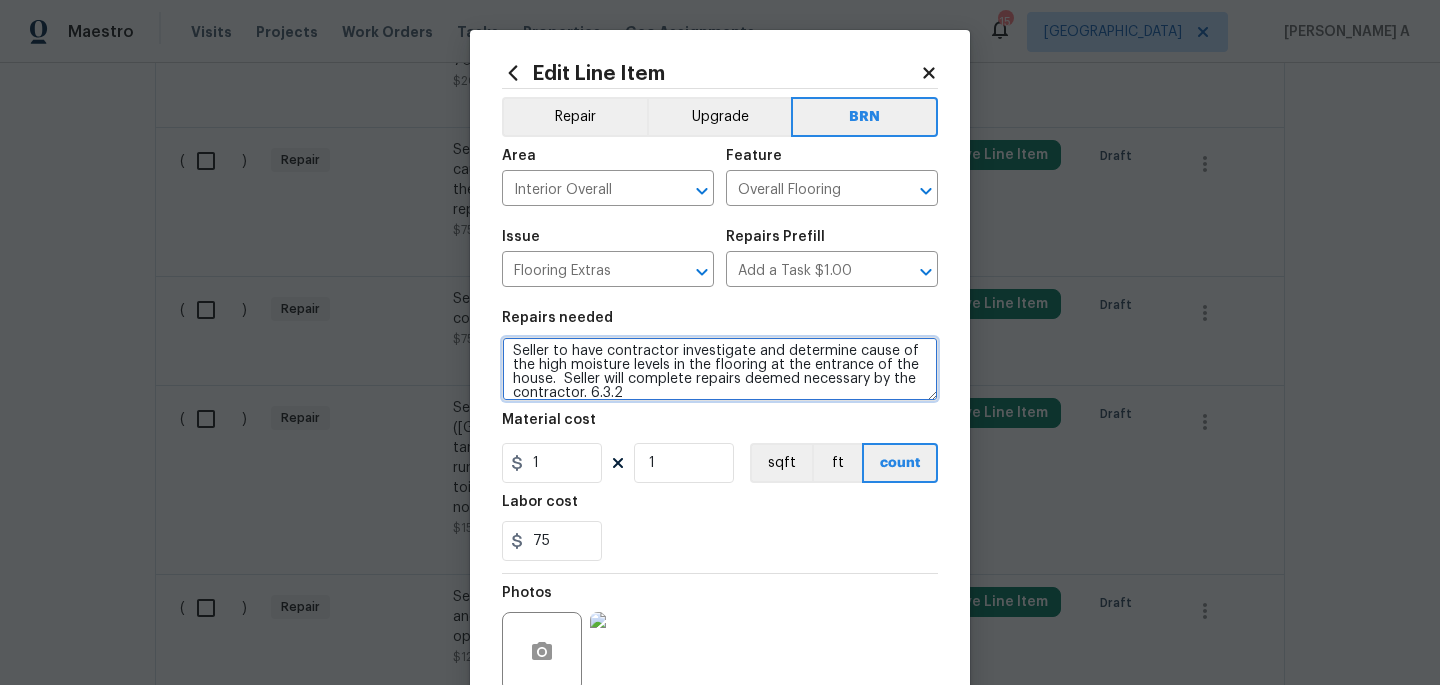 type on "Seller to have contractor investigate and determine cause of the high moisture levels in the flooring at the entrance of the house.  Seller will complete repairs deemed necessary by the contractor. 6.3.2" 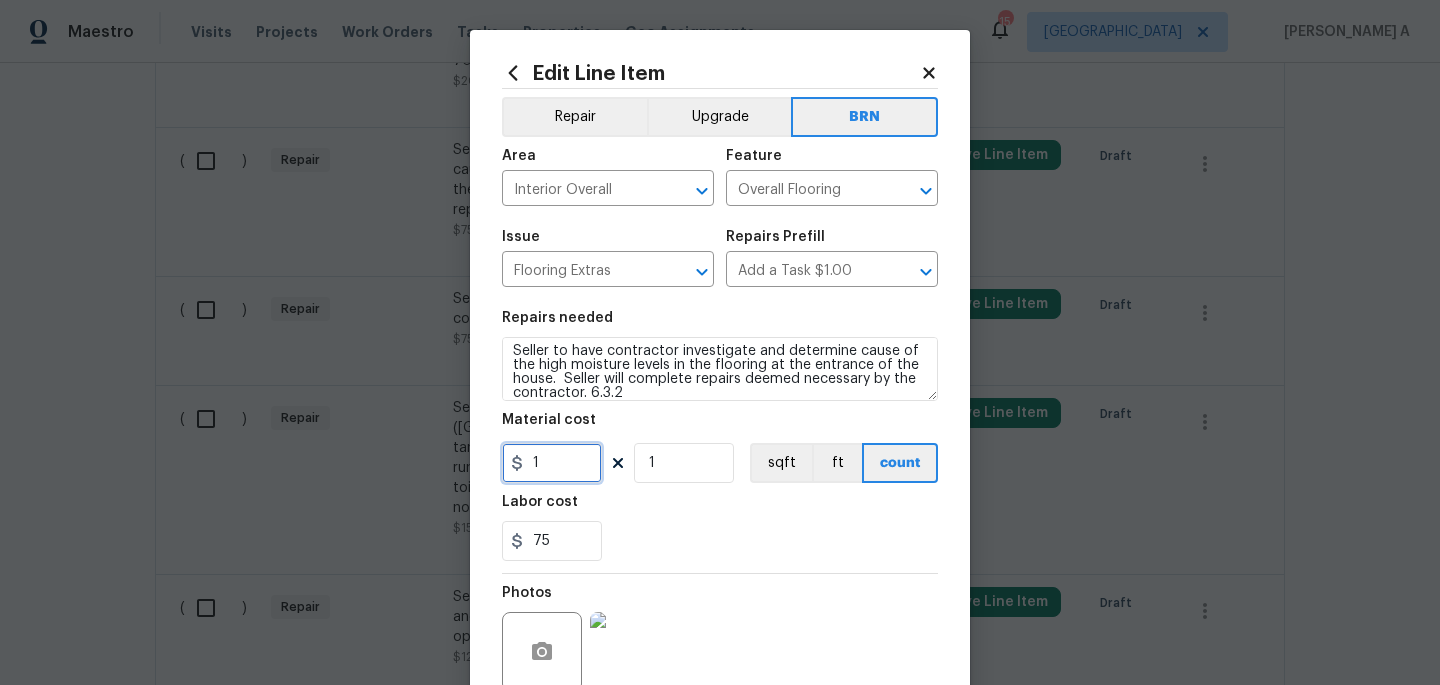 drag, startPoint x: 554, startPoint y: 469, endPoint x: 488, endPoint y: 458, distance: 66.910385 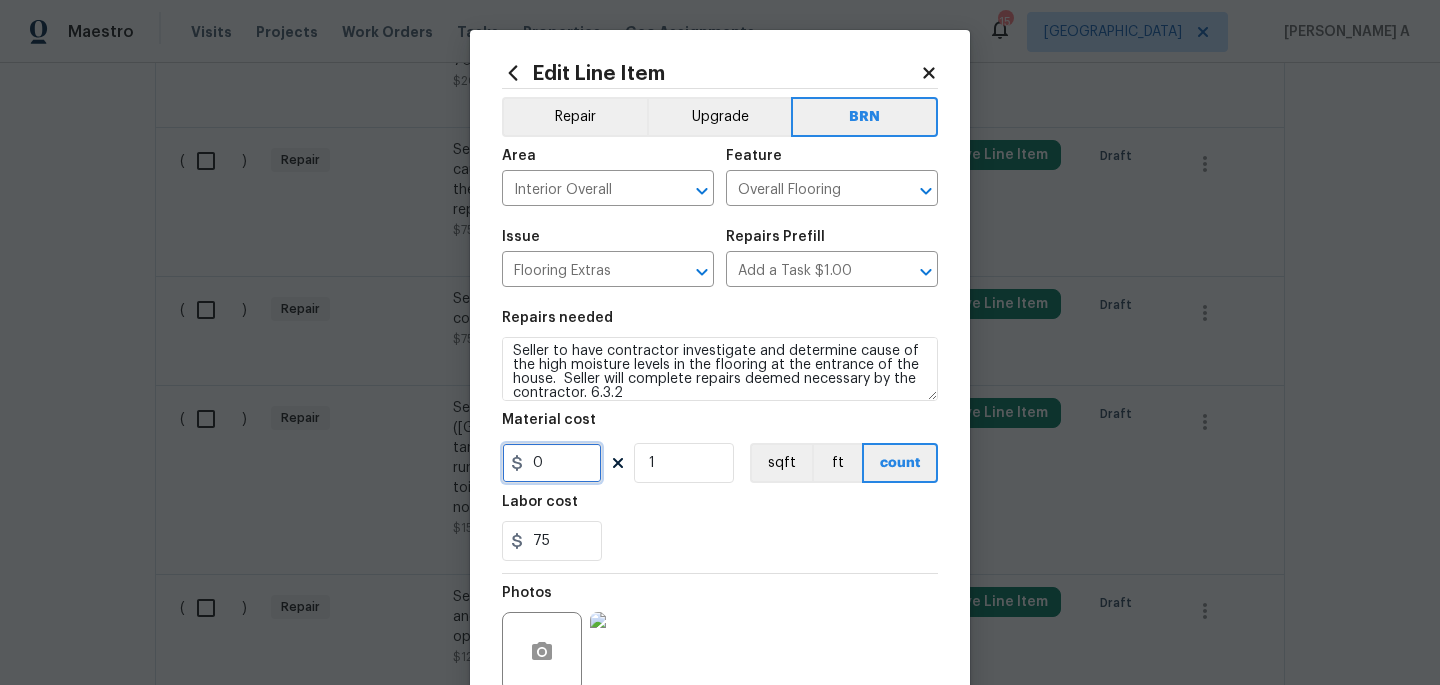 type on "0" 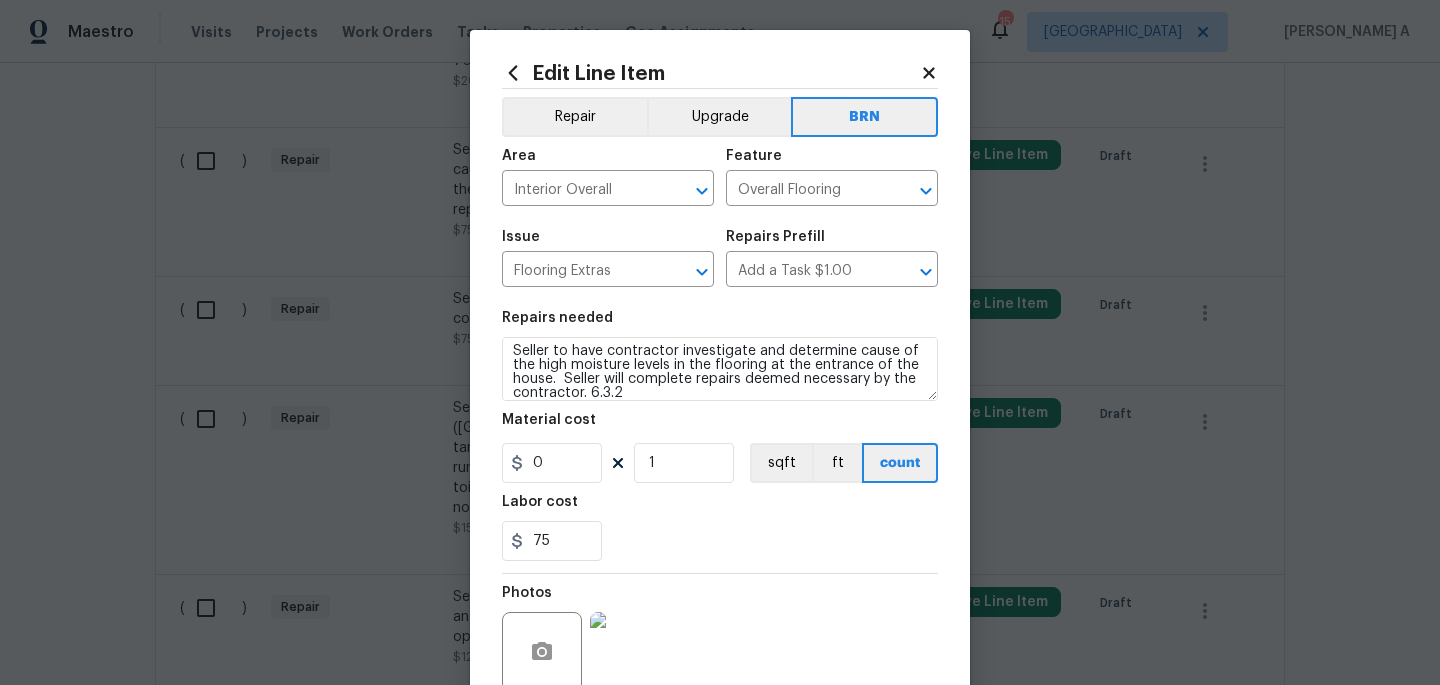click on "Labor cost" at bounding box center [720, 508] 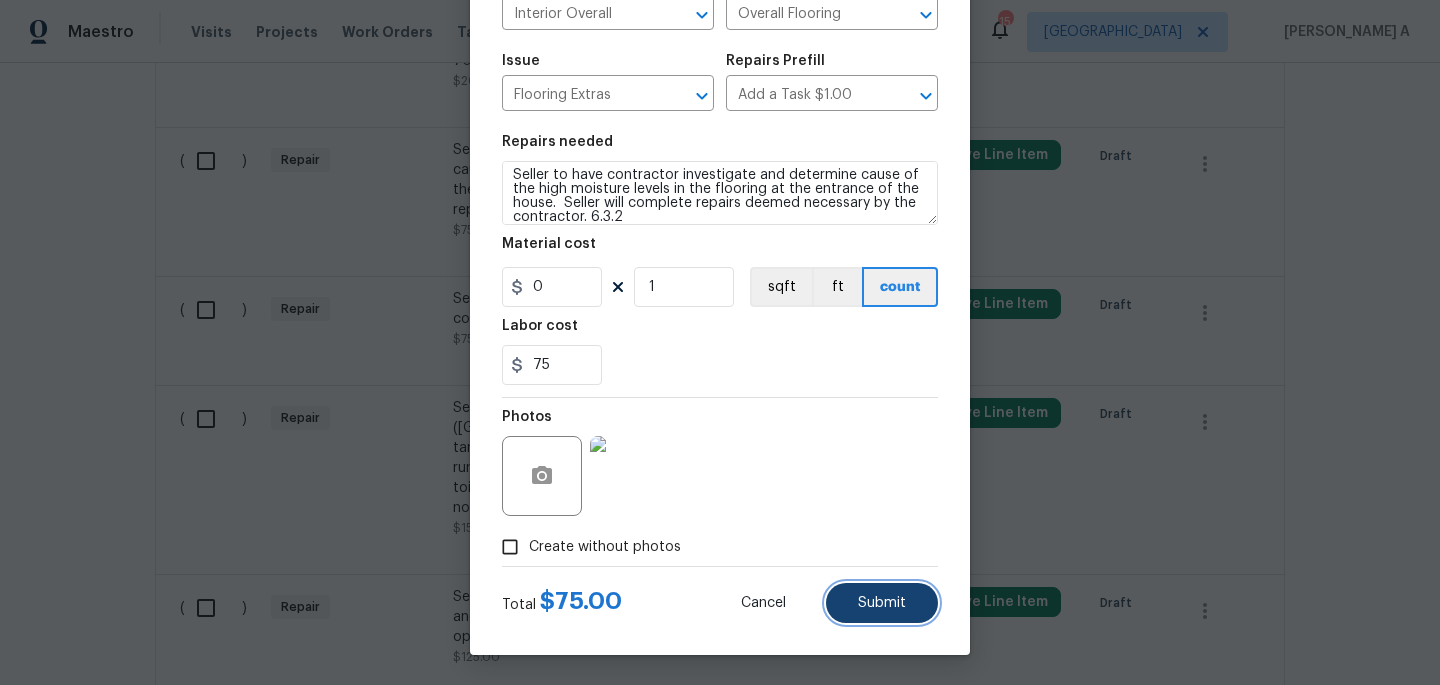 click on "Submit" at bounding box center (882, 603) 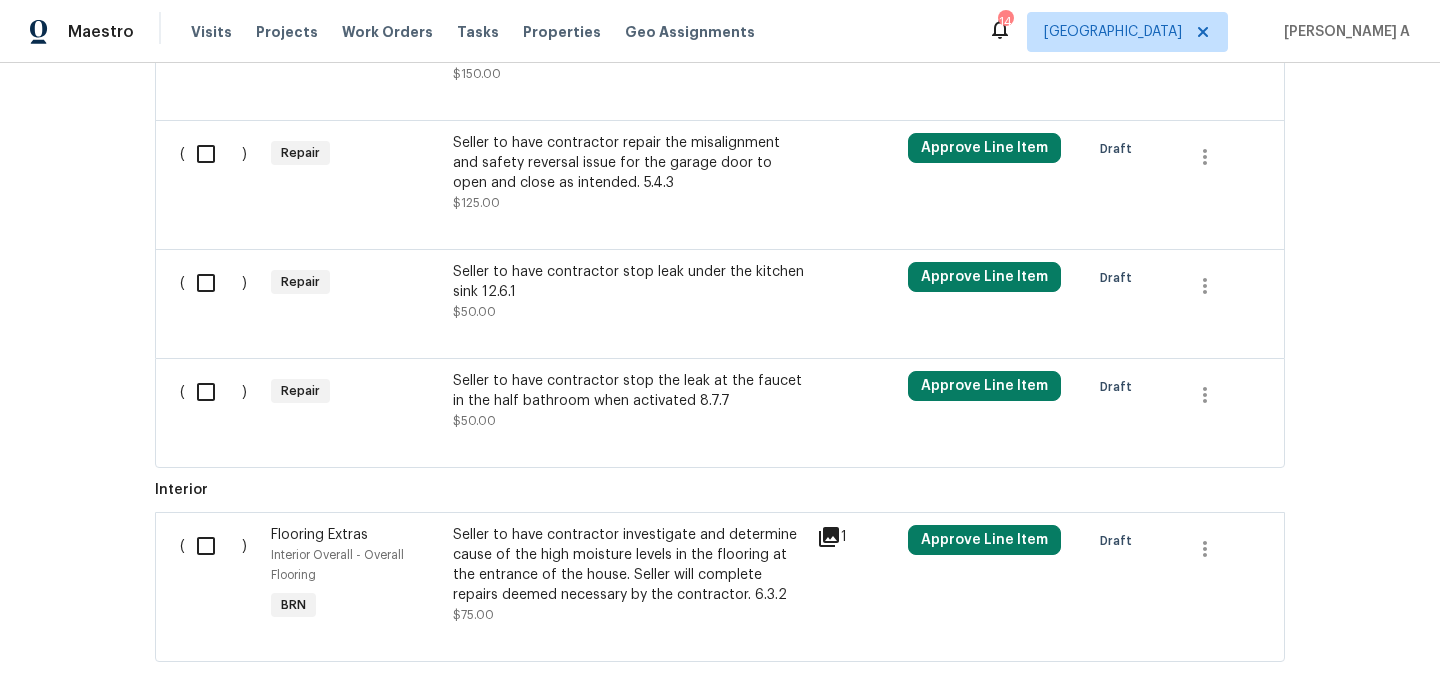 scroll, scrollTop: 2163, scrollLeft: 0, axis: vertical 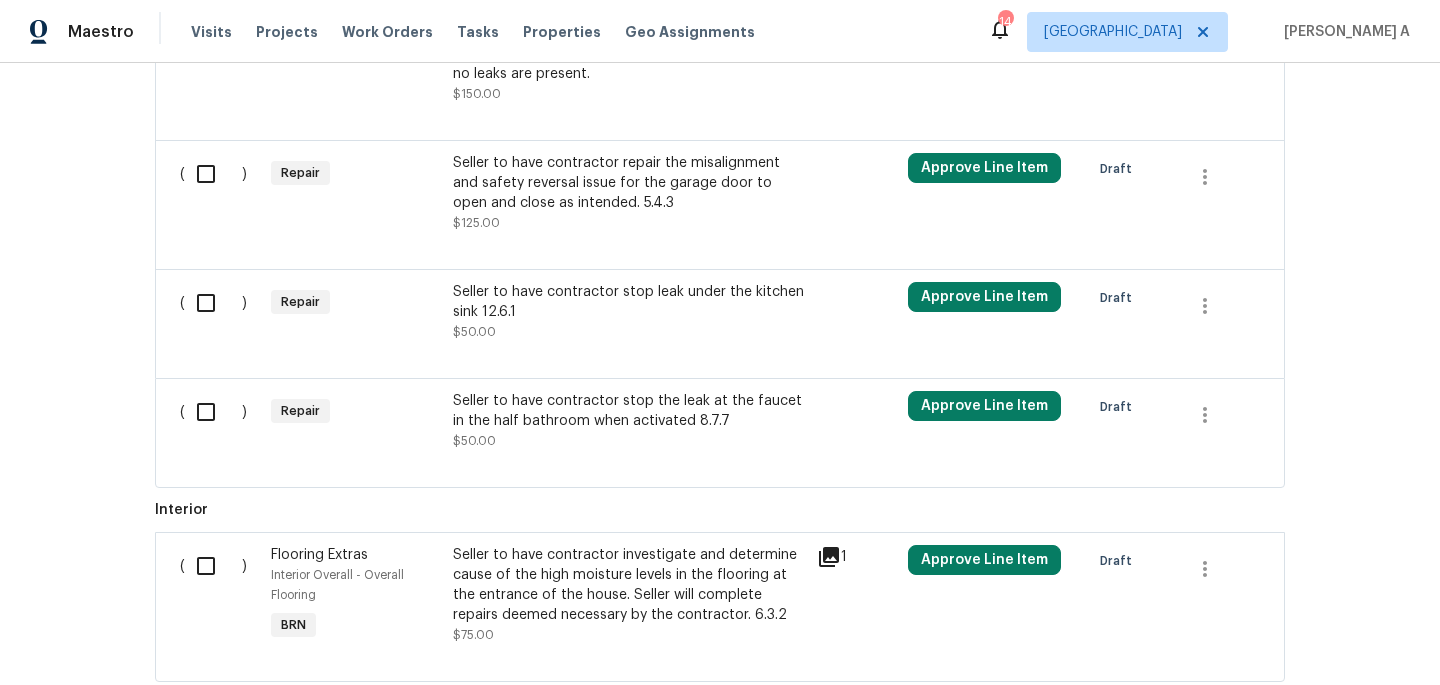 click on "Seller to have contractor repair the misalignment and safety reversal issue for the garage door to open and close as intended. 5.4.3" at bounding box center (629, 183) 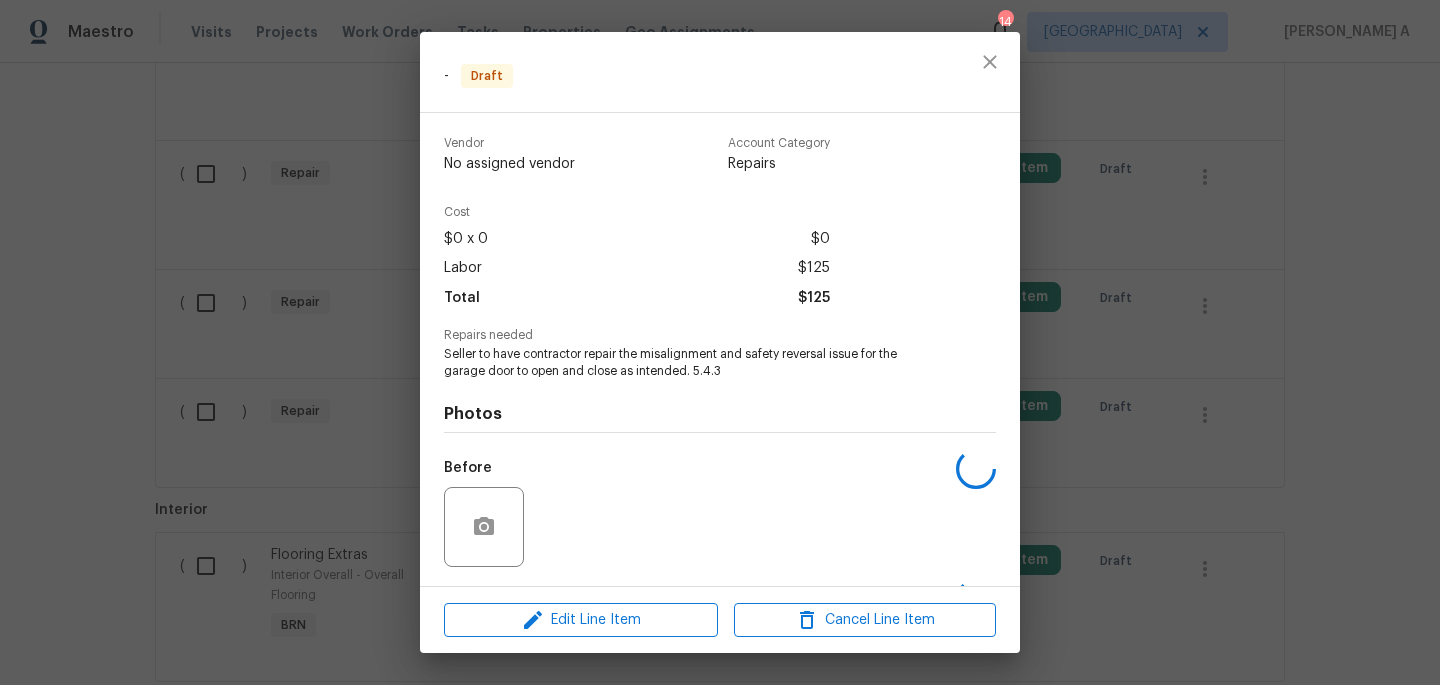 scroll, scrollTop: 131, scrollLeft: 0, axis: vertical 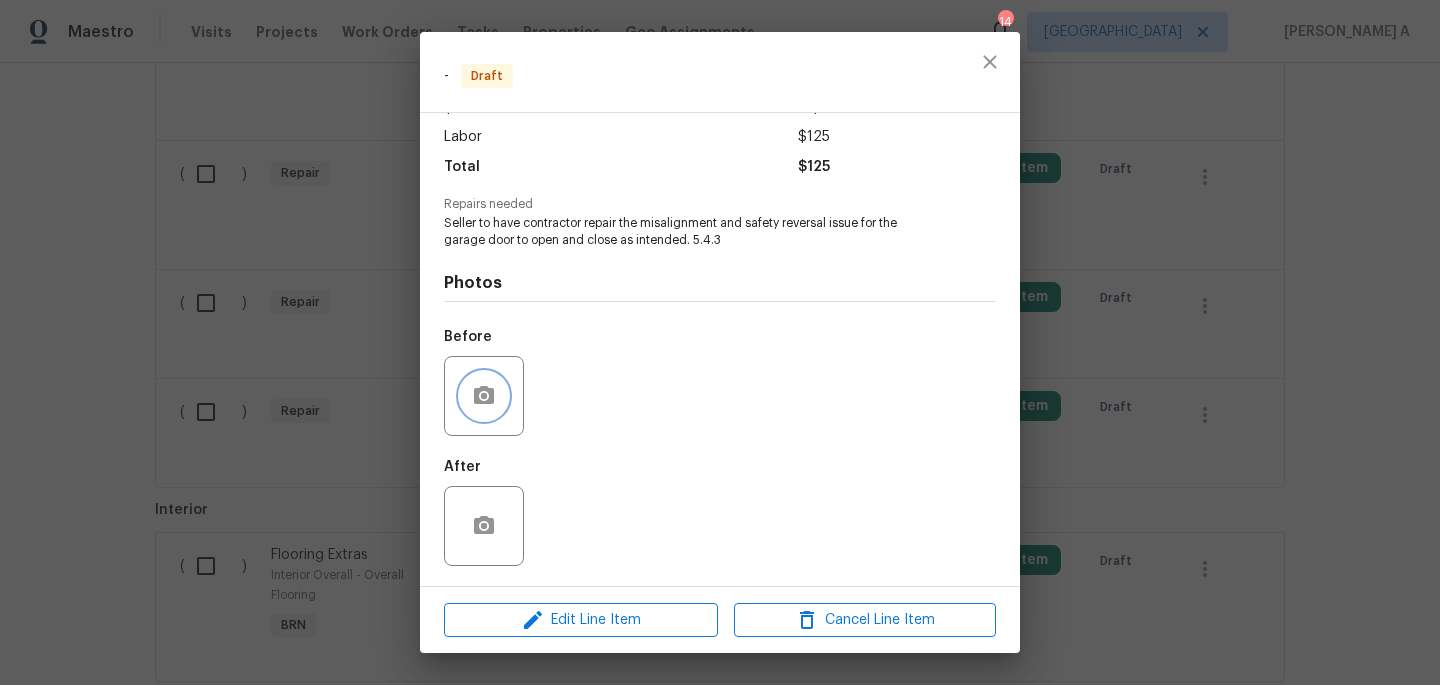 click at bounding box center (484, 396) 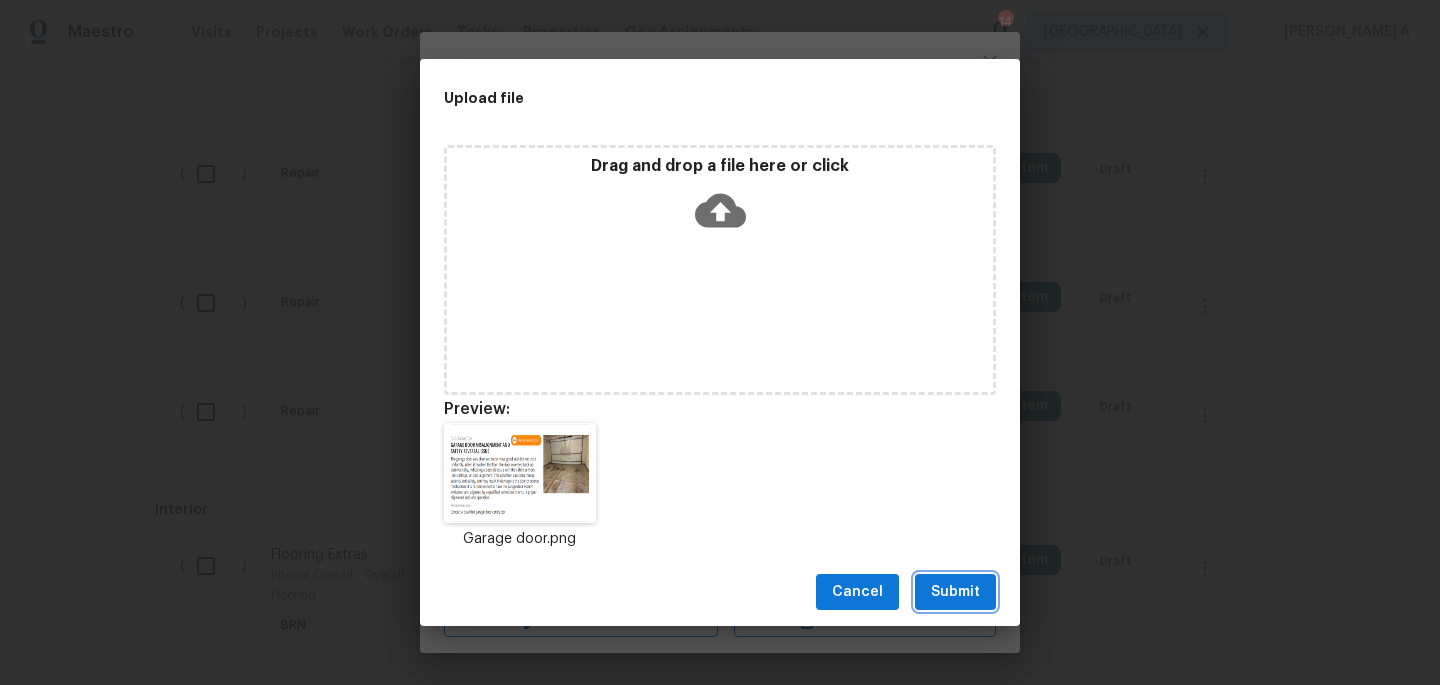 click on "Submit" at bounding box center [955, 592] 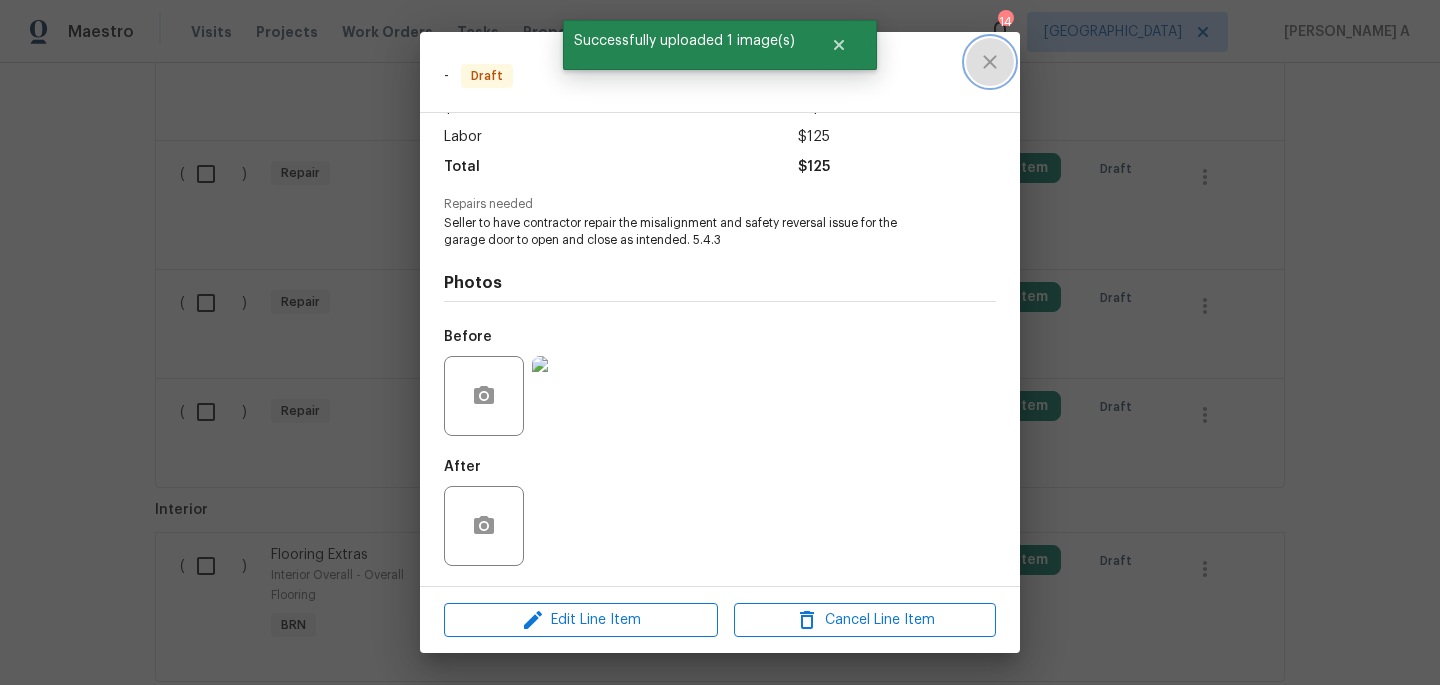 click 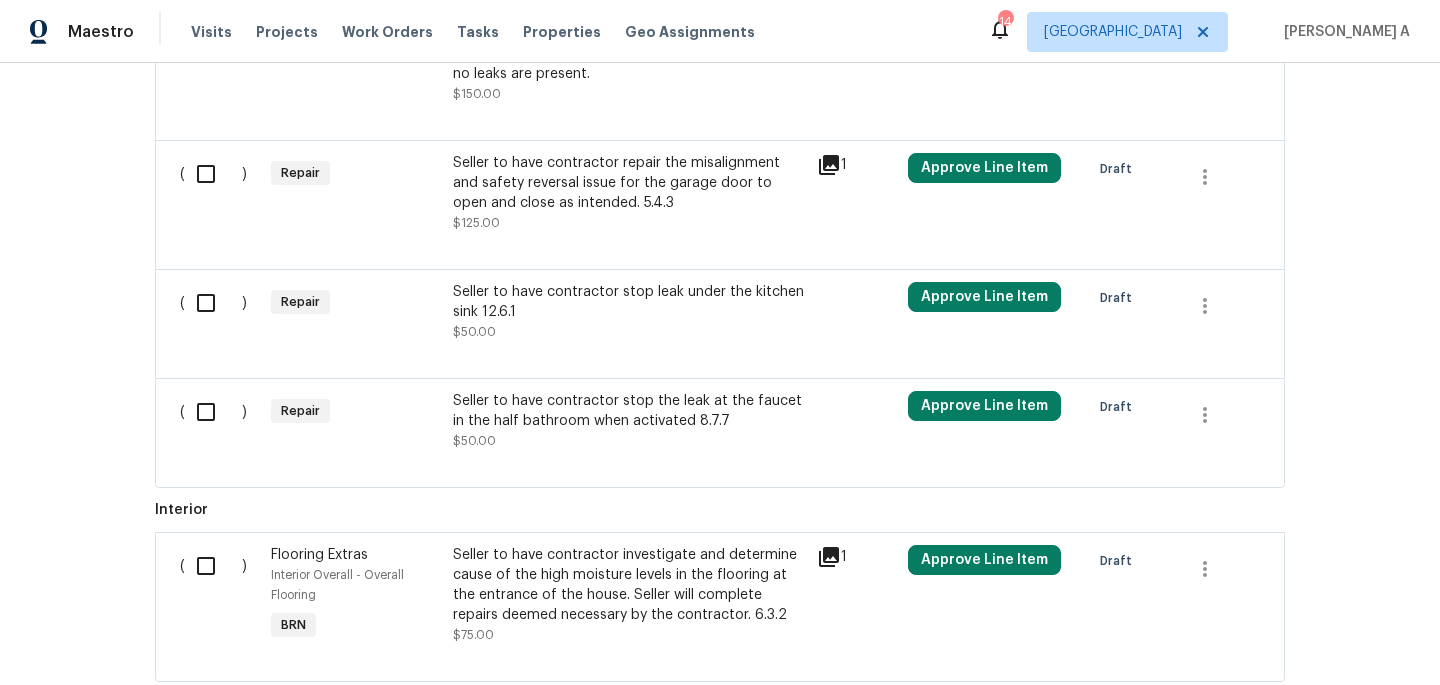 click on "Seller to have contractor repair the misalignment and safety reversal issue for the garage door to open and close as intended. 5.4.3" at bounding box center [629, 183] 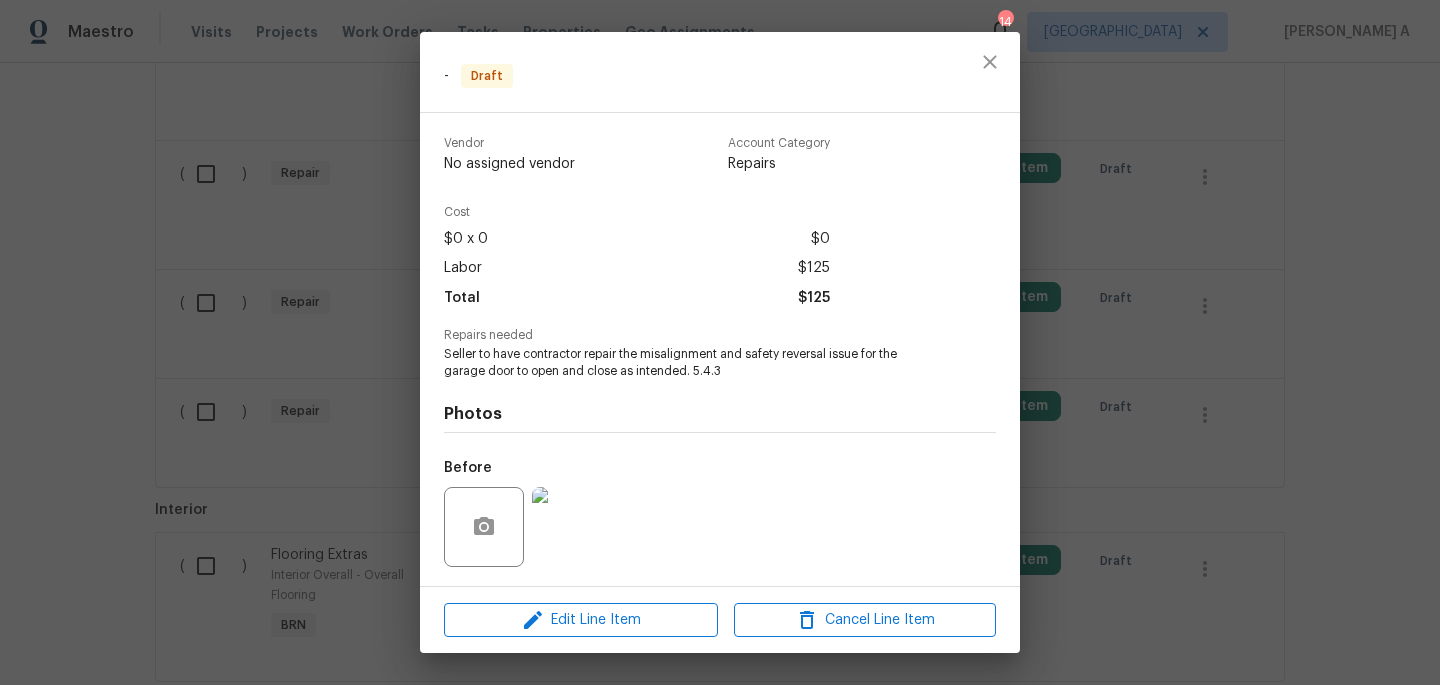 scroll, scrollTop: 131, scrollLeft: 0, axis: vertical 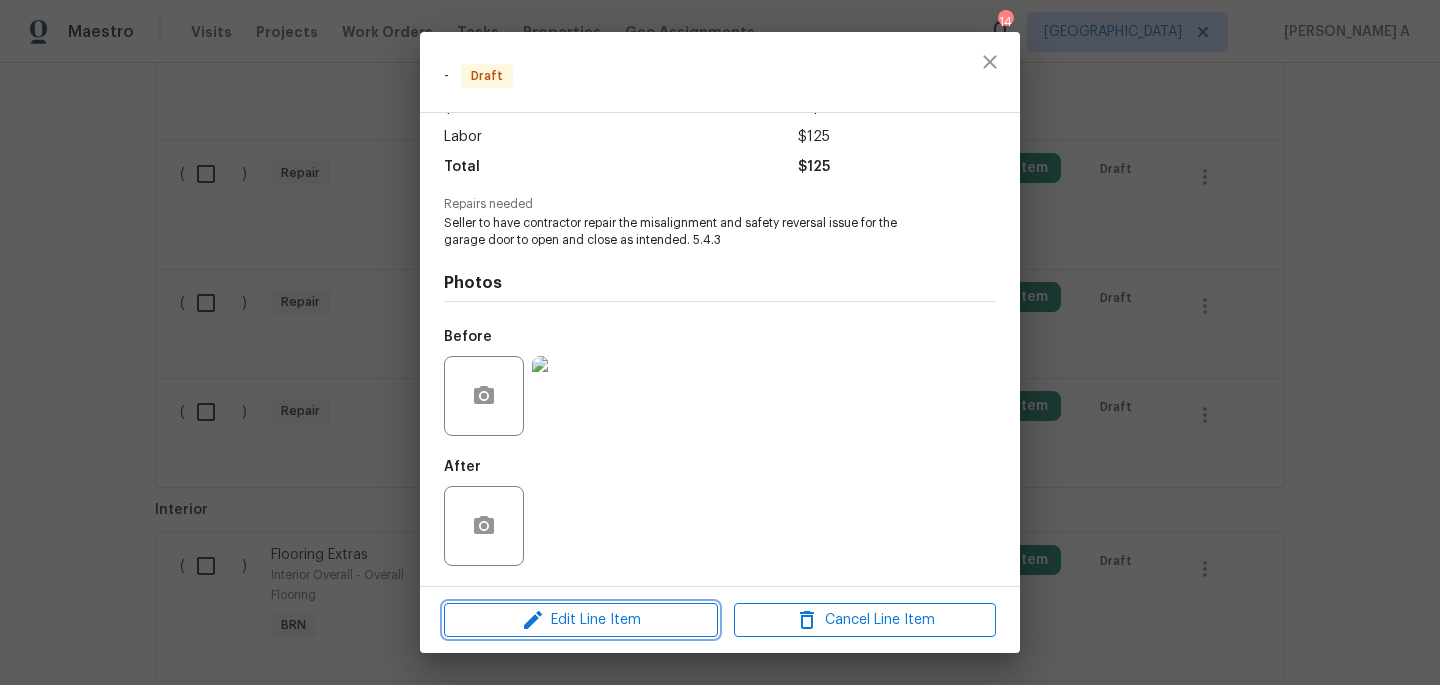 click on "Edit Line Item" at bounding box center (581, 620) 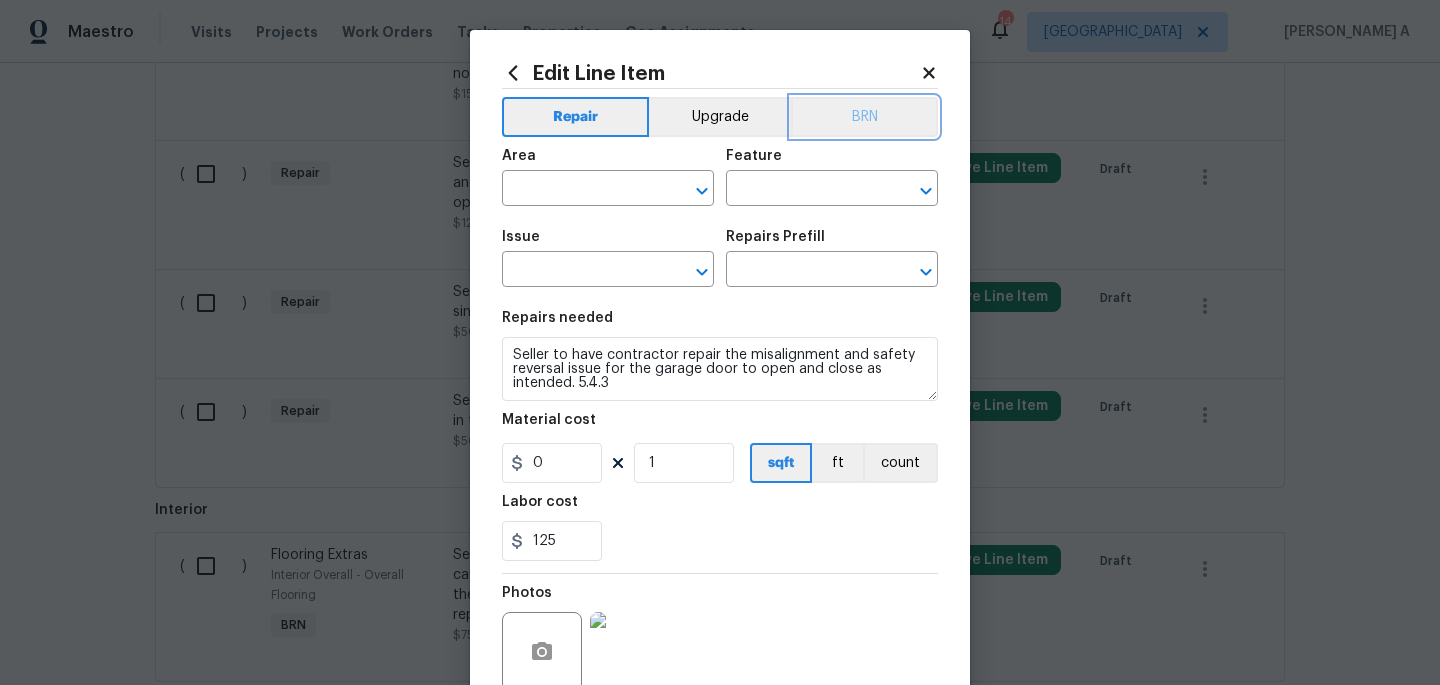 click on "BRN" at bounding box center (864, 117) 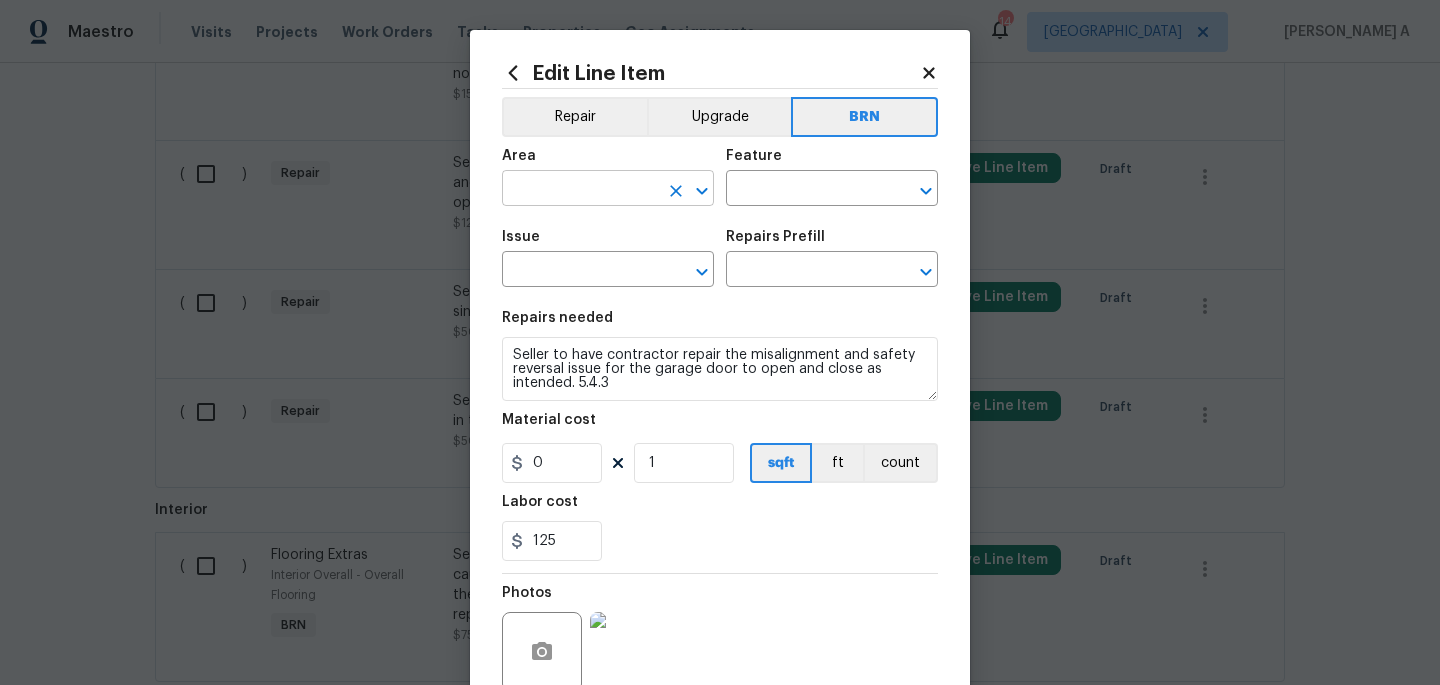 click at bounding box center [580, 190] 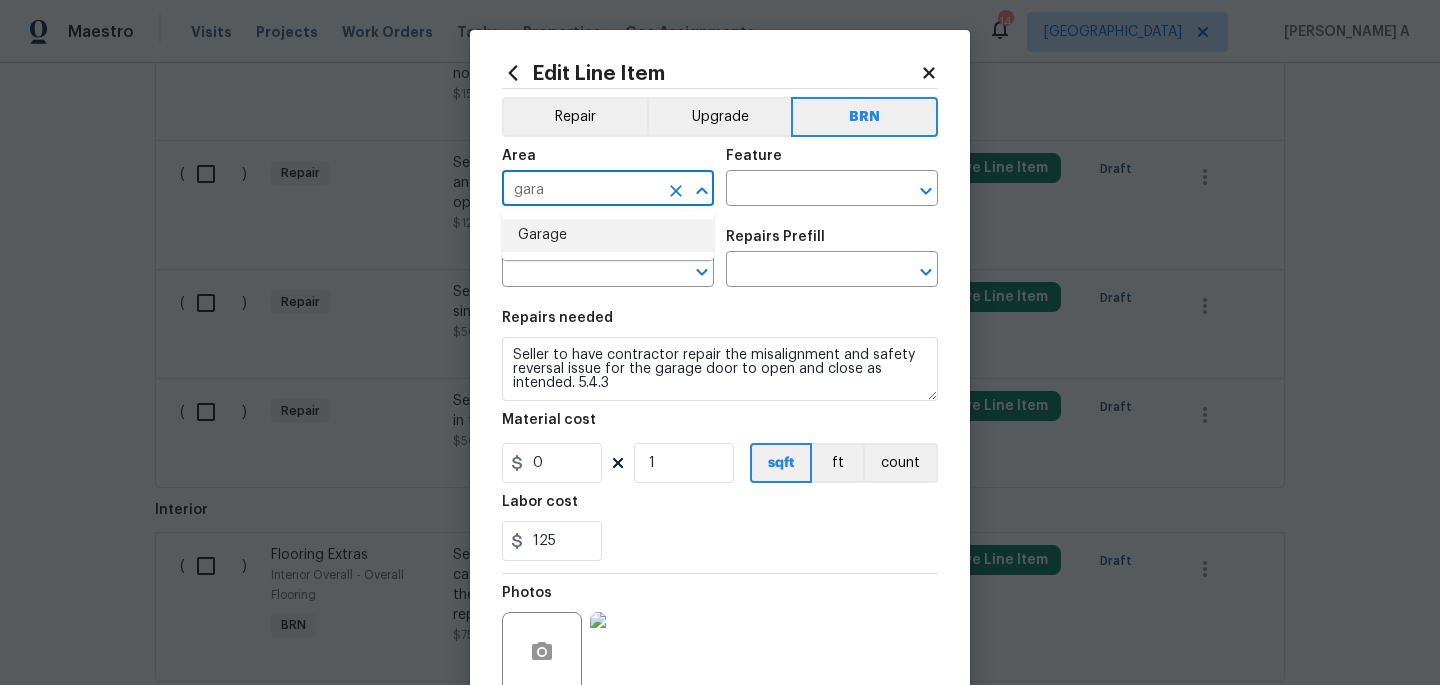 click on "Garage" at bounding box center [608, 235] 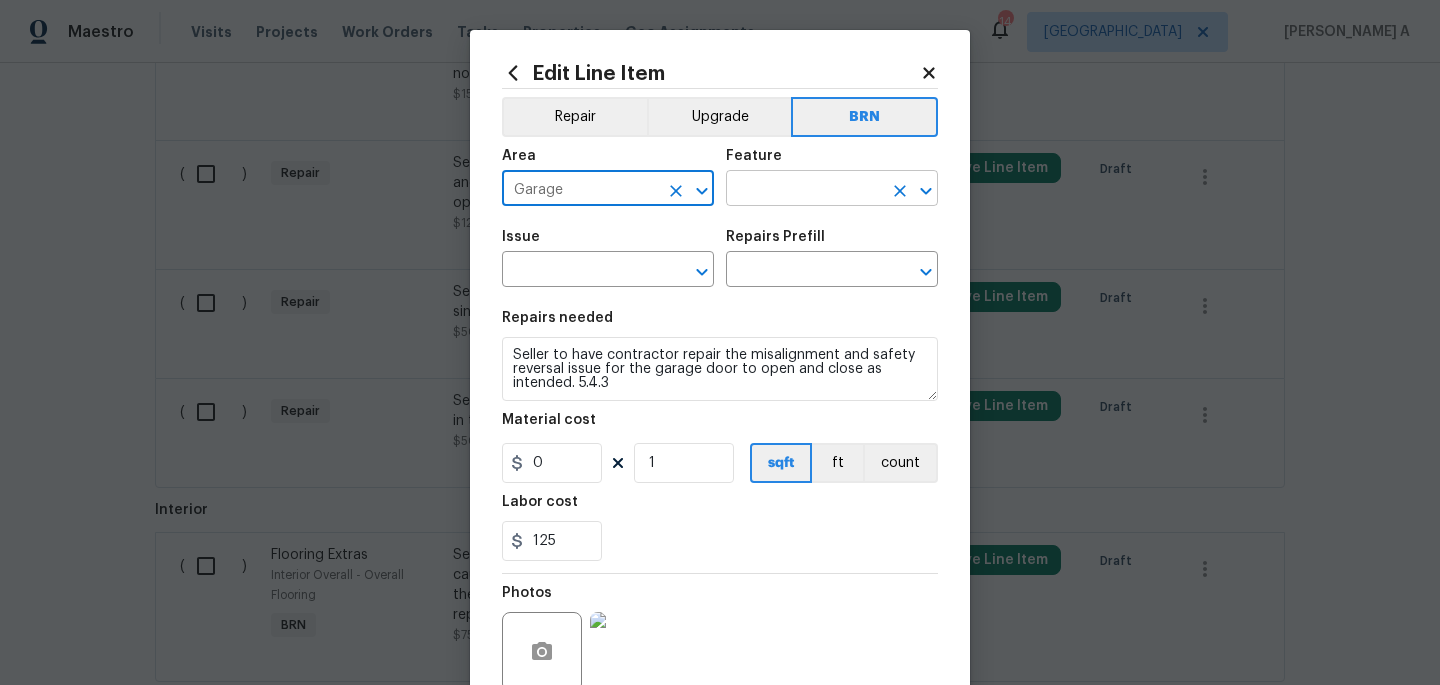 type on "Garage" 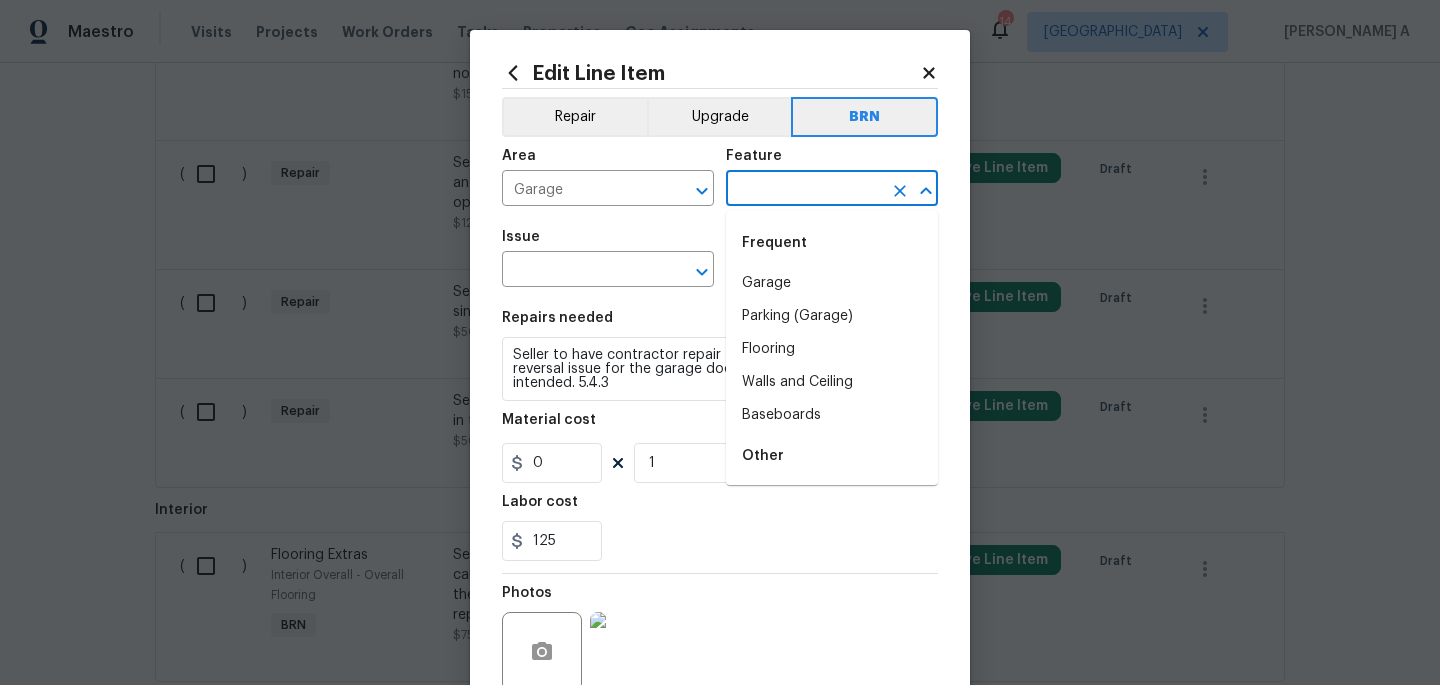 click at bounding box center (804, 190) 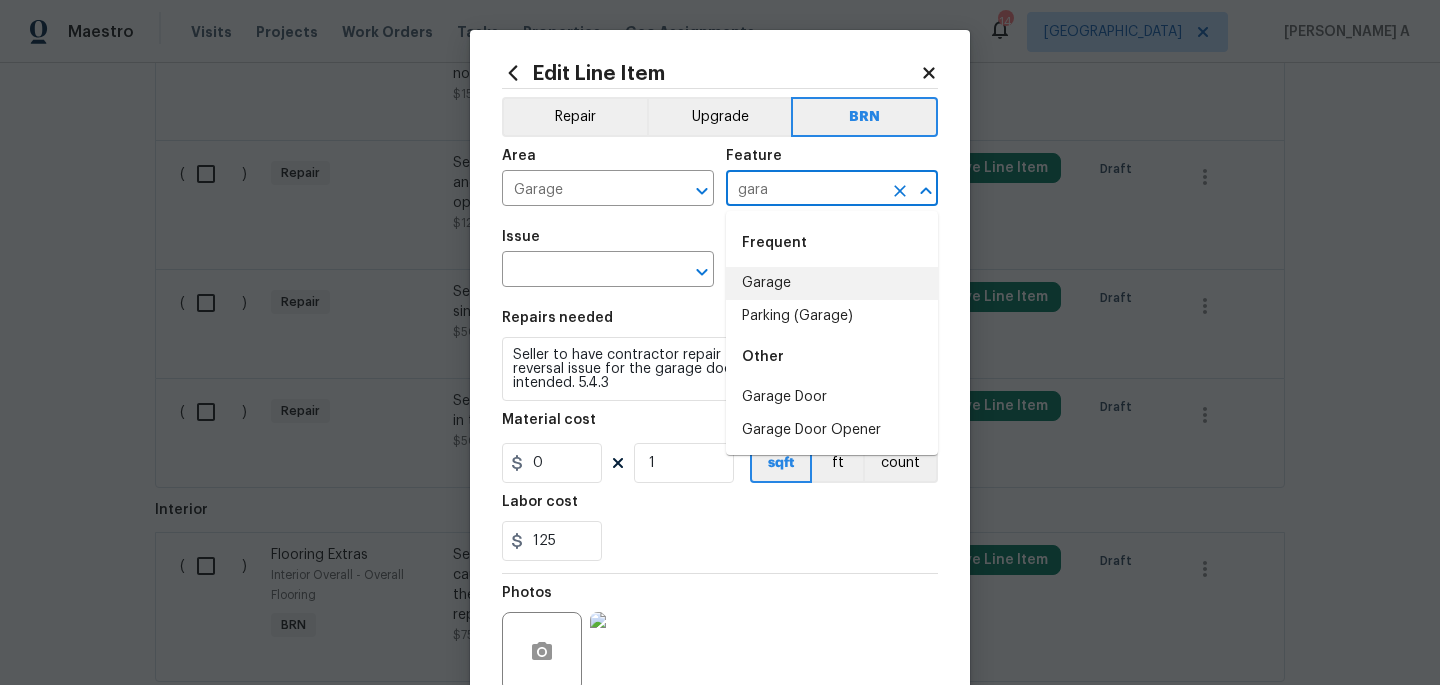 click on "Garage" at bounding box center [832, 283] 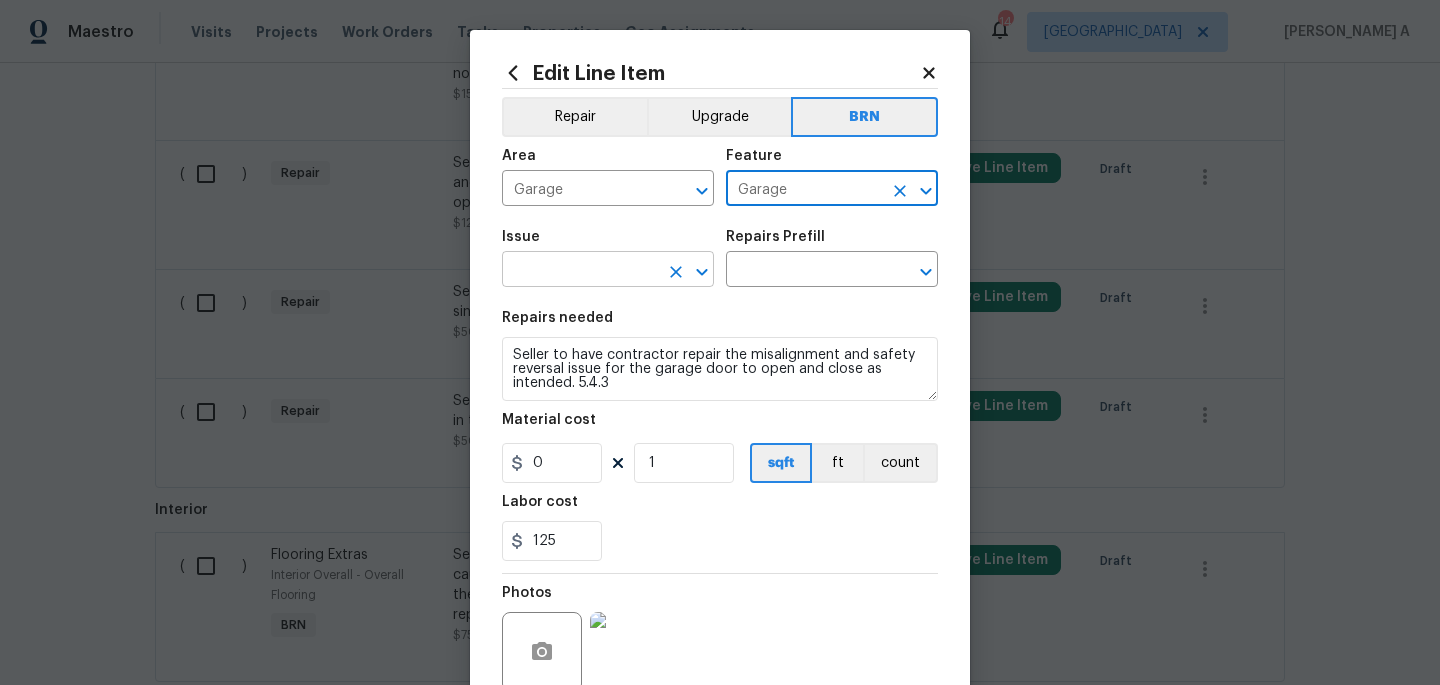 type on "Garage" 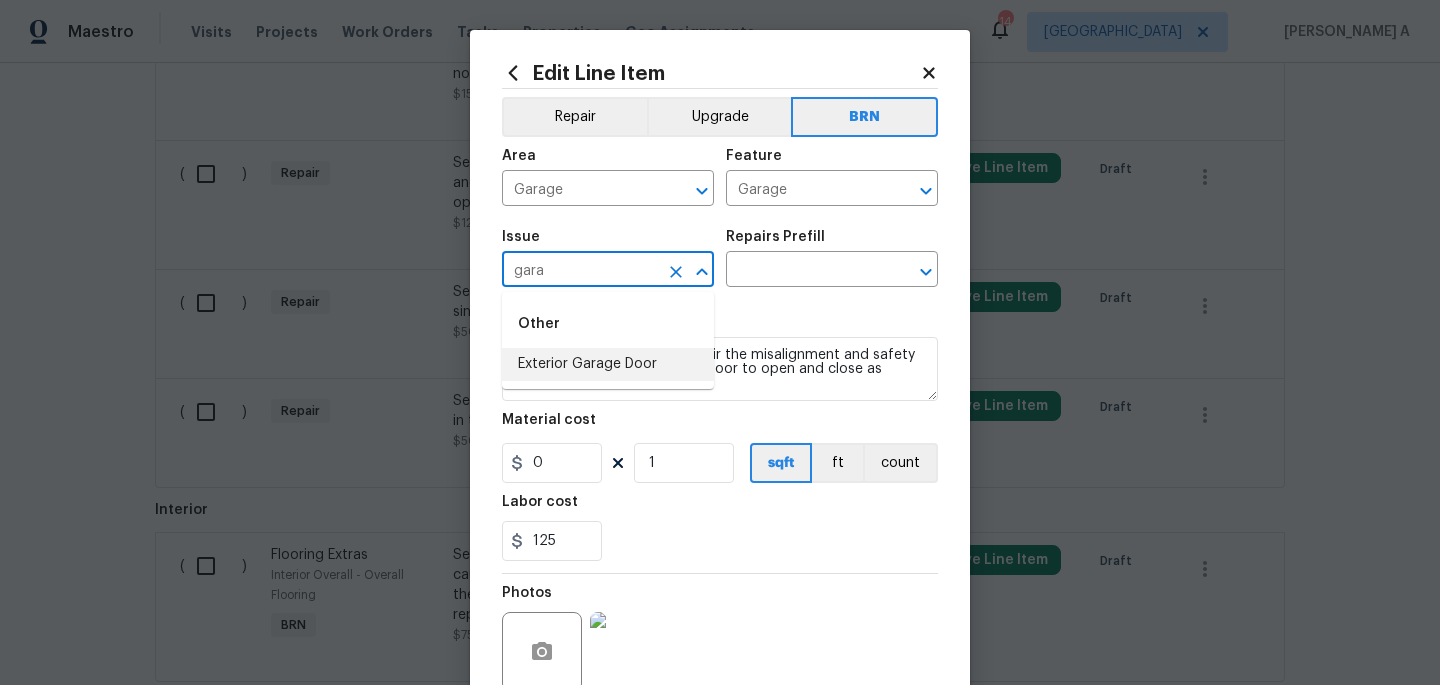 click on "Exterior Garage Door" at bounding box center (608, 364) 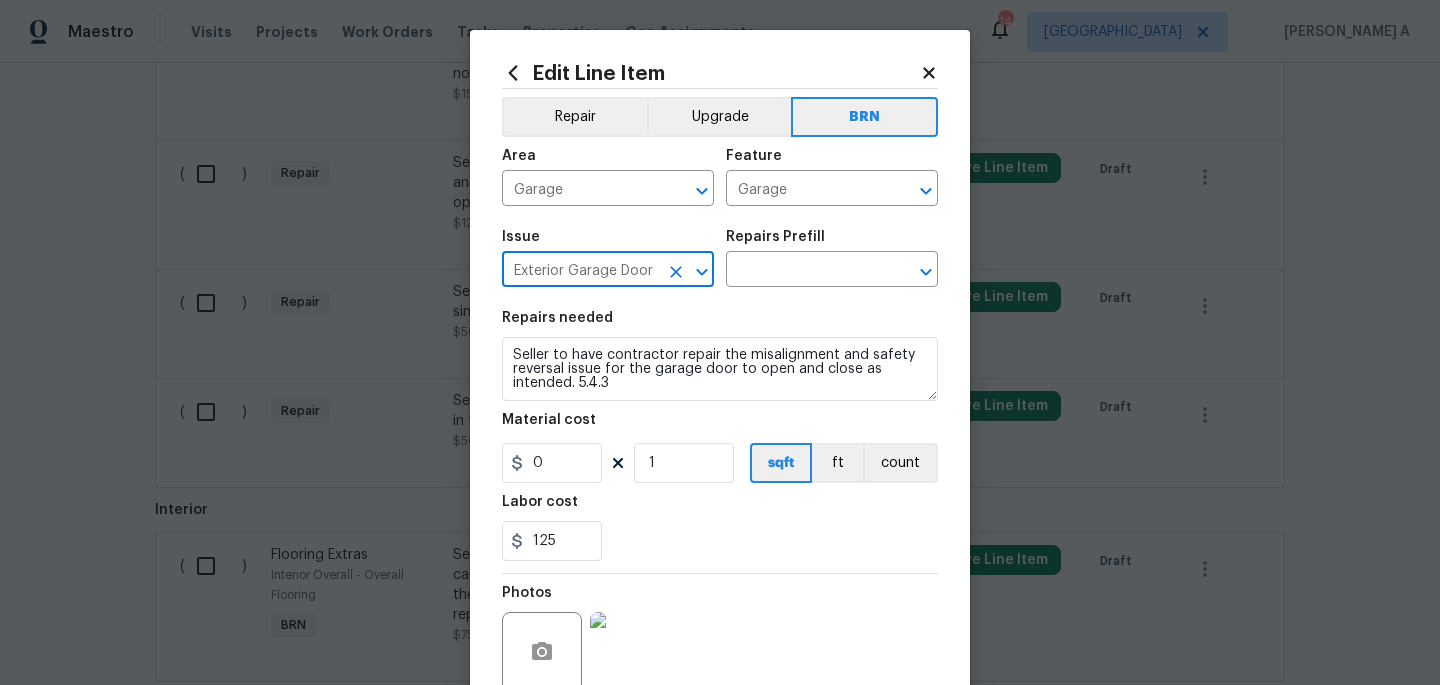 type on "Exterior Garage Door" 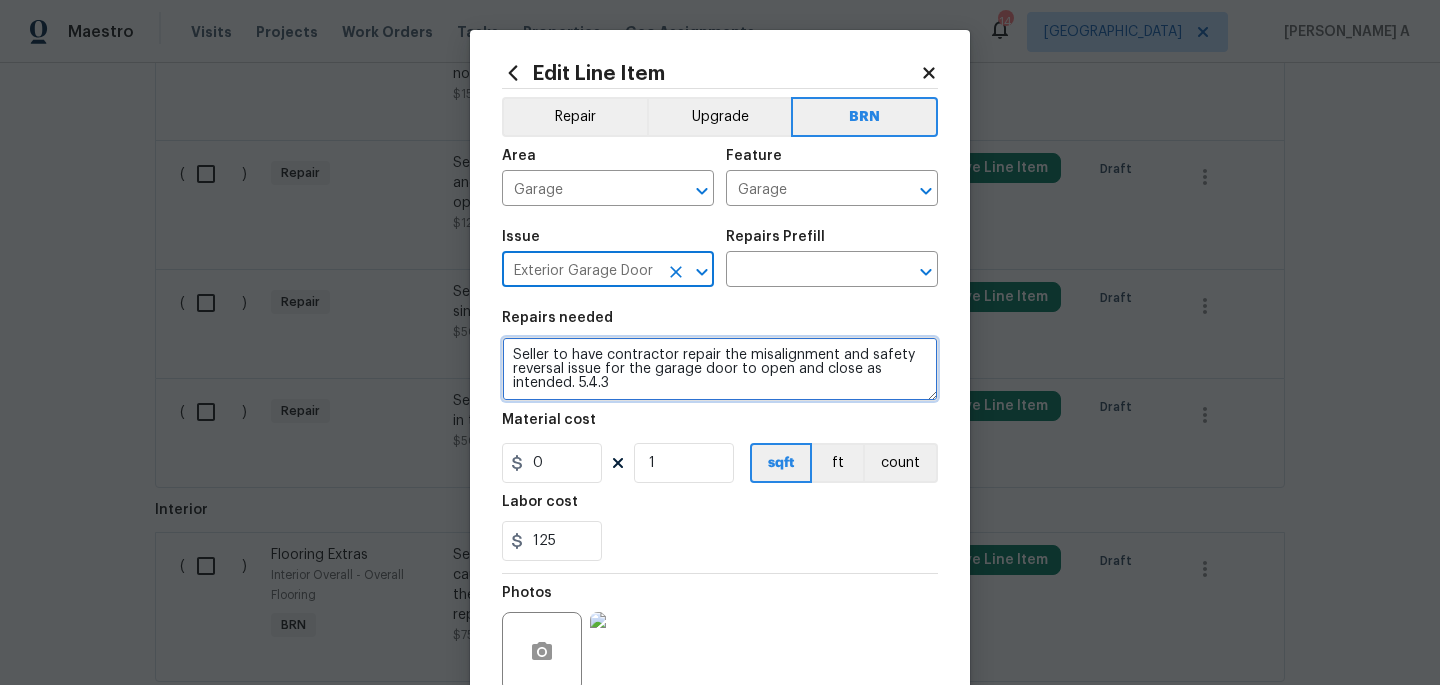 click on "Seller to have contractor repair the misalignment and safety reversal issue for the garage door to open and close as intended. 5.4.3" at bounding box center (720, 369) 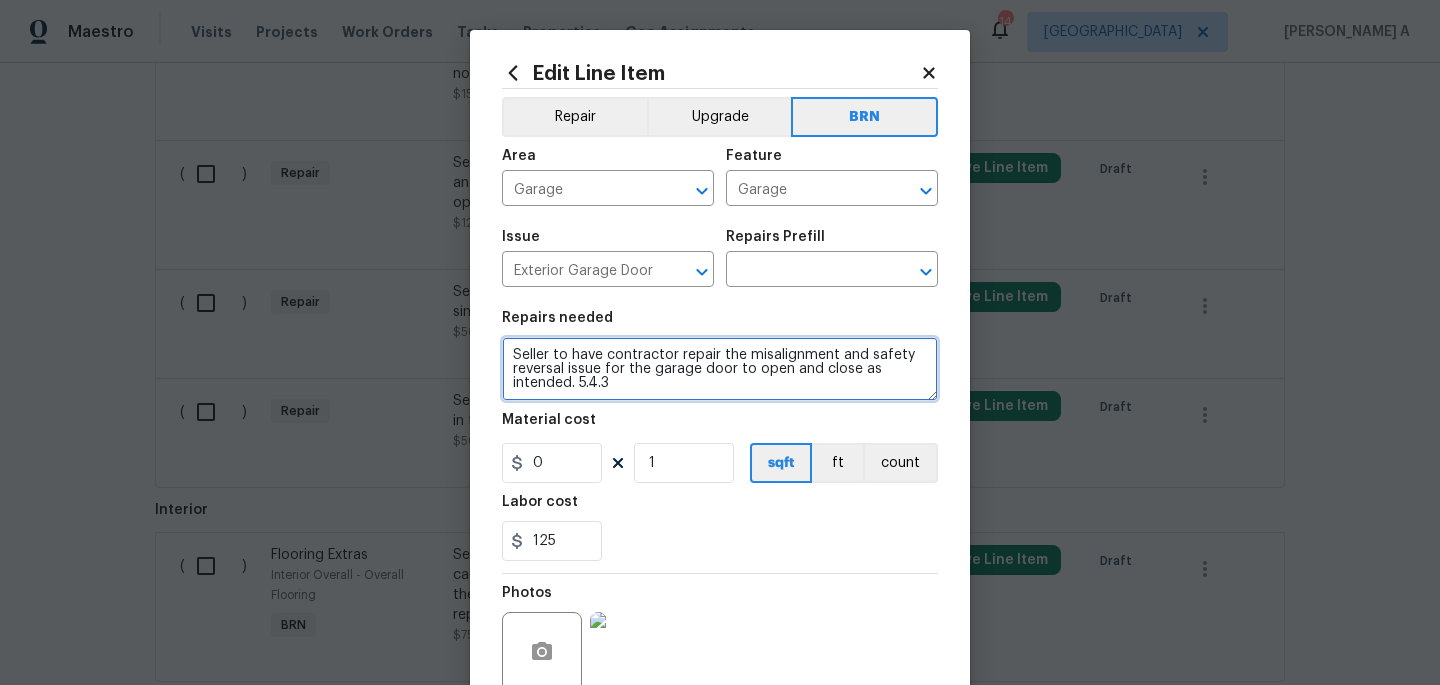 click on "Seller to have contractor repair the misalignment and safety reversal issue for the garage door to open and close as intended. 5.4.3" at bounding box center (720, 369) 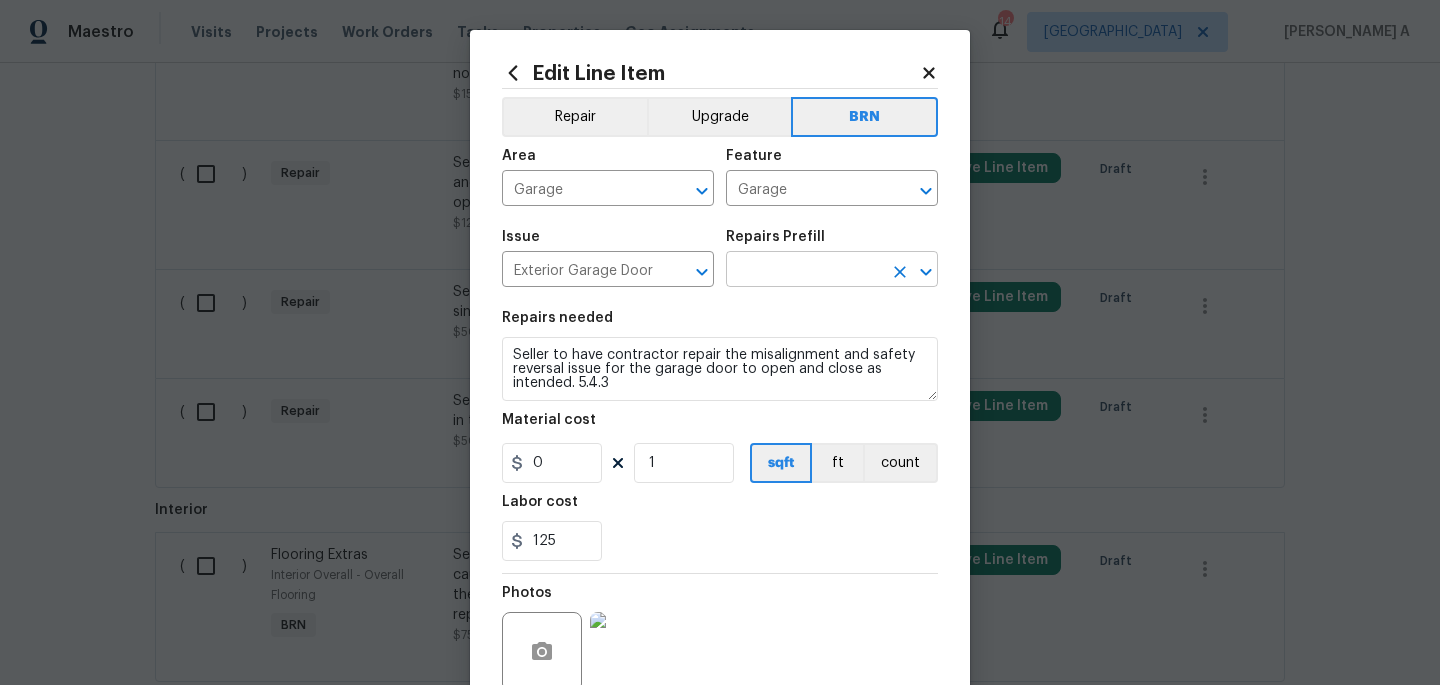 click at bounding box center [804, 271] 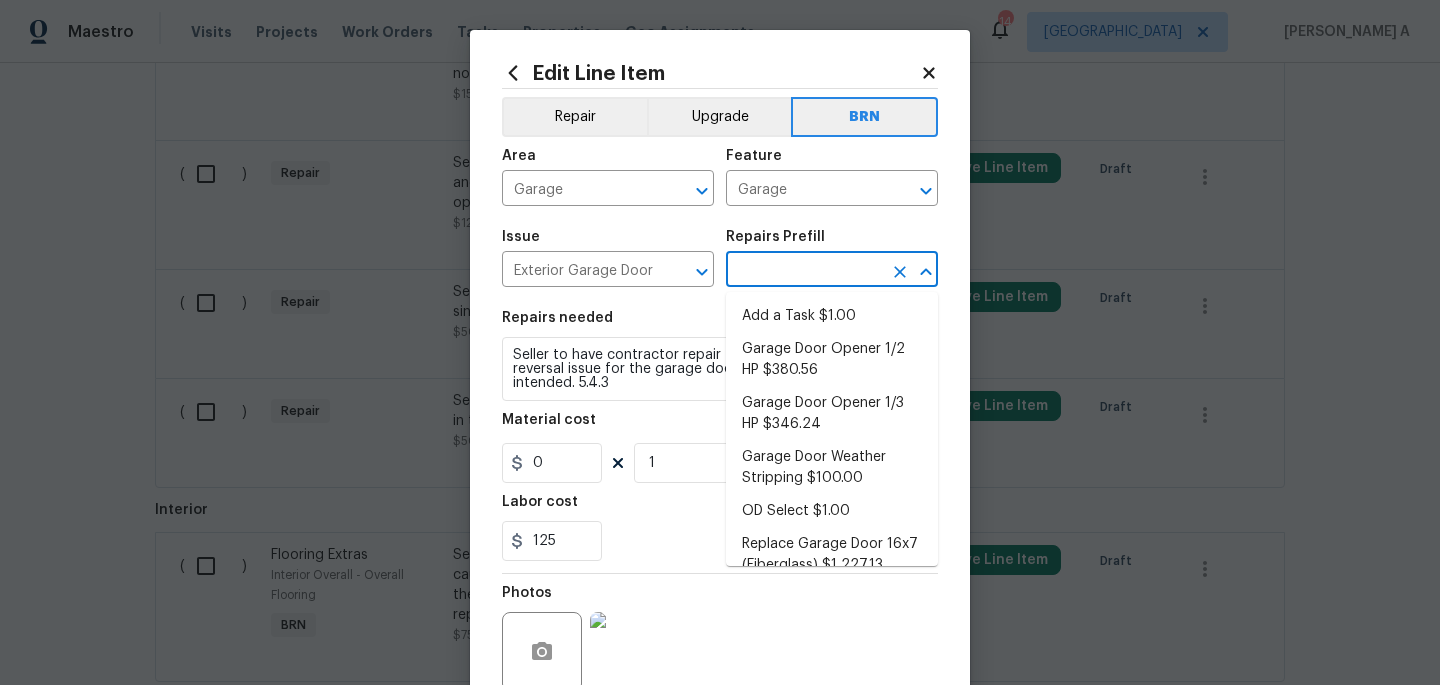 click on "Add a Task $1.00" at bounding box center (832, 316) 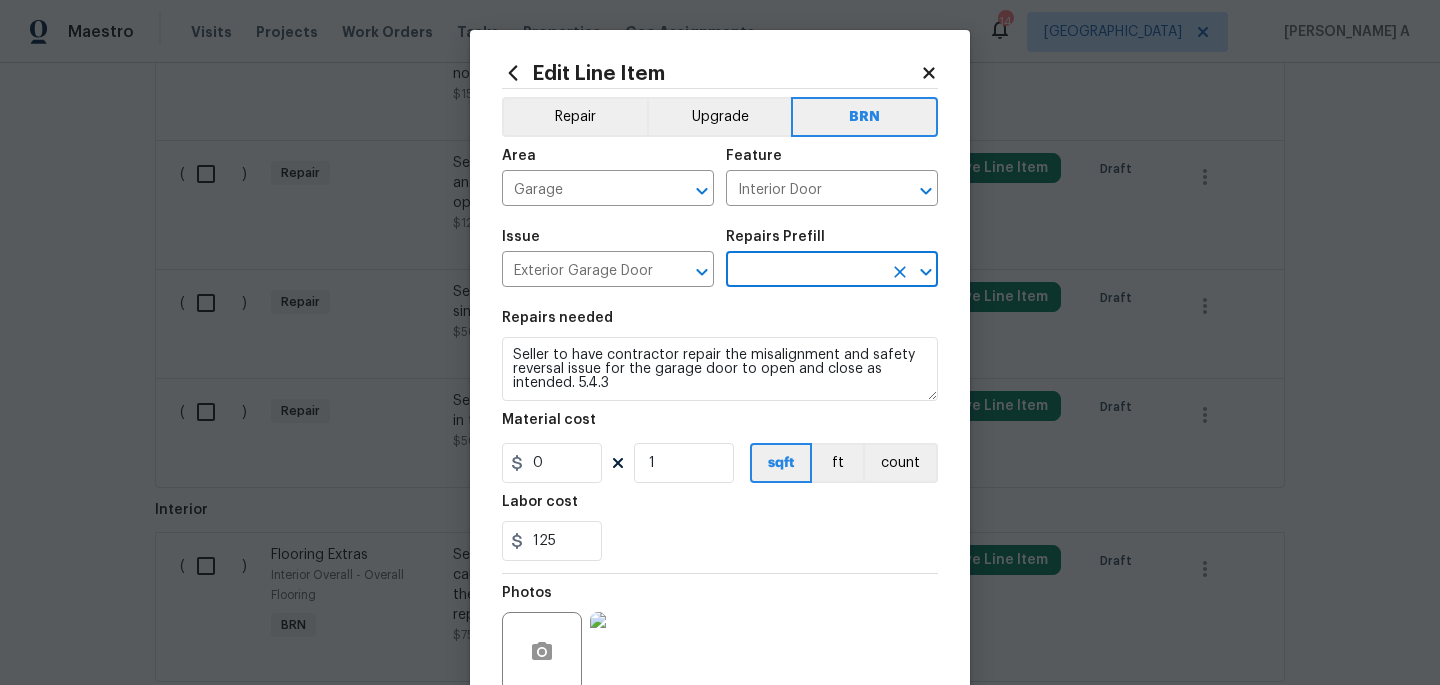 type on "Add a Task $1.00" 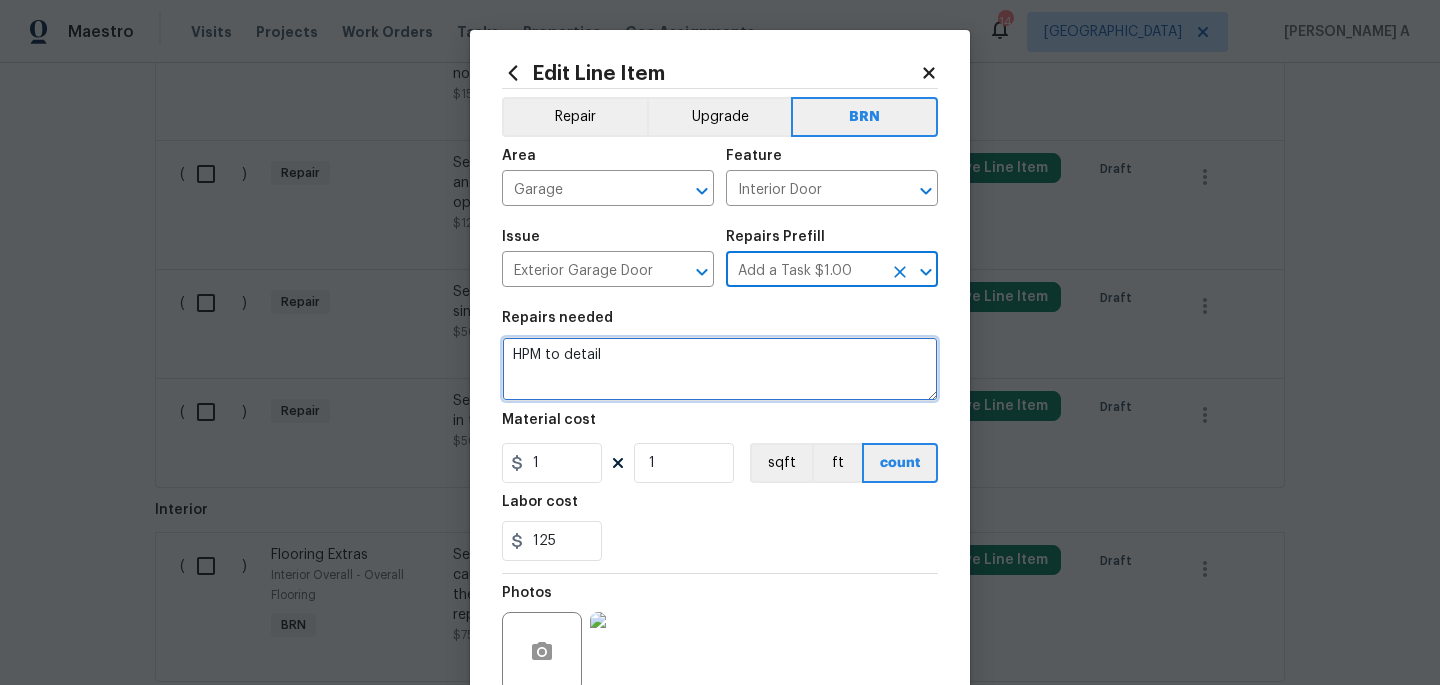 click on "HPM to detail" at bounding box center (720, 369) 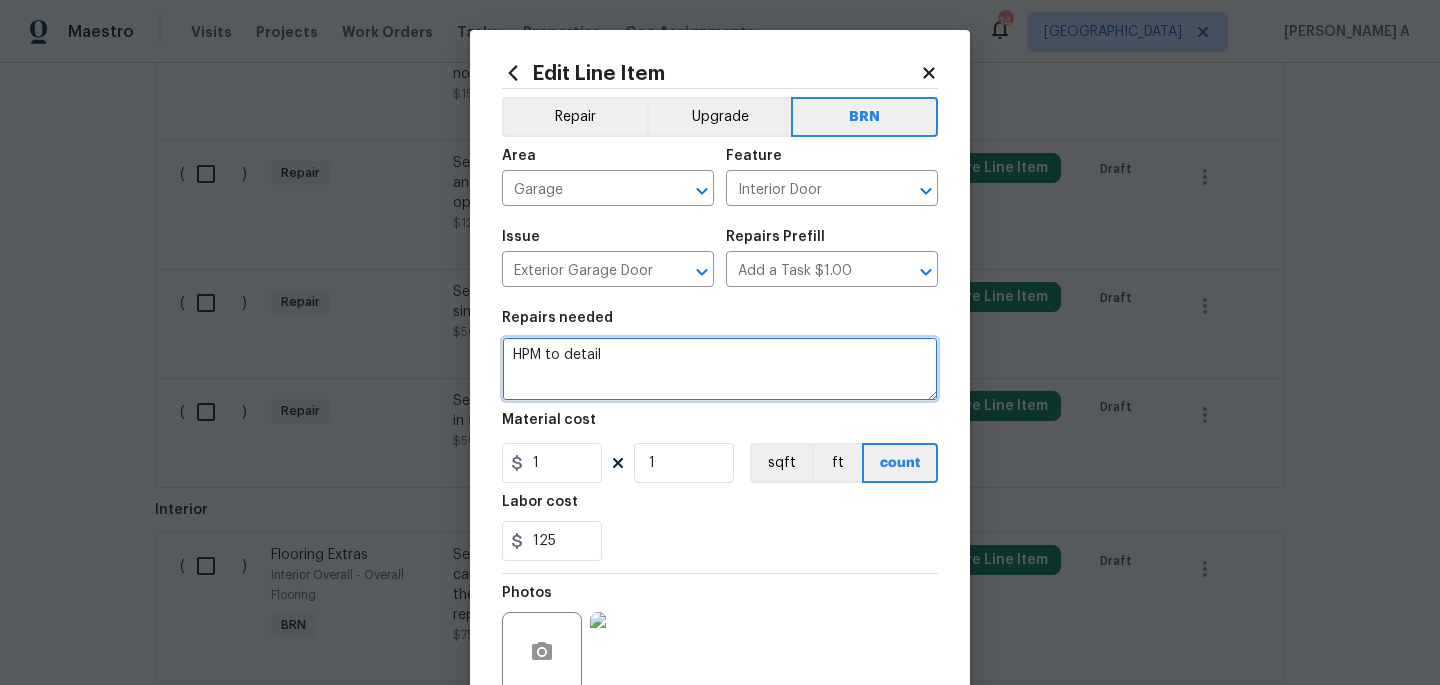 click on "HPM to detail" at bounding box center (720, 369) 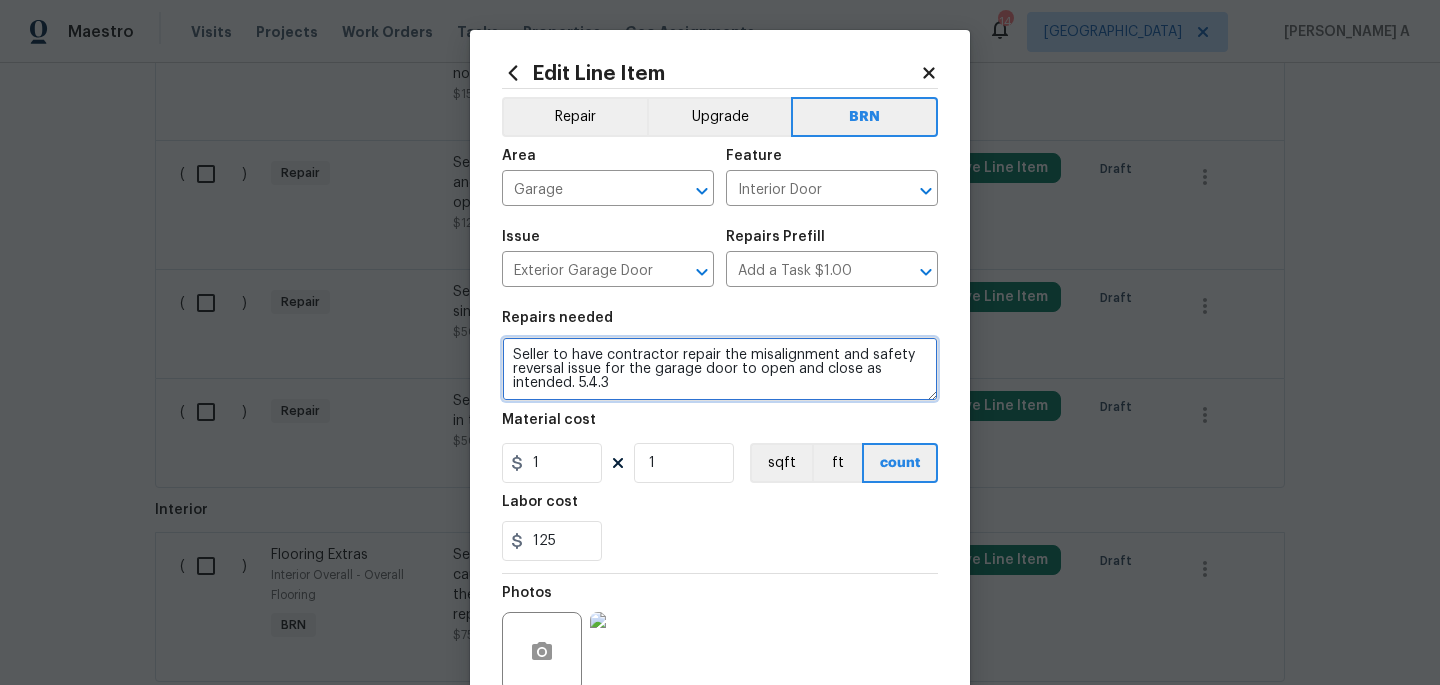 type on "Seller to have contractor repair the misalignment and safety reversal issue for the garage door to open and close as intended. 5.4.3" 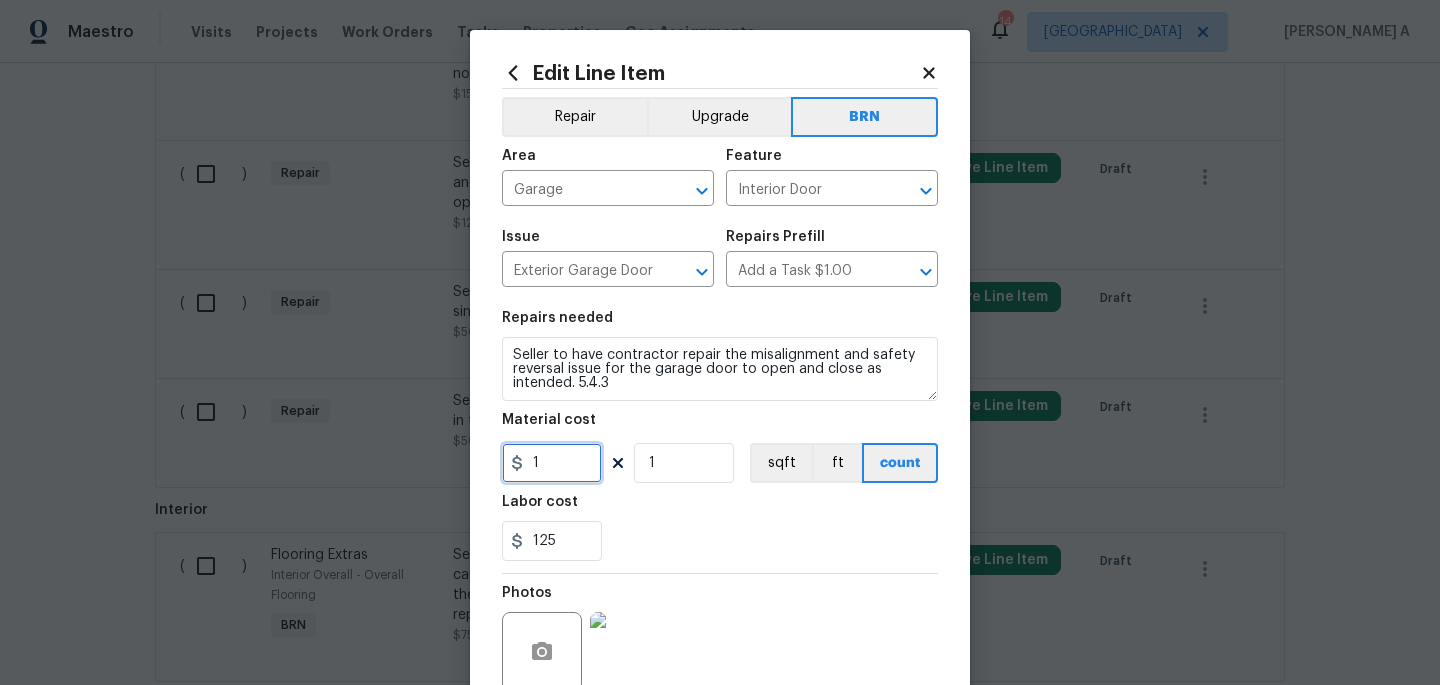 drag, startPoint x: 559, startPoint y: 469, endPoint x: 464, endPoint y: 469, distance: 95 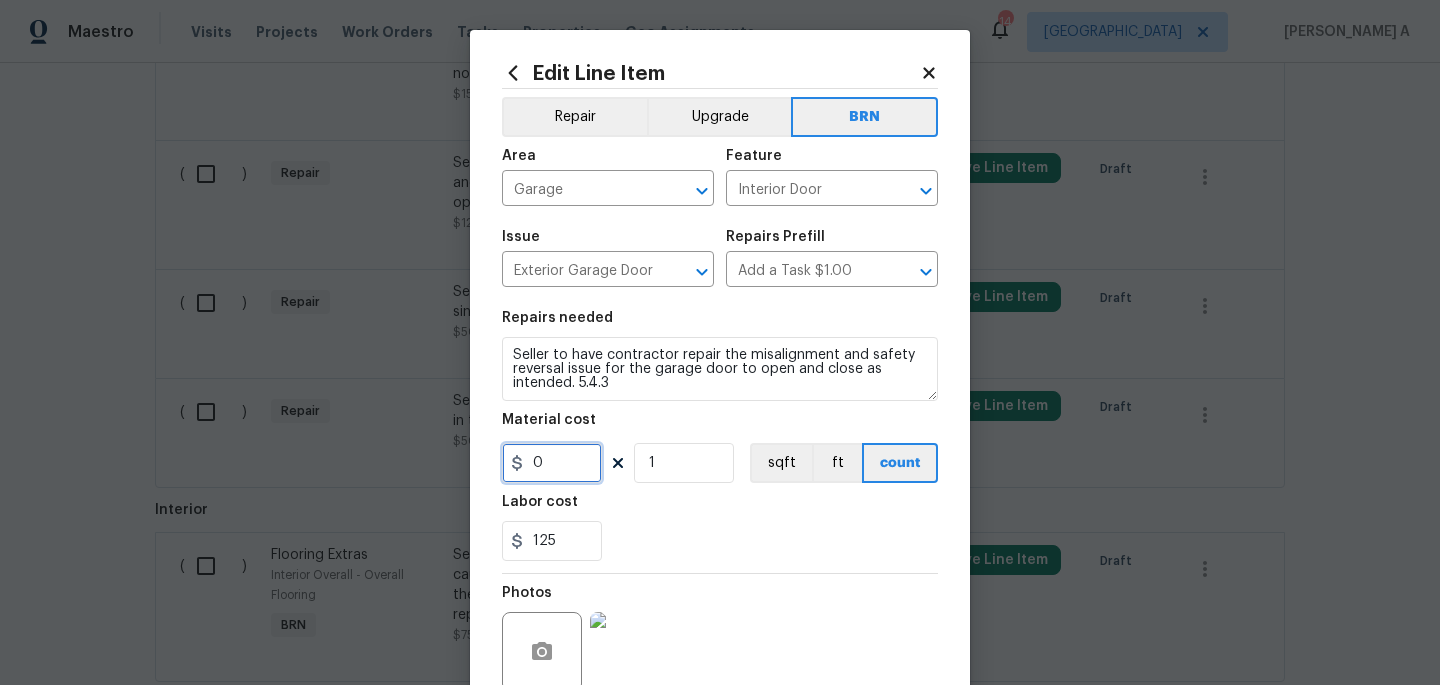 type on "0" 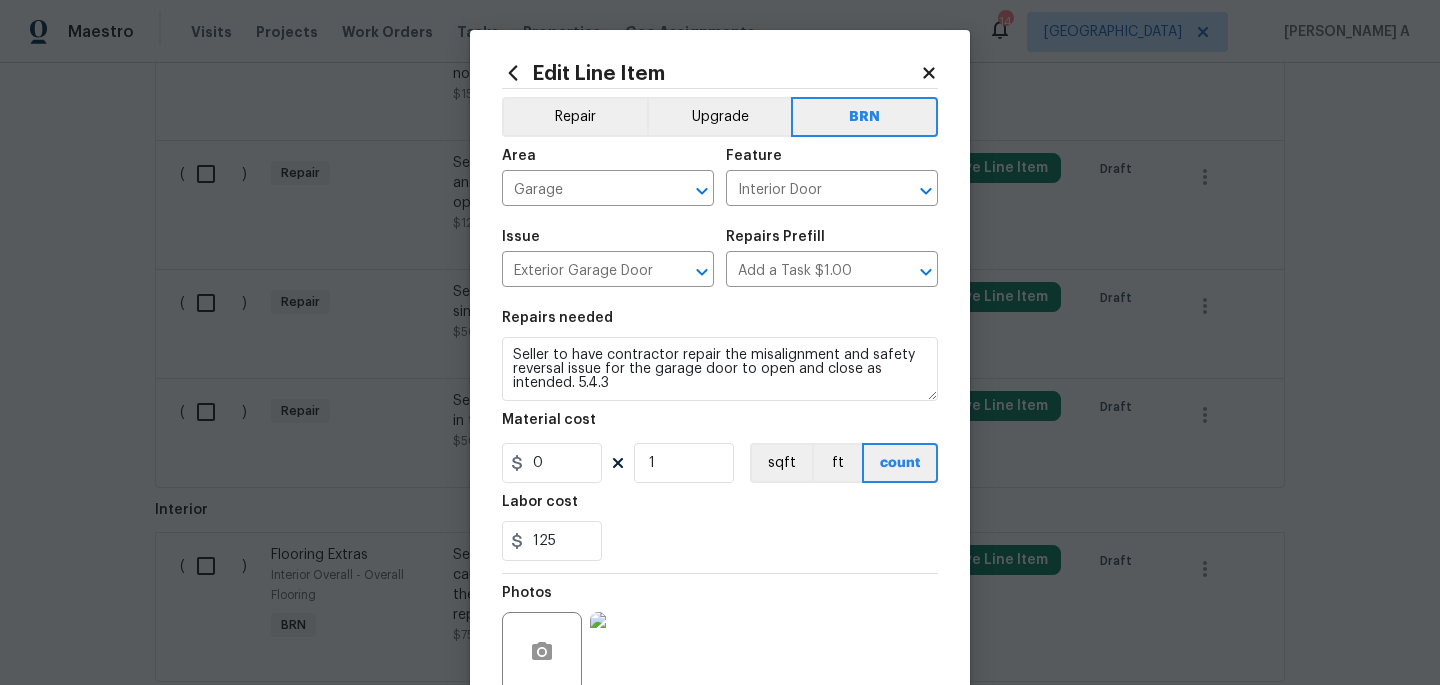 click on "125" at bounding box center (720, 541) 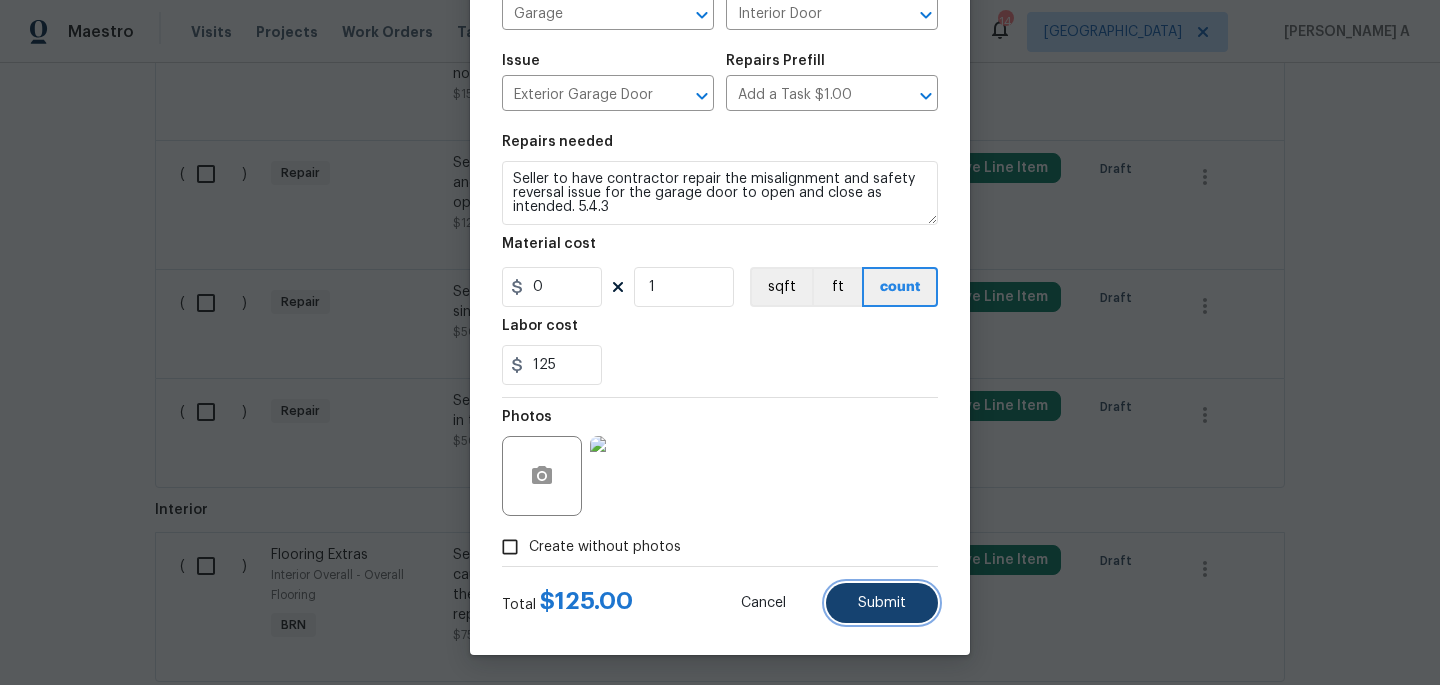 click on "Submit" at bounding box center [882, 603] 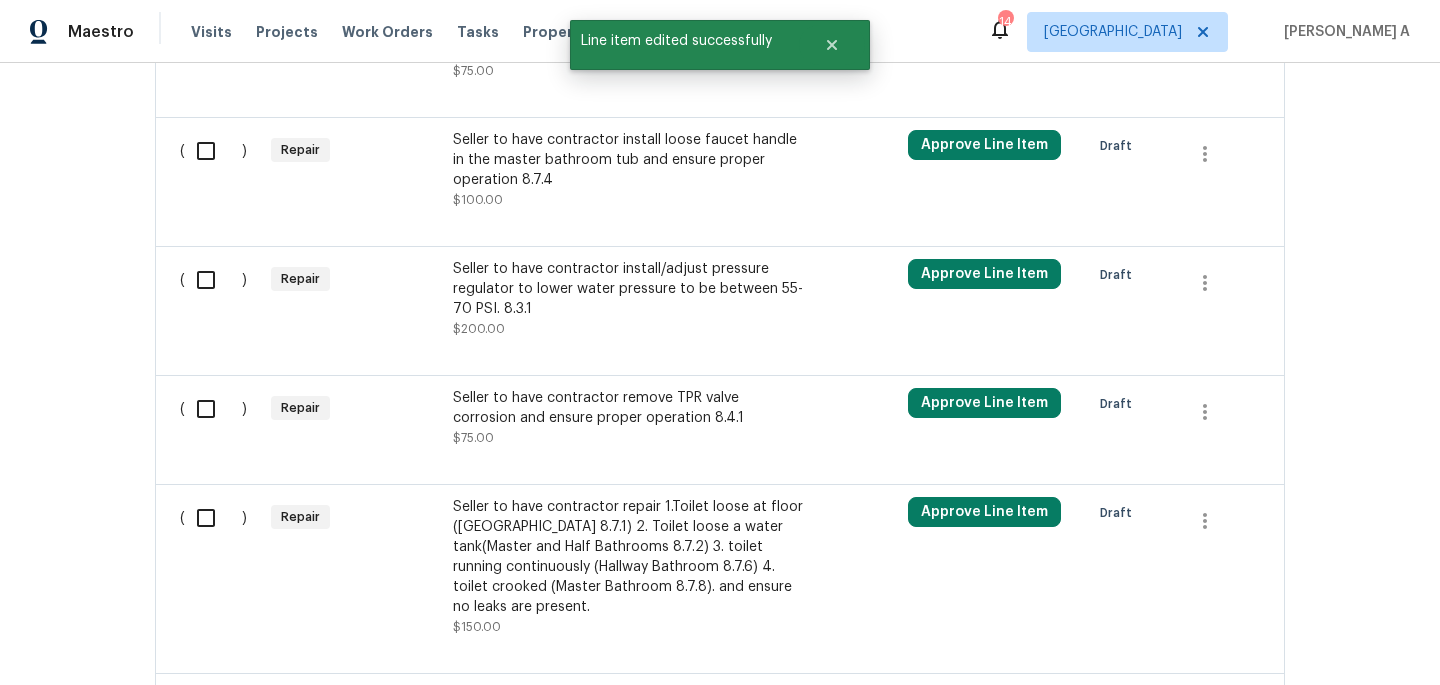 scroll, scrollTop: 1587, scrollLeft: 0, axis: vertical 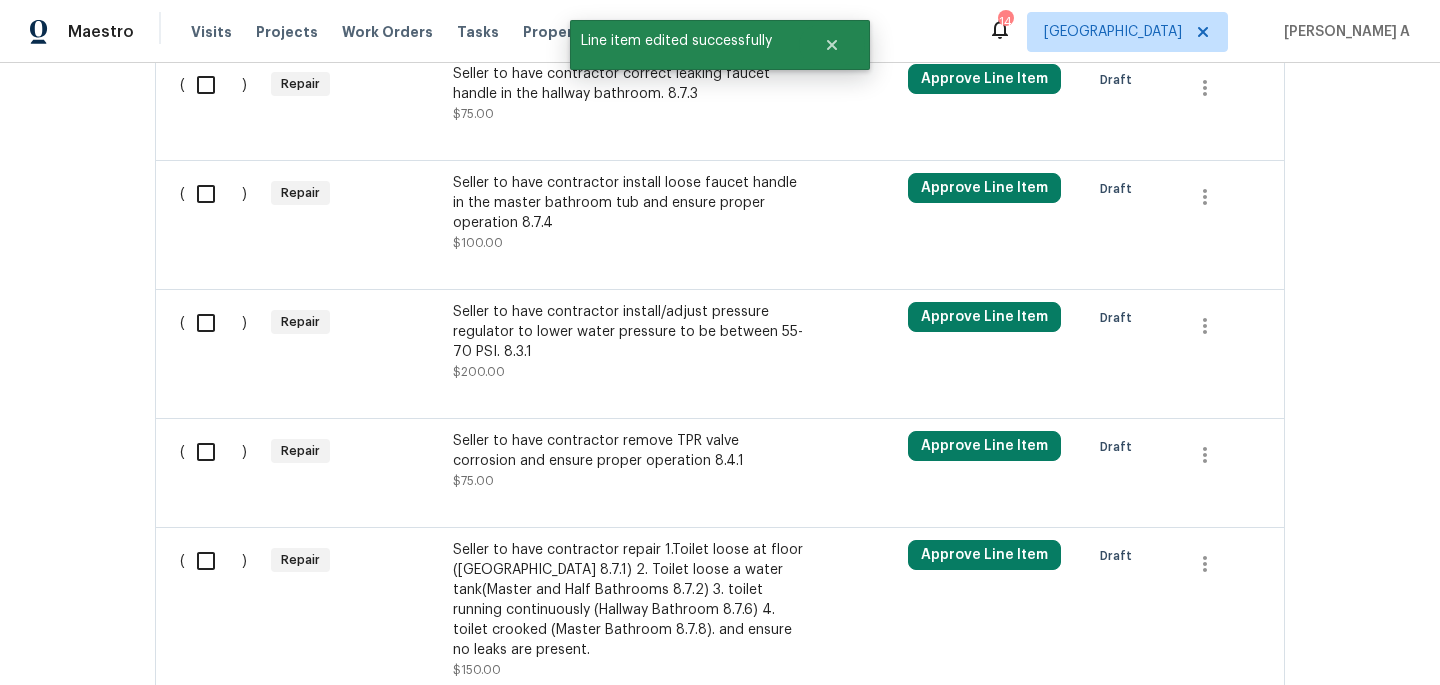 click on "Seller to have contractor install/adjust pressure regulator to lower water pressure to be between 55-70 PSI.  8.3.1" at bounding box center (629, 332) 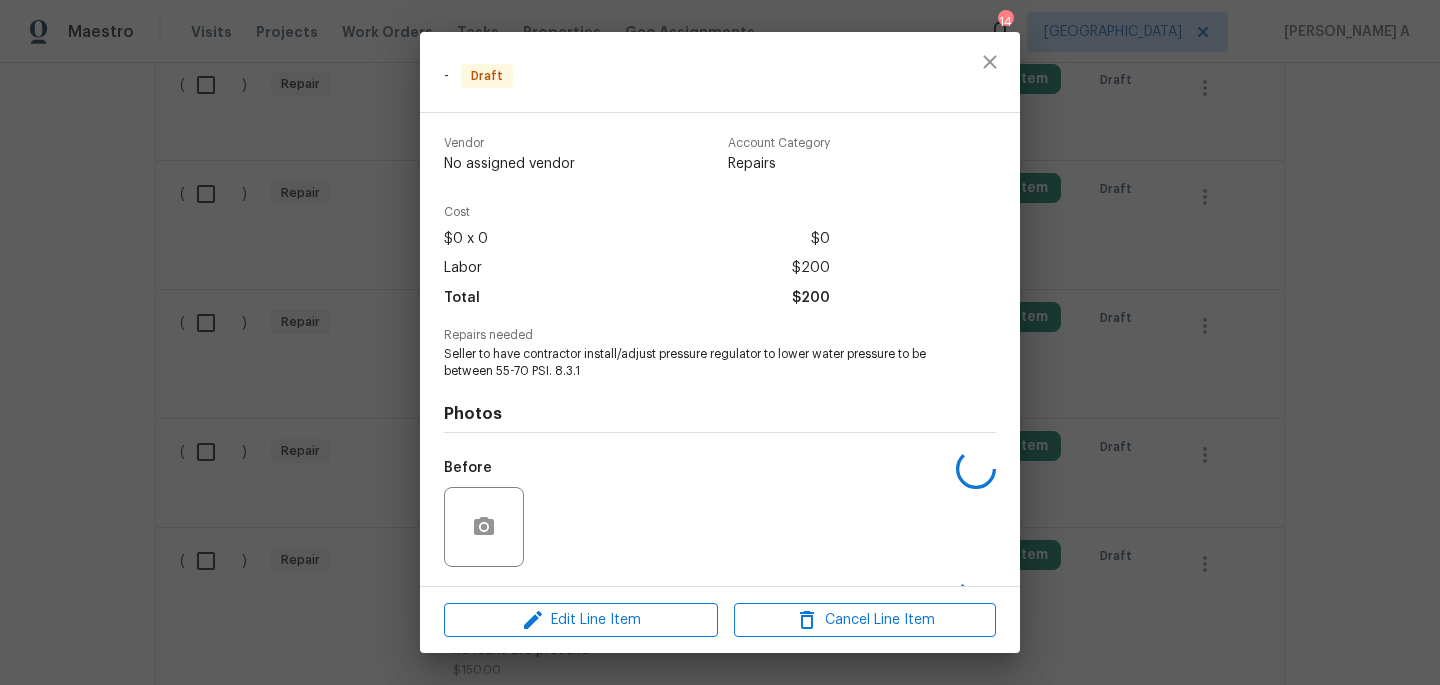 scroll, scrollTop: 131, scrollLeft: 0, axis: vertical 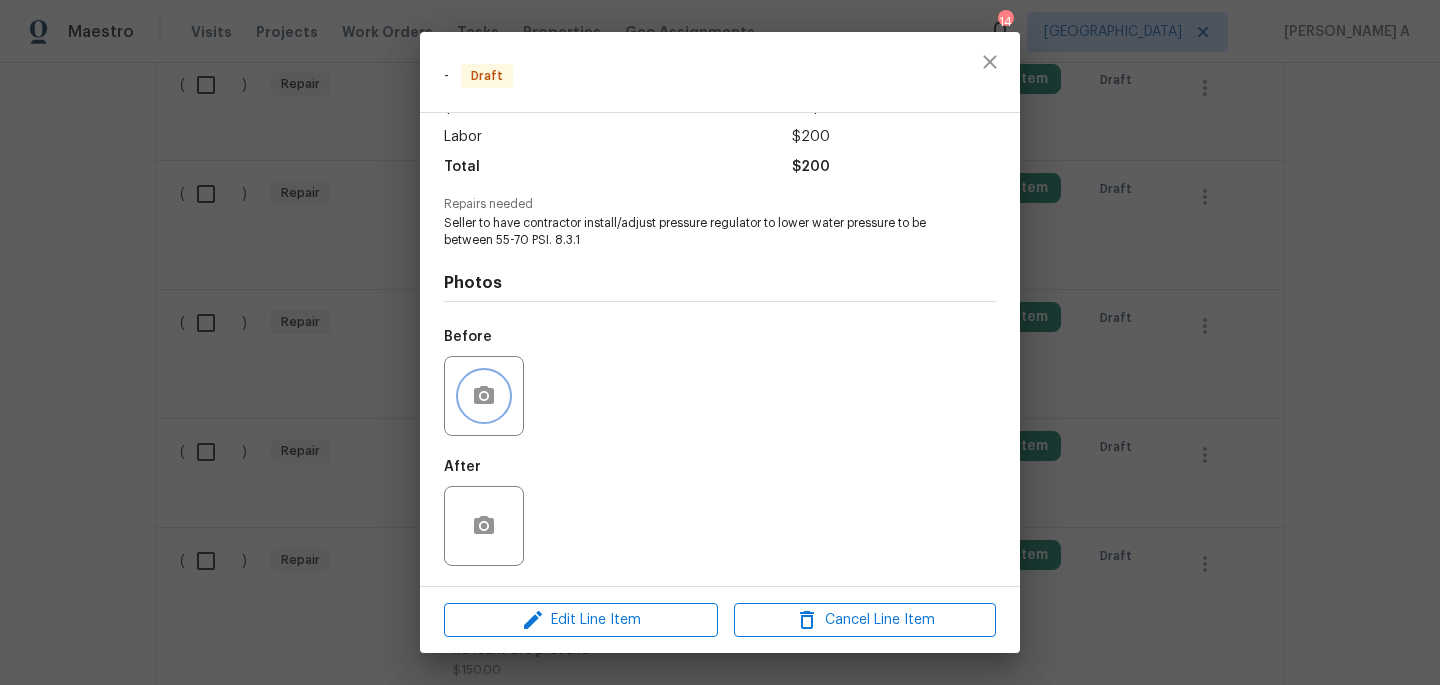 click at bounding box center [484, 396] 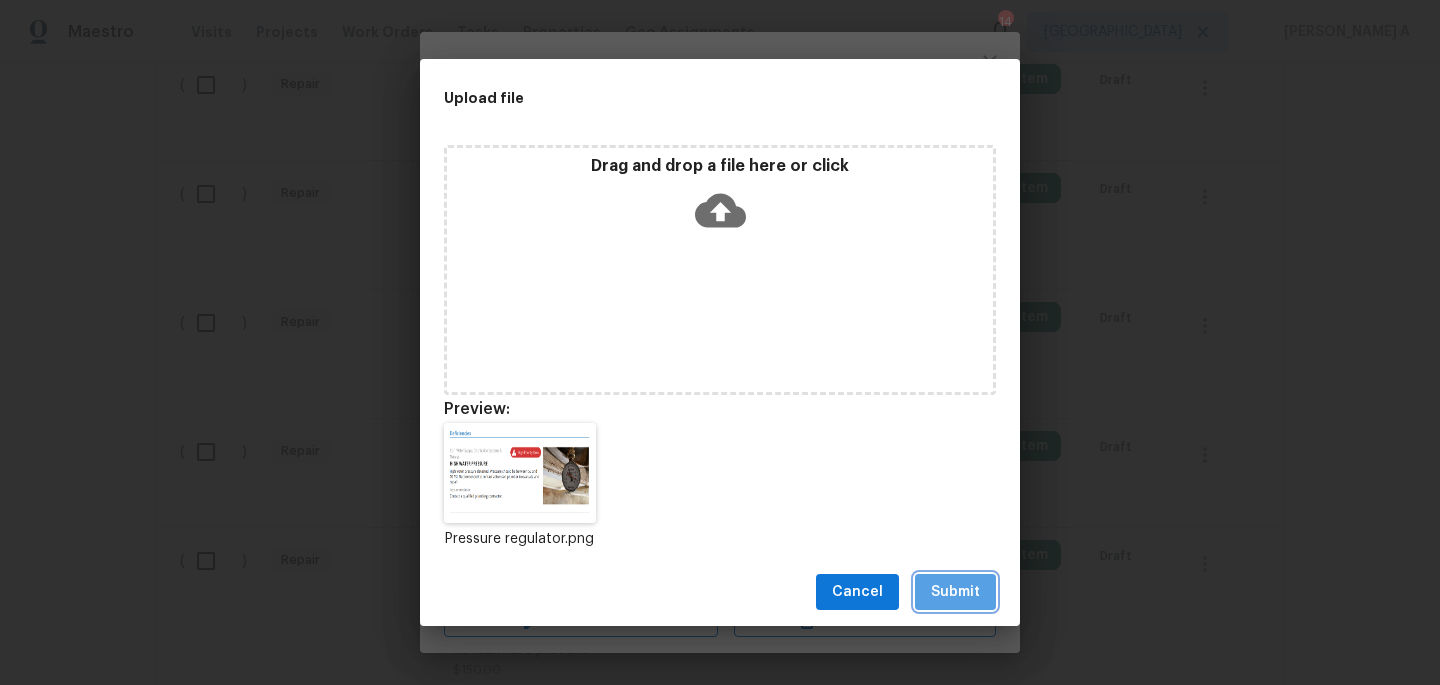 click on "Submit" at bounding box center (955, 592) 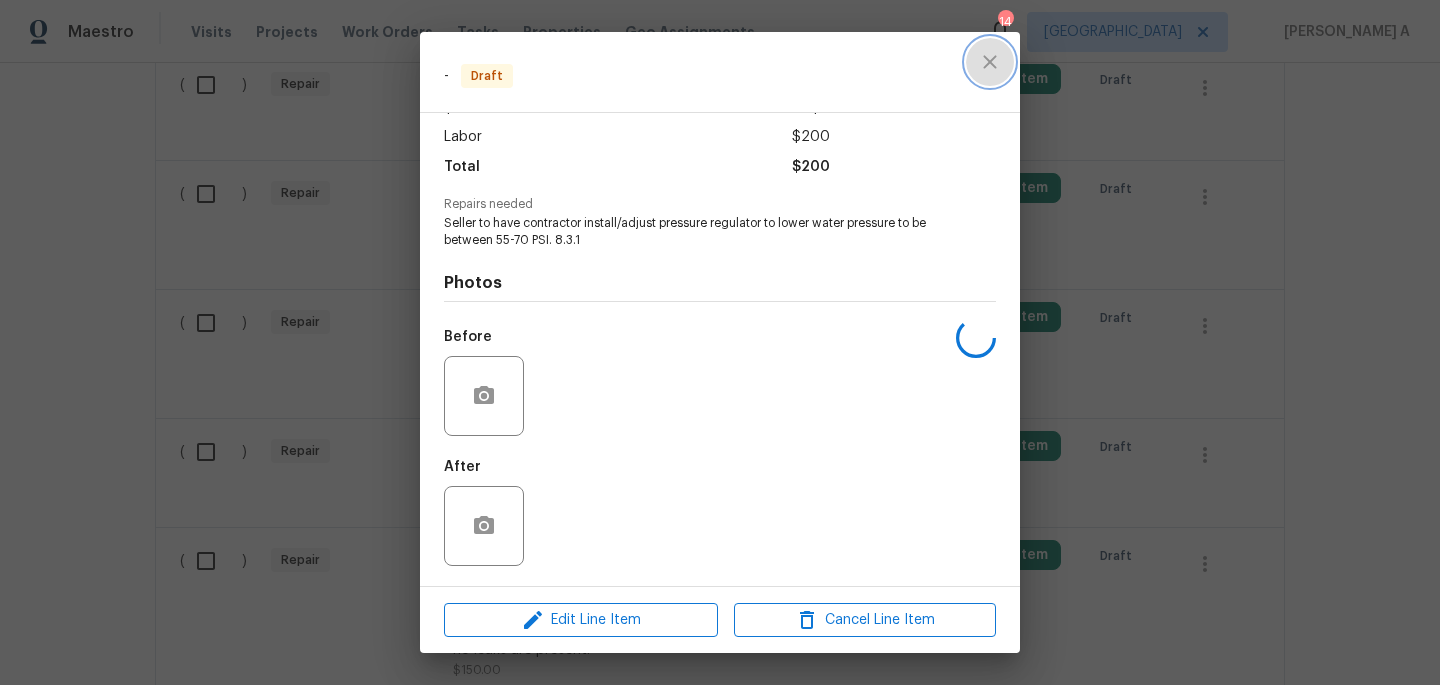 click 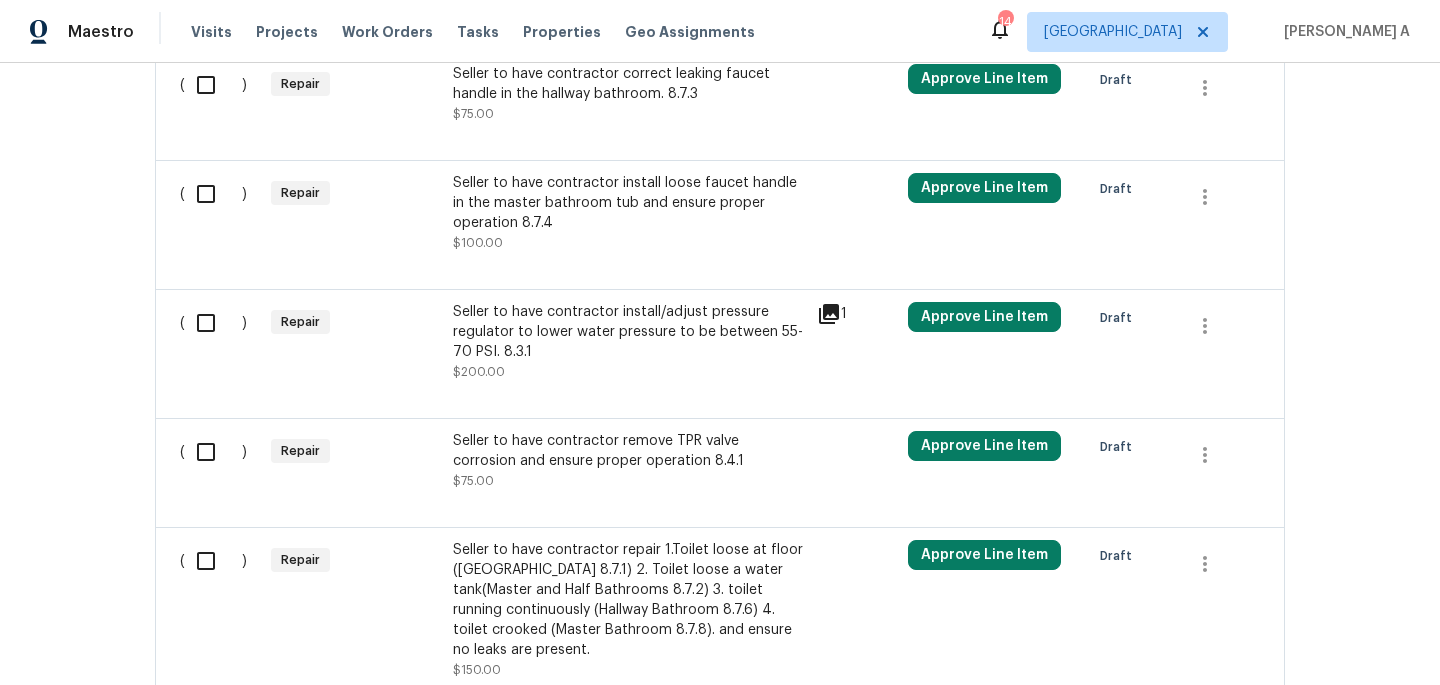 click on "Seller to have contractor remove TPR valve corrosion and ensure proper operation 8.4.1" at bounding box center (629, 451) 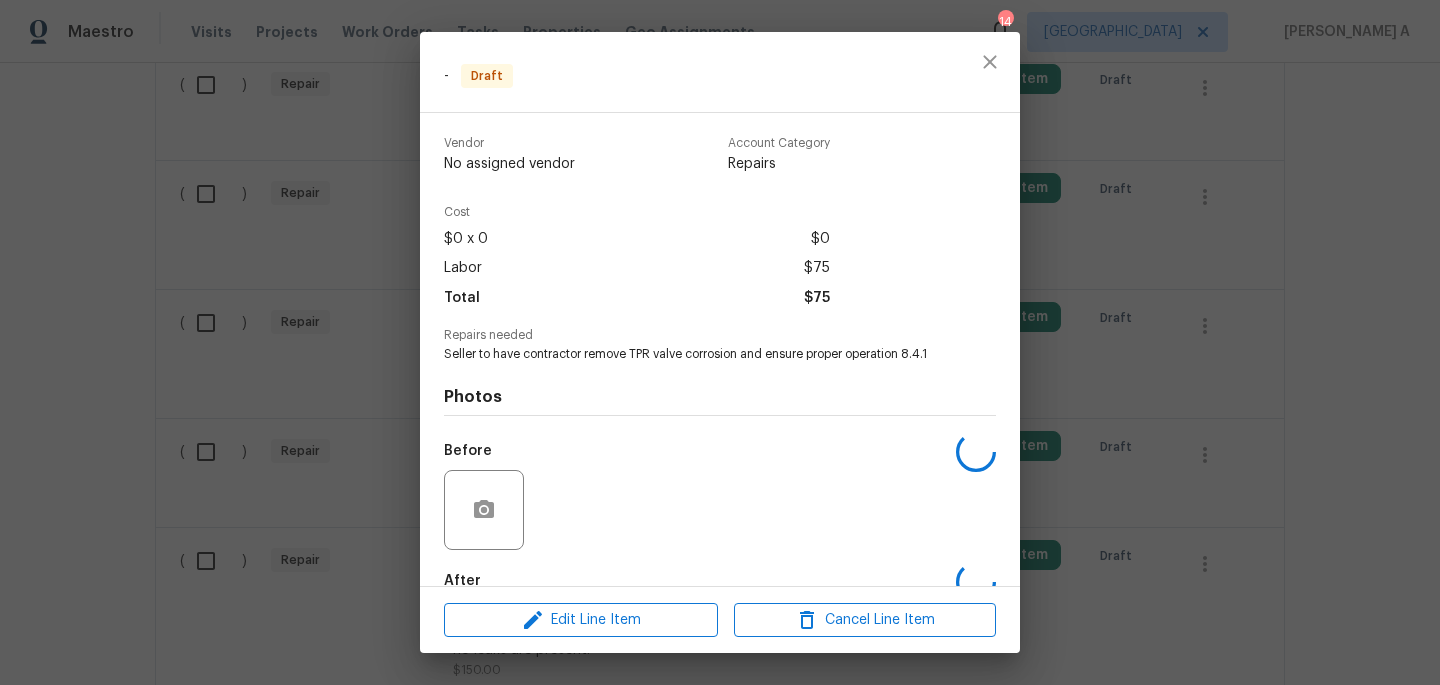 scroll, scrollTop: 114, scrollLeft: 0, axis: vertical 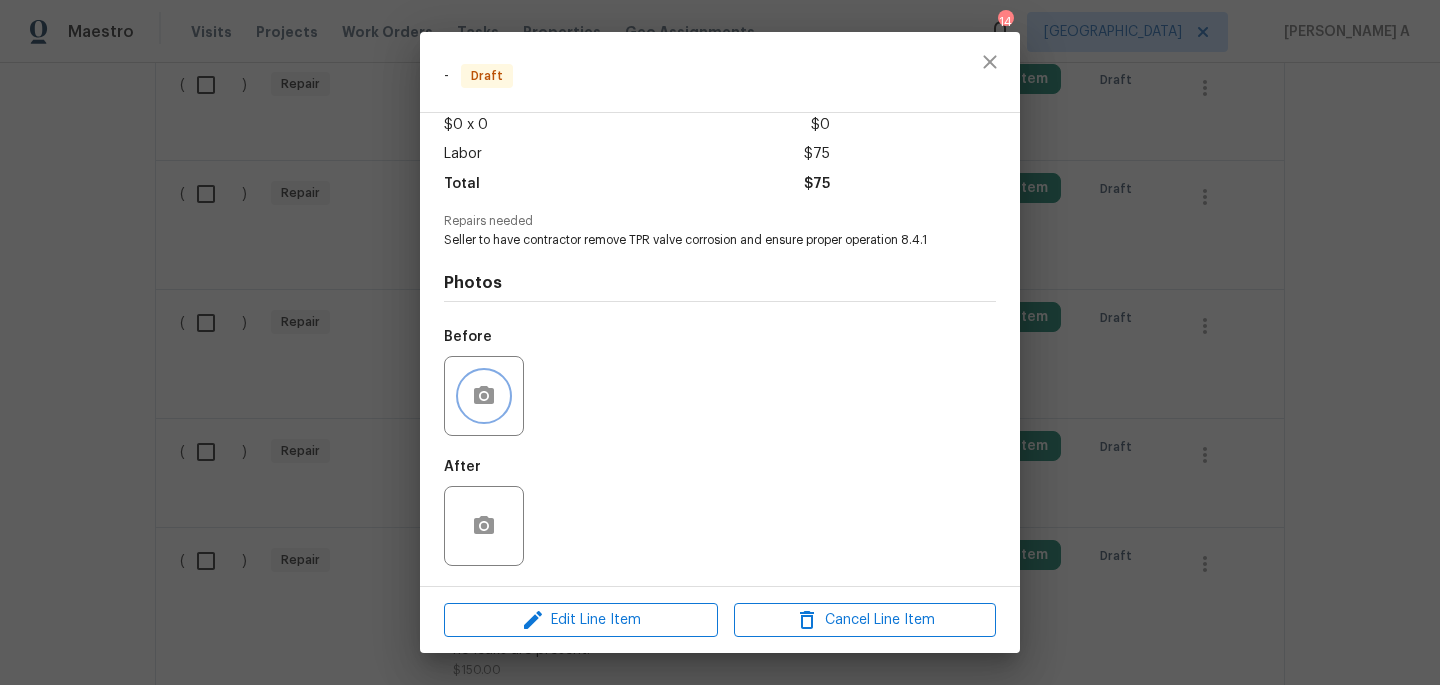 click 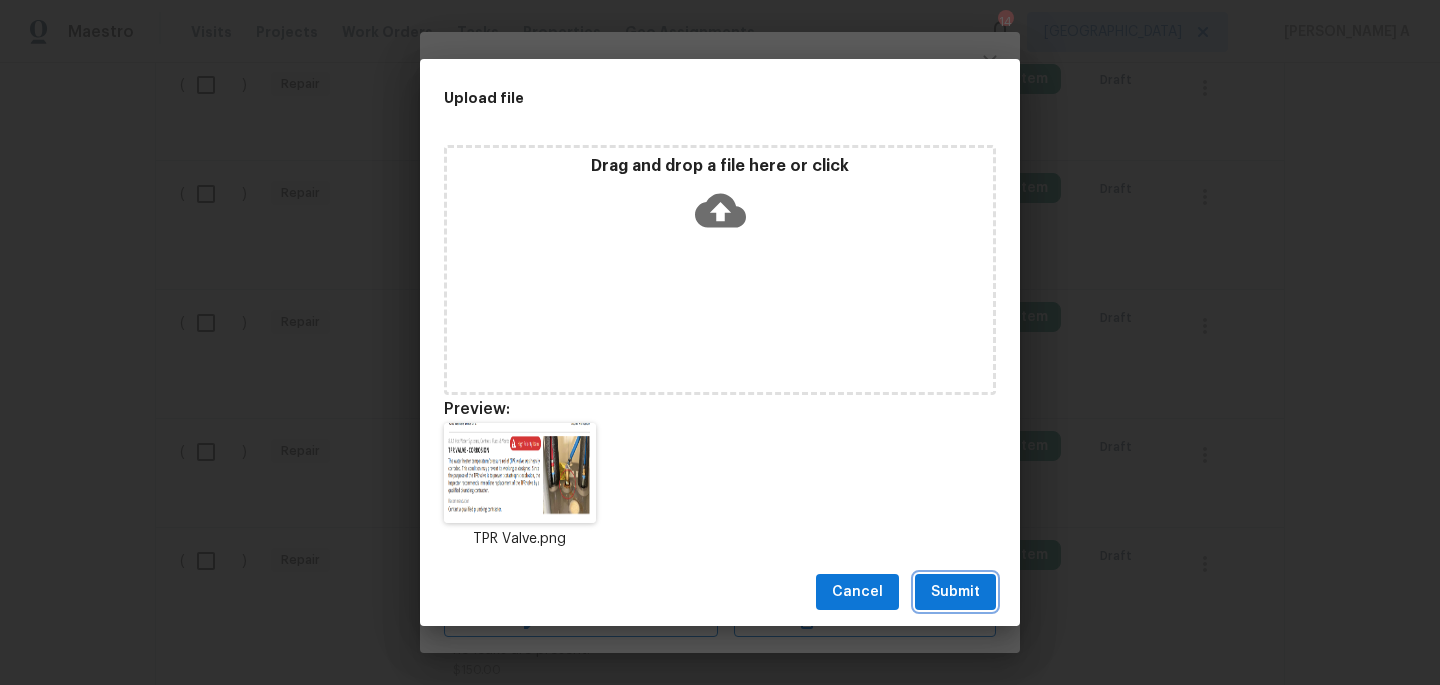 click on "Submit" at bounding box center (955, 592) 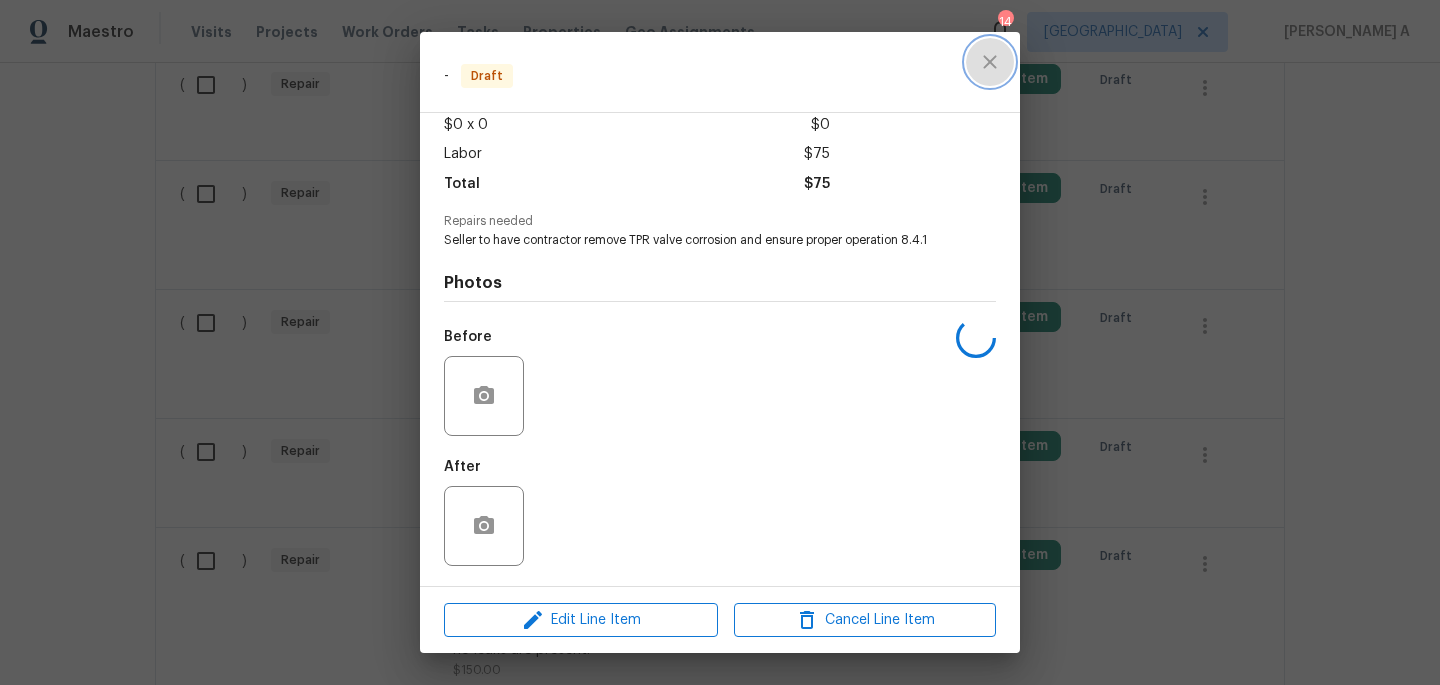 click 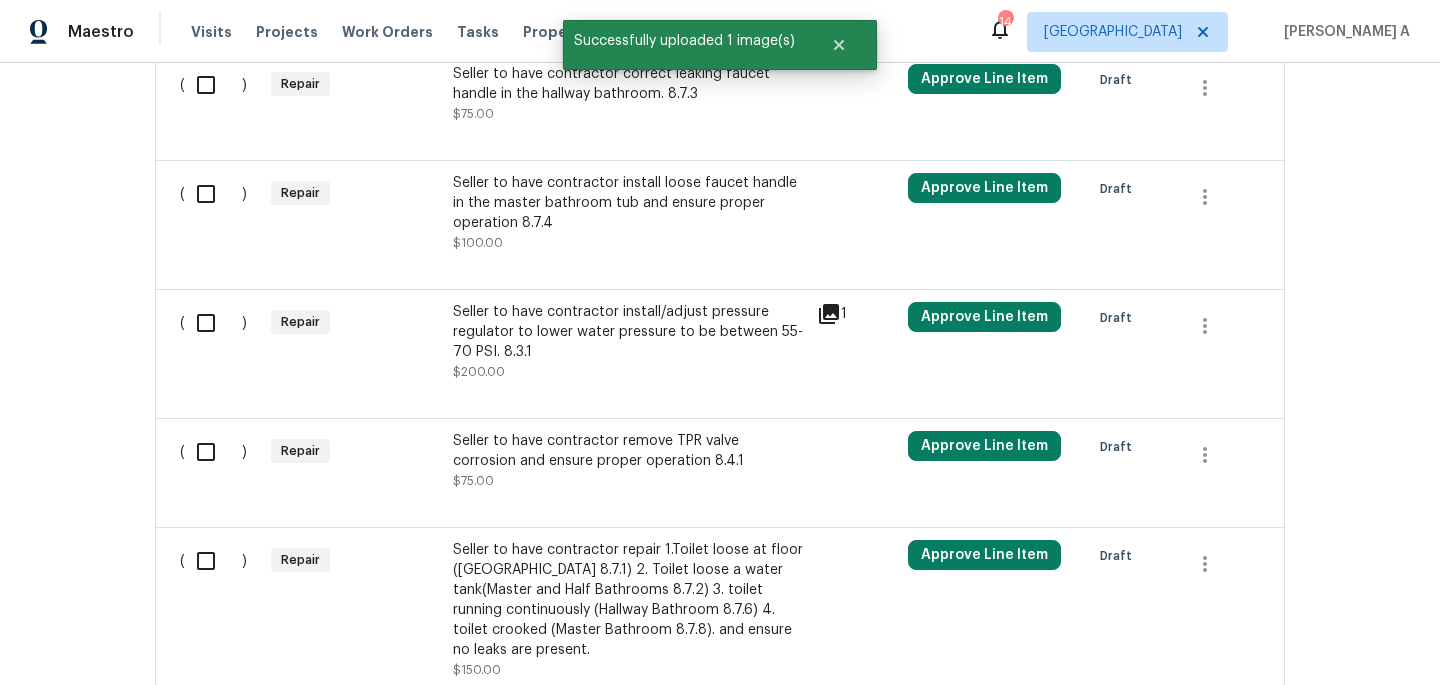 click on "Seller to have contractor install/adjust pressure regulator to lower water pressure to be between 55-70 PSI.  8.3.1" at bounding box center (629, 332) 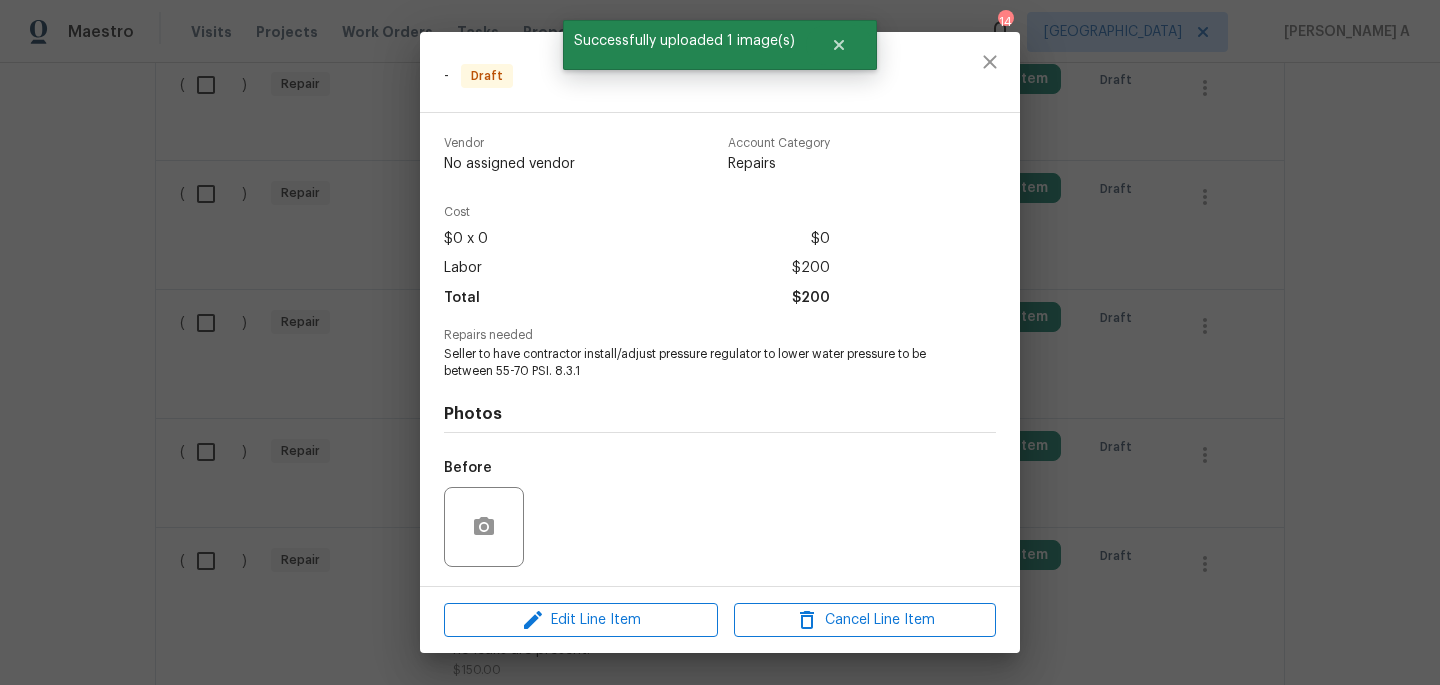 scroll, scrollTop: 131, scrollLeft: 0, axis: vertical 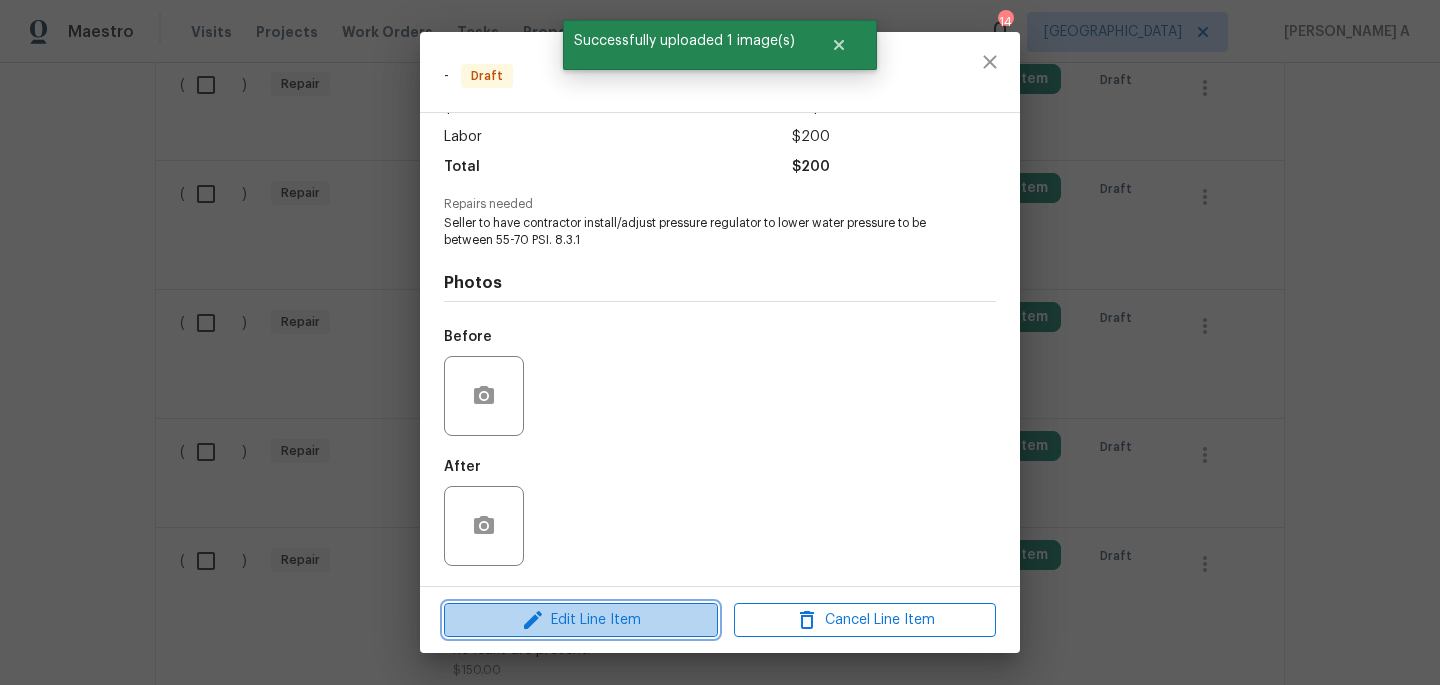 click on "Edit Line Item" at bounding box center (581, 620) 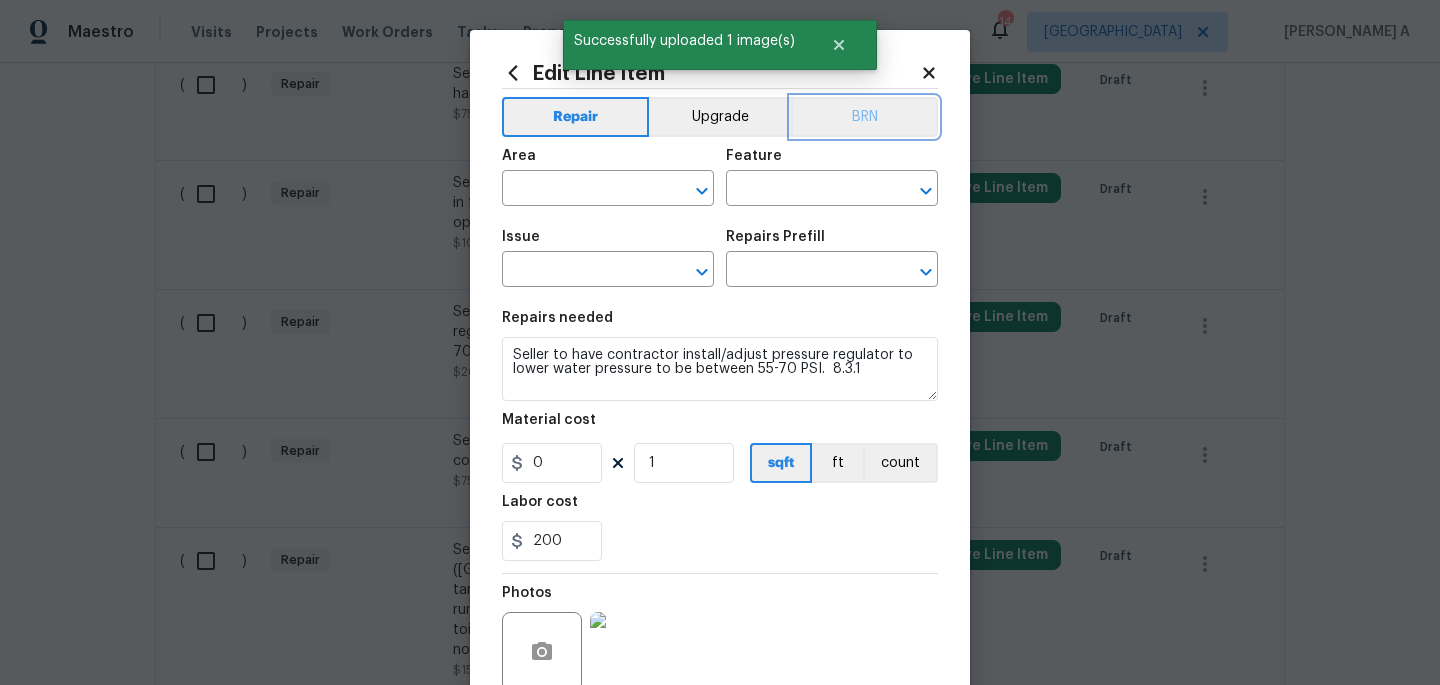 click on "BRN" at bounding box center (864, 117) 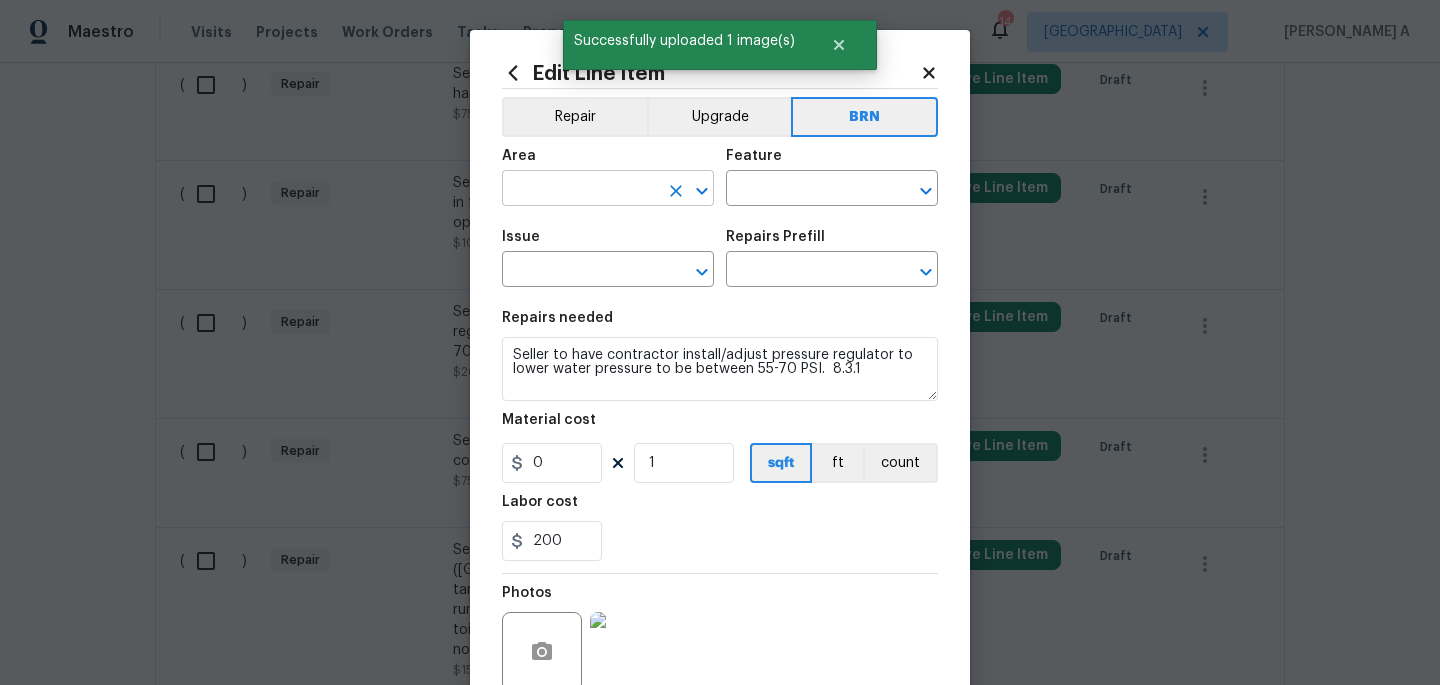 click at bounding box center [580, 190] 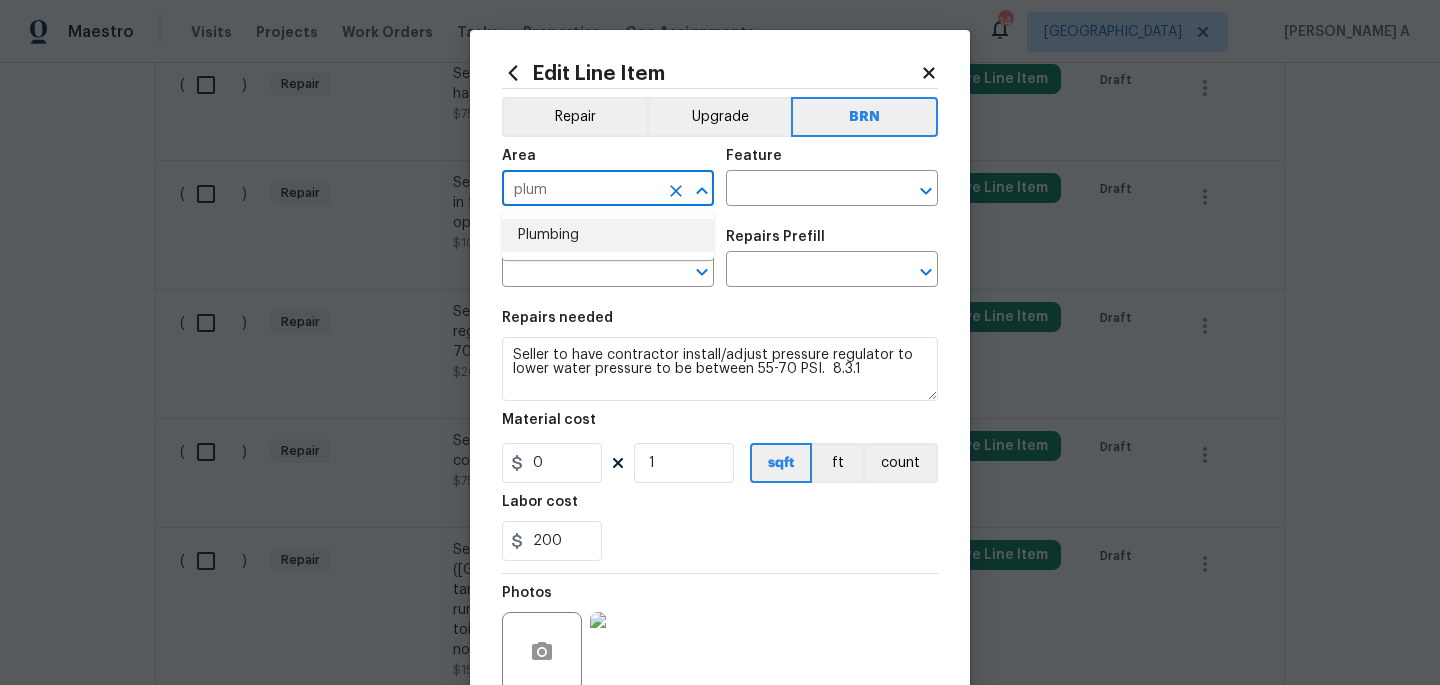 click on "Plumbing" at bounding box center [608, 235] 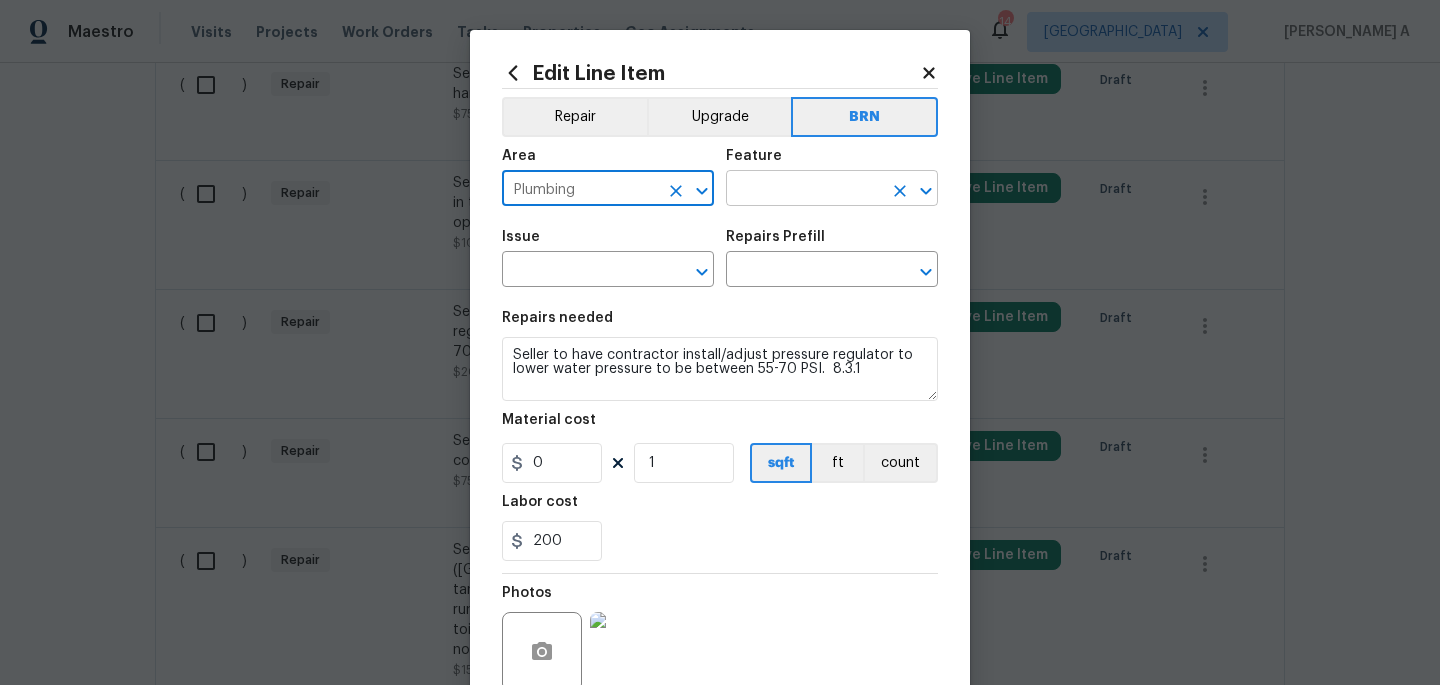 type on "Plumbing" 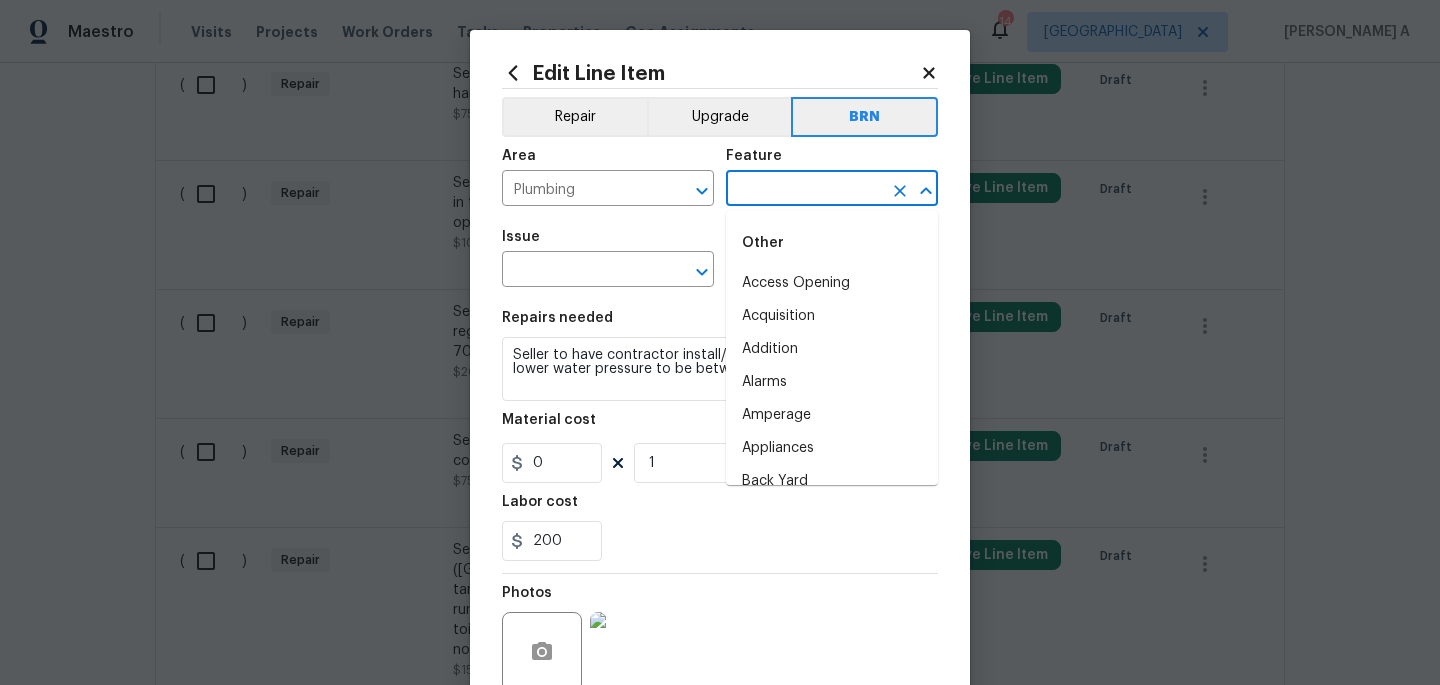 click at bounding box center (804, 190) 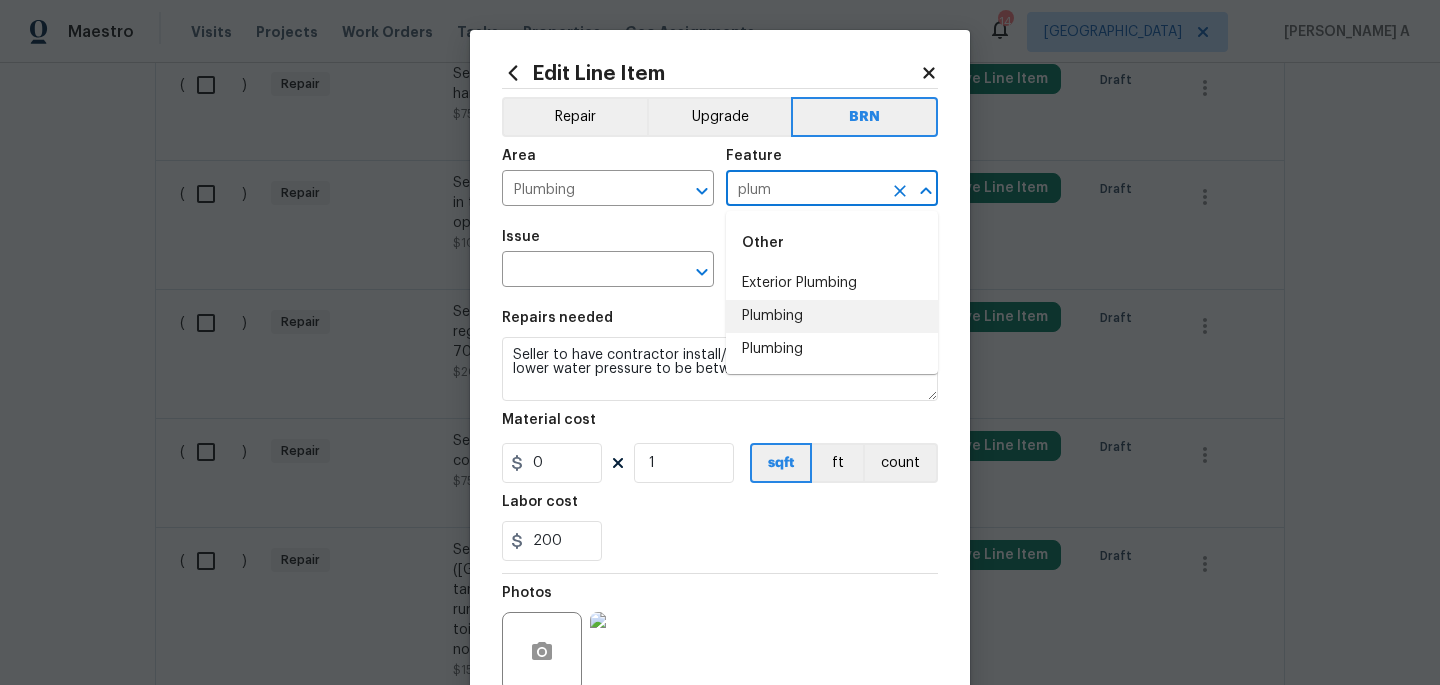 click on "Plumbing" at bounding box center [832, 316] 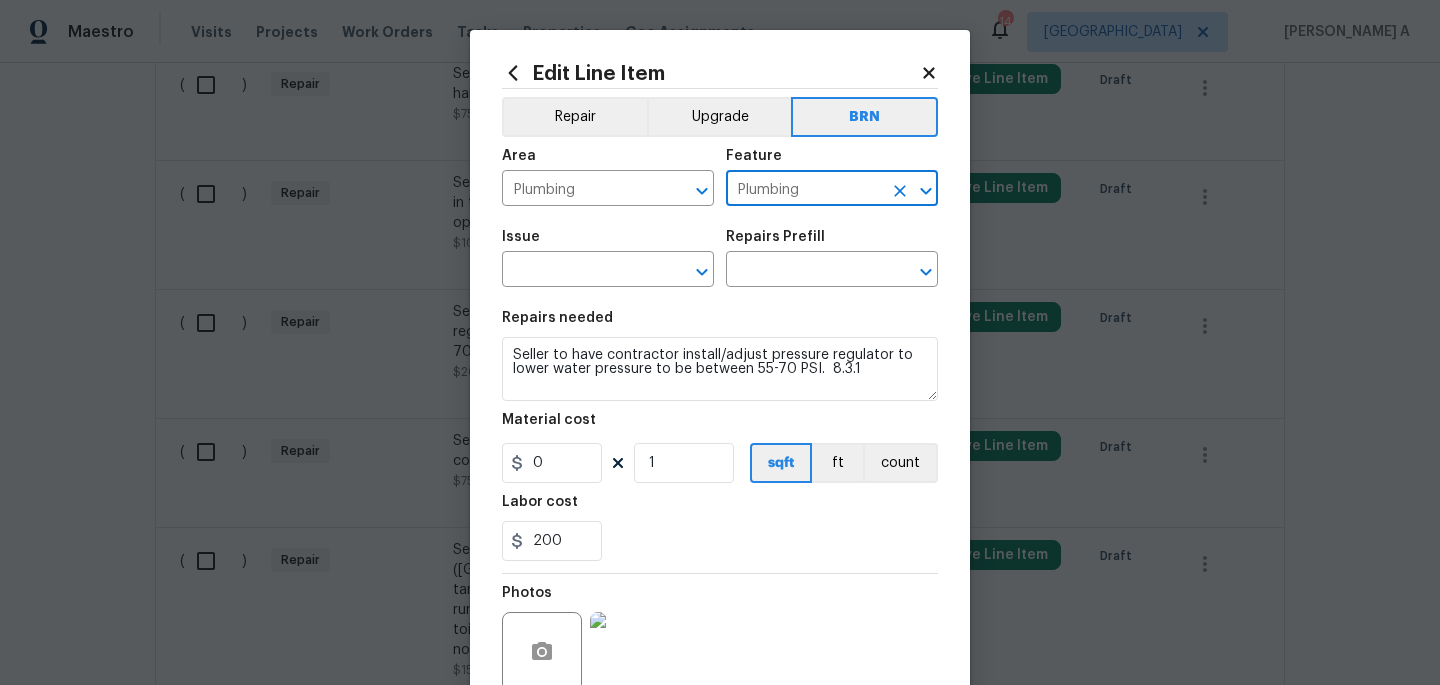 type on "Plumbing" 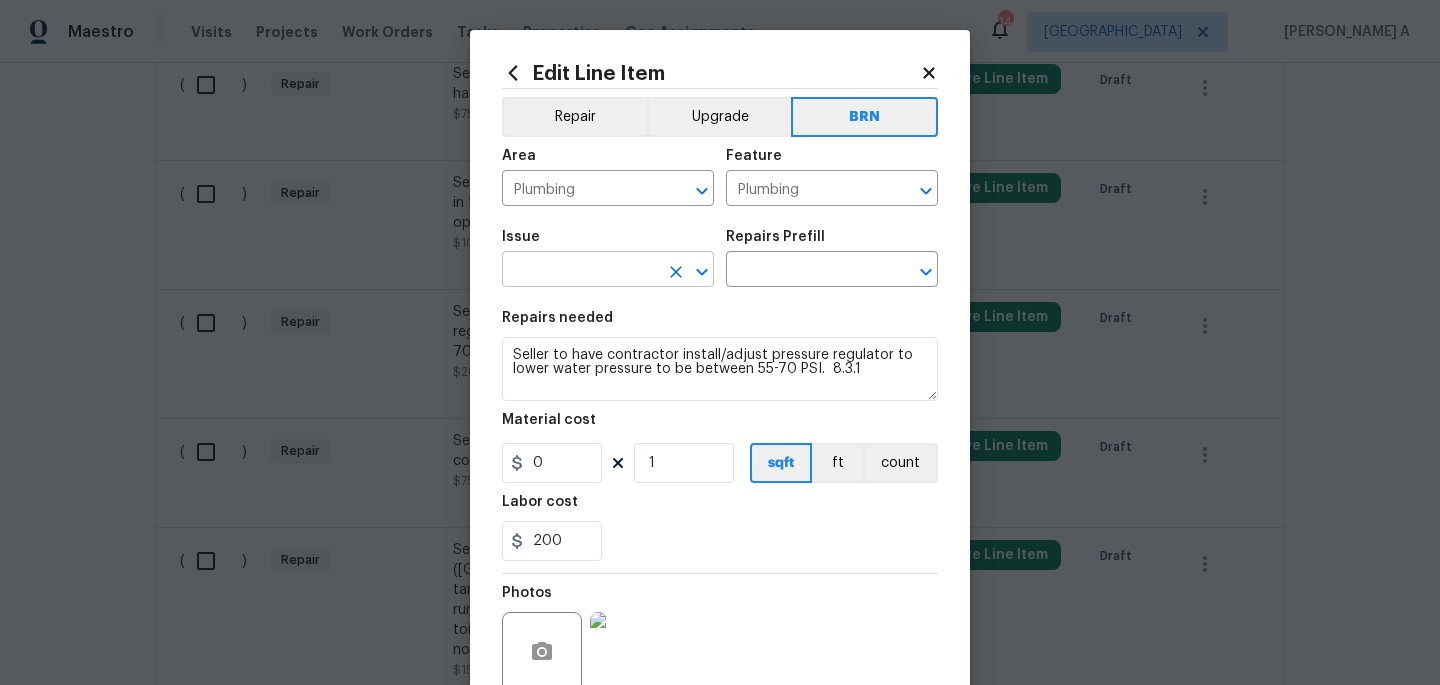 click at bounding box center (580, 271) 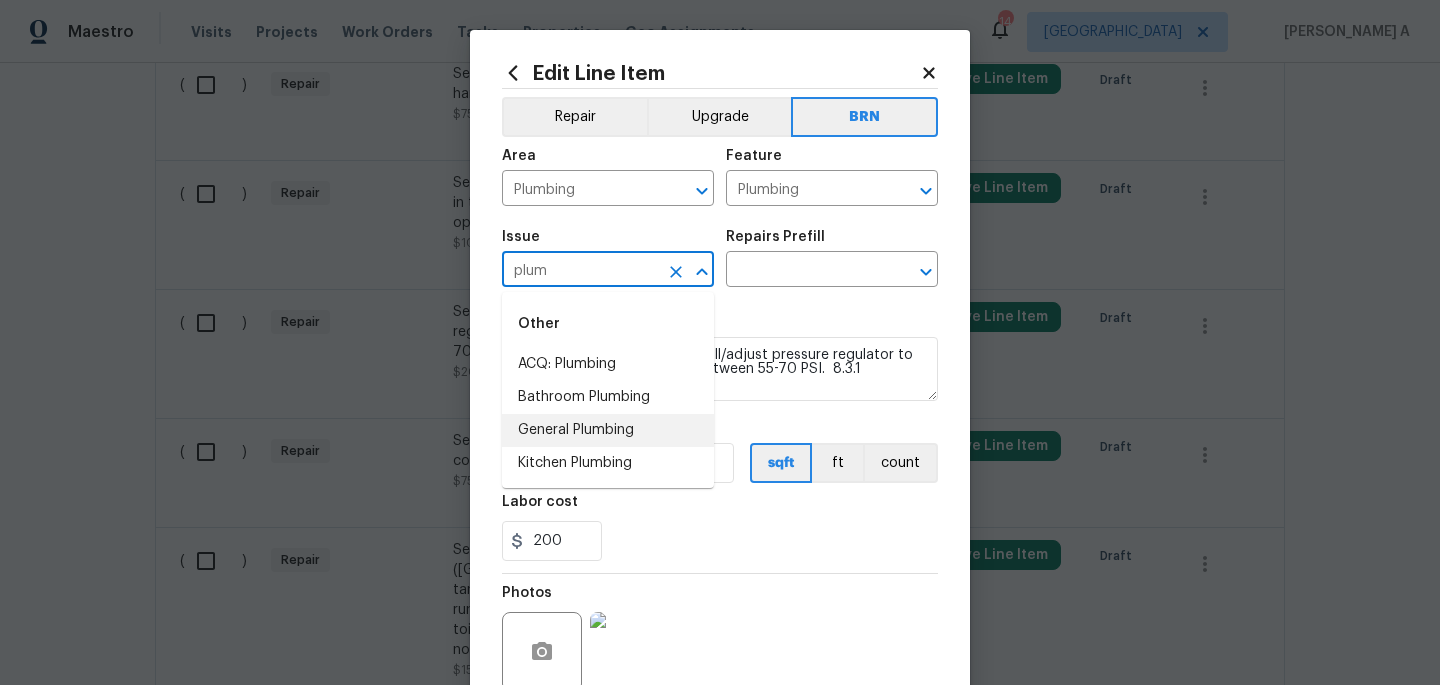click on "General Plumbing" at bounding box center (608, 430) 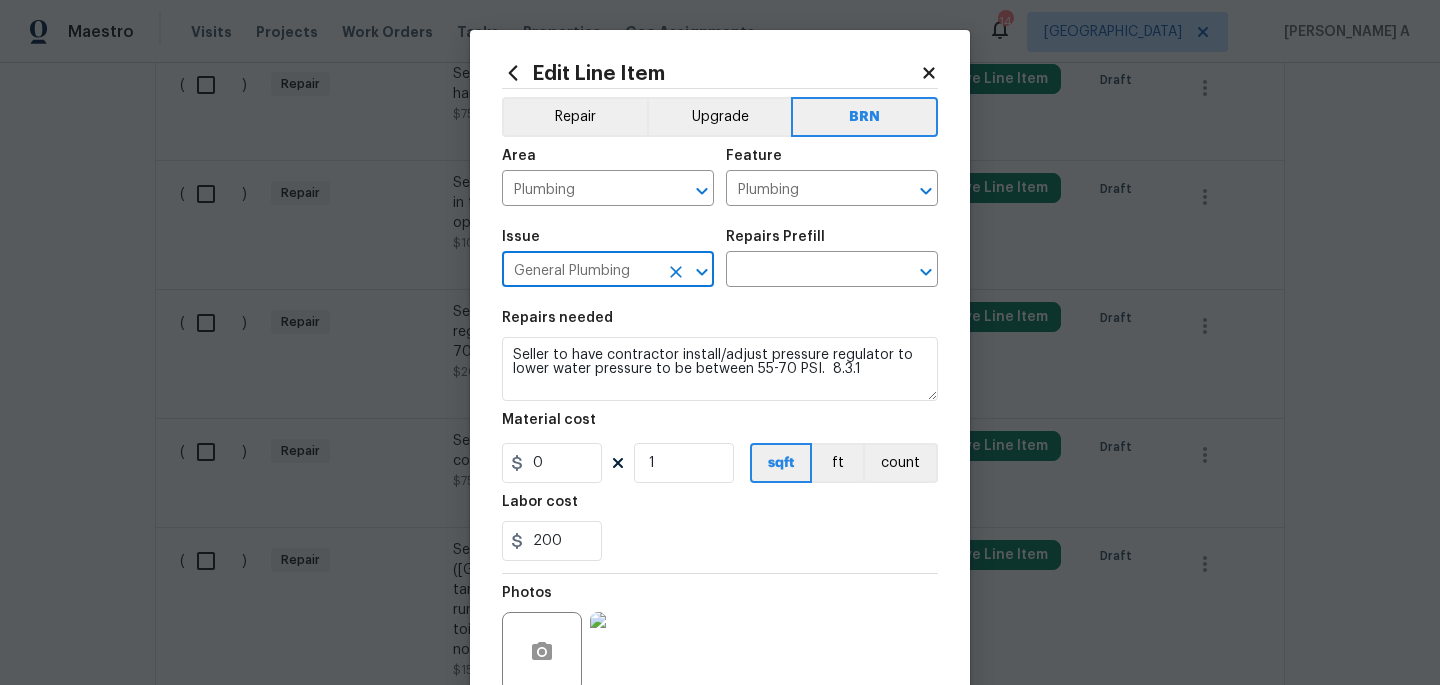 type on "General Plumbing" 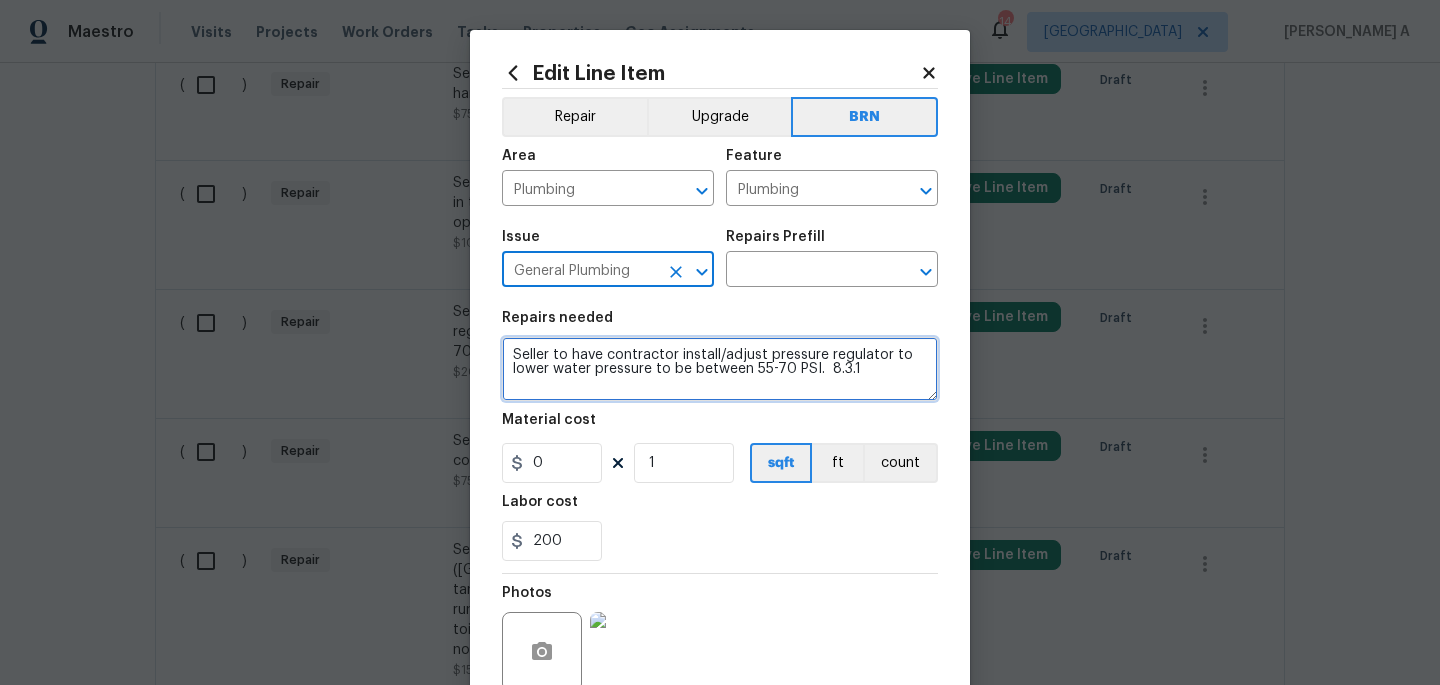 click on "Seller to have contractor install/adjust pressure regulator to lower water pressure to be between 55-70 PSI.  8.3.1" at bounding box center (720, 369) 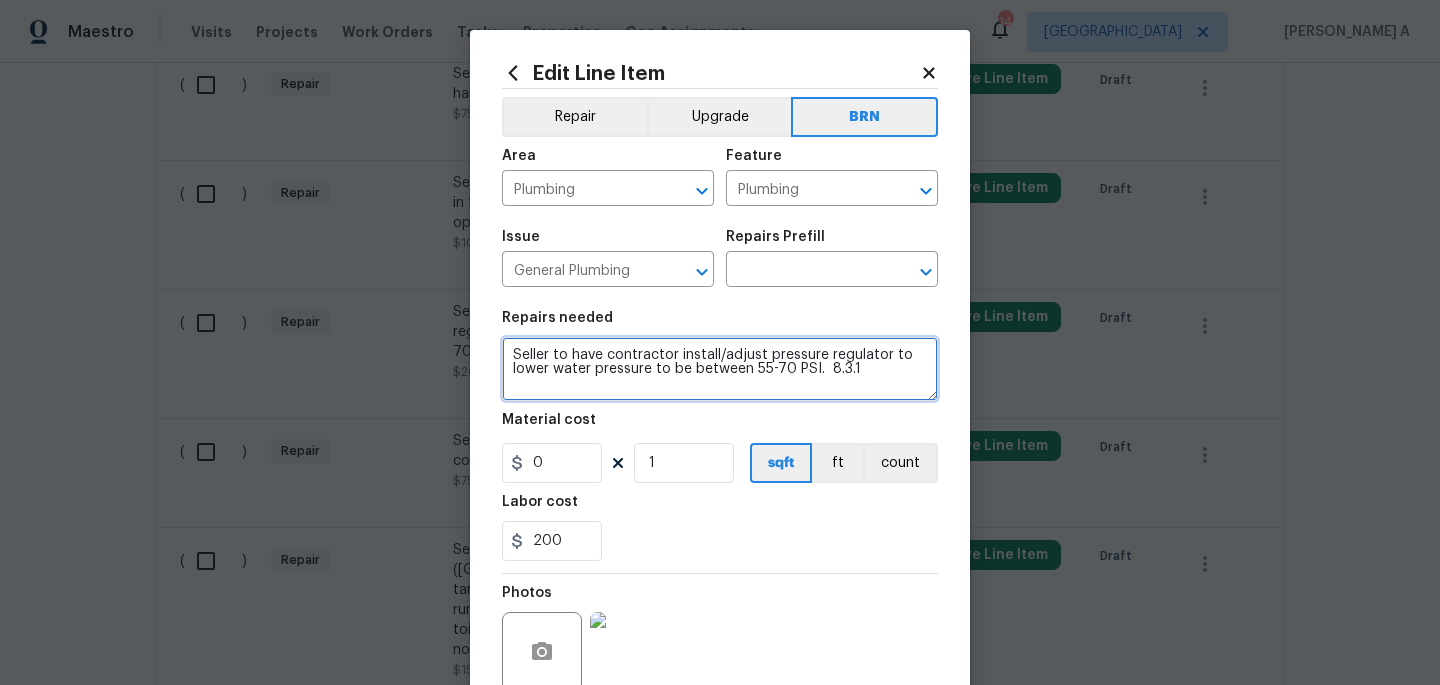 click on "Seller to have contractor install/adjust pressure regulator to lower water pressure to be between 55-70 PSI.  8.3.1" at bounding box center [720, 369] 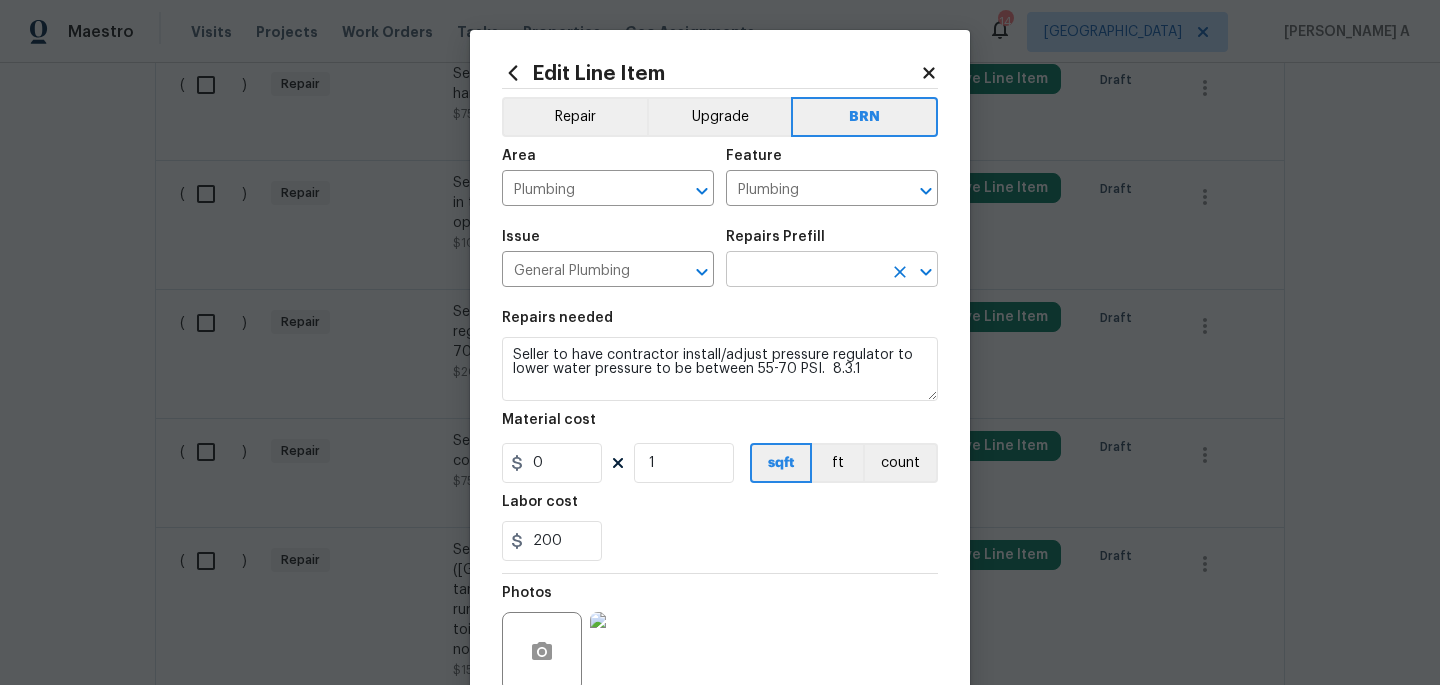click at bounding box center (804, 271) 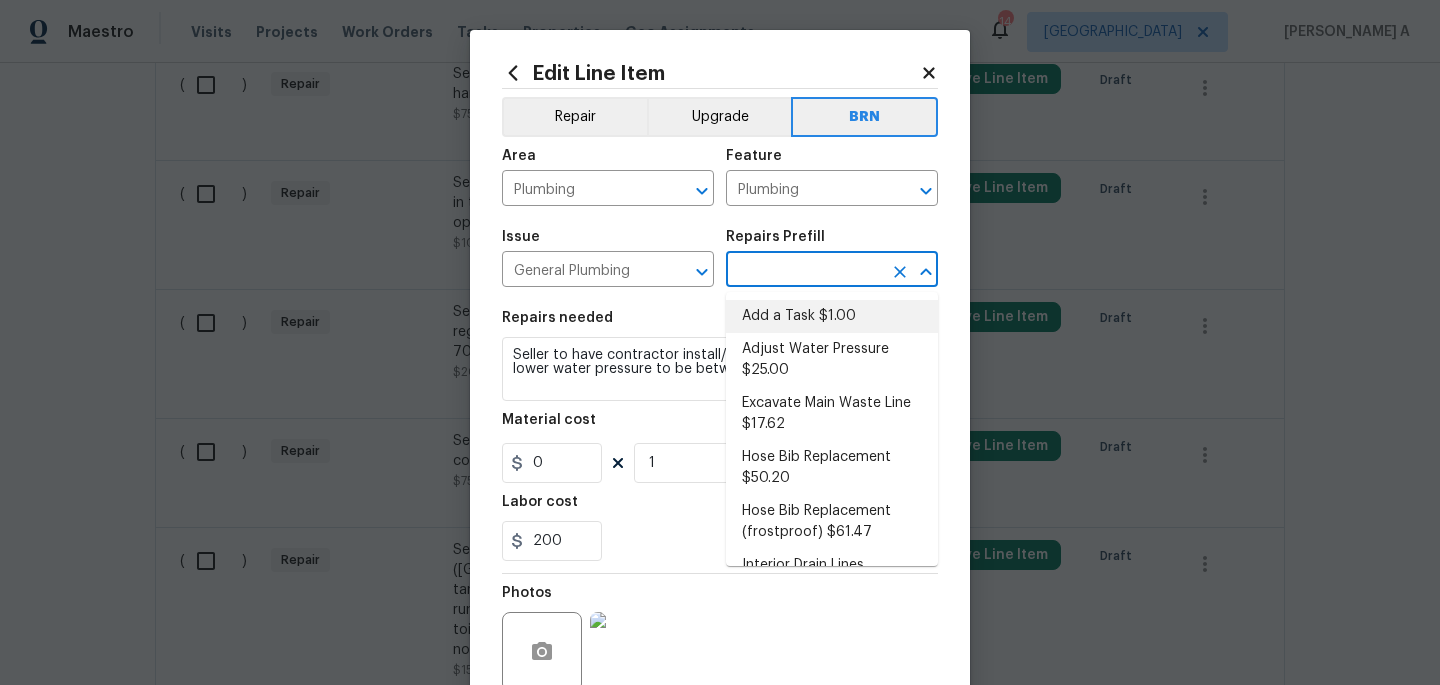 click on "Add a Task $1.00" at bounding box center (832, 316) 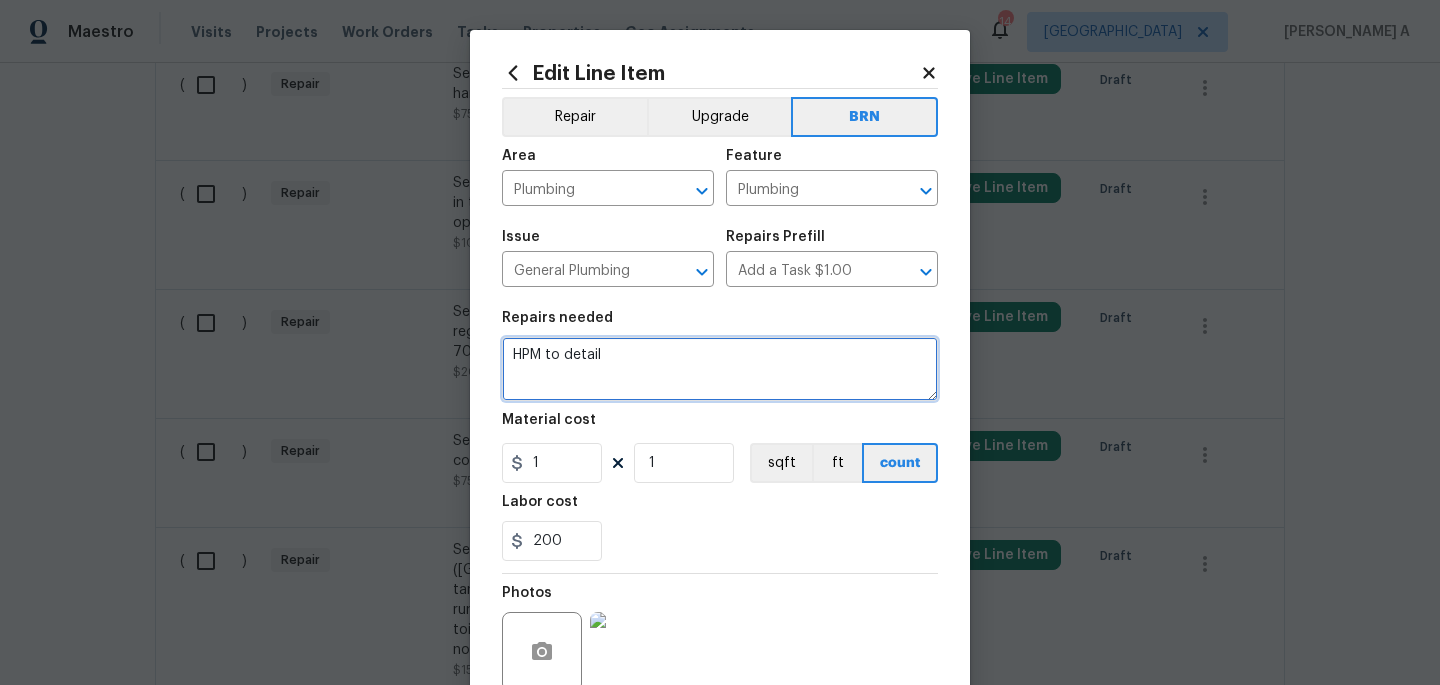 click on "HPM to detail" at bounding box center (720, 369) 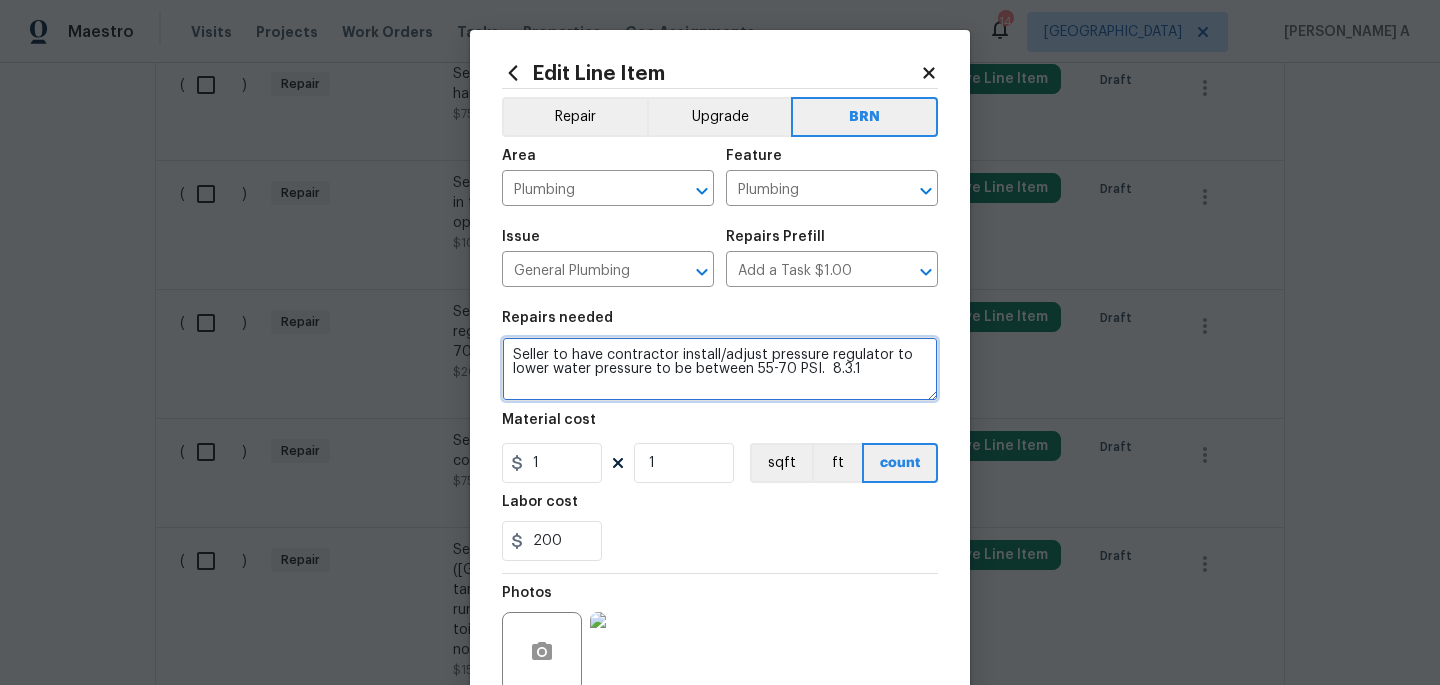 type on "Seller to have contractor install/adjust pressure regulator to lower water pressure to be between 55-70 PSI.  8.3.1" 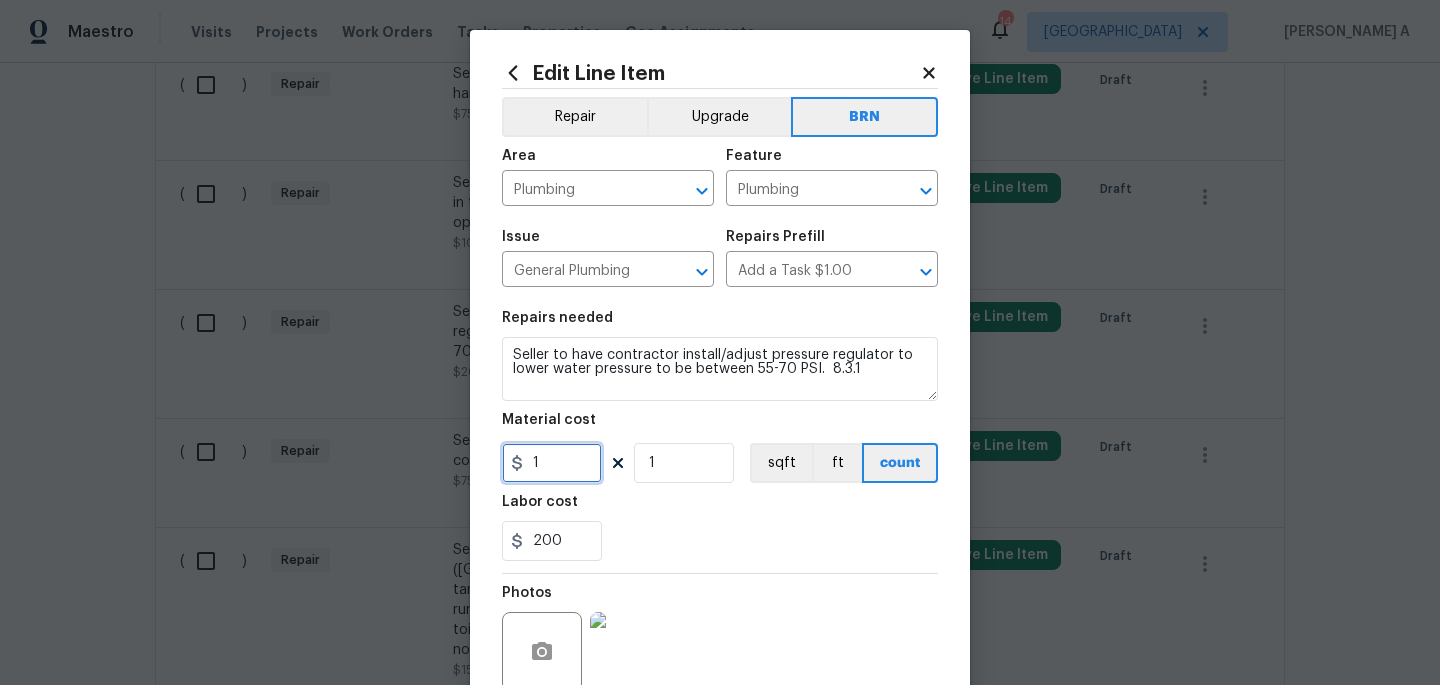 drag, startPoint x: 566, startPoint y: 471, endPoint x: 461, endPoint y: 467, distance: 105.076164 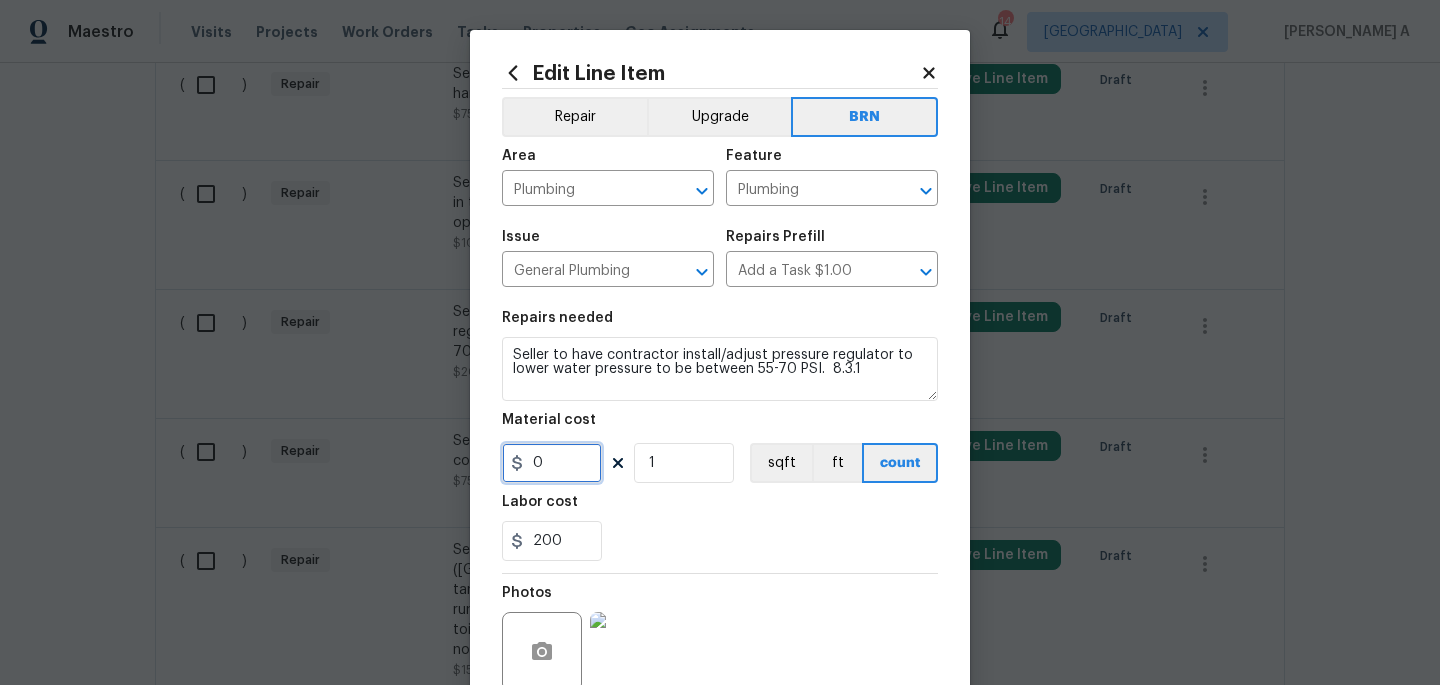 type on "0" 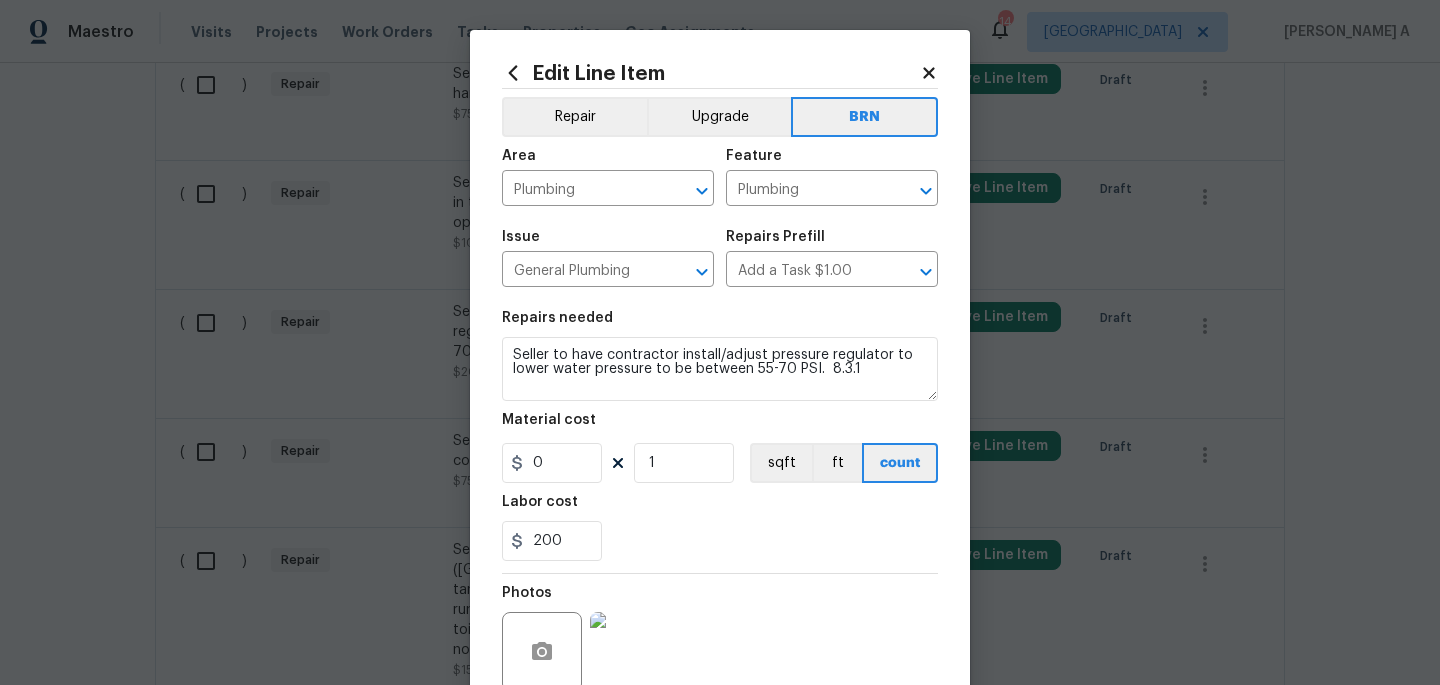 click on "200" at bounding box center [720, 541] 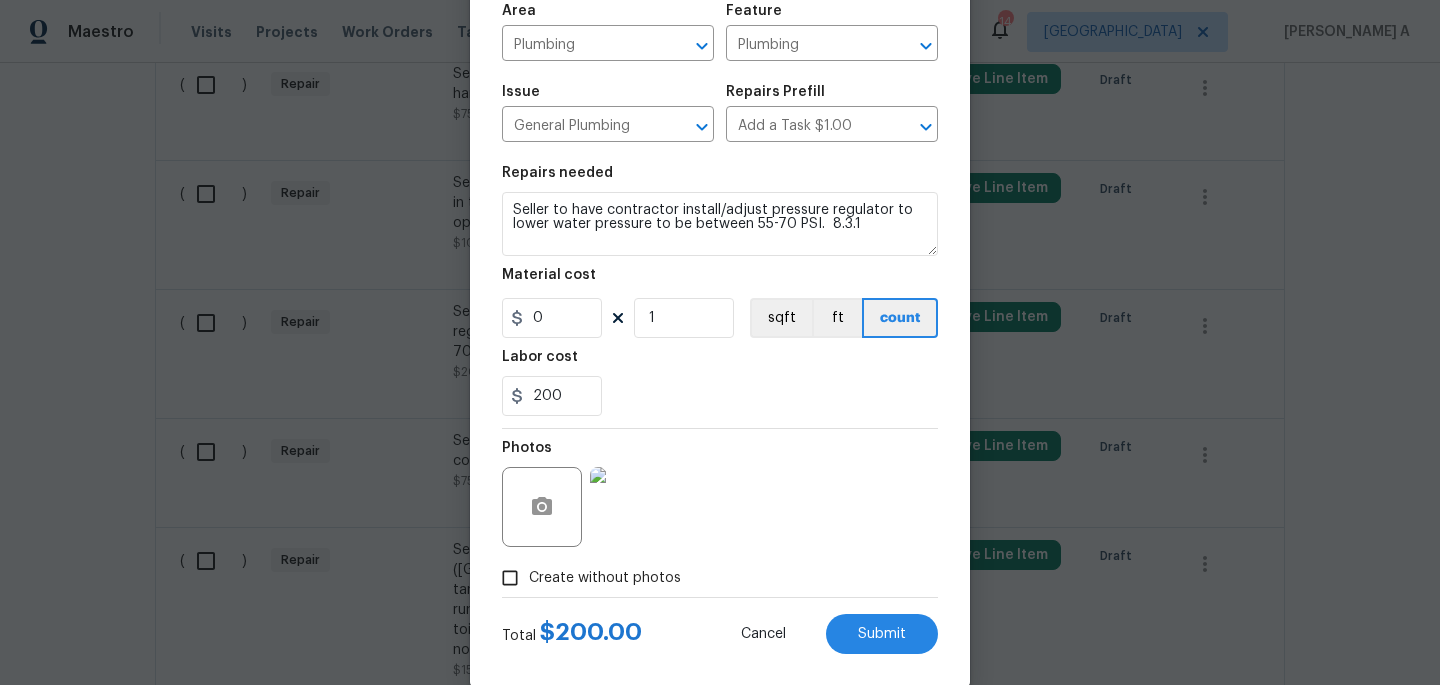 scroll, scrollTop: 177, scrollLeft: 0, axis: vertical 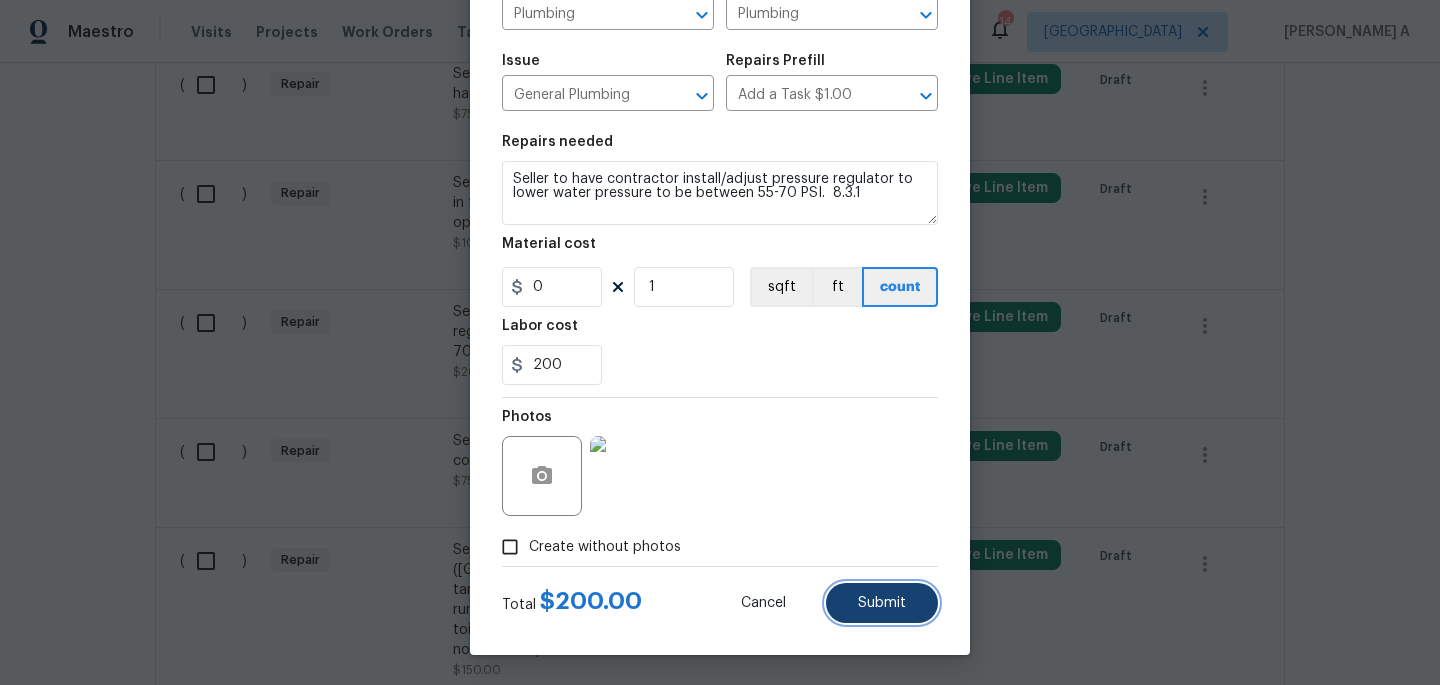 click on "Submit" at bounding box center [882, 603] 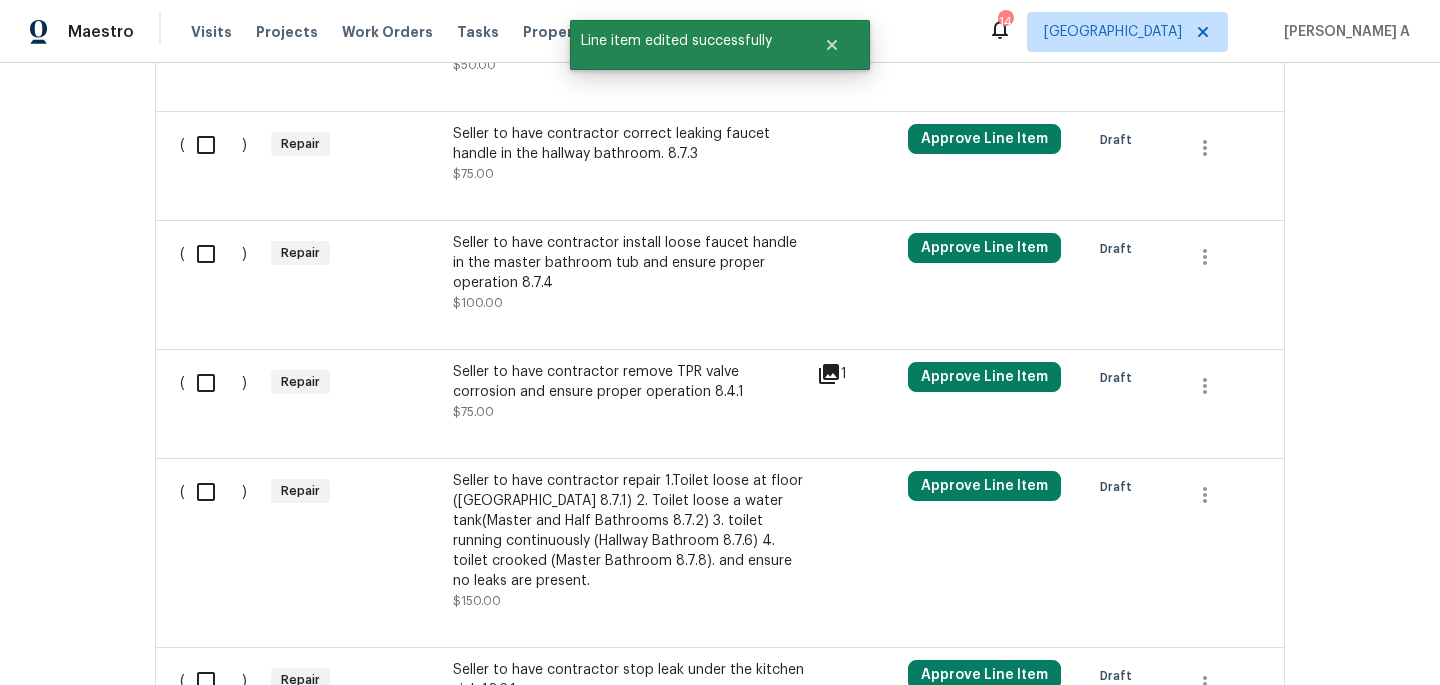 scroll, scrollTop: 1526, scrollLeft: 0, axis: vertical 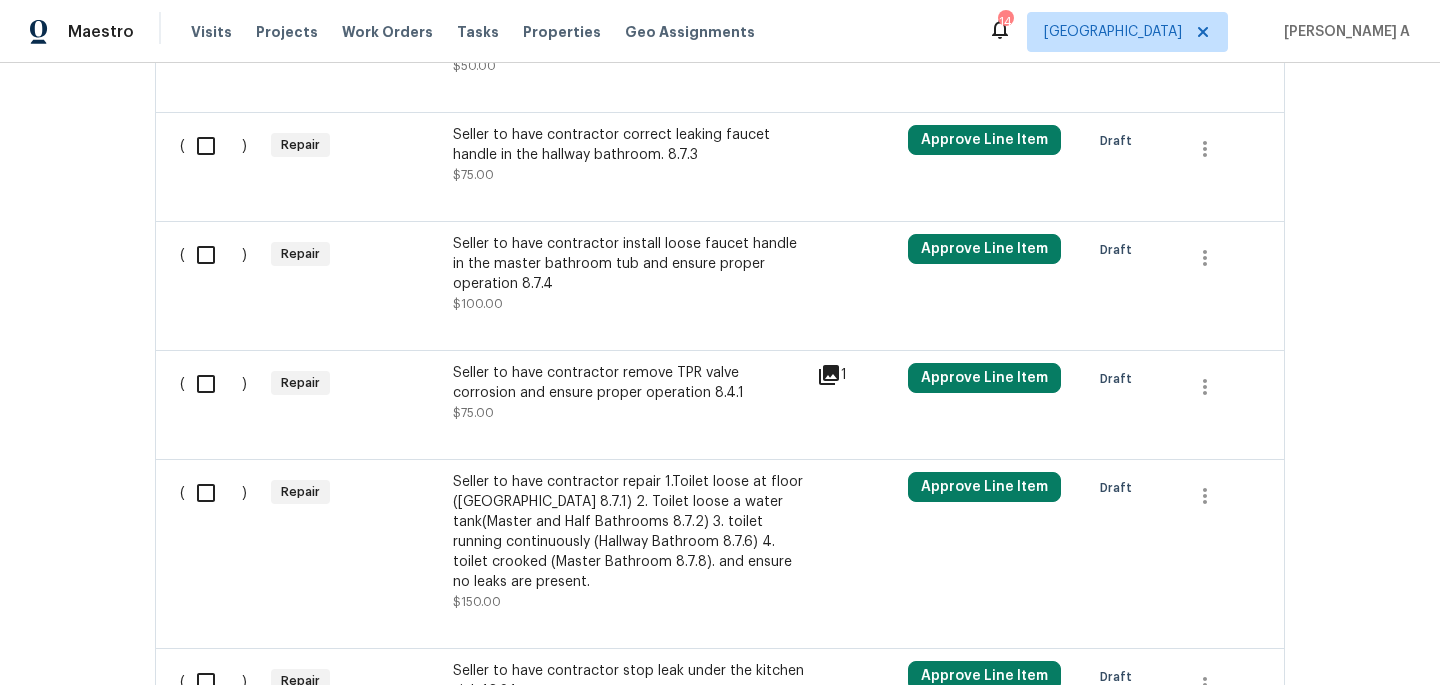 click on "Seller to have contractor remove TPR valve corrosion and ensure proper operation 8.4.1 $75.00" at bounding box center [629, 393] 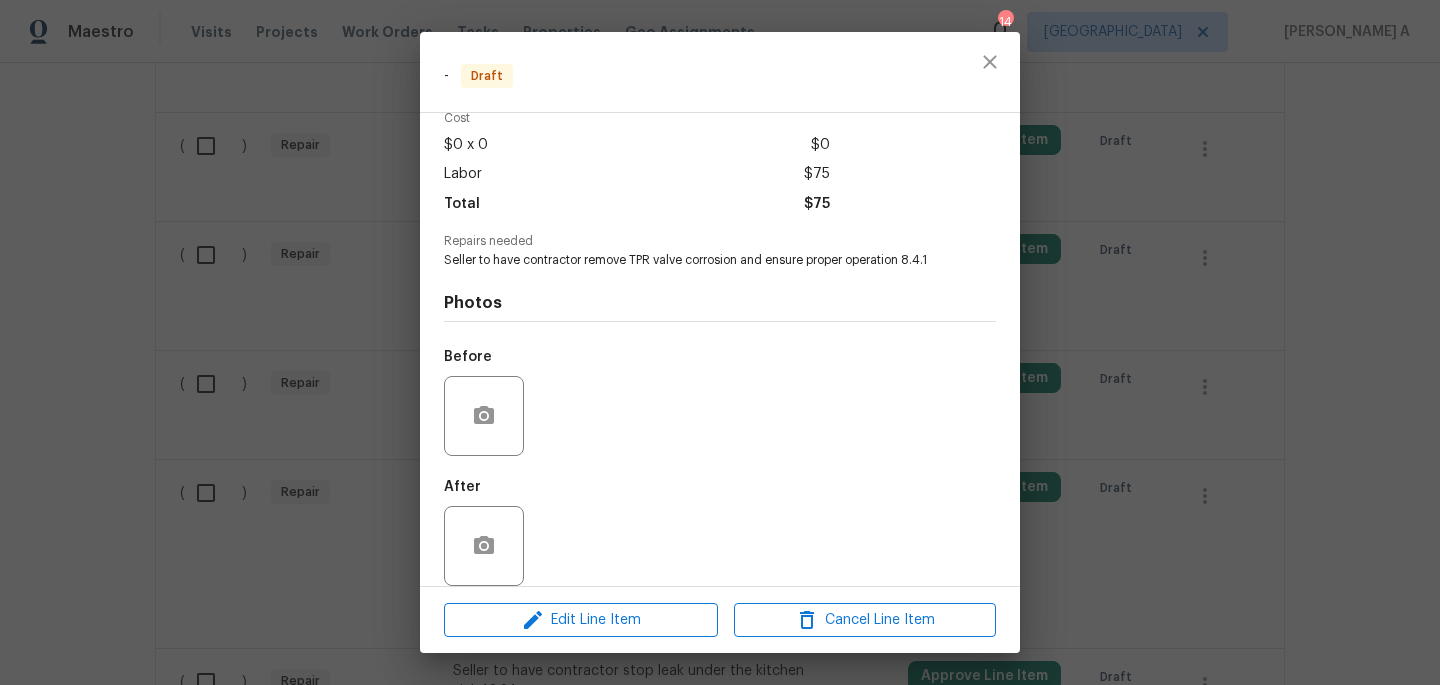 scroll, scrollTop: 114, scrollLeft: 0, axis: vertical 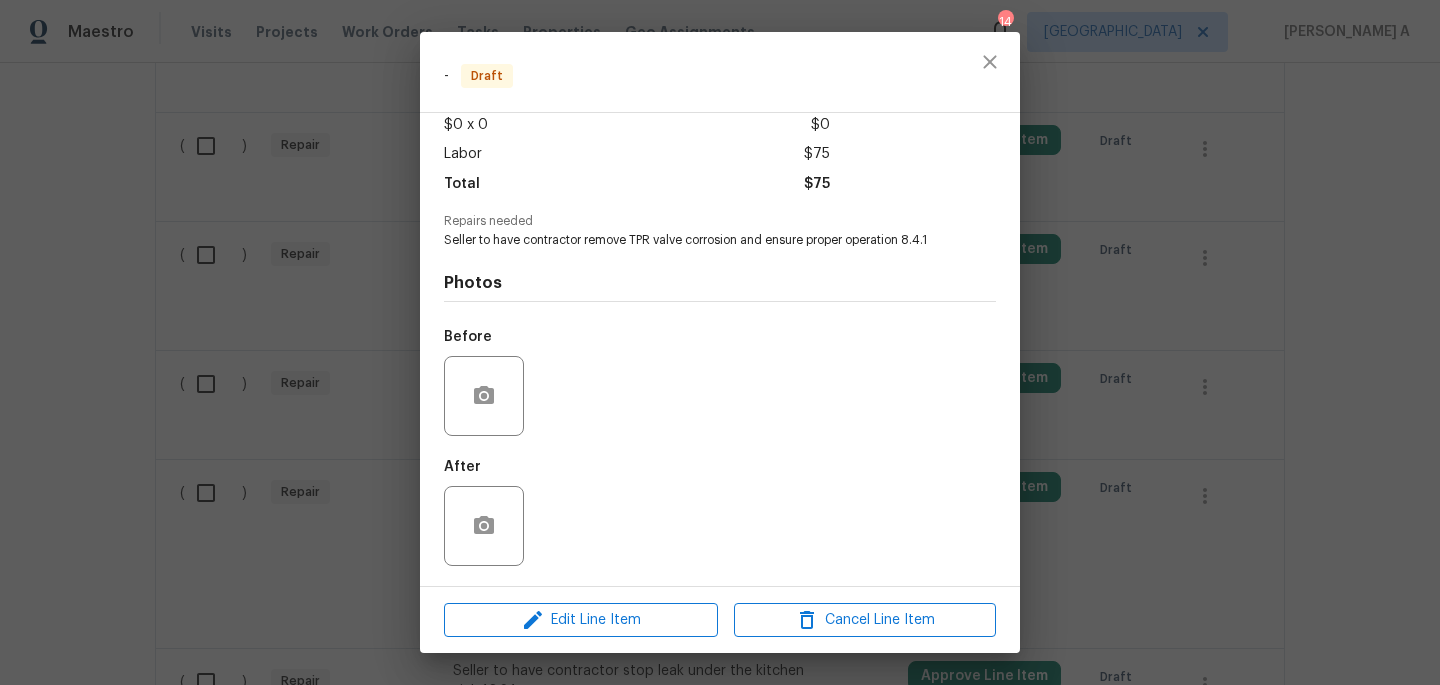 click on "Edit Line Item  Cancel Line Item" at bounding box center [720, 620] 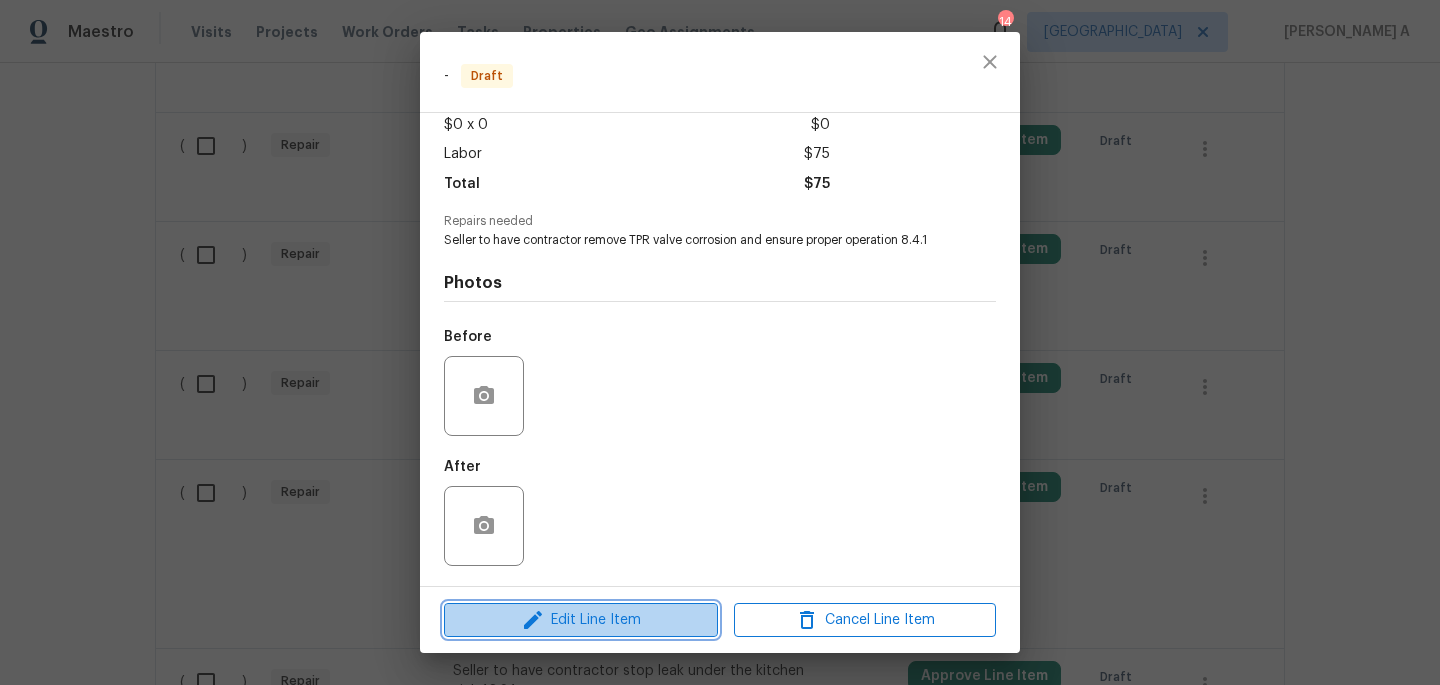 click on "Edit Line Item" at bounding box center [581, 620] 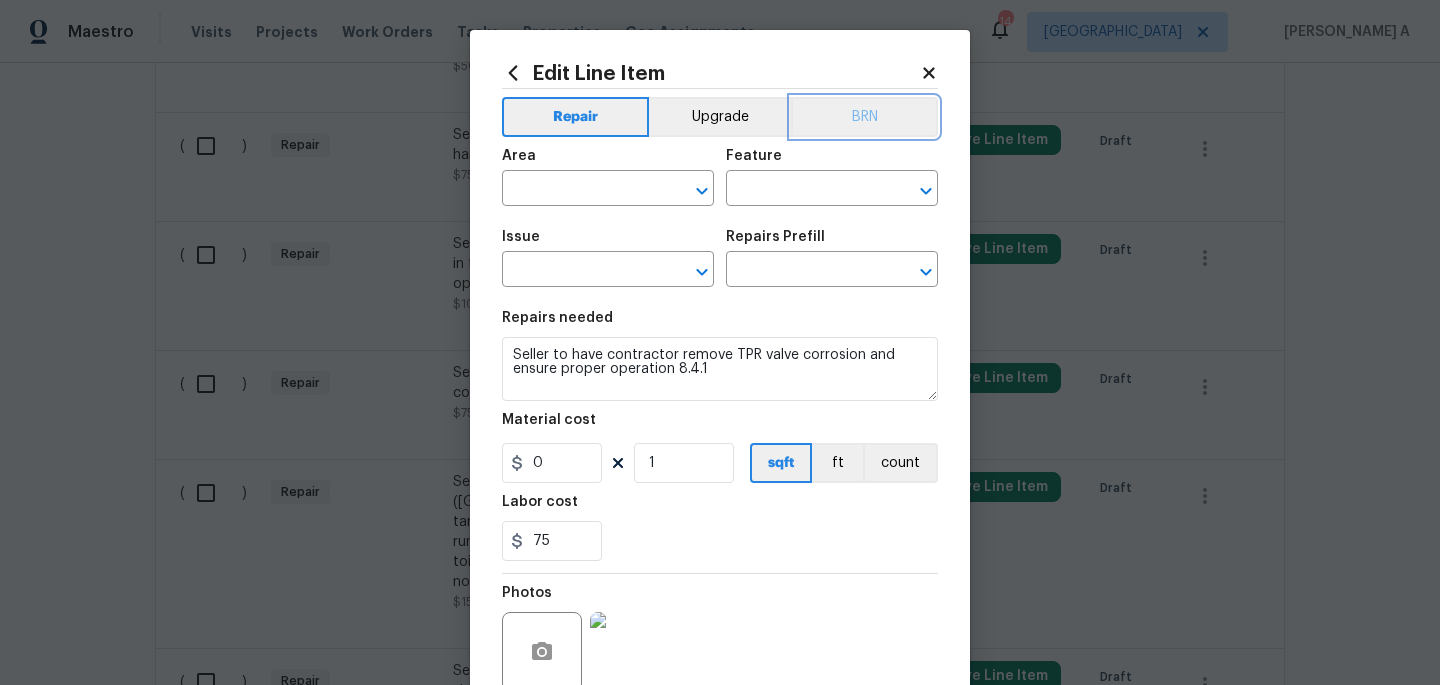 click on "BRN" at bounding box center [864, 117] 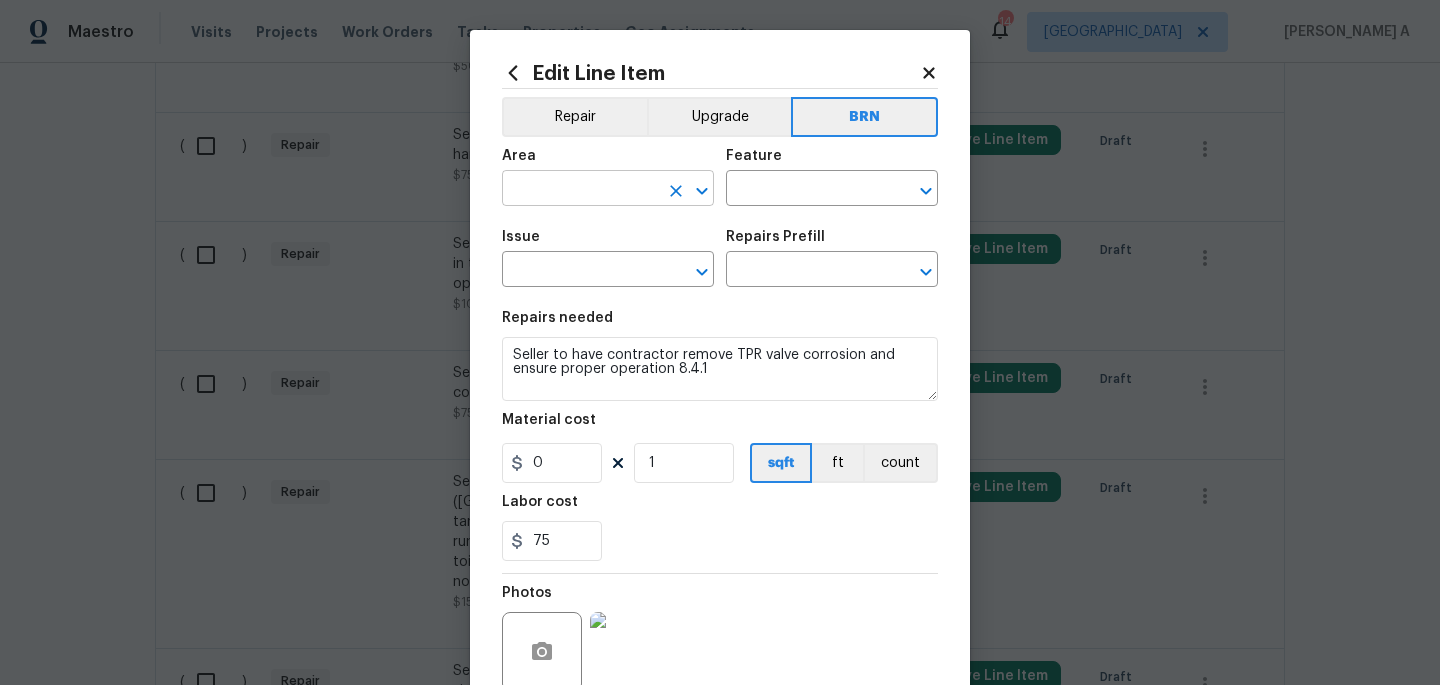 click at bounding box center (580, 190) 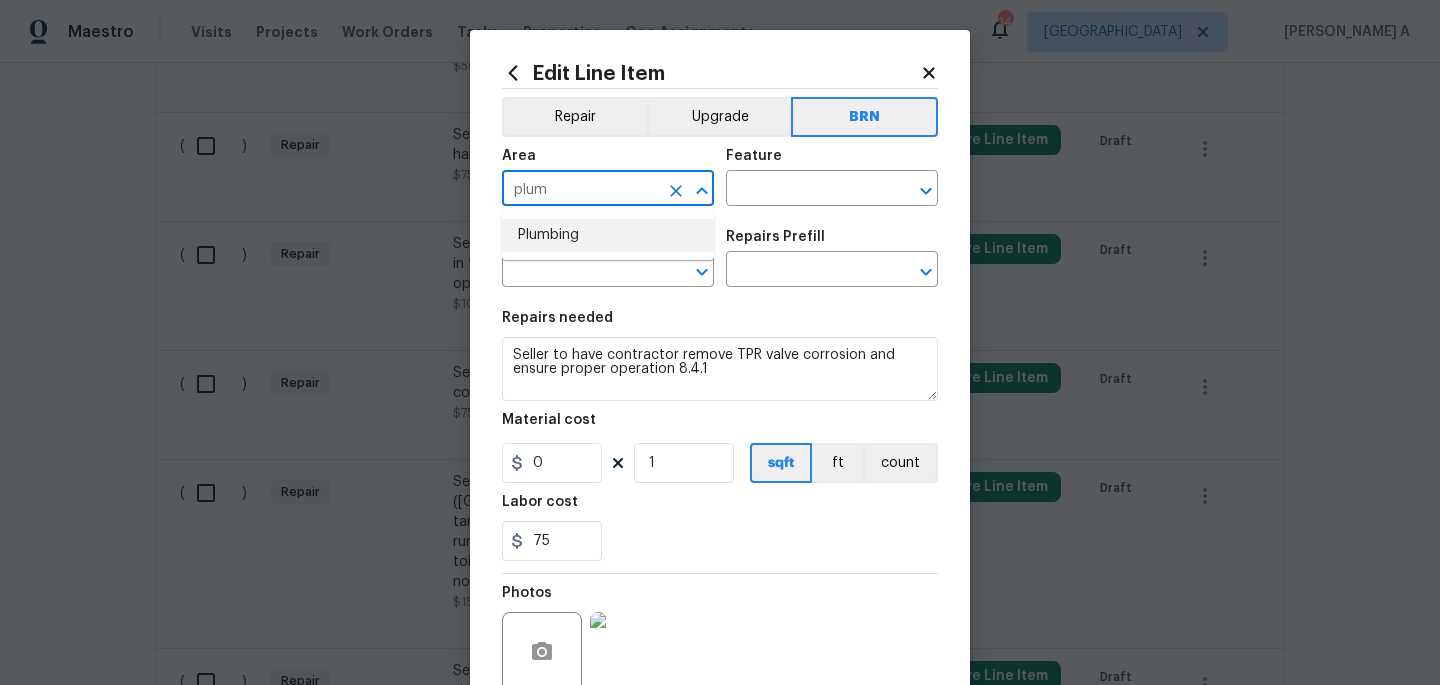 click on "Plumbing" at bounding box center [608, 235] 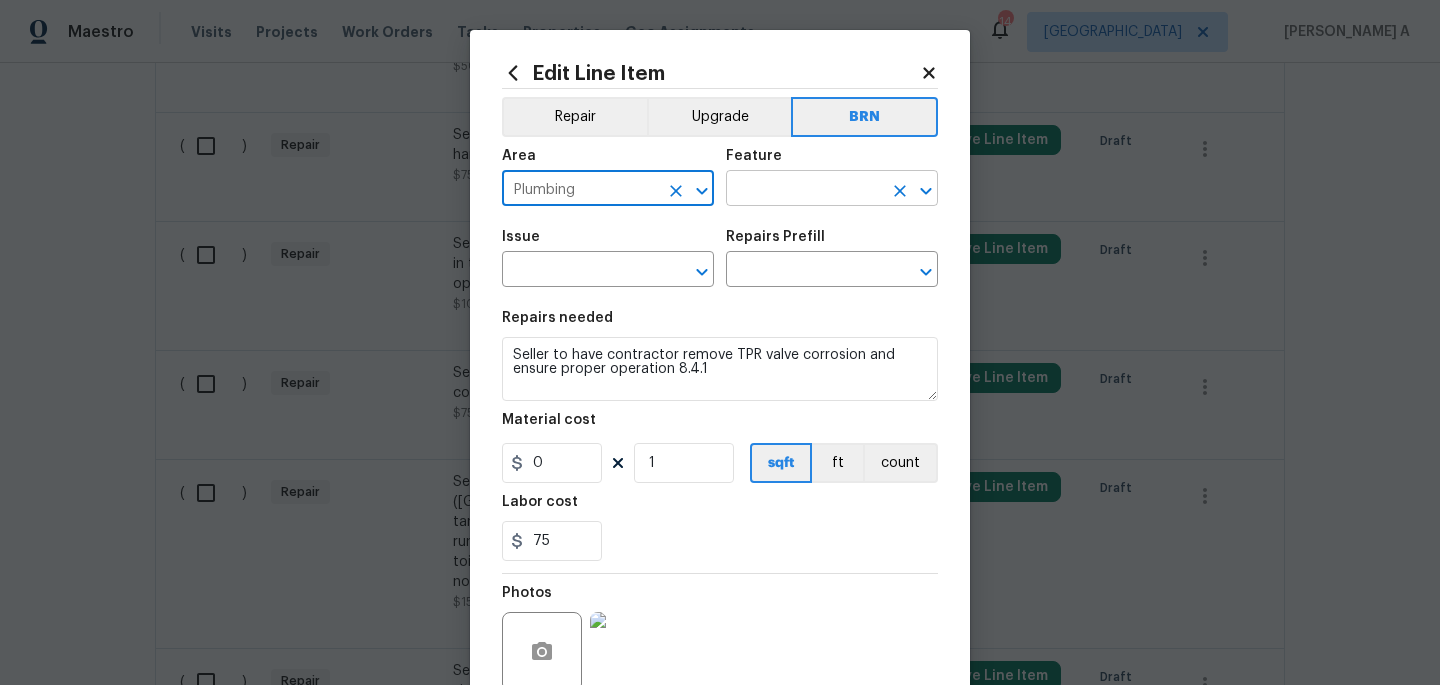 type on "Plumbing" 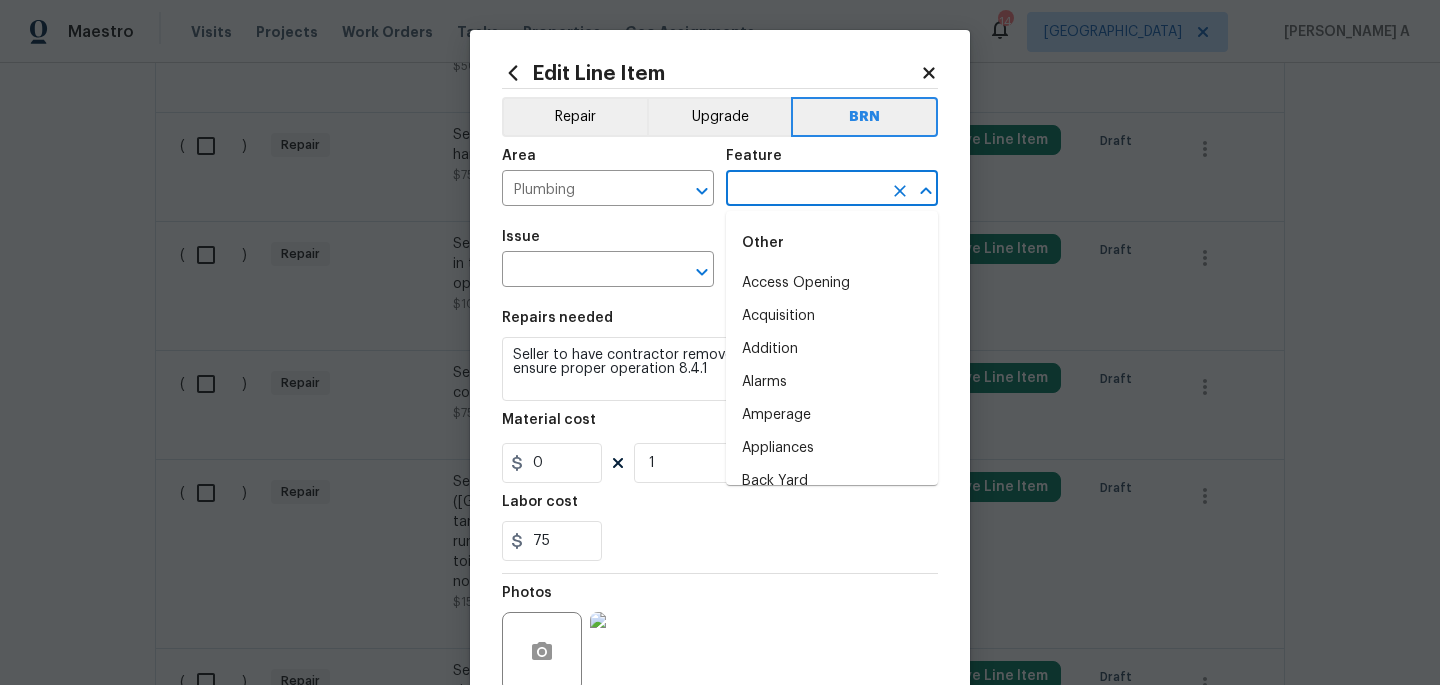 click at bounding box center [804, 190] 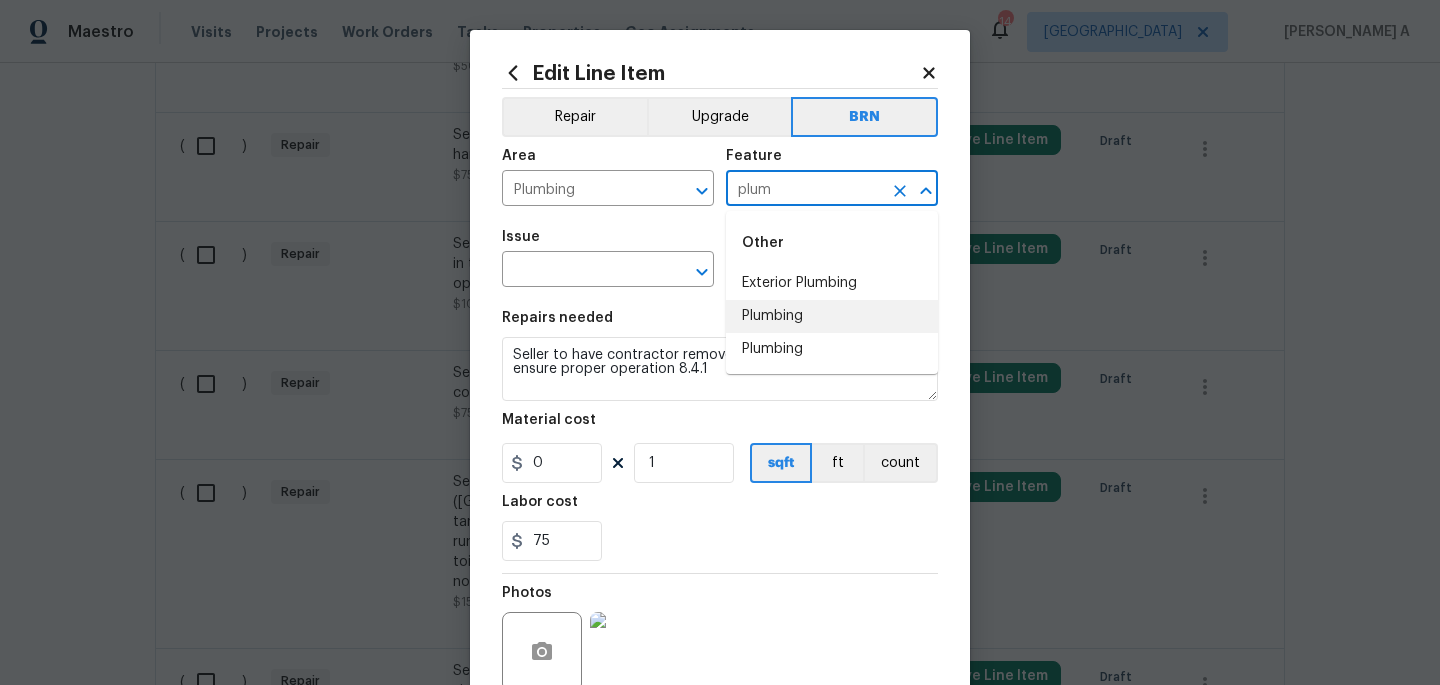click on "Plumbing" at bounding box center [832, 316] 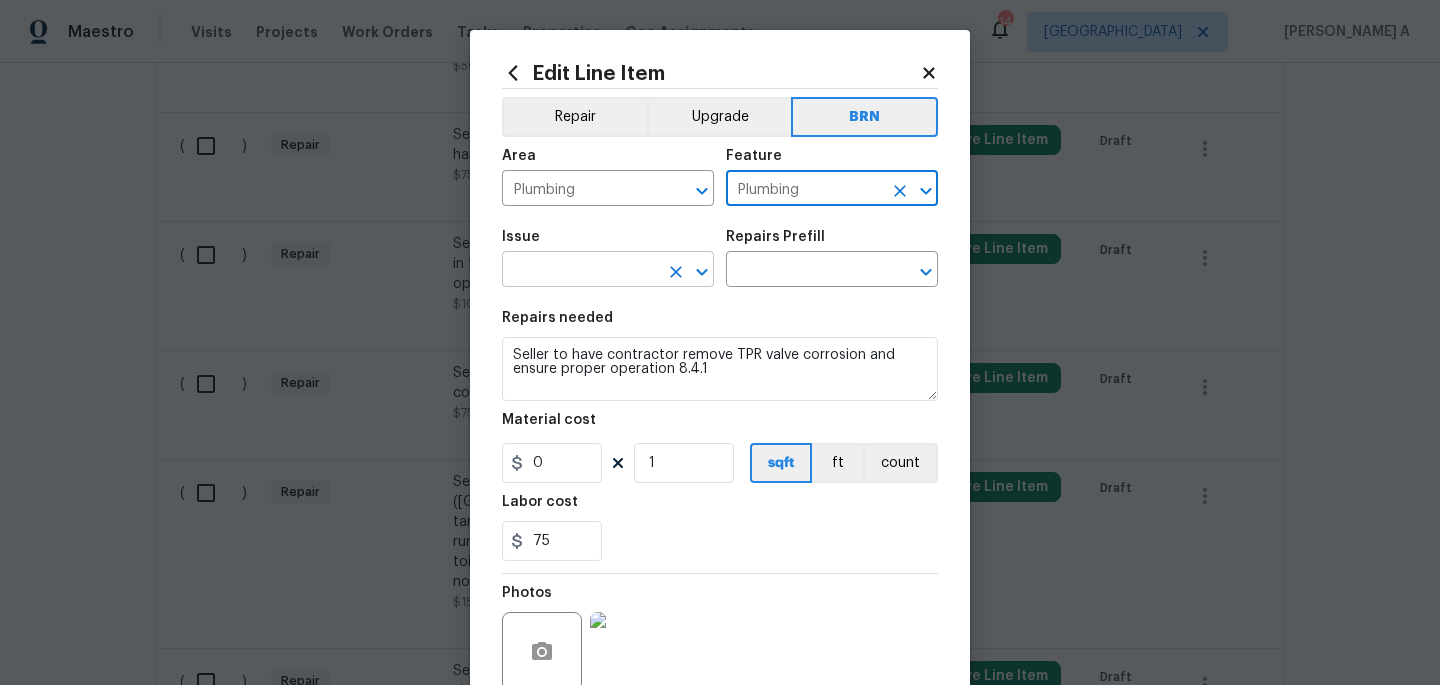 type on "Plumbing" 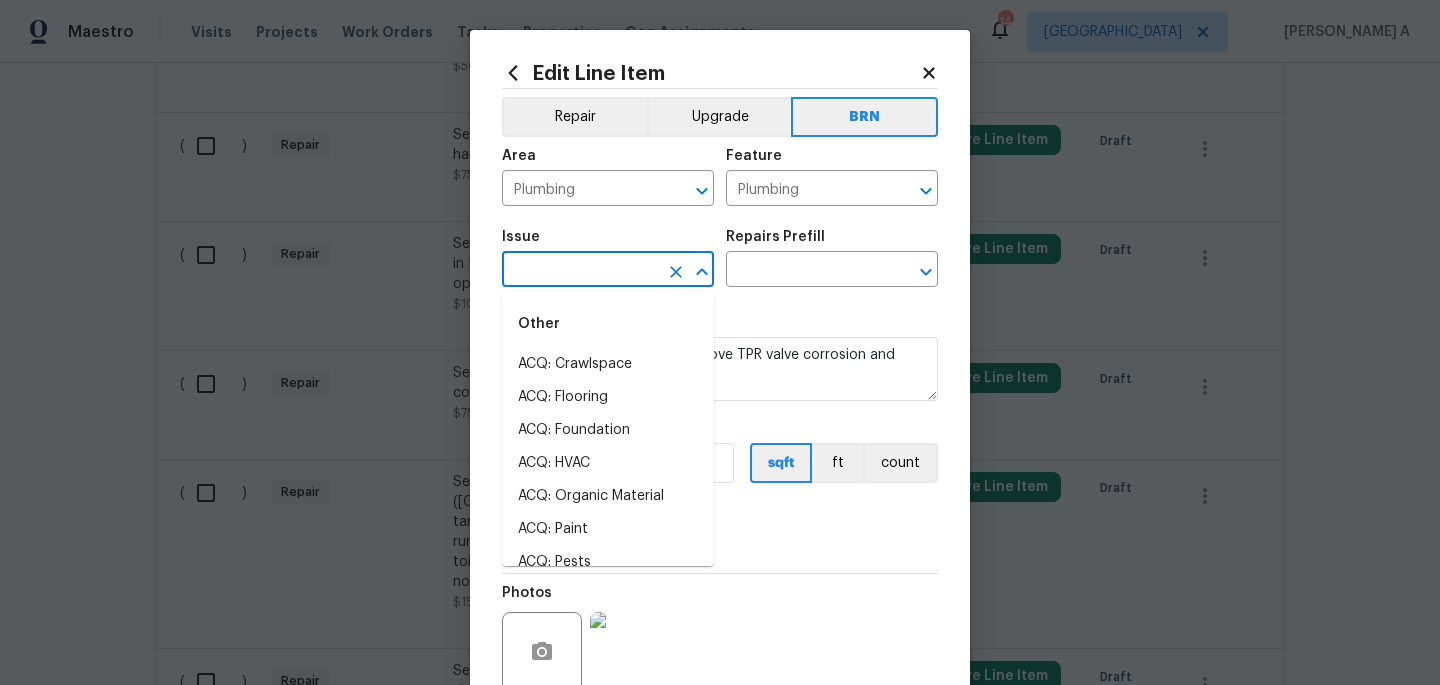 click at bounding box center (580, 271) 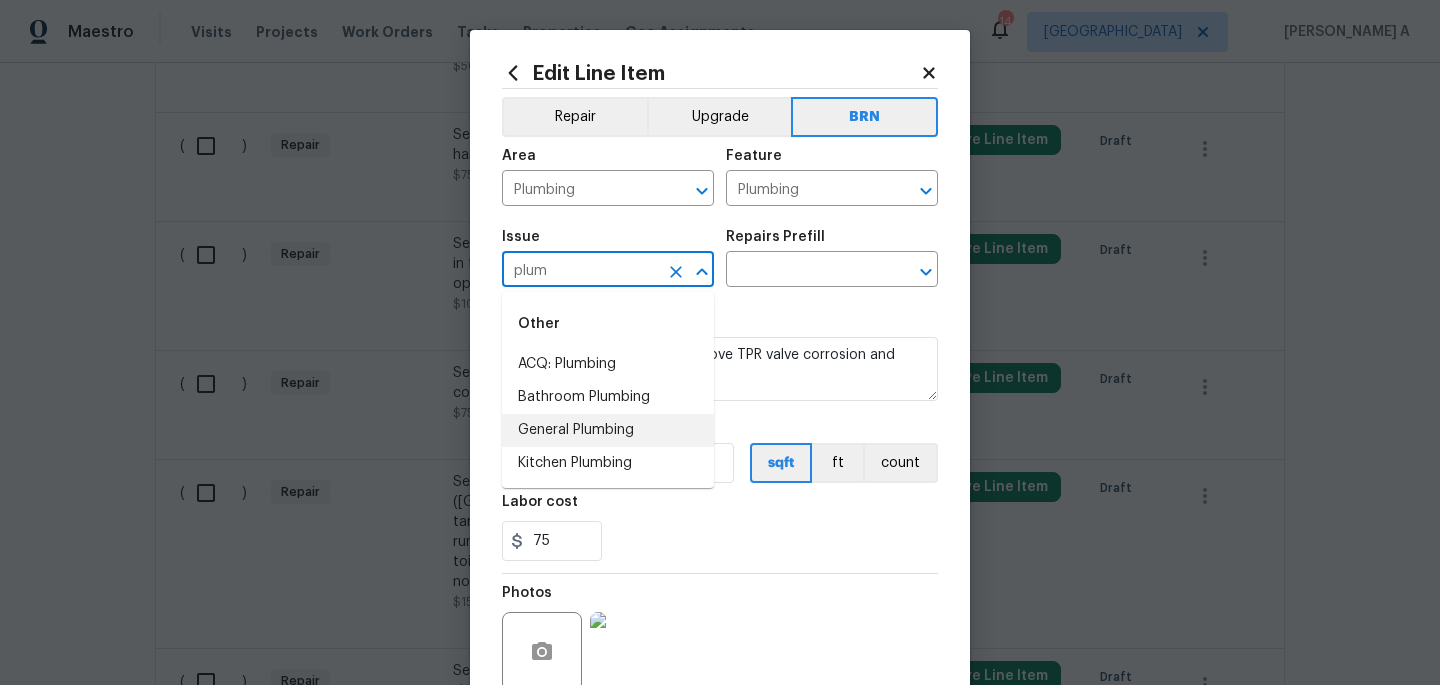 click on "General Plumbing" at bounding box center [608, 430] 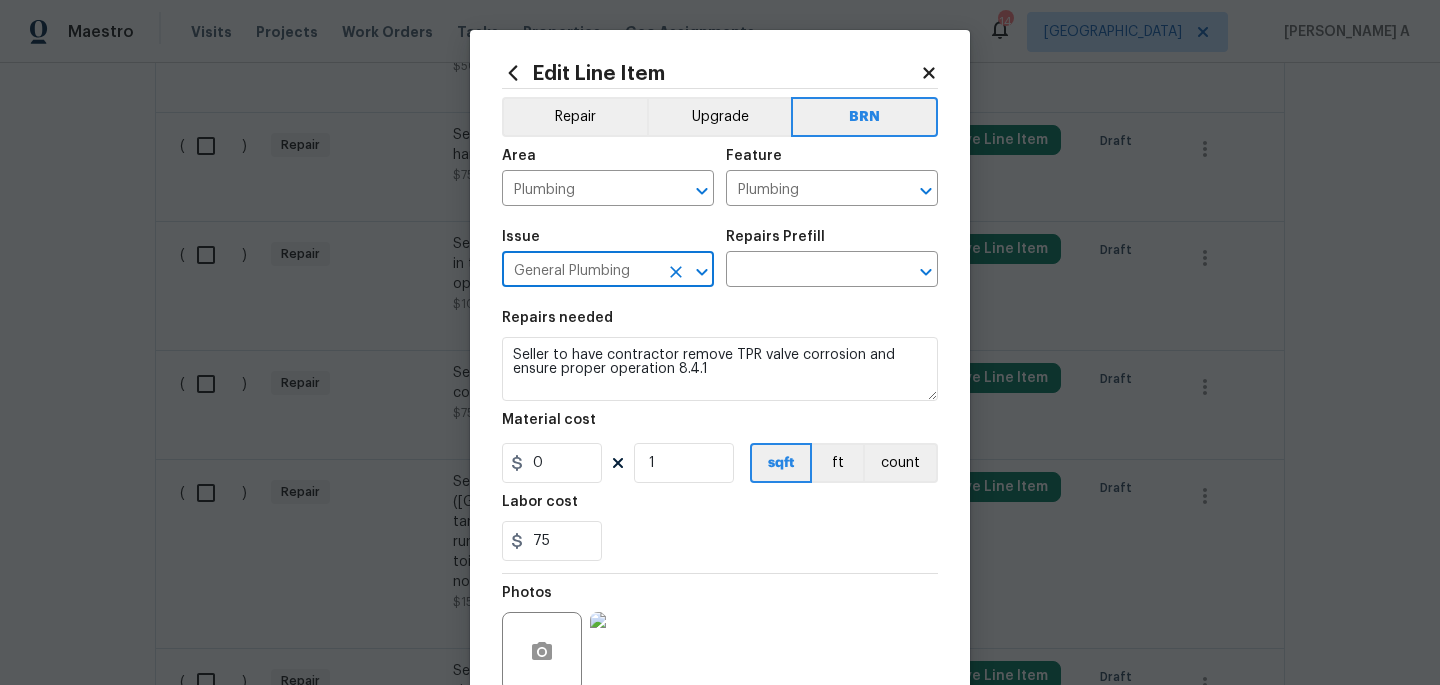 type on "General Plumbing" 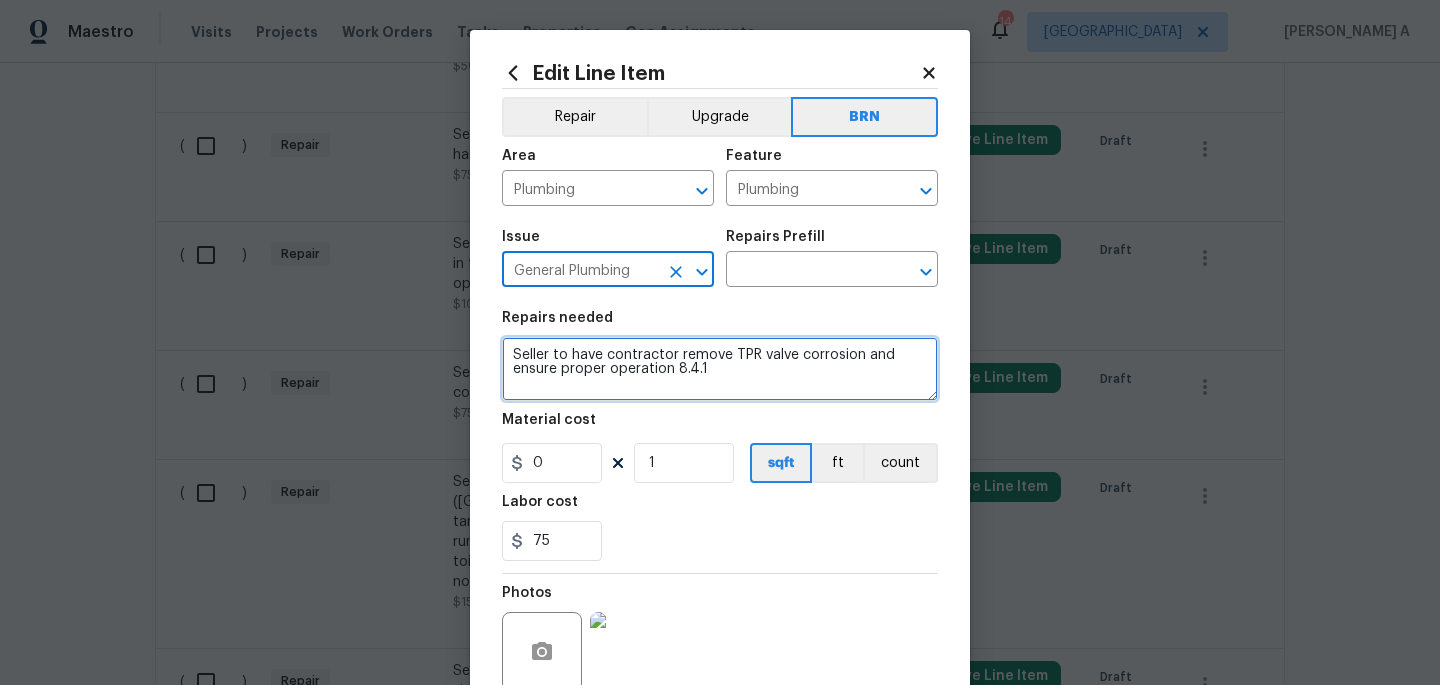 click on "Seller to have contractor remove TPR valve corrosion and ensure proper operation 8.4.1" at bounding box center [720, 369] 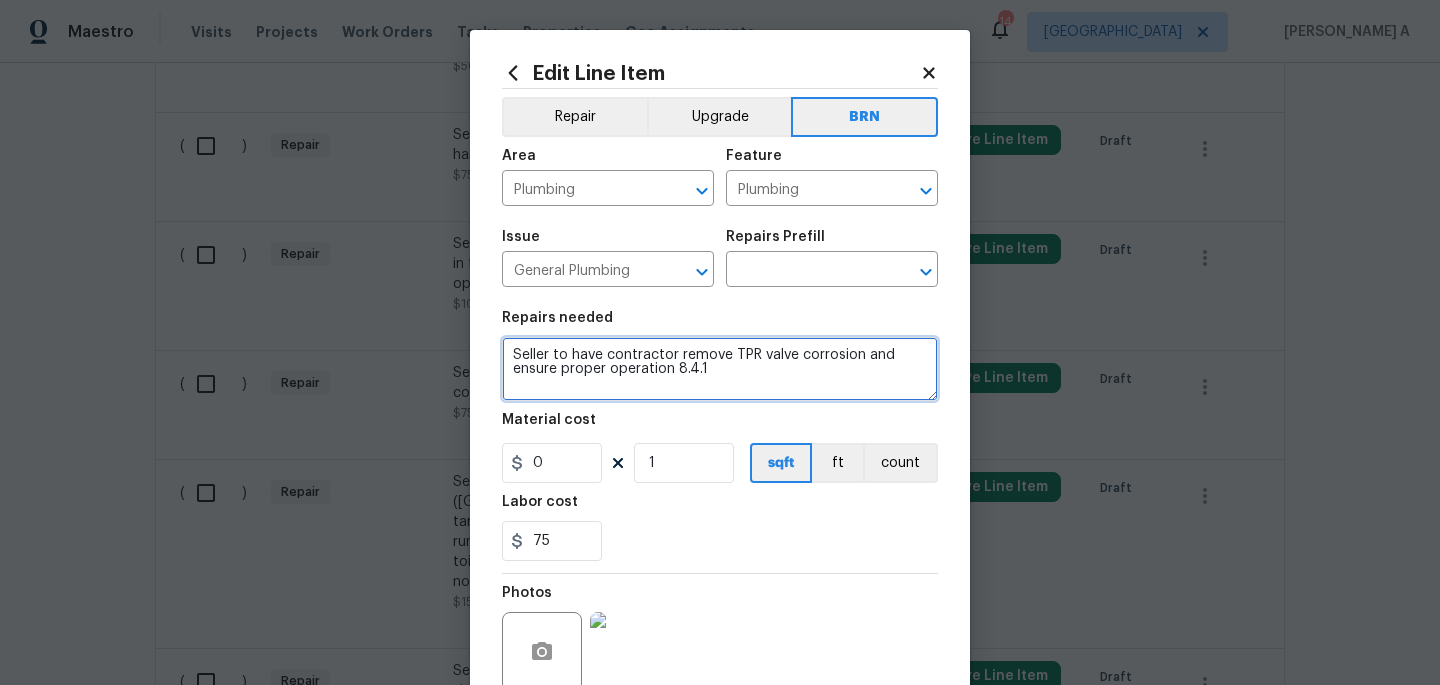 click on "Seller to have contractor remove TPR valve corrosion and ensure proper operation 8.4.1" at bounding box center [720, 369] 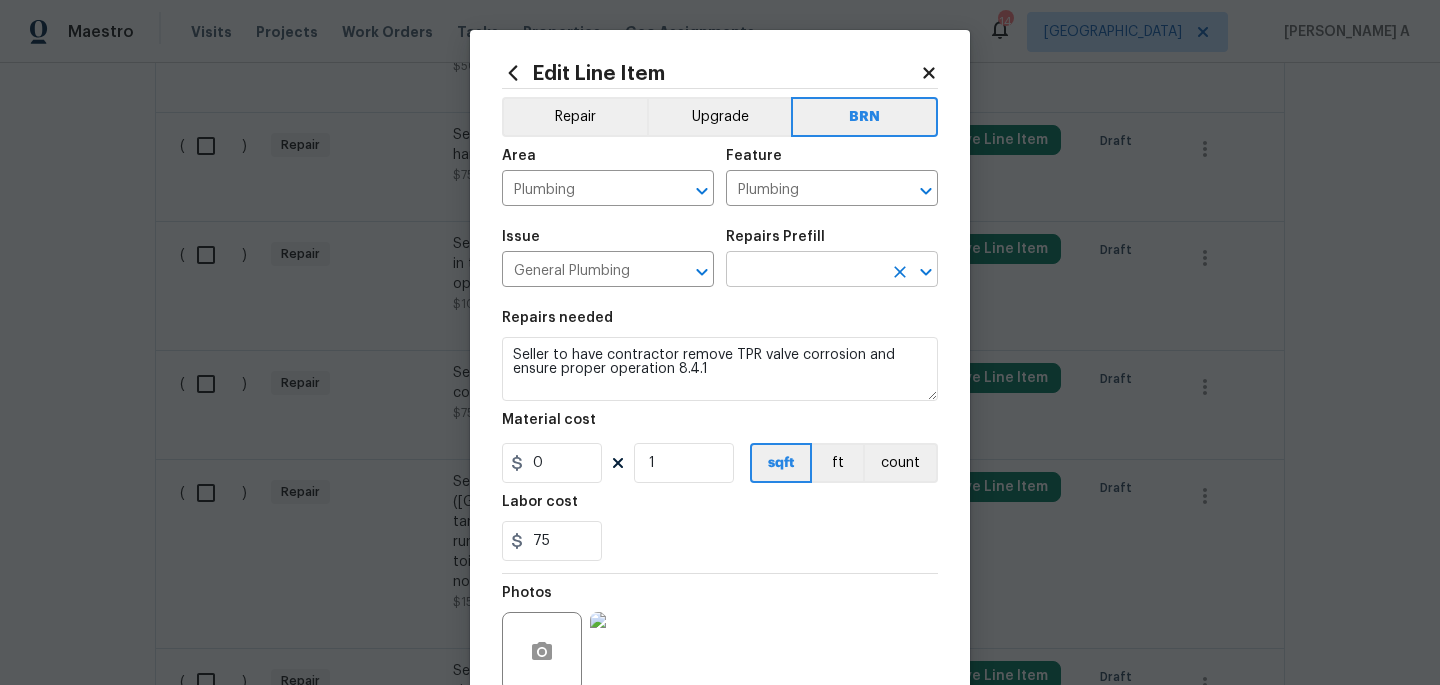 click at bounding box center [804, 271] 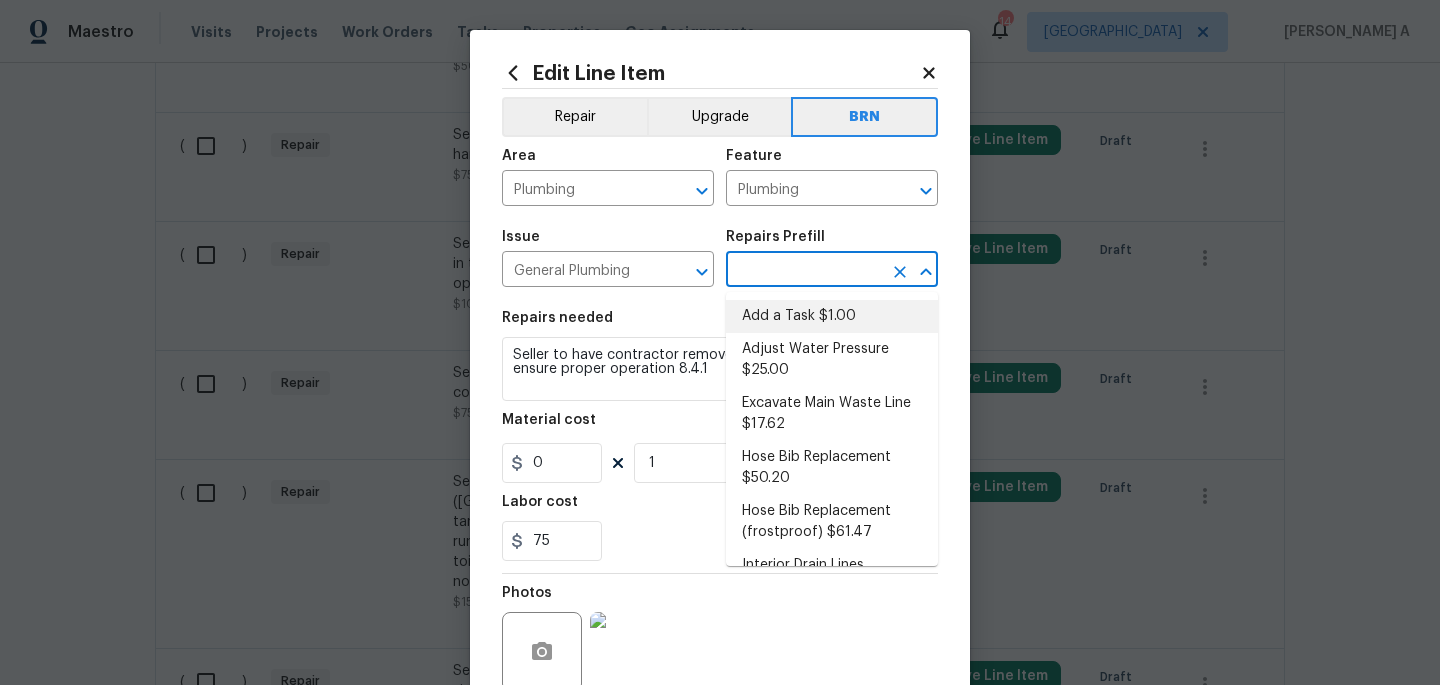 click on "Add a Task $1.00" at bounding box center [832, 316] 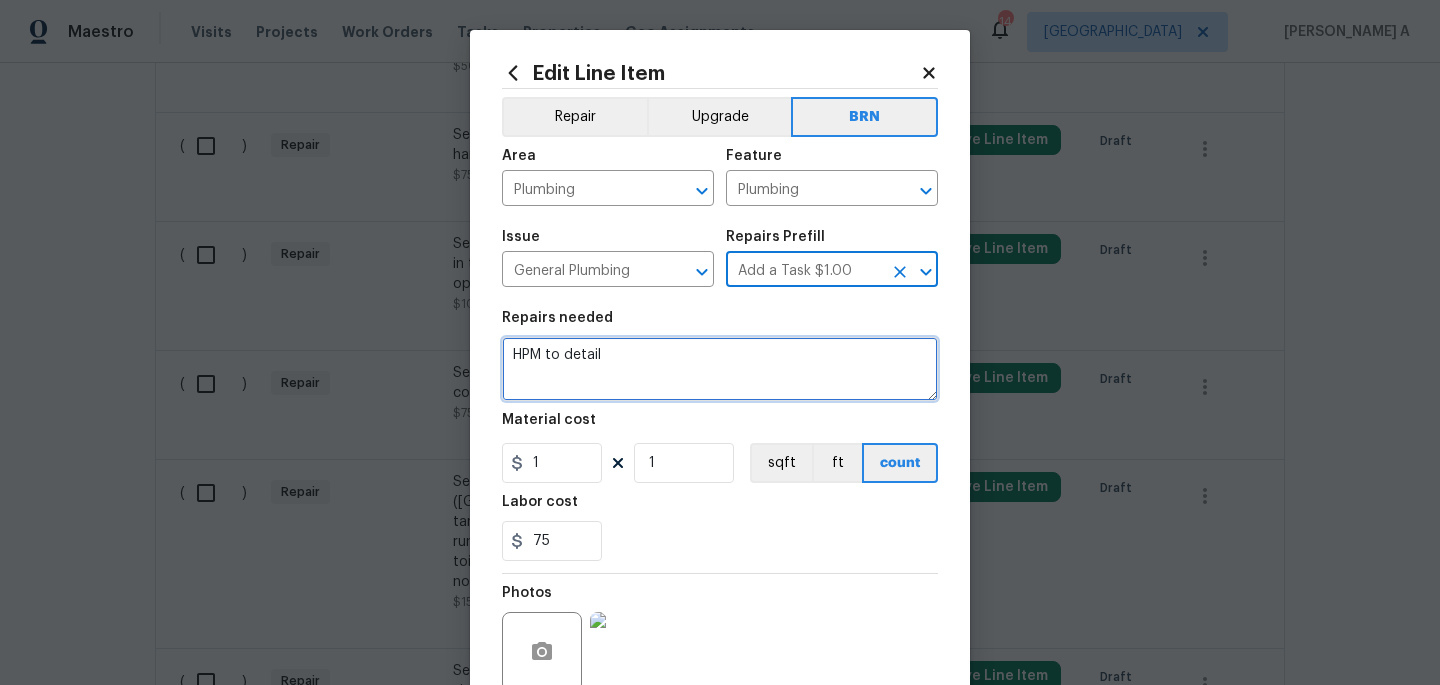 click on "HPM to detail" at bounding box center [720, 369] 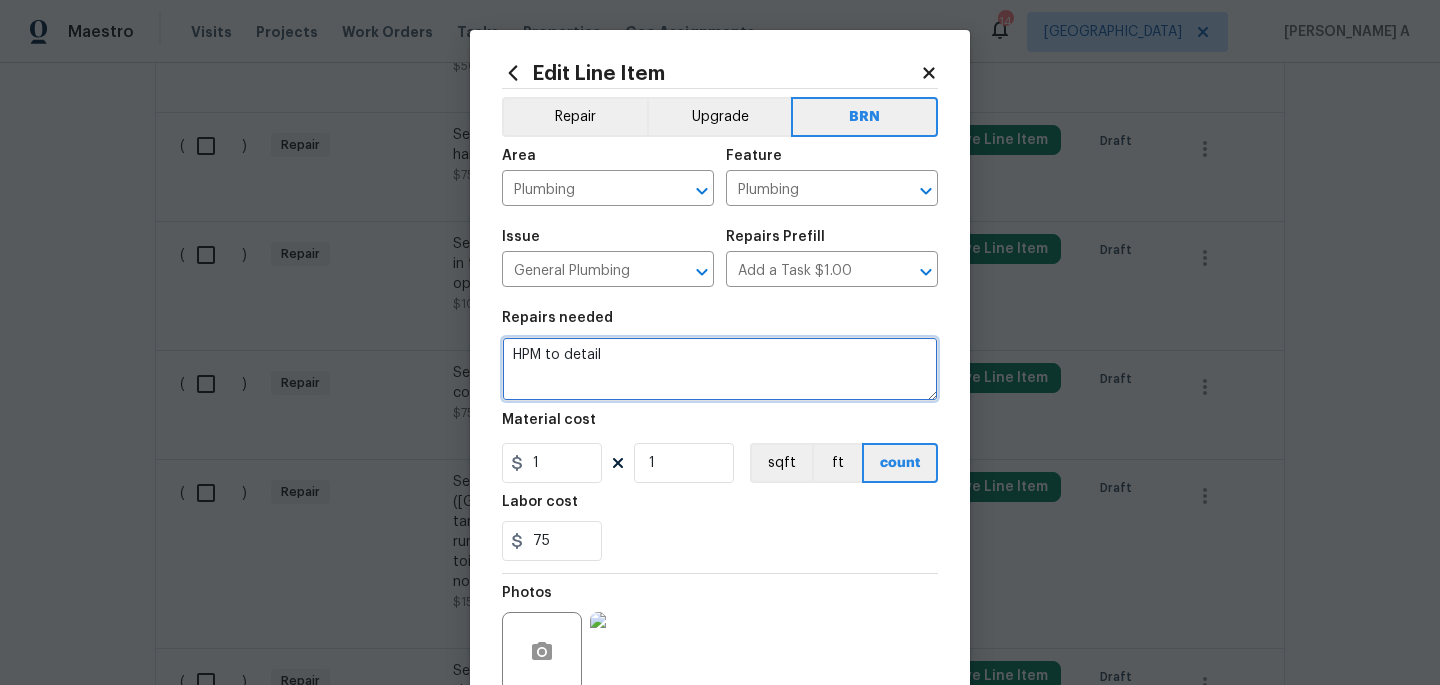 click on "HPM to detail" at bounding box center (720, 369) 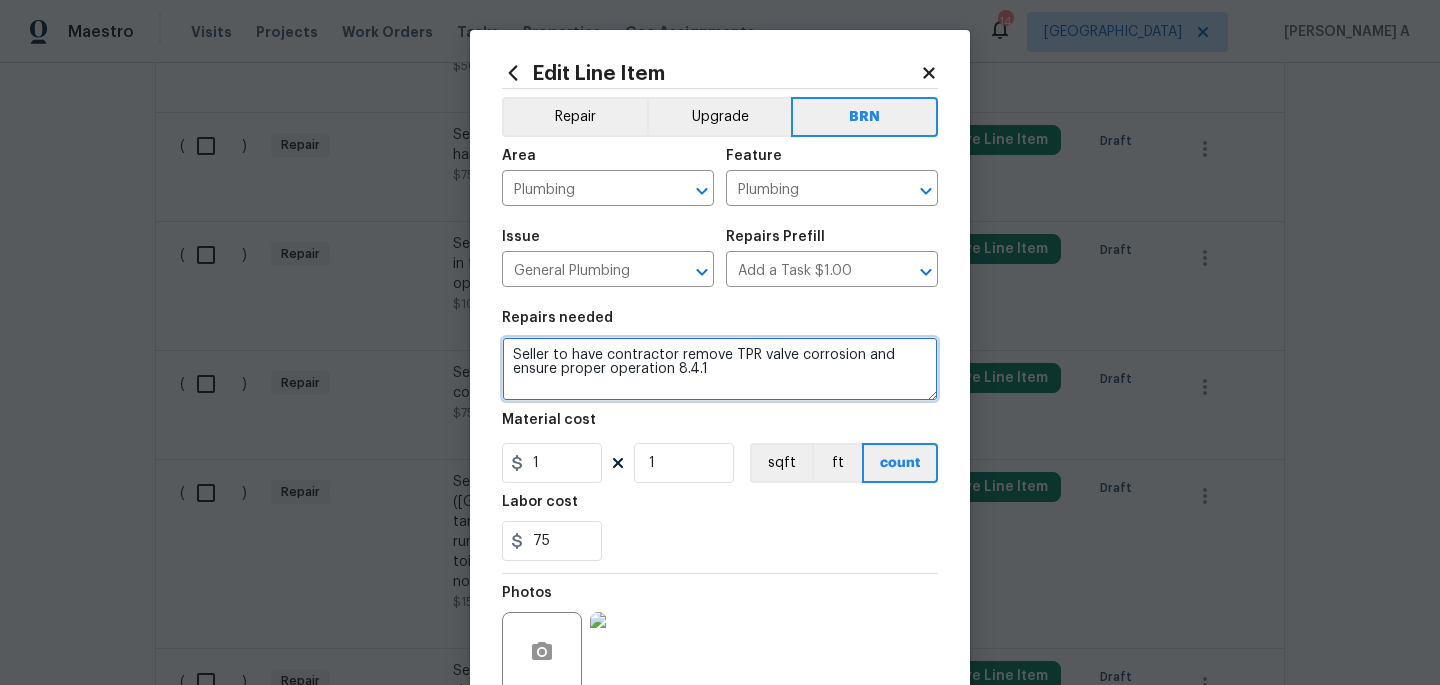 type on "Seller to have contractor remove TPR valve corrosion and ensure proper operation 8.4.1" 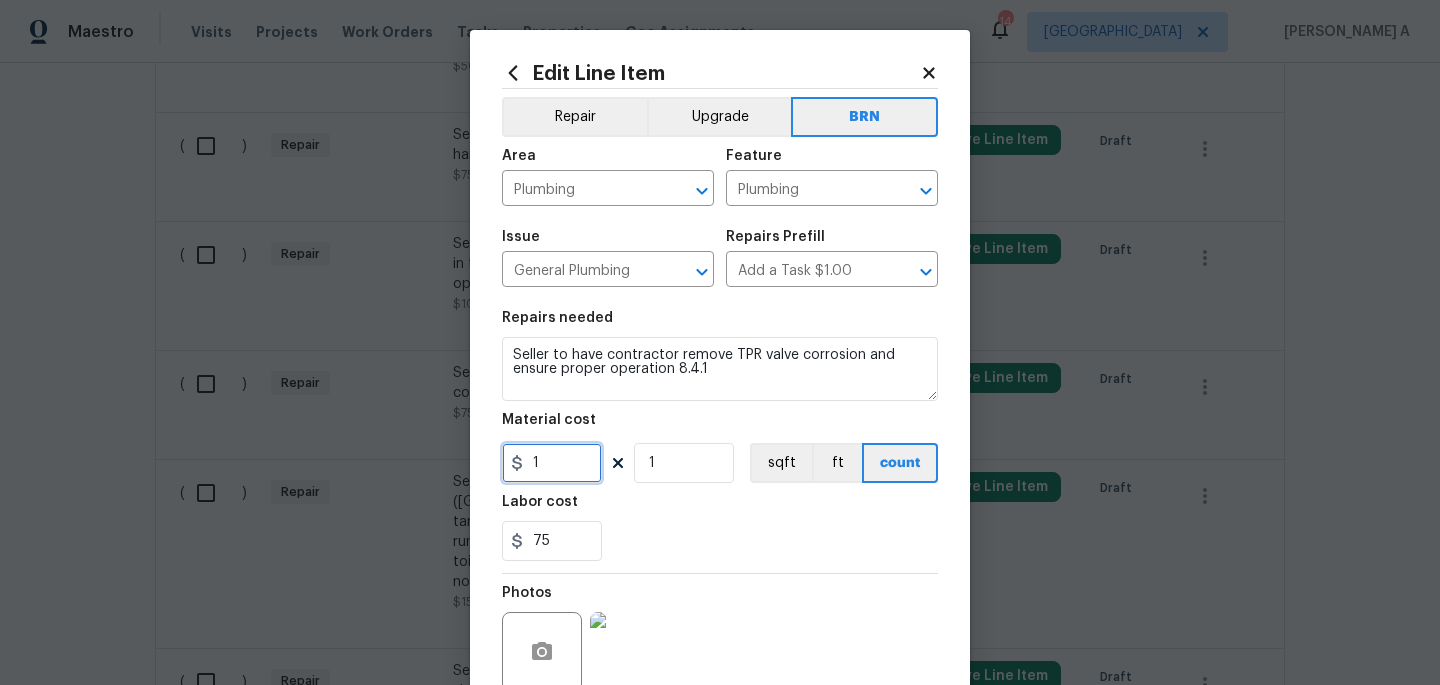 drag, startPoint x: 552, startPoint y: 478, endPoint x: 461, endPoint y: 473, distance: 91.13726 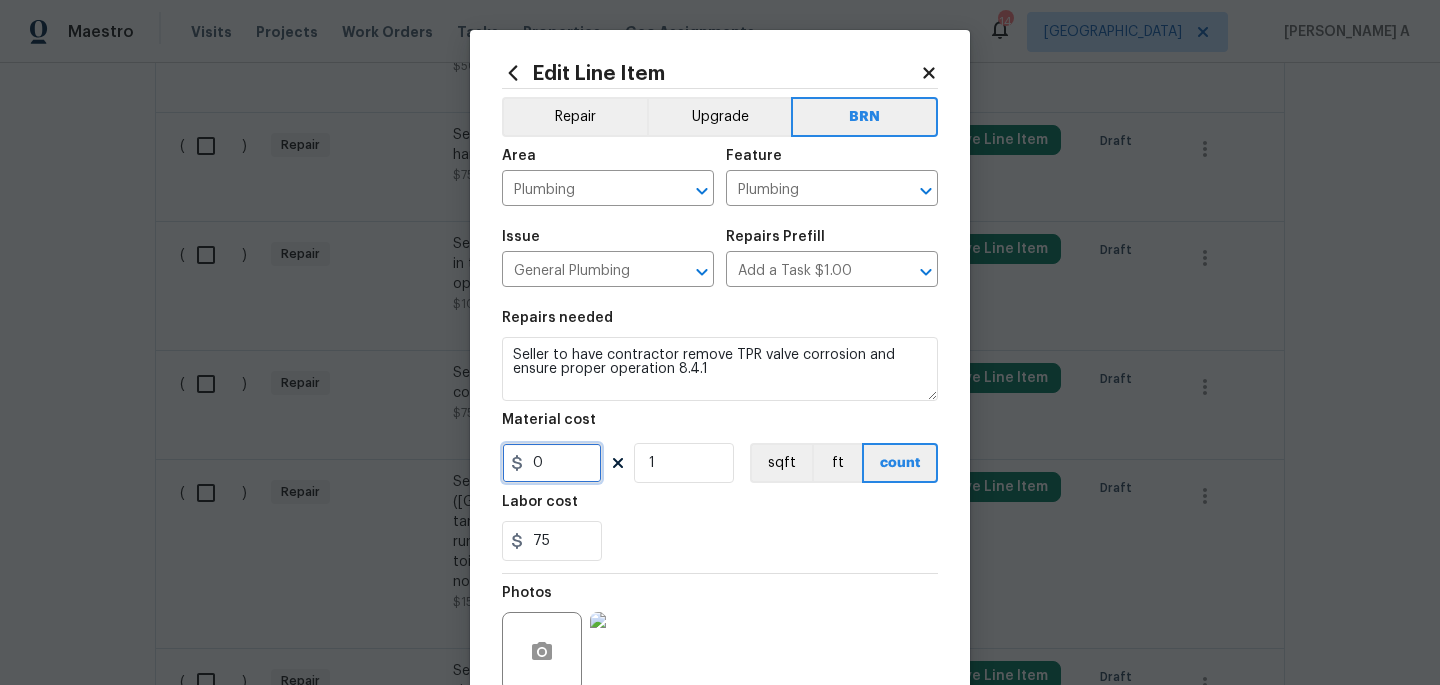 type on "0" 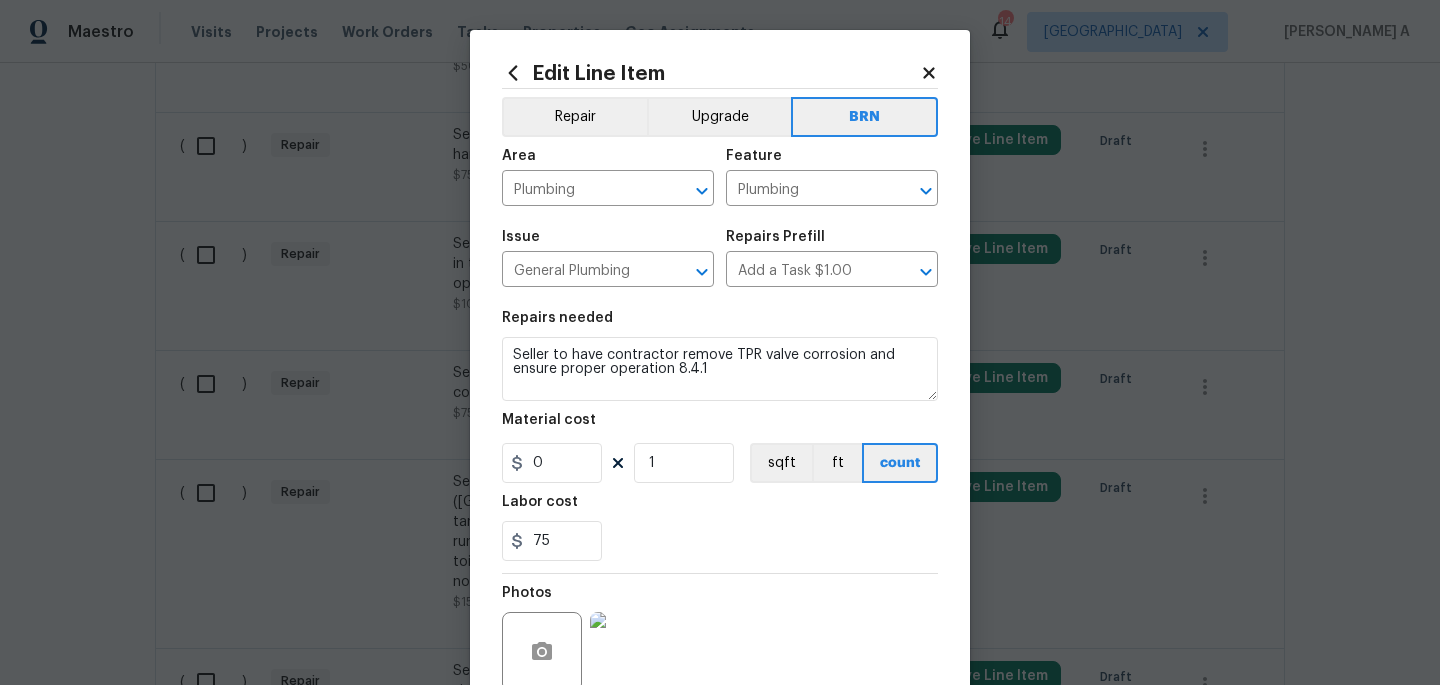 click on "75" at bounding box center [720, 541] 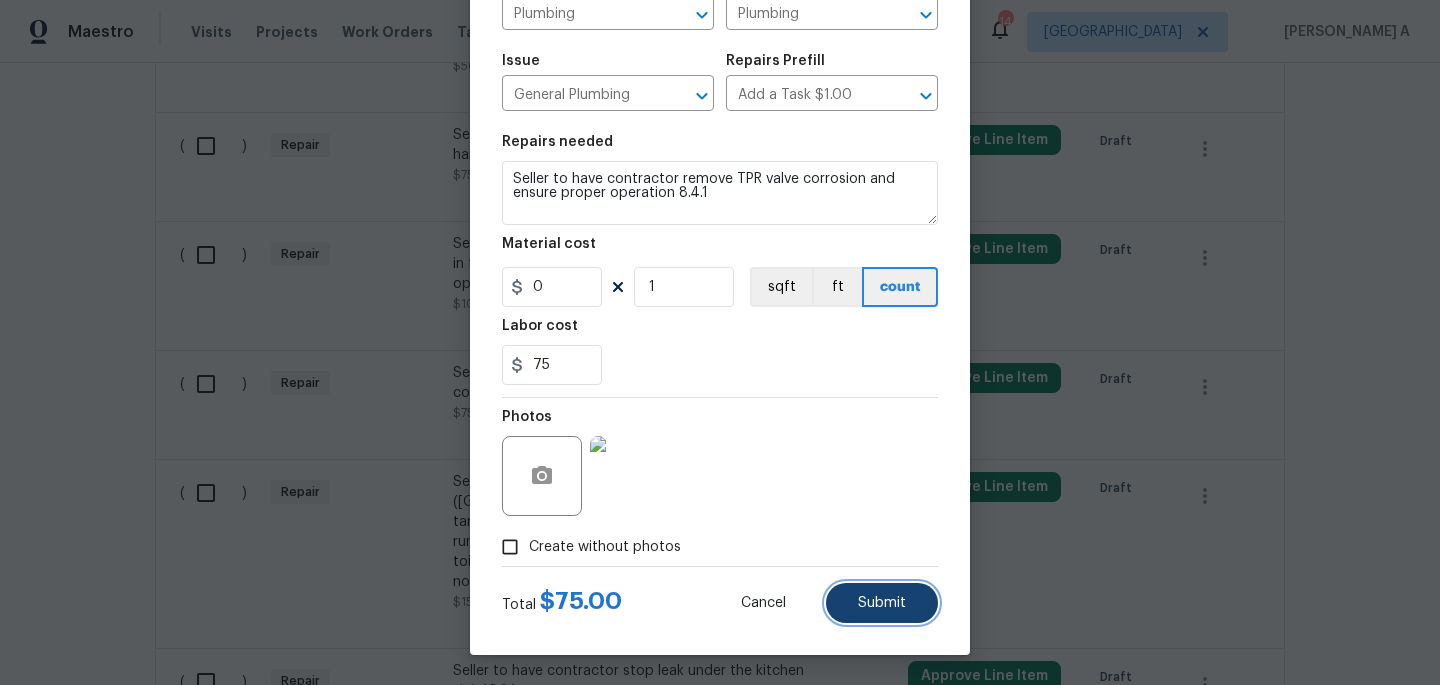 click on "Submit" at bounding box center (882, 603) 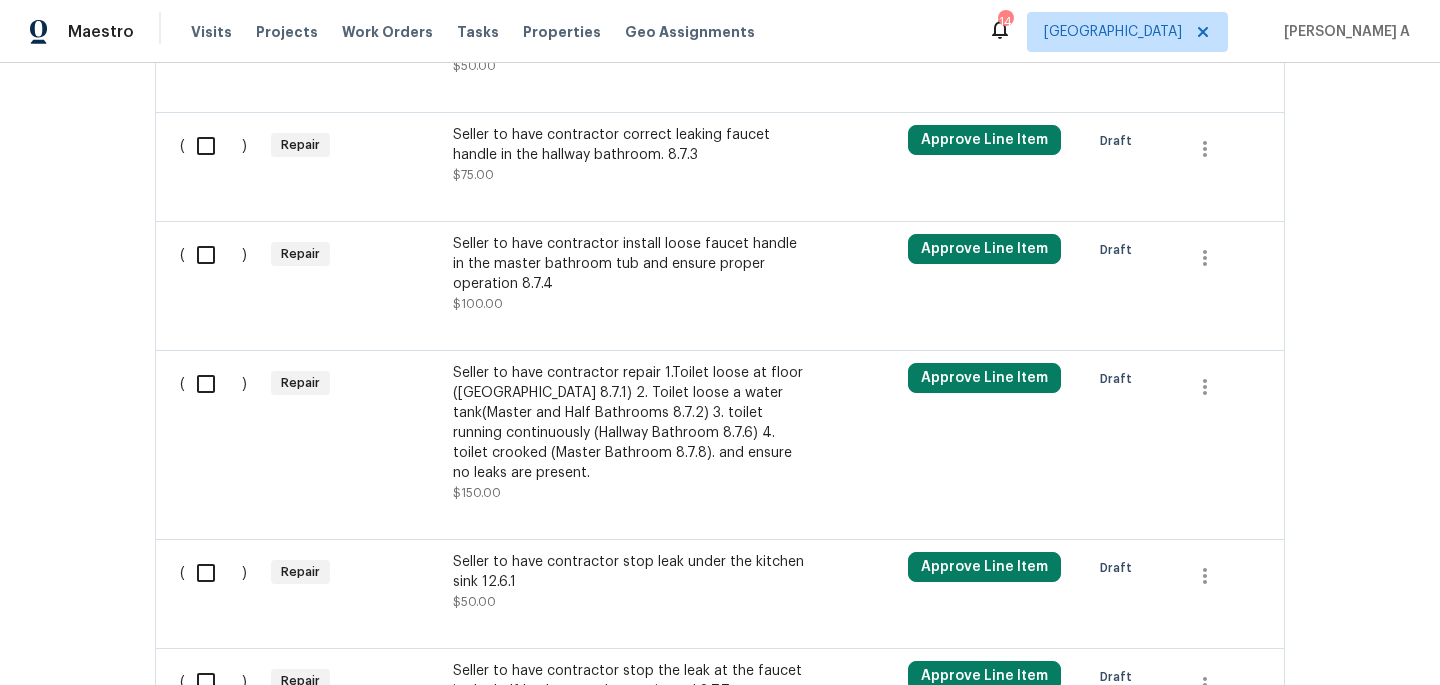 scroll, scrollTop: 2324, scrollLeft: 0, axis: vertical 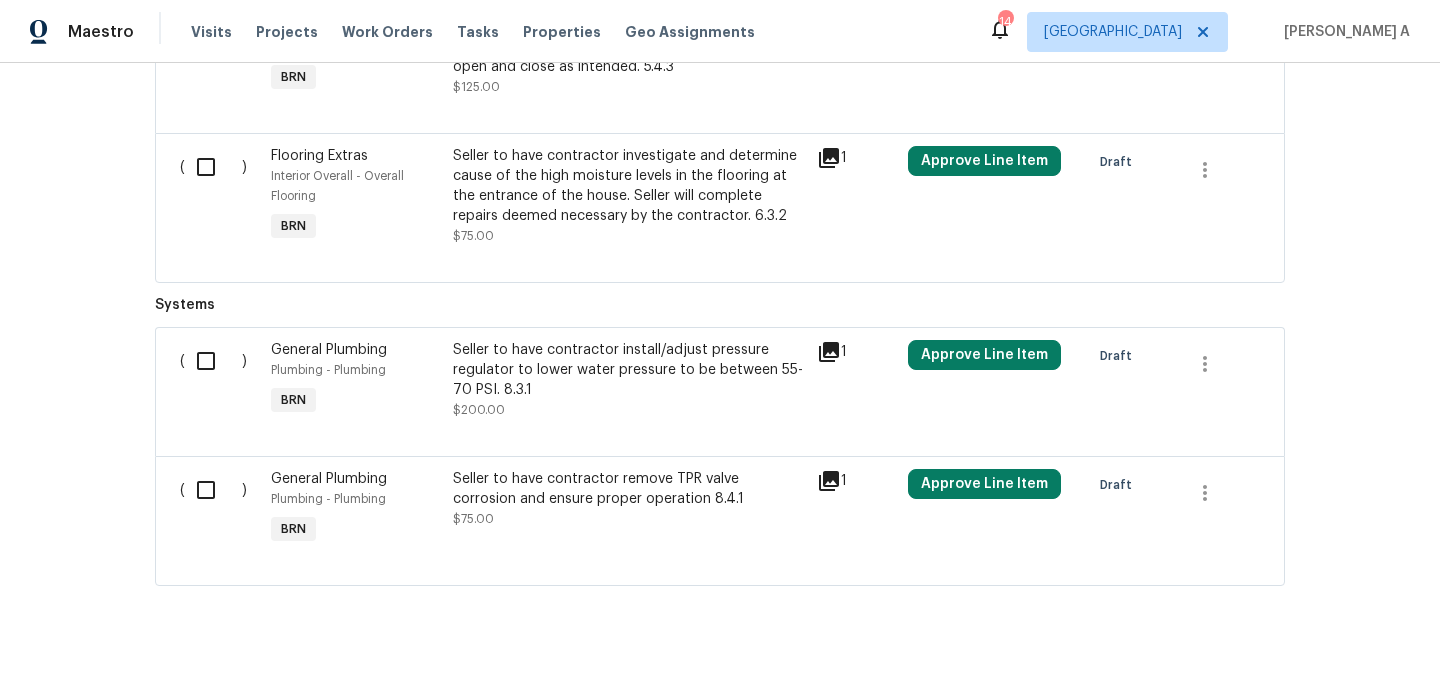 click on "Back to all projects [STREET_ADDRESS] 3 Beds | 2 1/2 Baths | Total: 1978 ft² | Above Grade: 1978 ft² | Basement Finished: N/A | 2008 Not seen [DATE] Mark Seen Actions Last Visit Date [DATE]  by  [PERSON_NAME]   Project BRN   In Progress Visits Work Orders Maintenance Notes Condition Adjustments Costs Photos Floor Plans Cases BRN   In Progress [PERSON_NAME] Property Maintenance LLC GLASS_WINDOW, HANDYMAN, BRN_AND_LRR $275.00 [DATE]  -  [DATE] In Progress Centralized Purchasing PAINTING, APPLIANCE, CABINETS, OD_SELECT $433.25 [DATE]  -  [DATE] Sent to vendor LISTED   [DATE]  -  [DATE] Complete [PERSON_NAME] Mechanical, Inc HVAC, BRN_AND_LRR, RADON_TESTING $9,000.00 1 Repair [DATE]  -  [DATE] Complete LISTED   [DATE]  -  [DATE] Complete HM-Handyman HANDYMAN, BRN_AND_LRR $200.00 1 Repair [DATE]  -  [DATE] Paid LISTED   [DATE]  -  [DATE] Complete 5J’S Remodeling GLASS_WINDOW, BRN_AND_LRR, HANDYMAN $200.00 1 Repair [DATE]  -  [DATE] Paid LISTED   [DATE]  -" at bounding box center (720, 374) 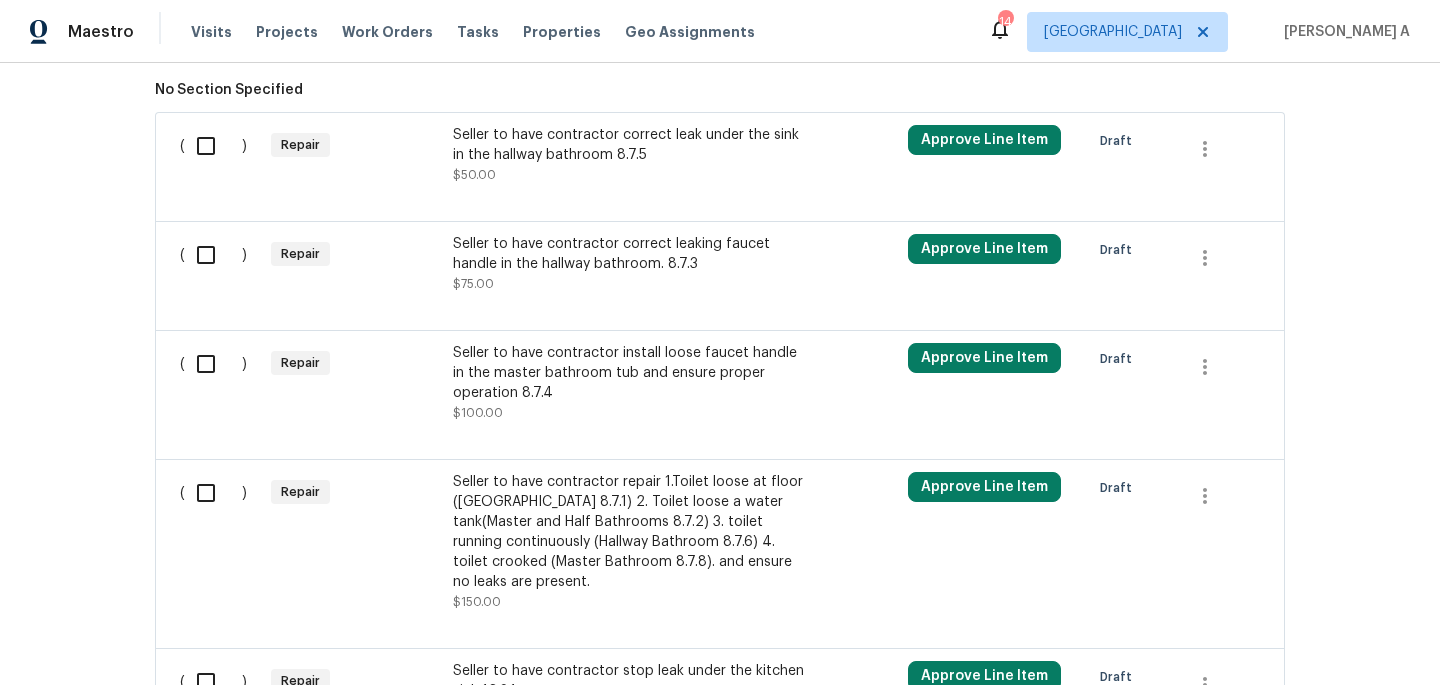 click on "Seller to have contractor install loose faucet handle in the master bathroom tub and ensure proper operation 8.7.4" at bounding box center [629, 373] 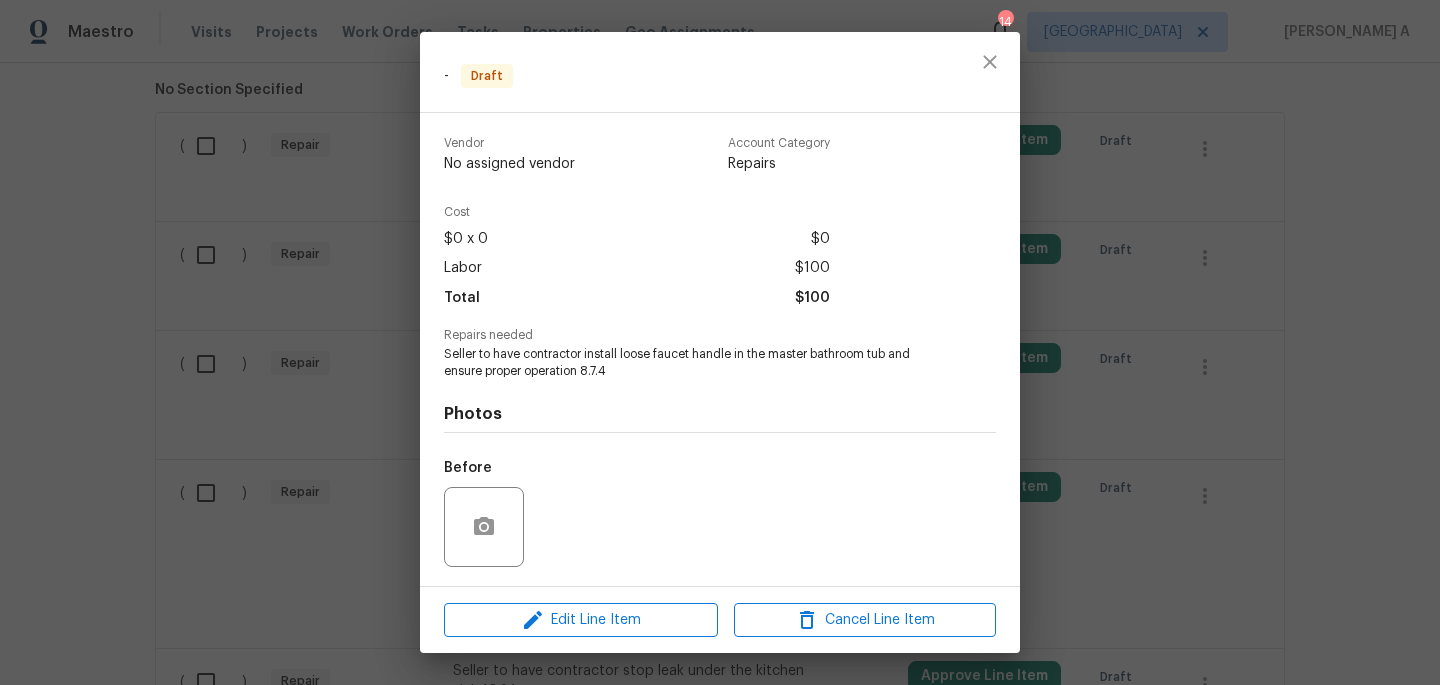 scroll, scrollTop: 131, scrollLeft: 0, axis: vertical 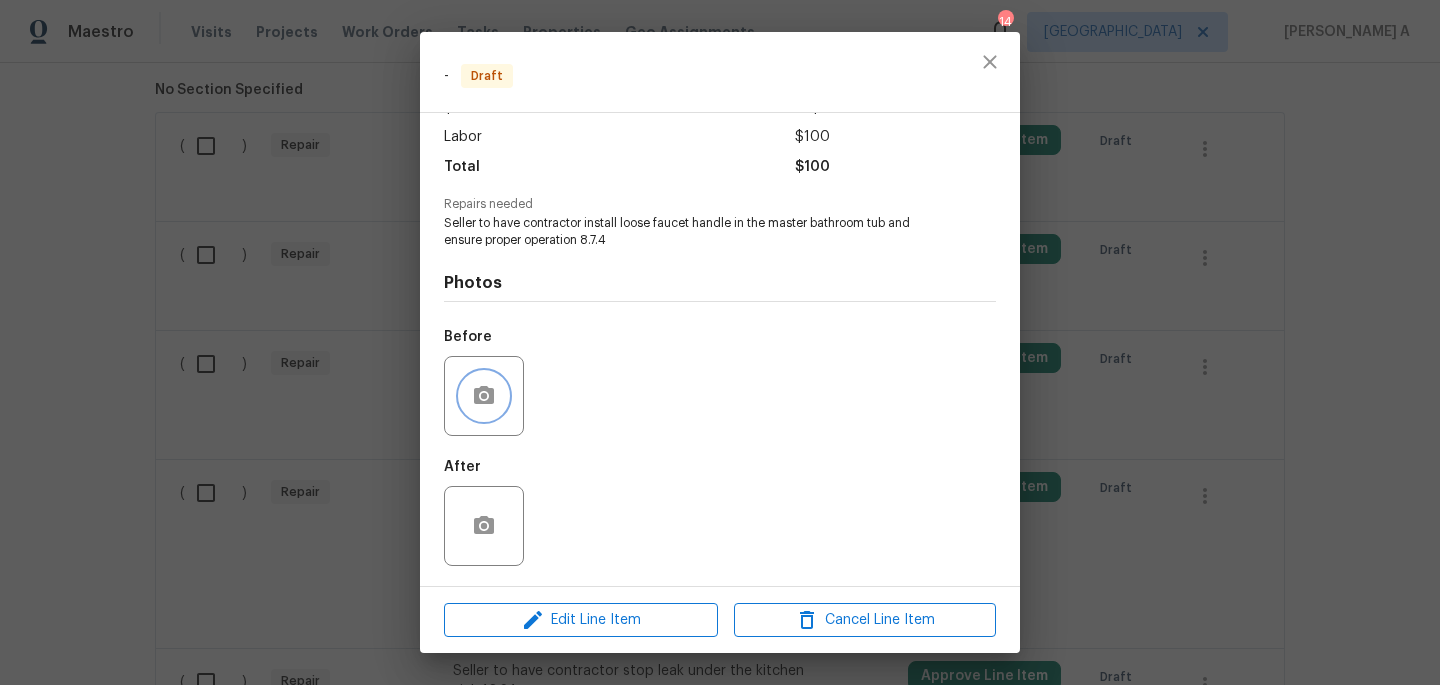 click 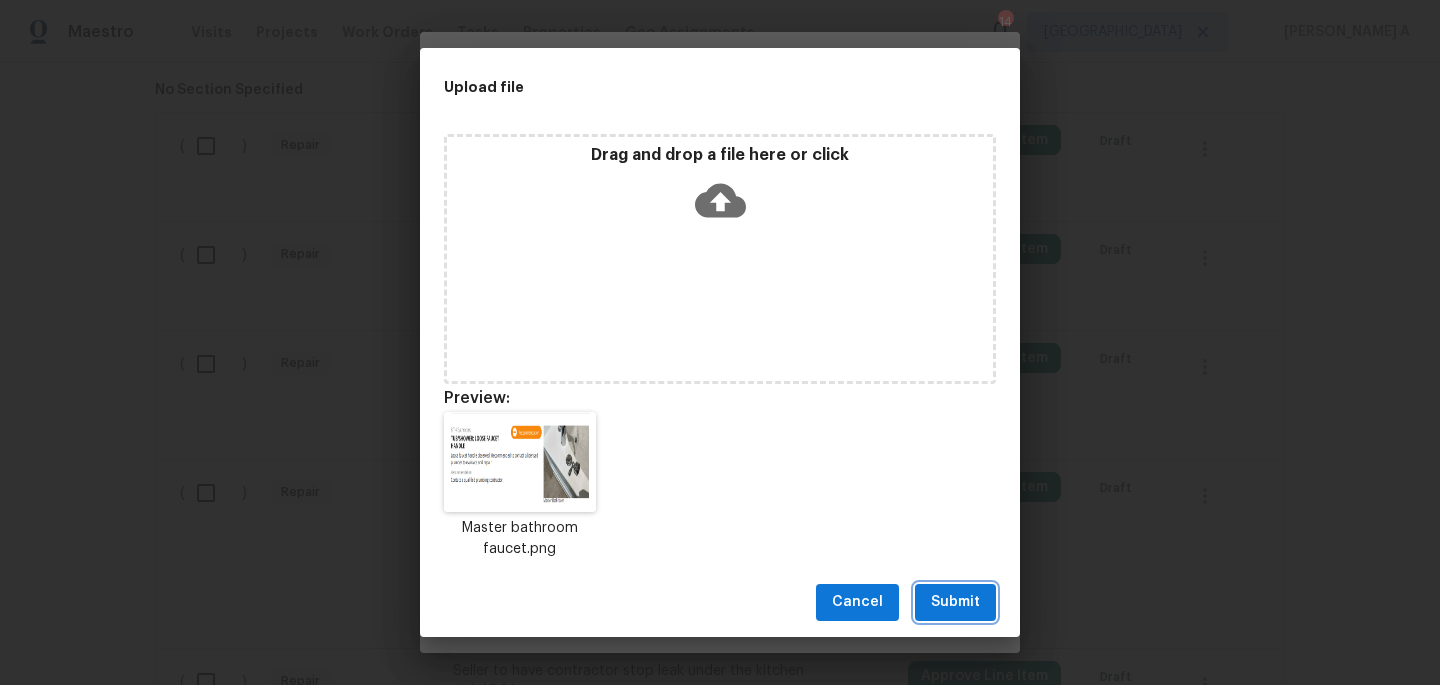 click on "Submit" at bounding box center (955, 602) 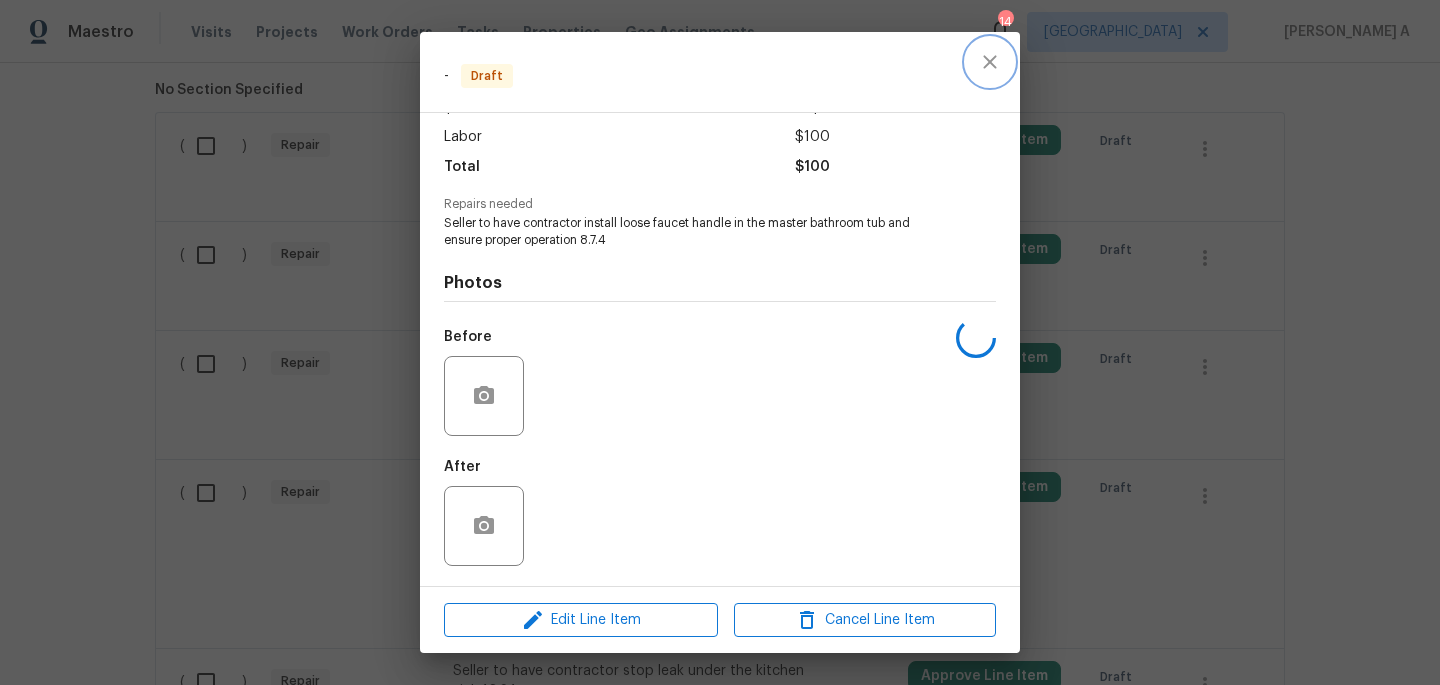 click 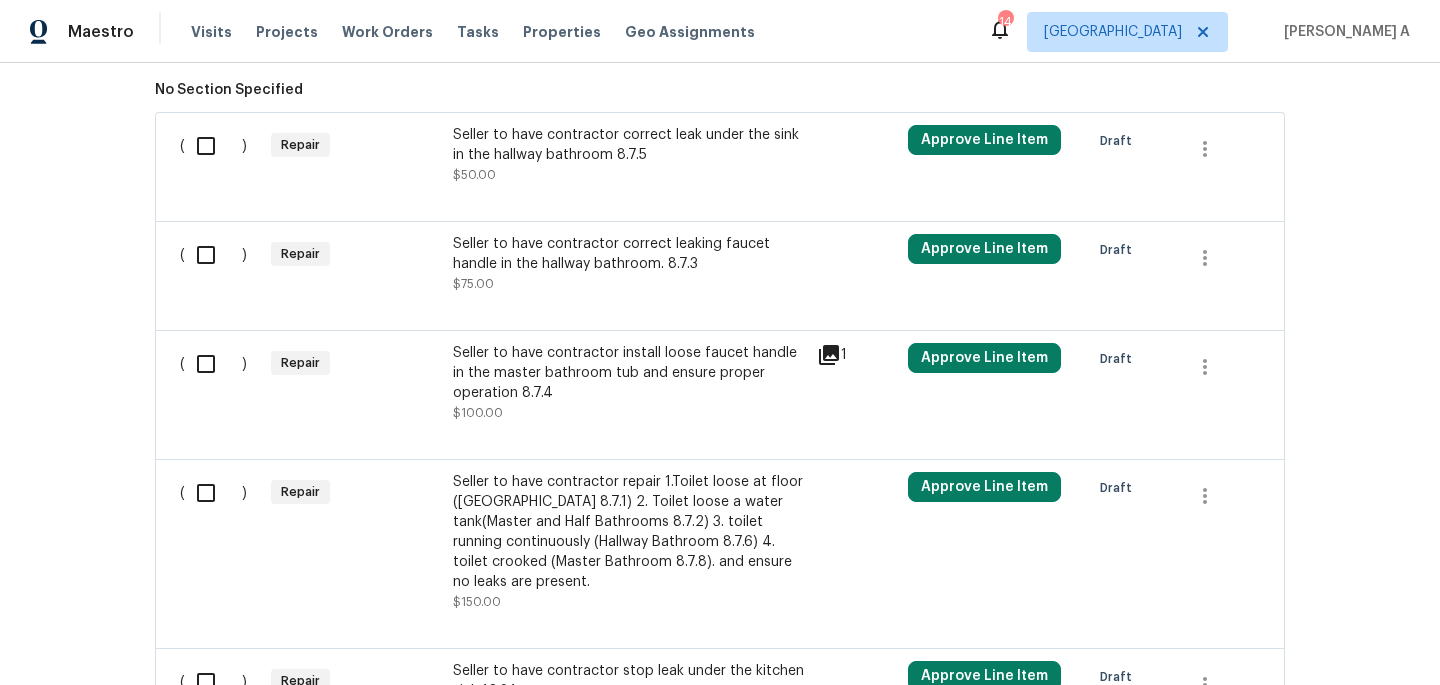 click on "Back to all projects [STREET_ADDRESS] 3 Beds | 2 1/2 Baths | Total: 1978 ft² | Above Grade: 1978 ft² | Basement Finished: N/A | 2008 Not seen [DATE] Mark Seen Actions Last Visit Date [DATE]  by  [PERSON_NAME]   Project BRN   In Progress Visits Work Orders Maintenance Notes Condition Adjustments Costs Photos Floor Plans Cases BRN   In Progress [PERSON_NAME] Property Maintenance LLC GLASS_WINDOW, HANDYMAN, BRN_AND_LRR $275.00 [DATE]  -  [DATE] In Progress Centralized Purchasing PAINTING, APPLIANCE, CABINETS, OD_SELECT $433.25 [DATE]  -  [DATE] Sent to vendor LISTED   [DATE]  -  [DATE] Complete [PERSON_NAME] Mechanical, Inc HVAC, BRN_AND_LRR, RADON_TESTING $9,000.00 1 Repair [DATE]  -  [DATE] Complete LISTED   [DATE]  -  [DATE] Complete HM-Handyman HANDYMAN, BRN_AND_LRR $200.00 1 Repair [DATE]  -  [DATE] Paid LISTED   [DATE]  -  [DATE] Complete 5J’S Remodeling GLASS_WINDOW, BRN_AND_LRR, HANDYMAN $200.00 1 Repair [DATE]  -  [DATE] Paid LISTED   [DATE]  -" at bounding box center [720, 374] 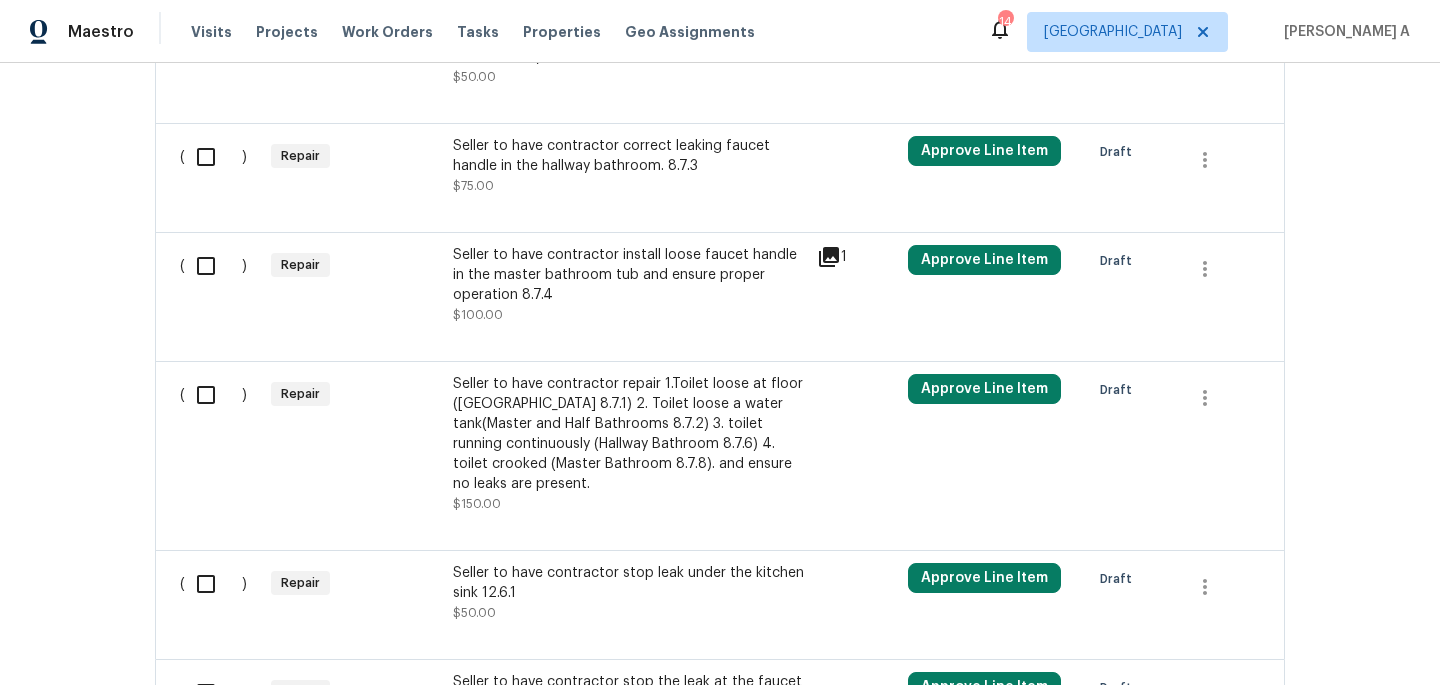 scroll, scrollTop: 1652, scrollLeft: 0, axis: vertical 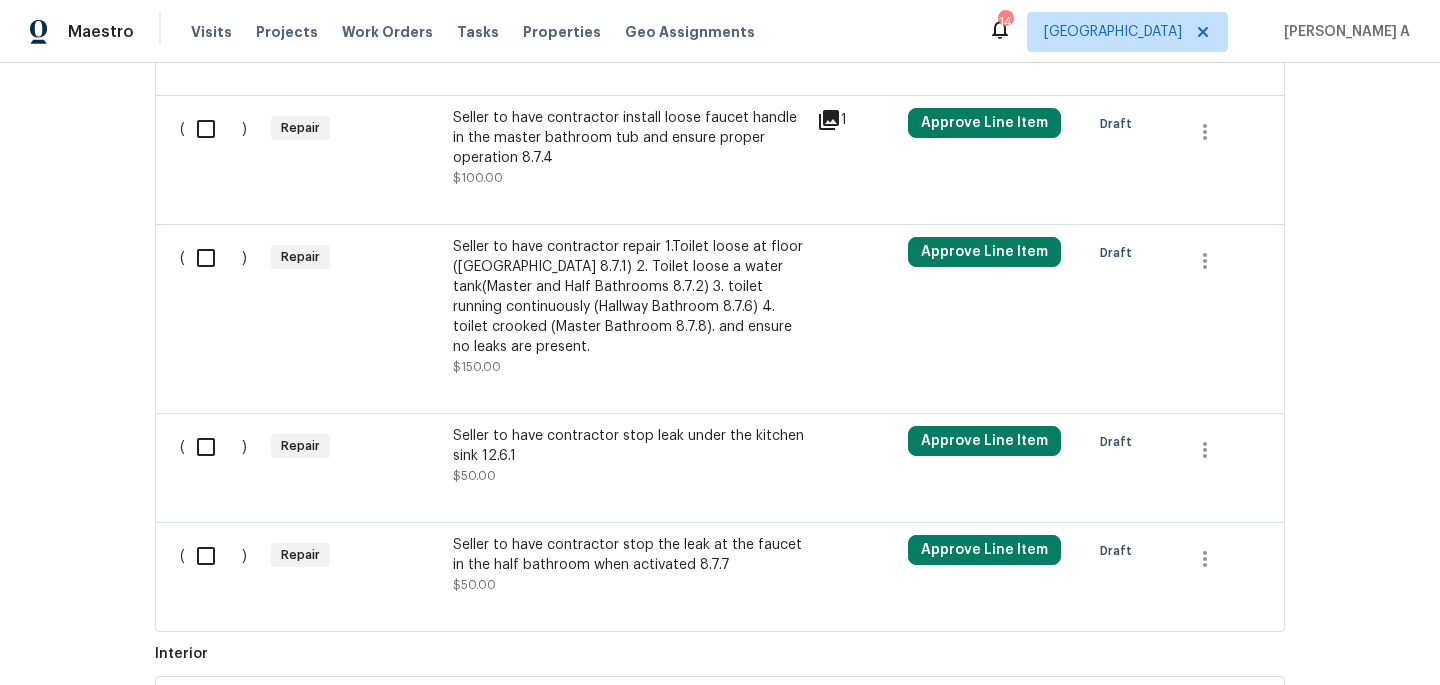 click on "Seller to have contractor stop leak under the kitchen sink 12.6.1 $50.00" at bounding box center (629, 456) 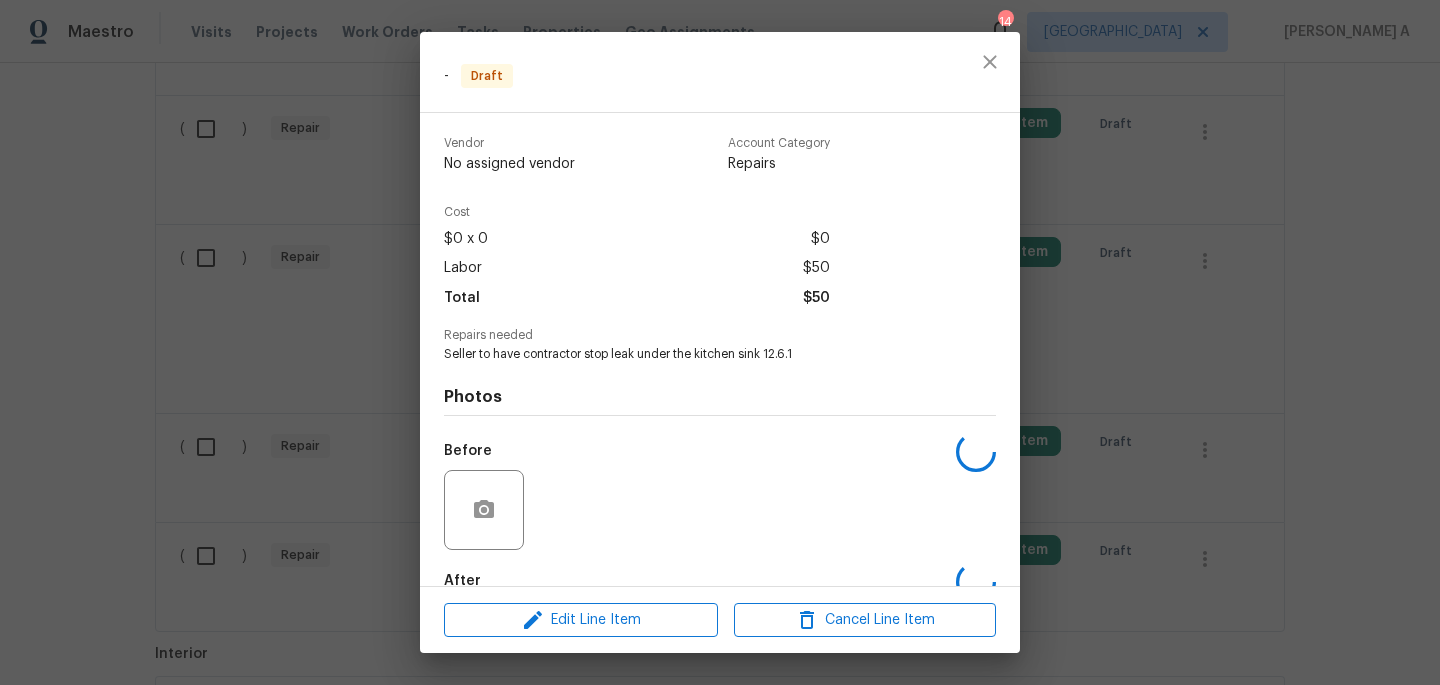 scroll, scrollTop: 114, scrollLeft: 0, axis: vertical 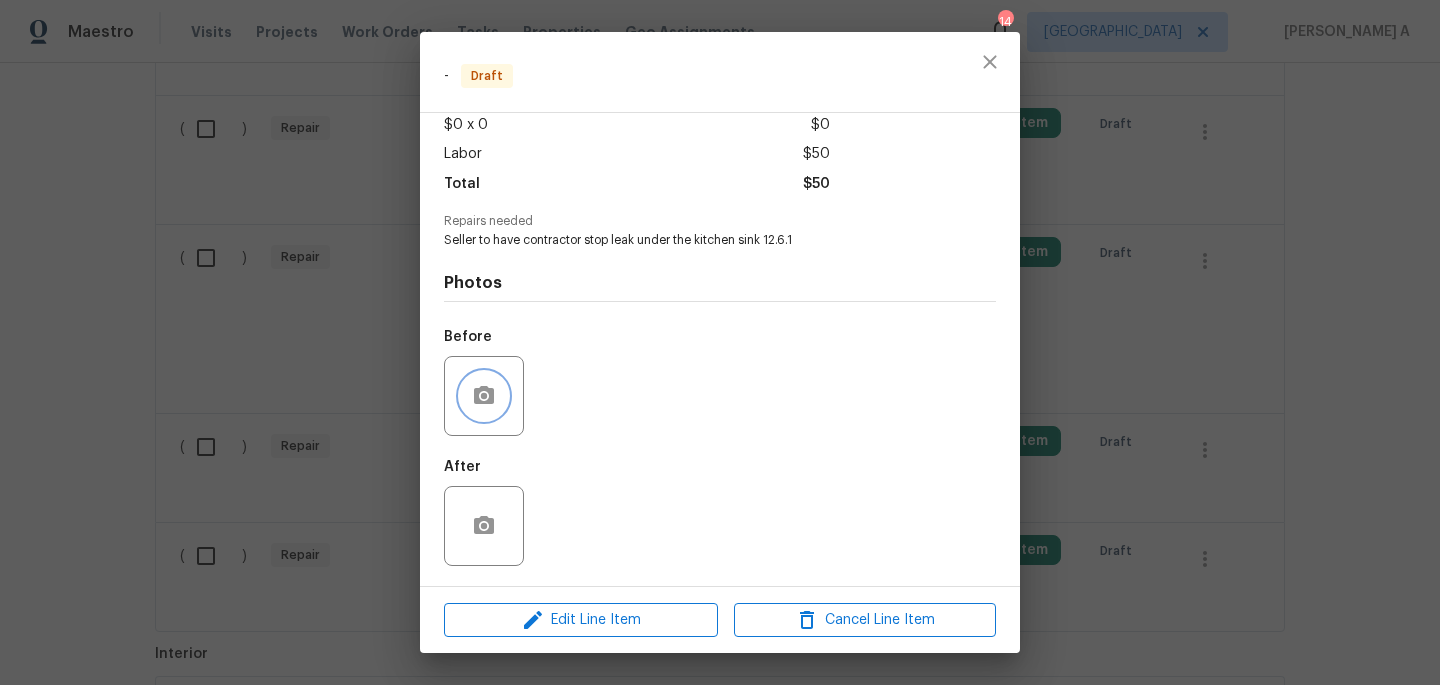 click 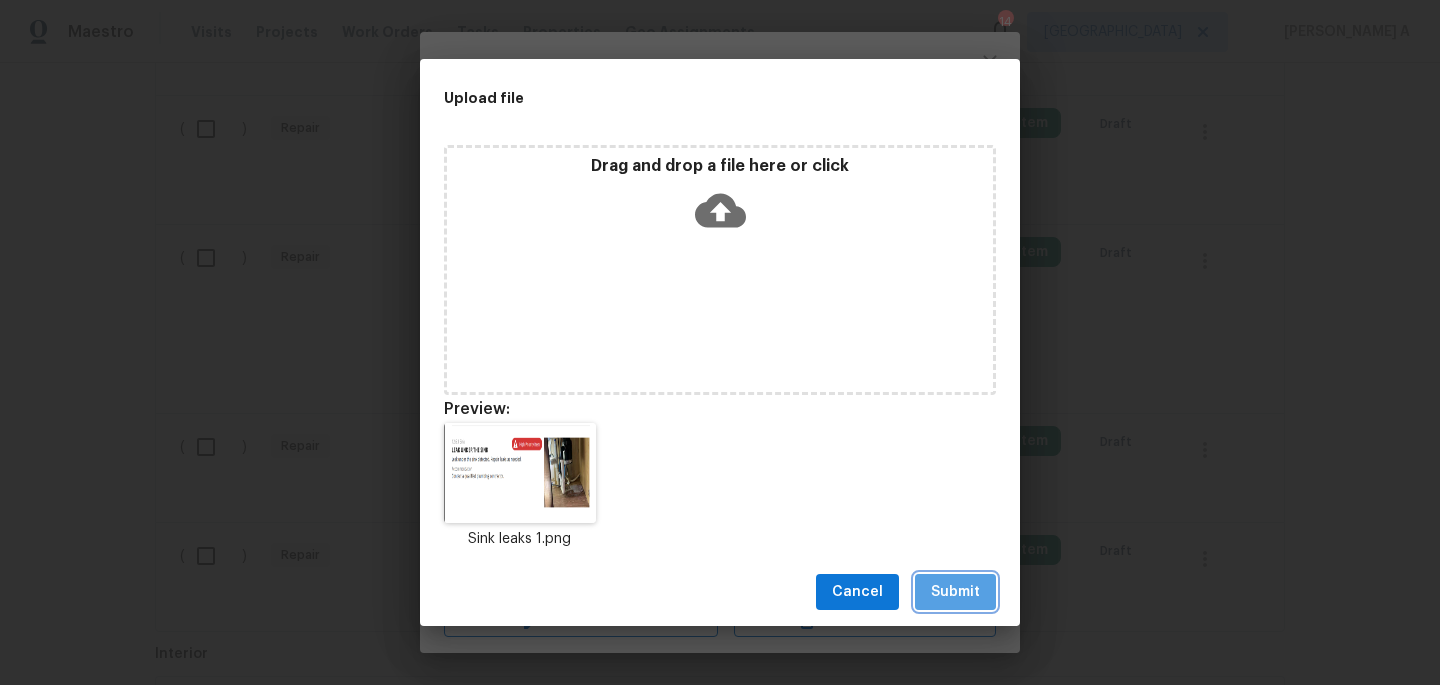 click on "Submit" at bounding box center (955, 592) 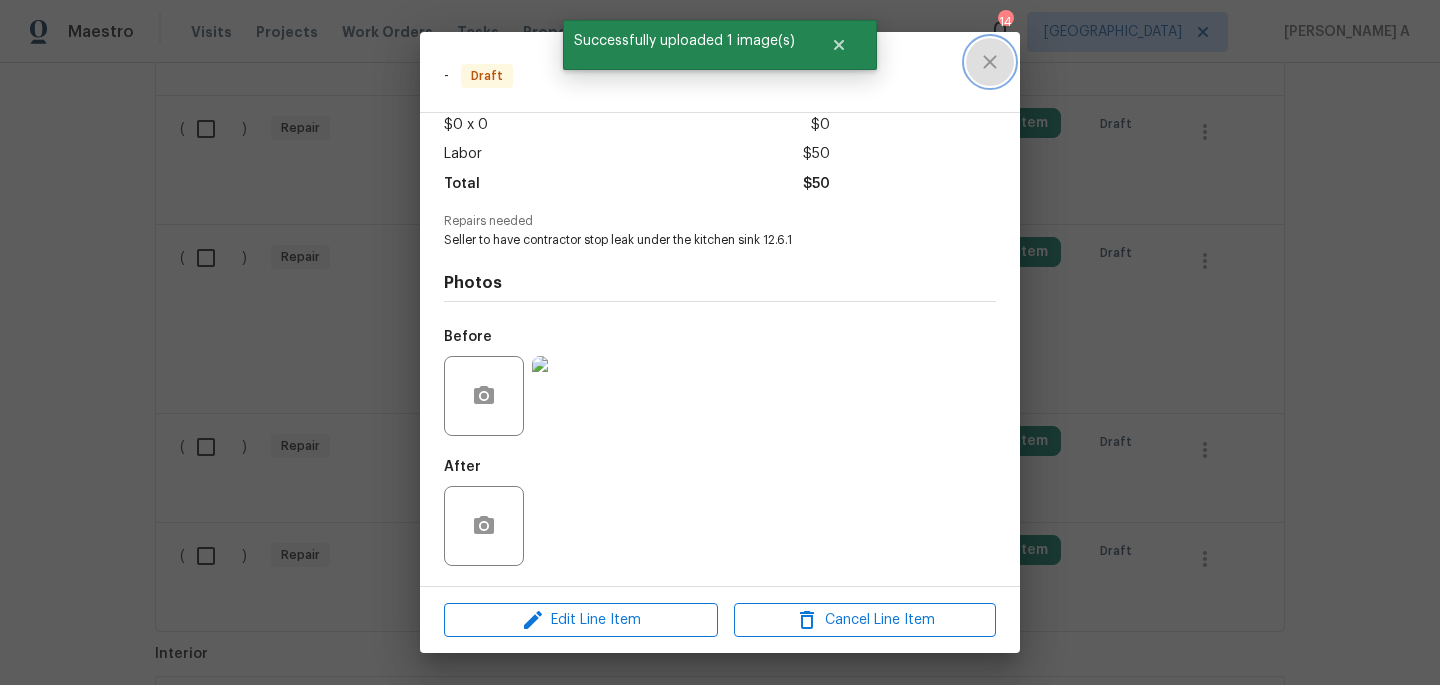 click 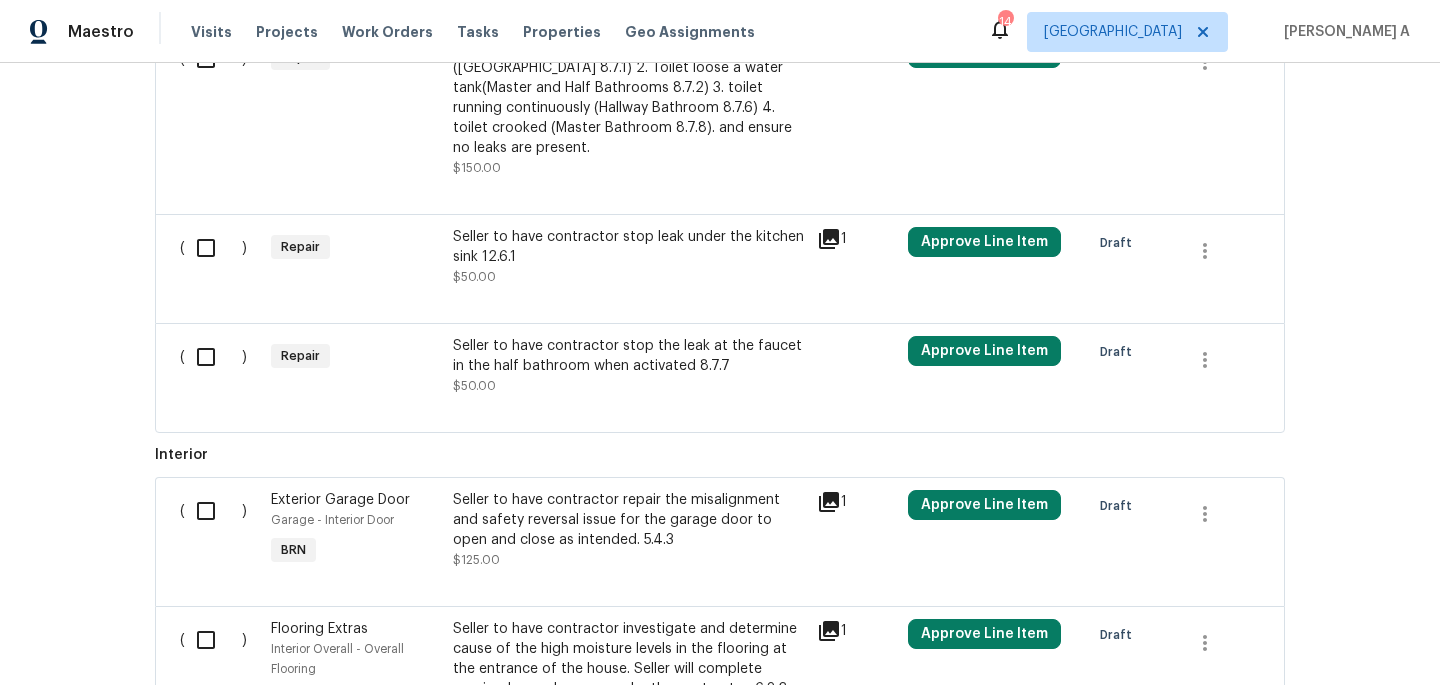 scroll, scrollTop: 1817, scrollLeft: 0, axis: vertical 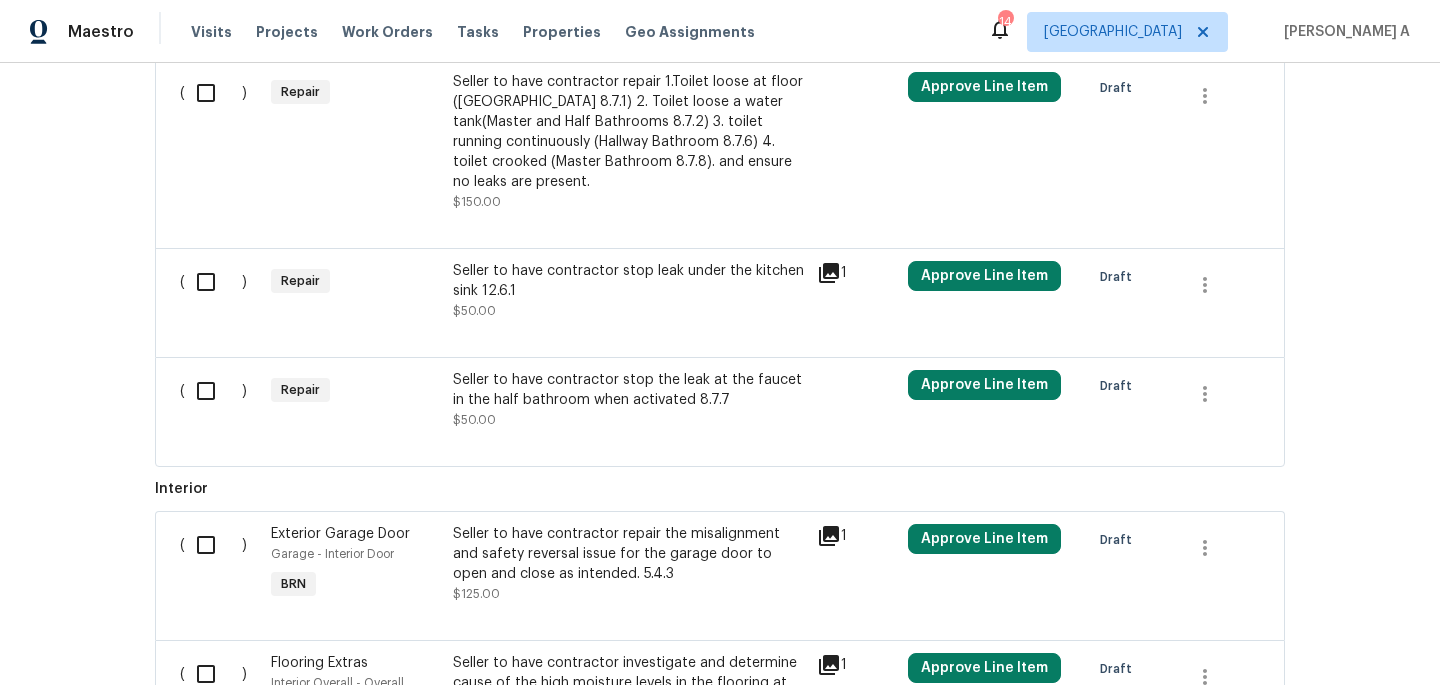 click on "Seller to have contractor stop leak under the kitchen sink 12.6.1" at bounding box center [629, 281] 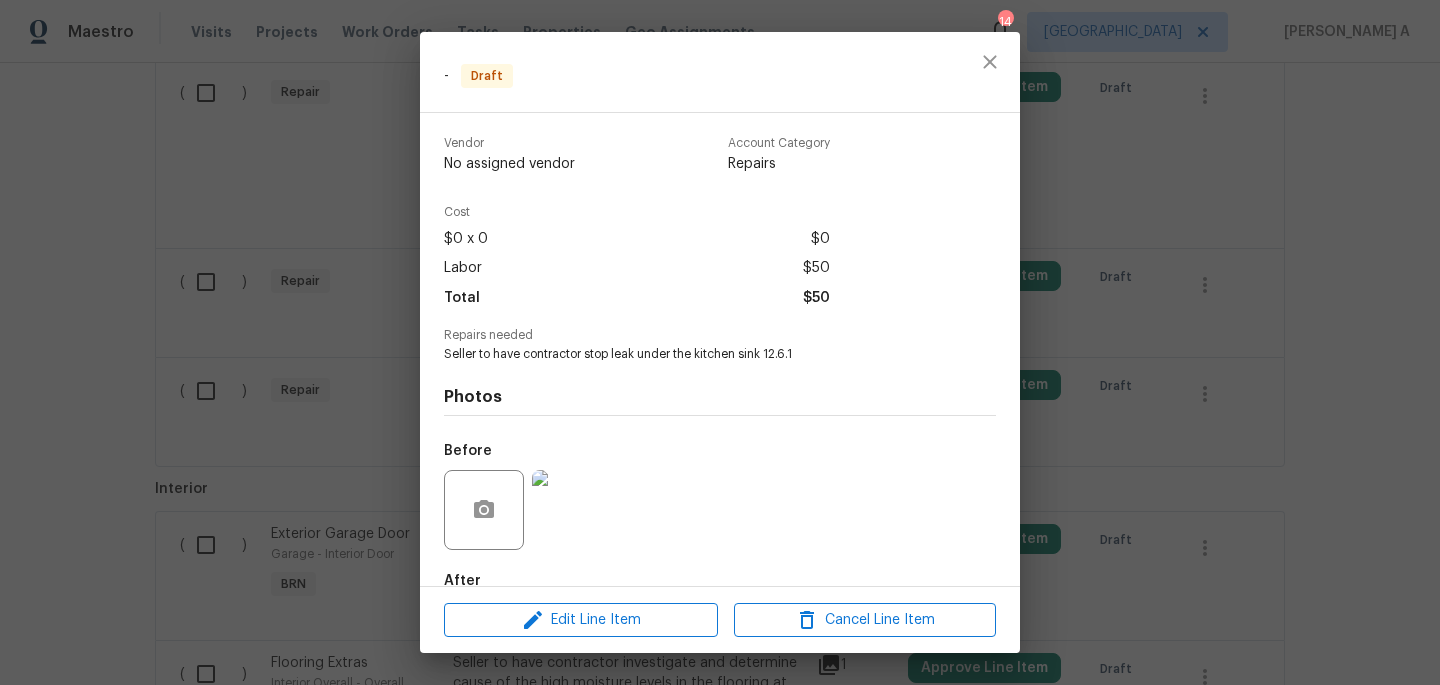 scroll, scrollTop: 114, scrollLeft: 0, axis: vertical 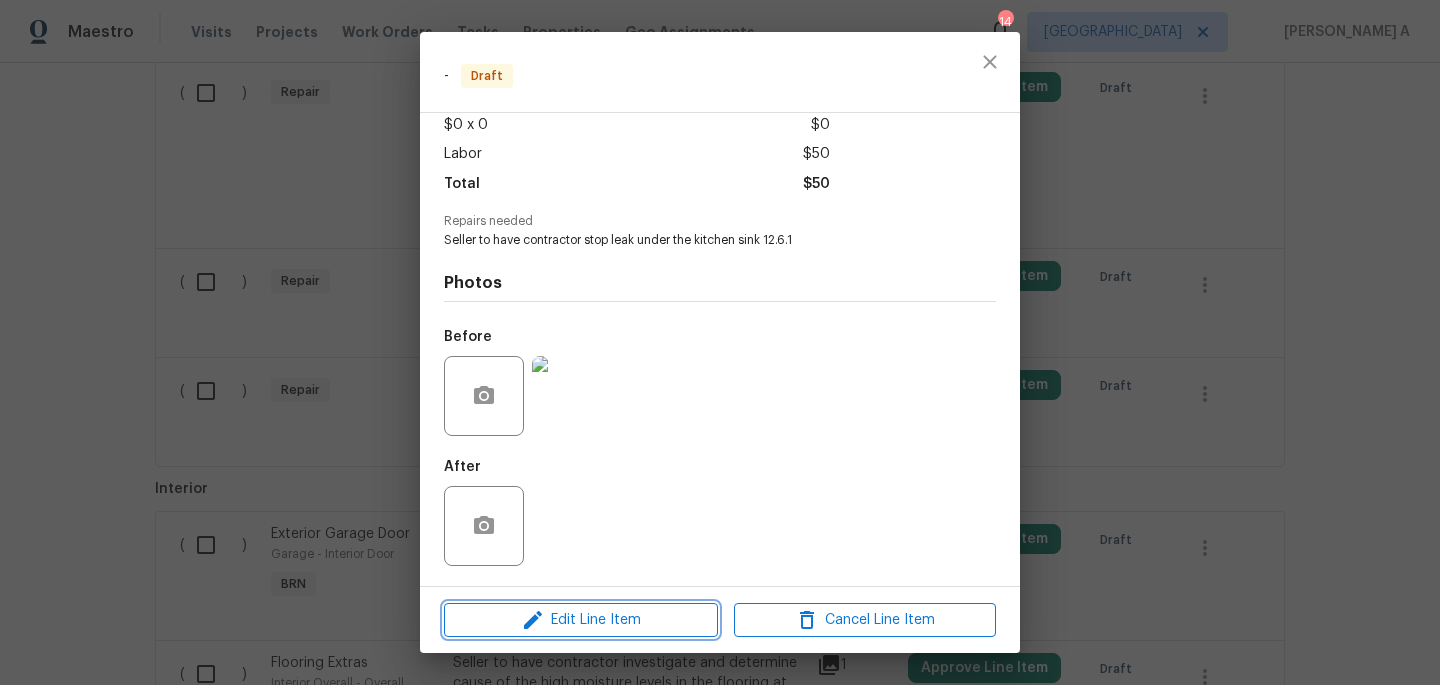 click on "Edit Line Item" at bounding box center (581, 620) 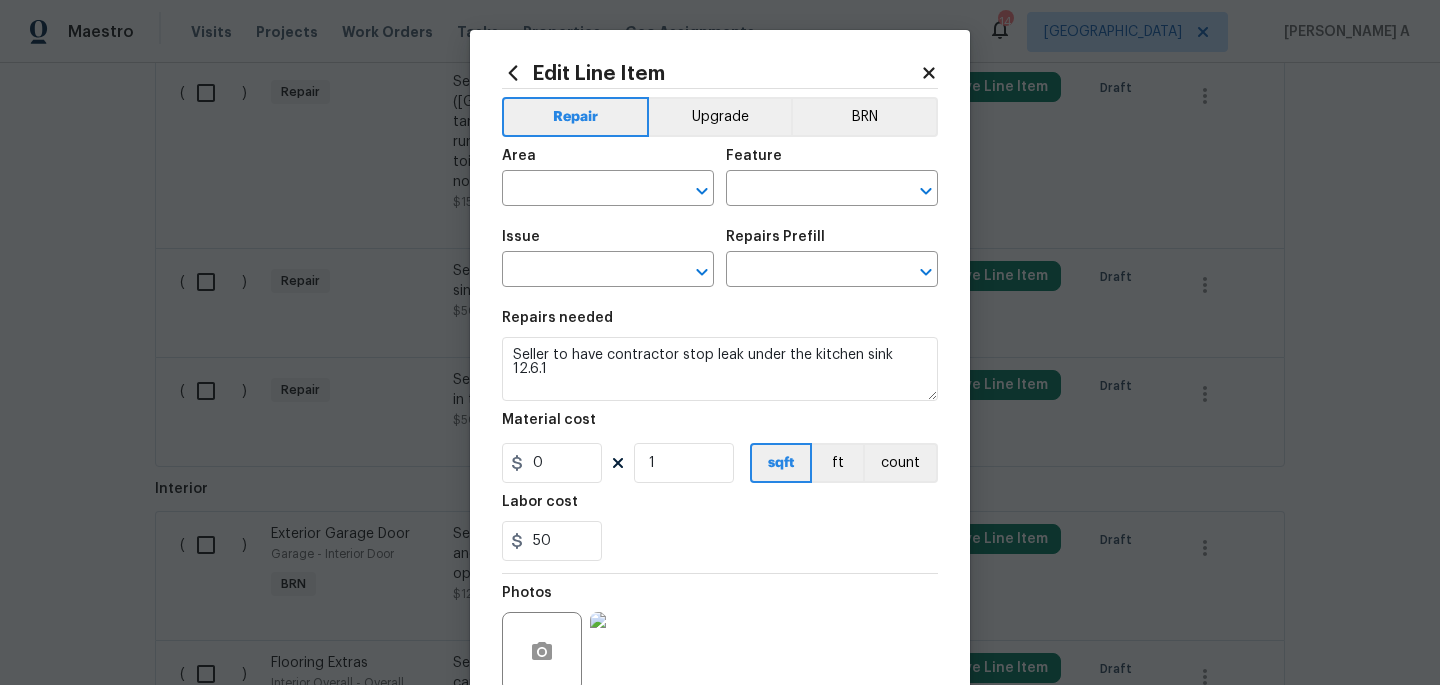 click on "Edit Line Item" at bounding box center (711, 73) 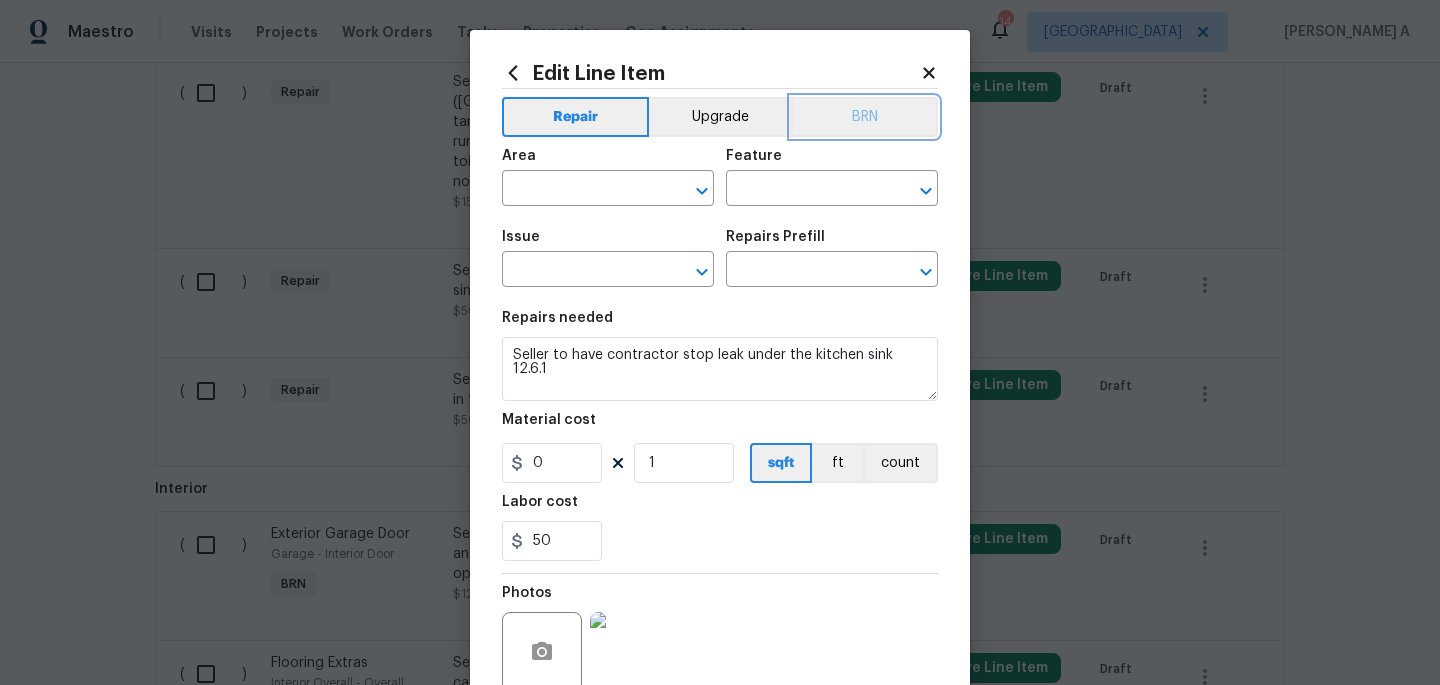 click on "BRN" at bounding box center (864, 117) 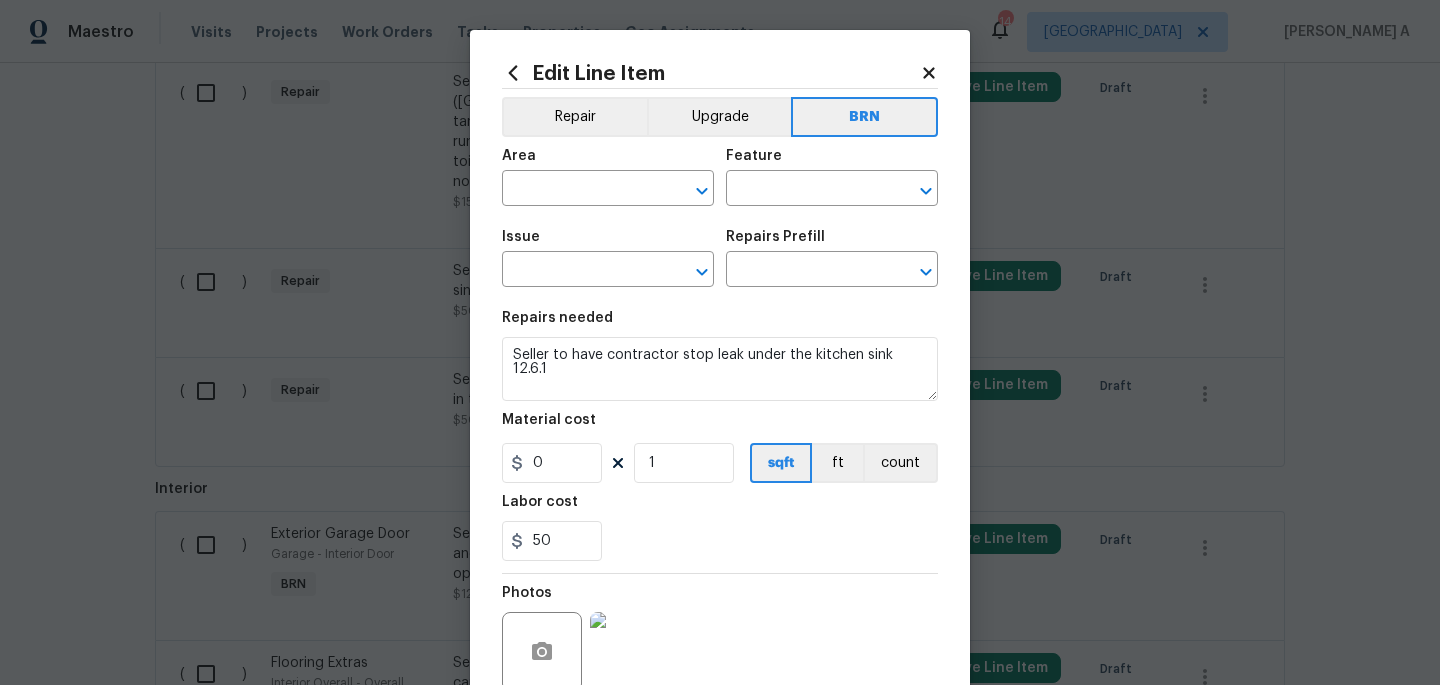 click on "Area" at bounding box center (608, 162) 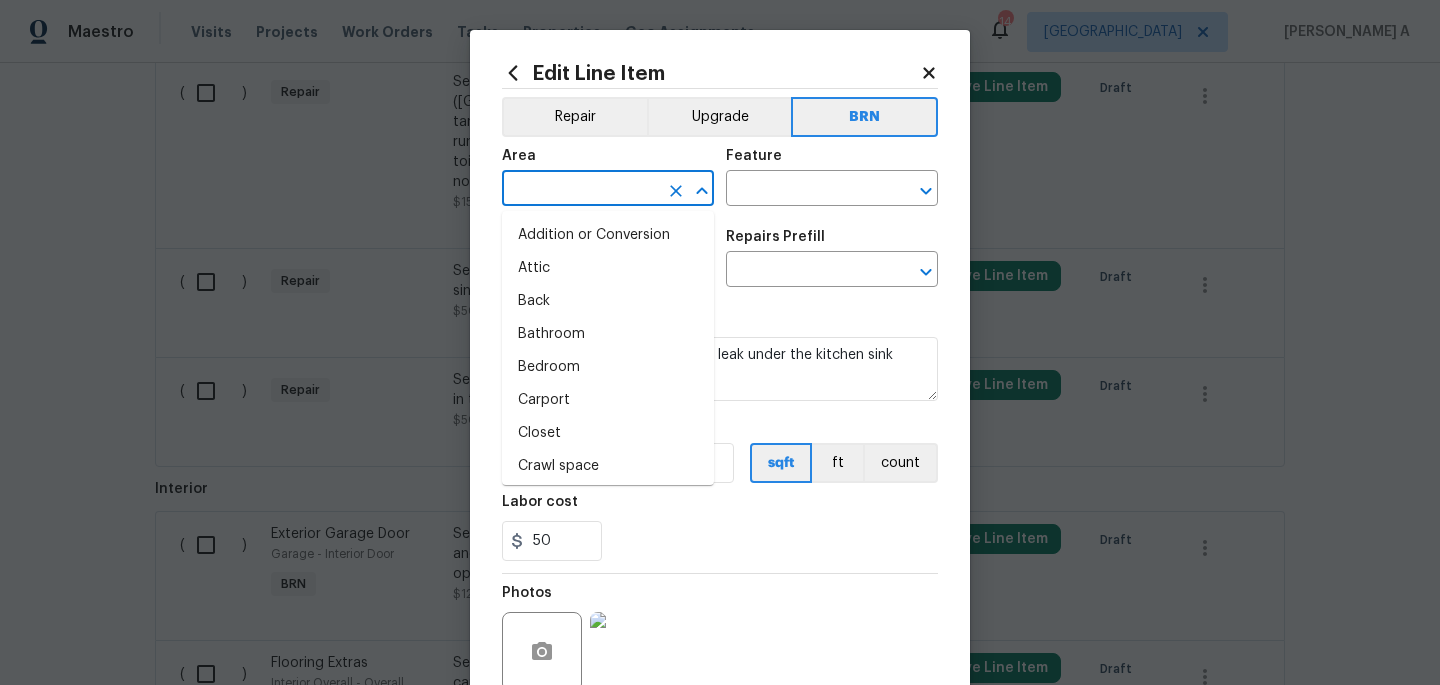 click at bounding box center (580, 190) 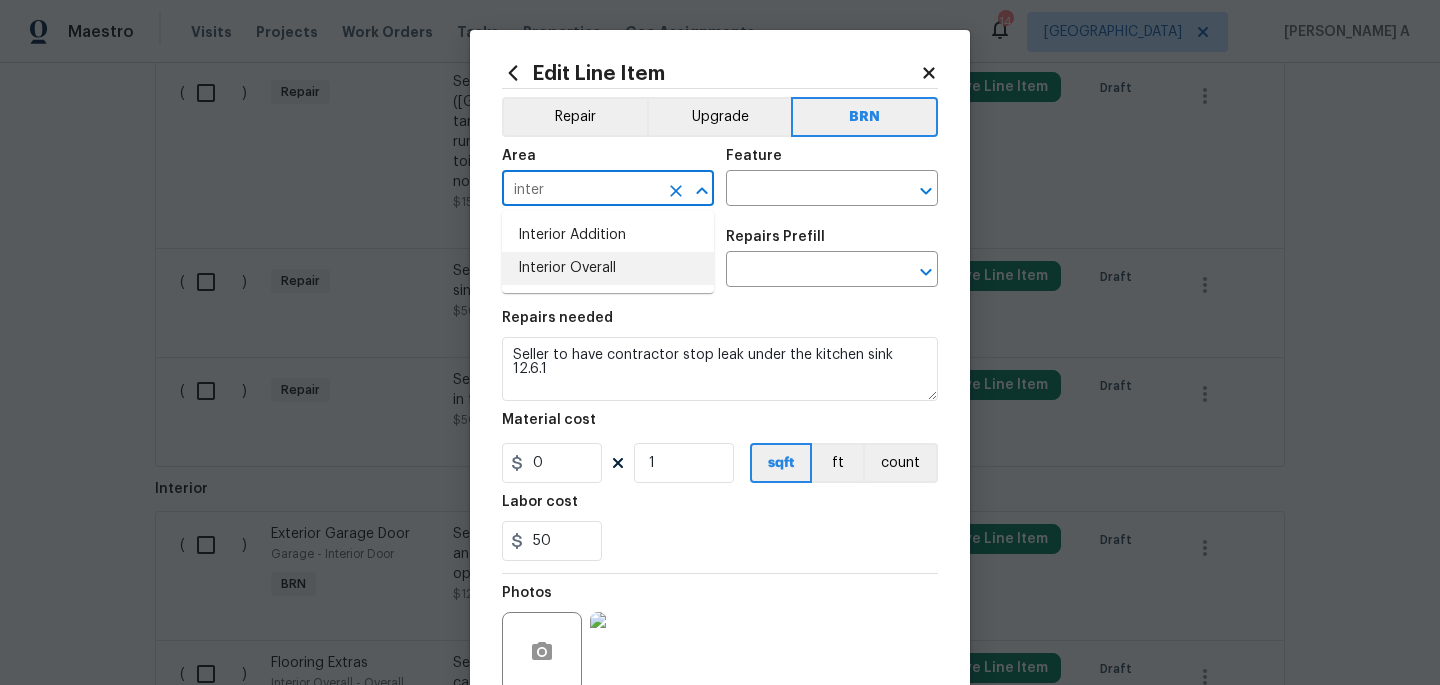 click on "Interior Overall" at bounding box center (608, 268) 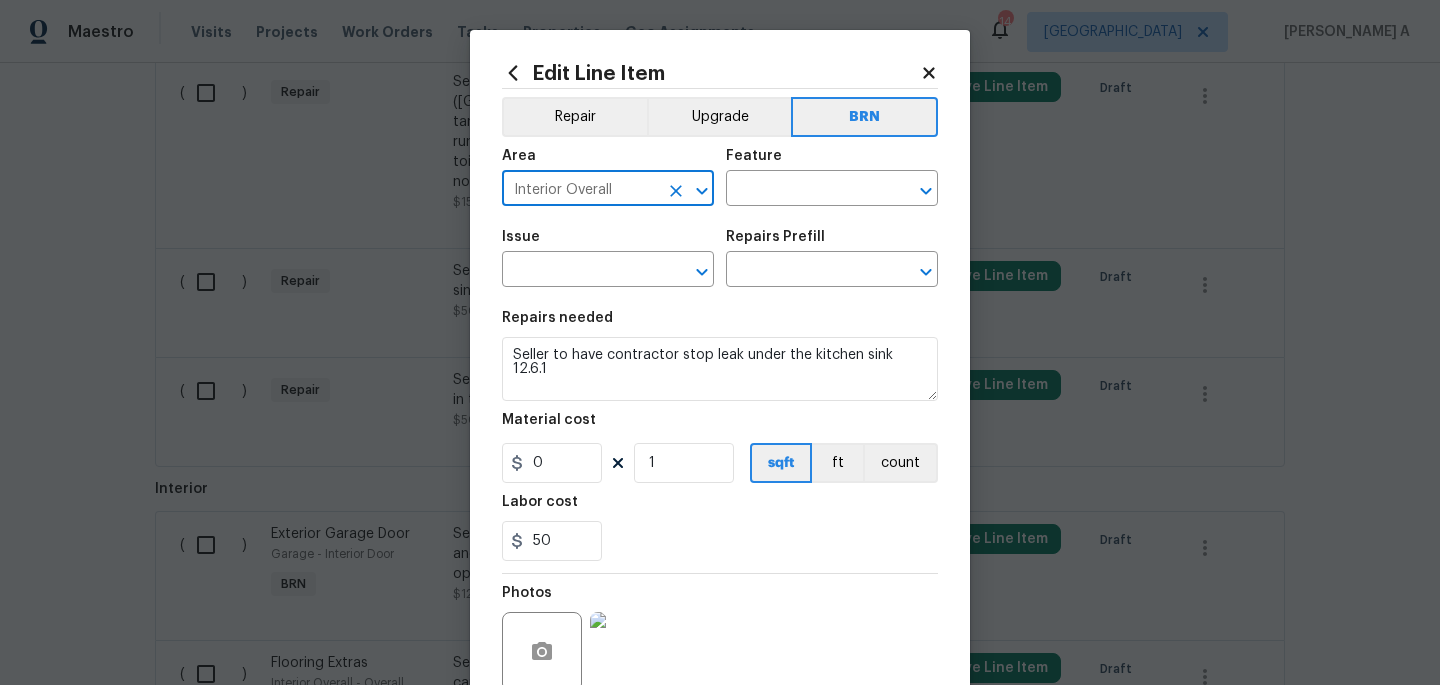 type on "Interior Overall" 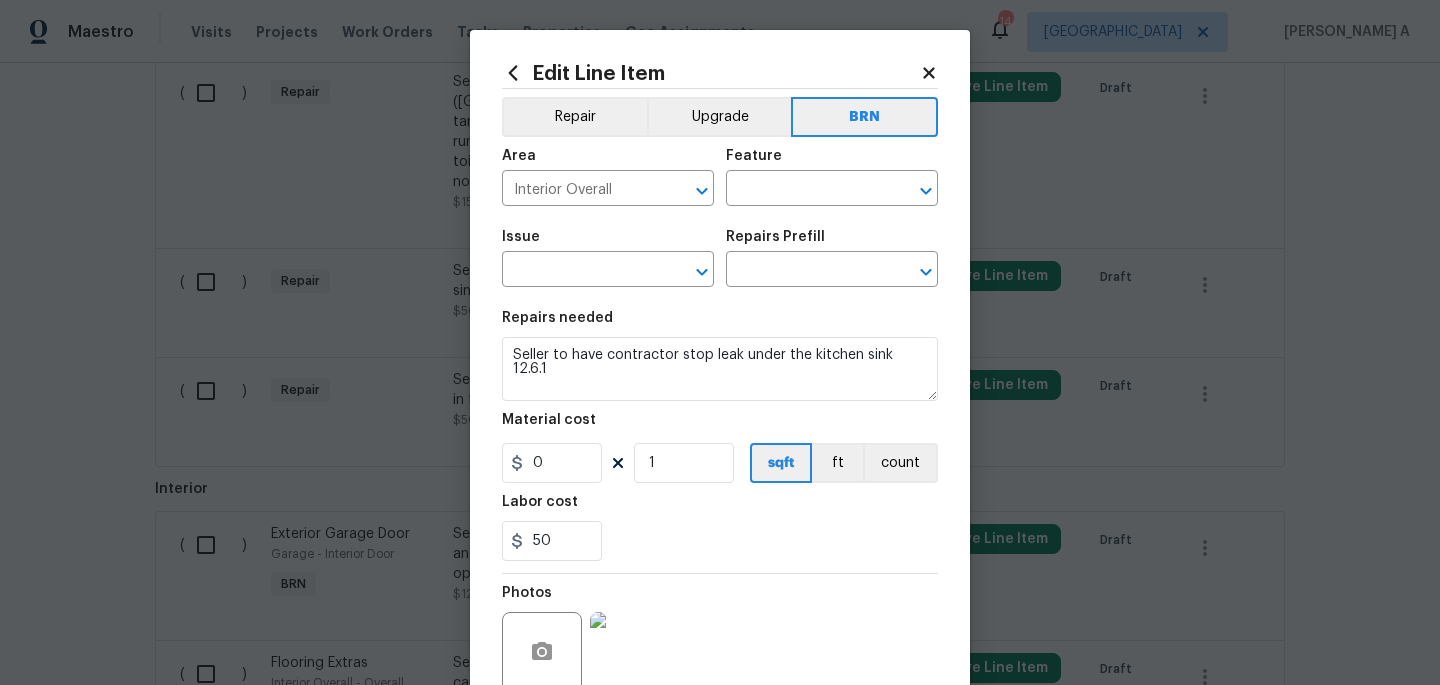 click on "Feature" at bounding box center [832, 162] 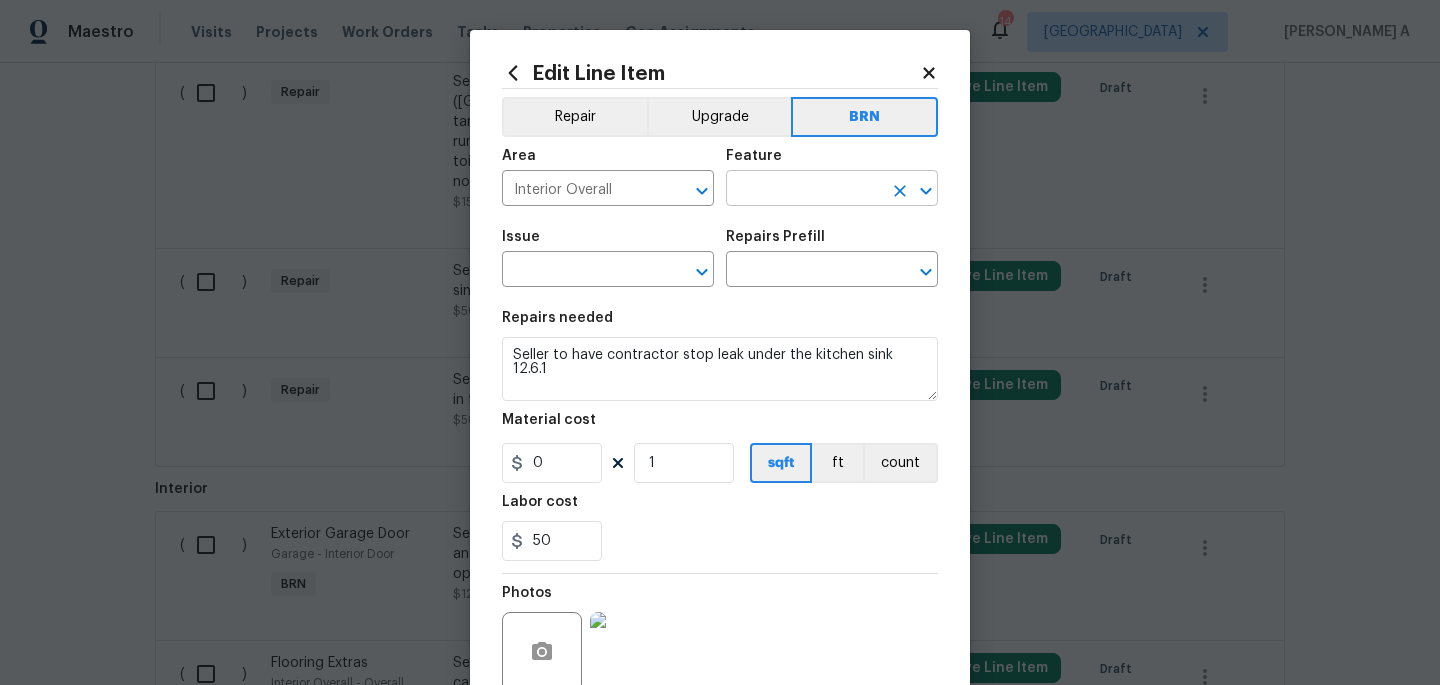 click at bounding box center [804, 190] 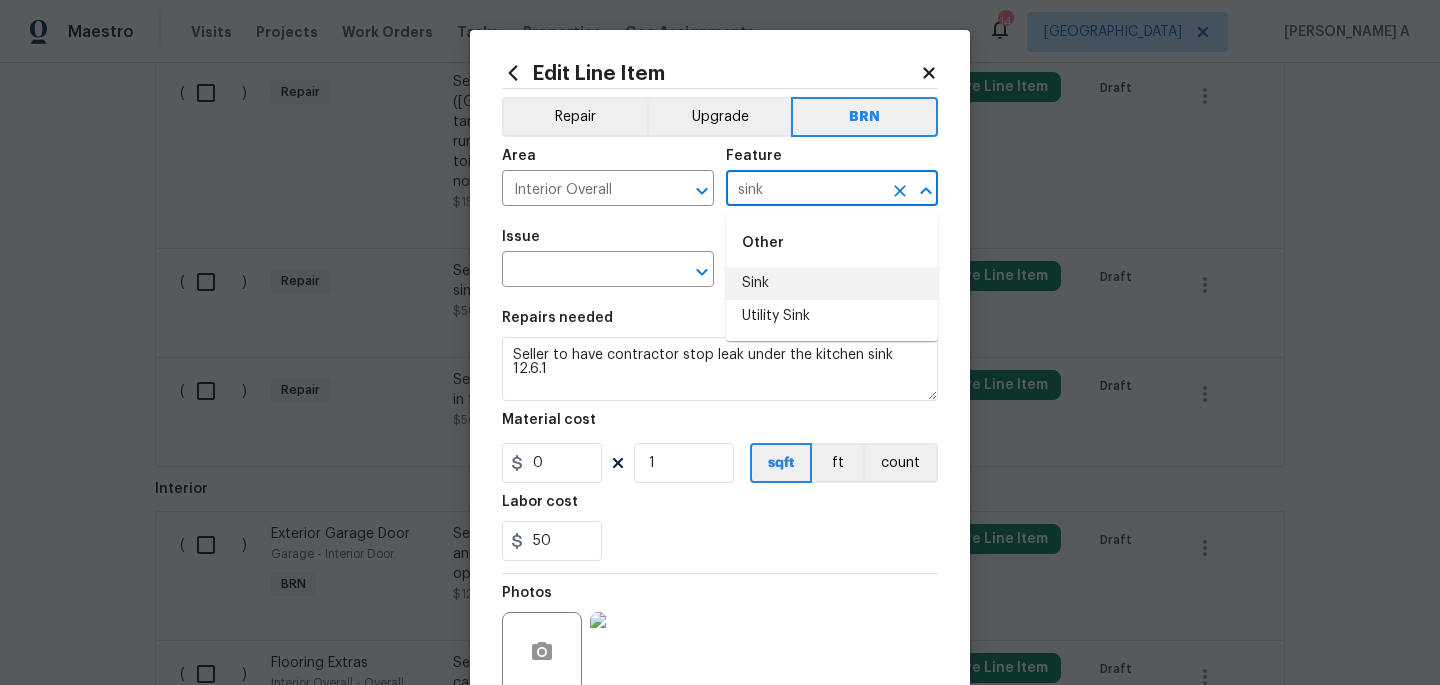 click on "Sink" at bounding box center (832, 283) 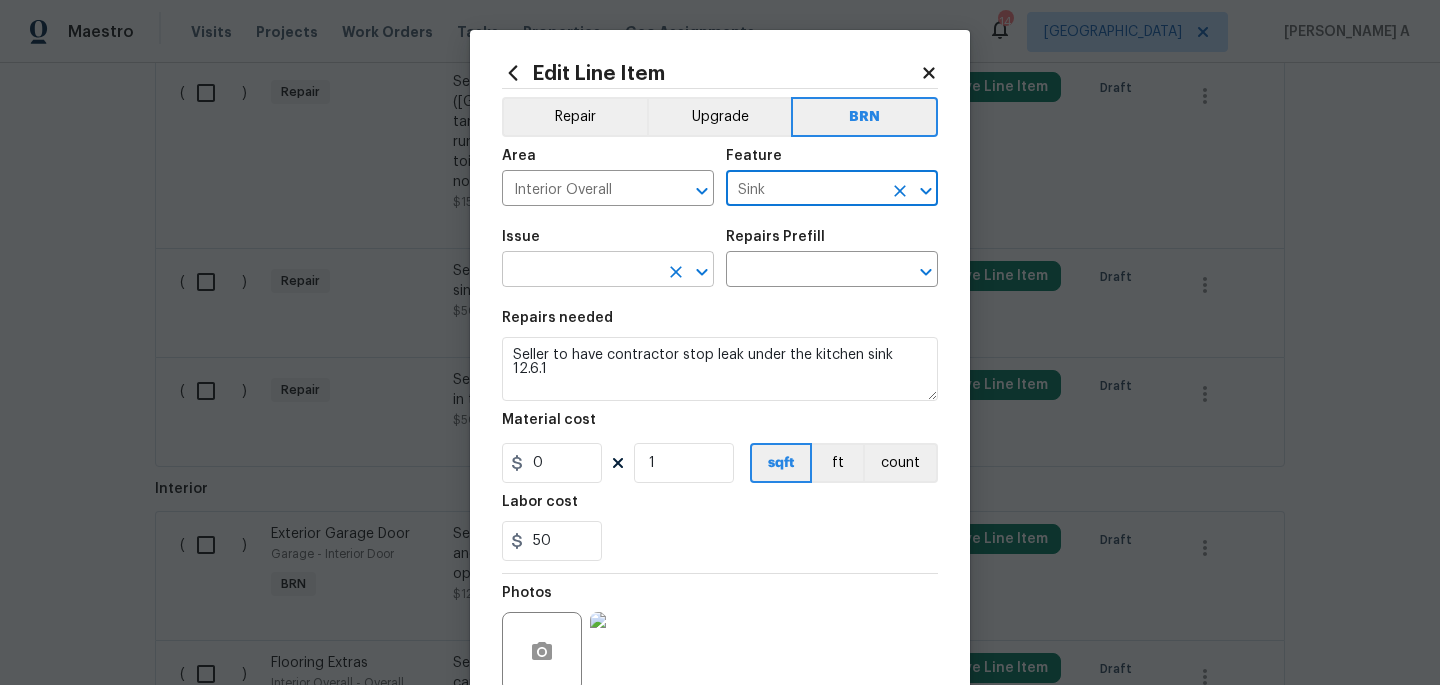 type on "Sink" 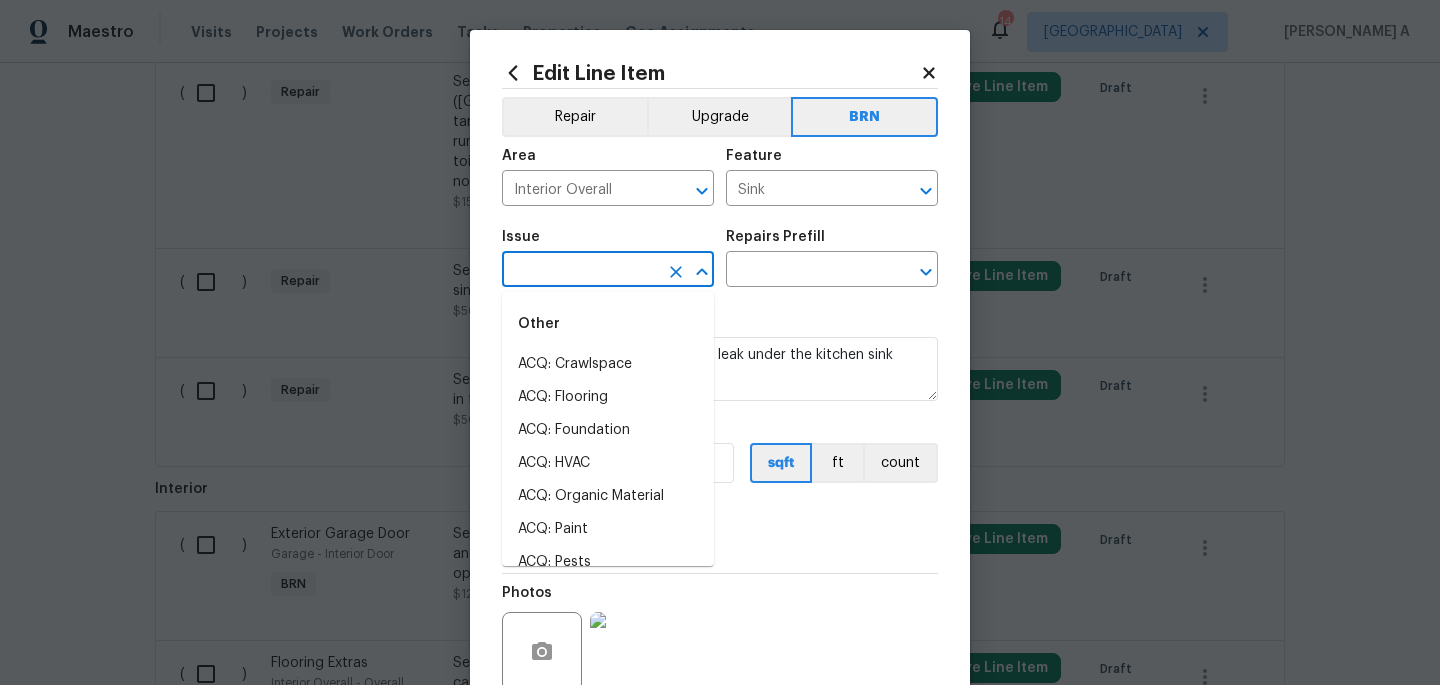 click at bounding box center (580, 271) 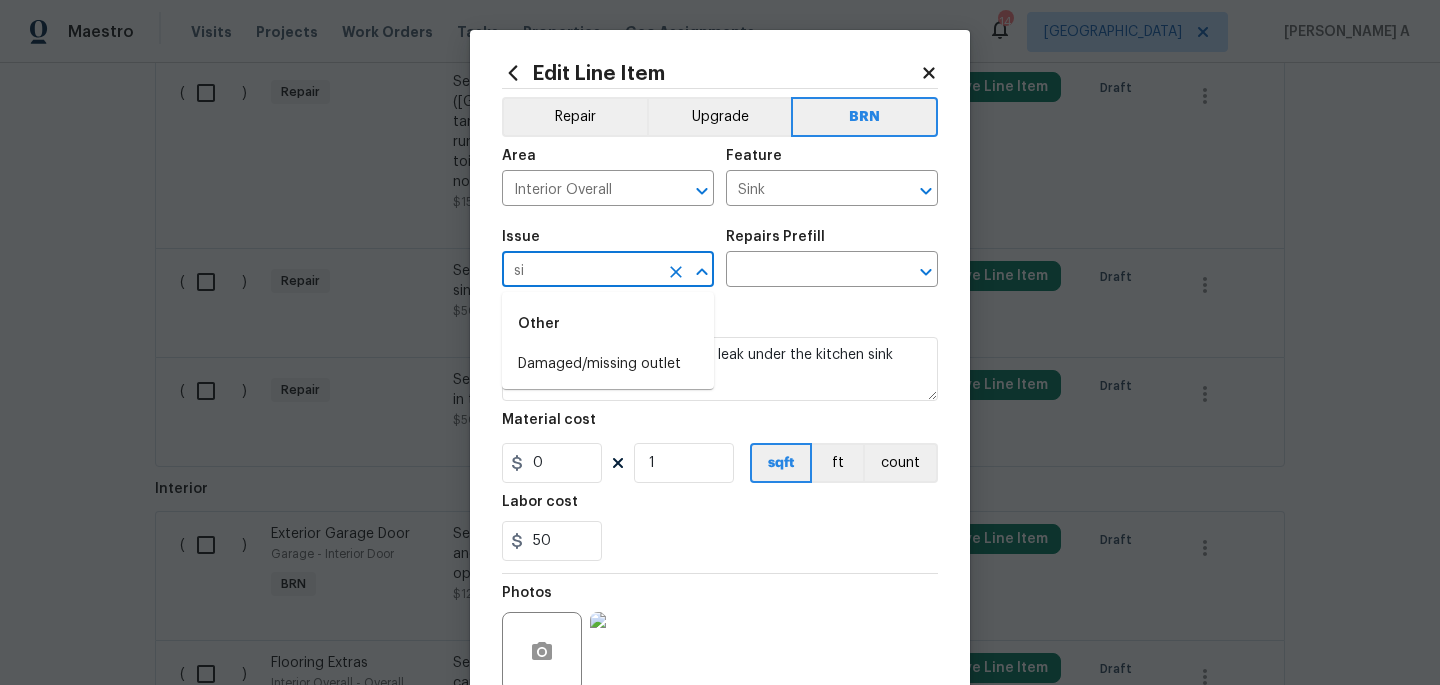 type on "s" 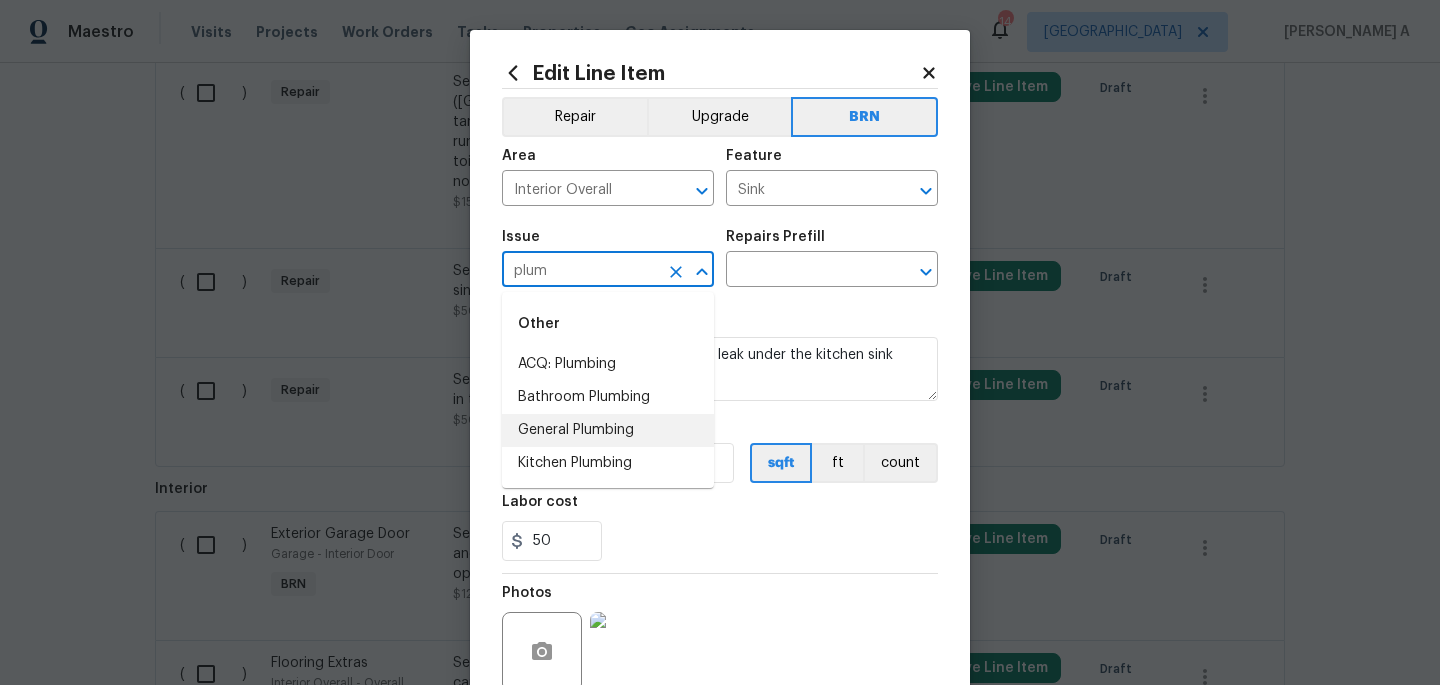 click on "General Plumbing" at bounding box center [608, 430] 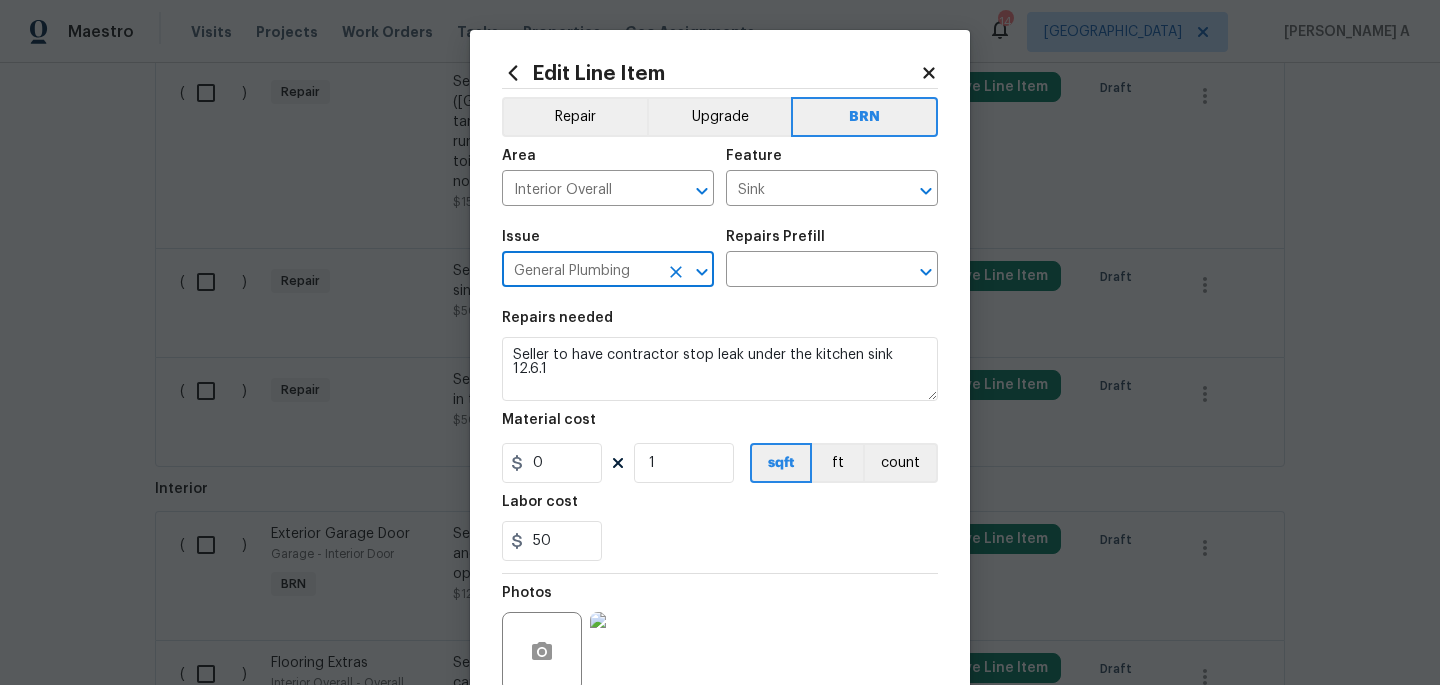 type on "General Plumbing" 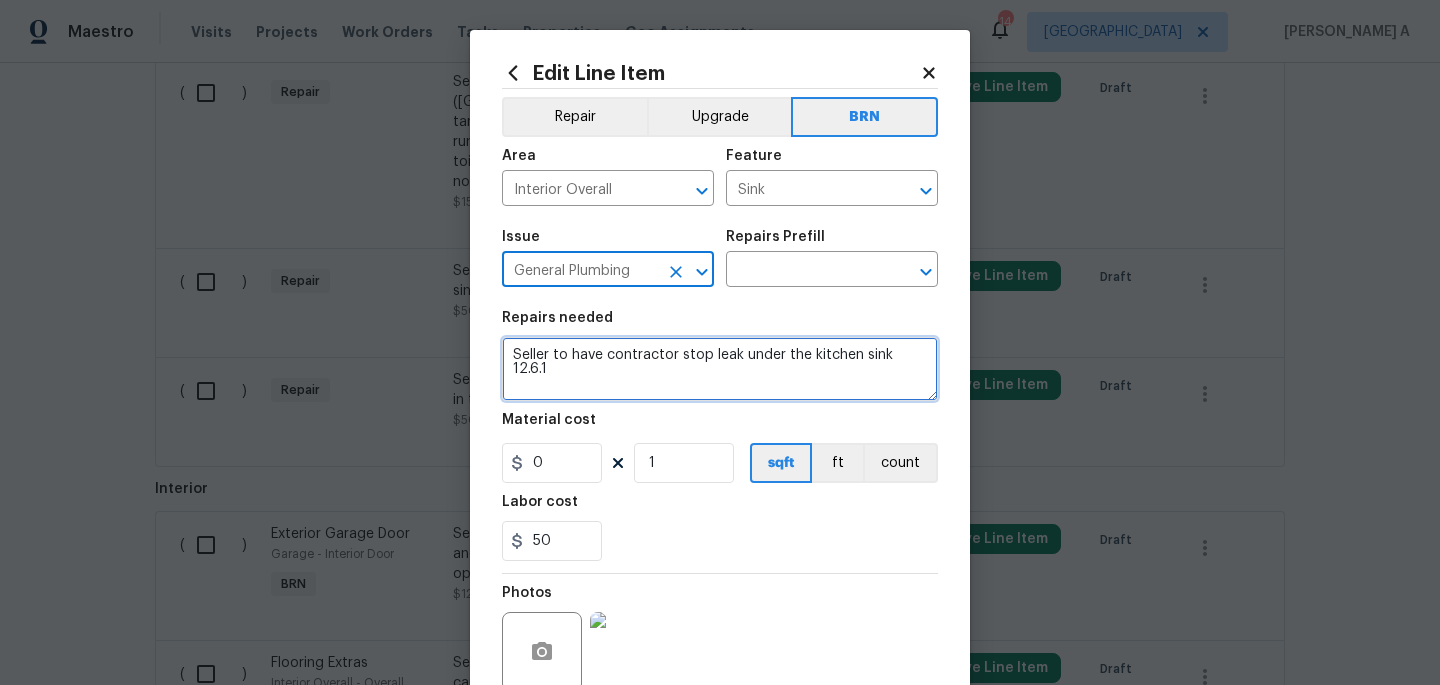 click on "Seller to have contractor stop leak under the kitchen sink 12.6.1" at bounding box center (720, 369) 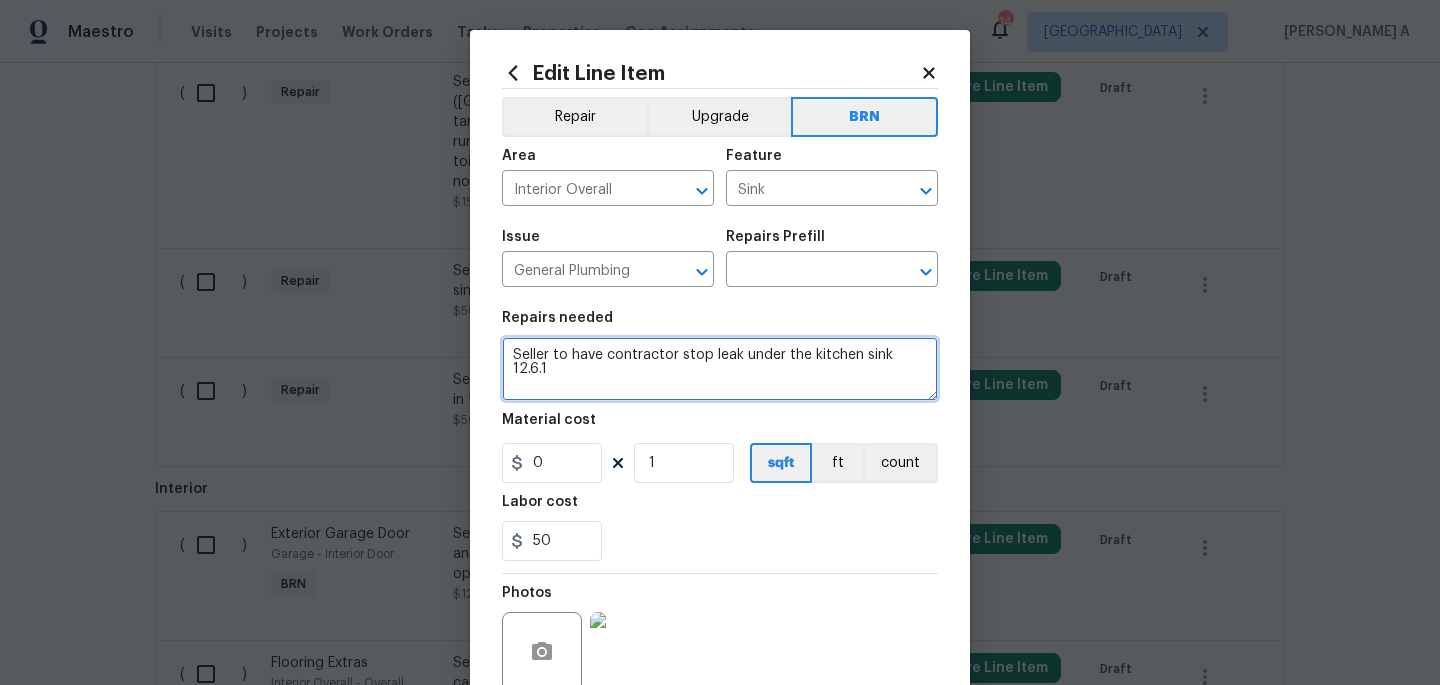 click on "Seller to have contractor stop leak under the kitchen sink 12.6.1" at bounding box center (720, 369) 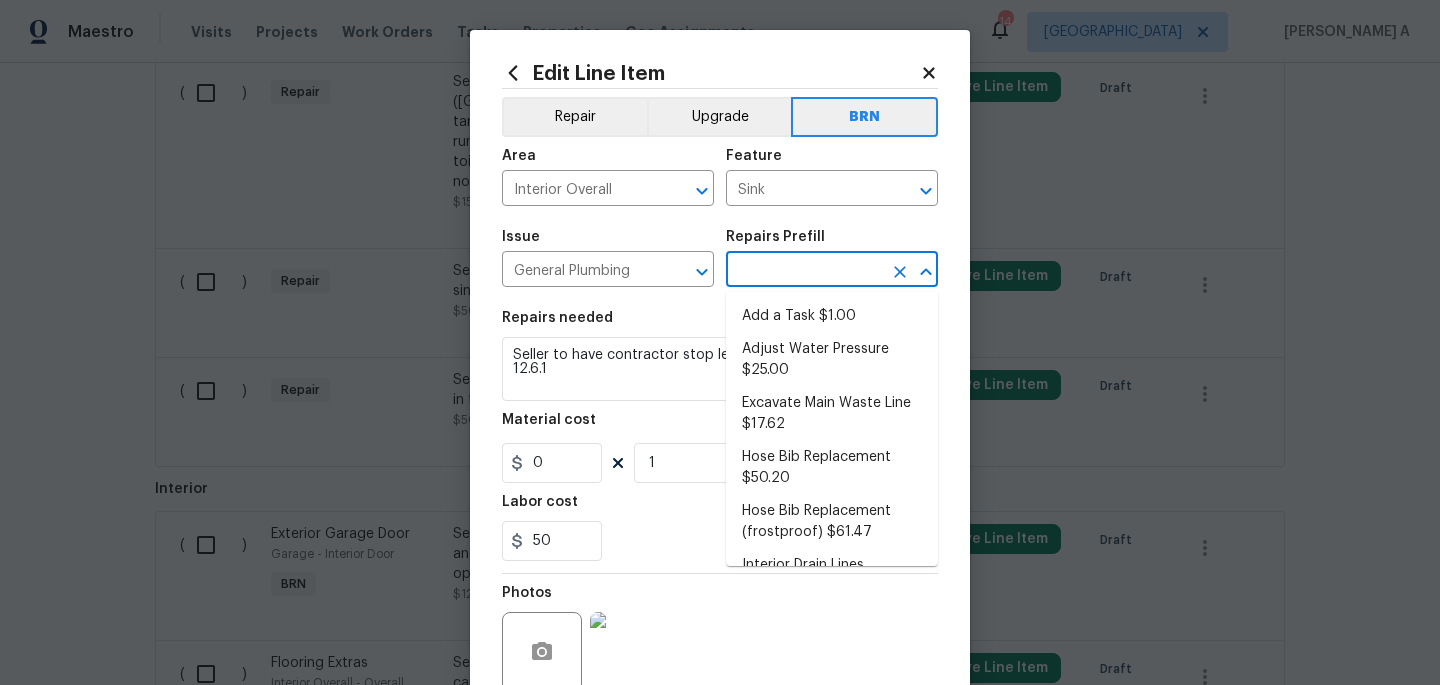 click at bounding box center [804, 271] 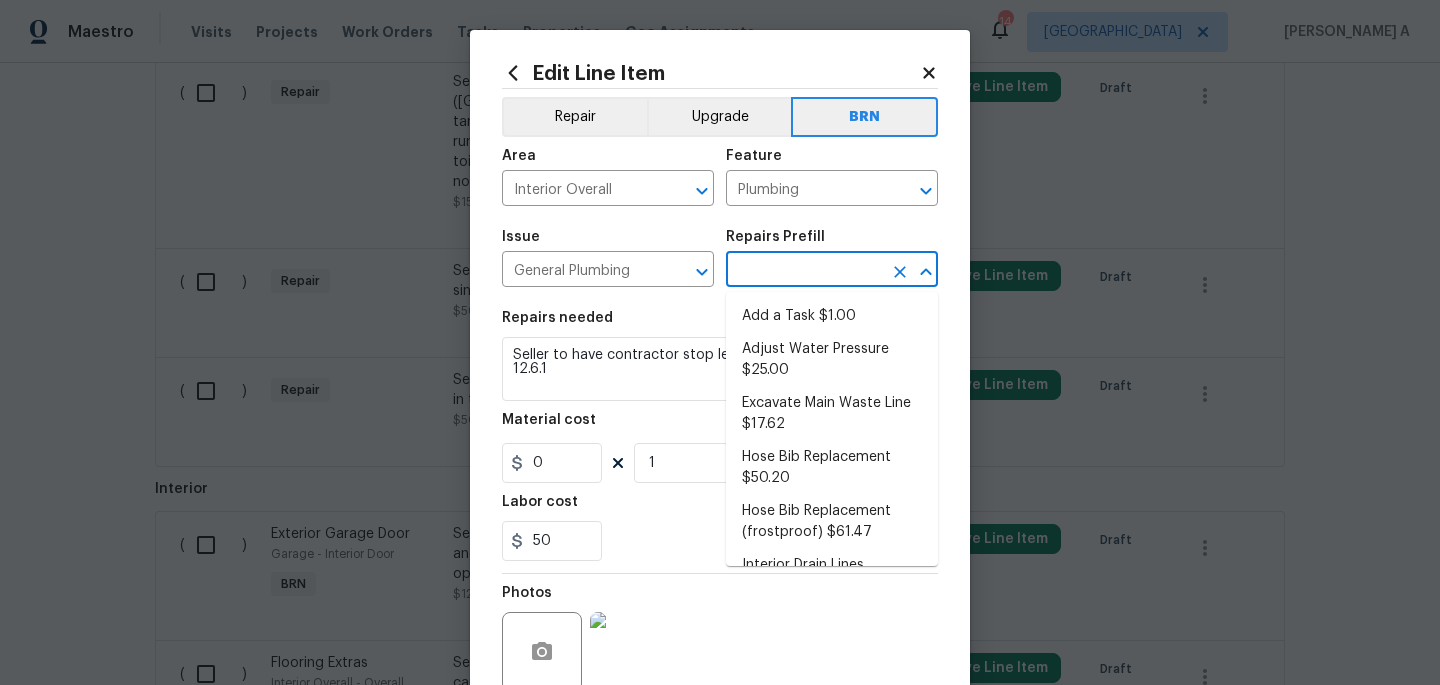 type on "Add a Task $1.00" 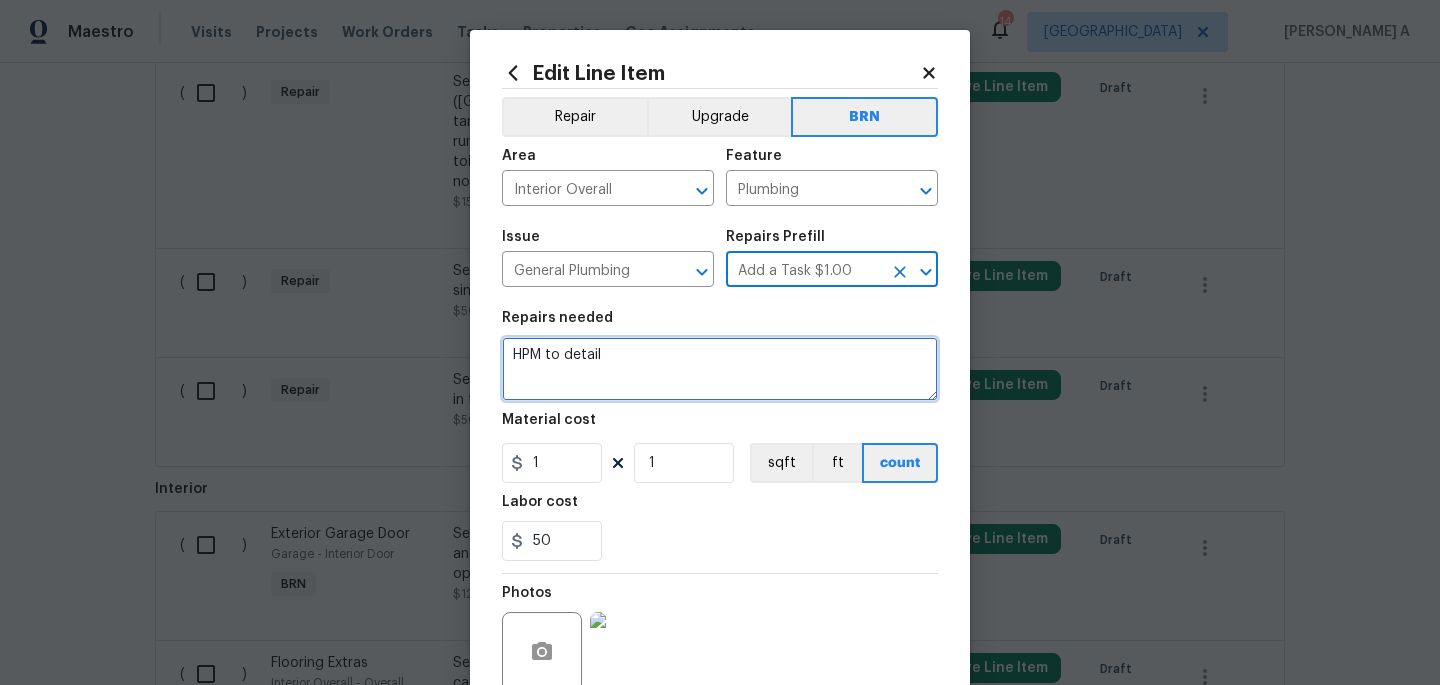 click on "HPM to detail" at bounding box center [720, 369] 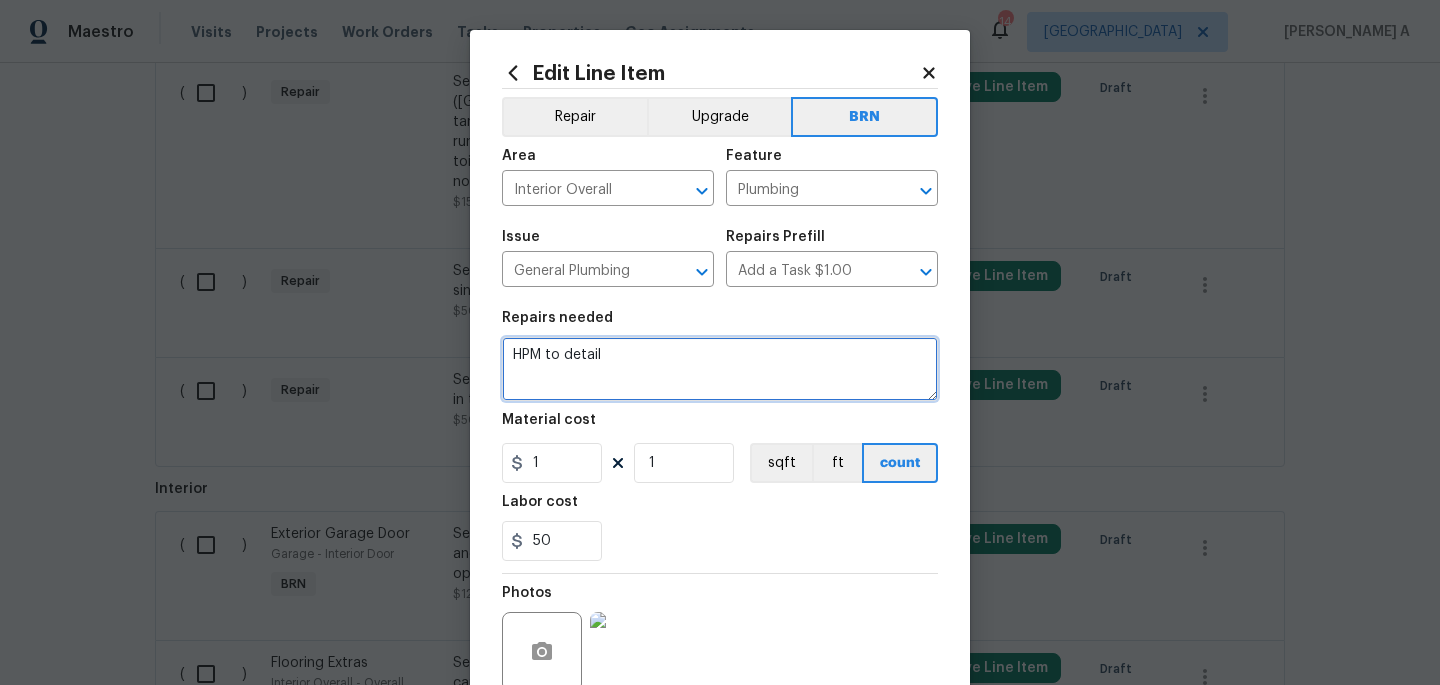 click on "HPM to detail" at bounding box center (720, 369) 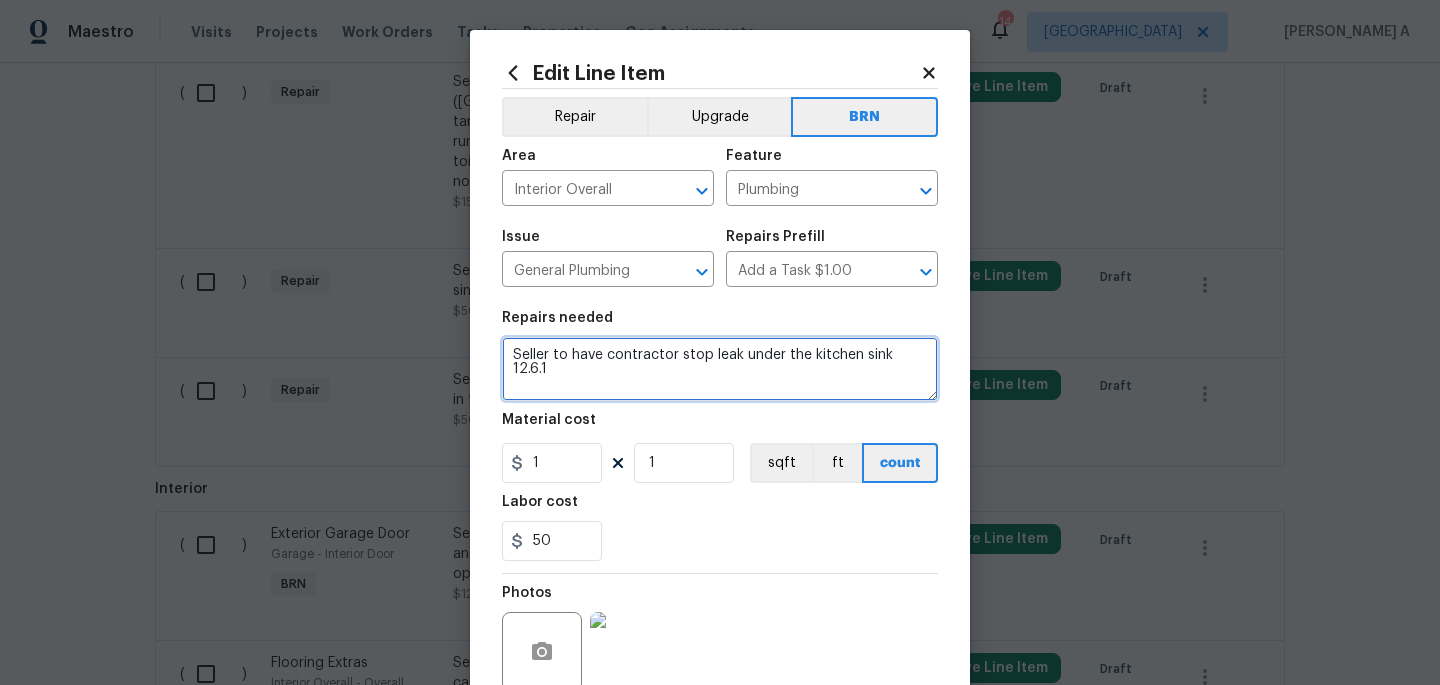 type on "Seller to have contractor stop leak under the kitchen sink 12.6.1" 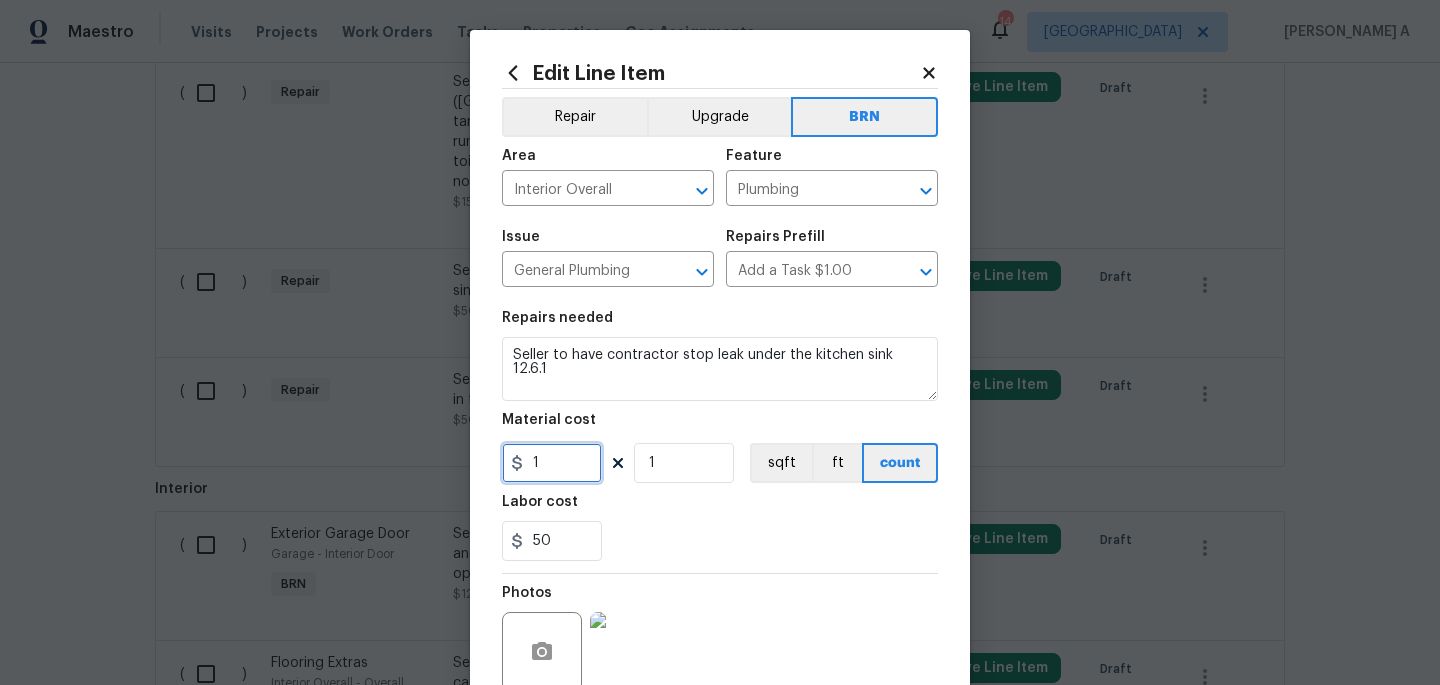 drag, startPoint x: 568, startPoint y: 467, endPoint x: 379, endPoint y: 467, distance: 189 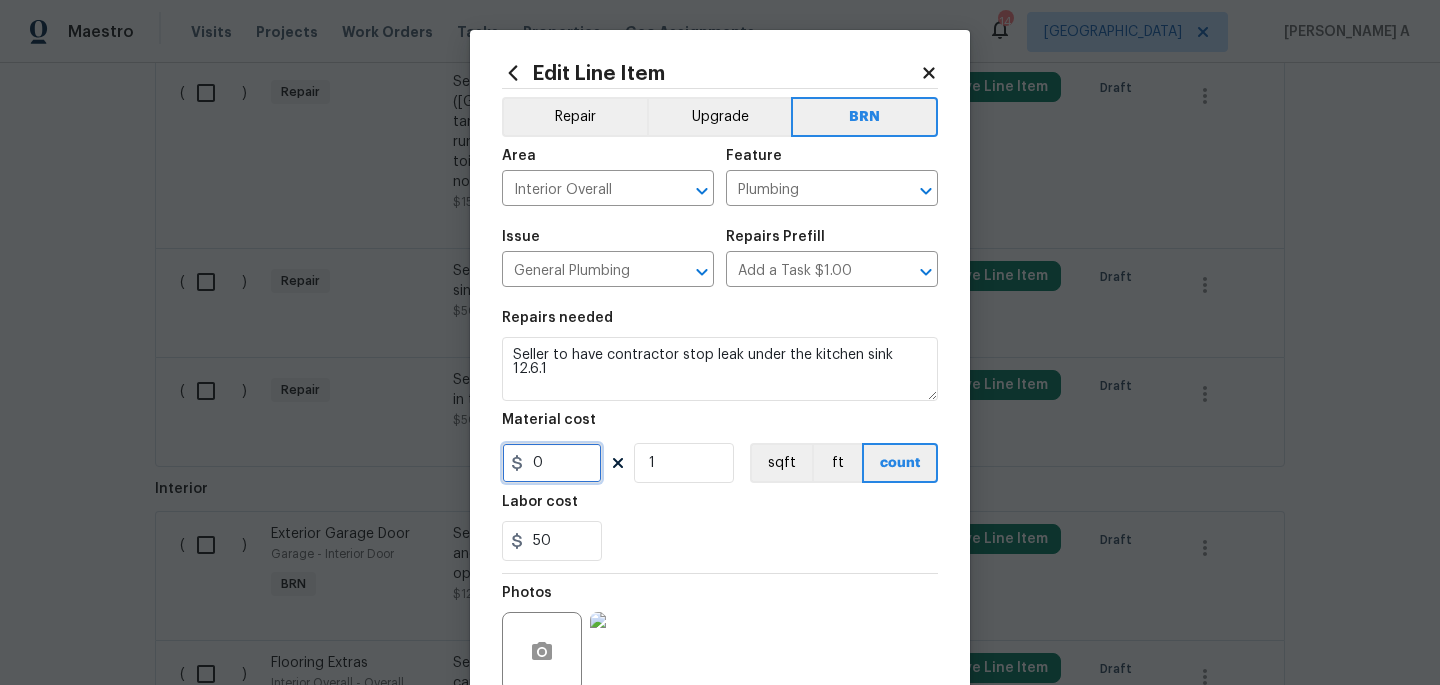 type on "0" 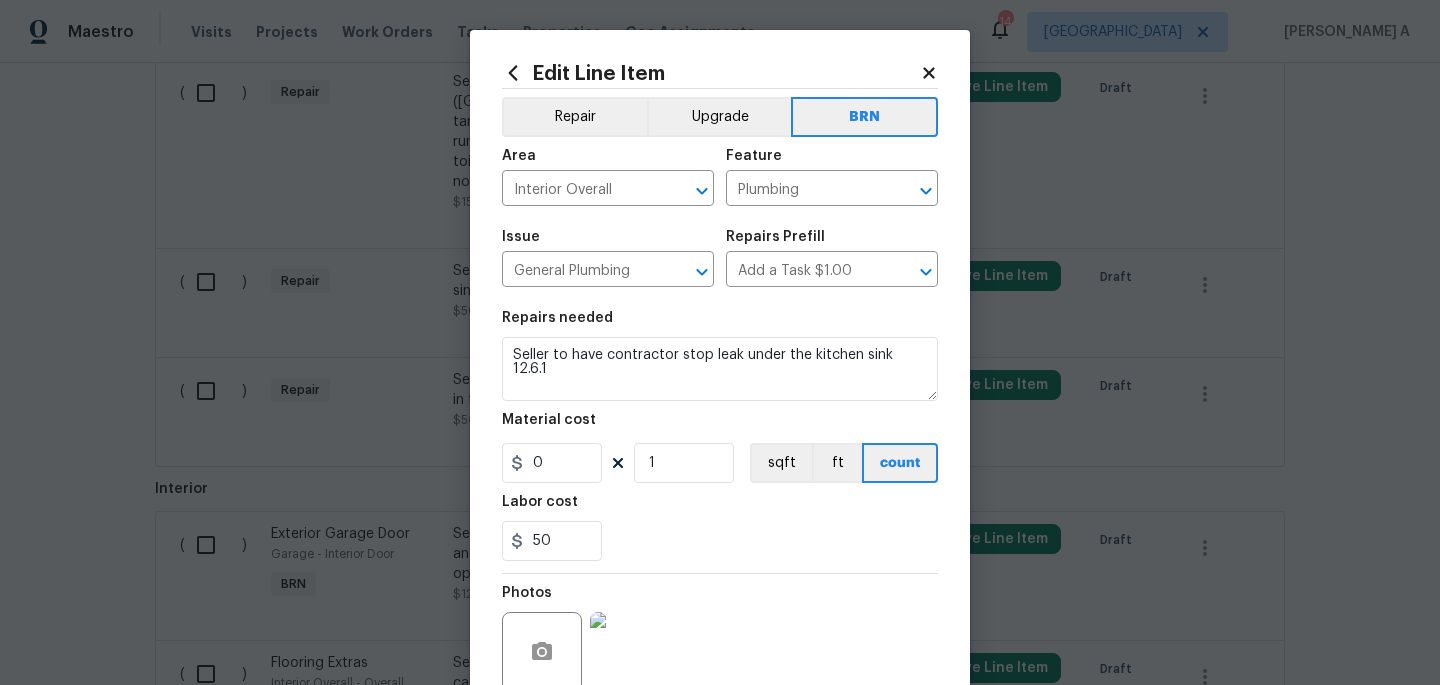 click on "Photos" at bounding box center [720, 639] 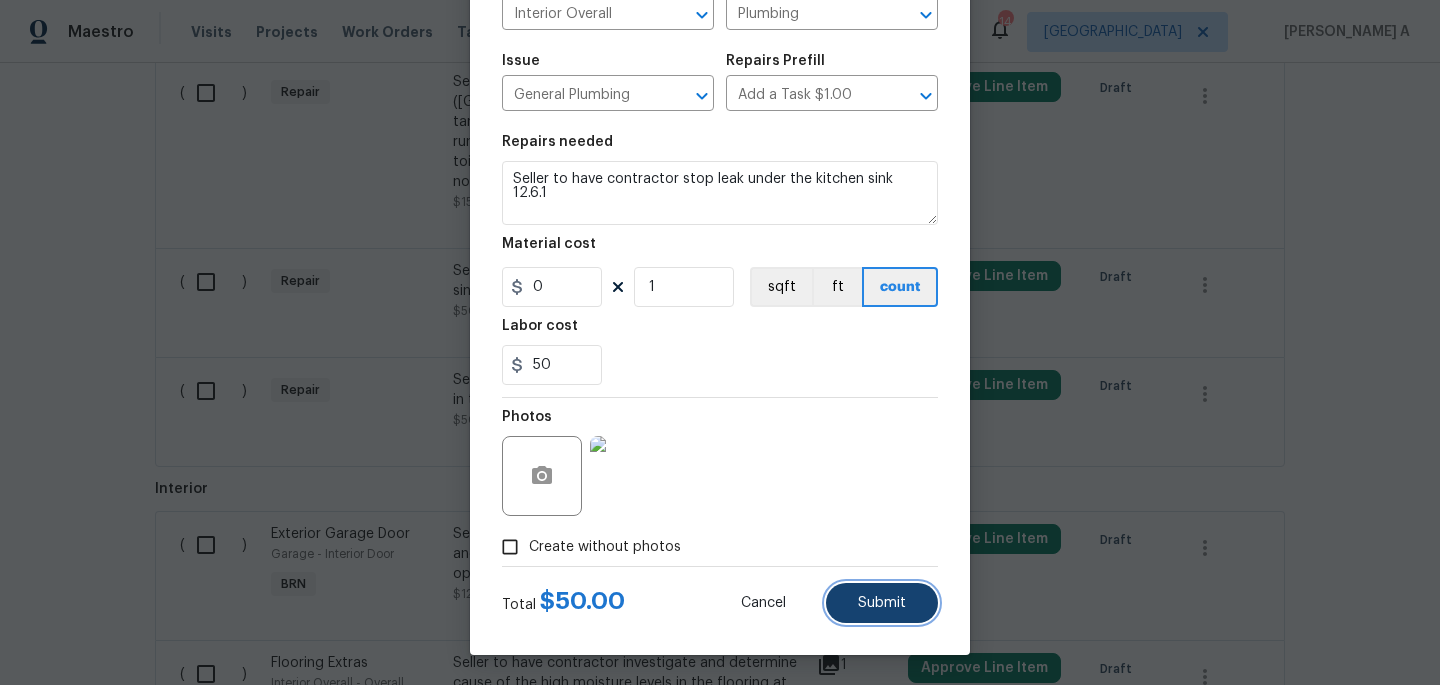 click on "Submit" at bounding box center (882, 603) 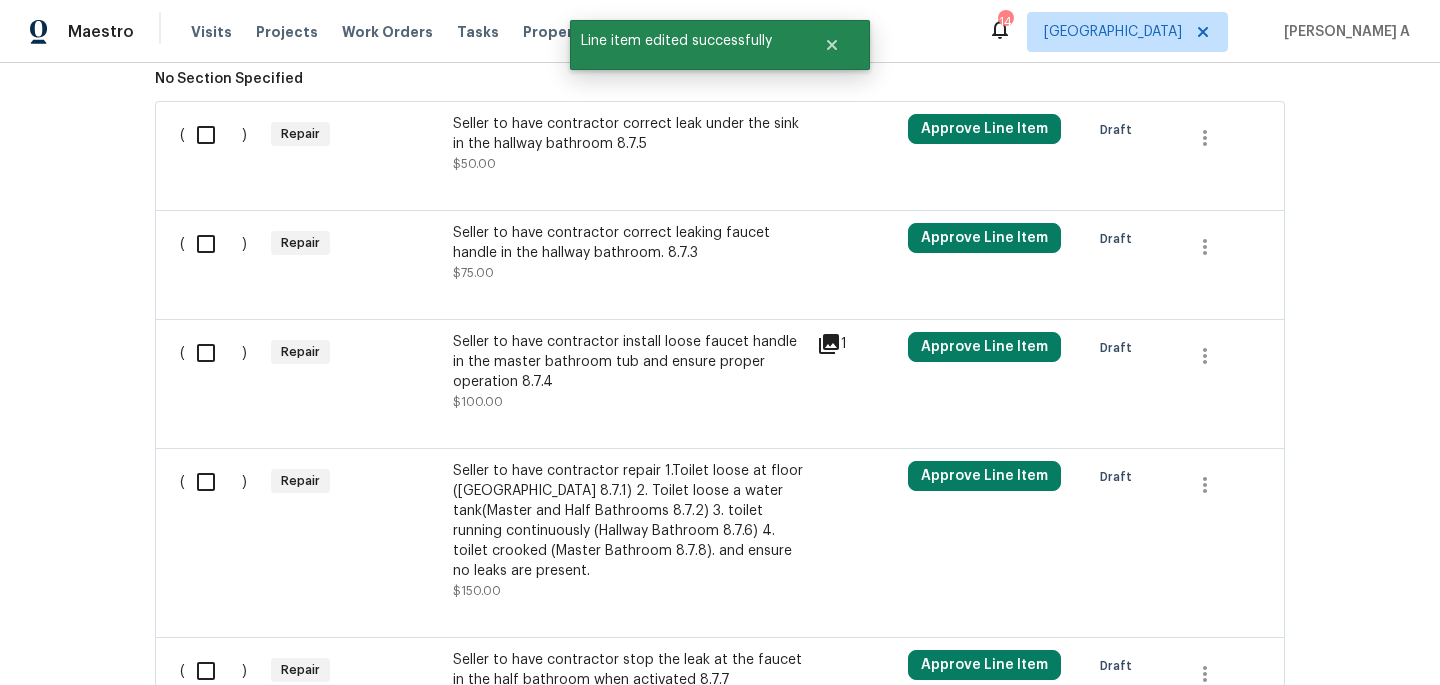 scroll, scrollTop: 1415, scrollLeft: 0, axis: vertical 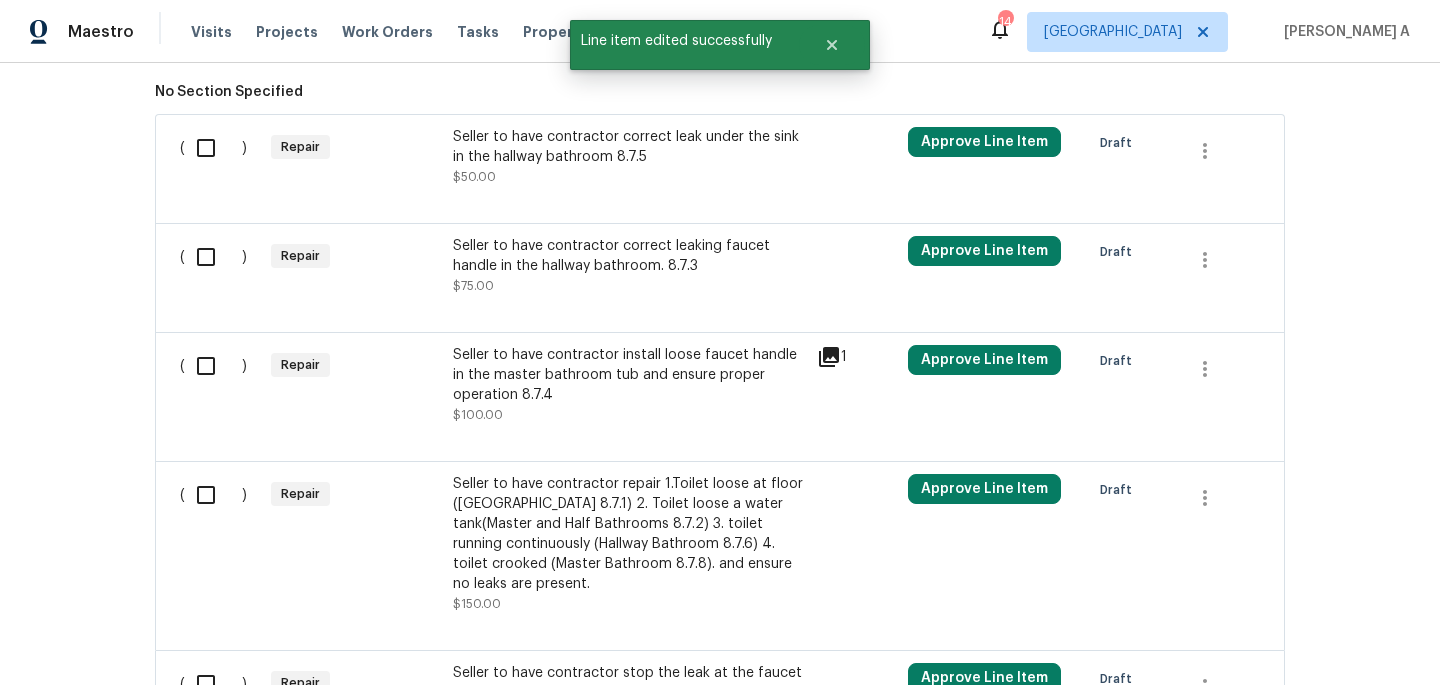 click on "Seller to have contractor install loose faucet handle in the master bathroom tub and ensure proper operation 8.7.4" at bounding box center (629, 375) 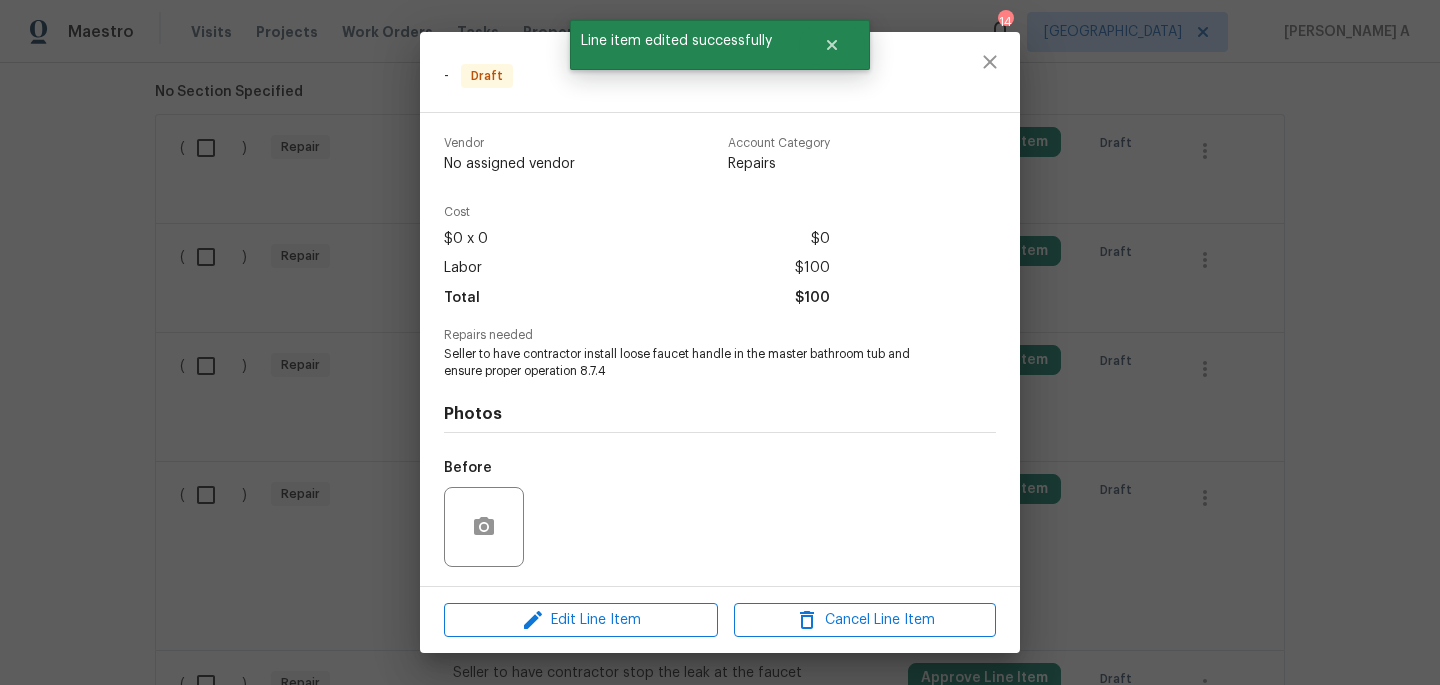 scroll, scrollTop: 131, scrollLeft: 0, axis: vertical 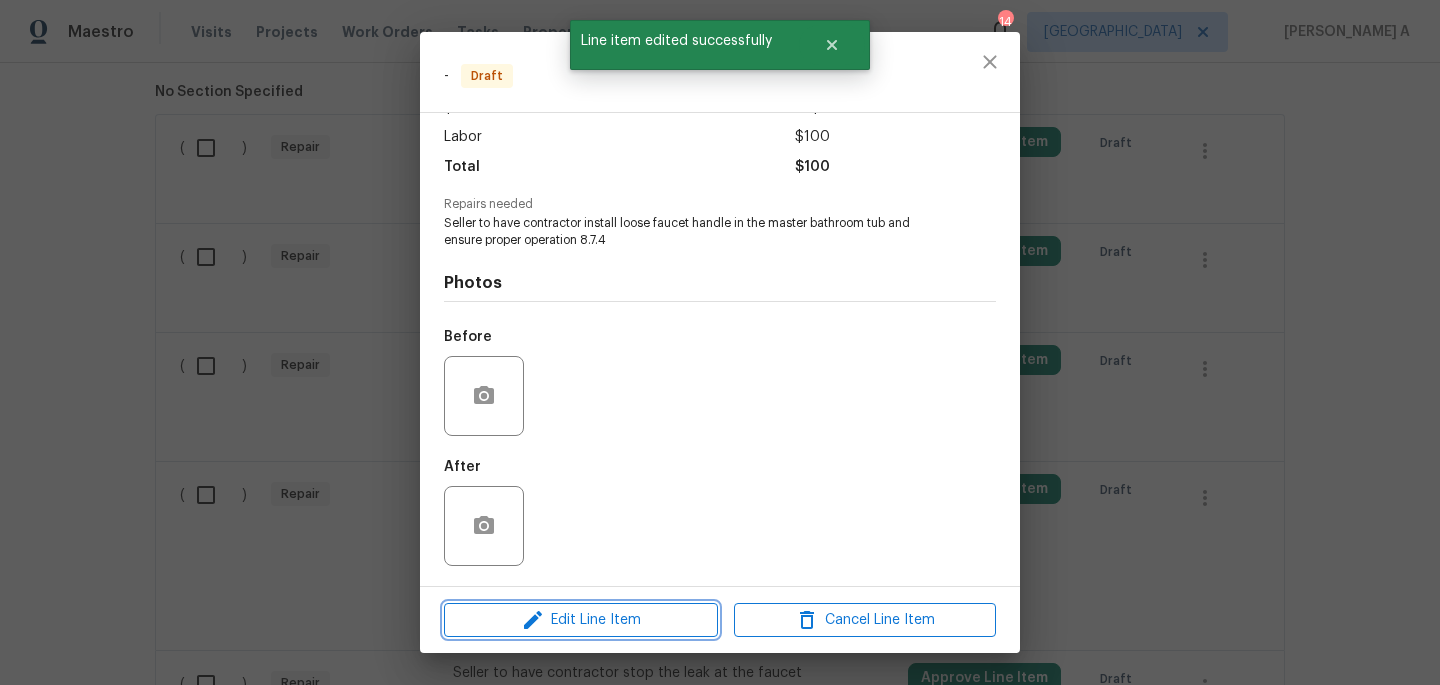 click on "Edit Line Item" at bounding box center [581, 620] 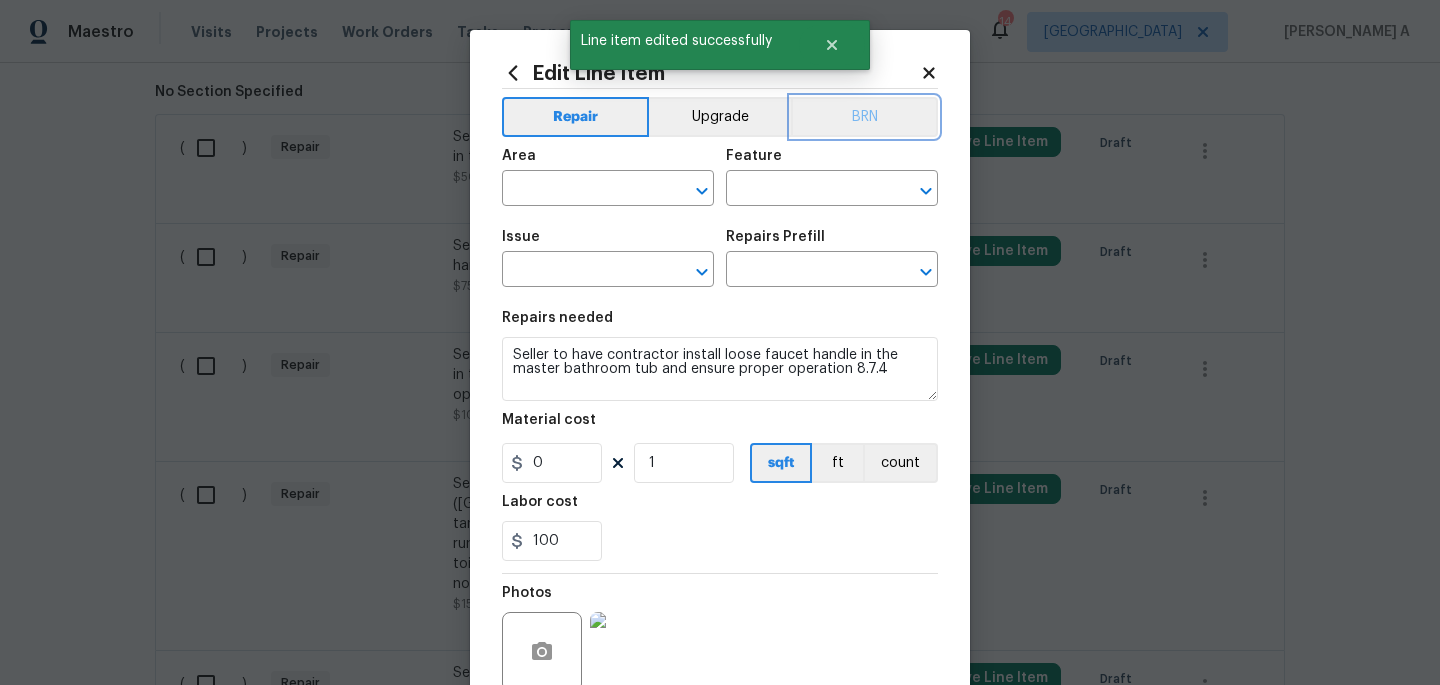 click on "BRN" at bounding box center (864, 117) 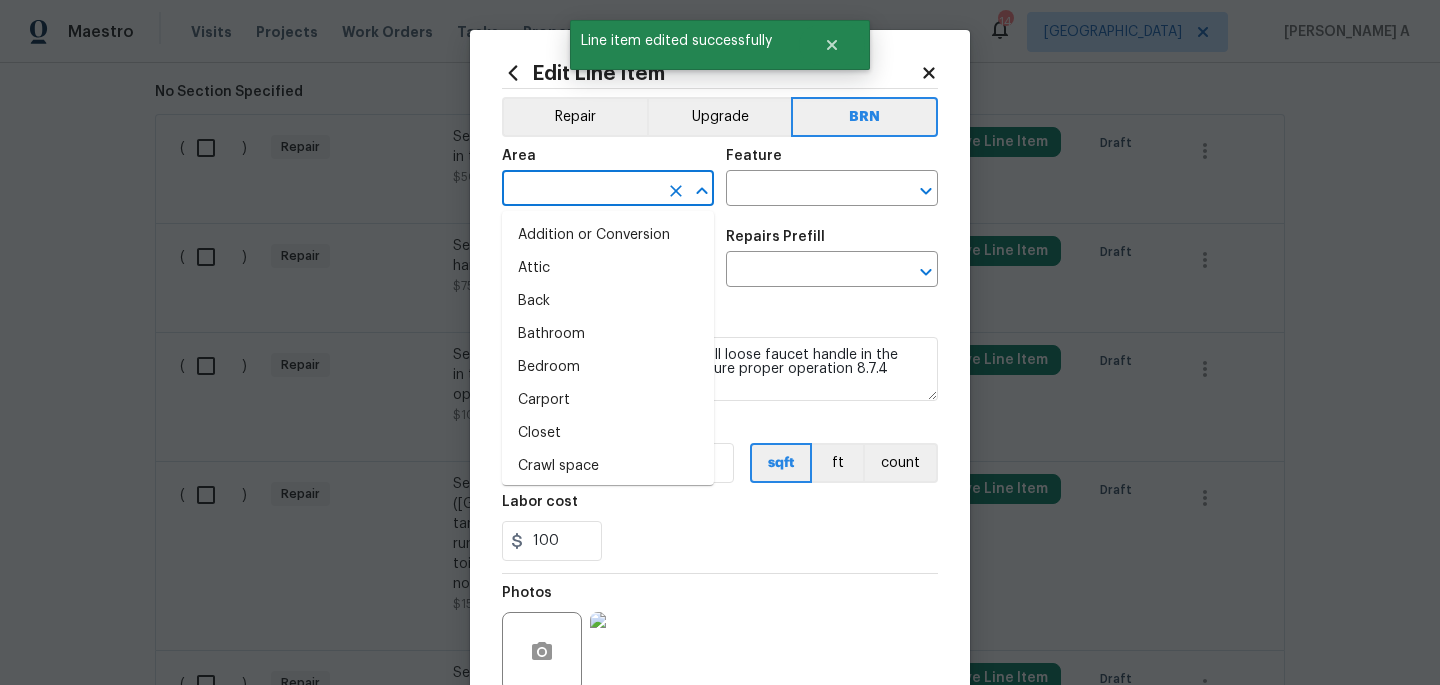 click at bounding box center (580, 190) 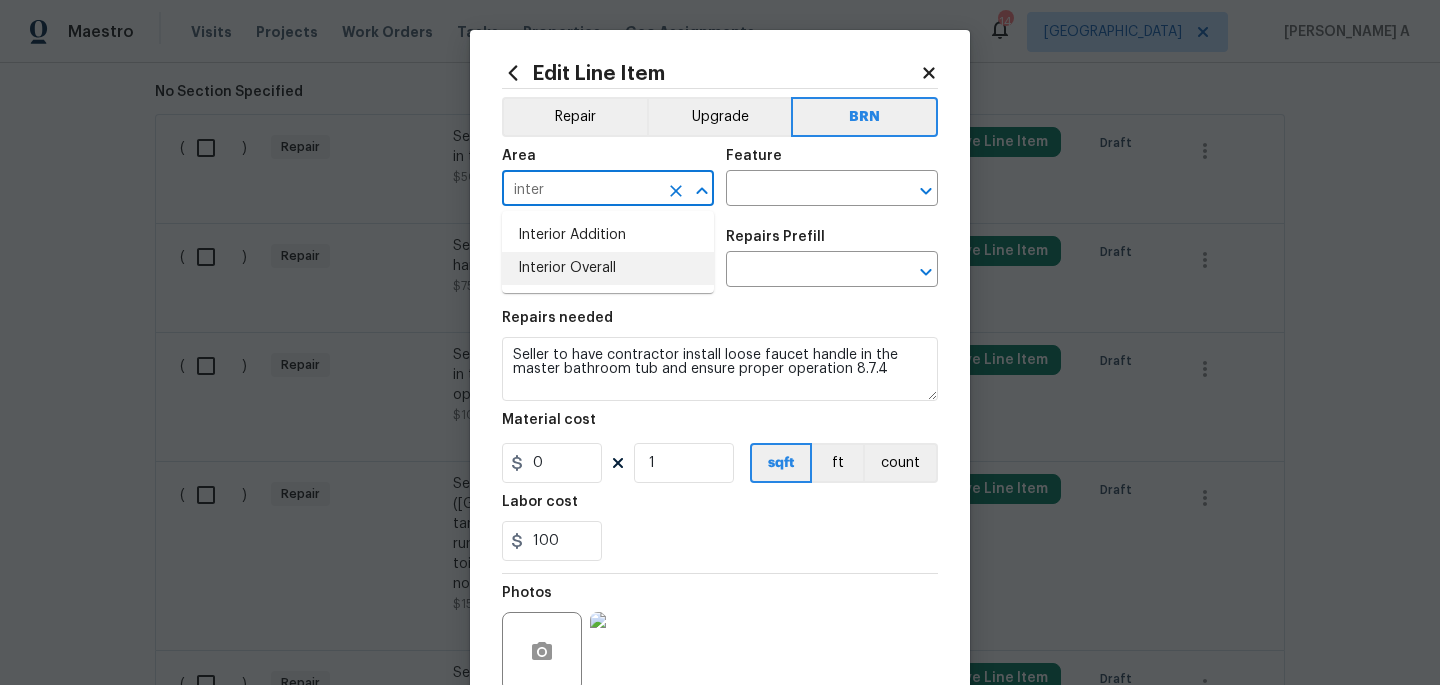 click on "Interior Overall" at bounding box center (608, 268) 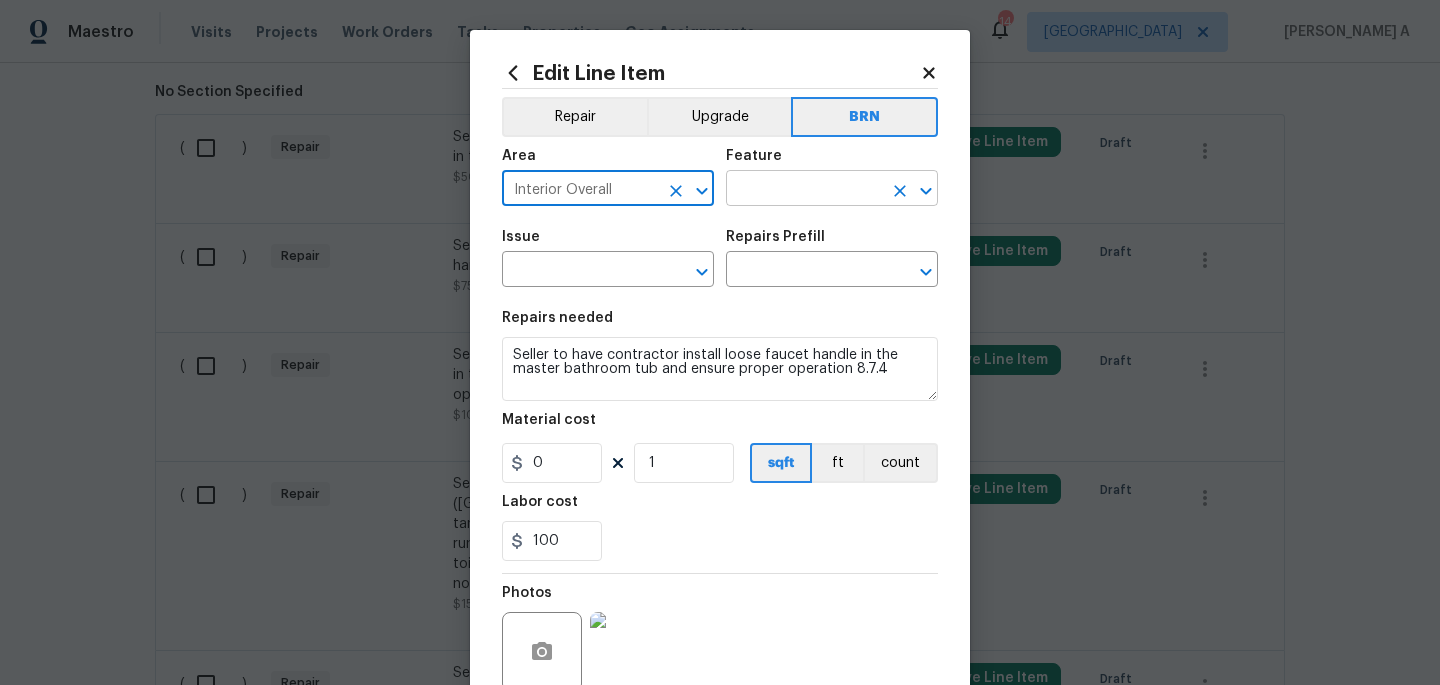 type on "Interior Overall" 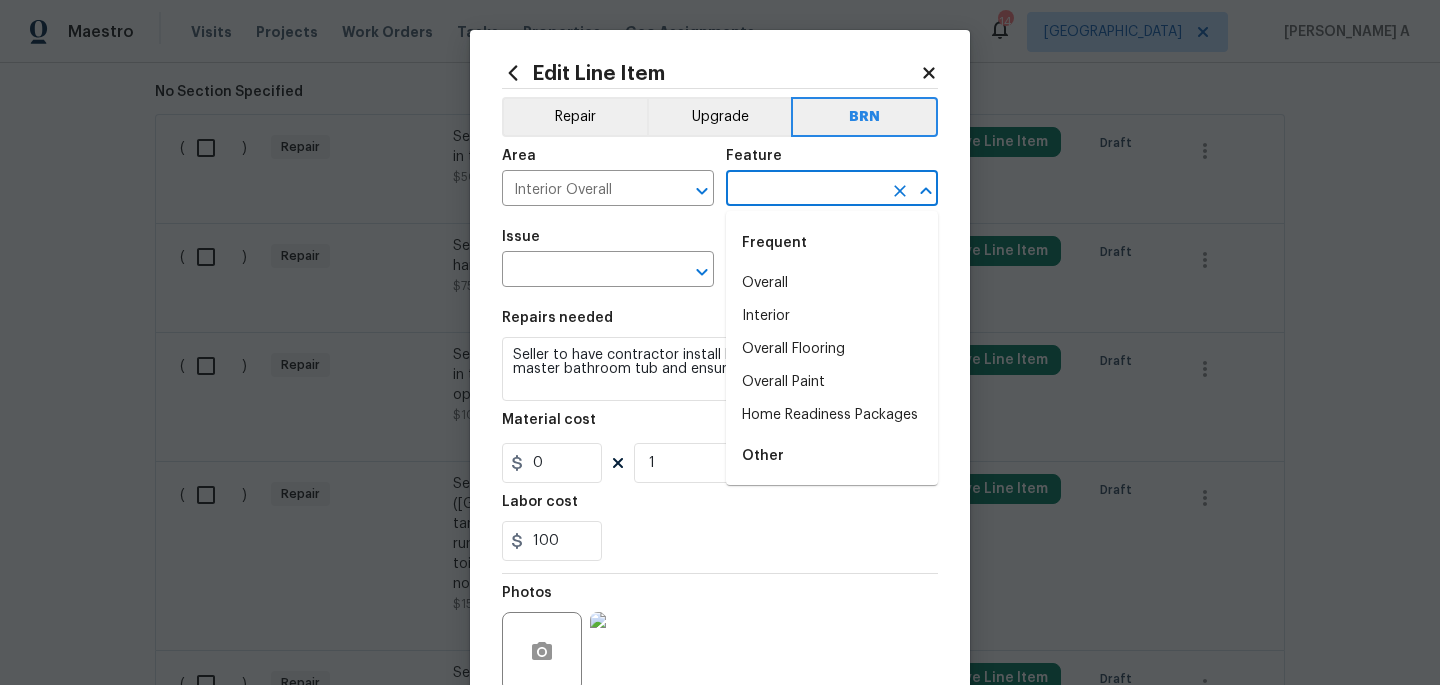 click at bounding box center (804, 190) 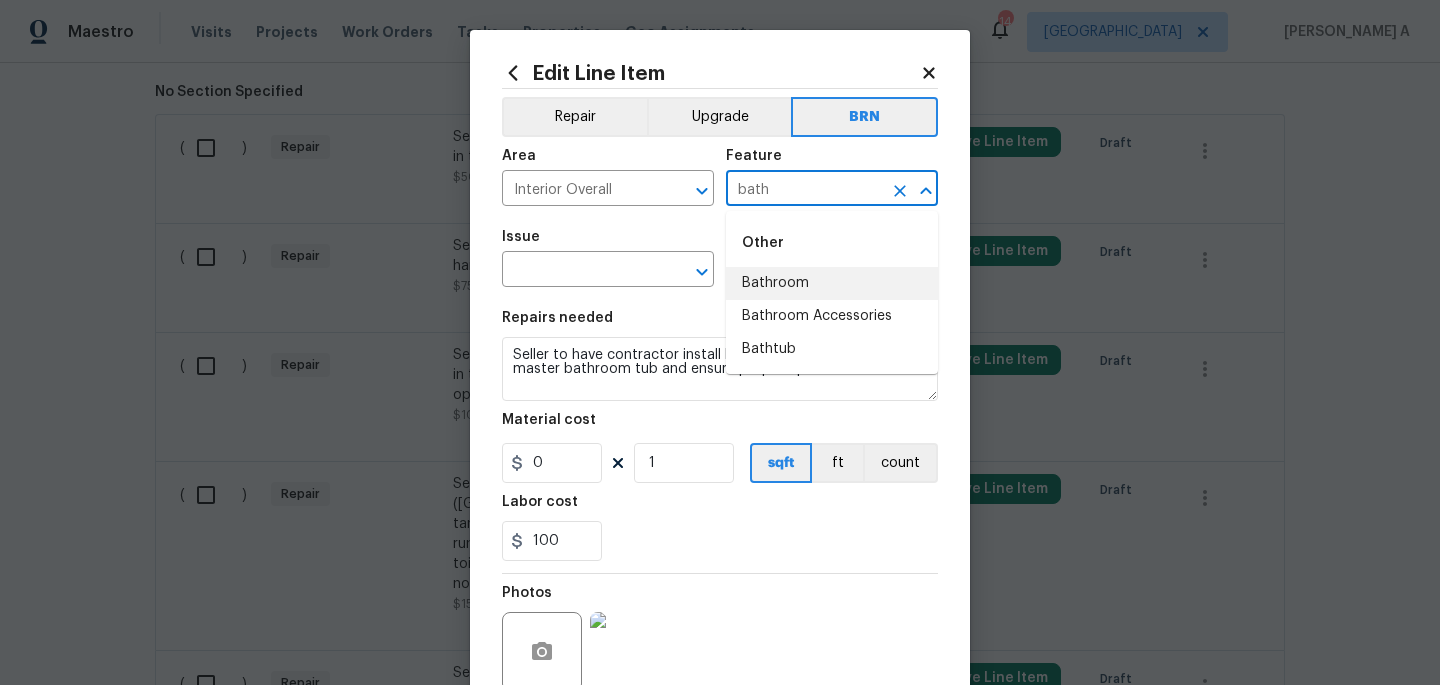 click on "Bathroom" at bounding box center (832, 283) 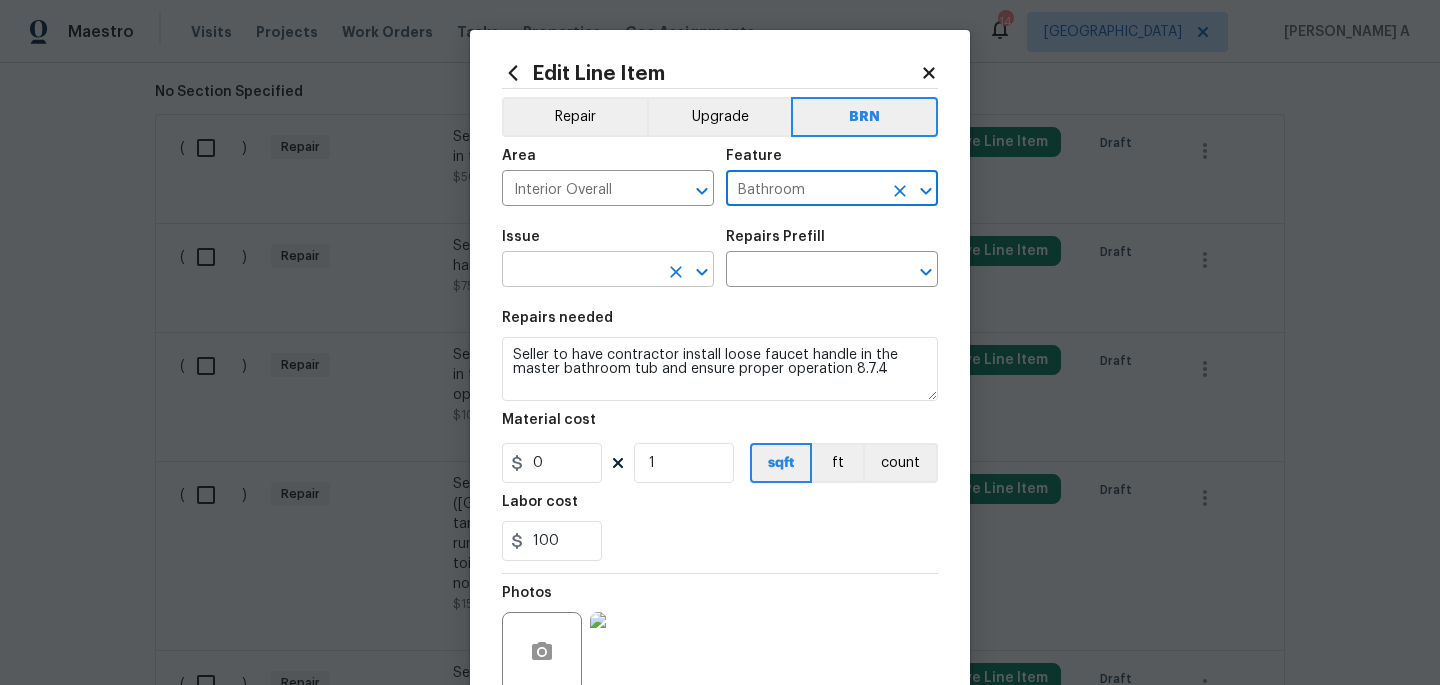 type on "Bathroom" 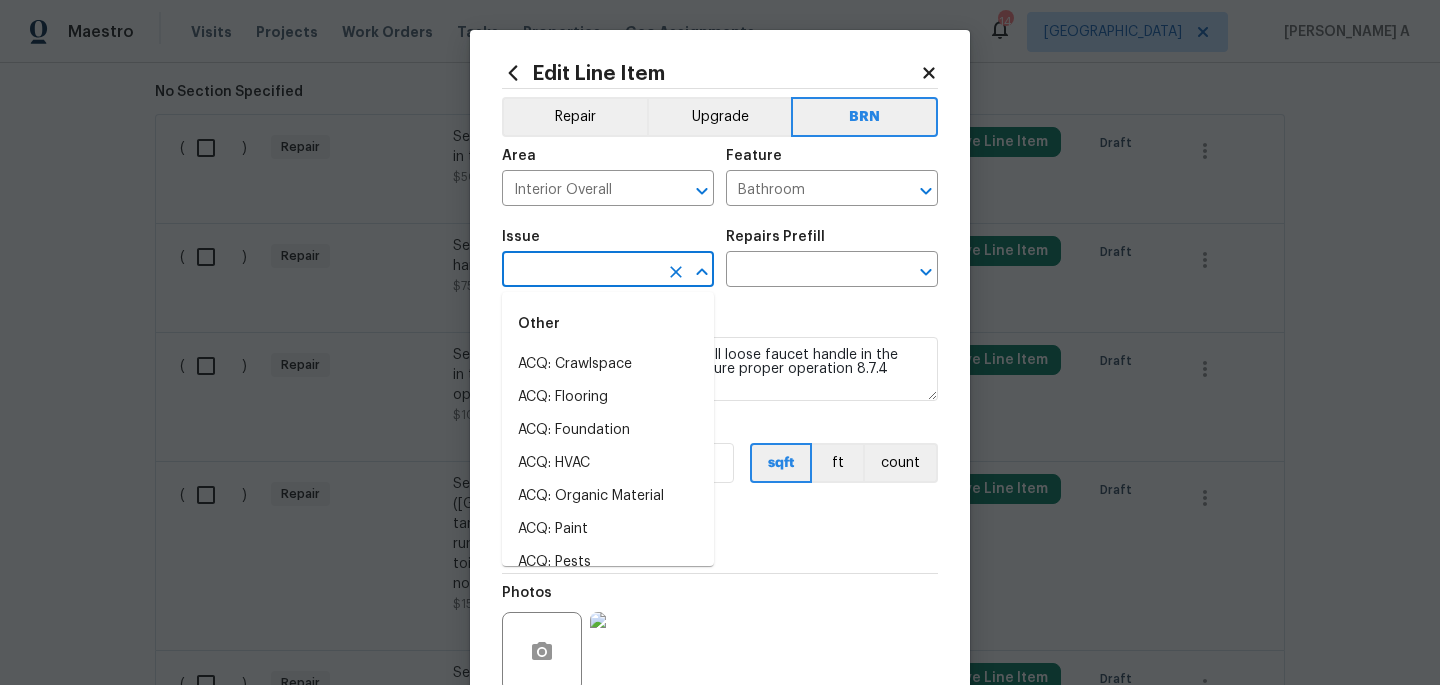 click at bounding box center (580, 271) 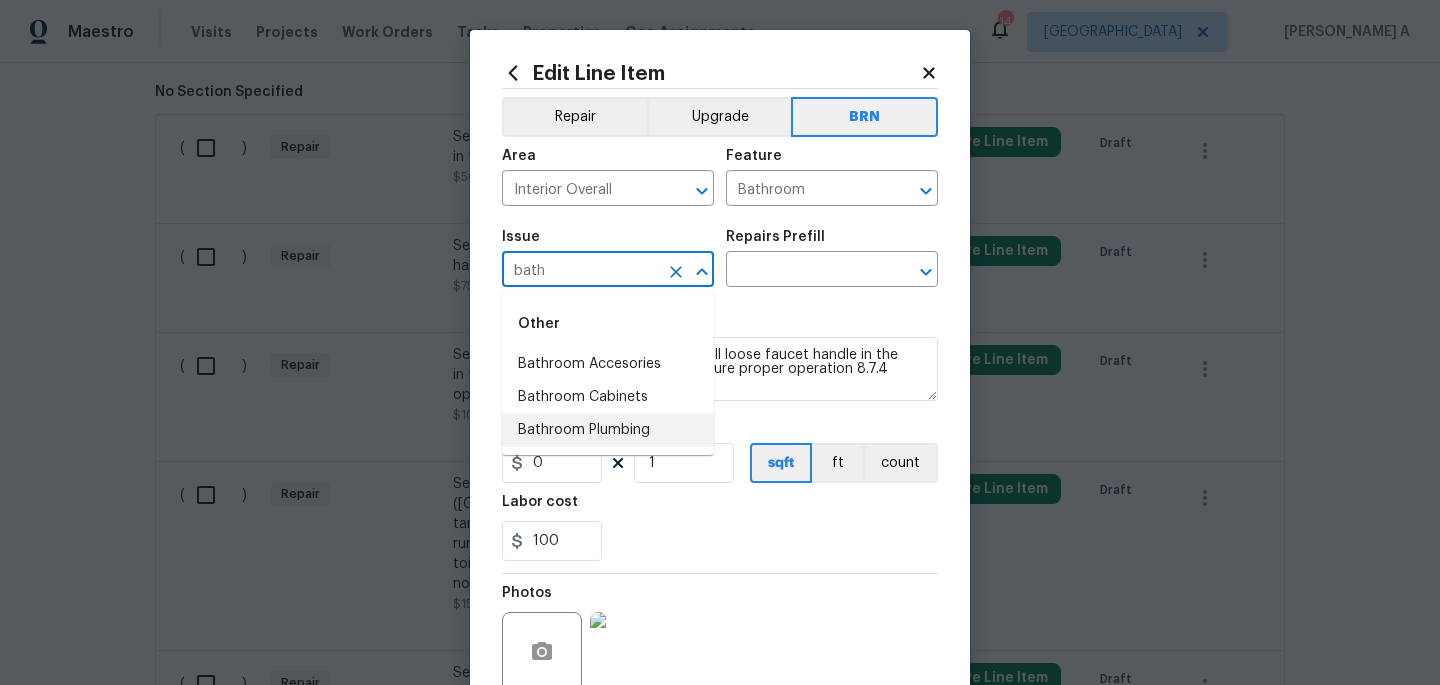 click on "Bathroom Plumbing" at bounding box center (608, 430) 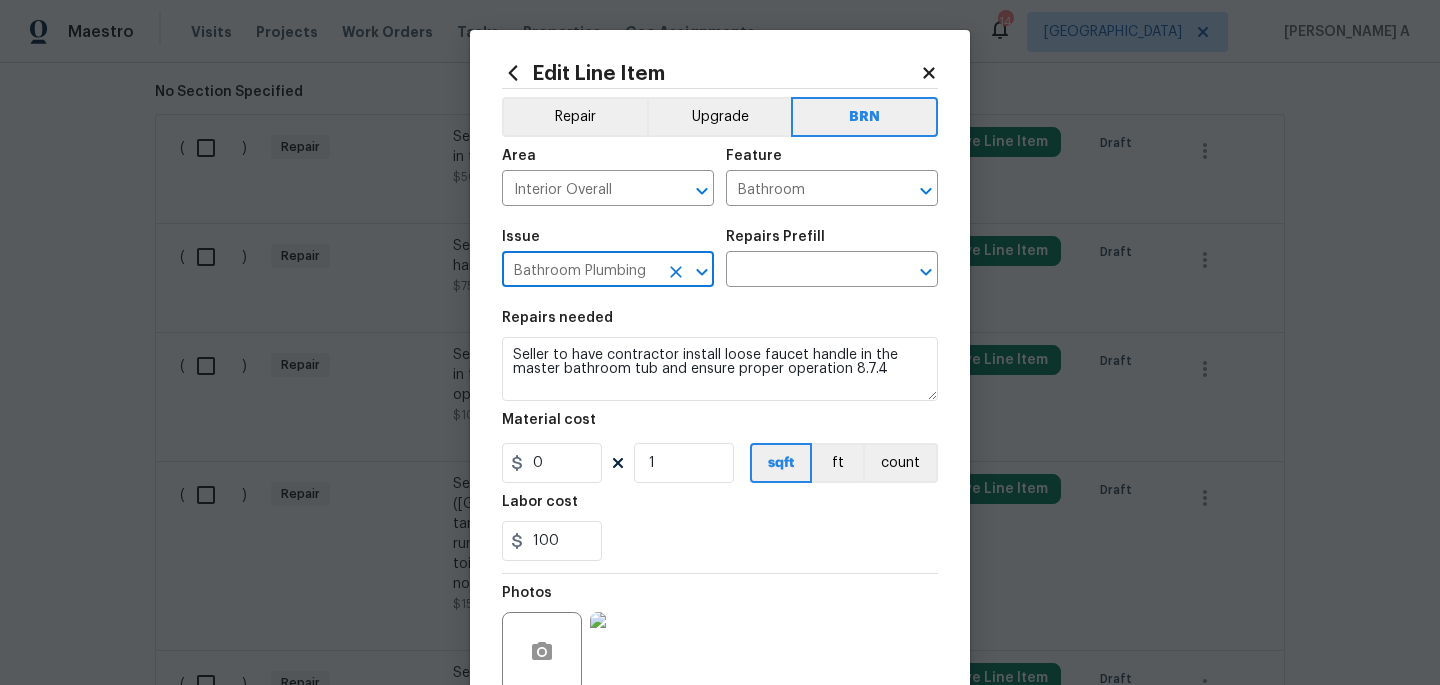 type on "Bathroom Plumbing" 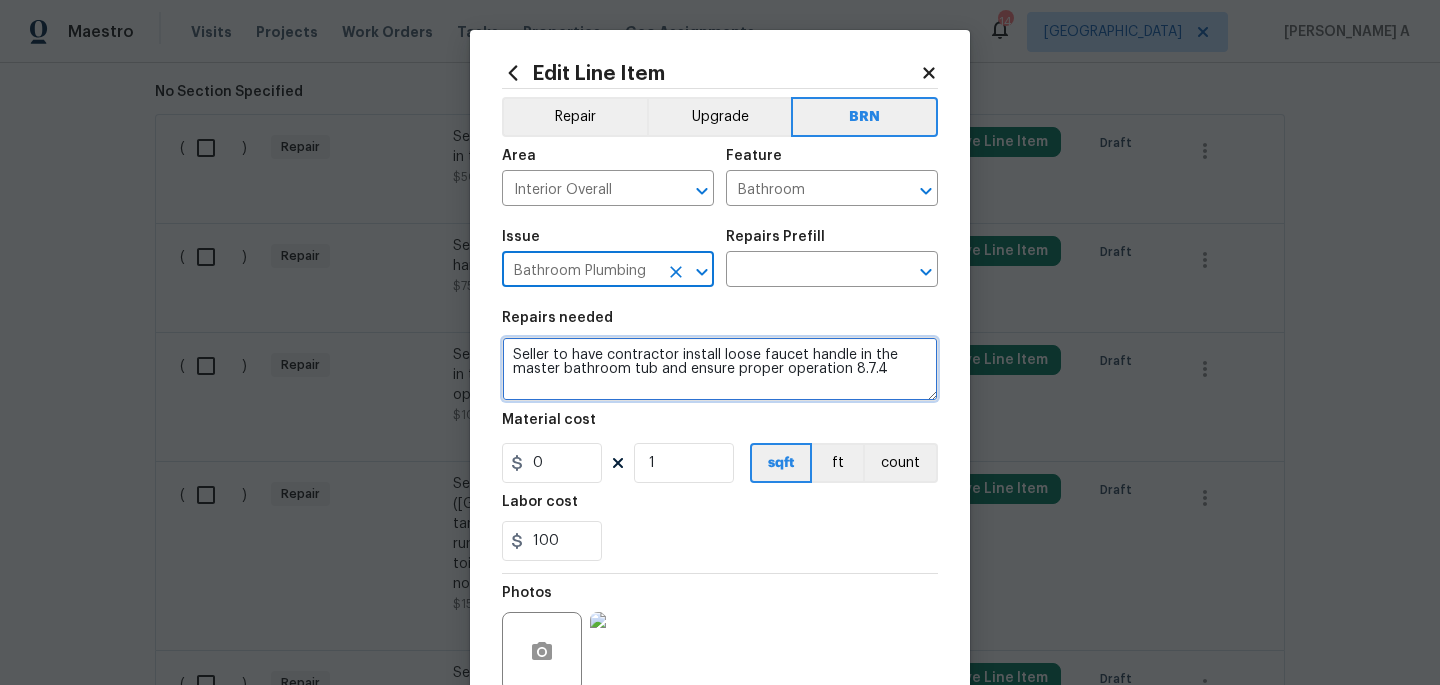 click on "Seller to have contractor install loose faucet handle in the master bathroom tub and ensure proper operation 8.7.4" at bounding box center (720, 369) 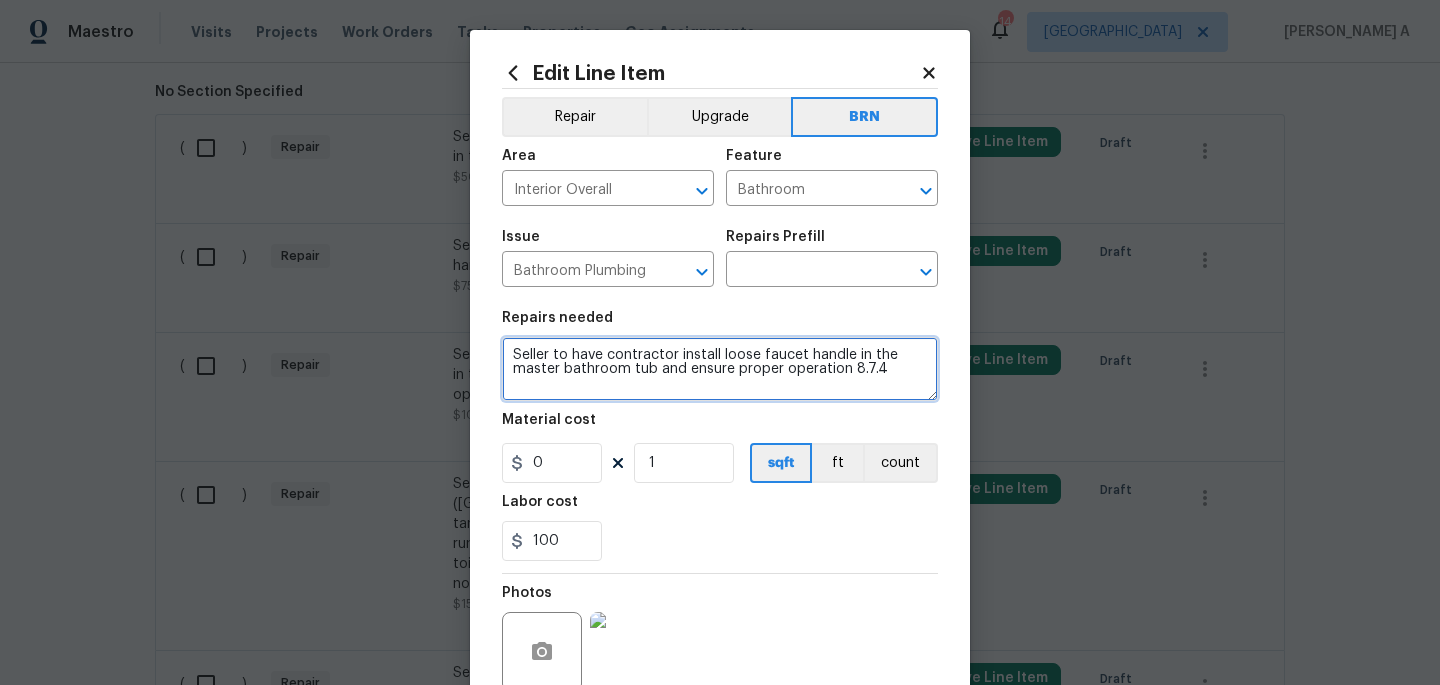 click on "Seller to have contractor install loose faucet handle in the master bathroom tub and ensure proper operation 8.7.4" at bounding box center (720, 369) 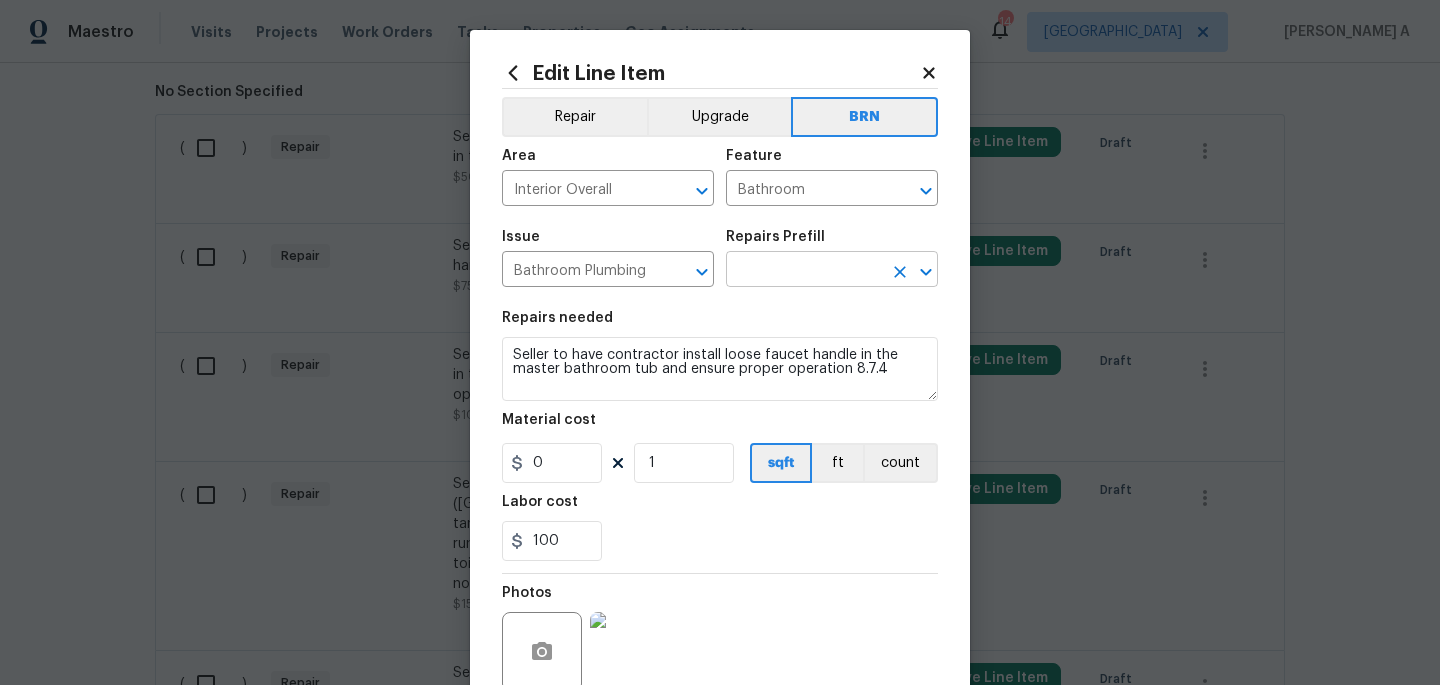 click at bounding box center (804, 271) 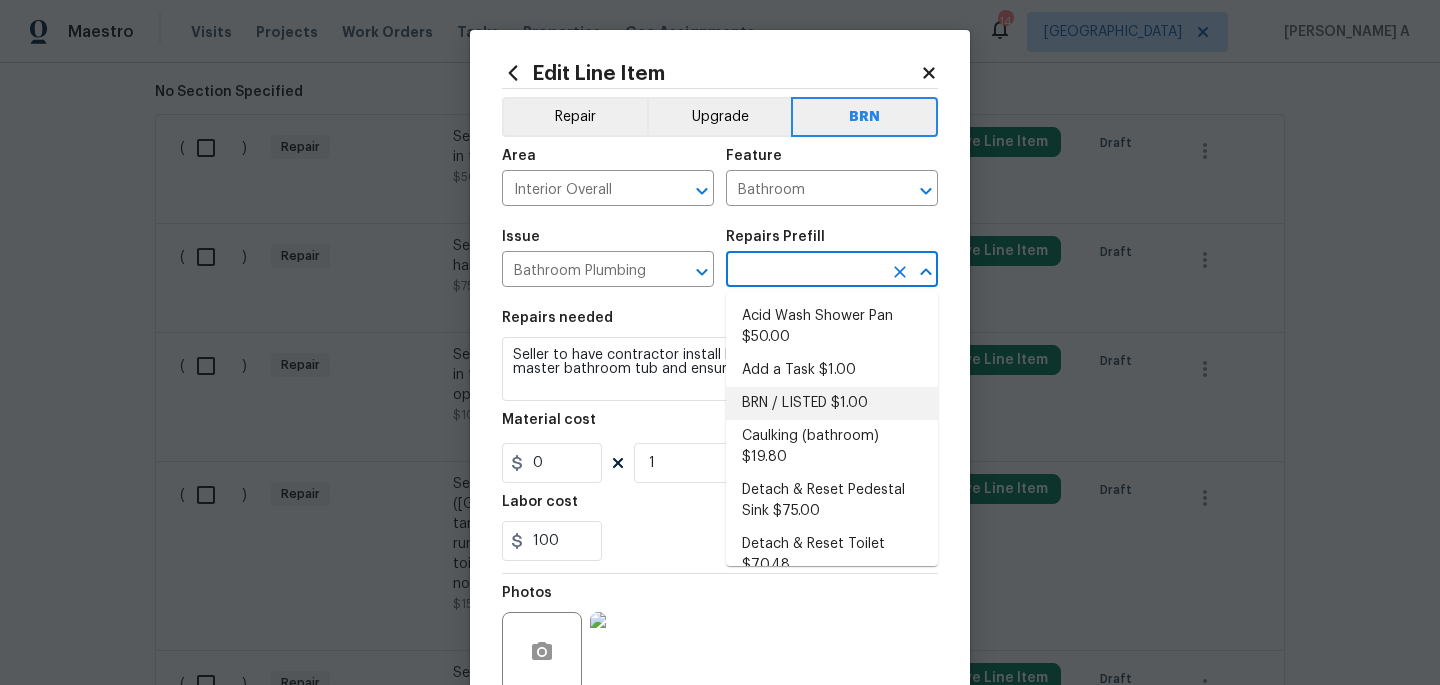 click on "BRN / LISTED $1.00" at bounding box center (832, 403) 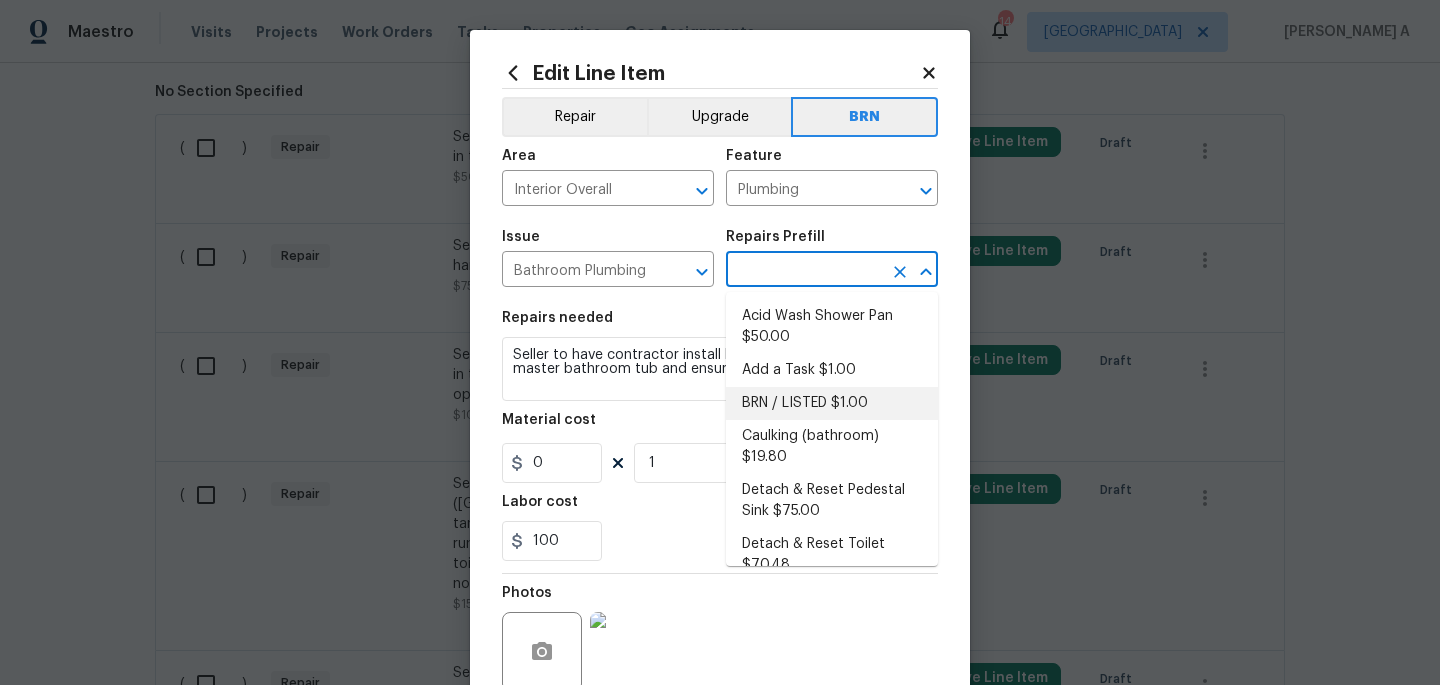 type on "BRN / LISTED $1.00" 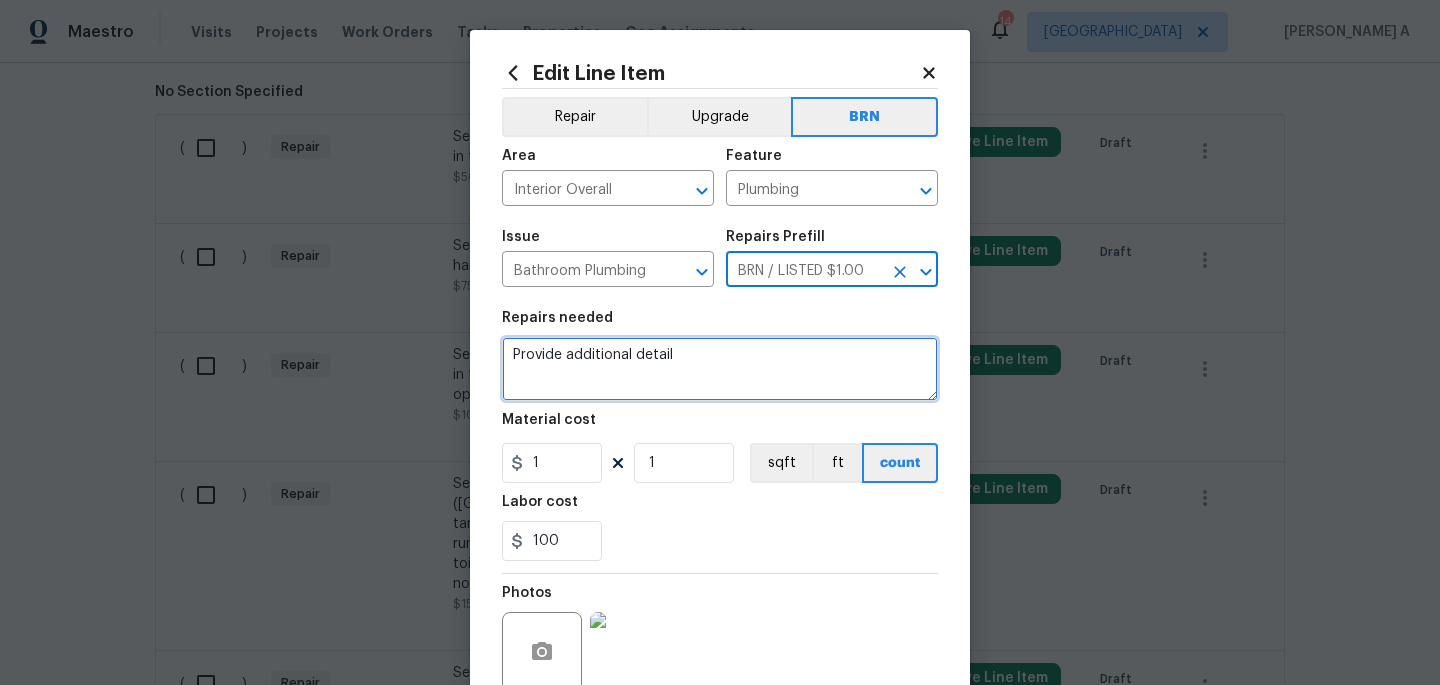 click on "Provide additional detail" at bounding box center [720, 369] 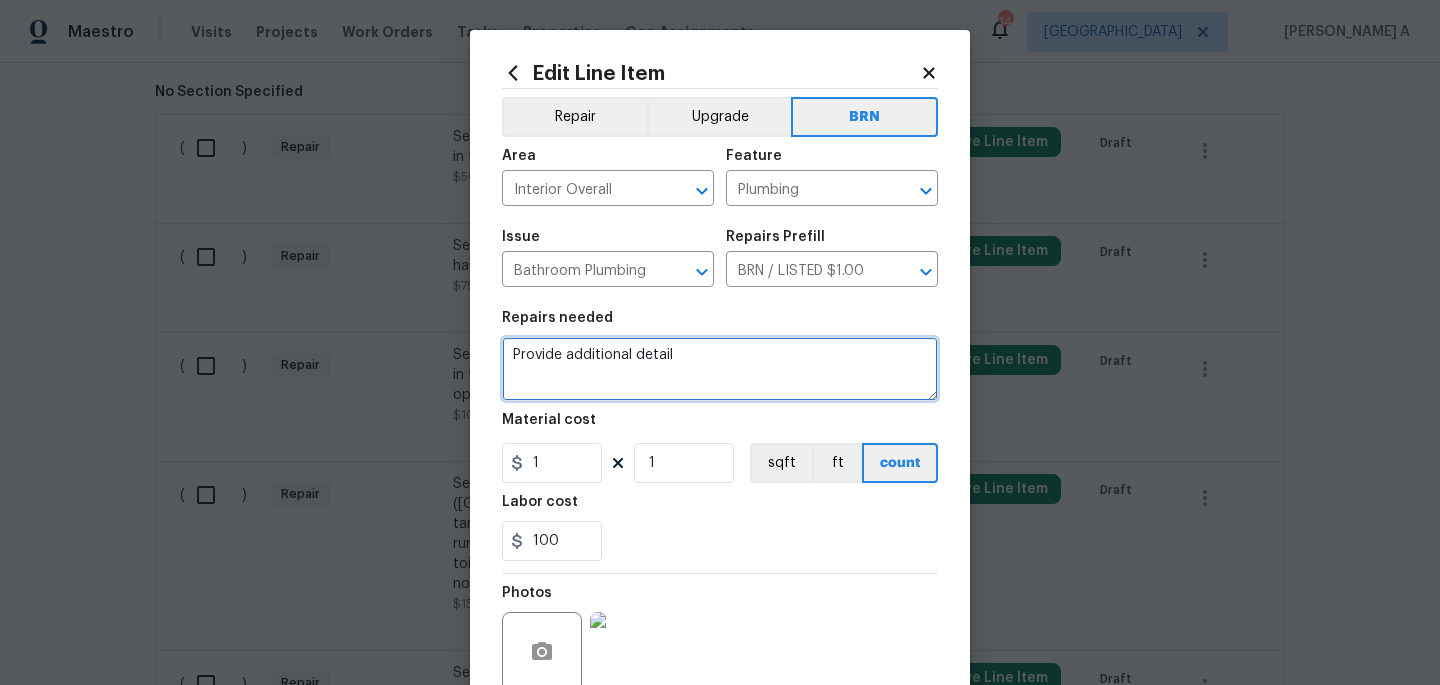 click on "Provide additional detail" at bounding box center [720, 369] 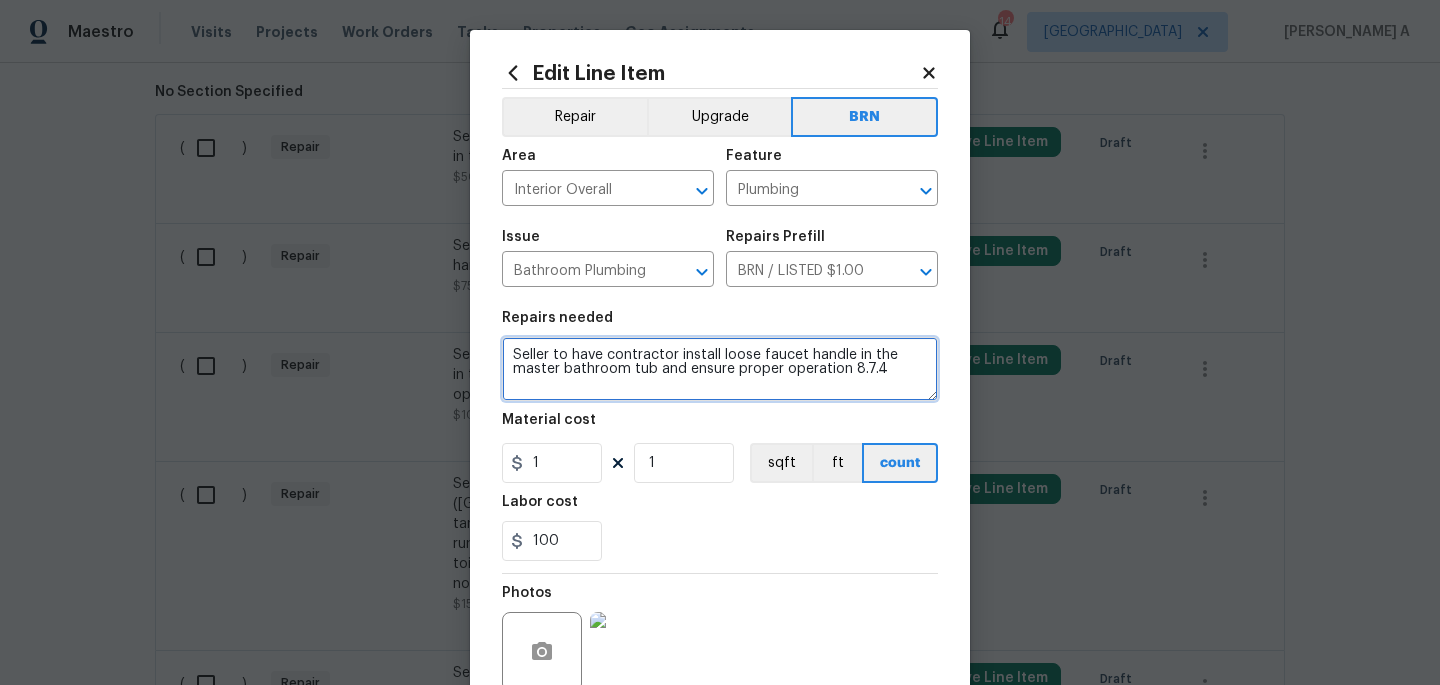type on "Seller to have contractor install loose faucet handle in the master bathroom tub and ensure proper operation 8.7.4" 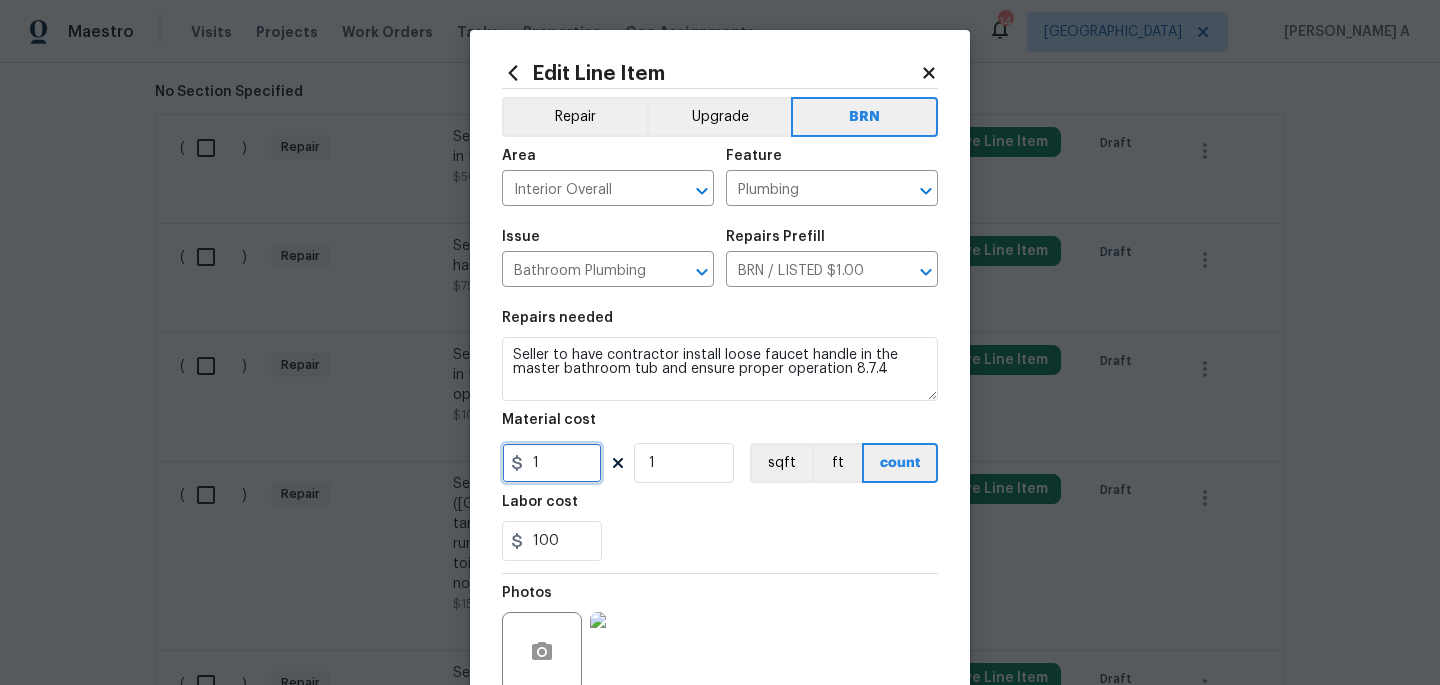 drag, startPoint x: 567, startPoint y: 473, endPoint x: 346, endPoint y: 470, distance: 221.02036 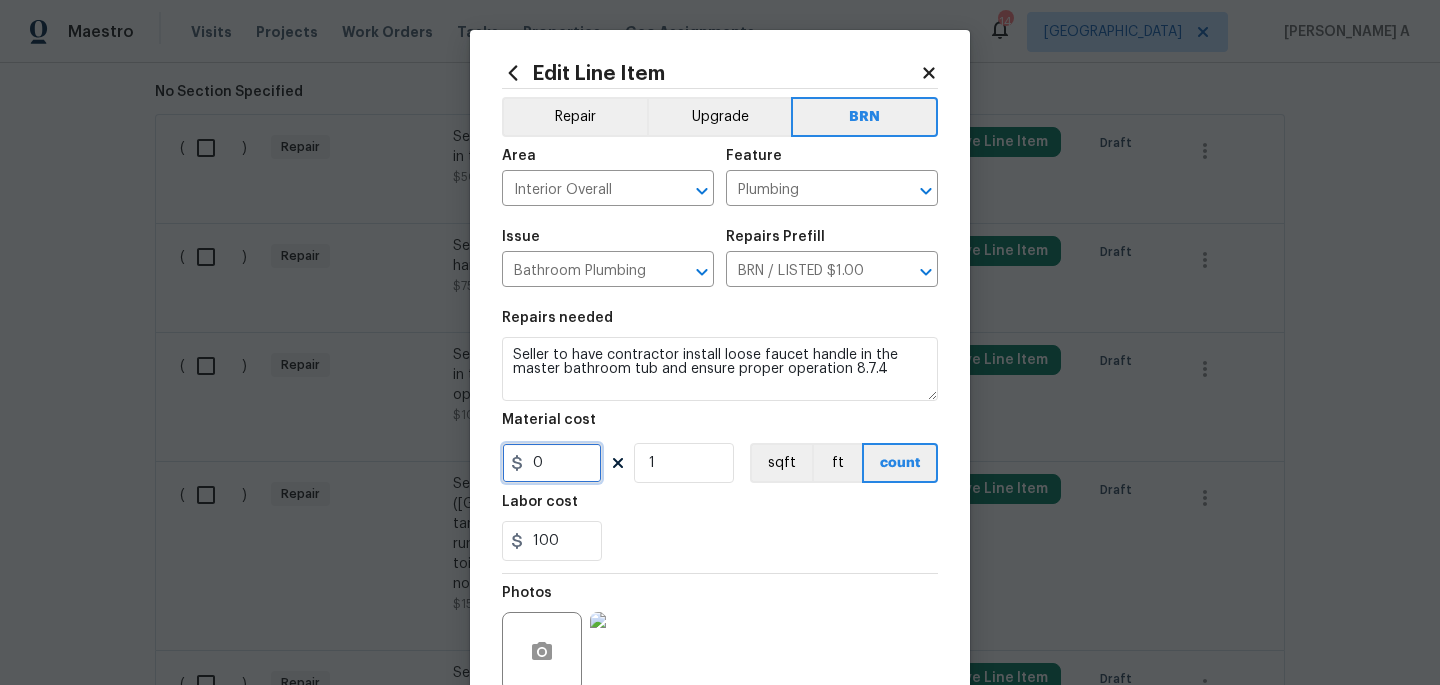 type on "0" 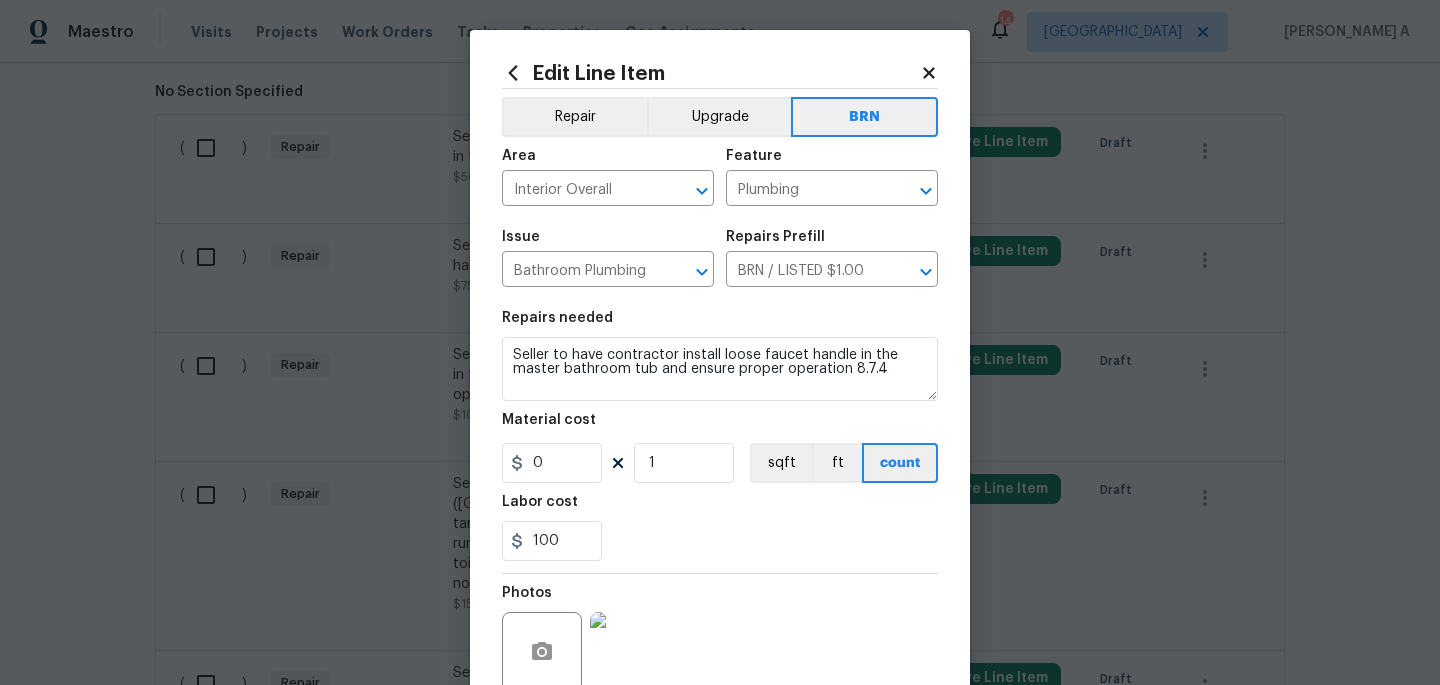 click on "Labor cost" at bounding box center [720, 508] 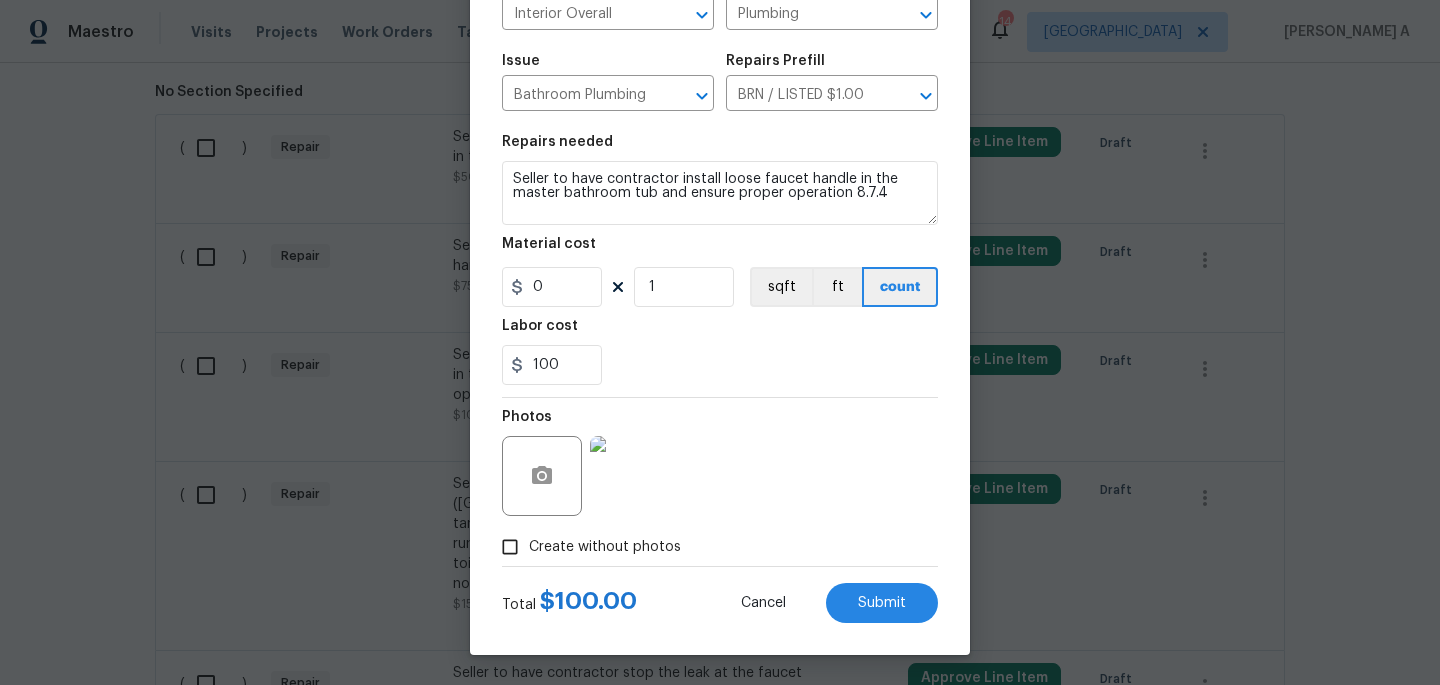 click on "Total   $ 100.00 Cancel Submit" at bounding box center [720, 595] 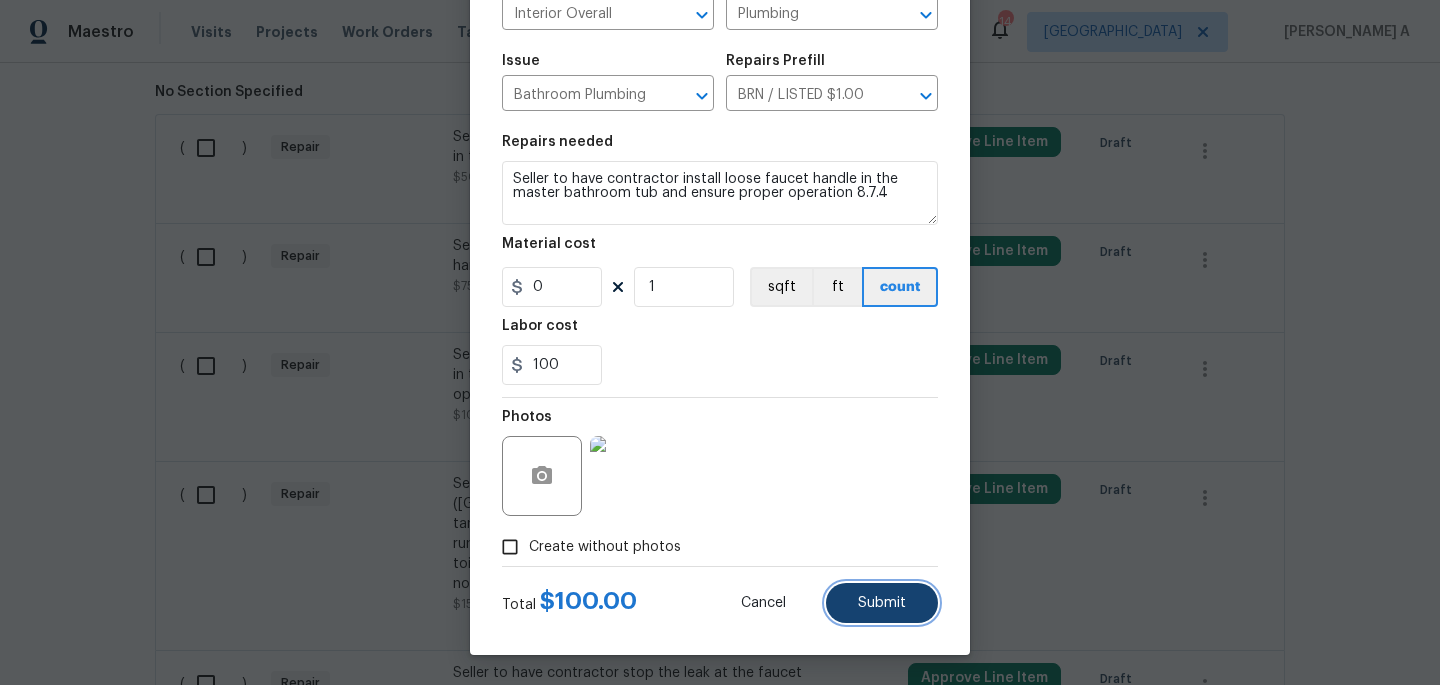 click on "Submit" at bounding box center (882, 603) 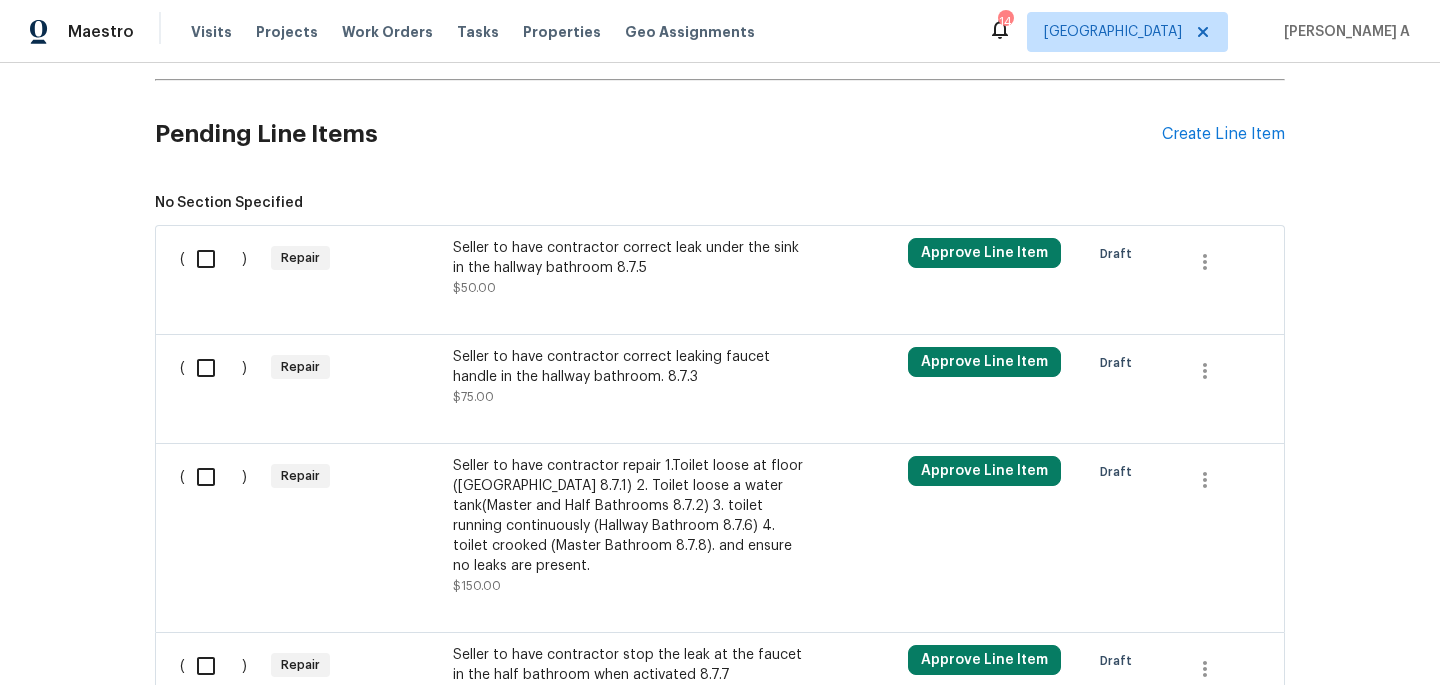scroll, scrollTop: 1415, scrollLeft: 0, axis: vertical 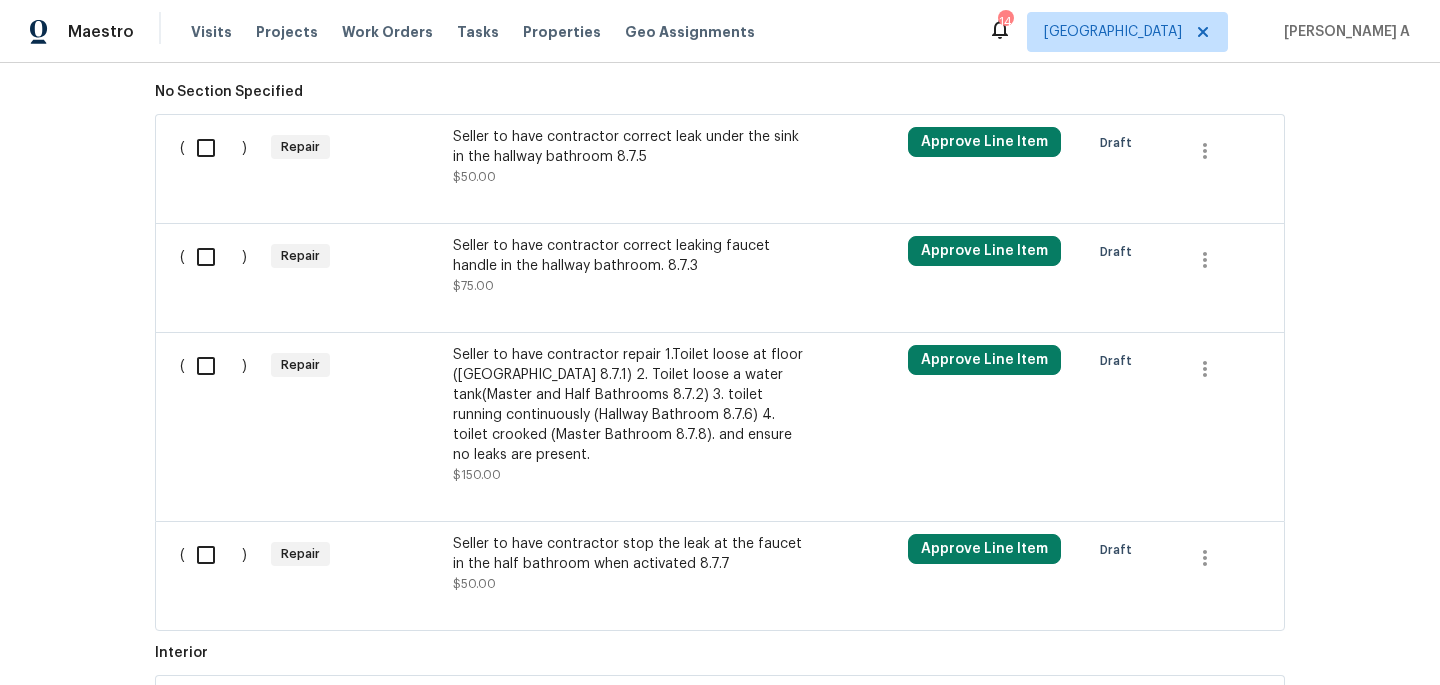 click on "( ) Repair Seller to have contractor correct leak under the sink in the hallway bathroom 8.7.5 $50.00 Approve Line Item Draft" at bounding box center [720, 168] 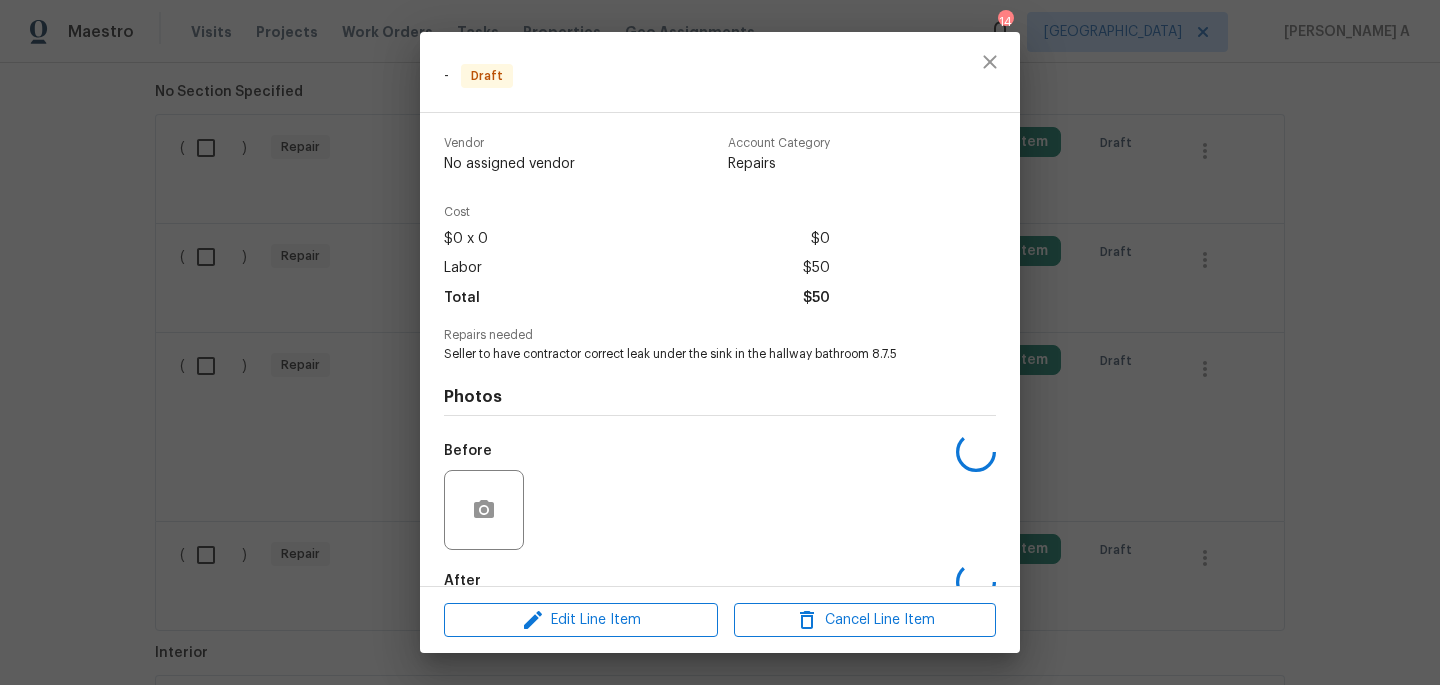 scroll, scrollTop: 114, scrollLeft: 0, axis: vertical 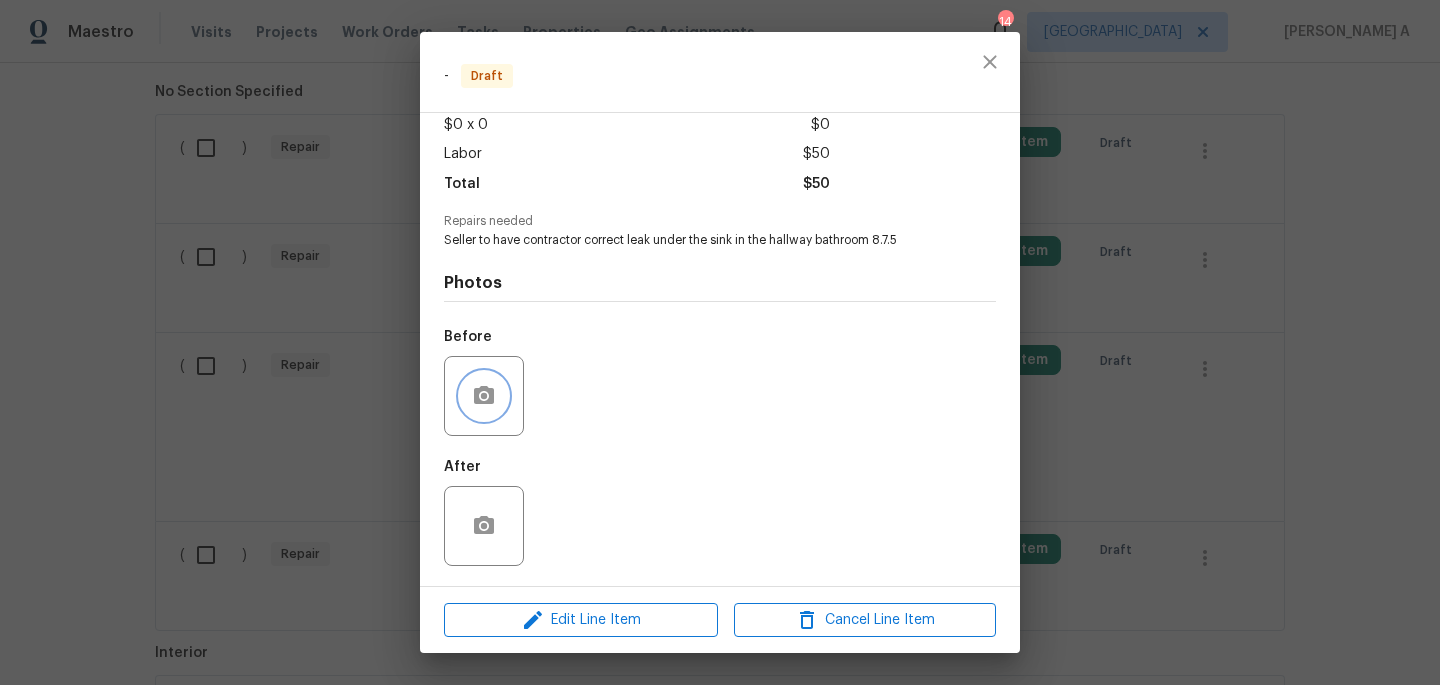 click 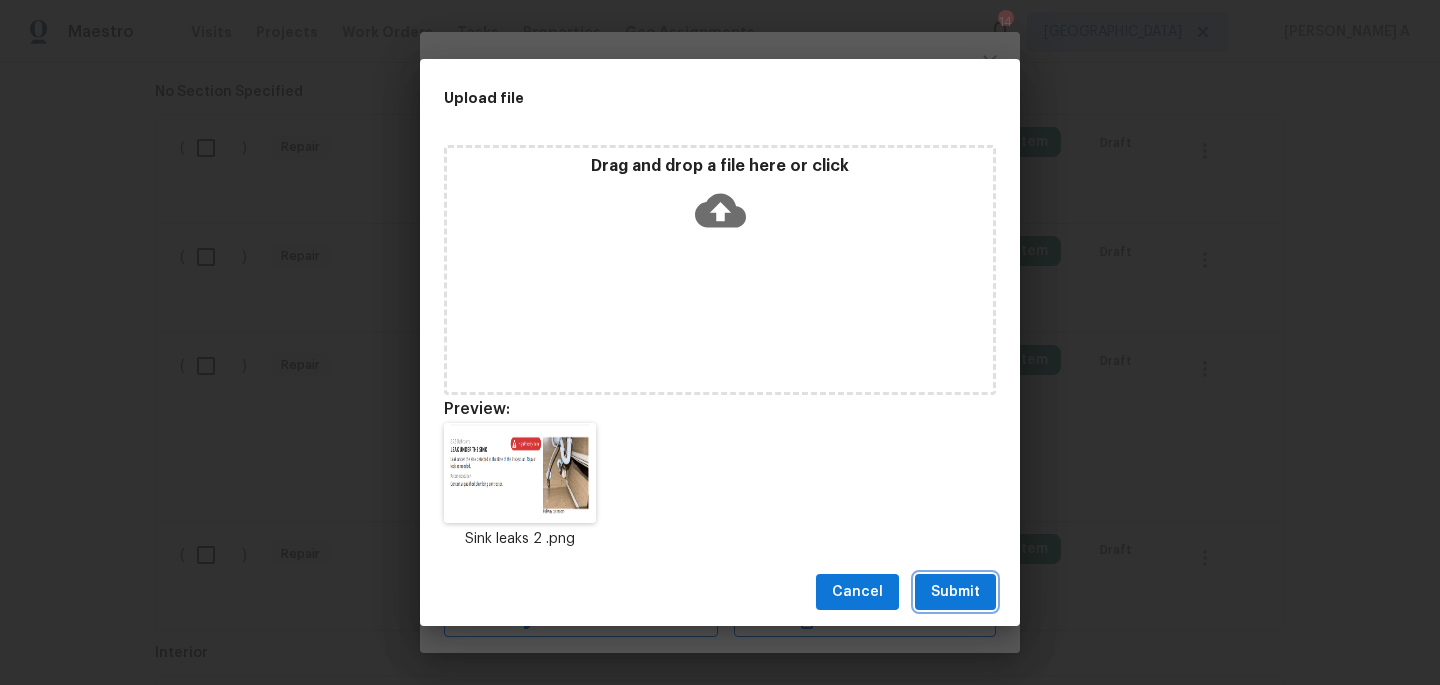 click on "Submit" at bounding box center [955, 592] 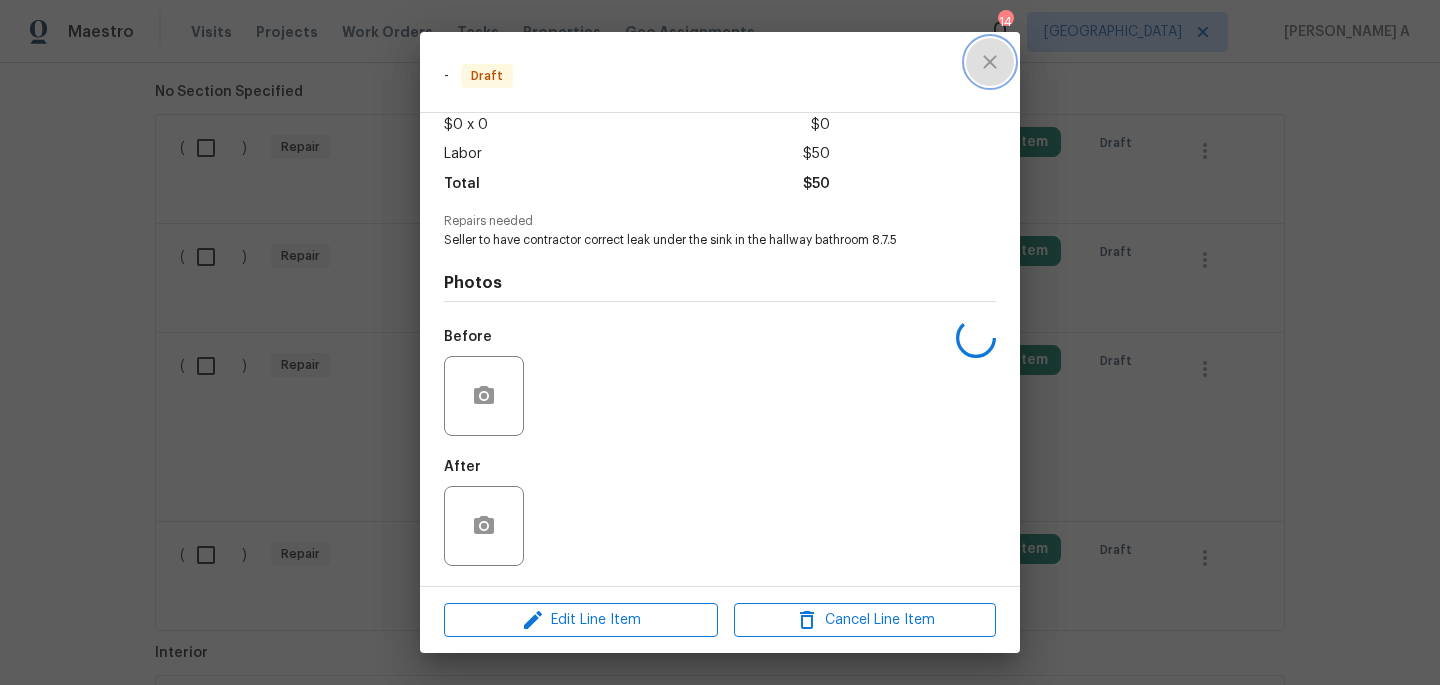 click 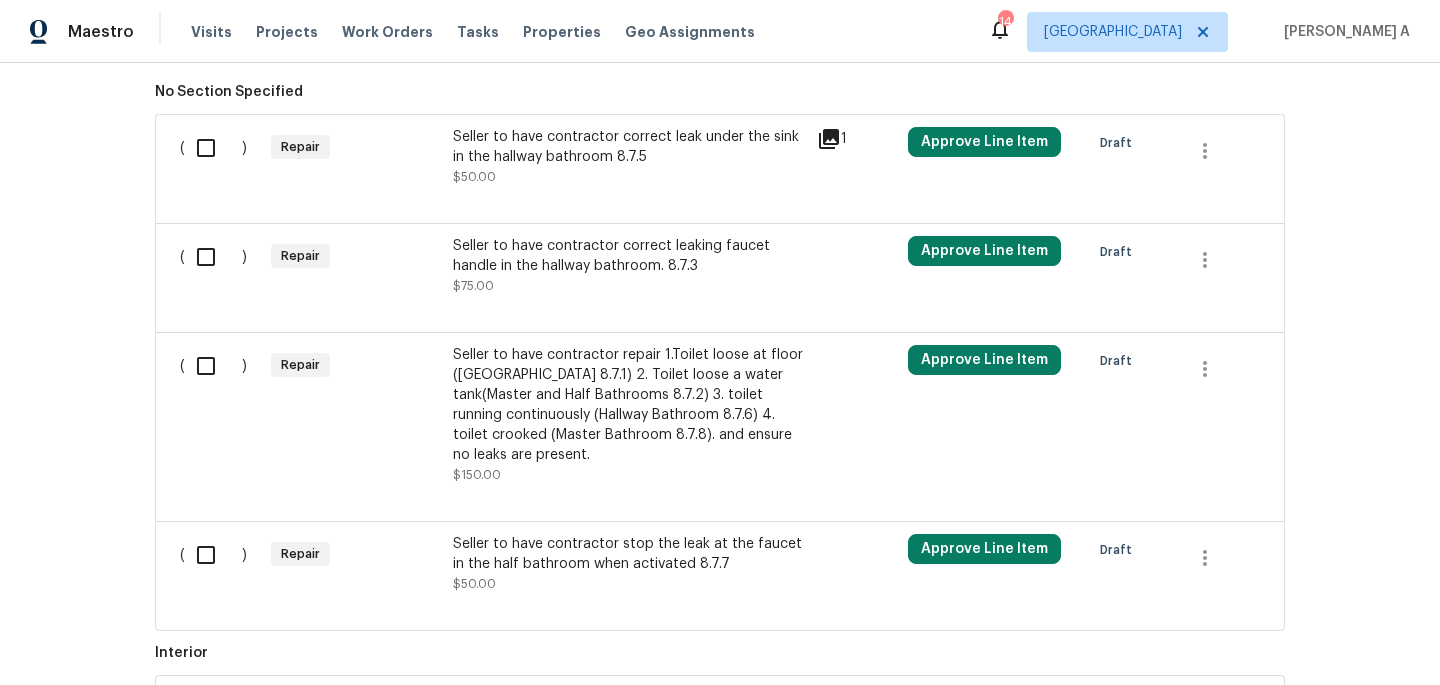 click on "Seller to have contractor stop the leak at the faucet in the half bathroom when activated 8.7.7" at bounding box center [629, 554] 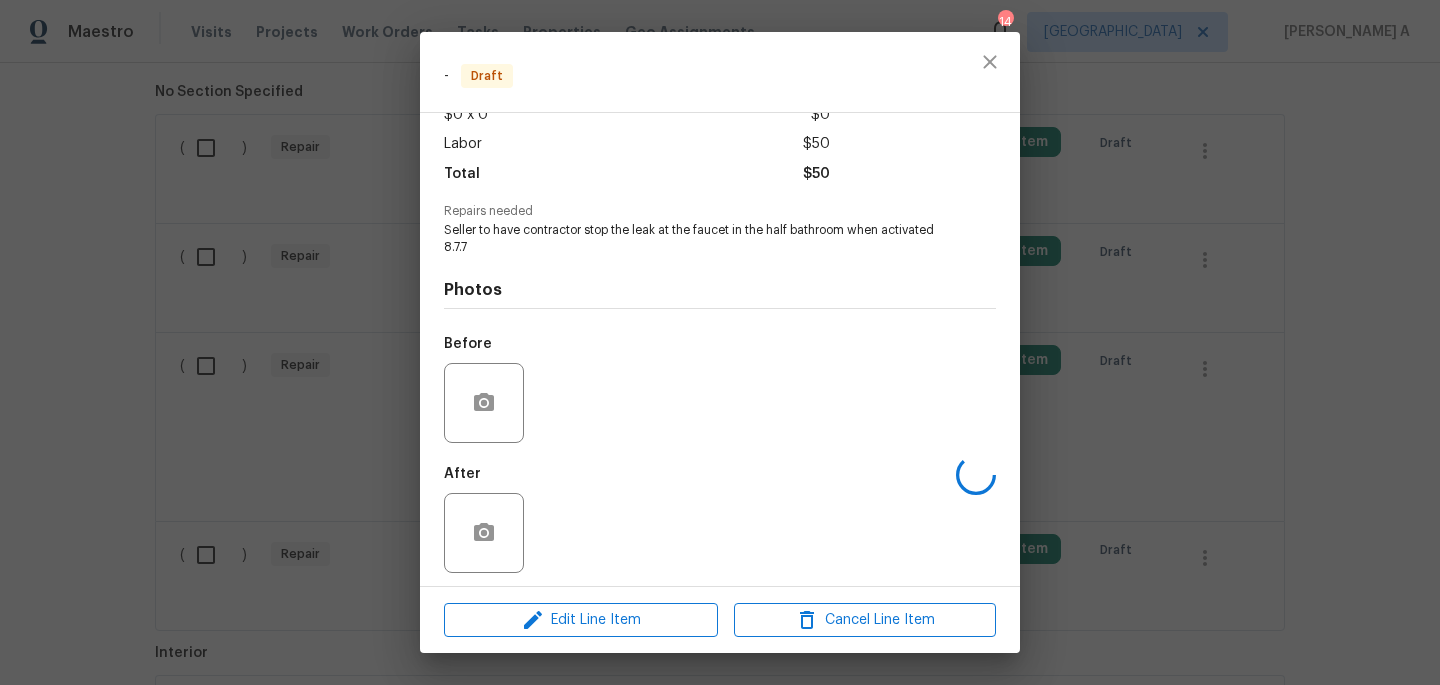 scroll, scrollTop: 131, scrollLeft: 0, axis: vertical 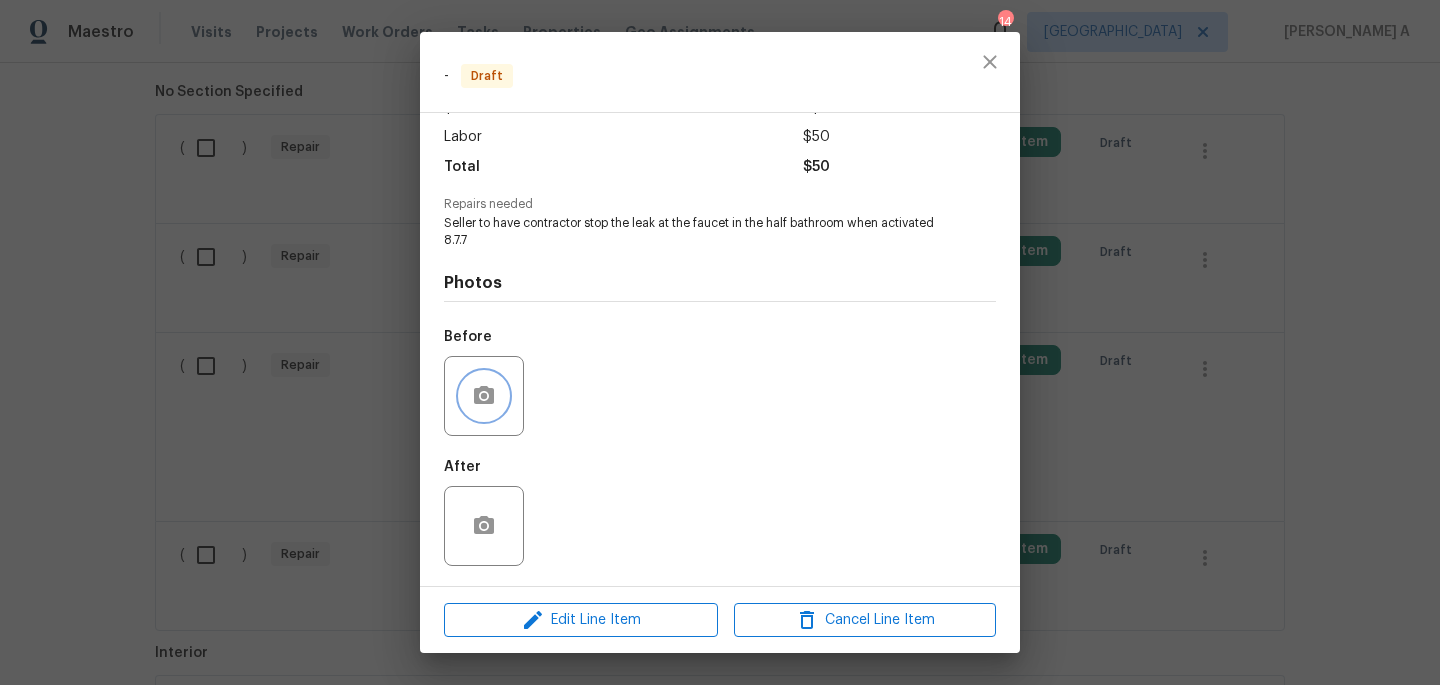 click 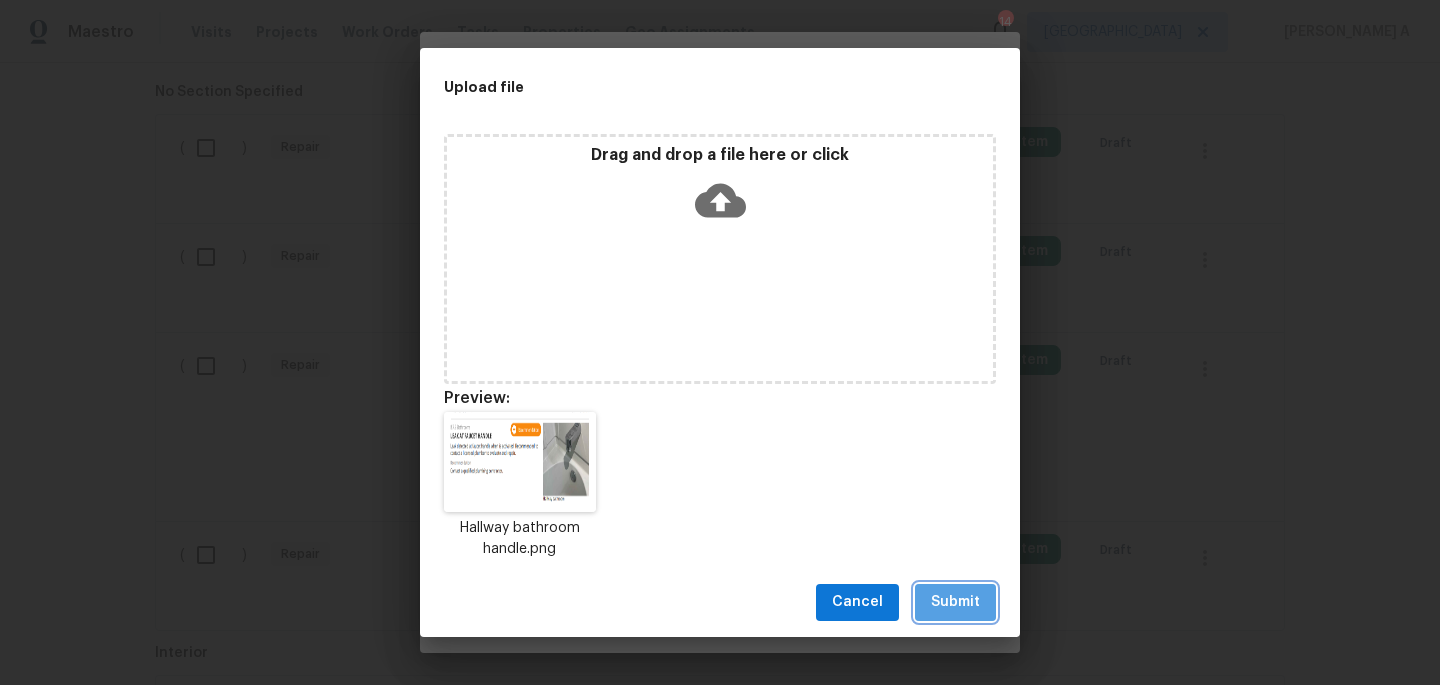 click on "Submit" at bounding box center [955, 602] 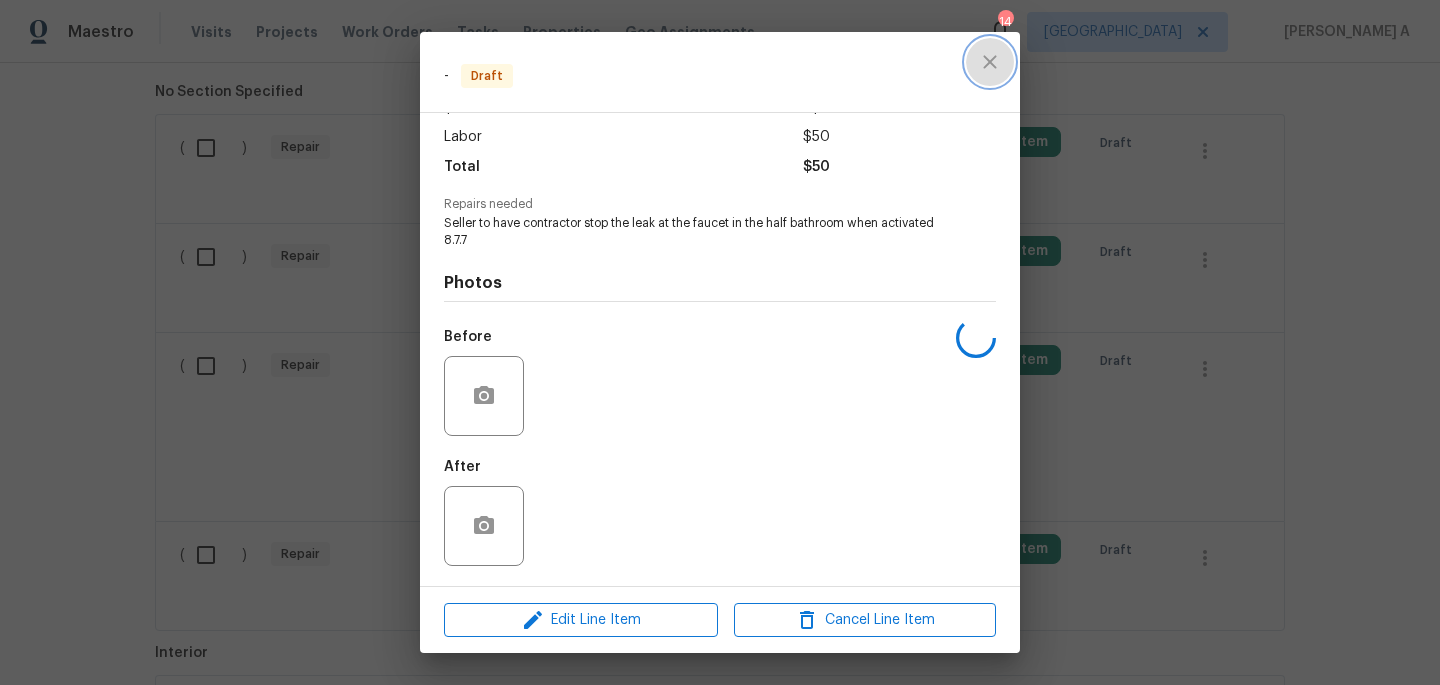 click 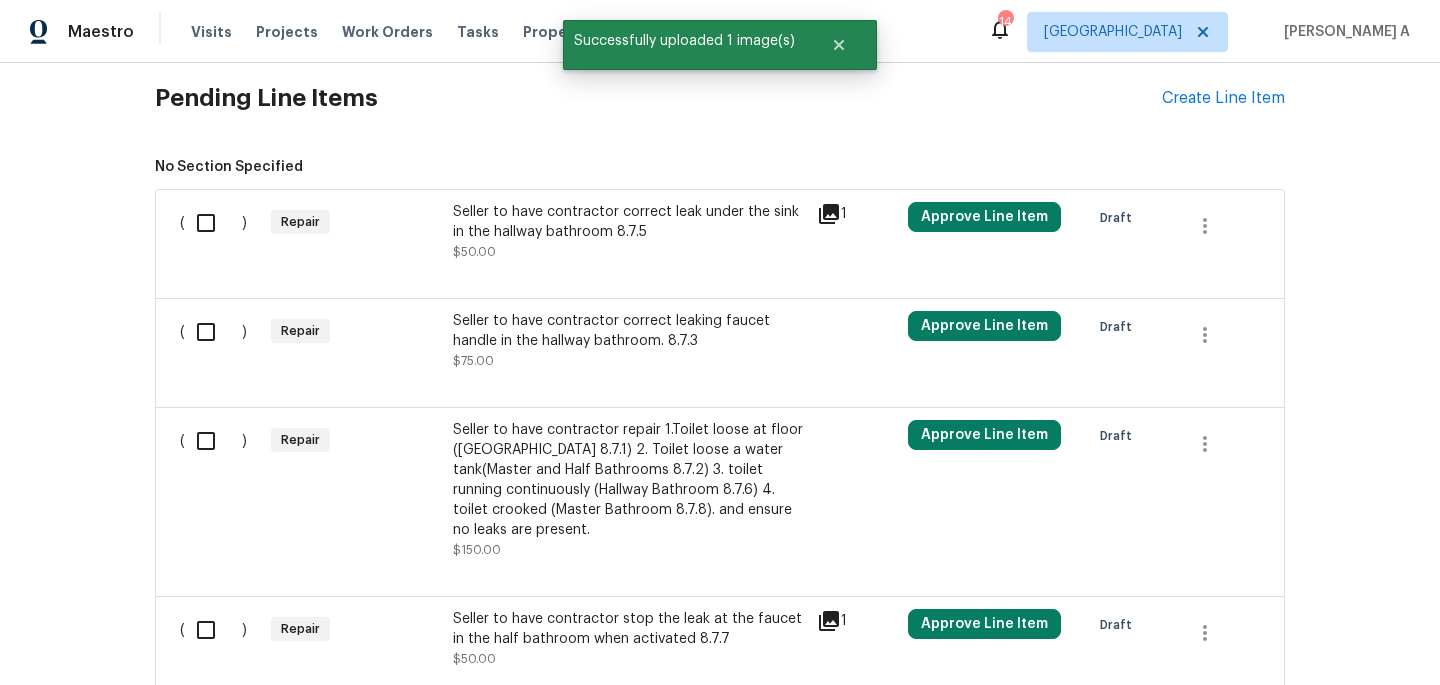 scroll, scrollTop: 1333, scrollLeft: 0, axis: vertical 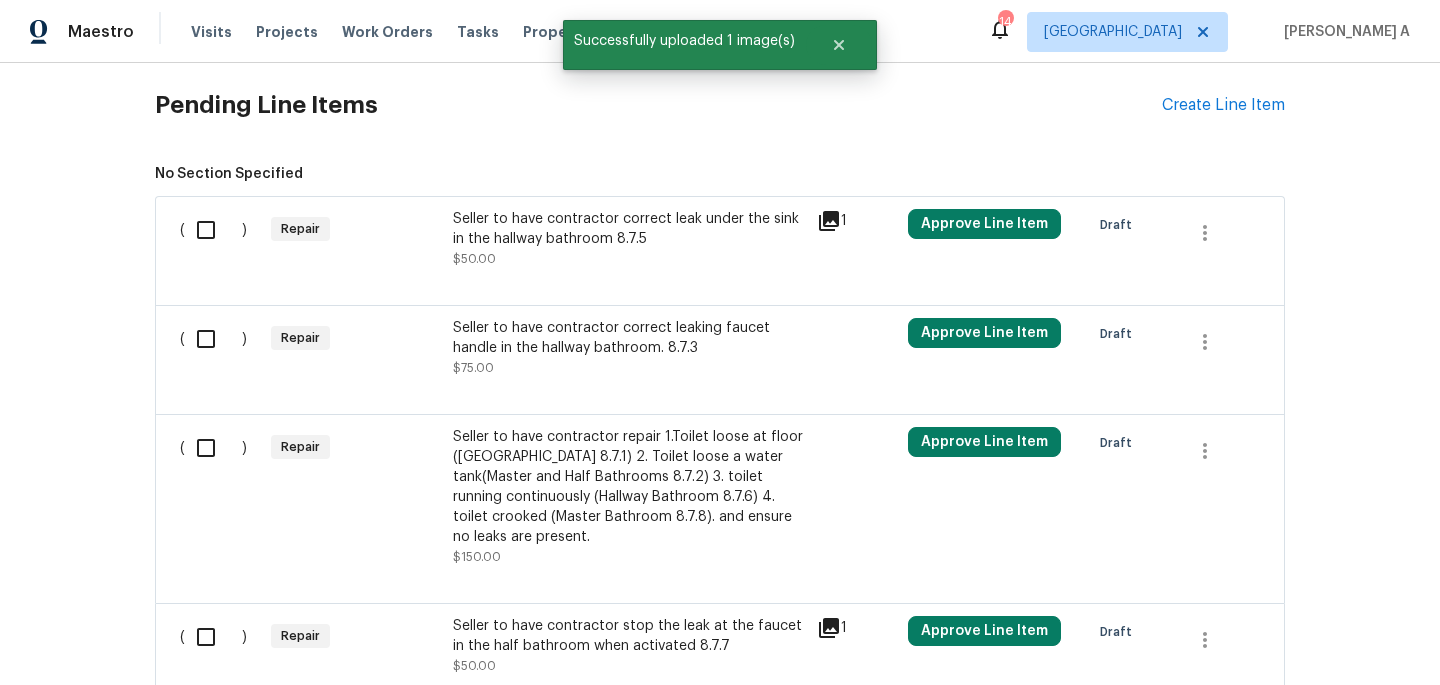 click on "Seller to have contractor correct leak under the sink in the hallway bathroom 8.7.5" at bounding box center [629, 229] 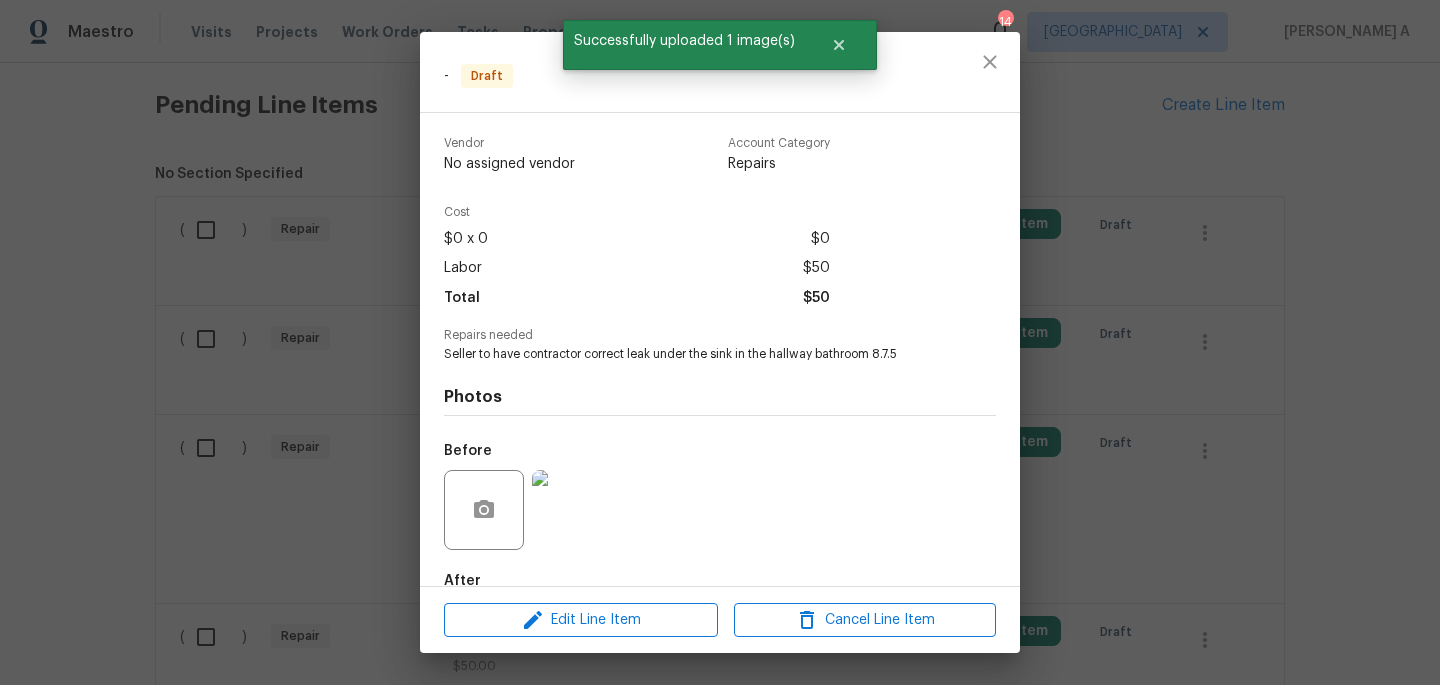 scroll, scrollTop: 114, scrollLeft: 0, axis: vertical 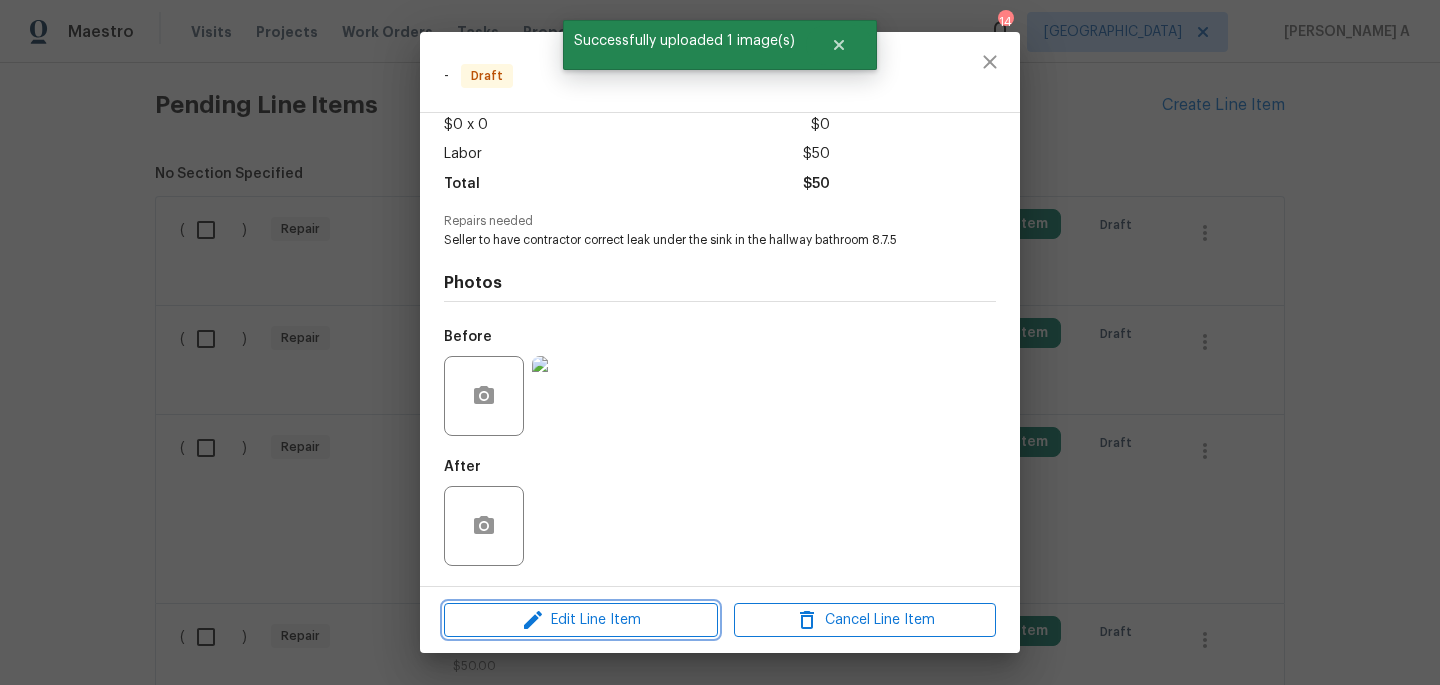 click on "Edit Line Item" at bounding box center (581, 620) 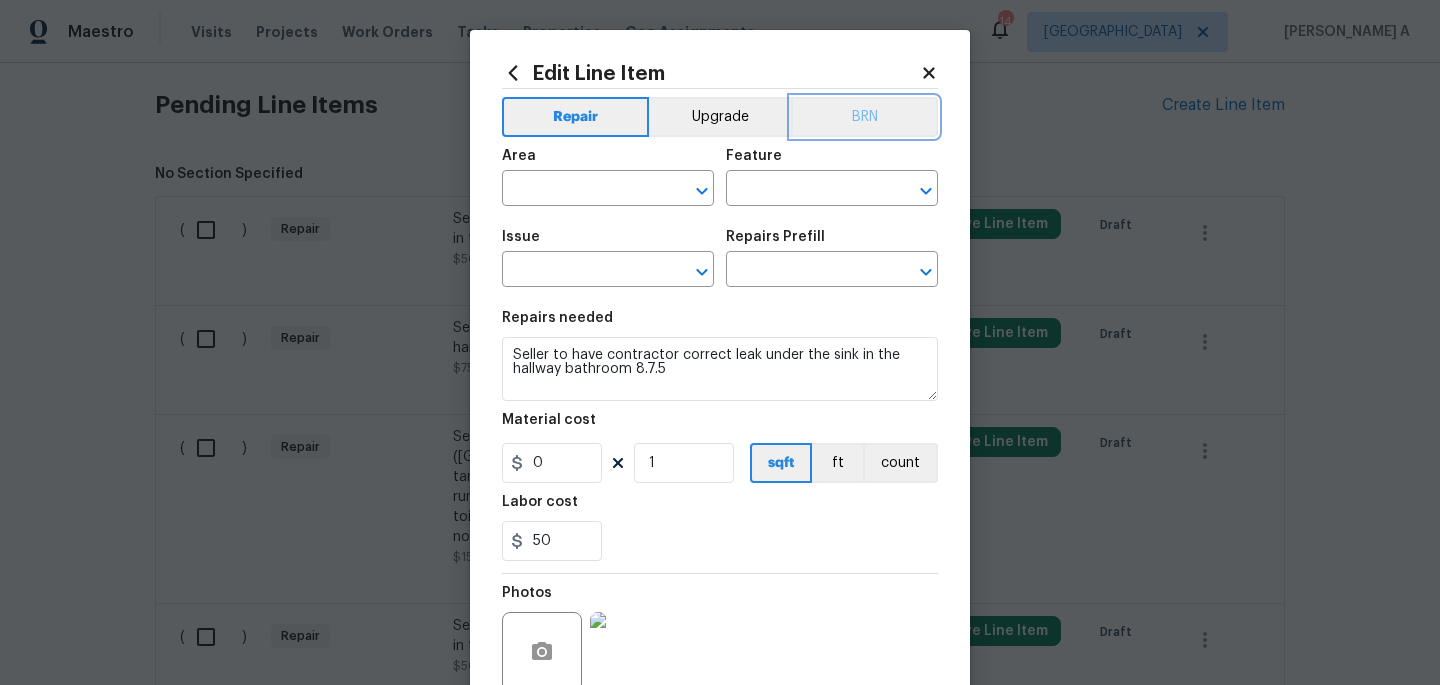 click on "BRN" at bounding box center [864, 117] 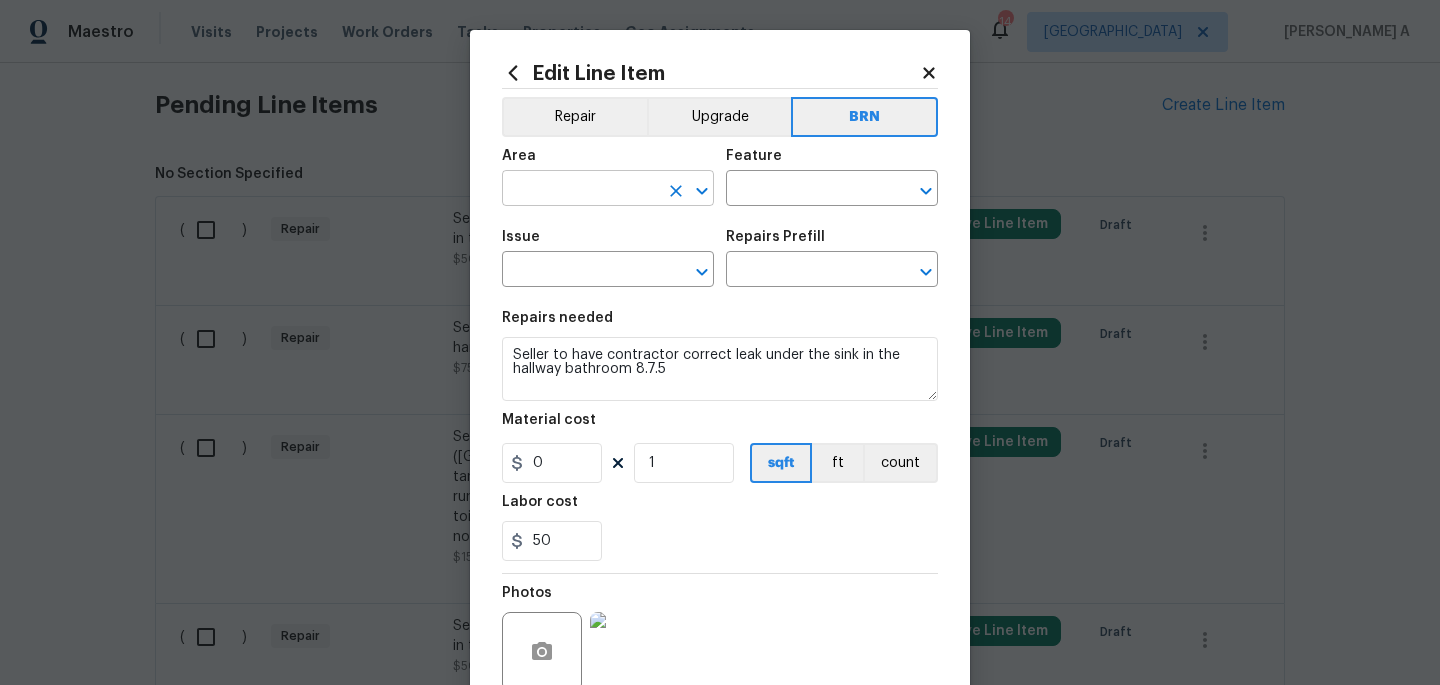 click at bounding box center [580, 190] 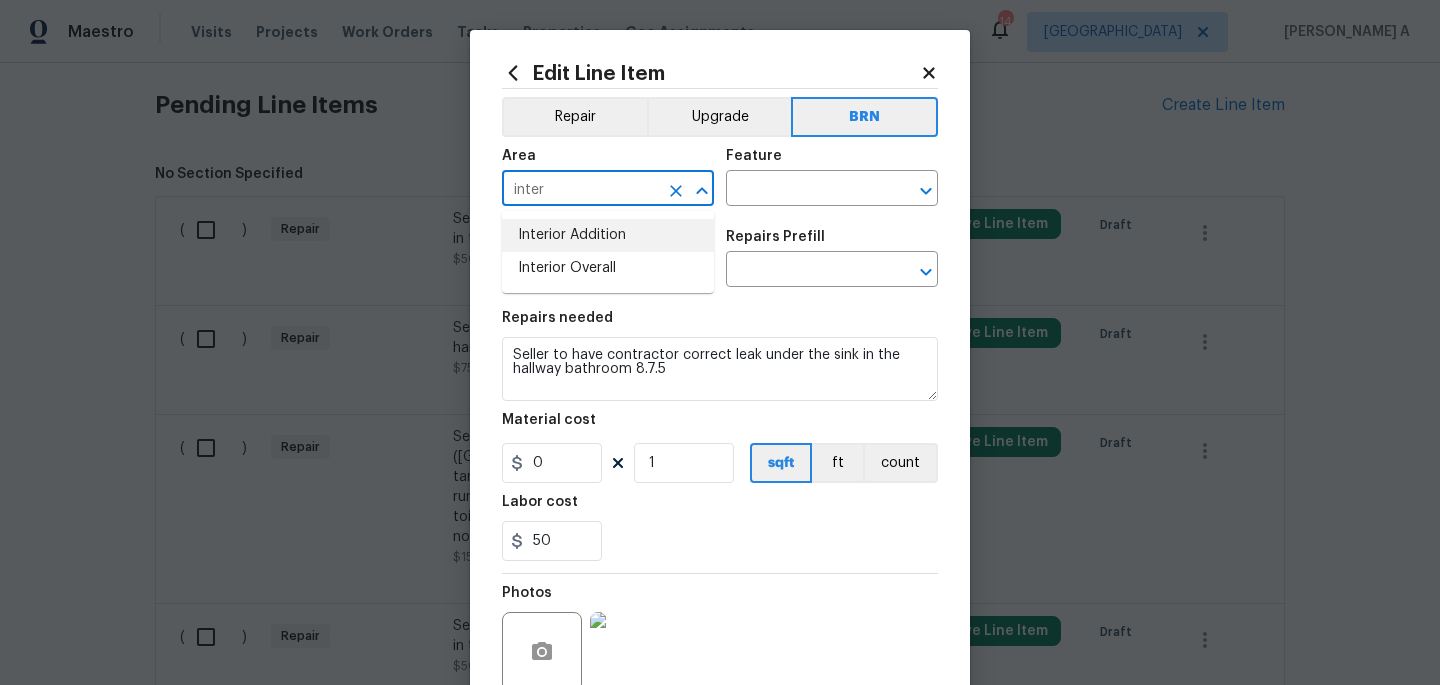 click on "Interior Overall" at bounding box center (608, 268) 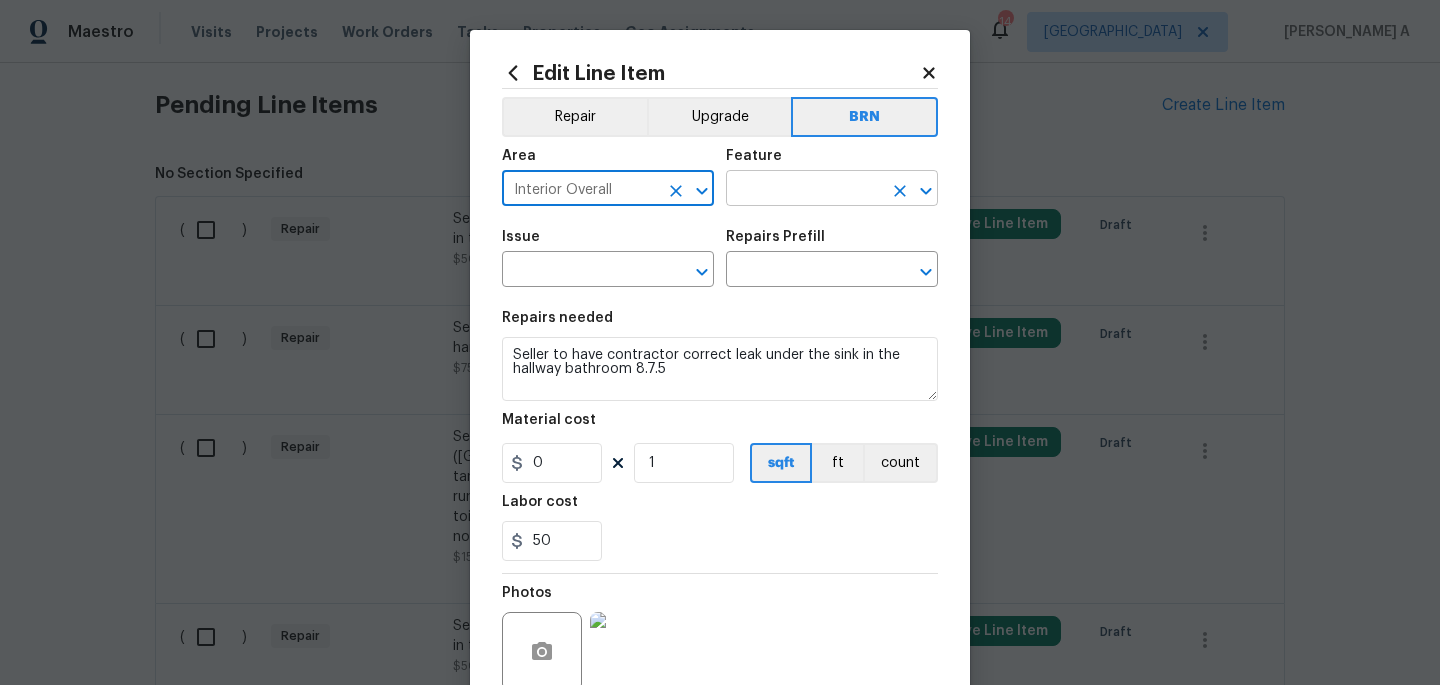 type on "Interior Overall" 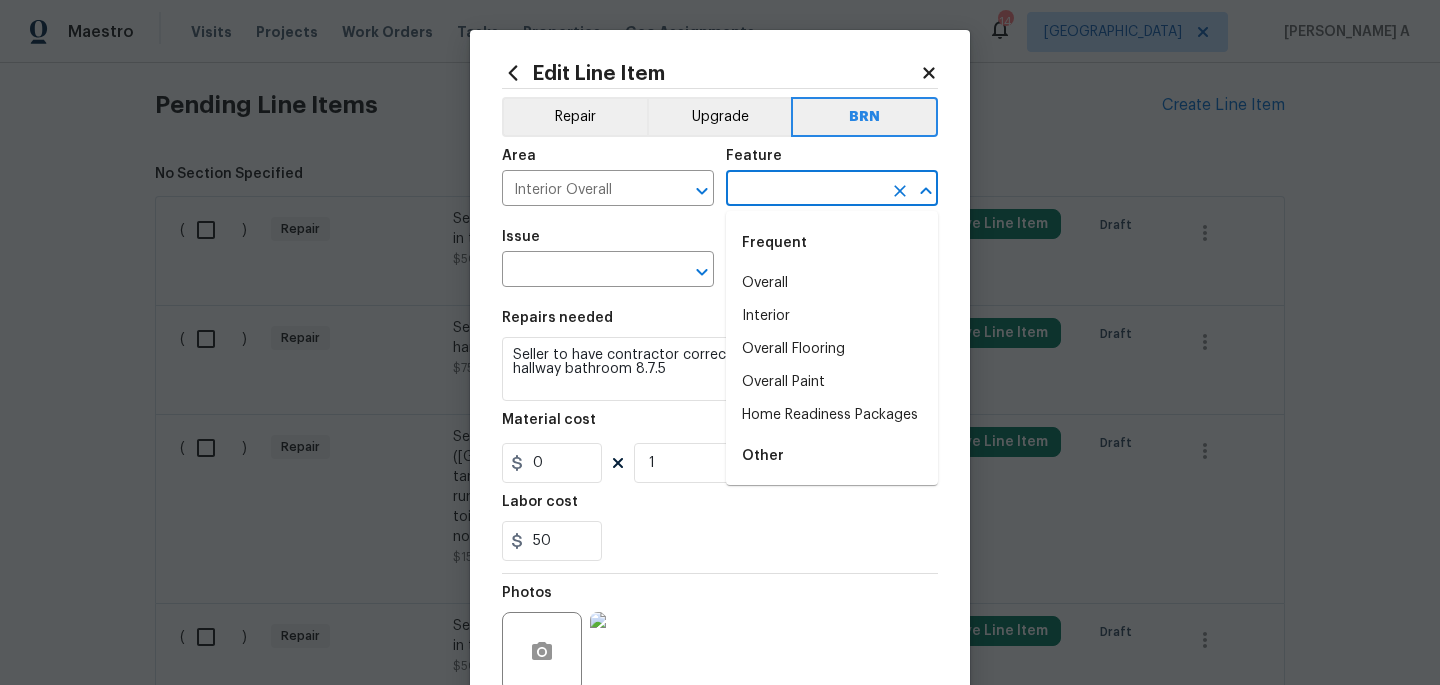 click at bounding box center [804, 190] 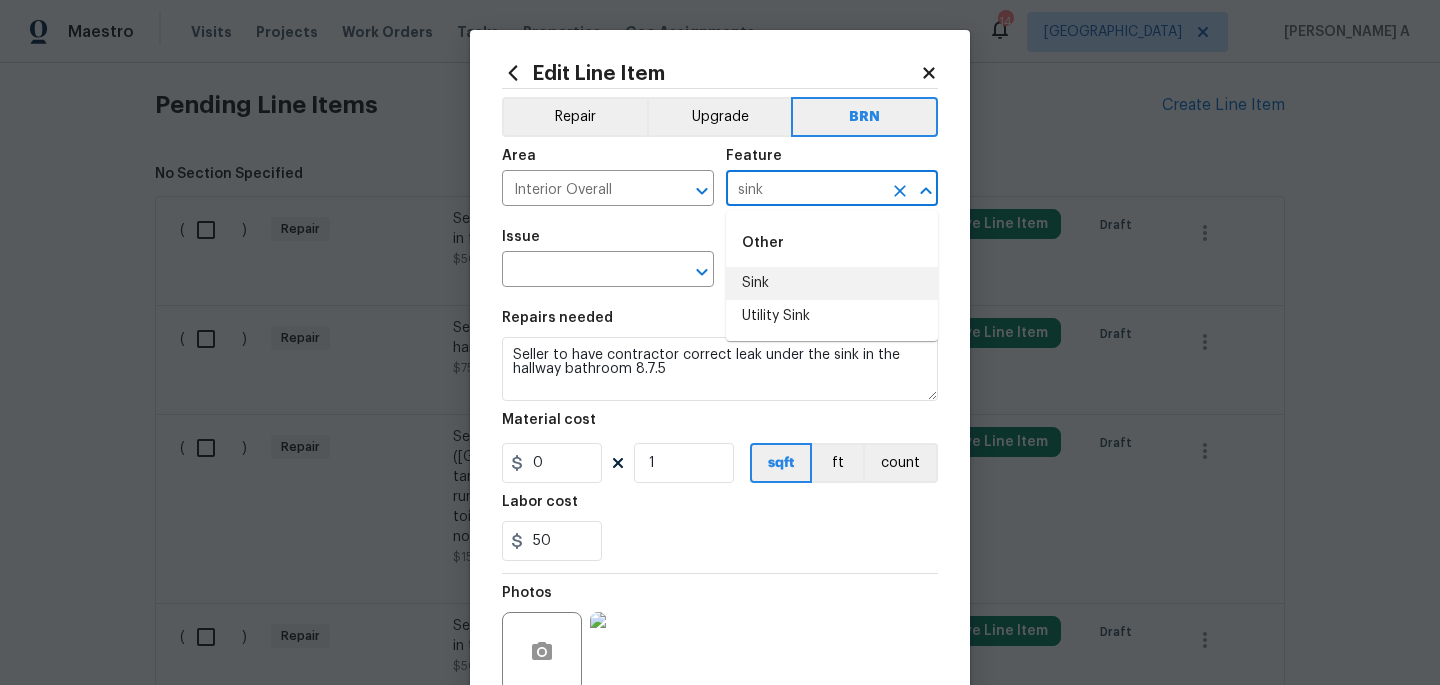 click on "Sink" at bounding box center [832, 283] 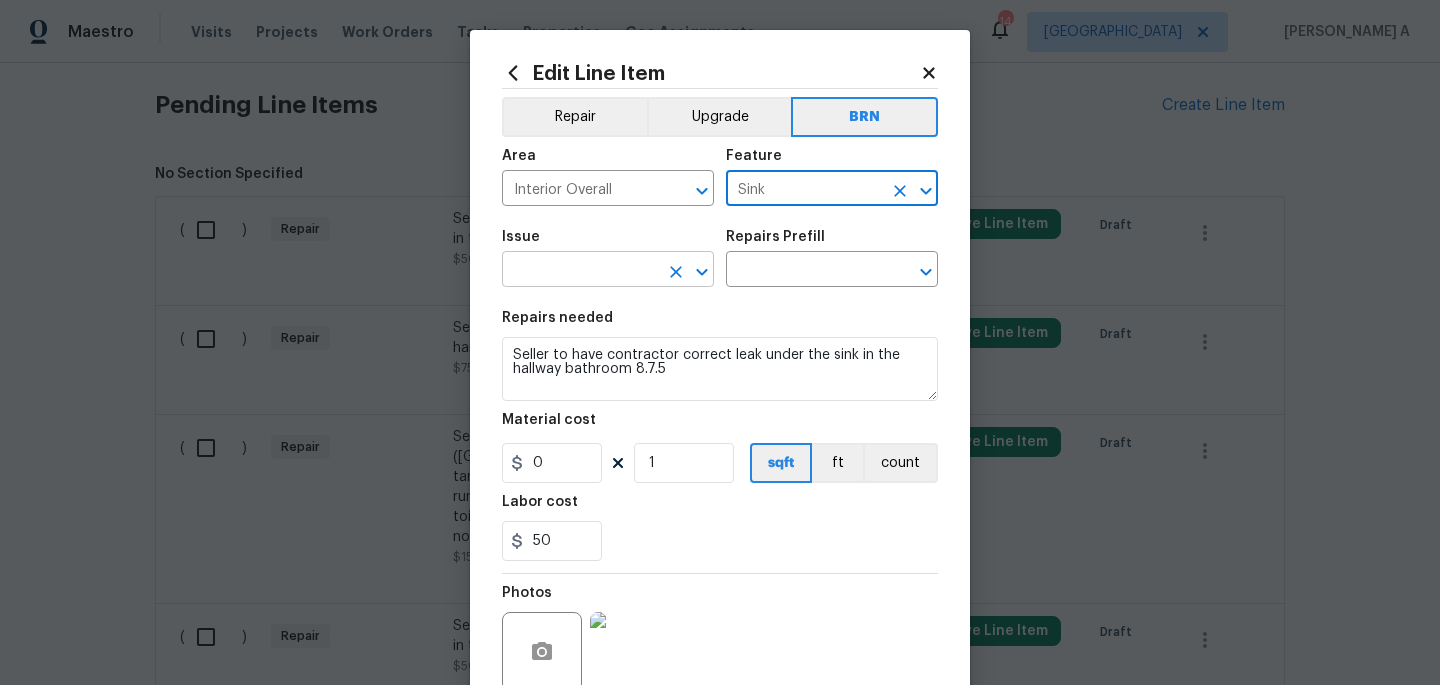 type on "Sink" 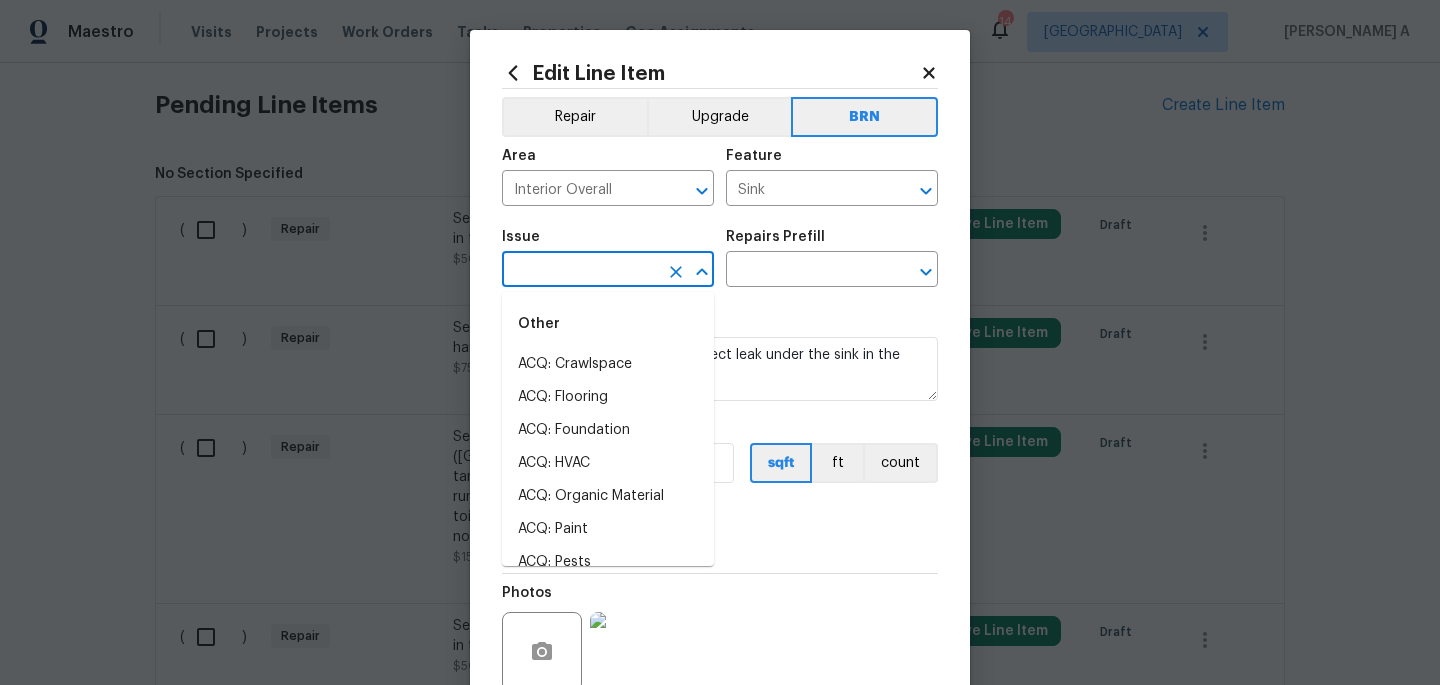 click at bounding box center [580, 271] 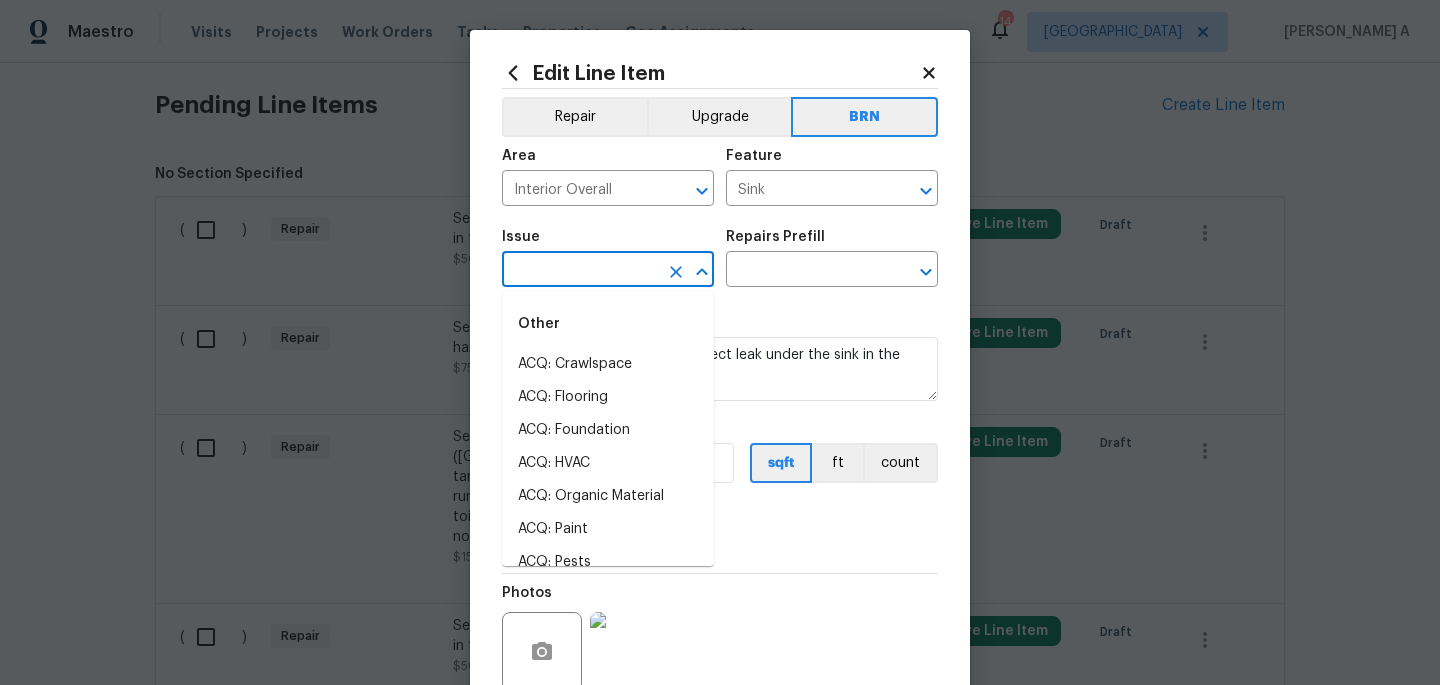 type on "k" 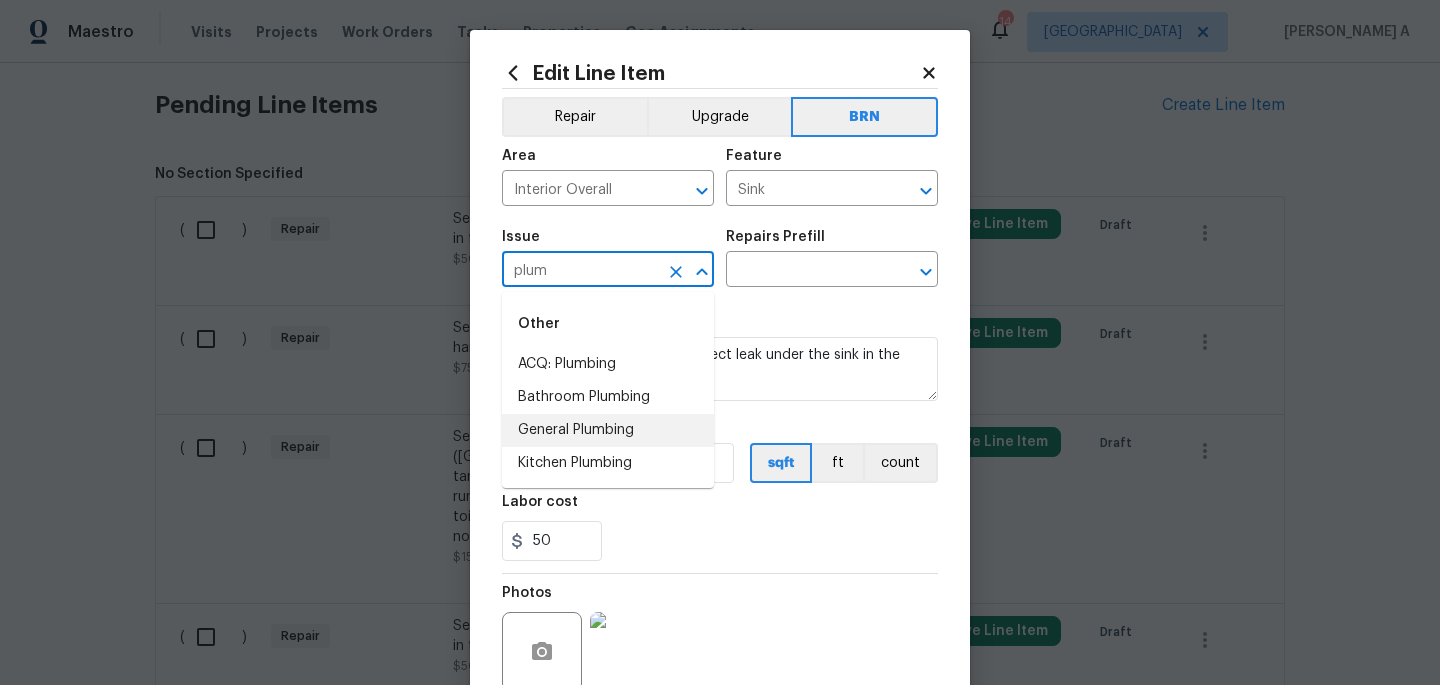 click on "General Plumbing" at bounding box center [608, 430] 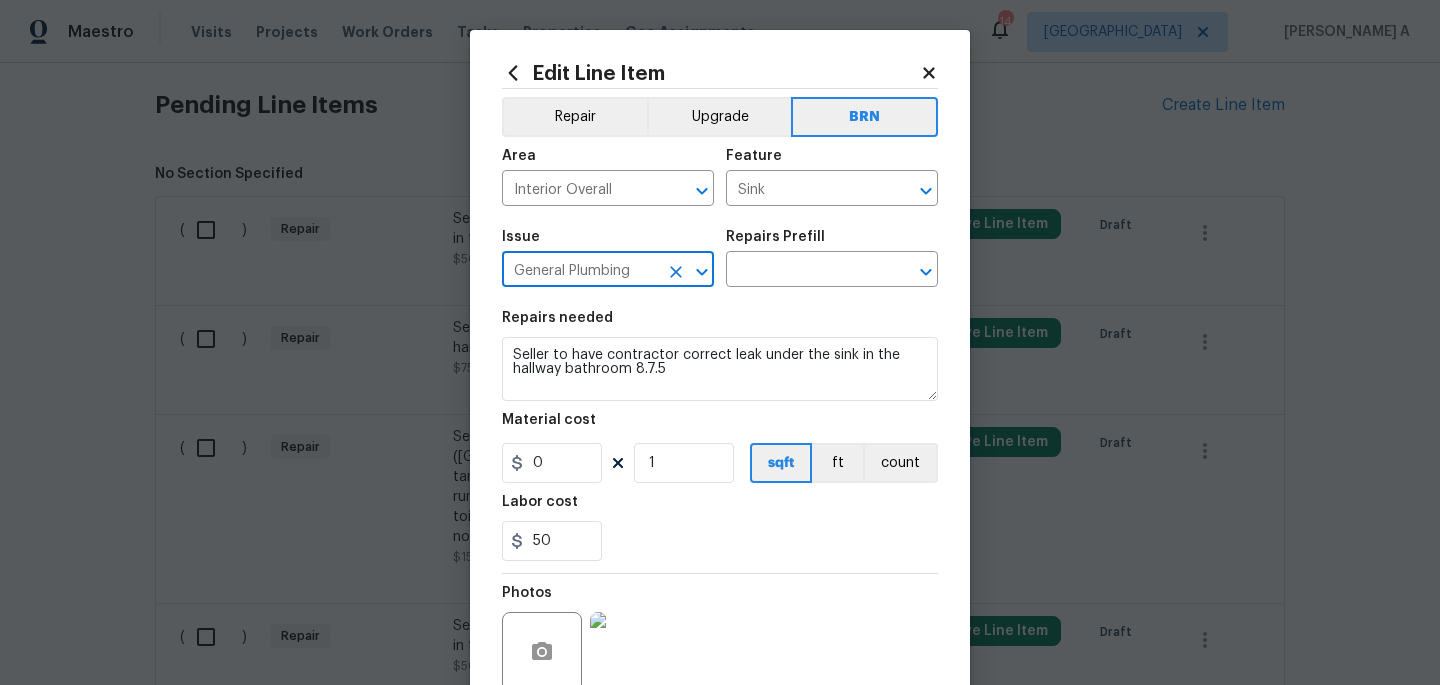 type on "General Plumbing" 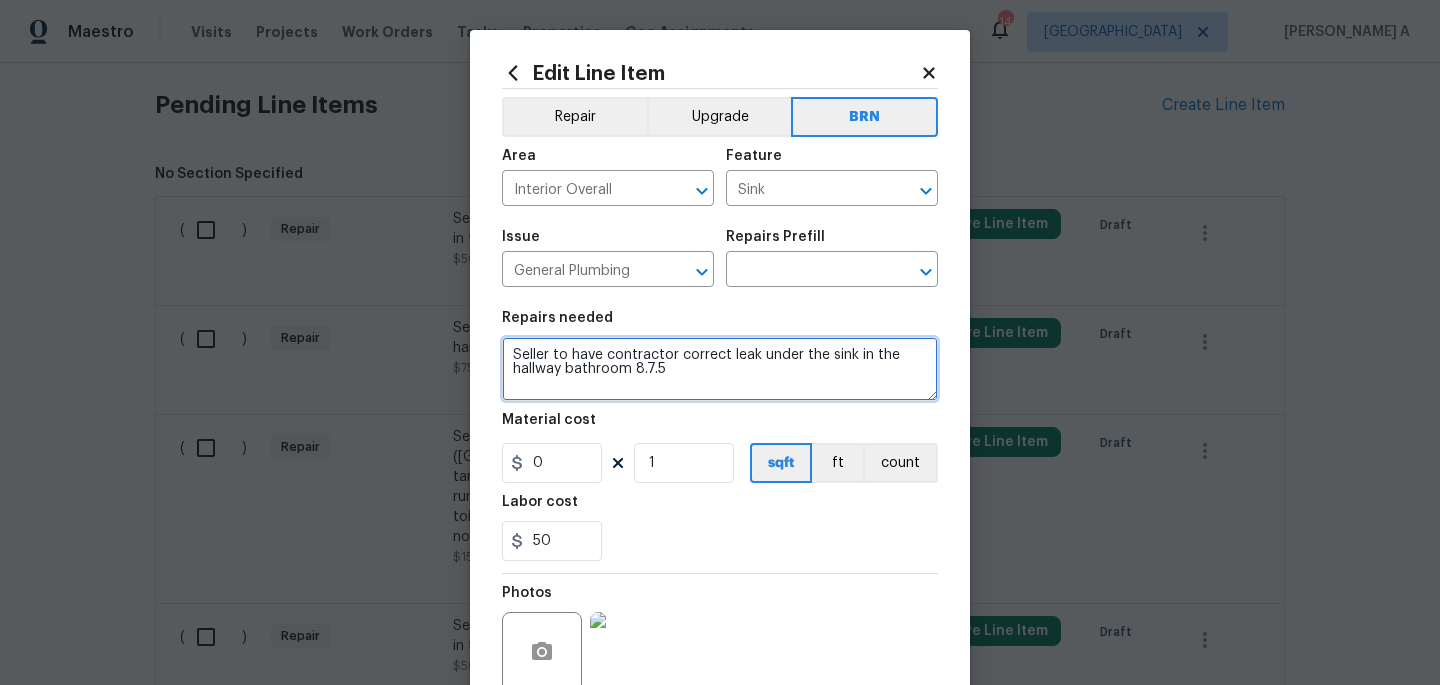 click on "Seller to have contractor correct leak under the sink in the hallway bathroom 8.7.5" at bounding box center (720, 369) 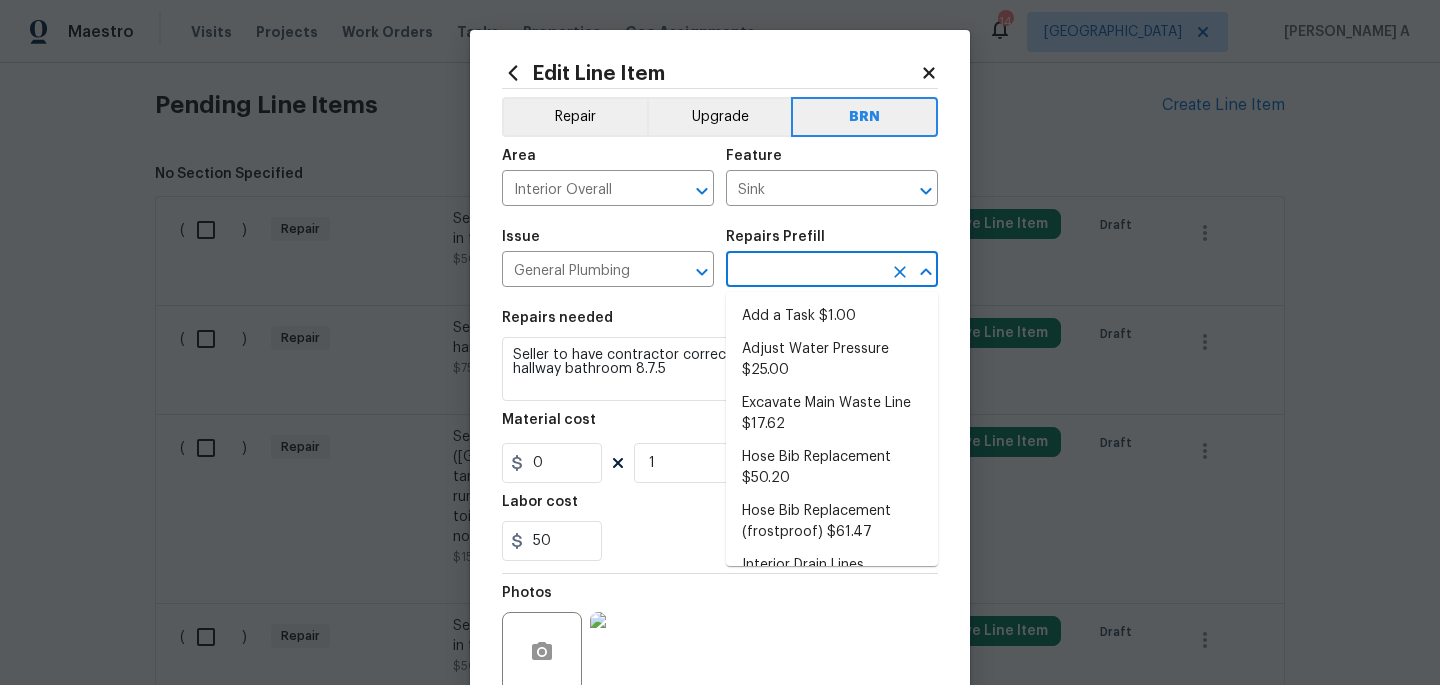click at bounding box center (804, 271) 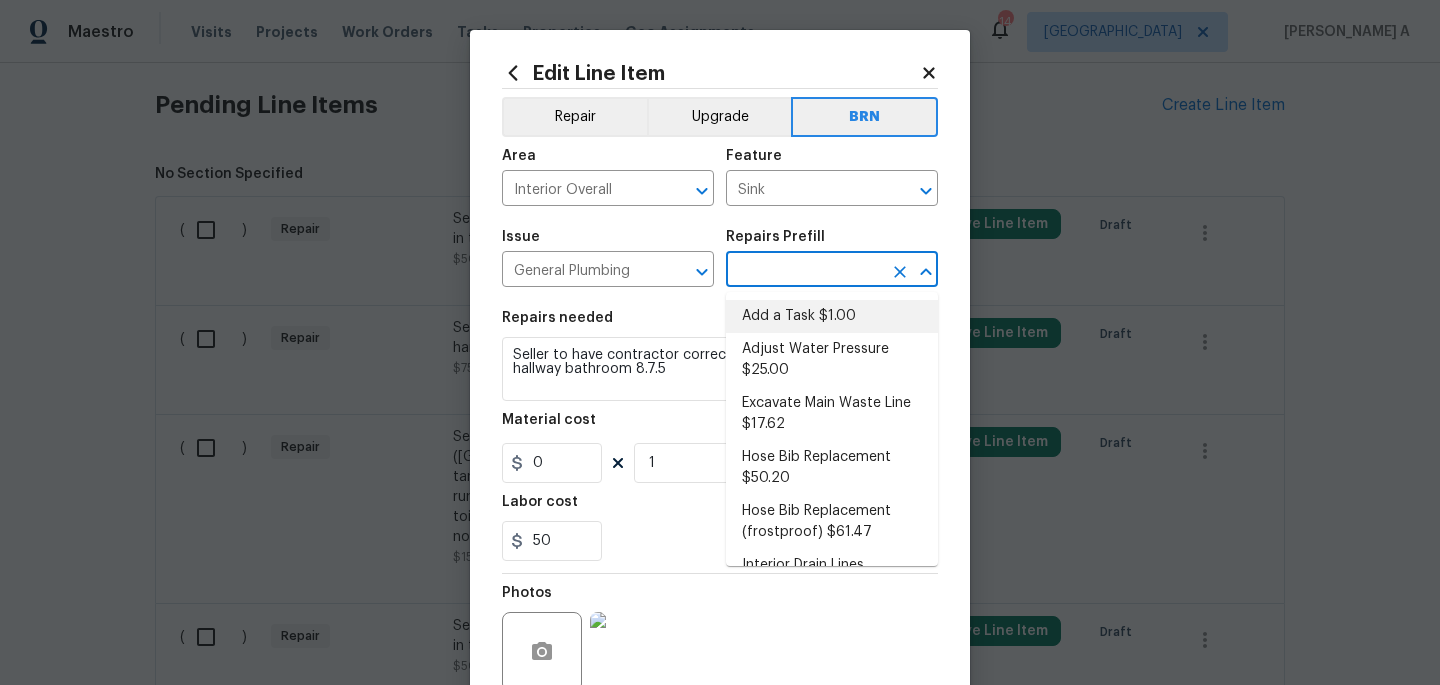 click on "Add a Task $1.00" at bounding box center [832, 316] 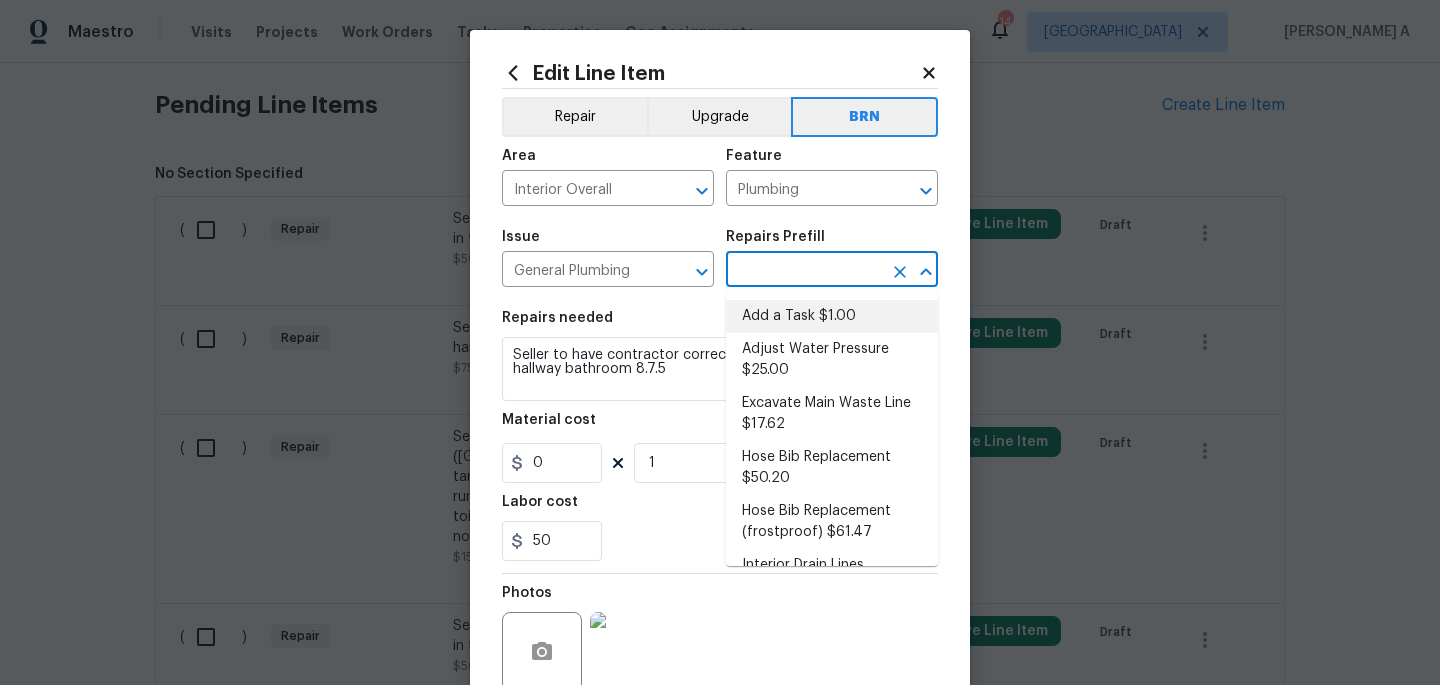 type on "Add a Task $1.00" 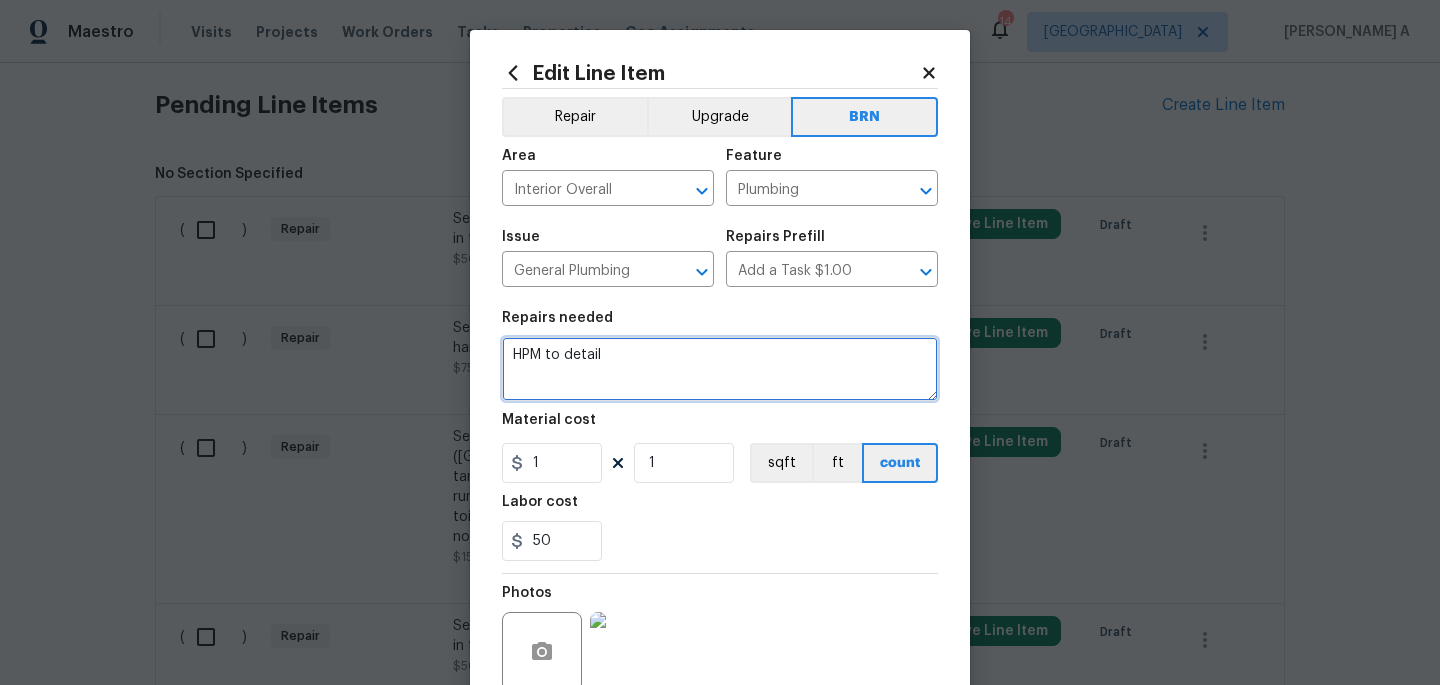 click on "HPM to detail" at bounding box center (720, 369) 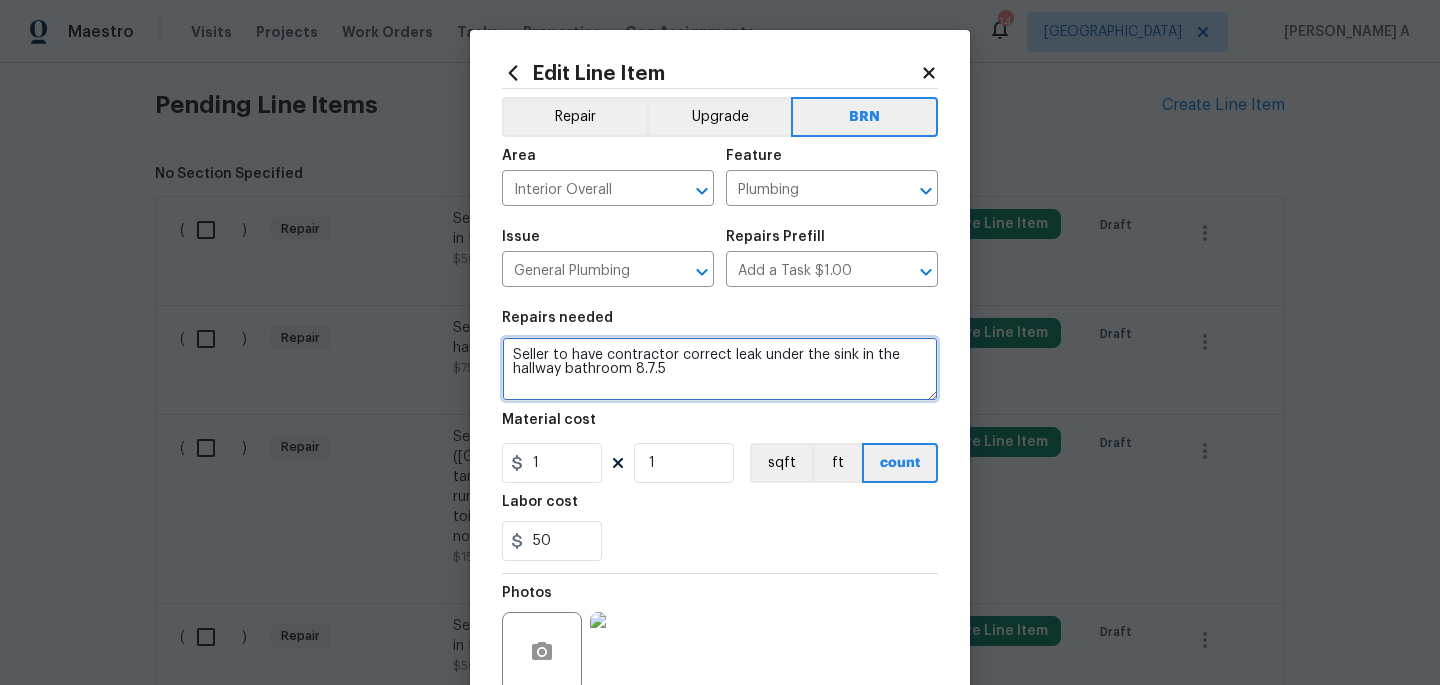 type on "Seller to have contractor correct leak under the sink in the hallway bathroom 8.7.5" 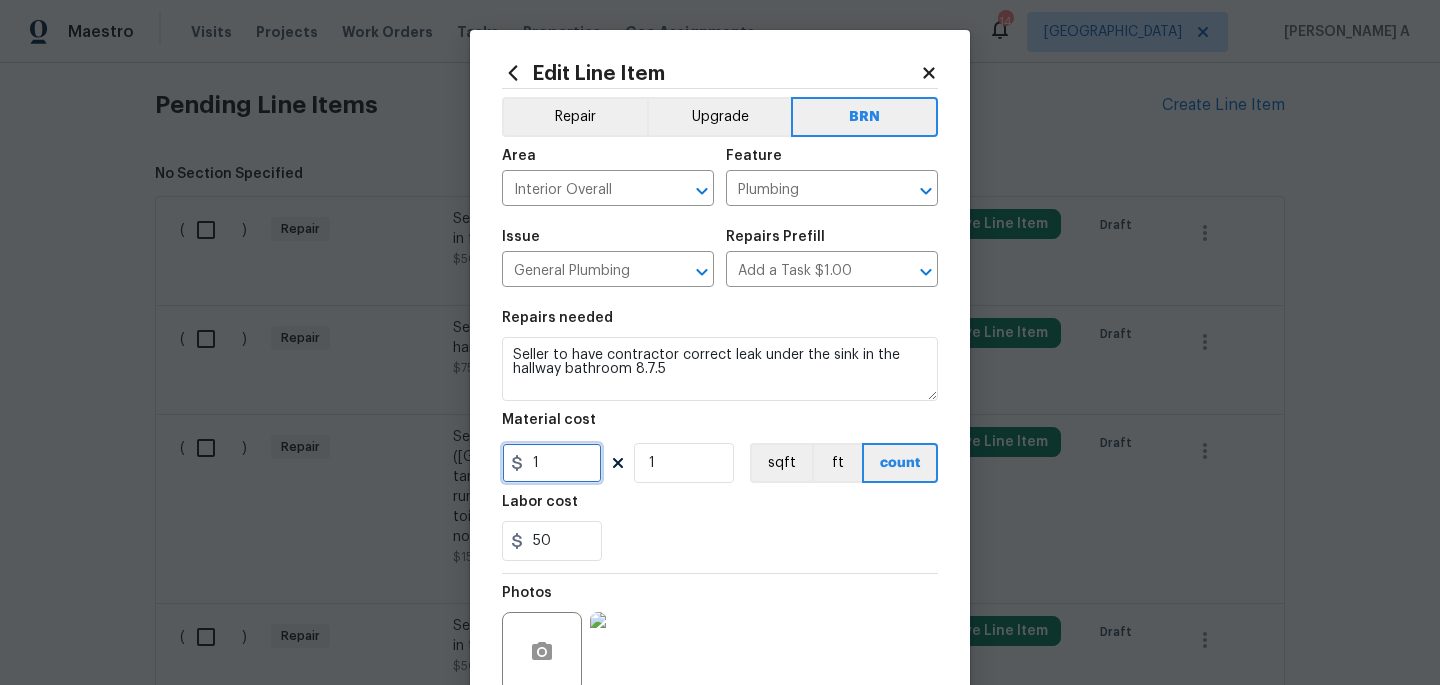 drag, startPoint x: 543, startPoint y: 463, endPoint x: 467, endPoint y: 463, distance: 76 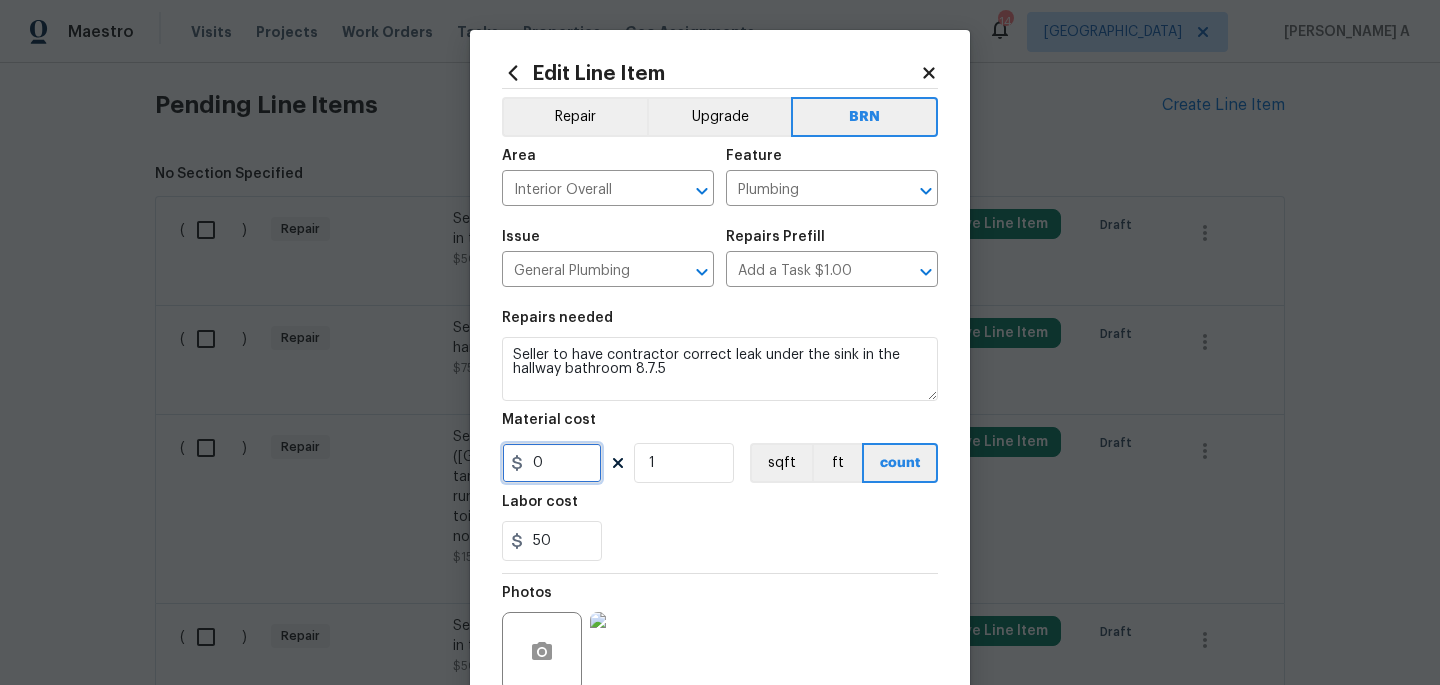 type on "0" 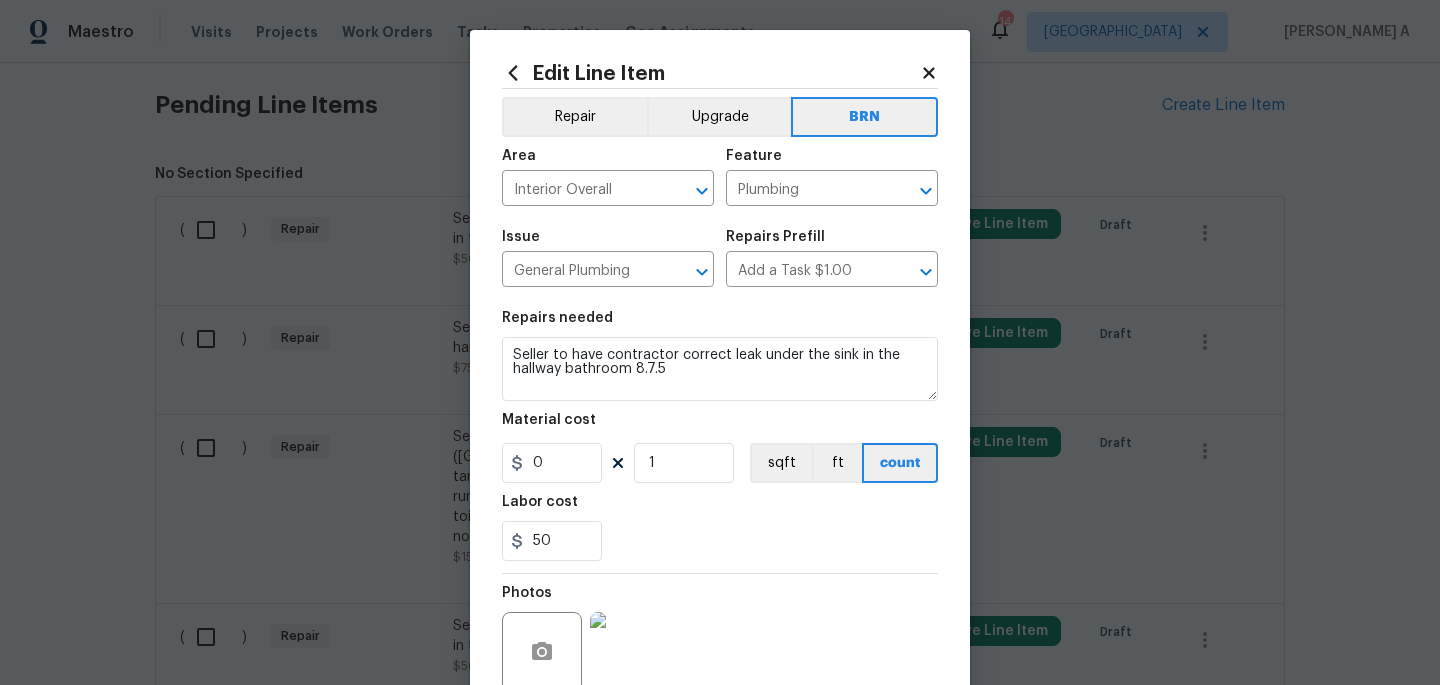 click on "50" at bounding box center [720, 541] 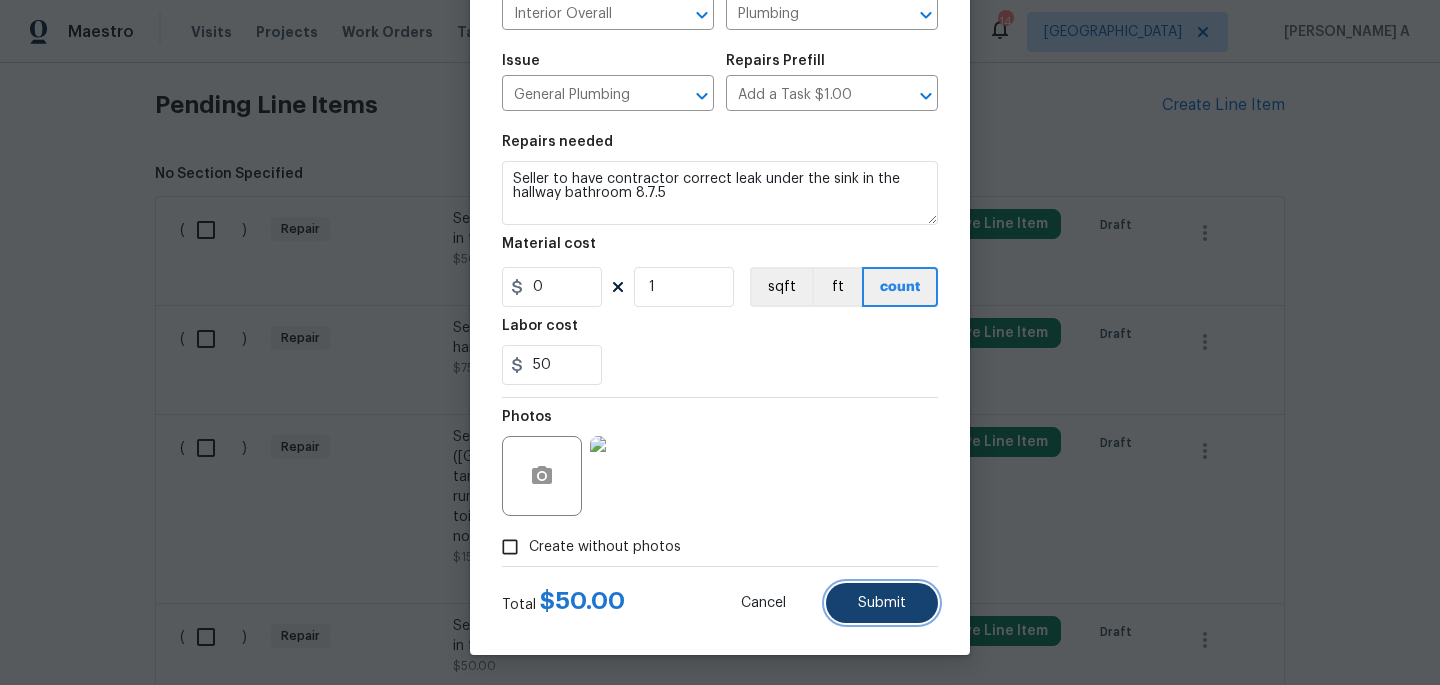 click on "Submit" at bounding box center [882, 603] 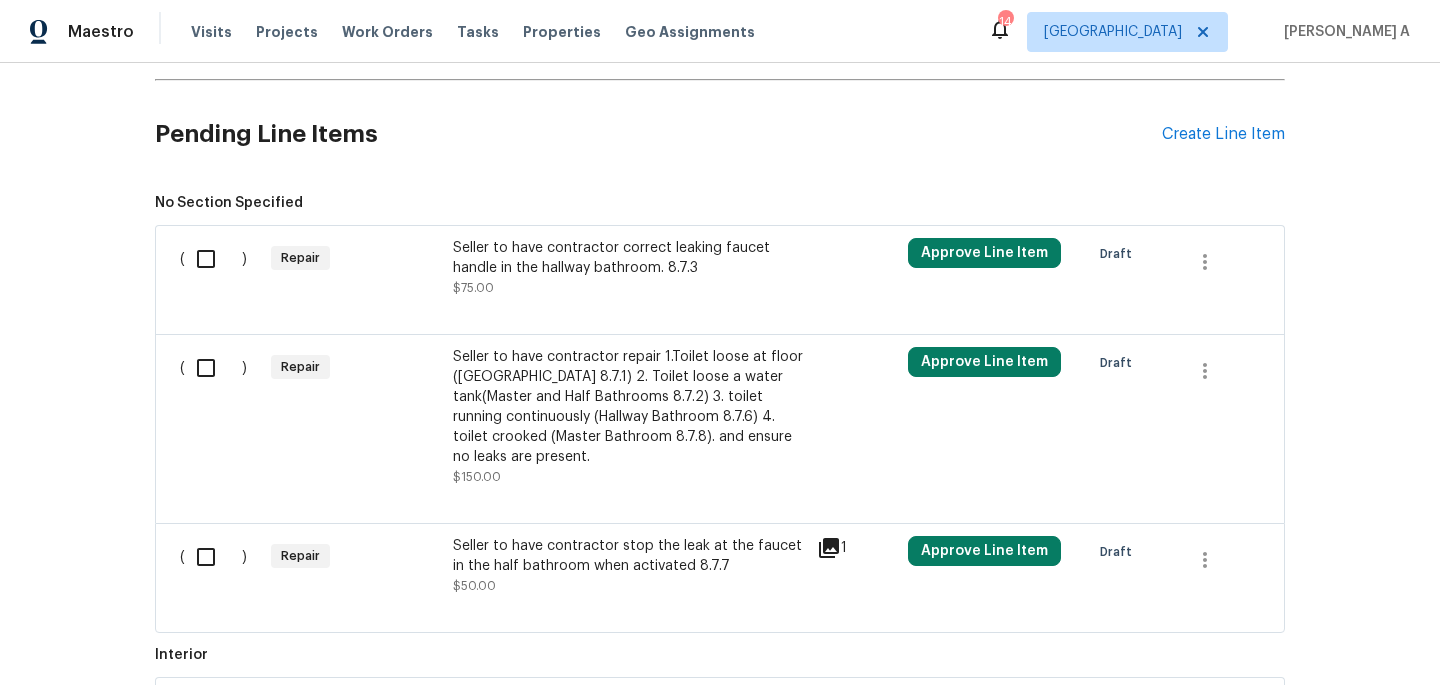 scroll, scrollTop: 1333, scrollLeft: 0, axis: vertical 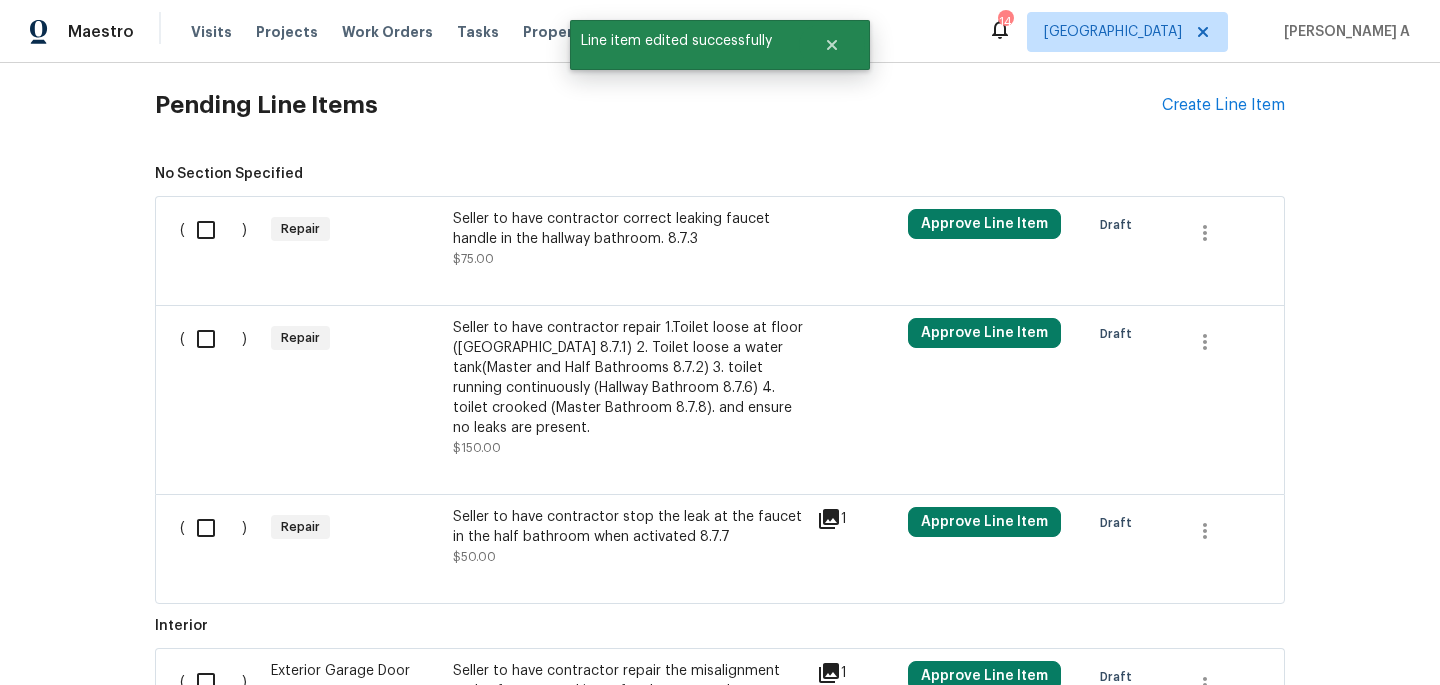 click at bounding box center (213, 230) 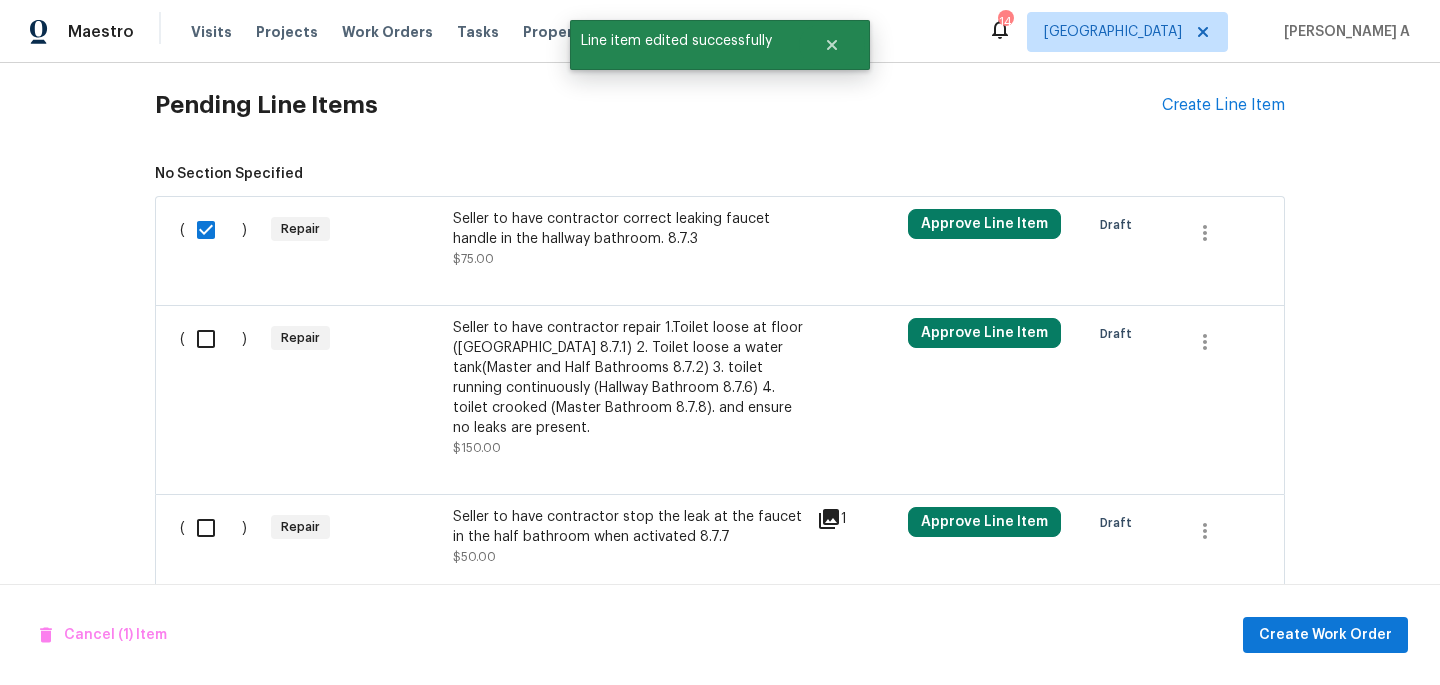 click at bounding box center (213, 339) 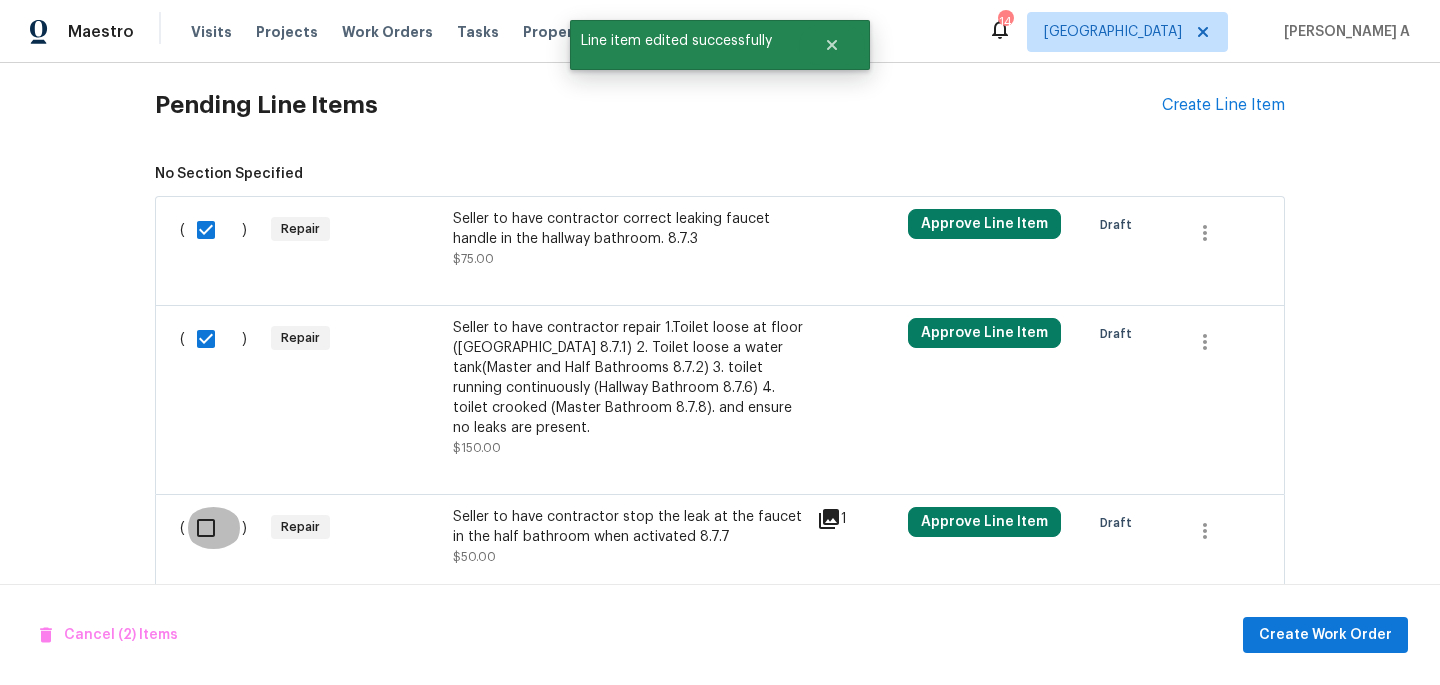 click at bounding box center [213, 528] 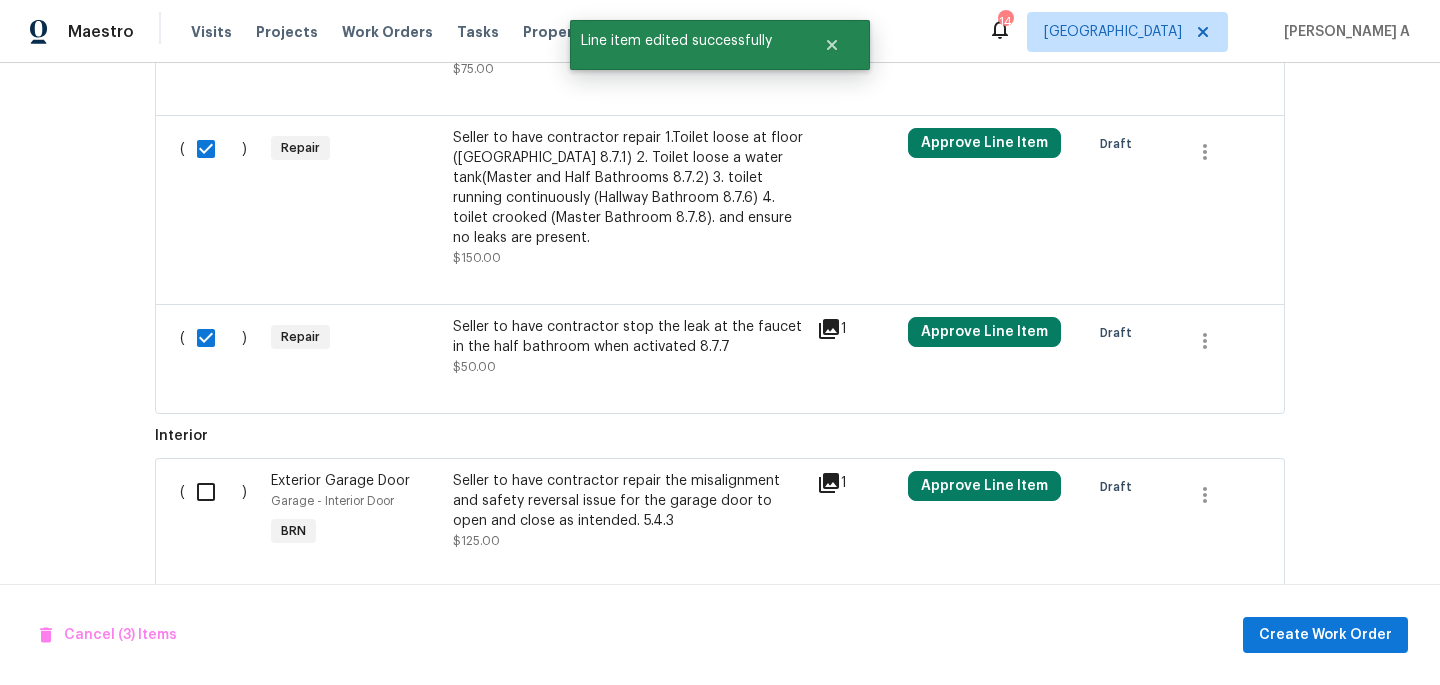 scroll, scrollTop: 1637, scrollLeft: 0, axis: vertical 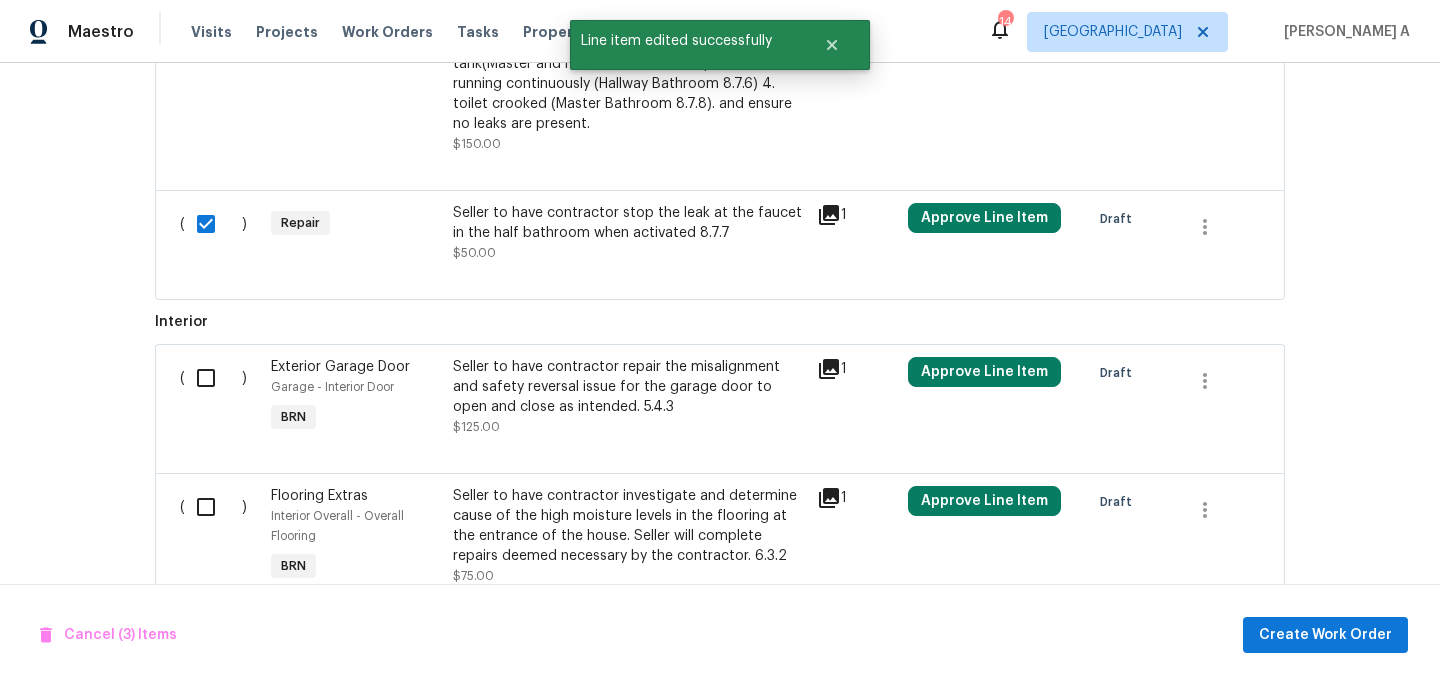 click on "( )" at bounding box center [219, 397] 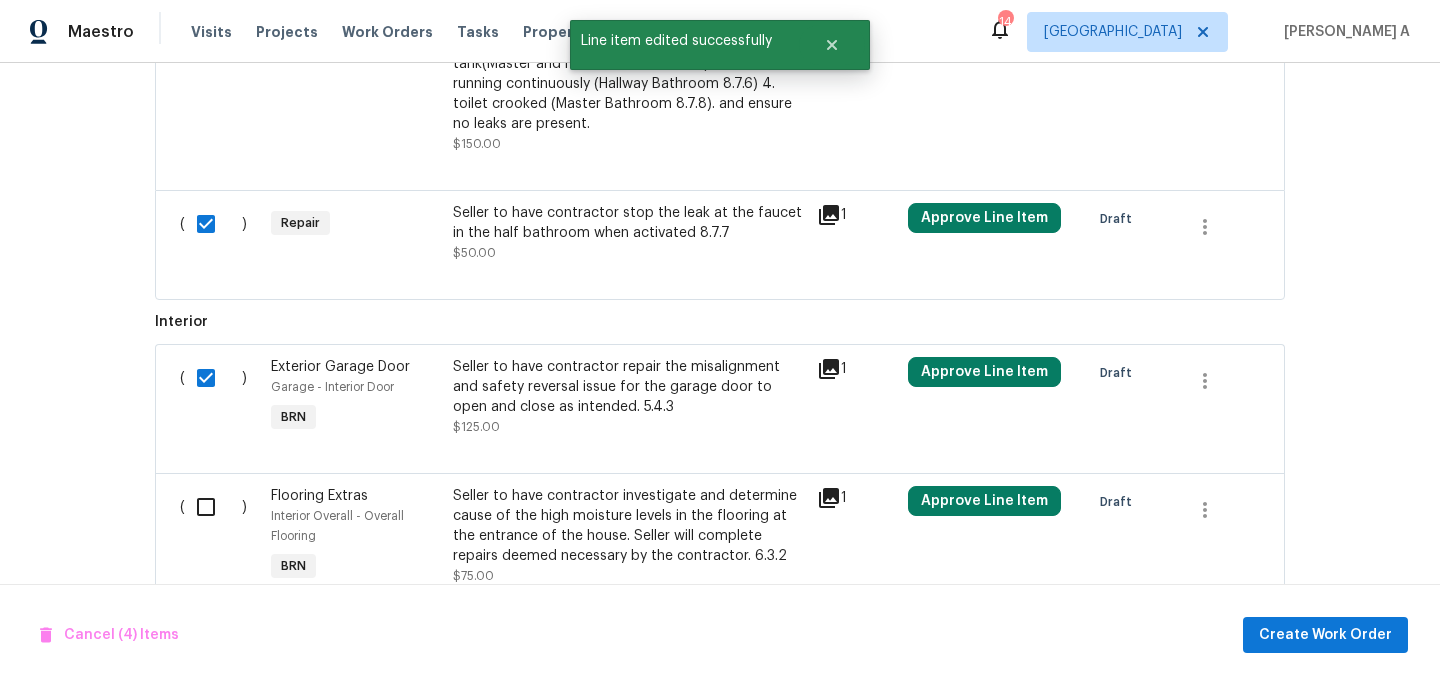 click at bounding box center [213, 507] 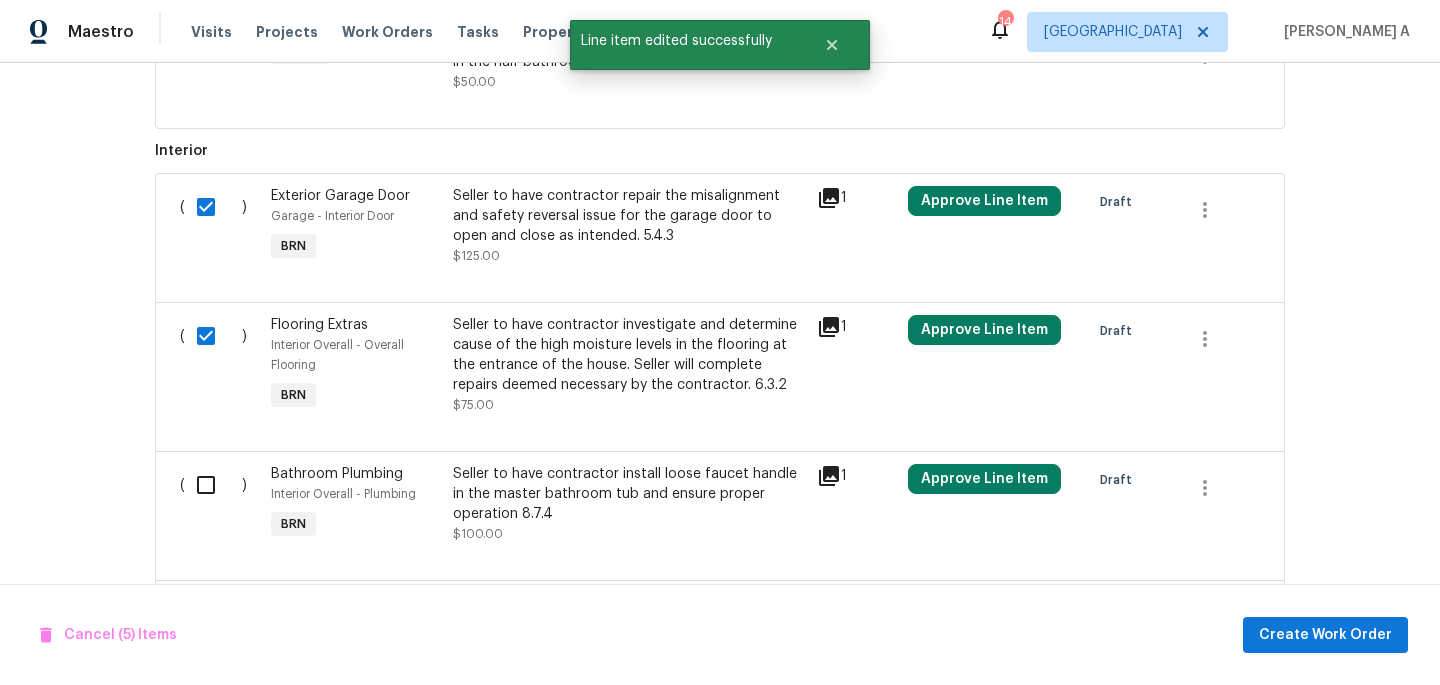 scroll, scrollTop: 1889, scrollLeft: 0, axis: vertical 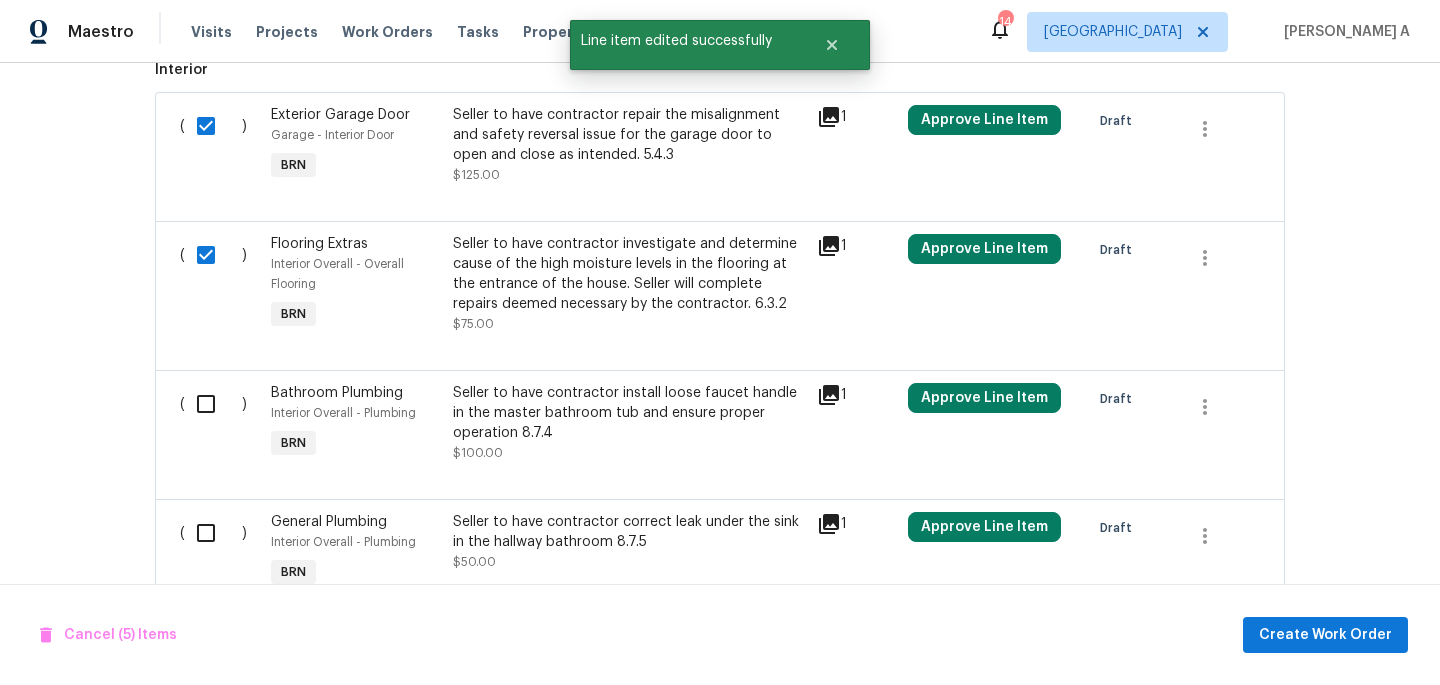 click at bounding box center [213, 404] 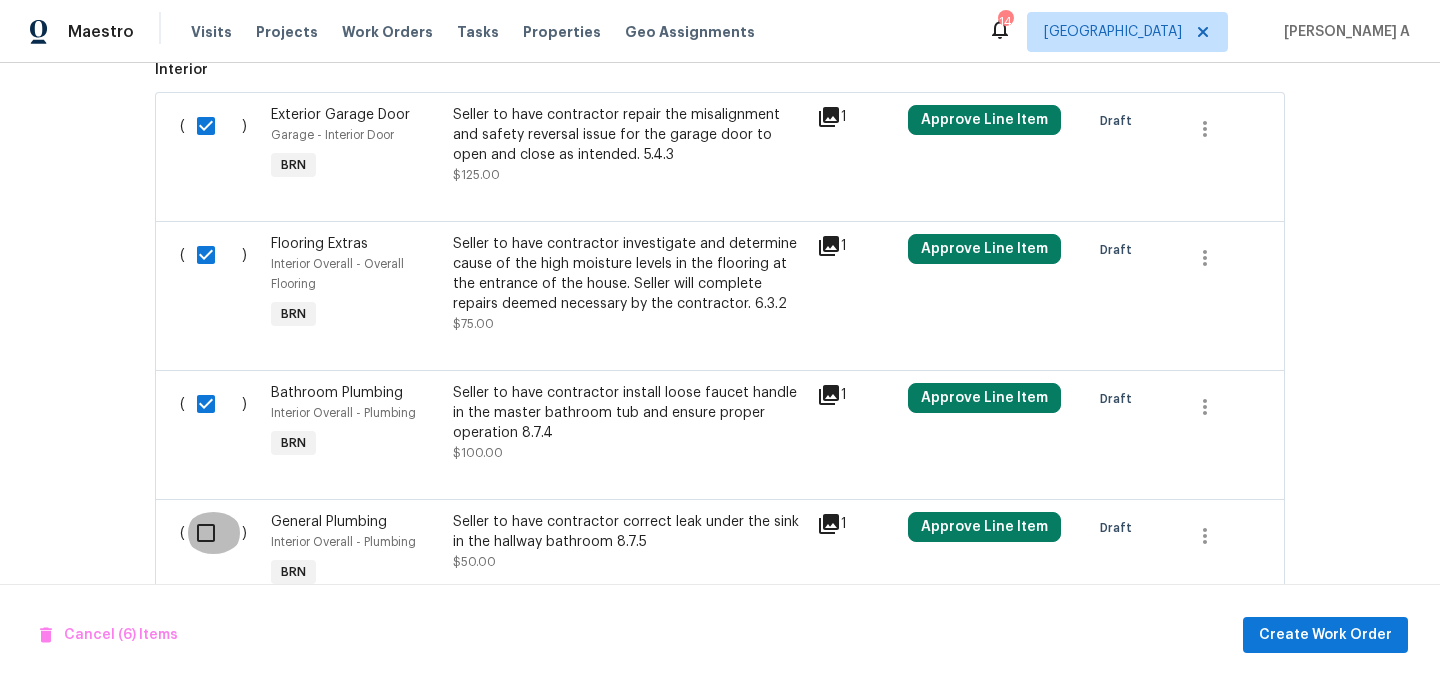 click at bounding box center (213, 533) 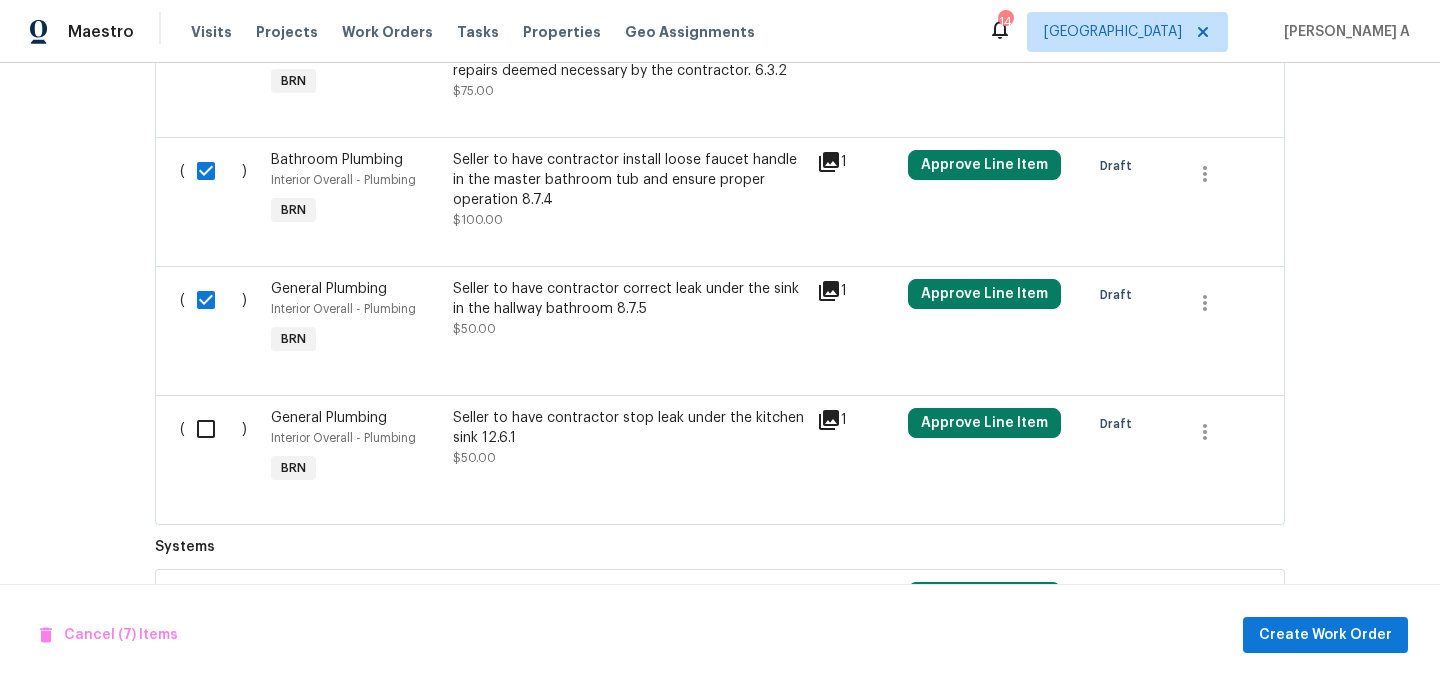 click at bounding box center (213, 429) 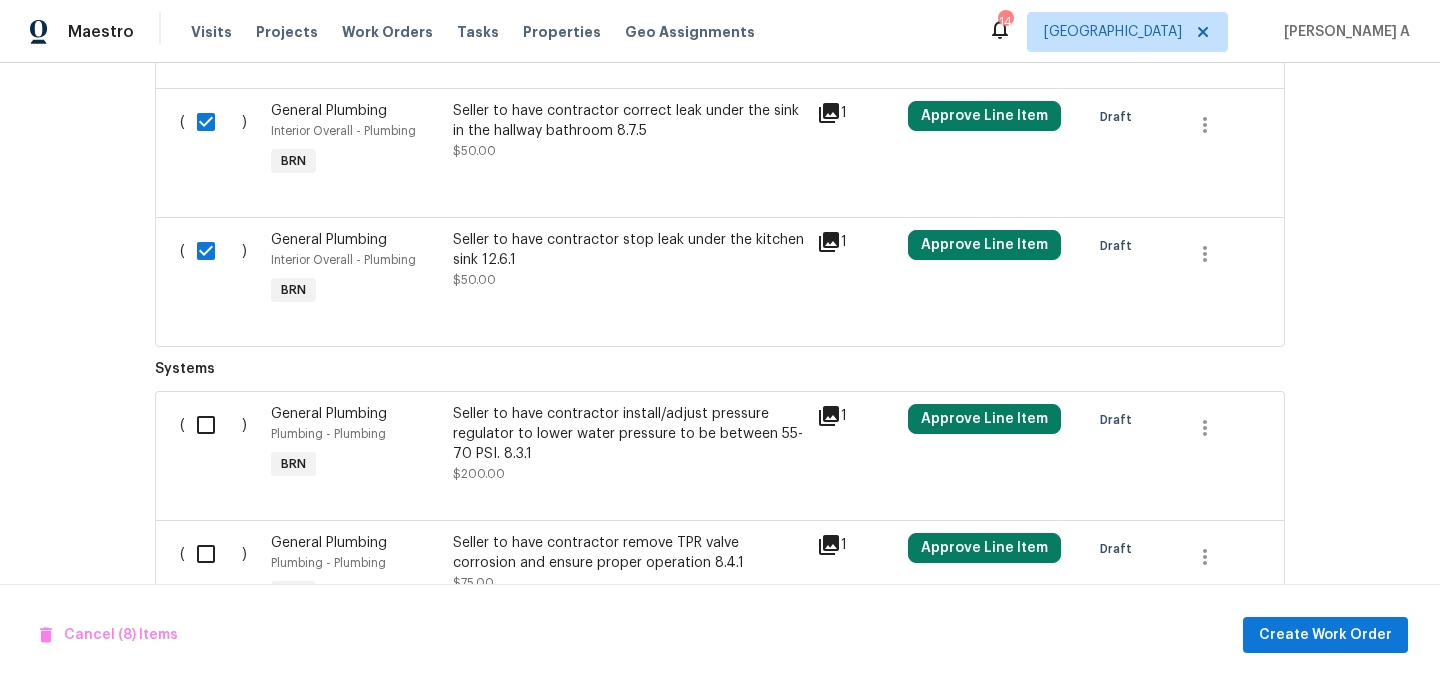 scroll, scrollTop: 2335, scrollLeft: 0, axis: vertical 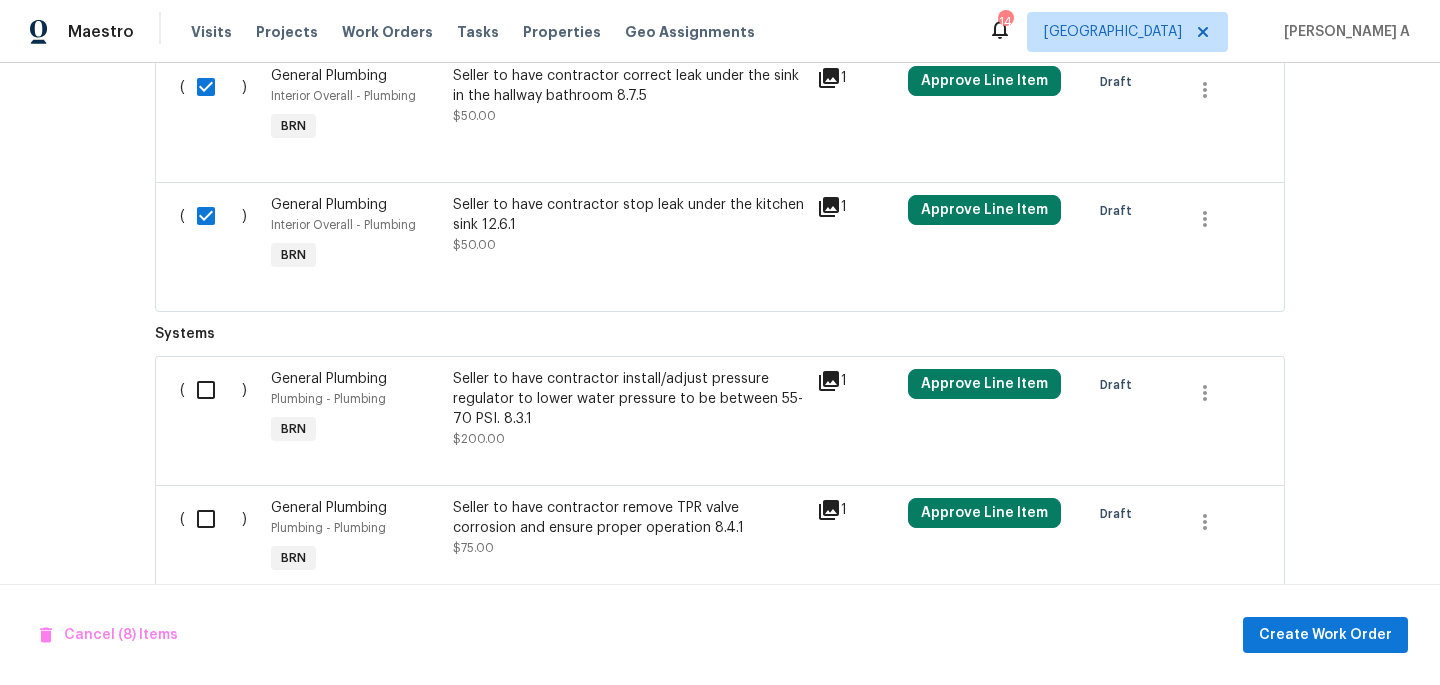 click at bounding box center (213, 390) 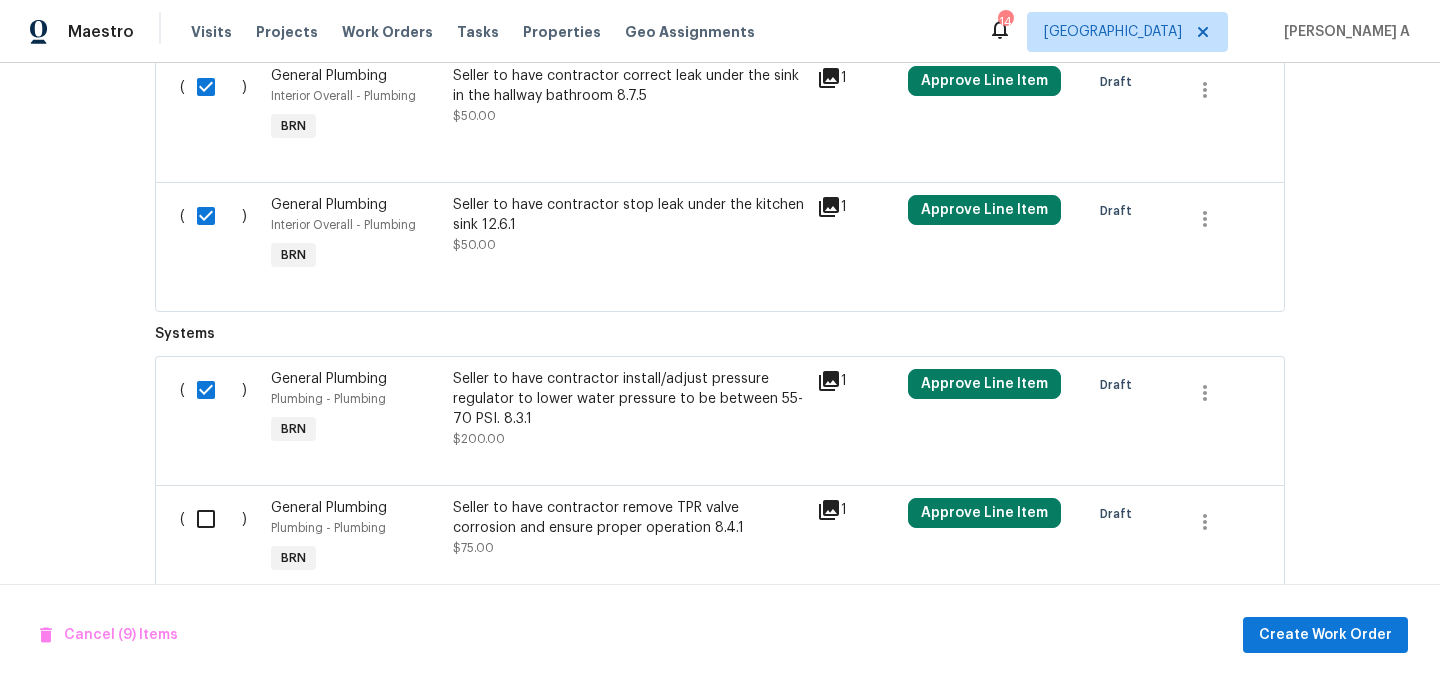 click at bounding box center (213, 519) 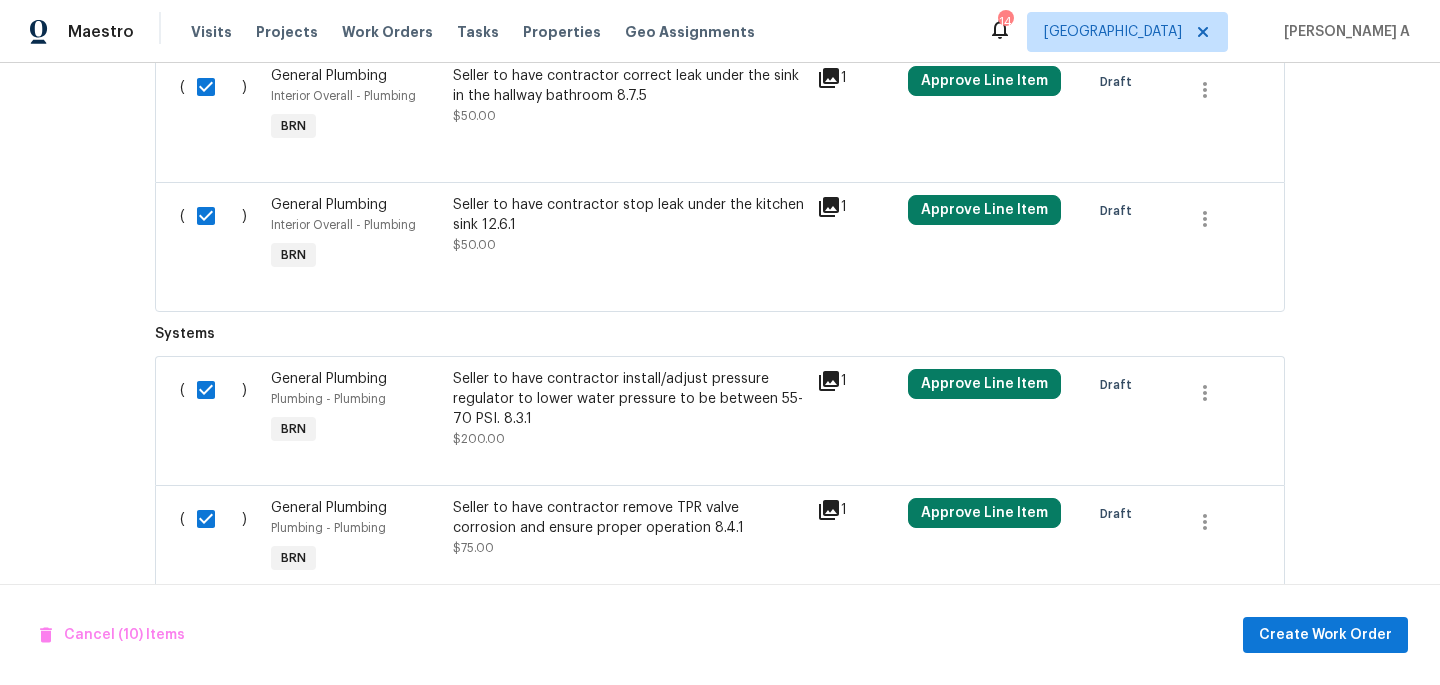 scroll, scrollTop: 2406, scrollLeft: 0, axis: vertical 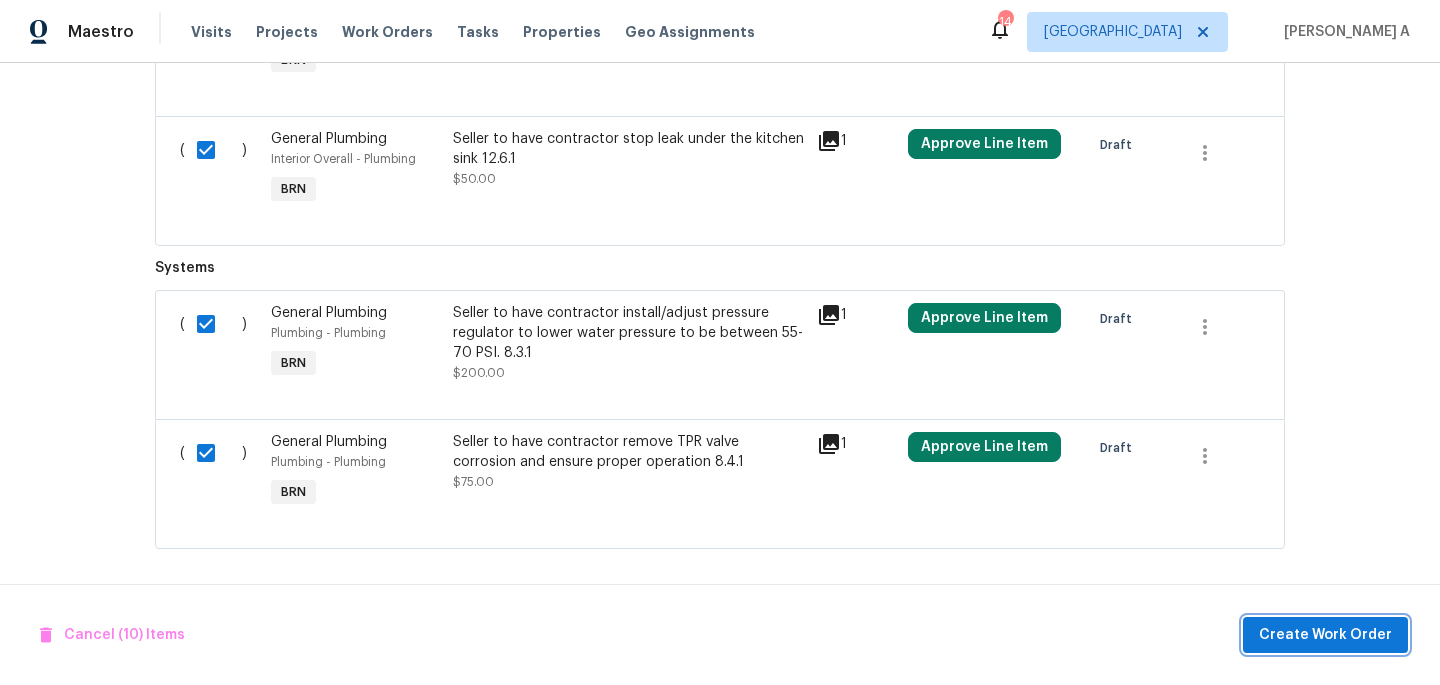 click on "Create Work Order" at bounding box center [1325, 635] 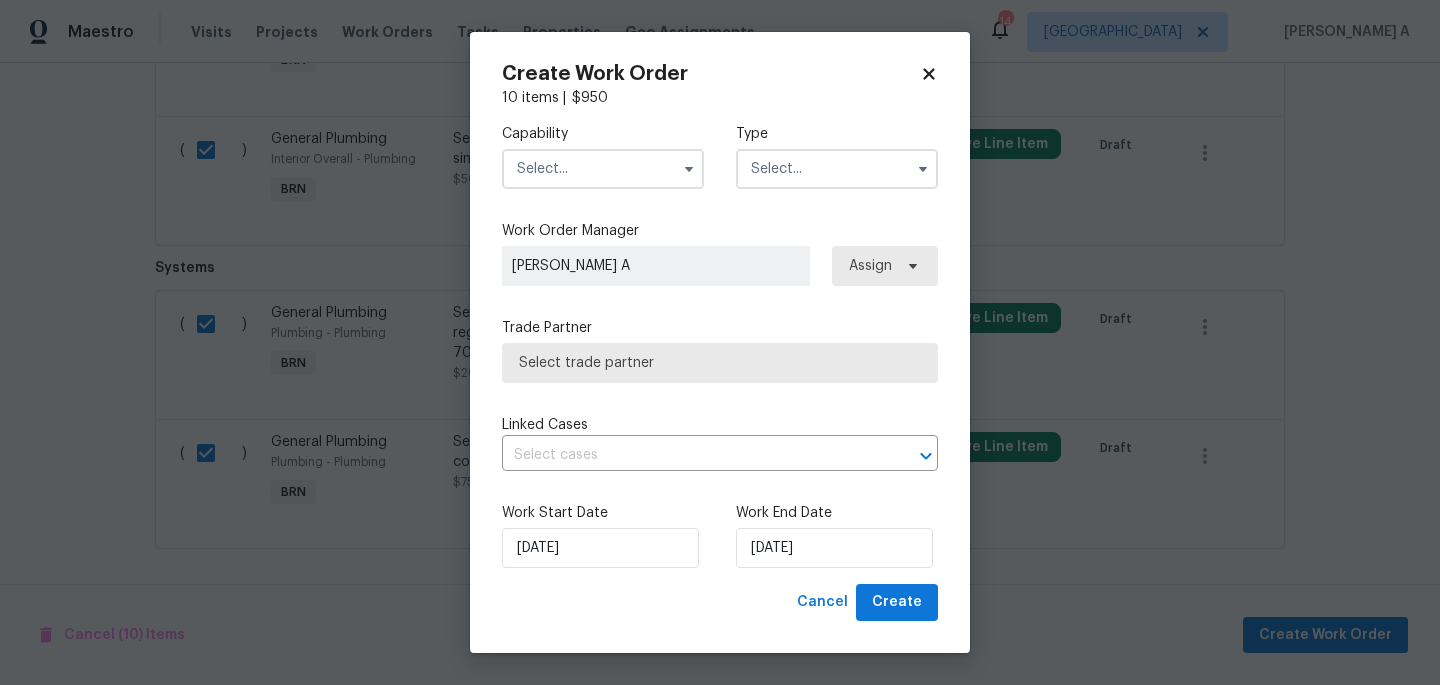 click at bounding box center [603, 169] 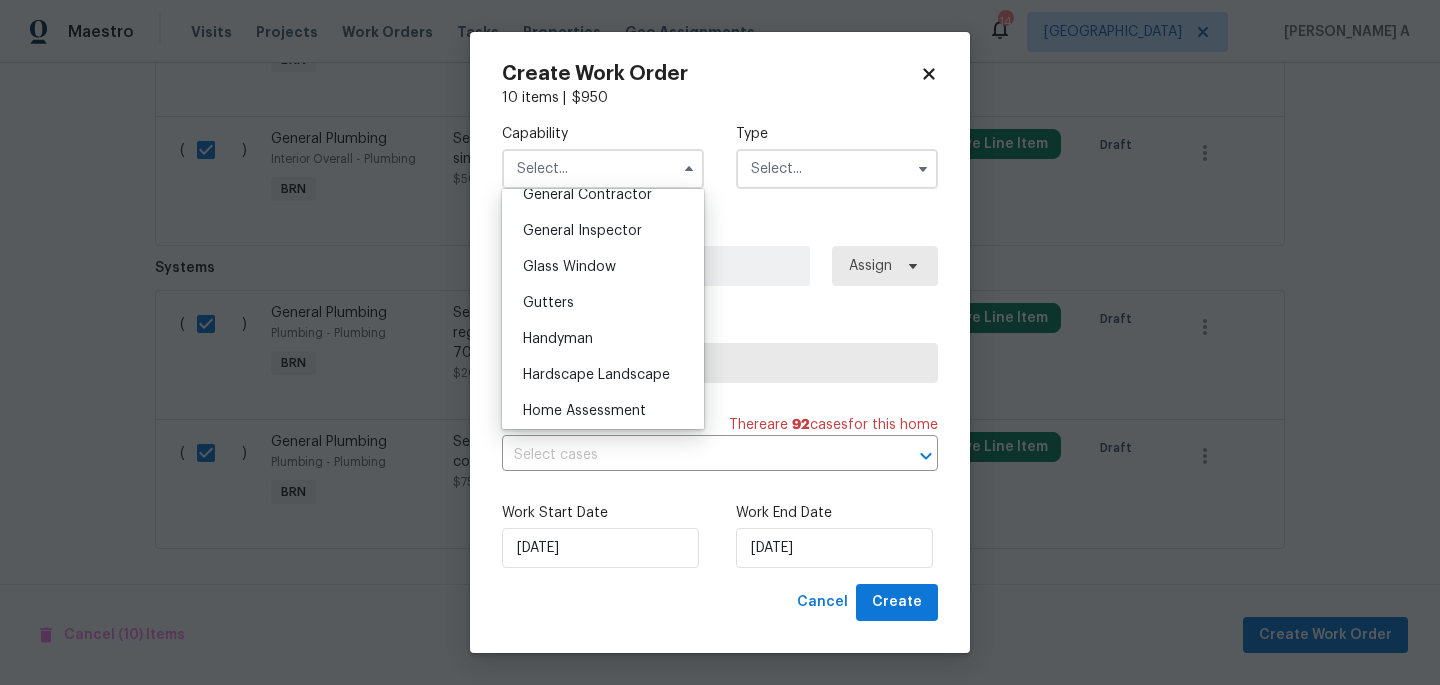 scroll, scrollTop: 978, scrollLeft: 0, axis: vertical 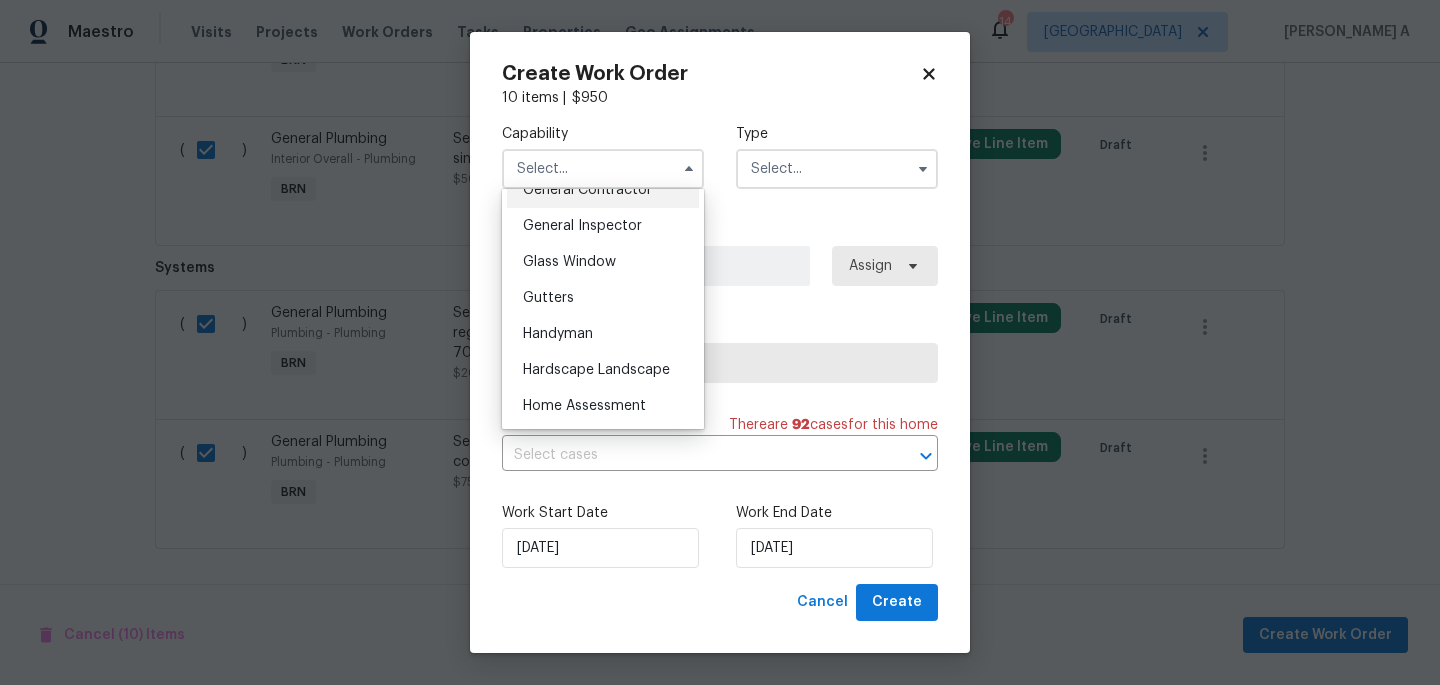 click on "General Contractor" at bounding box center [603, 190] 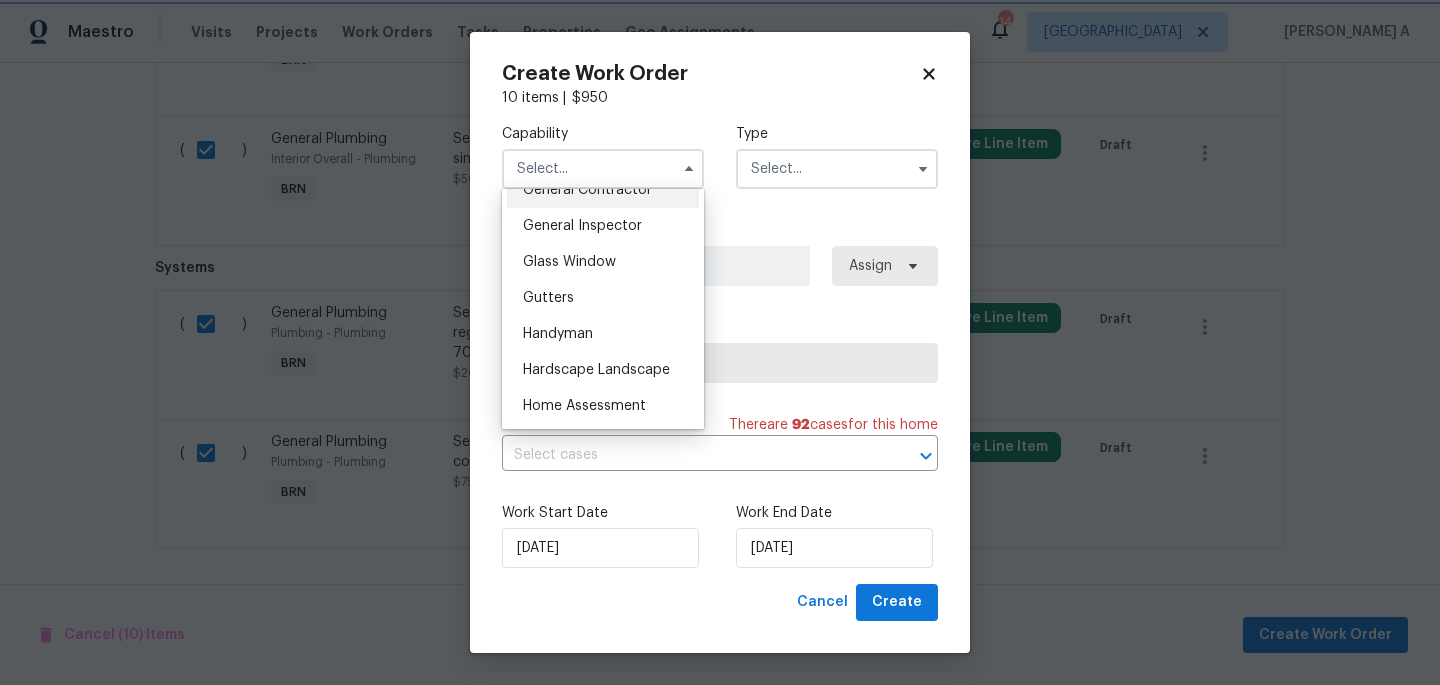 type on "General Contractor" 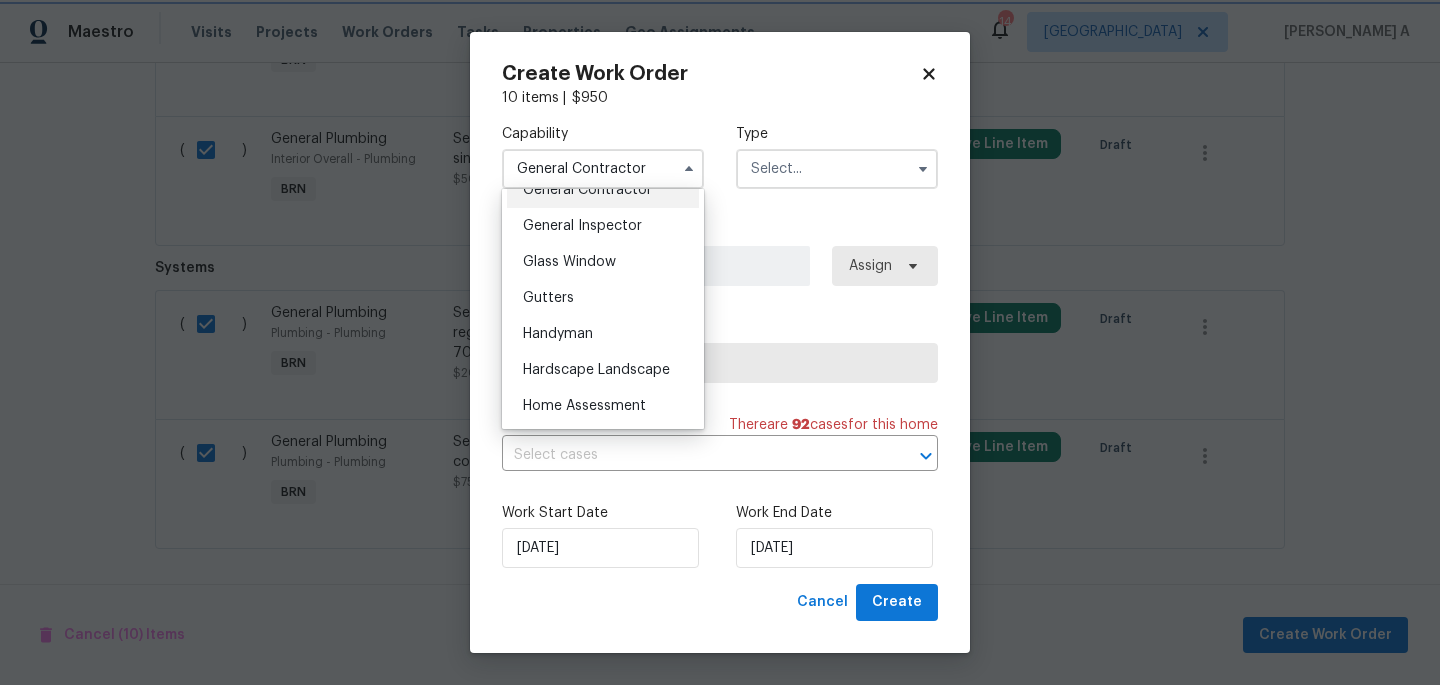scroll, scrollTop: 920, scrollLeft: 0, axis: vertical 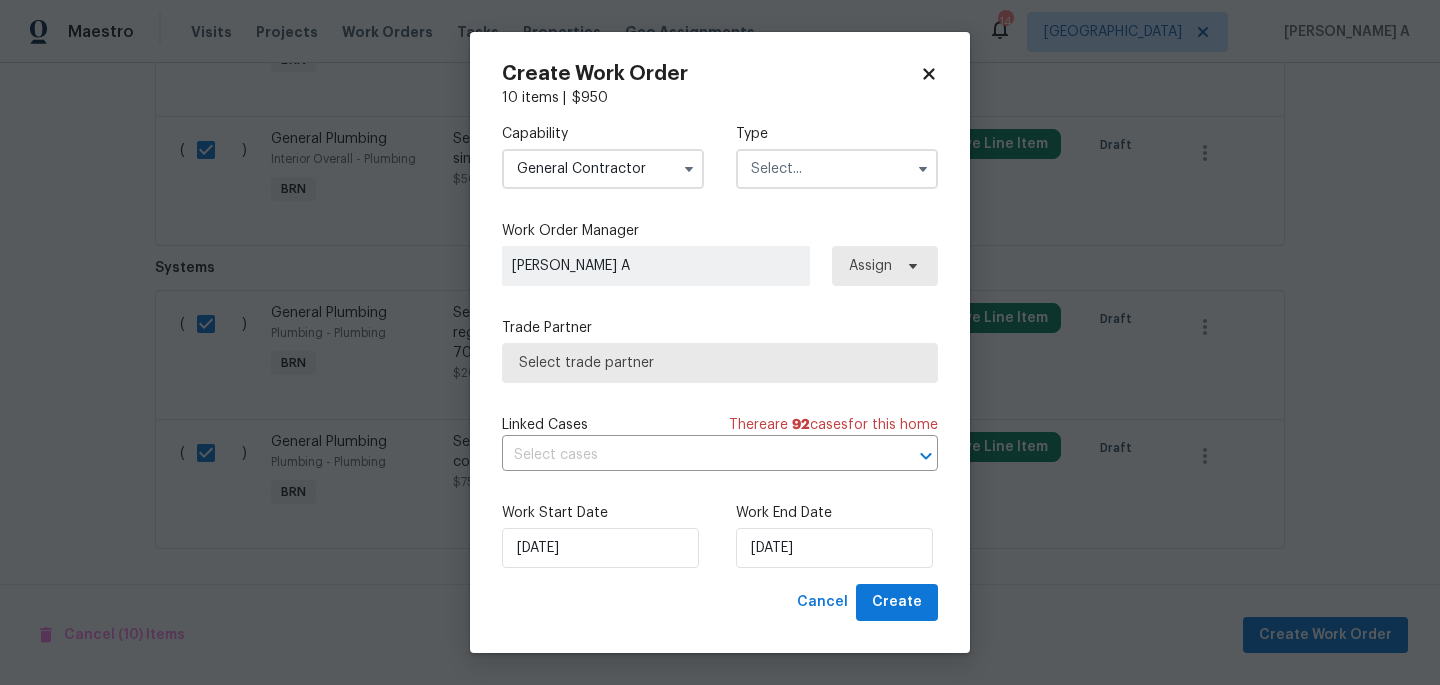 click at bounding box center (837, 169) 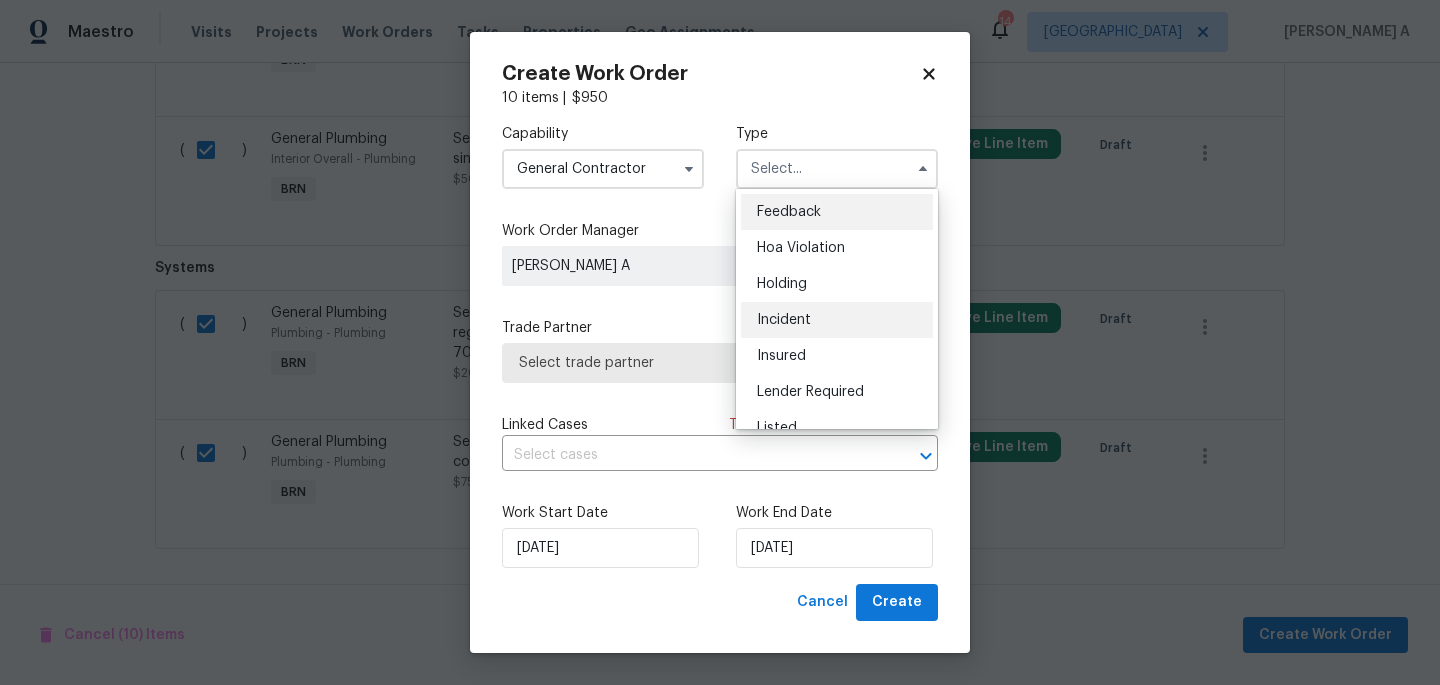 scroll, scrollTop: 12, scrollLeft: 0, axis: vertical 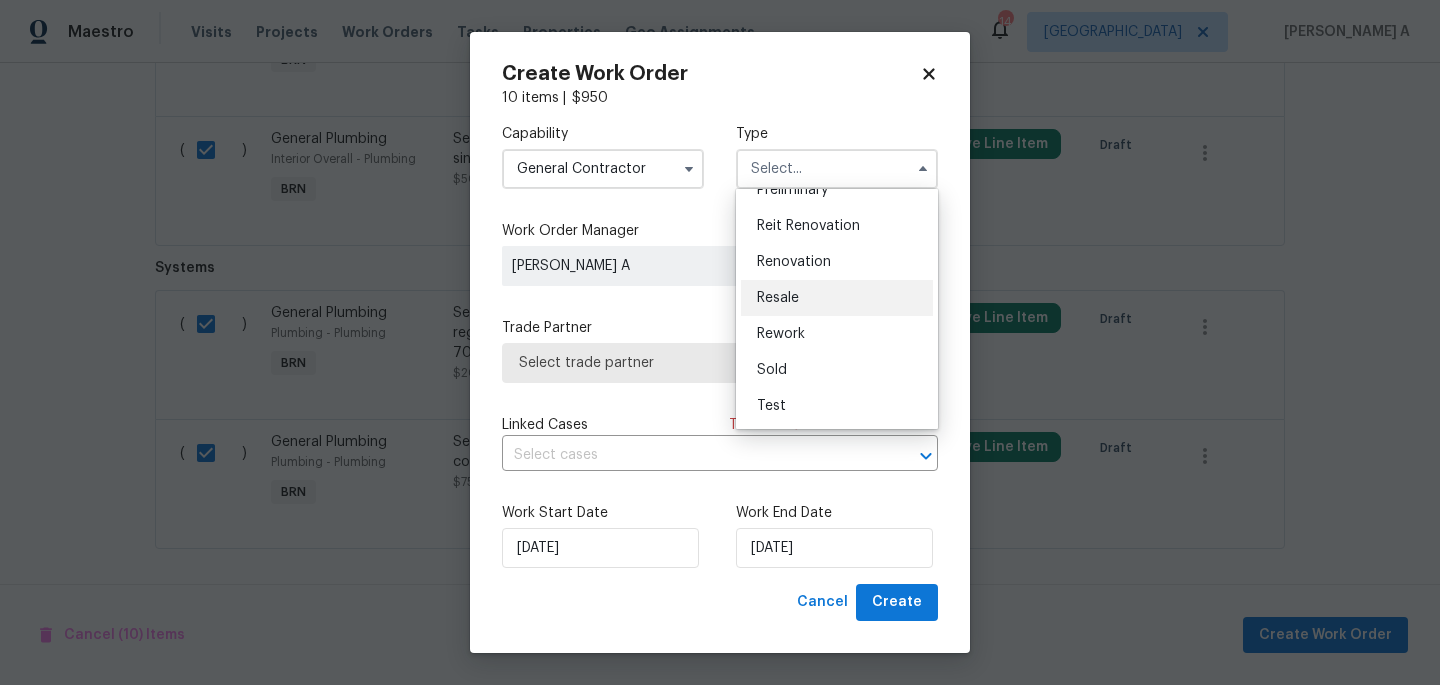click on "Resale" at bounding box center (837, 298) 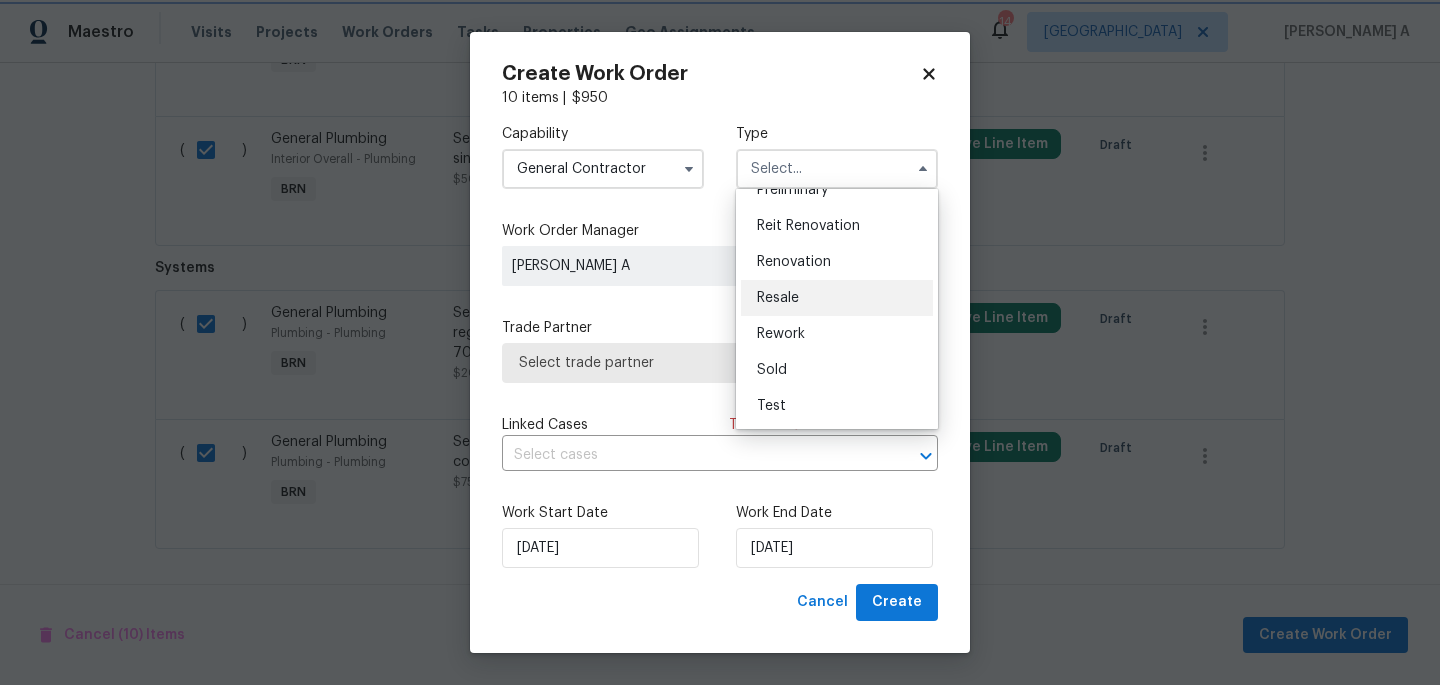type on "Resale" 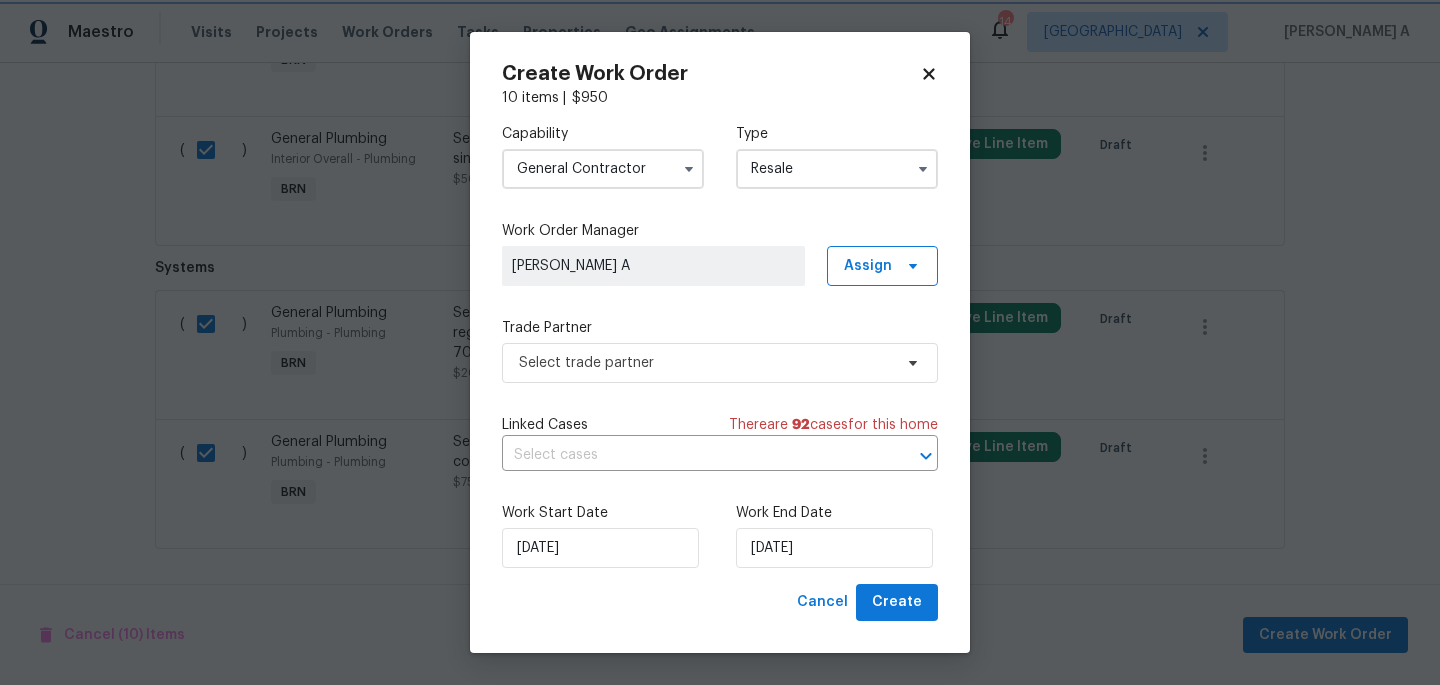 scroll, scrollTop: 0, scrollLeft: 0, axis: both 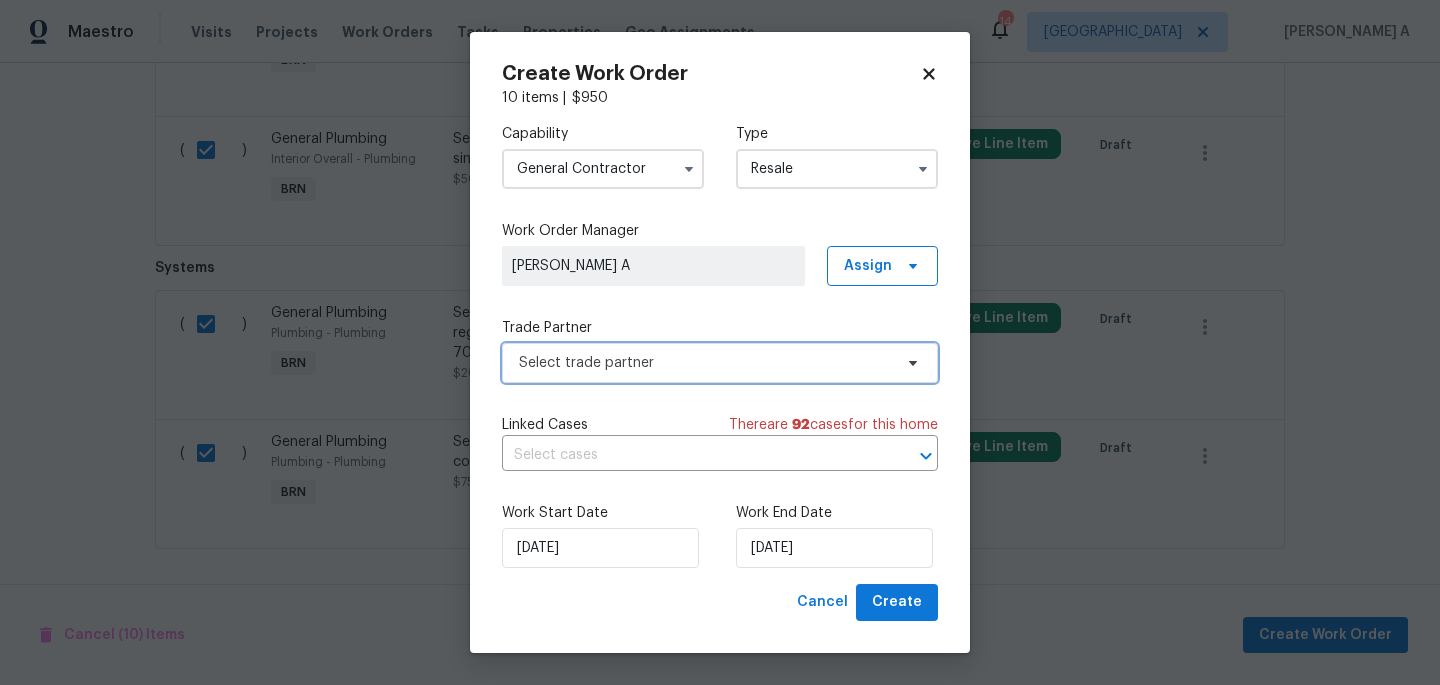 click on "Select trade partner" at bounding box center (705, 363) 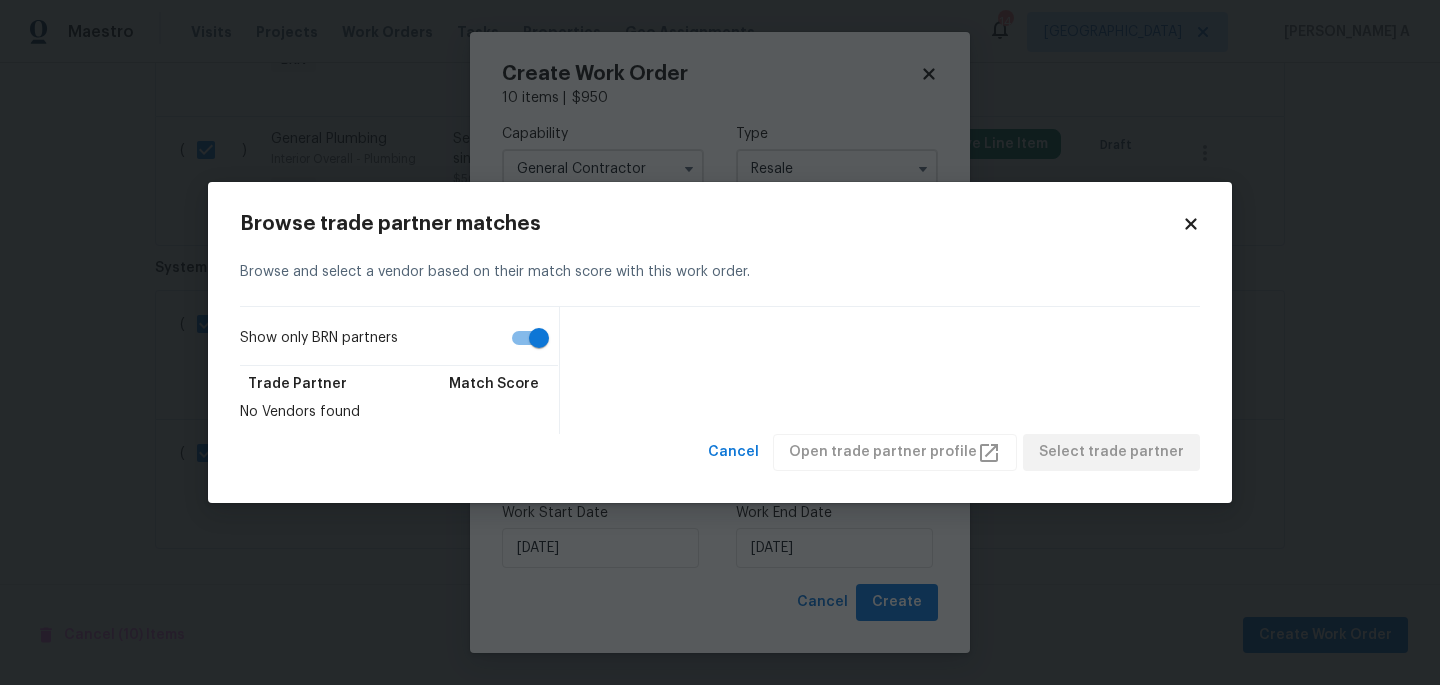 click on "Show only BRN partners" at bounding box center [539, 338] 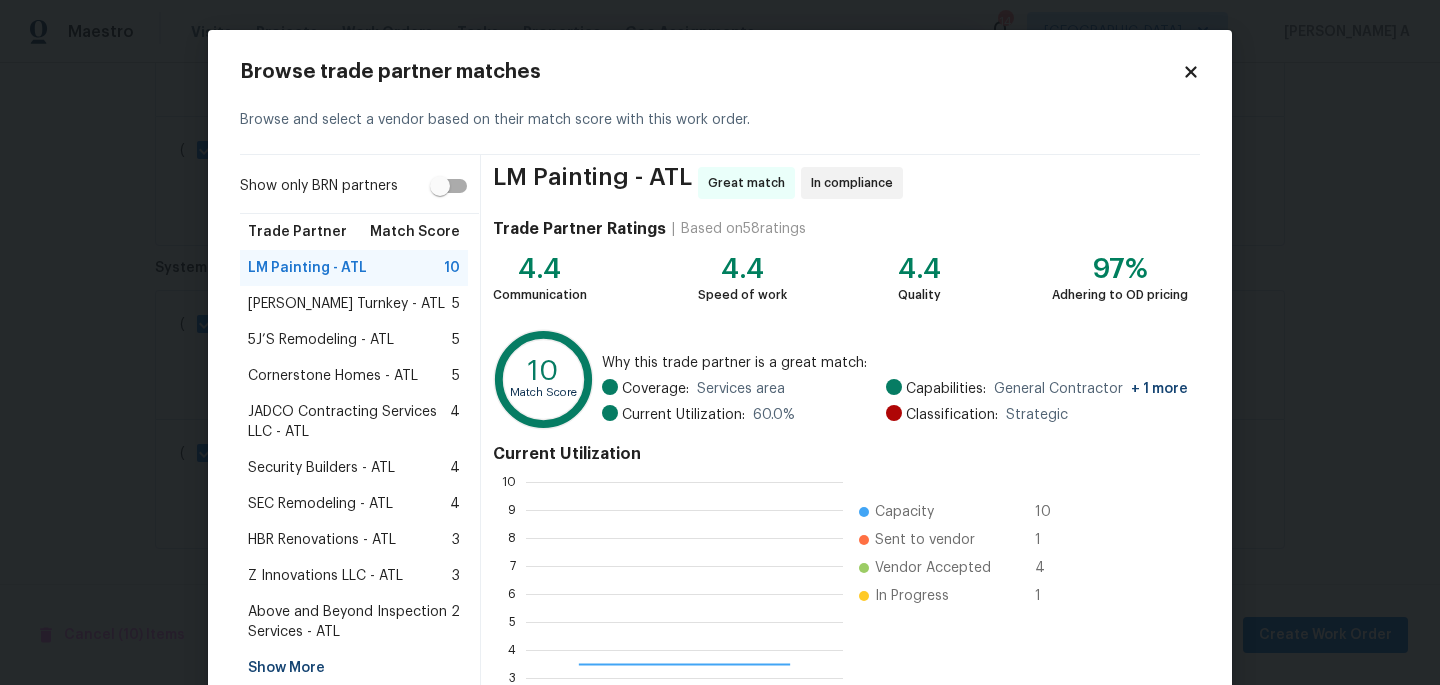 scroll, scrollTop: 2, scrollLeft: 2, axis: both 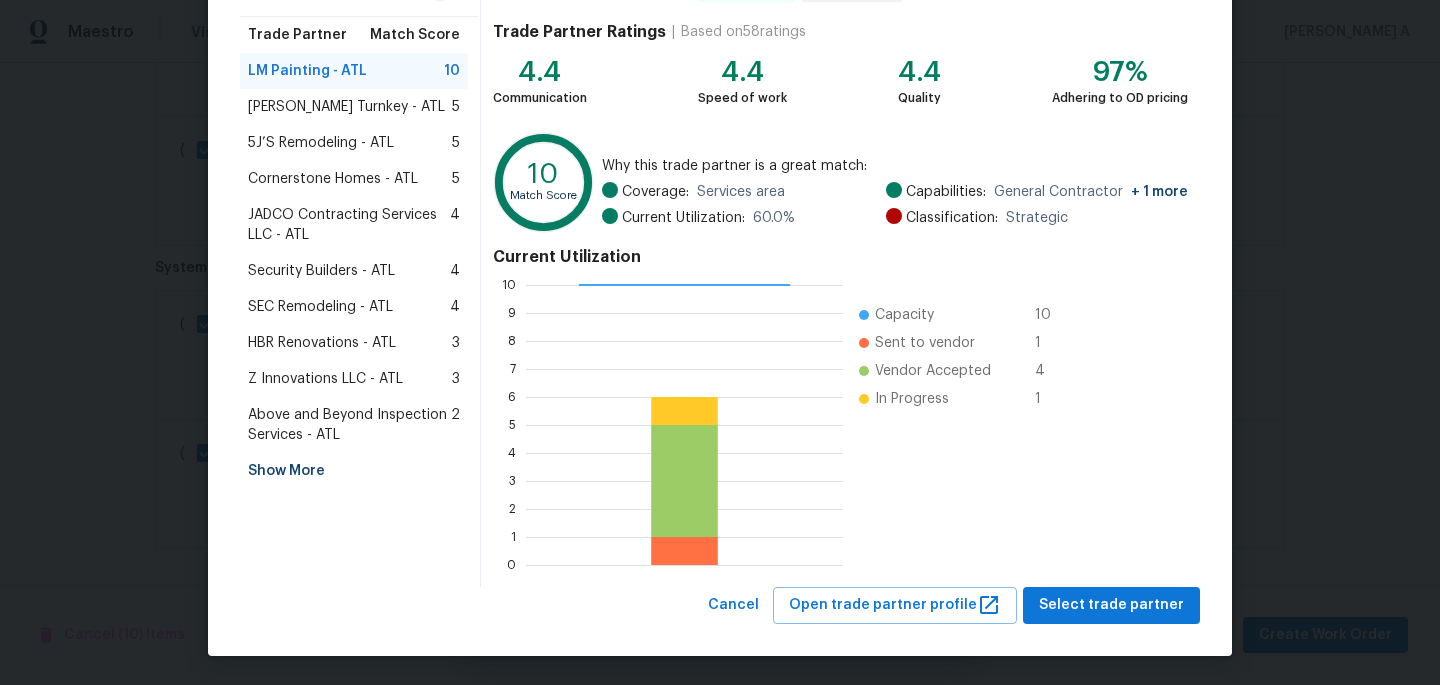 click on "Show More" at bounding box center [354, 471] 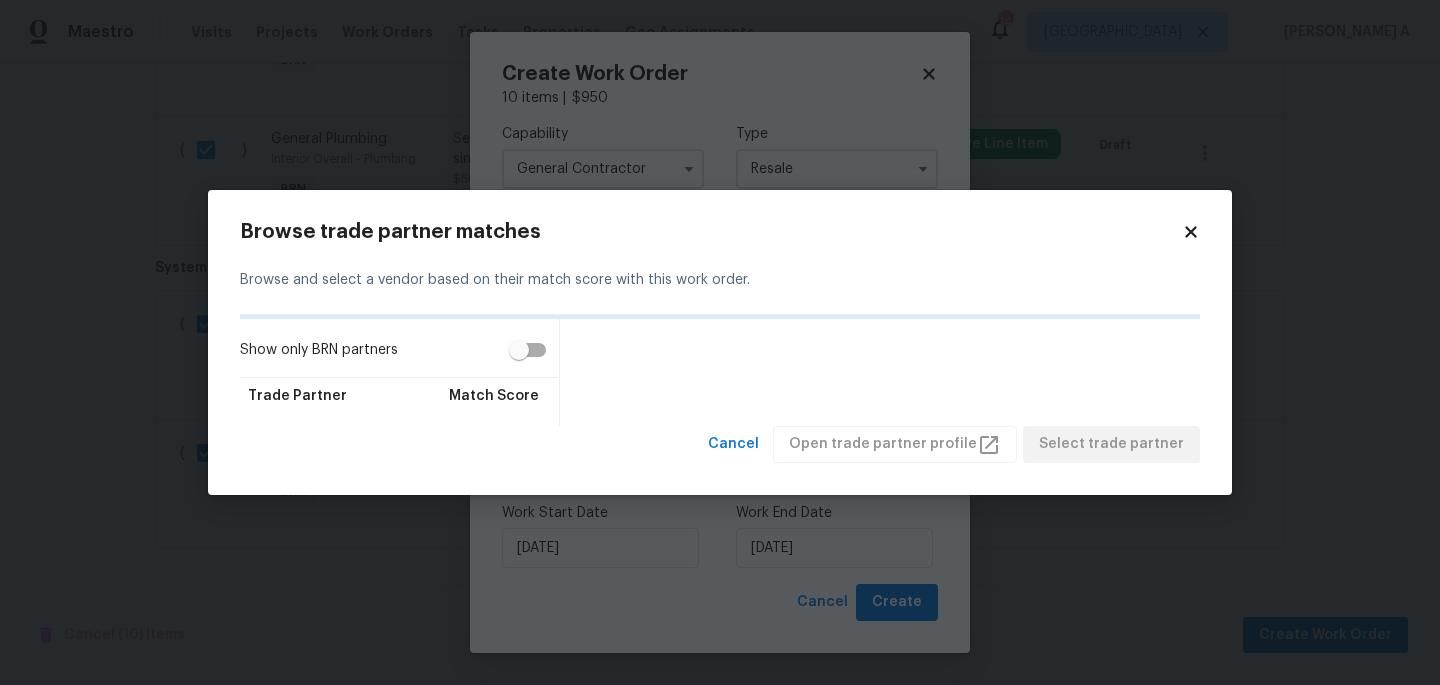 scroll, scrollTop: 0, scrollLeft: 0, axis: both 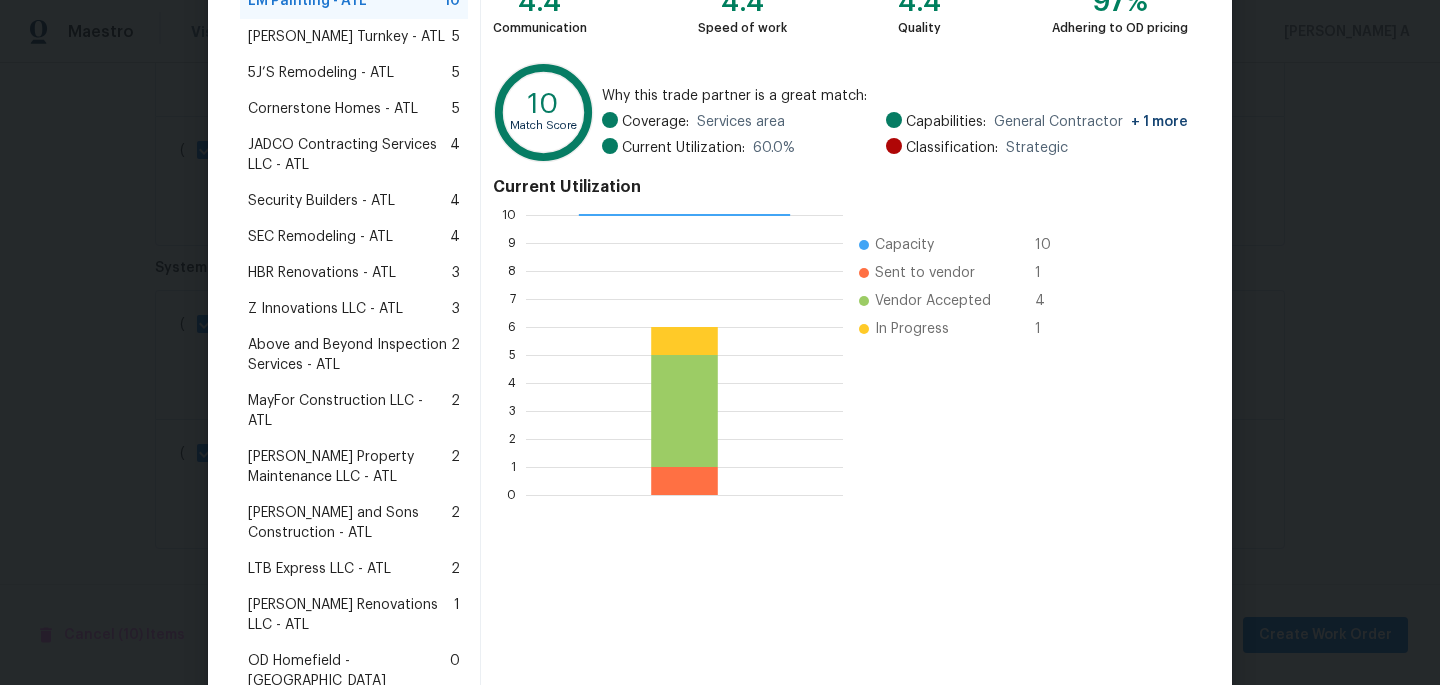 click on "[PERSON_NAME] Property Maintenance LLC - ATL" at bounding box center (349, 467) 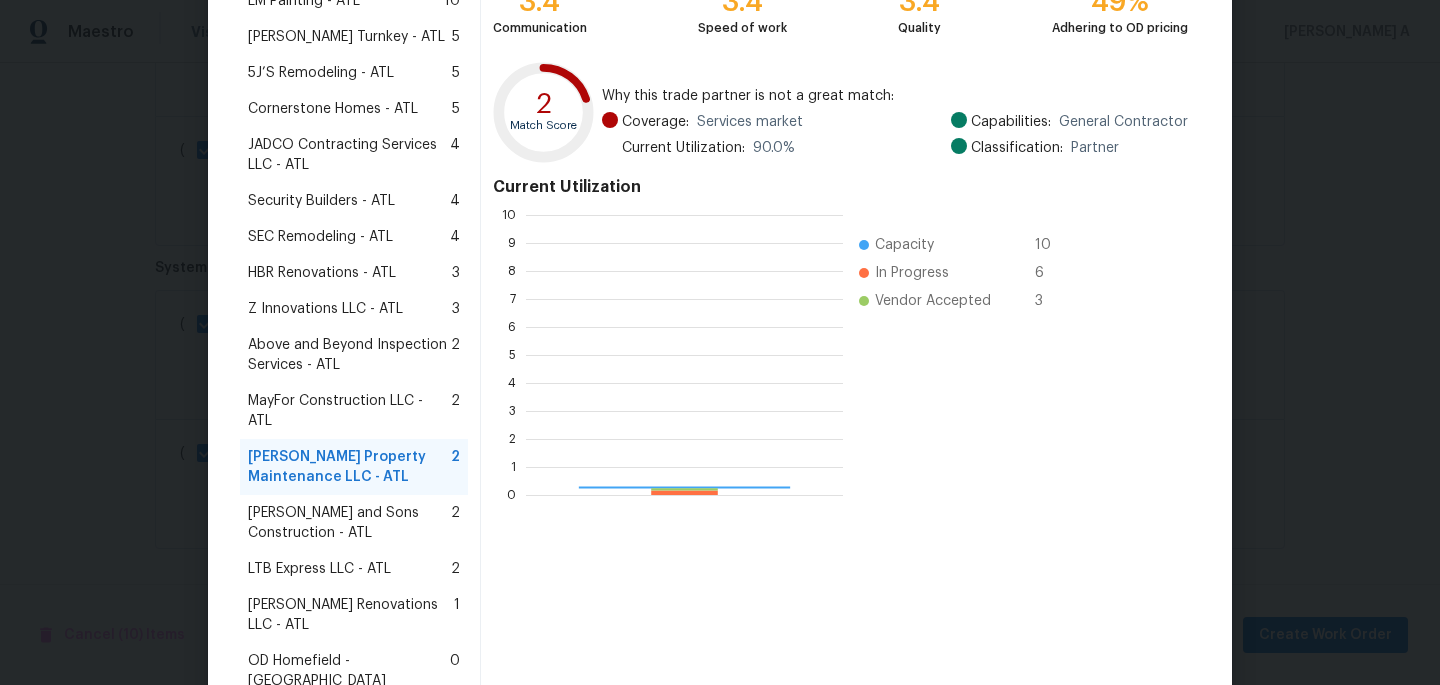 scroll, scrollTop: 2, scrollLeft: 2, axis: both 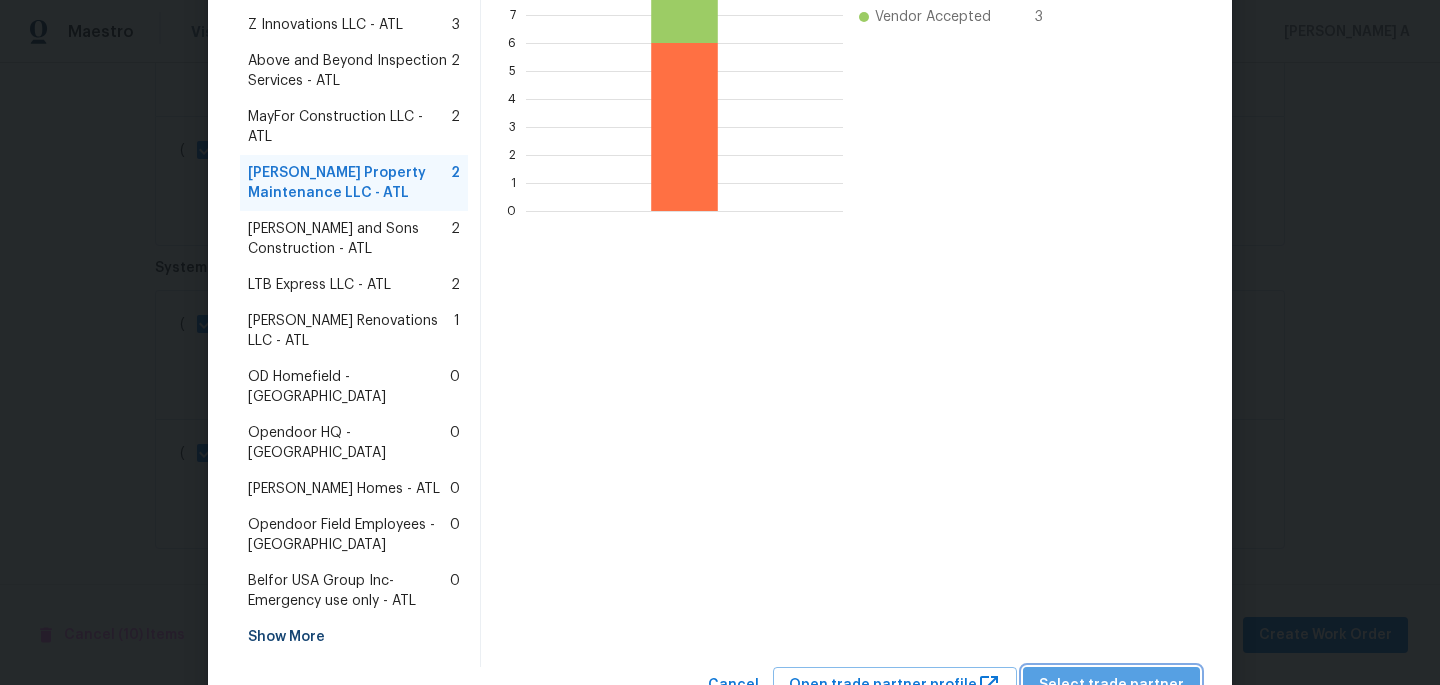 click on "Select trade partner" at bounding box center [1111, 685] 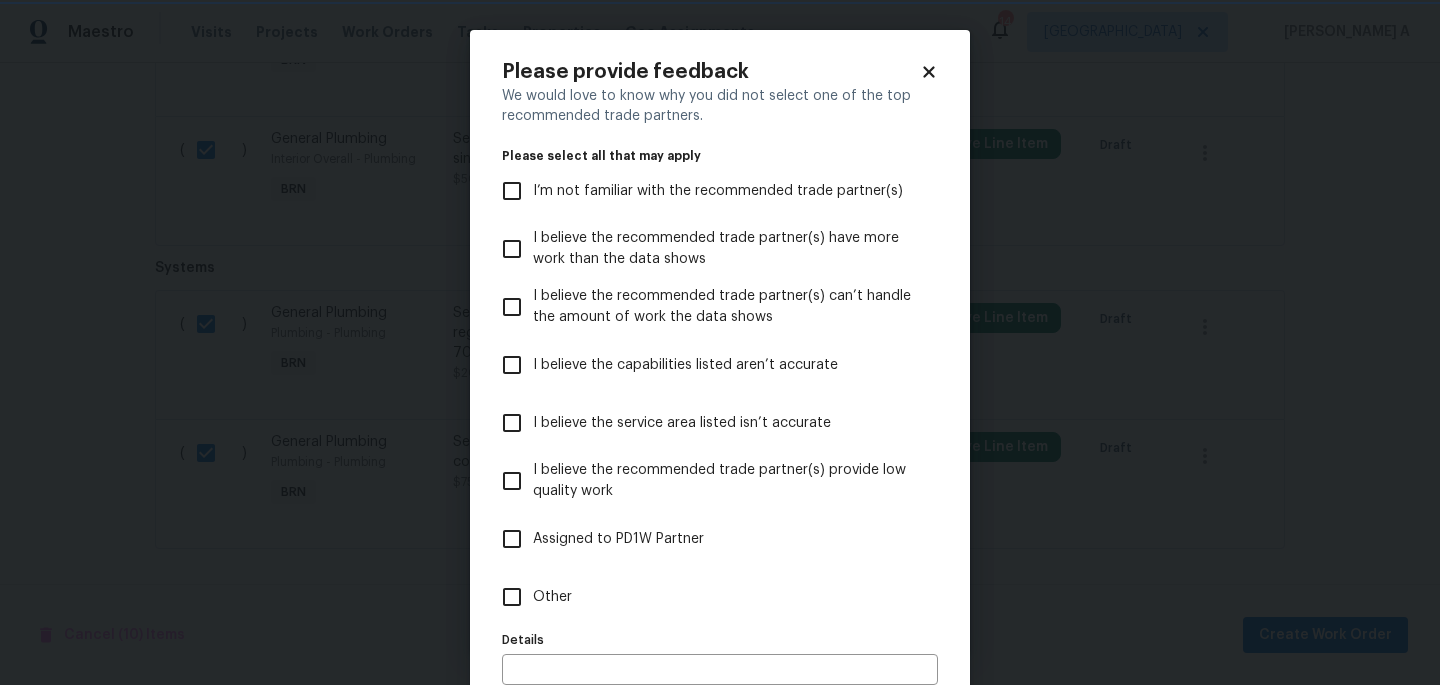 scroll, scrollTop: 0, scrollLeft: 0, axis: both 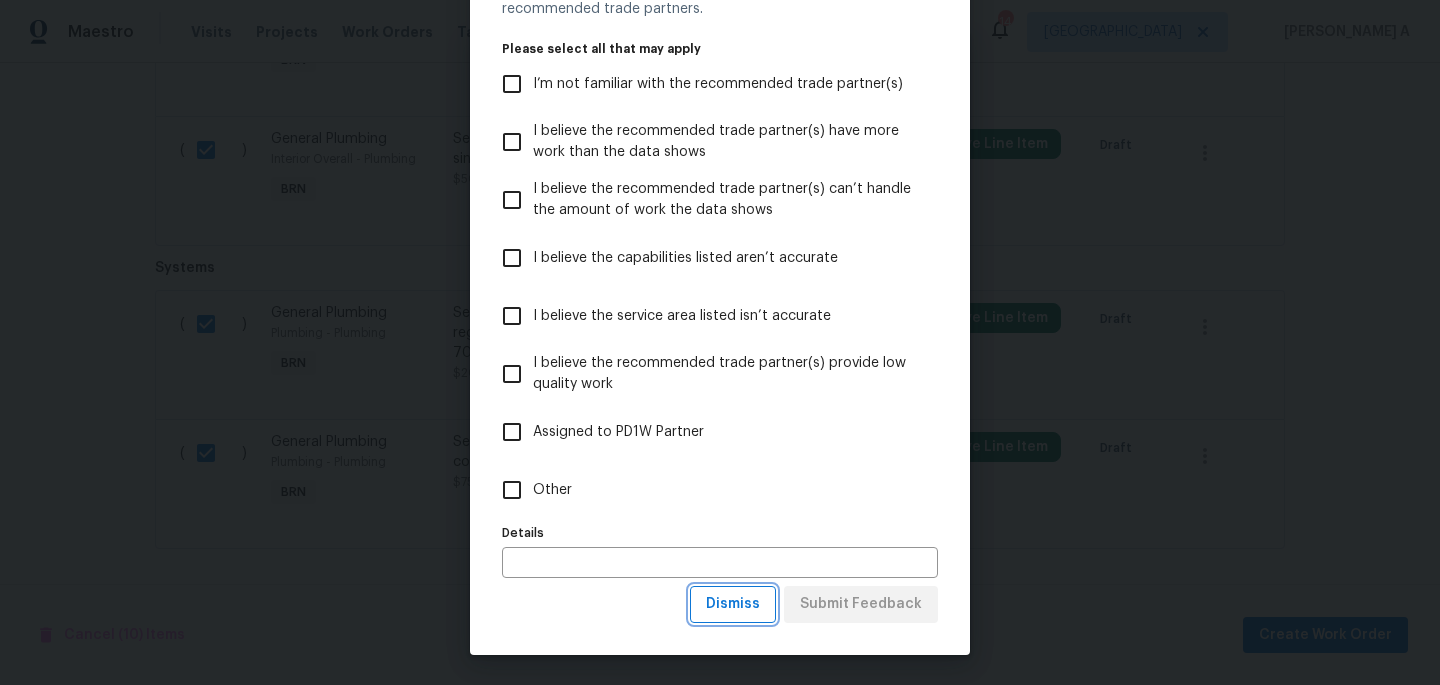click on "Dismiss" at bounding box center (733, 604) 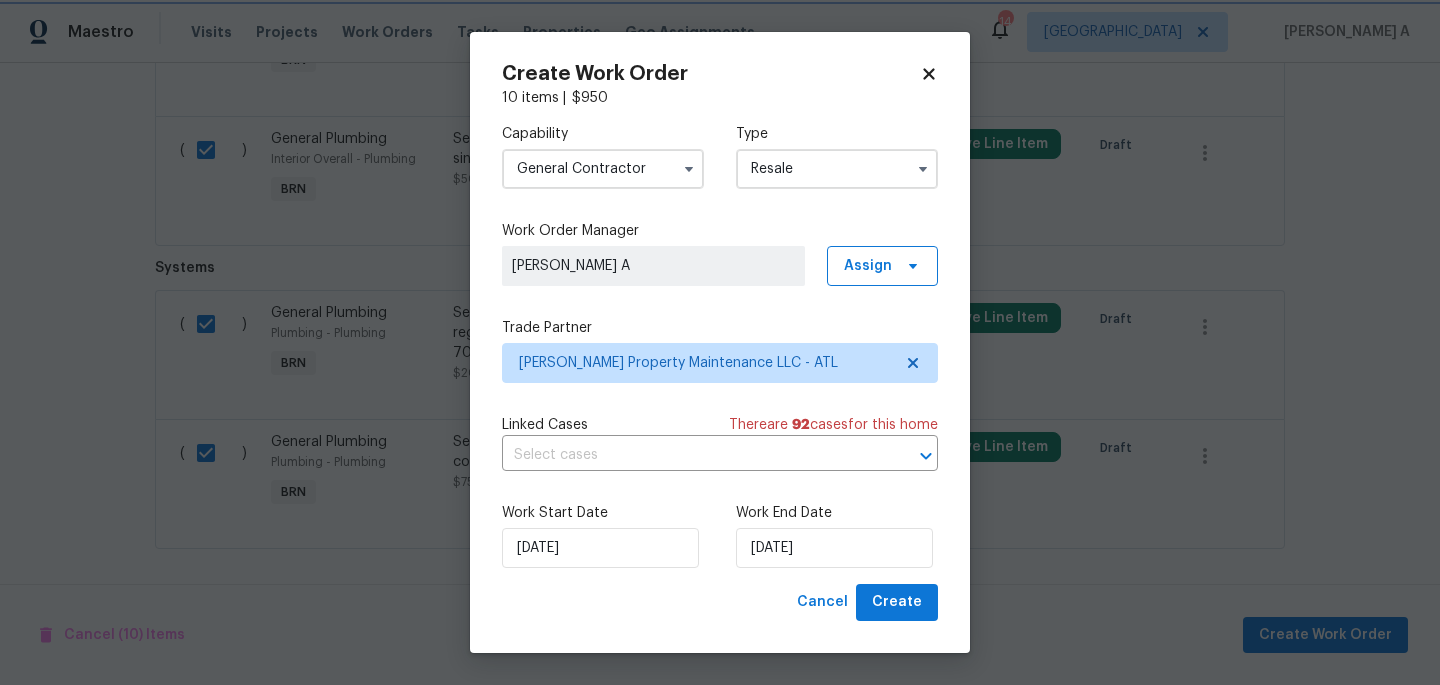 scroll, scrollTop: 0, scrollLeft: 0, axis: both 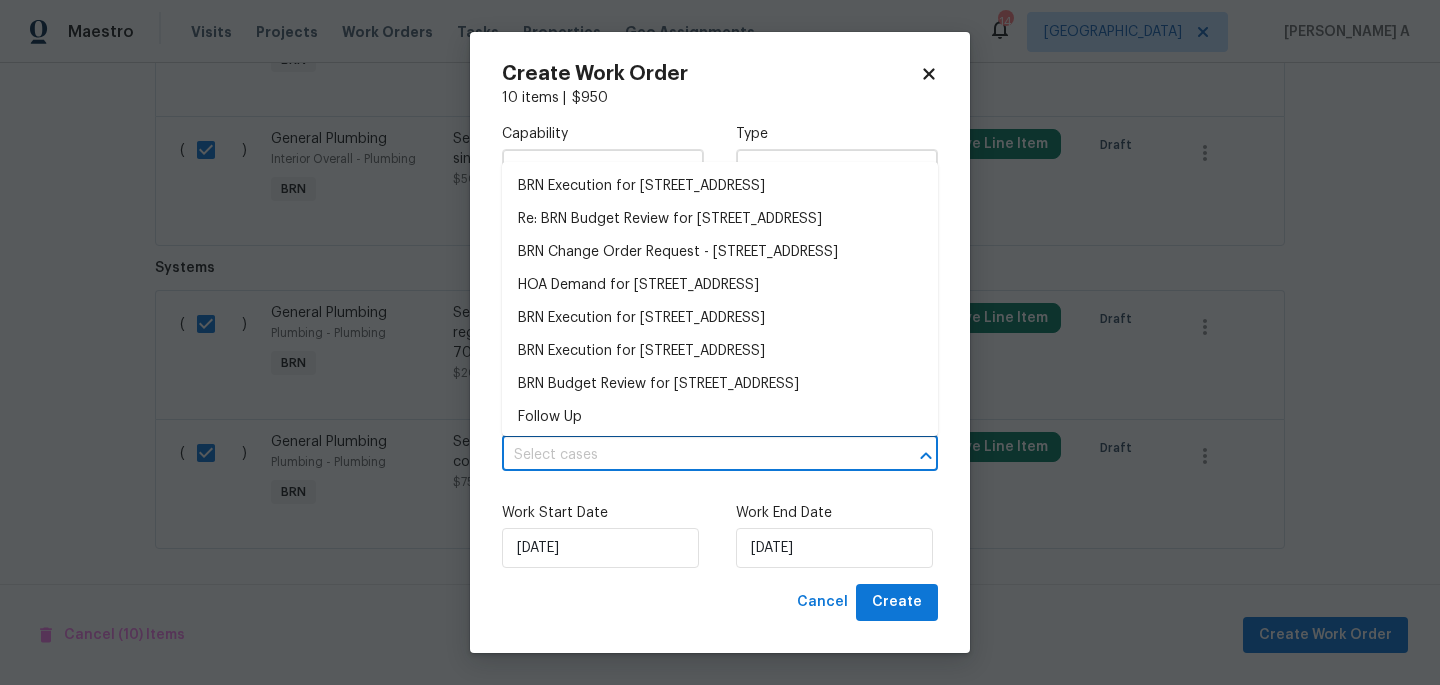 click at bounding box center (692, 455) 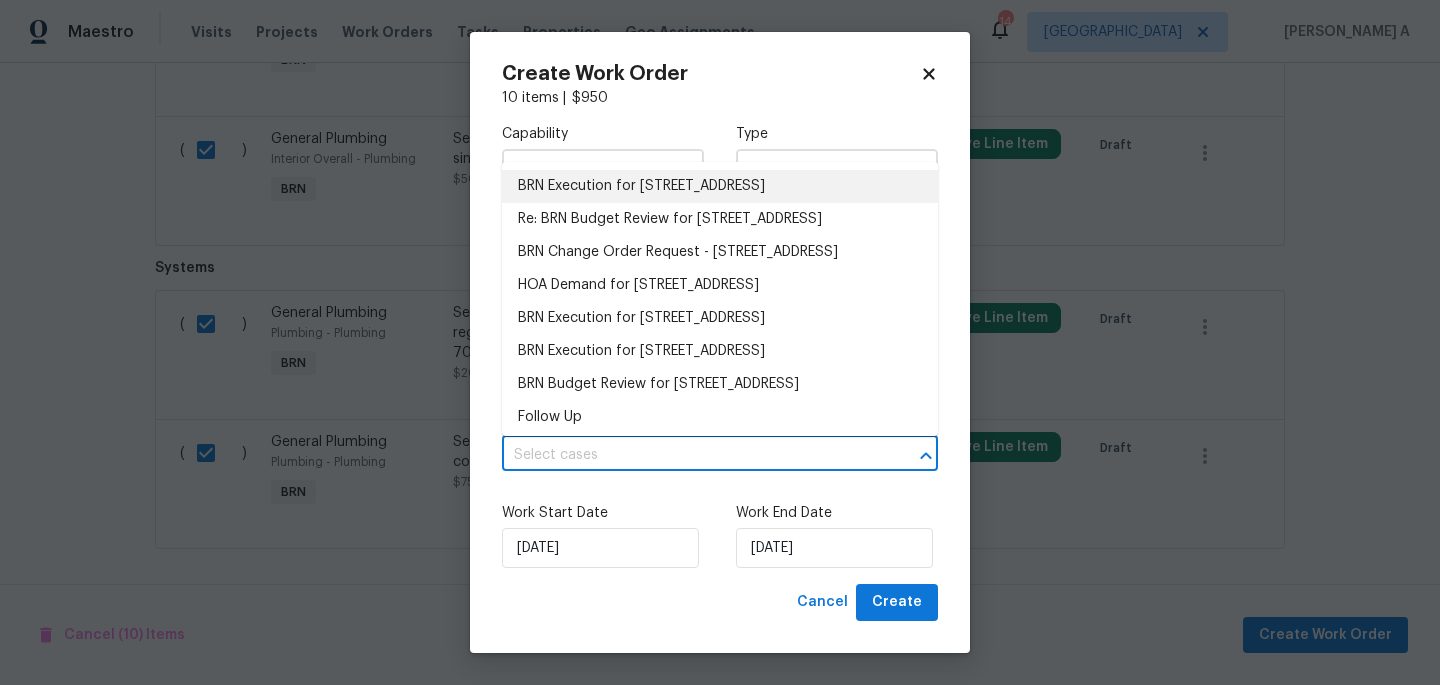 click on "BRN Execution for [STREET_ADDRESS]" at bounding box center [720, 186] 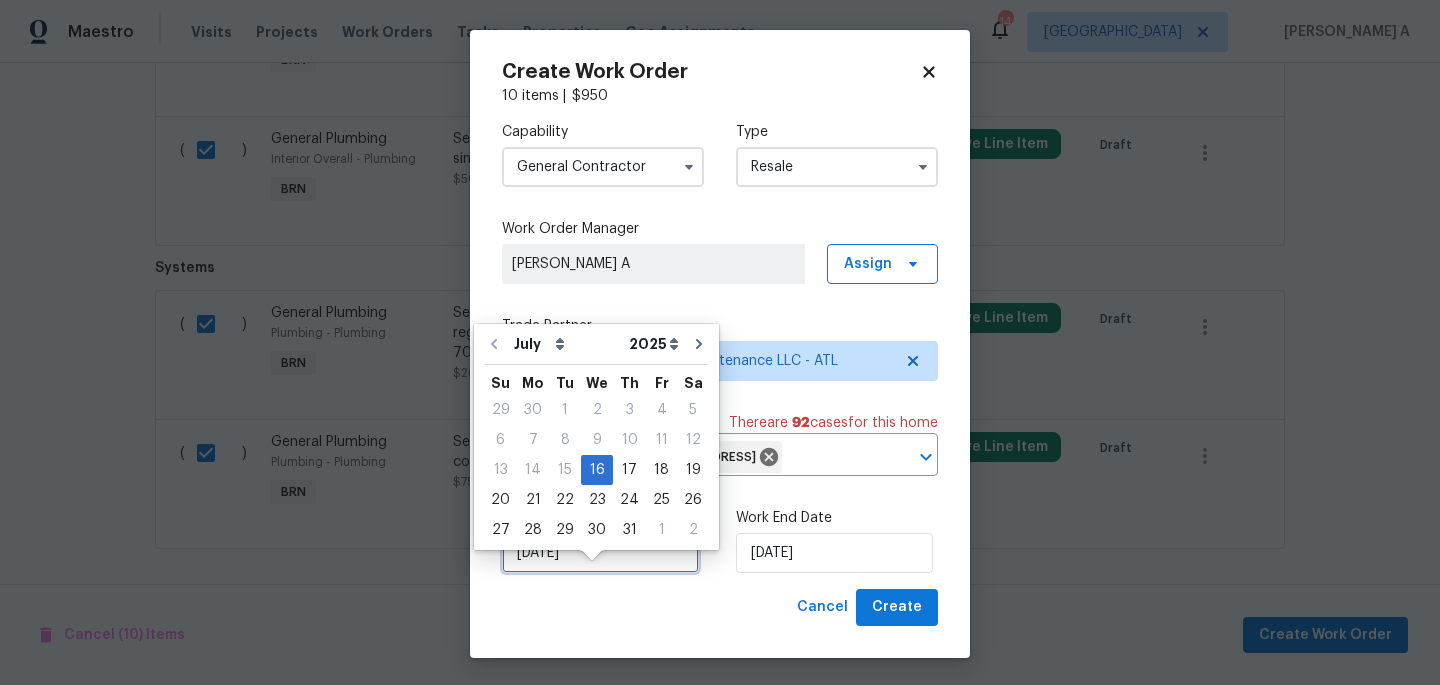click on "[DATE]" at bounding box center [600, 553] 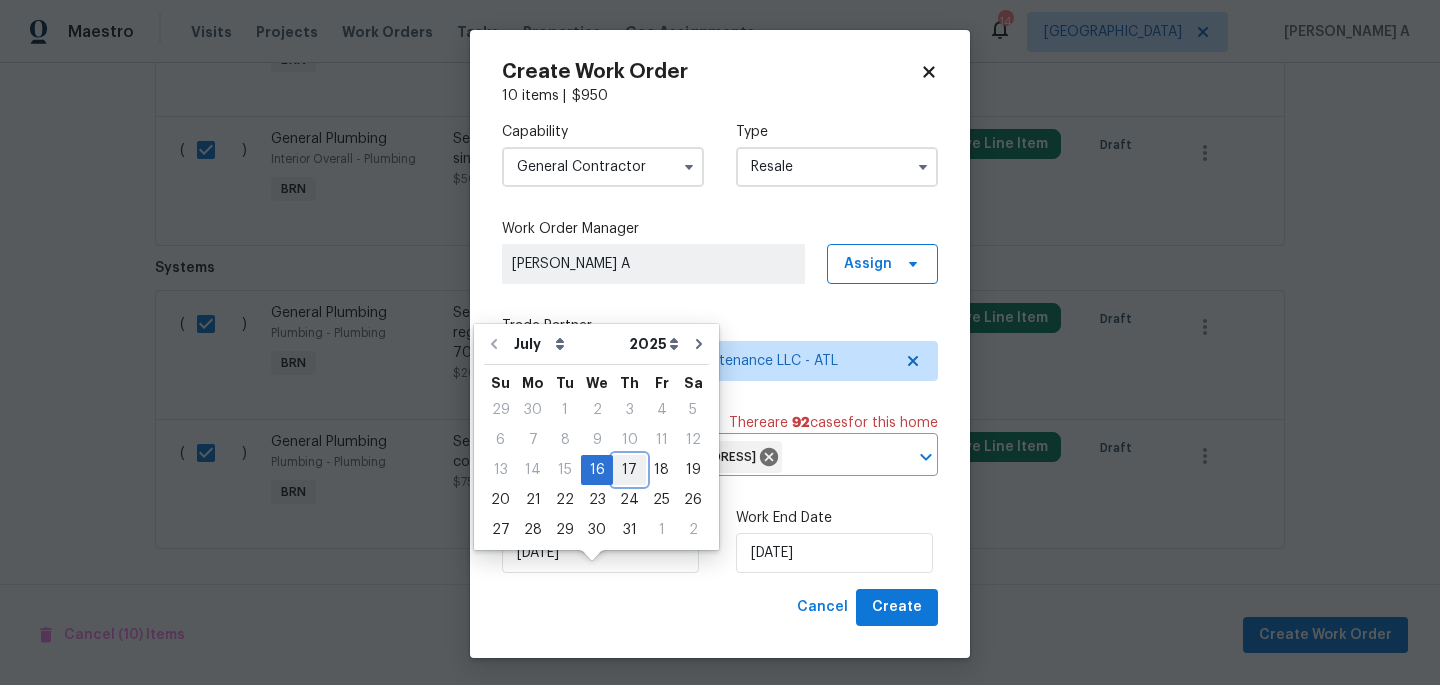 click on "17" at bounding box center (629, 470) 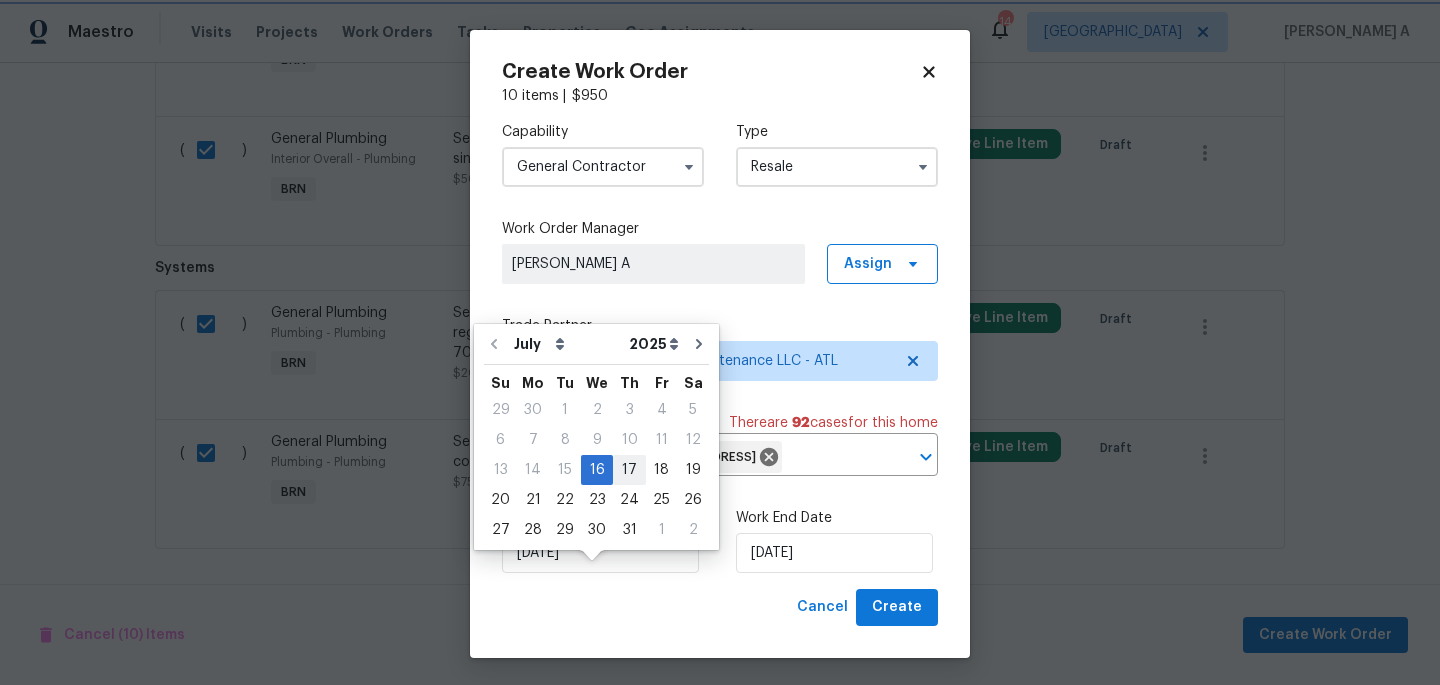 type on "[DATE]" 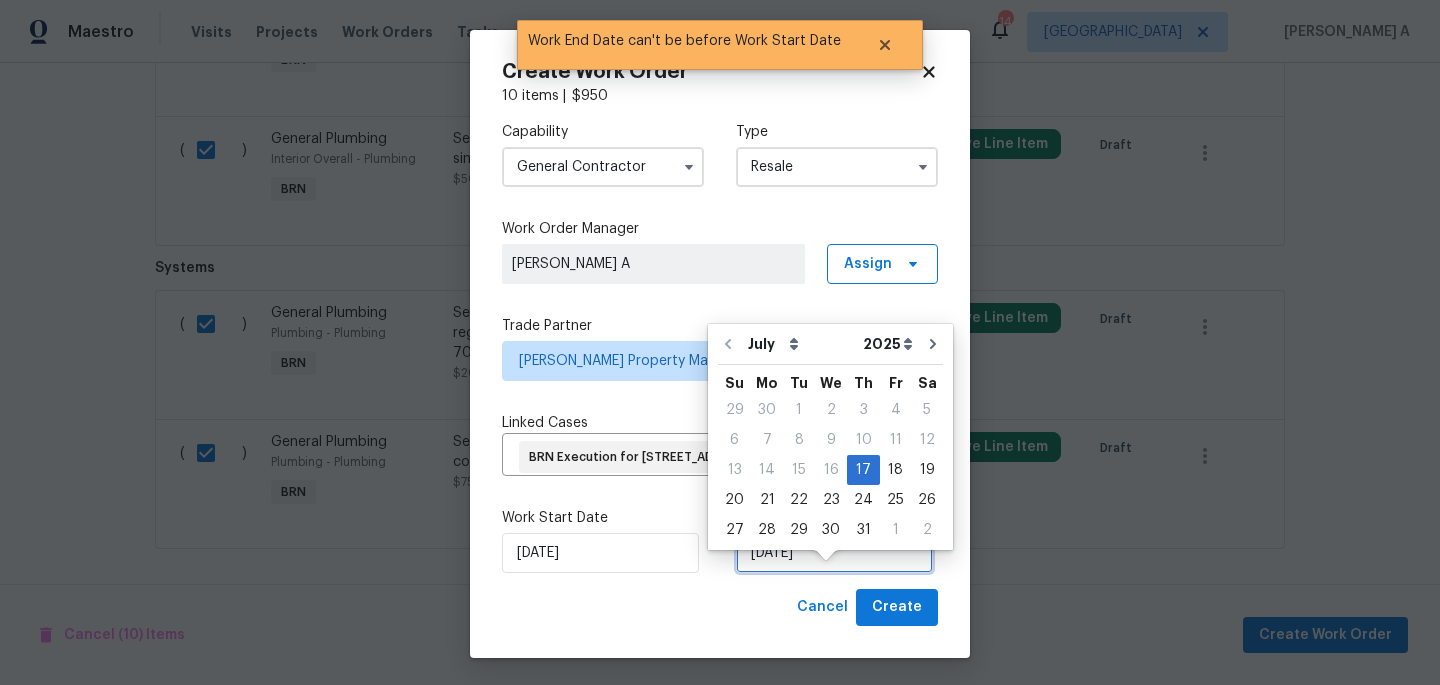 click on "[DATE]" at bounding box center [834, 553] 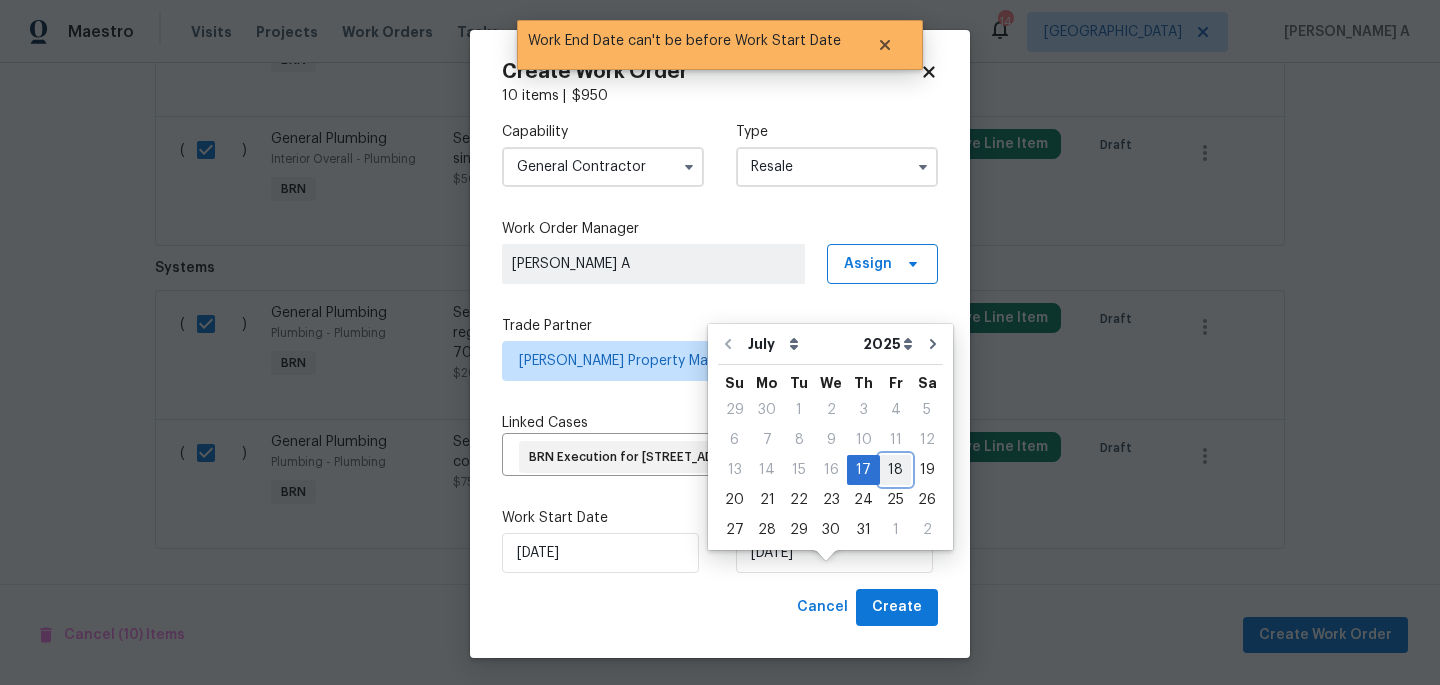 click on "18" at bounding box center [895, 470] 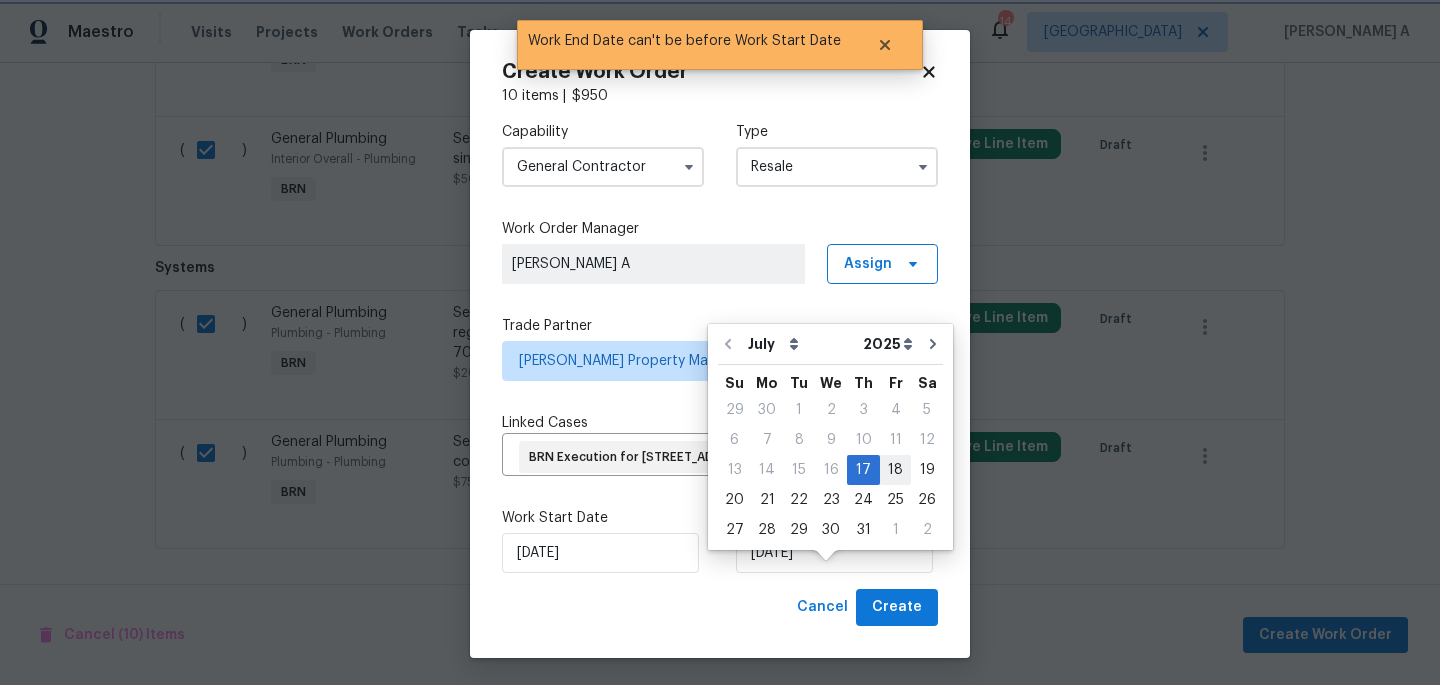 type on "[DATE]" 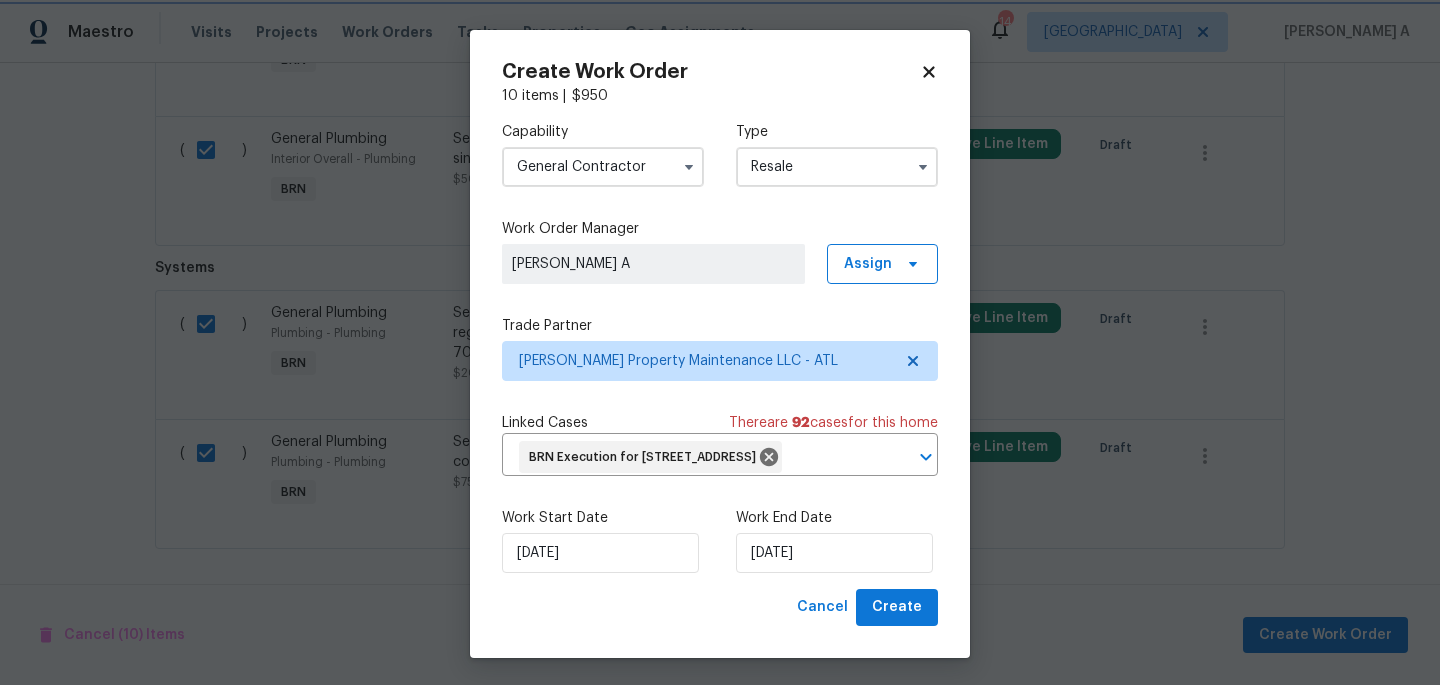 scroll, scrollTop: 34, scrollLeft: 0, axis: vertical 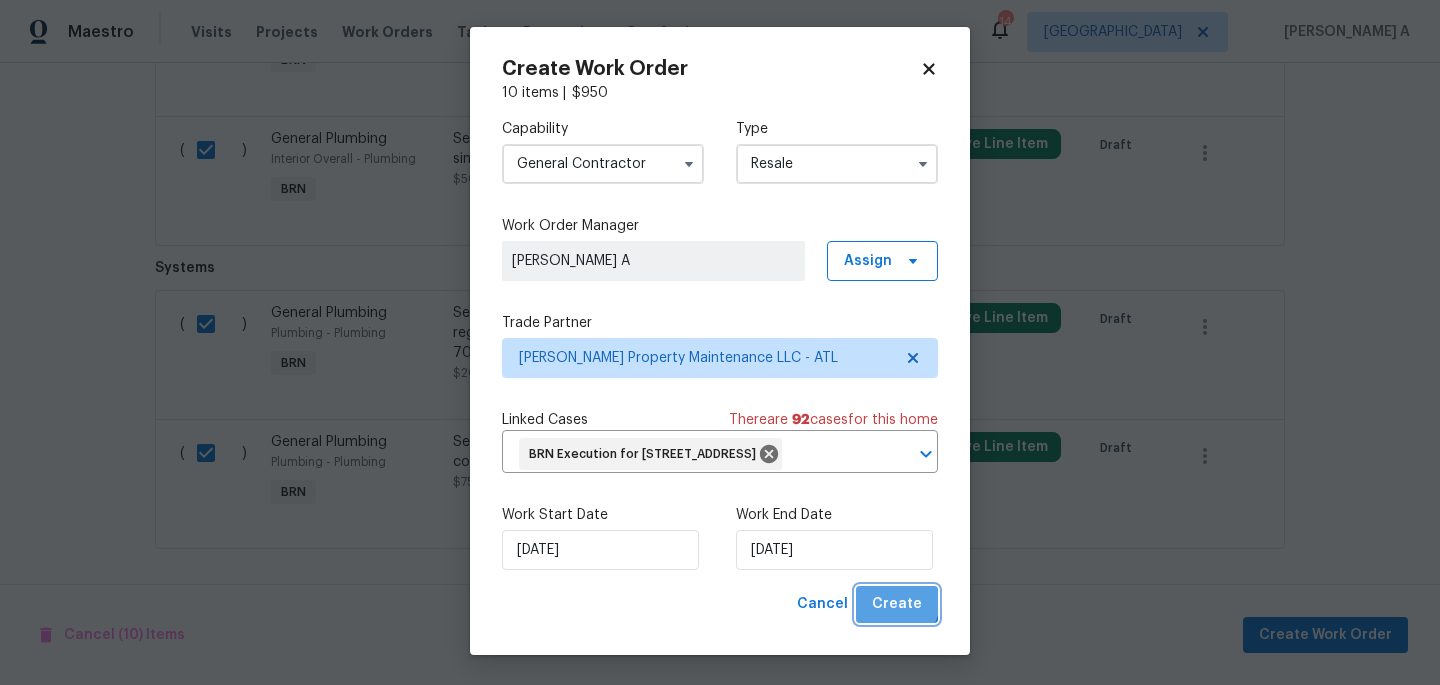 click on "Create" at bounding box center [897, 604] 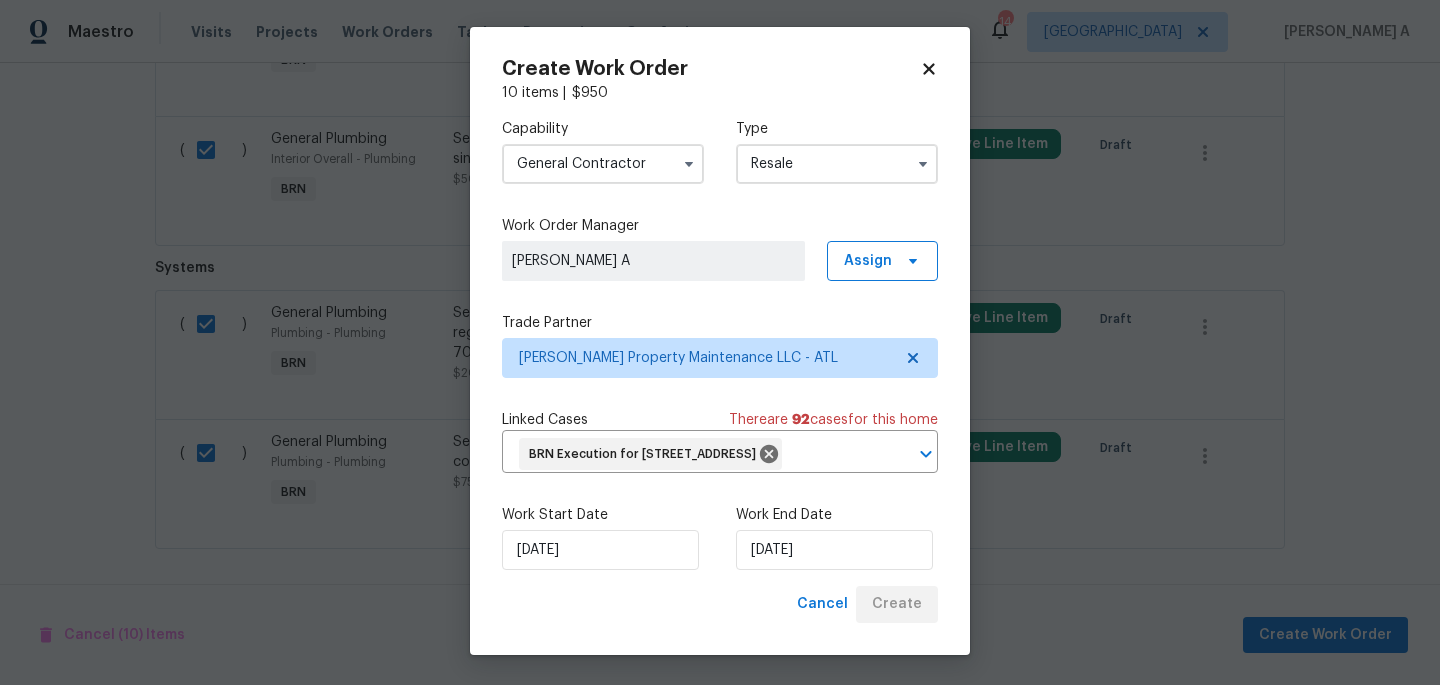 checkbox on "false" 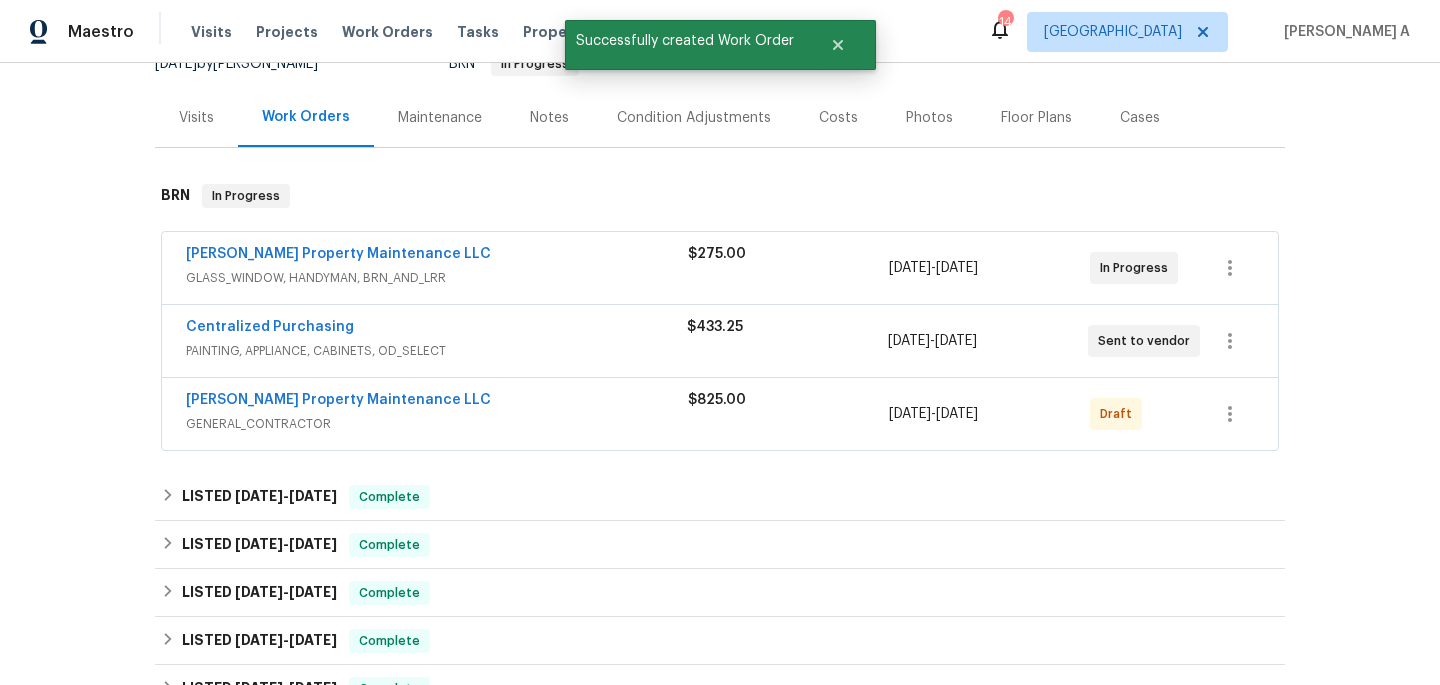 scroll, scrollTop: 199, scrollLeft: 0, axis: vertical 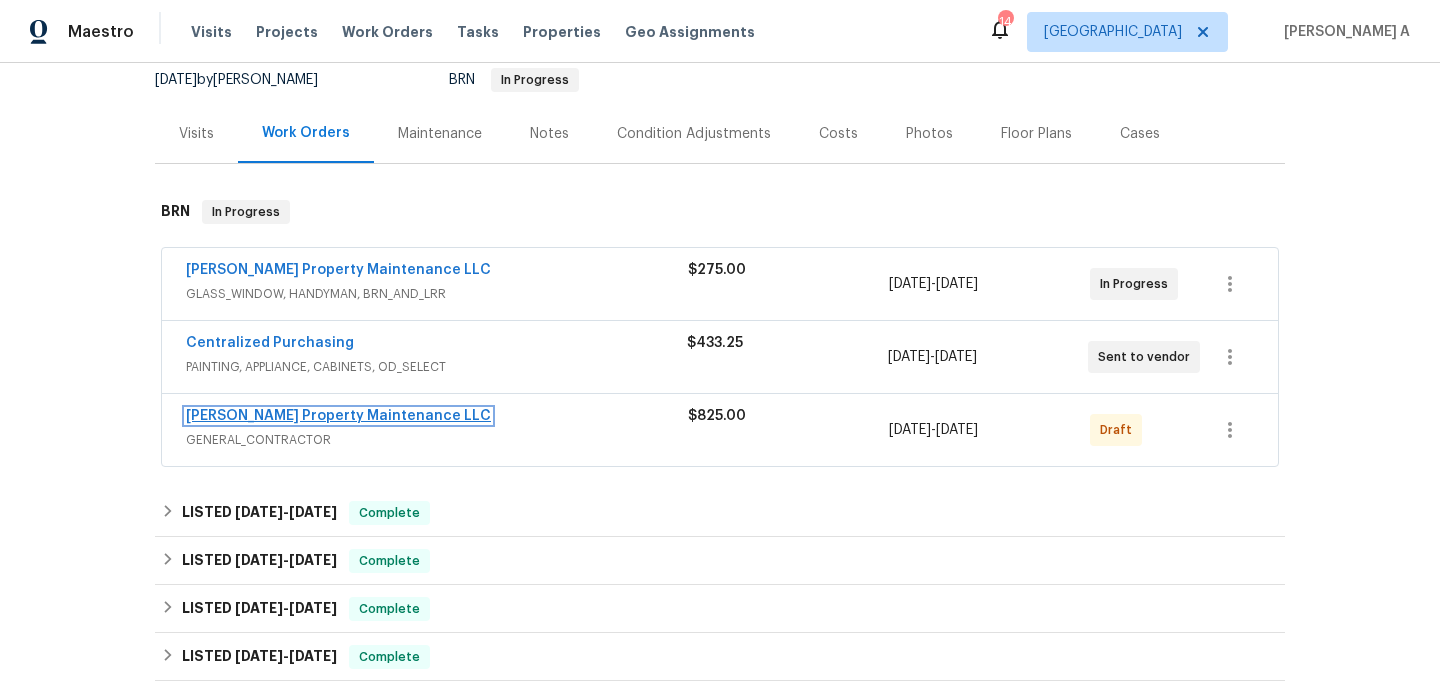 click on "[PERSON_NAME] Property Maintenance LLC" at bounding box center [338, 416] 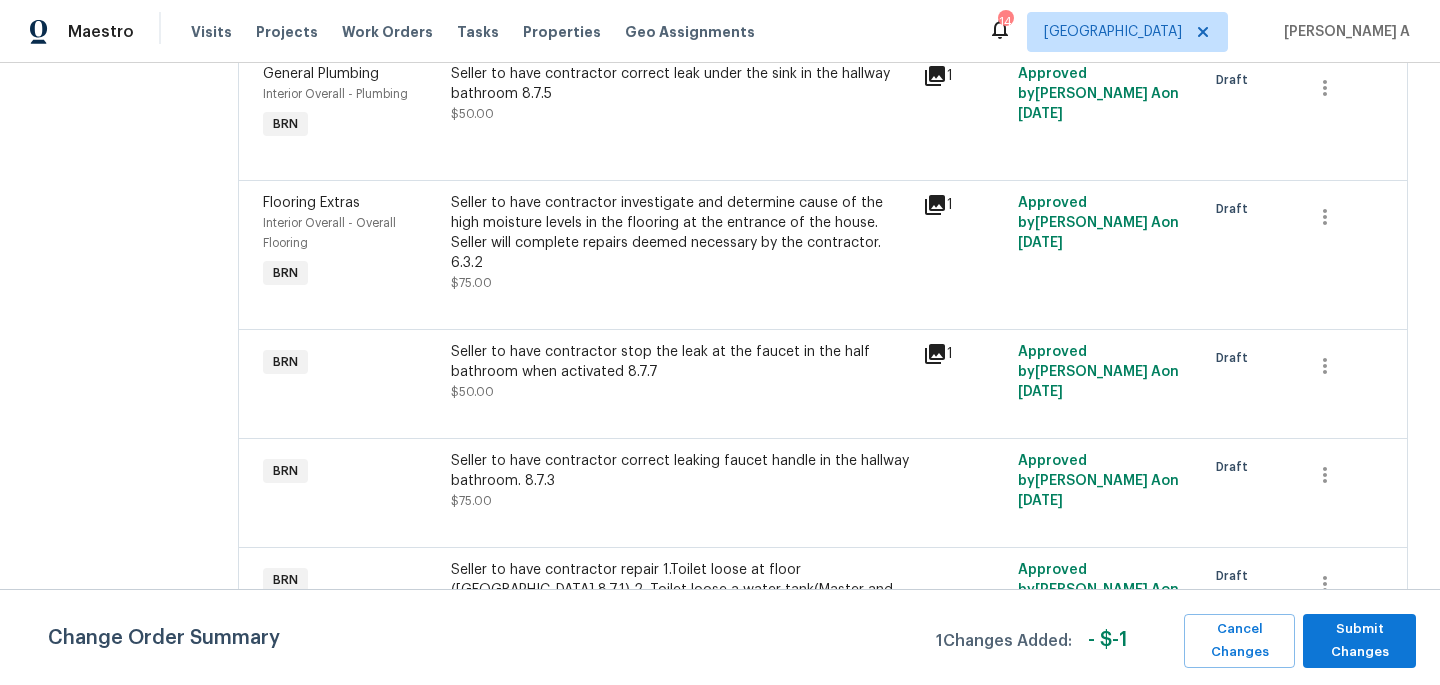 scroll, scrollTop: 922, scrollLeft: 0, axis: vertical 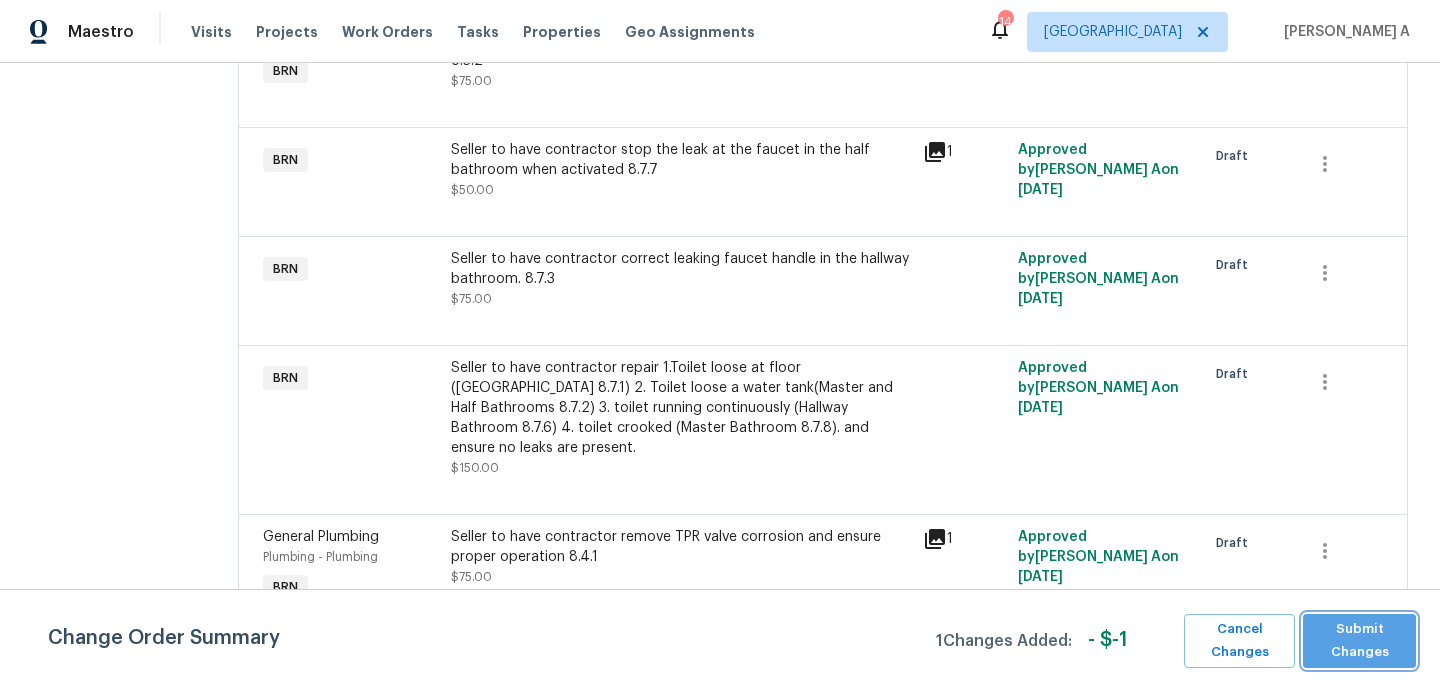 click on "Submit Changes" at bounding box center (1359, 641) 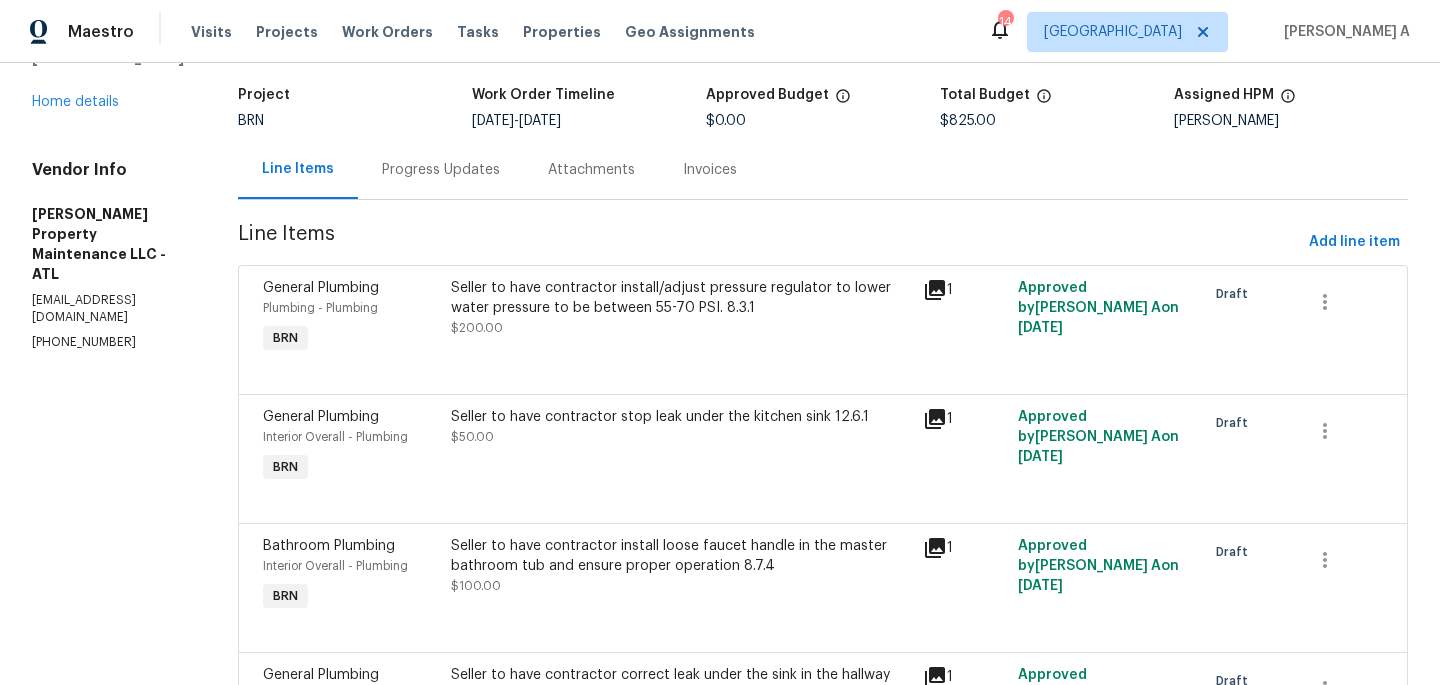 scroll, scrollTop: 0, scrollLeft: 0, axis: both 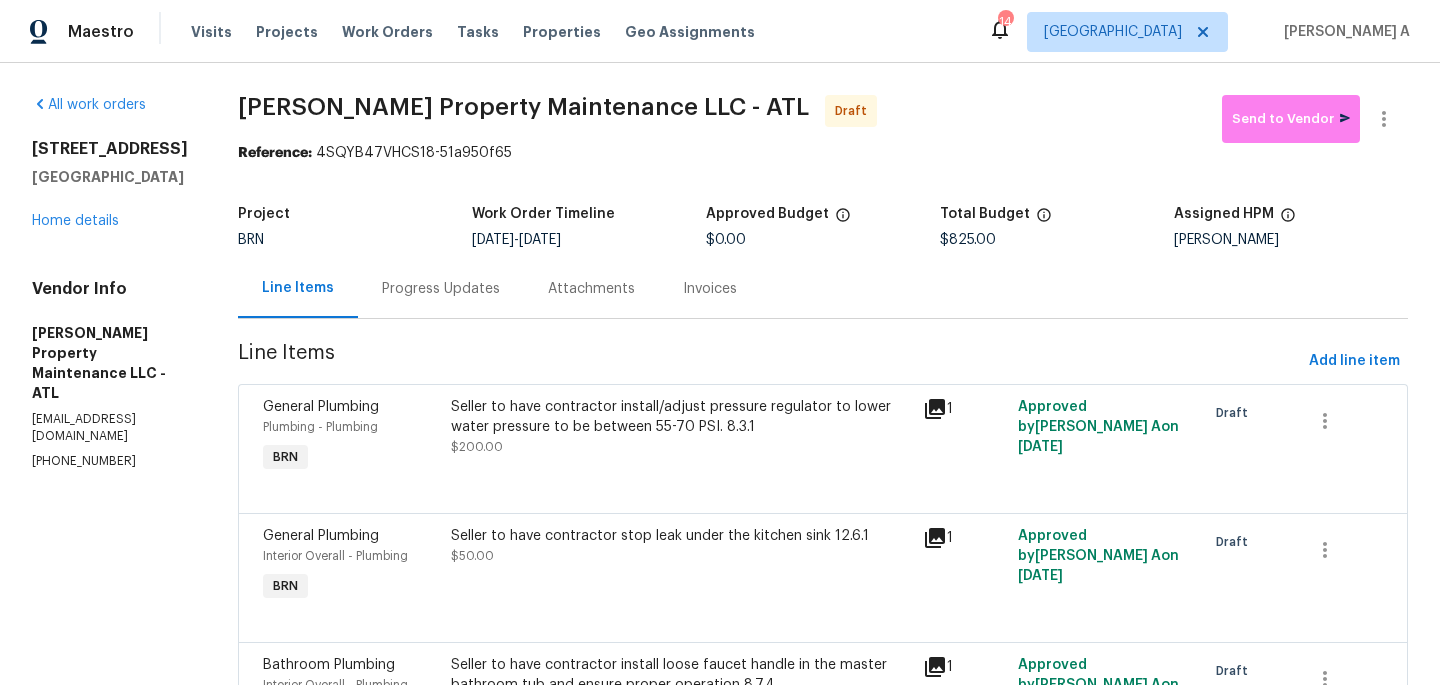 click on "[STREET_ADDRESS] Home details" at bounding box center [111, 185] 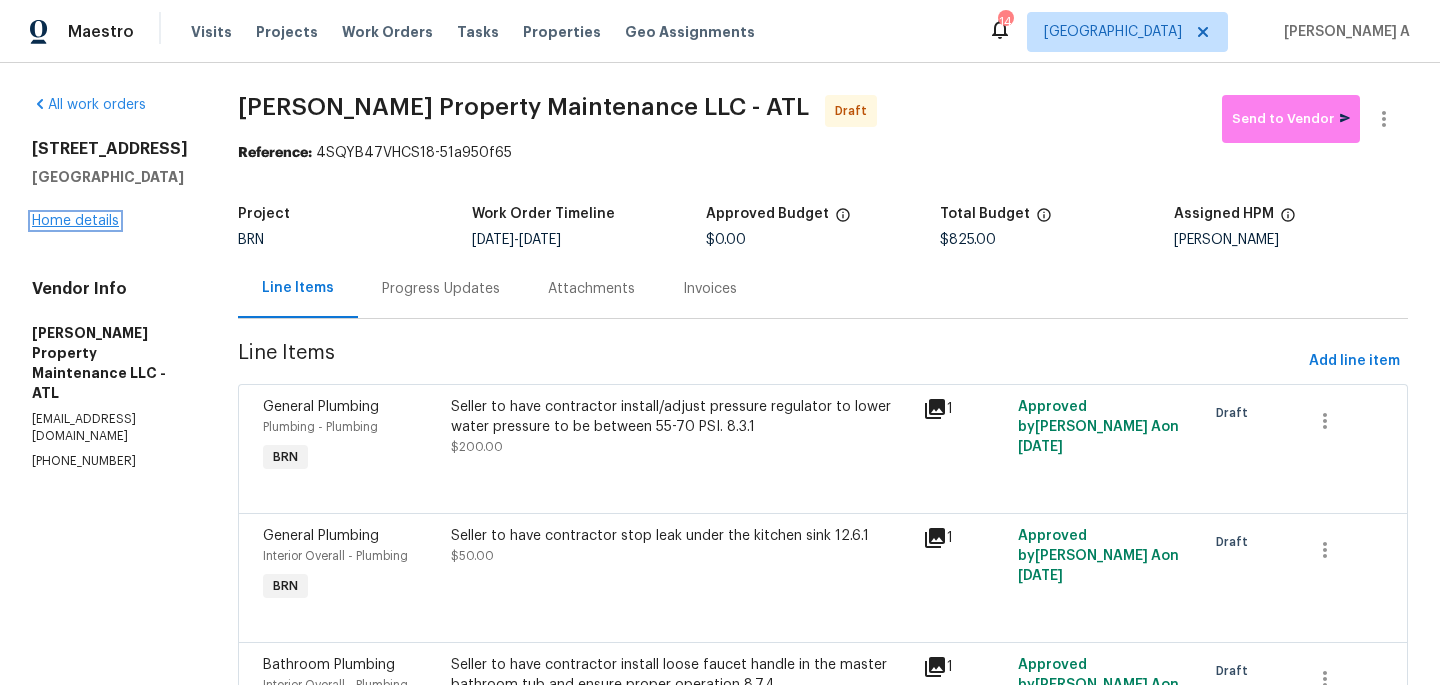 click on "Home details" at bounding box center [75, 221] 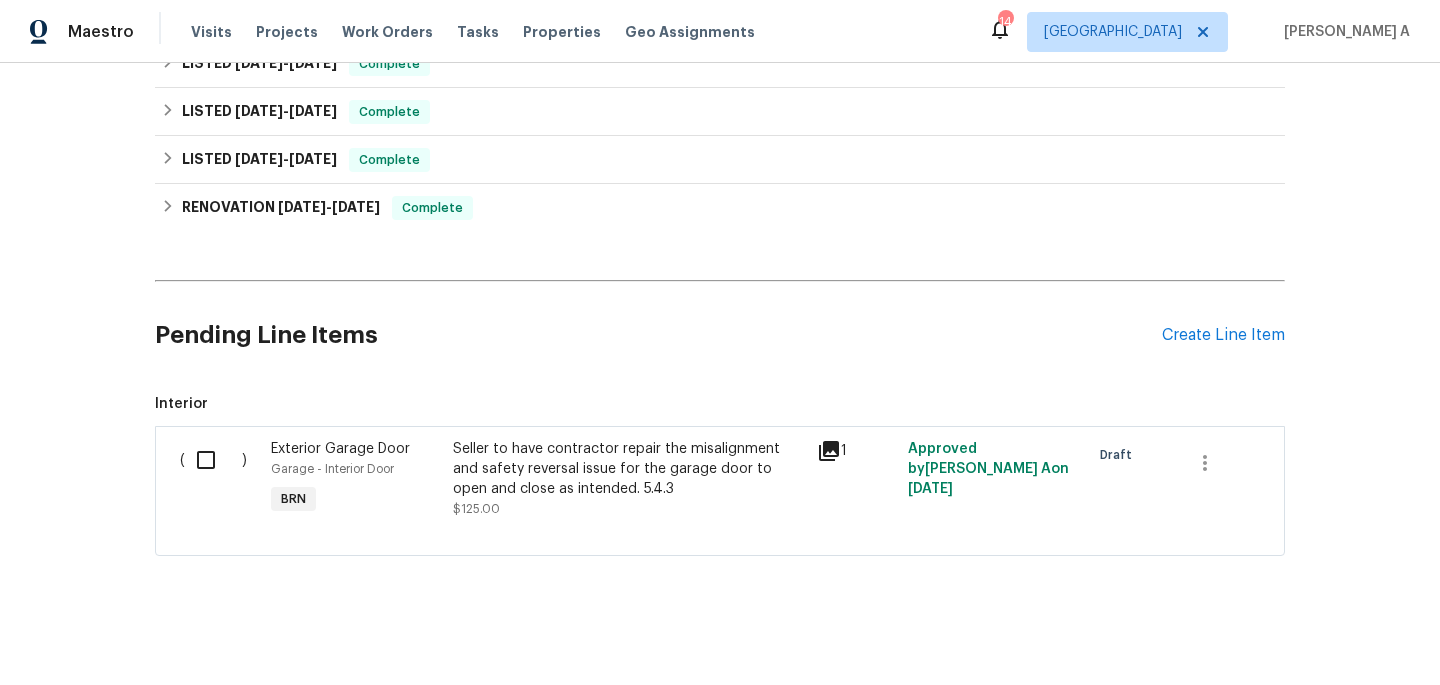 scroll, scrollTop: 1183, scrollLeft: 0, axis: vertical 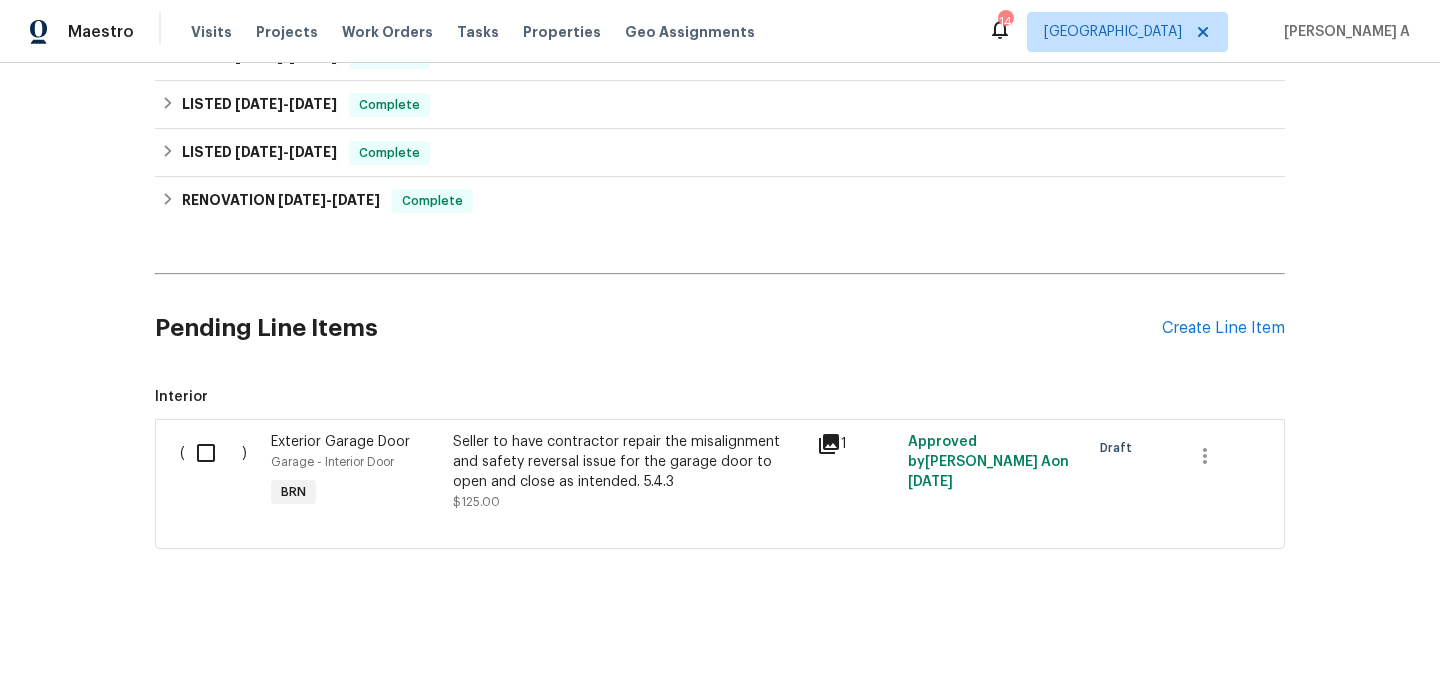 click on "Seller to have contractor repair the misalignment and safety reversal issue for the garage door to open and close as intended. 5.4.3" at bounding box center [629, 462] 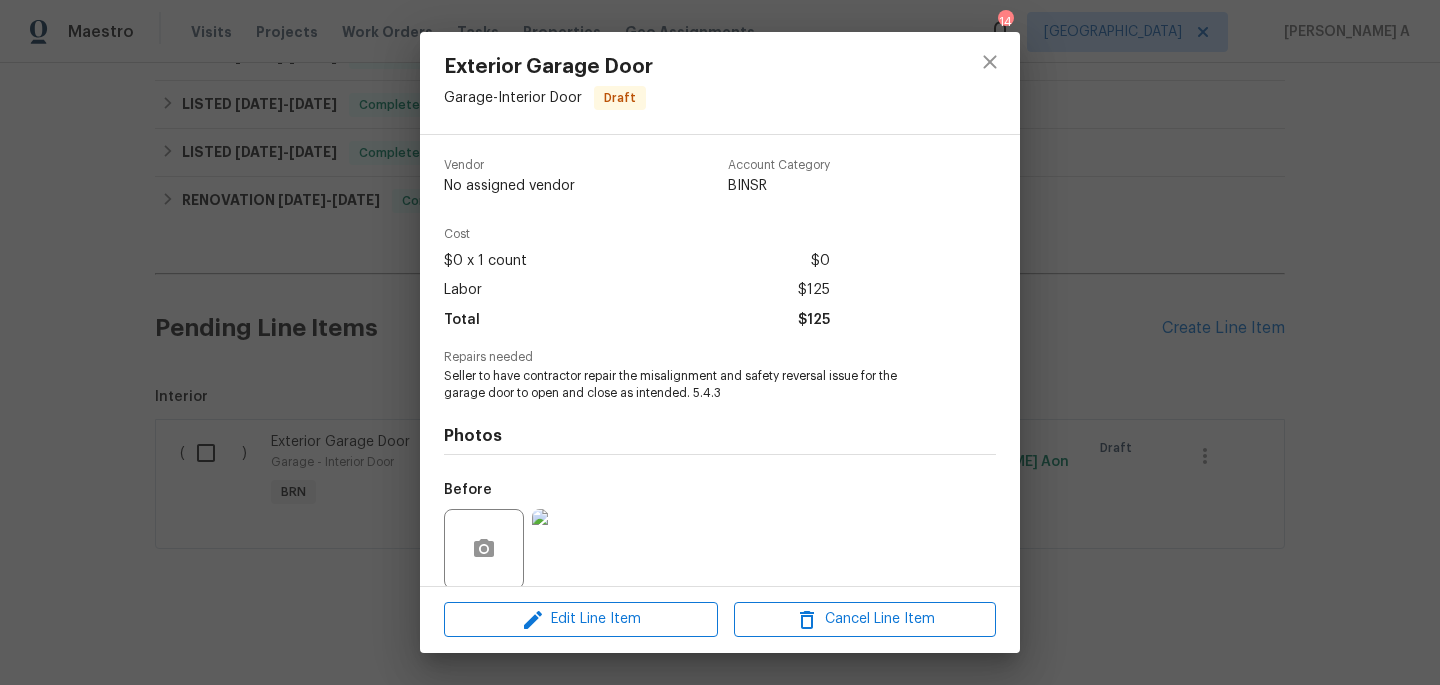 click on "Seller to have contractor repair the misalignment and safety reversal issue for the garage door to open and close as intended. 5.4.3" at bounding box center [692, 385] 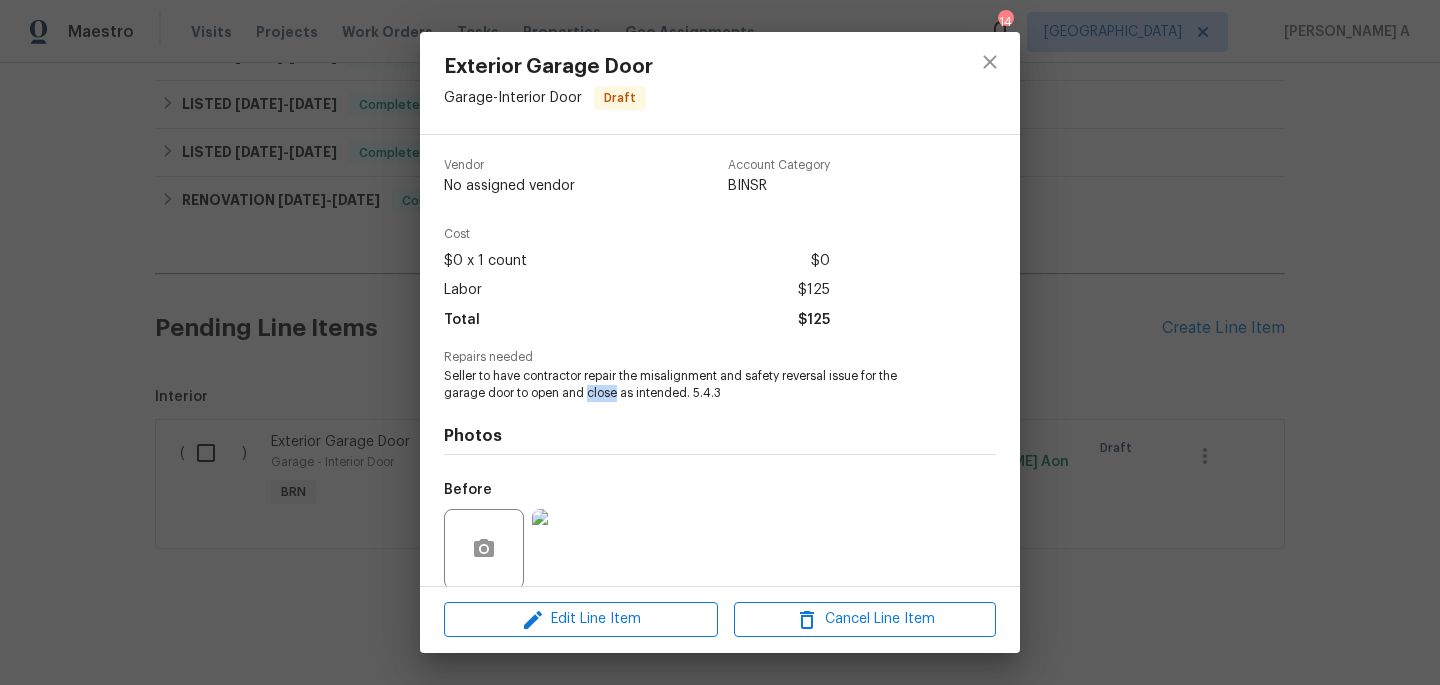 click on "Seller to have contractor repair the misalignment and safety reversal issue for the garage door to open and close as intended. 5.4.3" at bounding box center (692, 385) 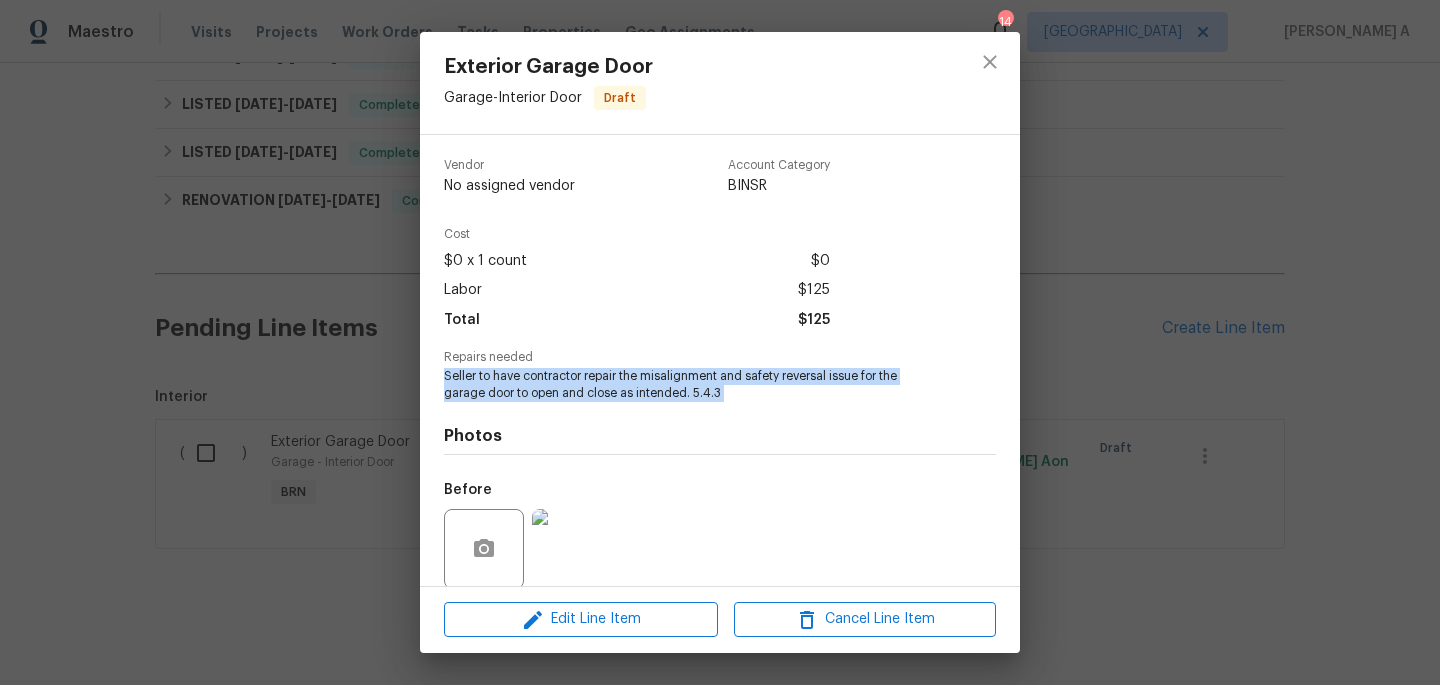 click on "Seller to have contractor repair the misalignment and safety reversal issue for the garage door to open and close as intended. 5.4.3" at bounding box center (692, 385) 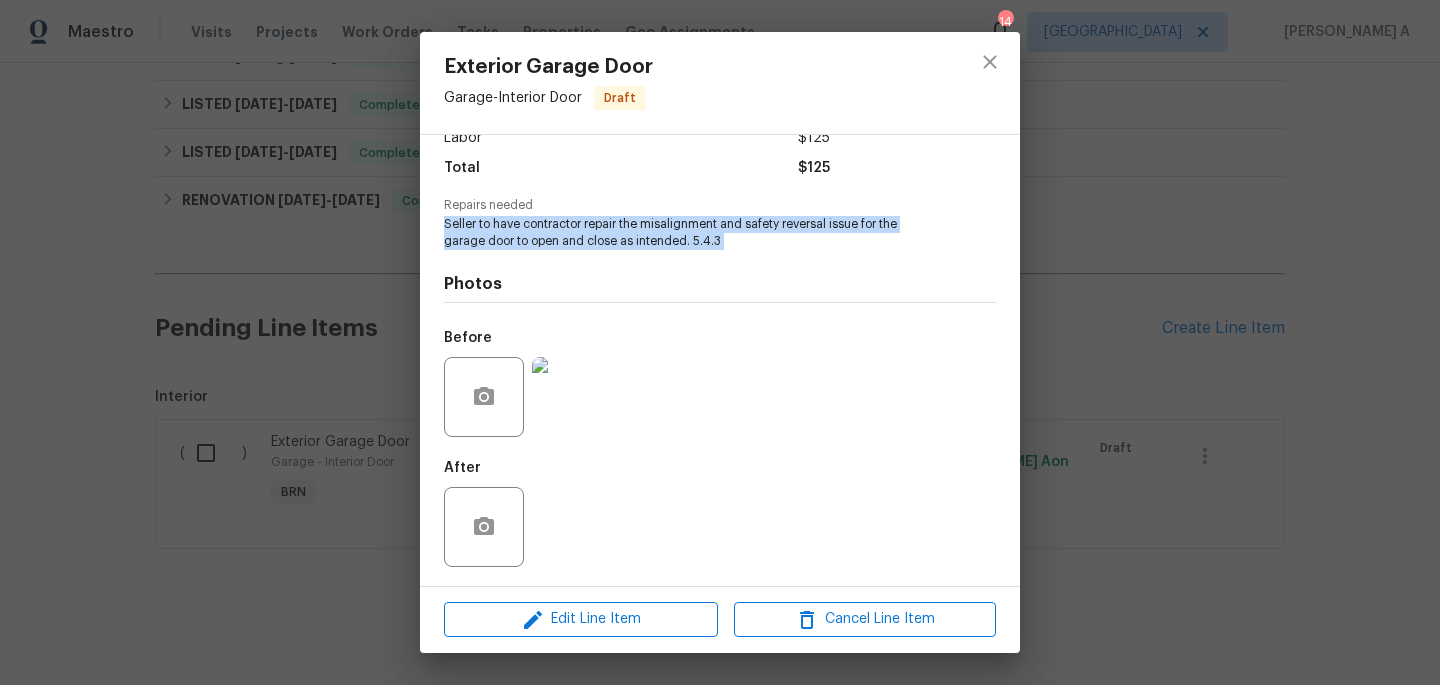 scroll, scrollTop: 0, scrollLeft: 0, axis: both 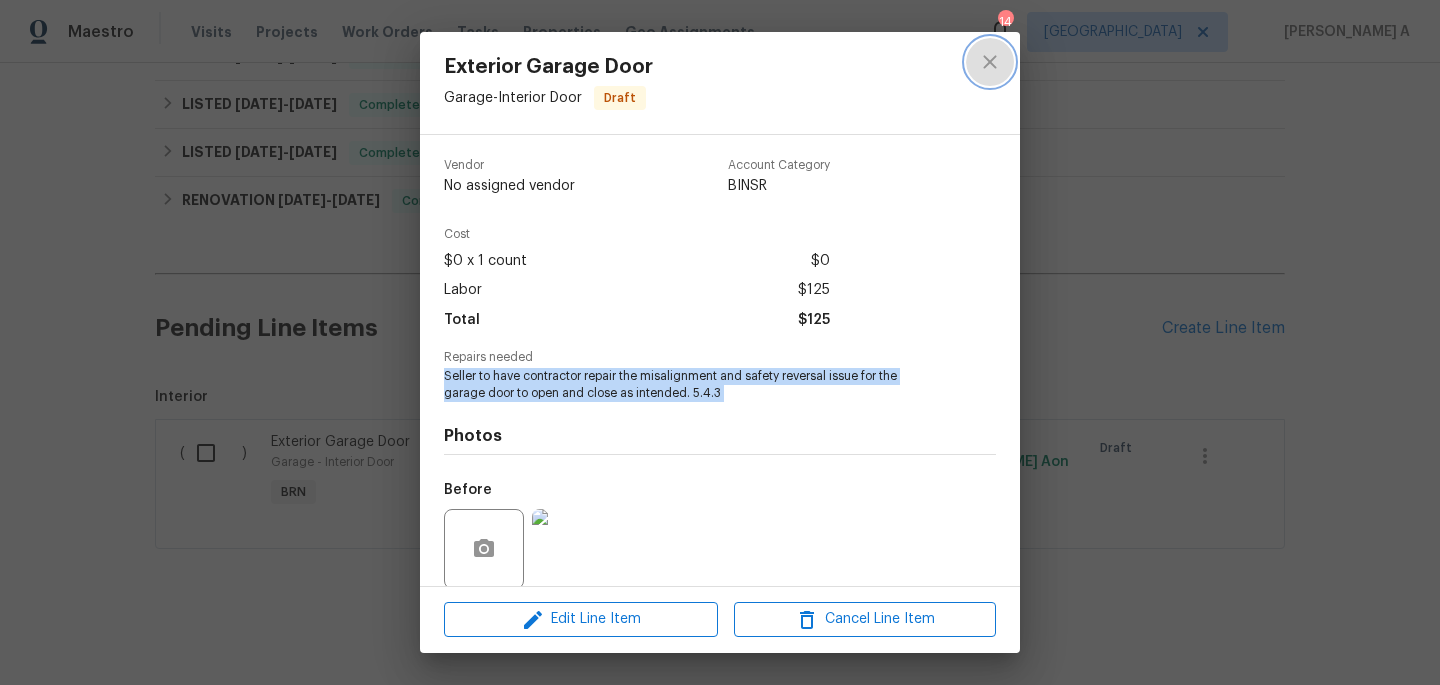 click 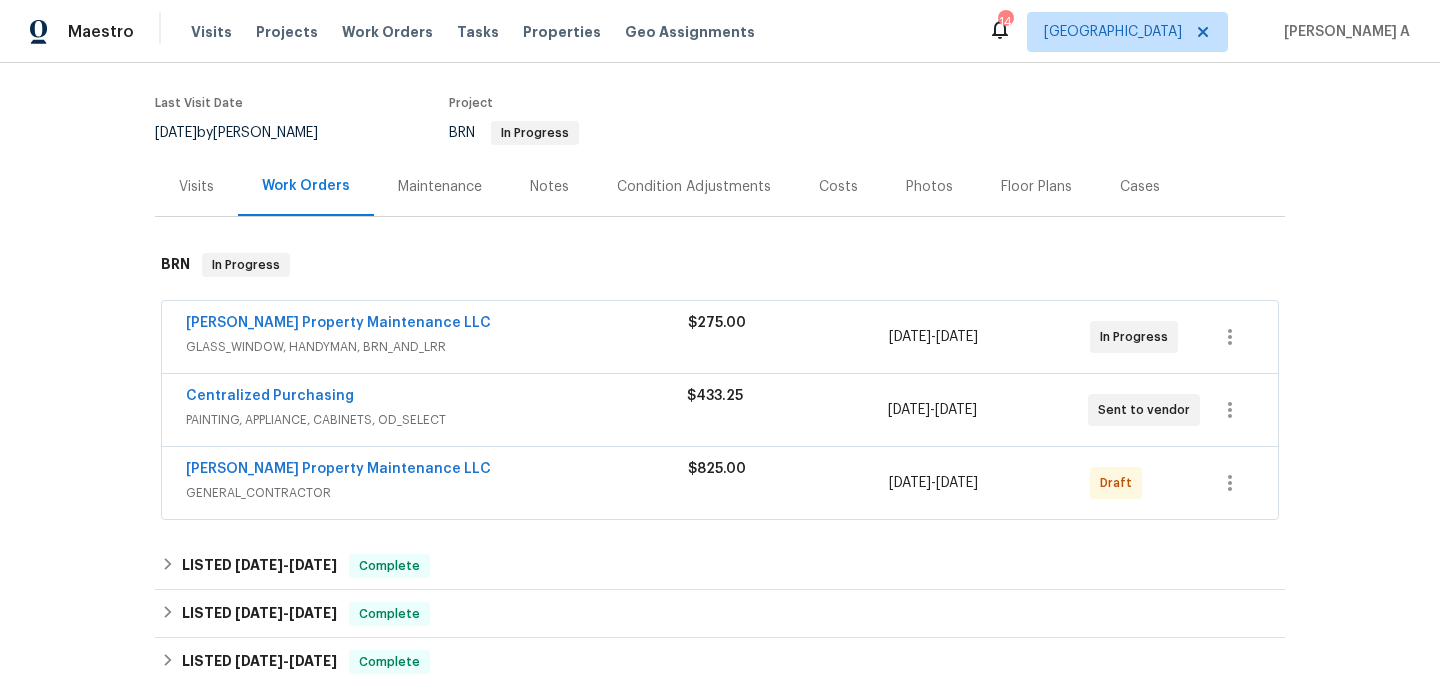 scroll, scrollTop: 139, scrollLeft: 0, axis: vertical 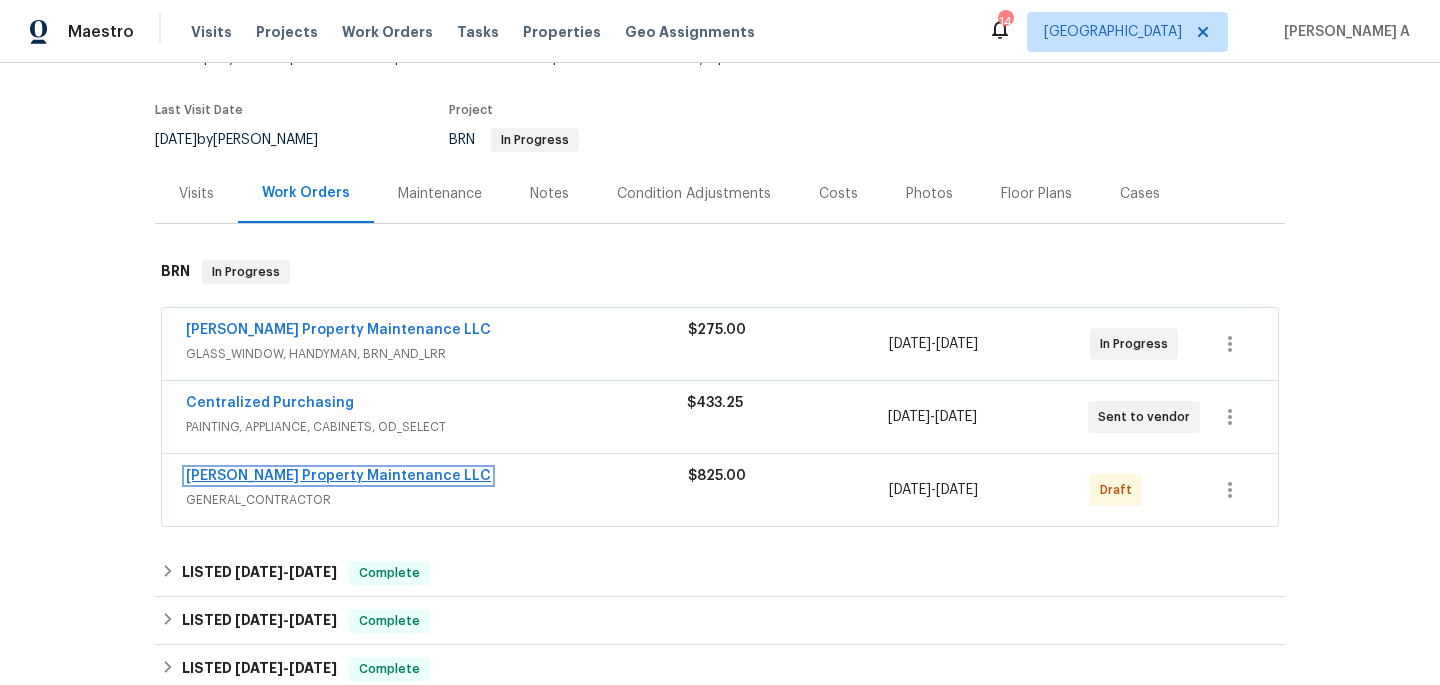 click on "[PERSON_NAME] Property Maintenance LLC" at bounding box center (338, 476) 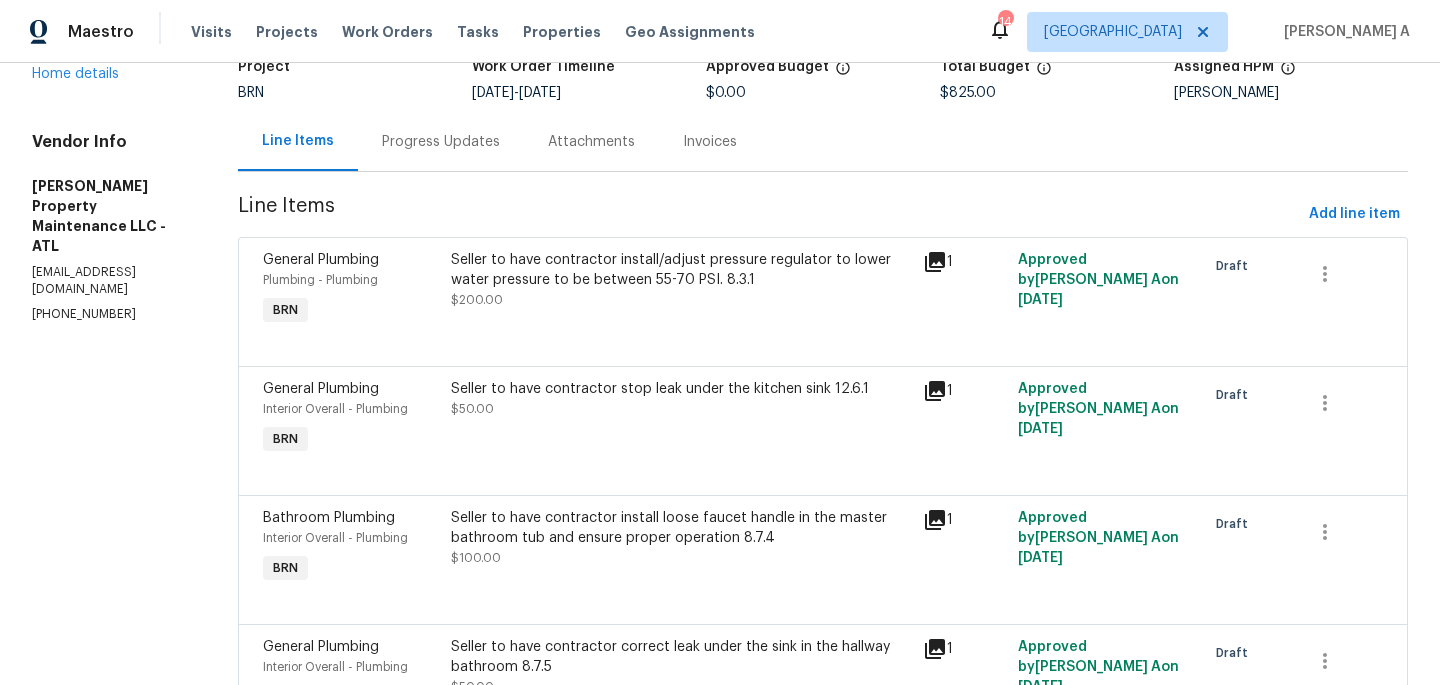 scroll, scrollTop: 0, scrollLeft: 0, axis: both 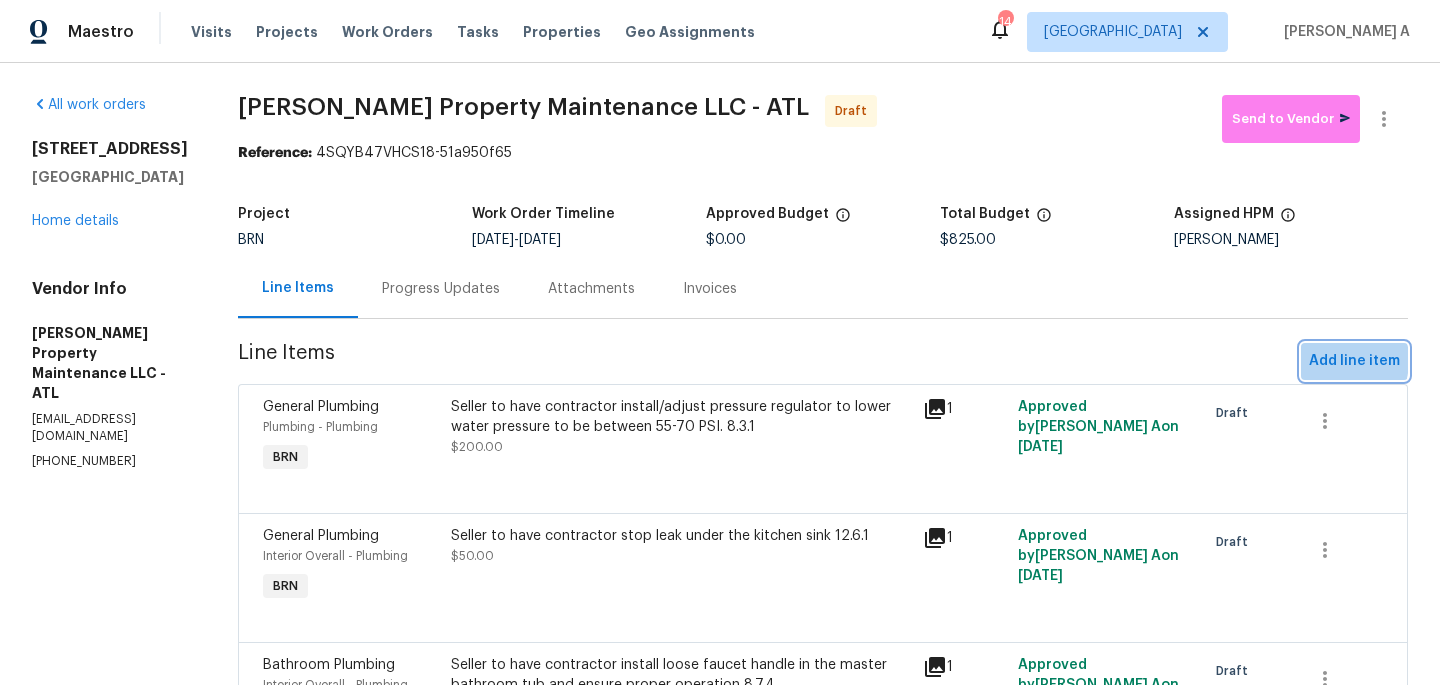 click on "Add line item" at bounding box center [1354, 361] 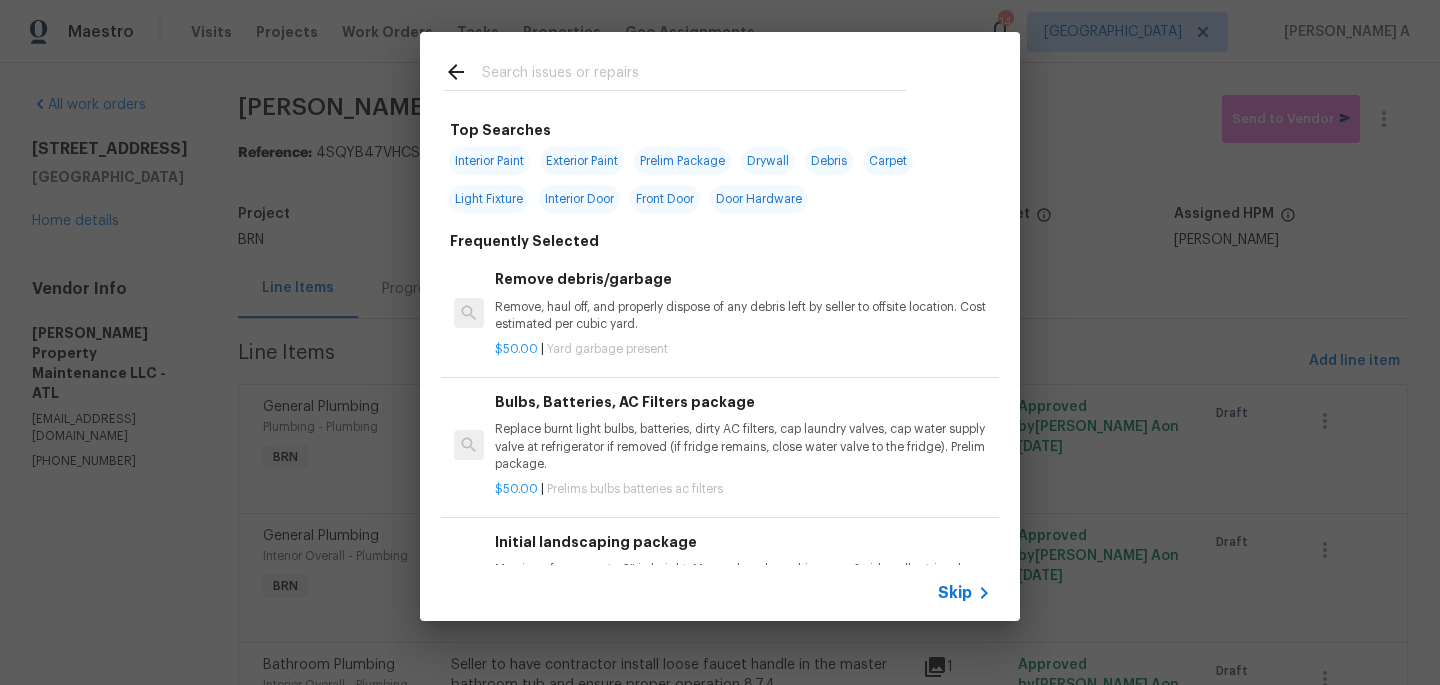 click 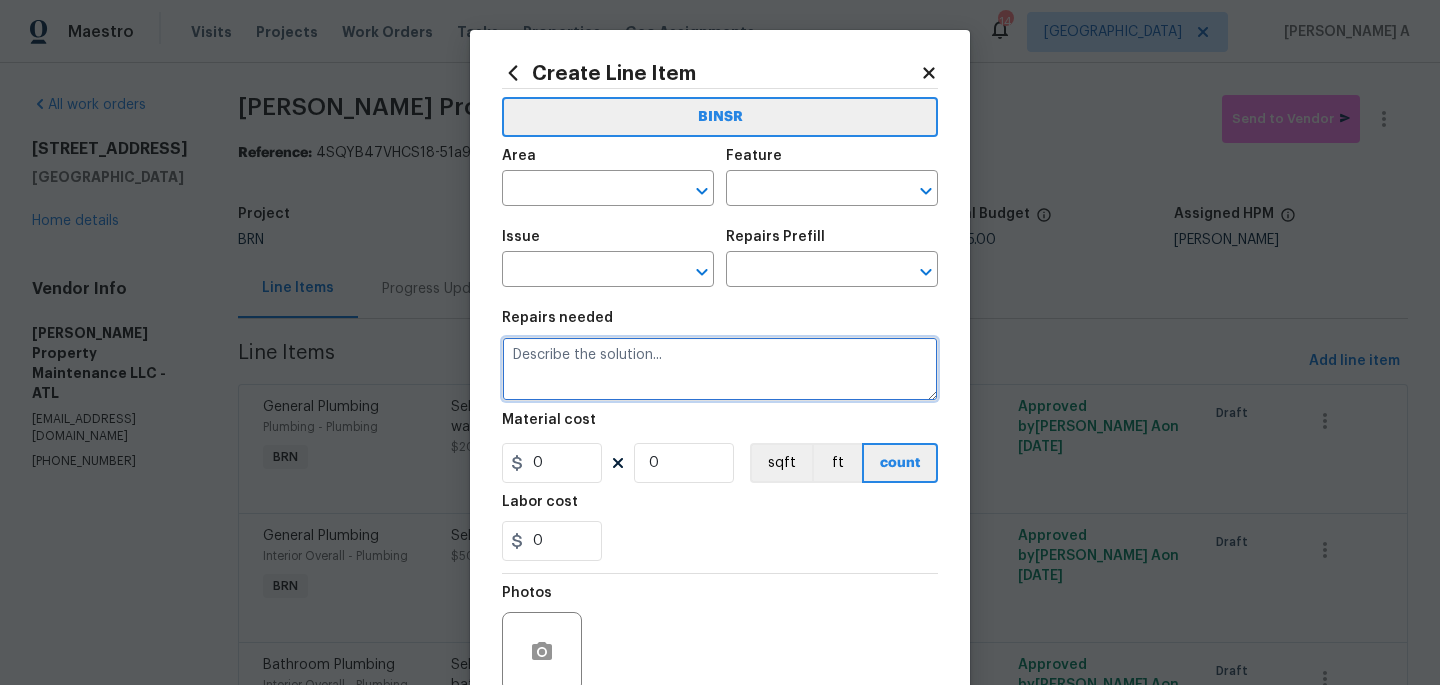 click at bounding box center [720, 369] 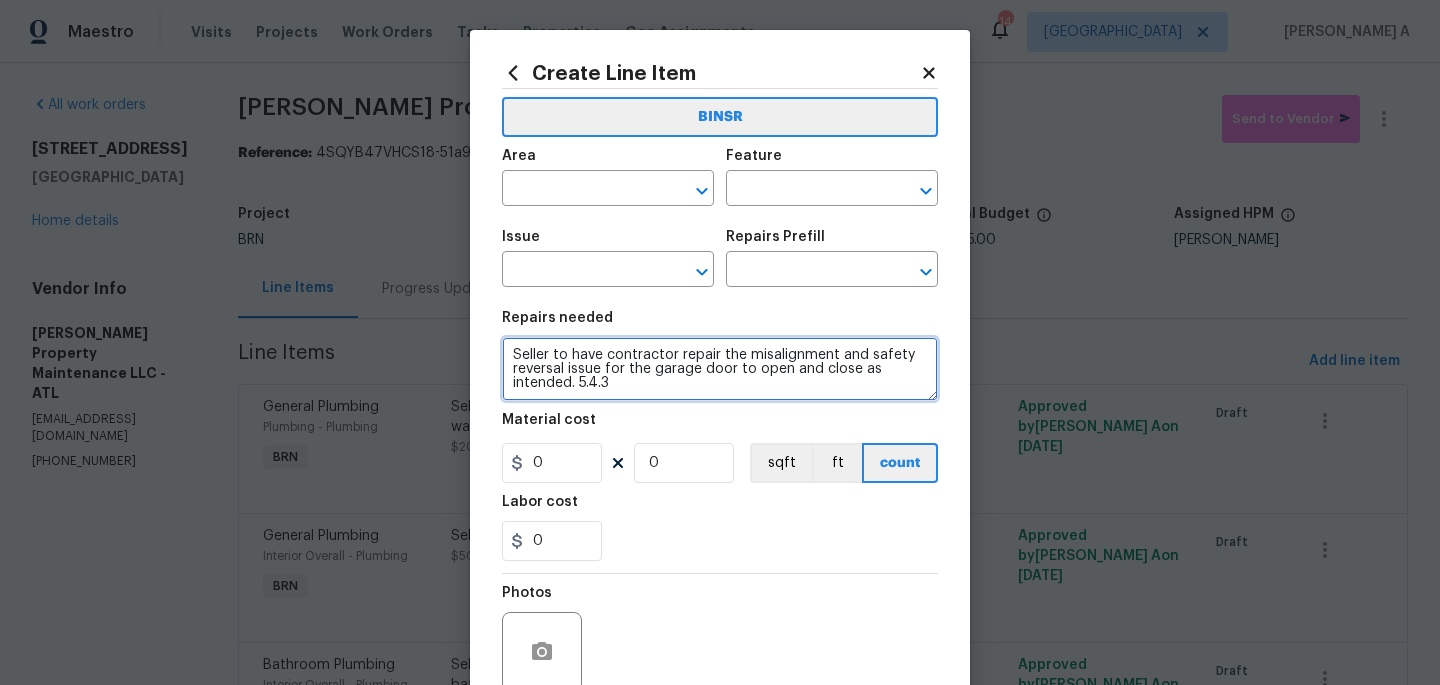 scroll, scrollTop: 4, scrollLeft: 0, axis: vertical 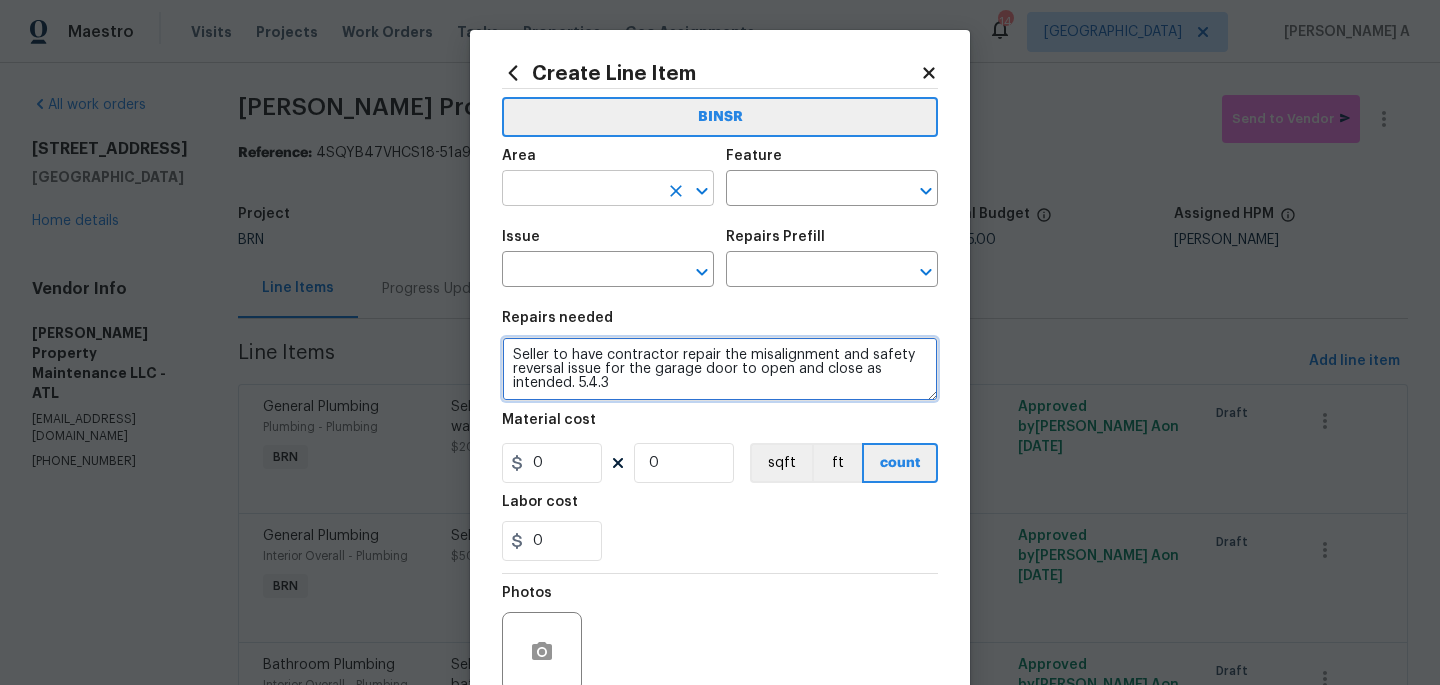 type on "Seller to have contractor repair the misalignment and safety reversal issue for the garage door to open and close as intended. 5.4.3" 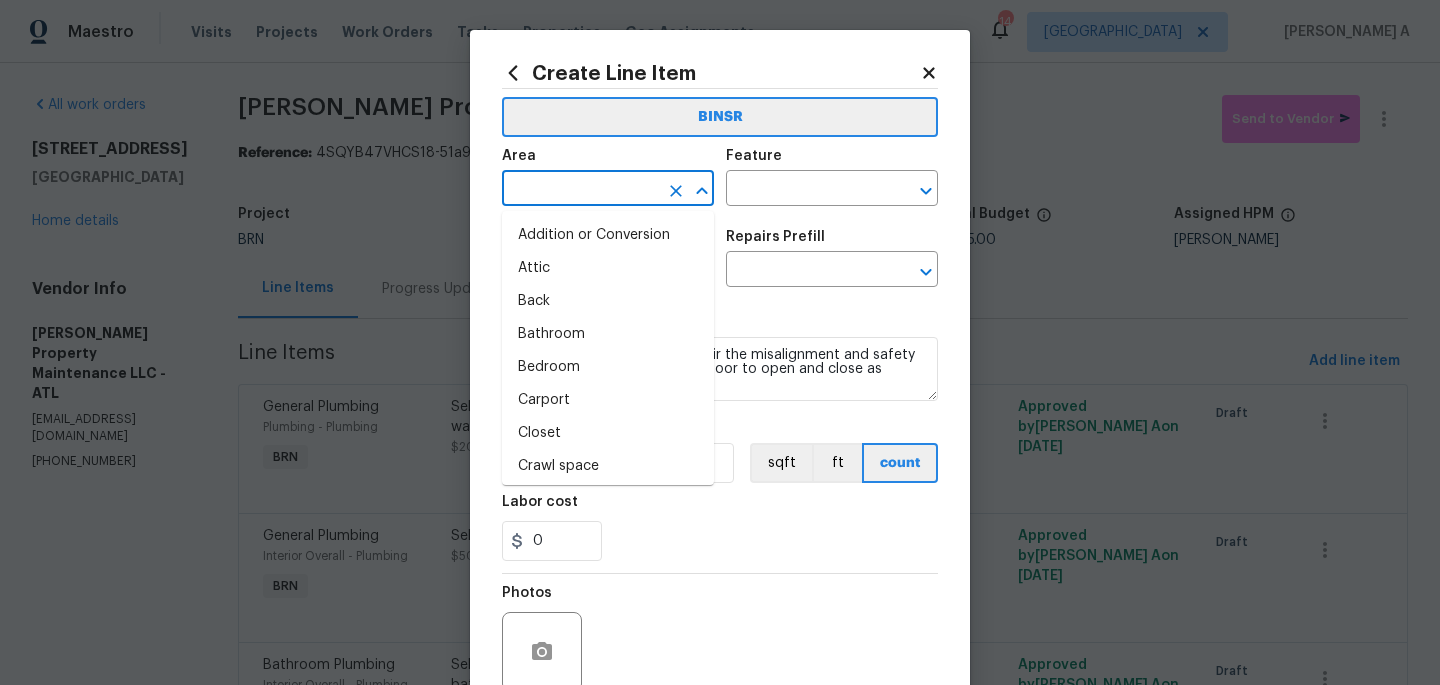 click at bounding box center (580, 190) 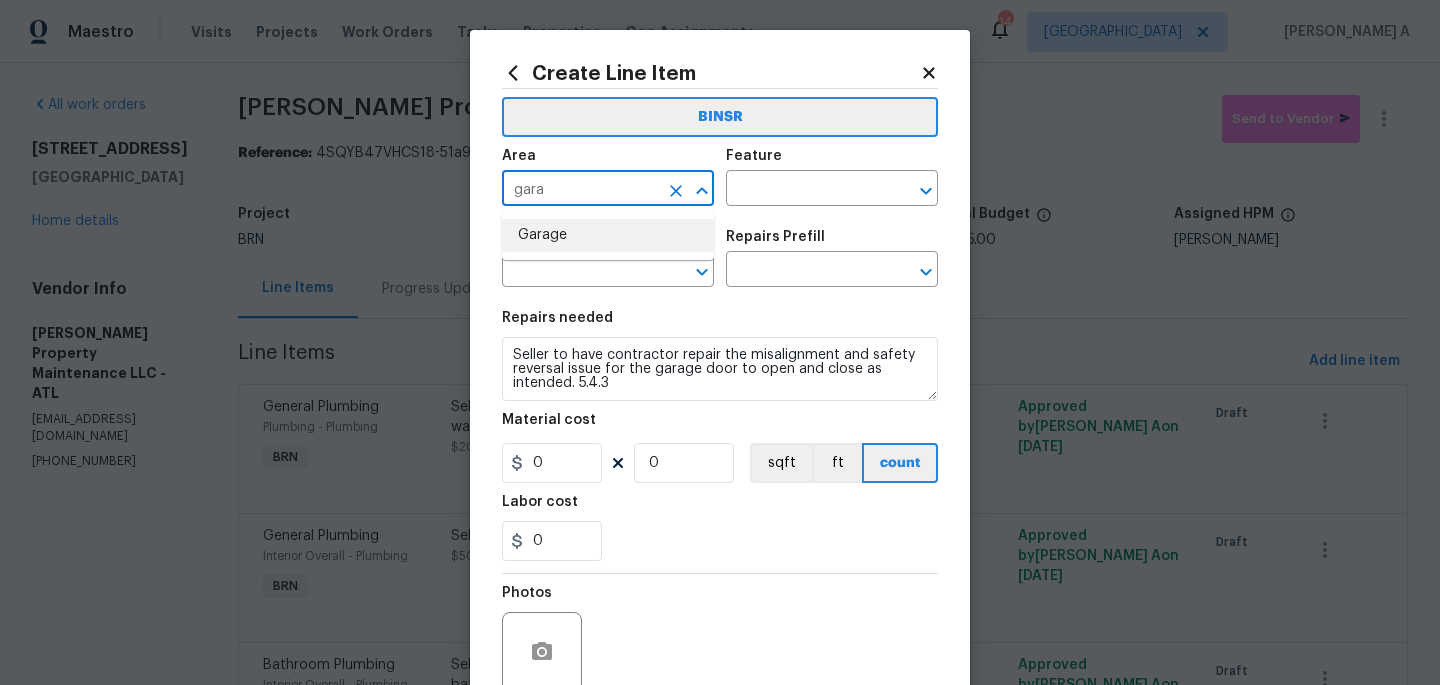 click on "Garage" at bounding box center (608, 235) 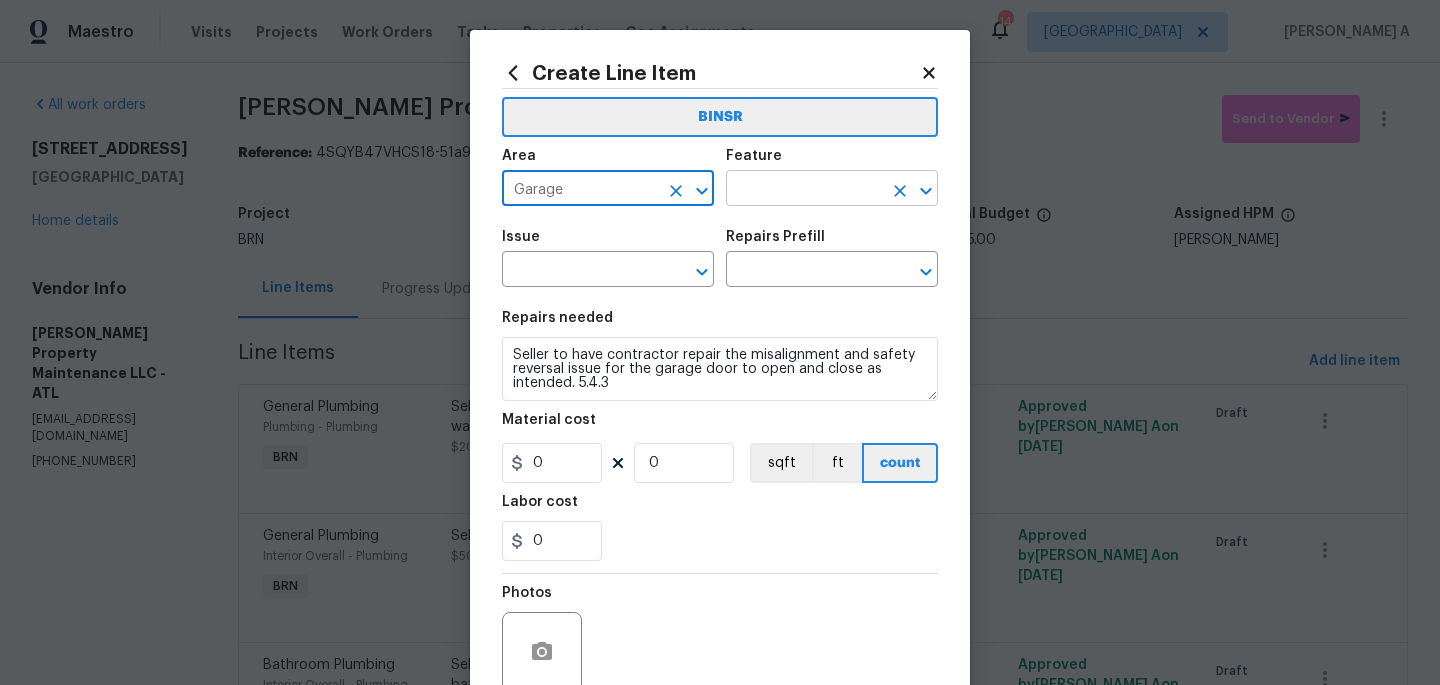 type on "Garage" 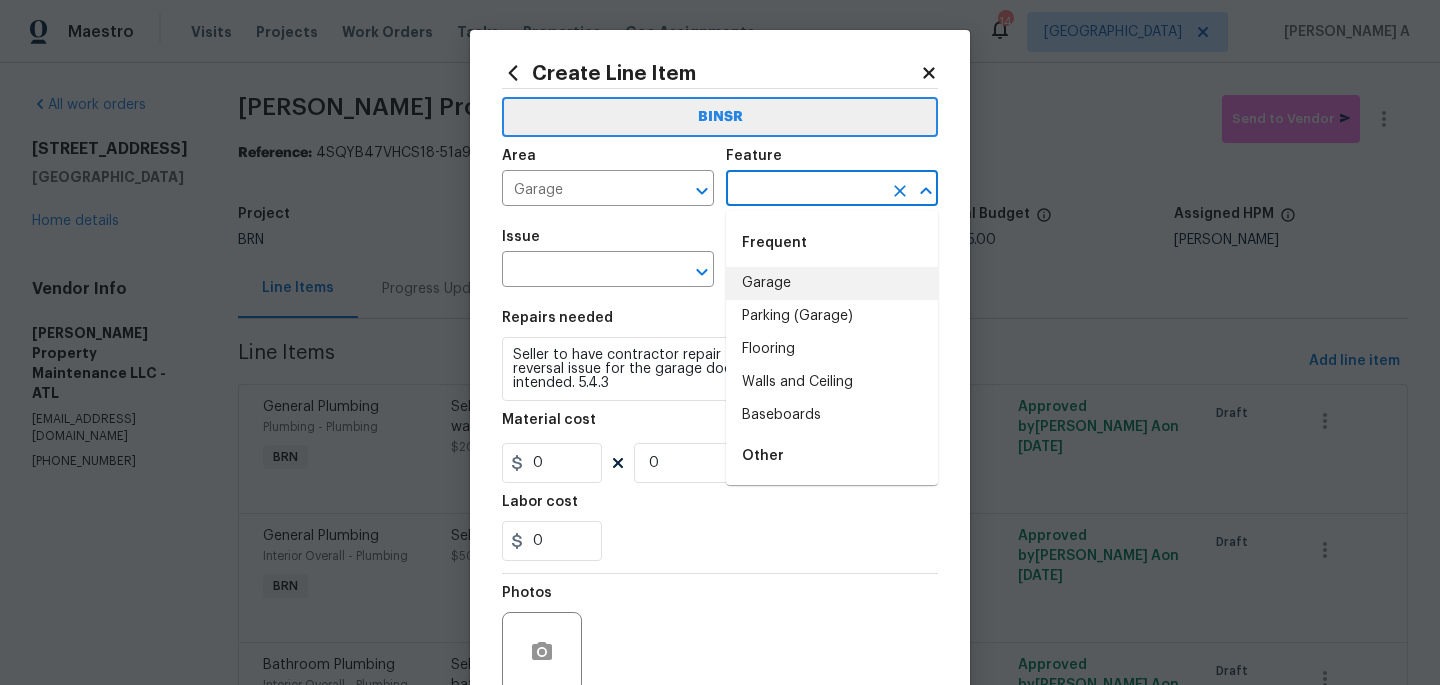 click on "Garage" at bounding box center (832, 283) 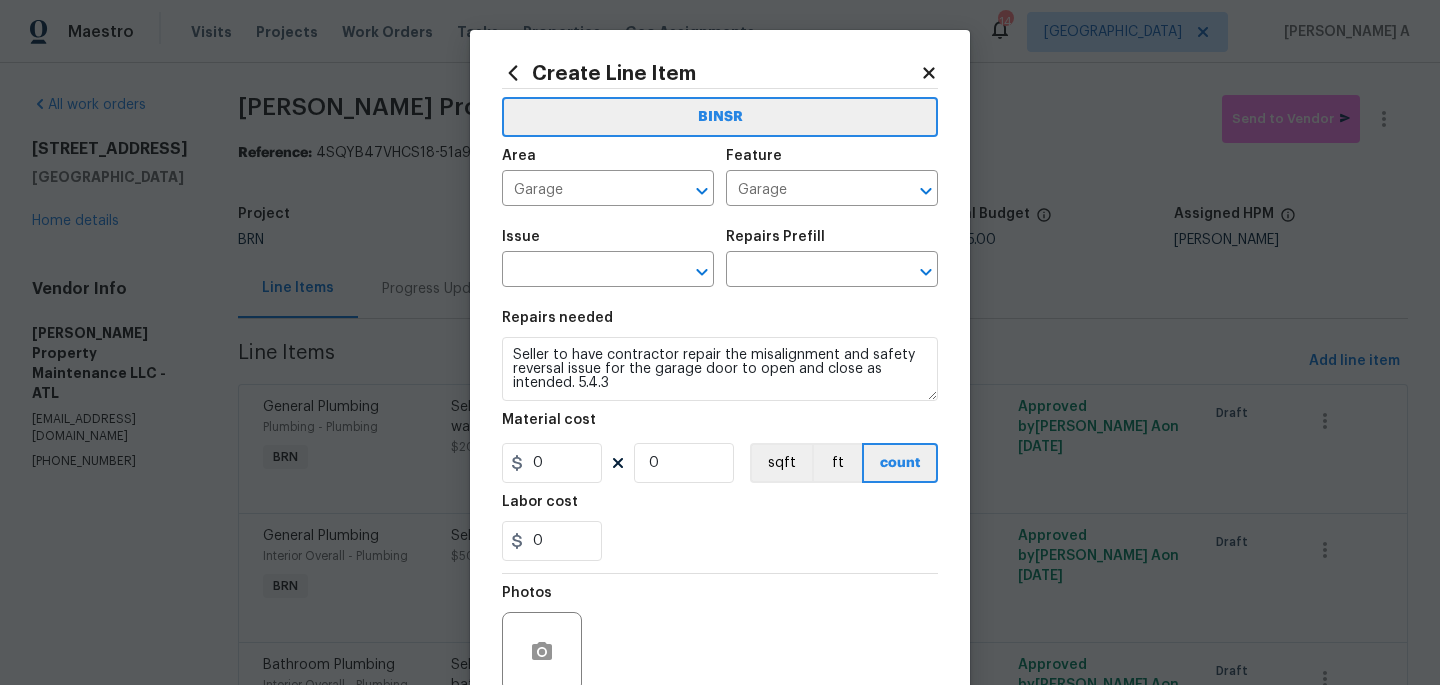 click on "Repairs needed Seller to have contractor repair the misalignment and safety reversal issue for the garage door to open and close as intended. 5.4.3
Material cost 0 0 sqft ft count Labor cost 0" at bounding box center [720, 436] 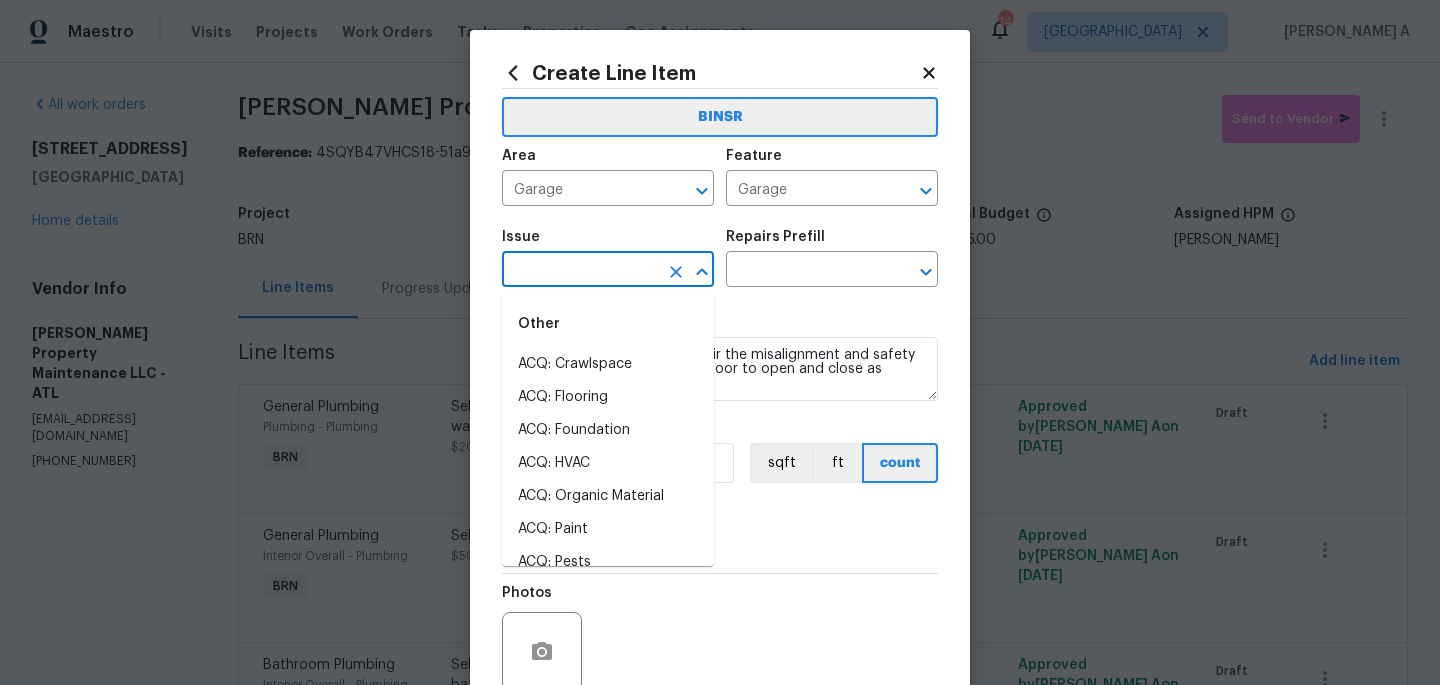 click at bounding box center [580, 271] 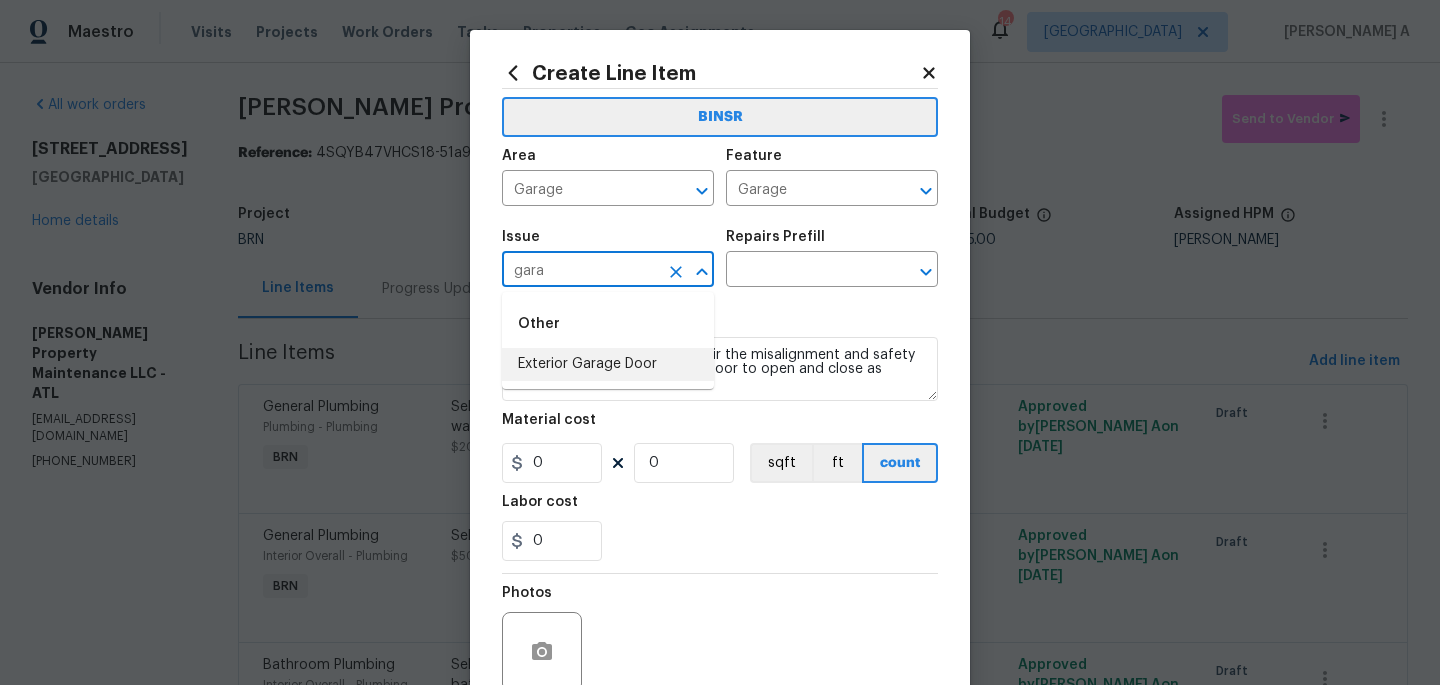 click on "Exterior Garage Door" at bounding box center [608, 364] 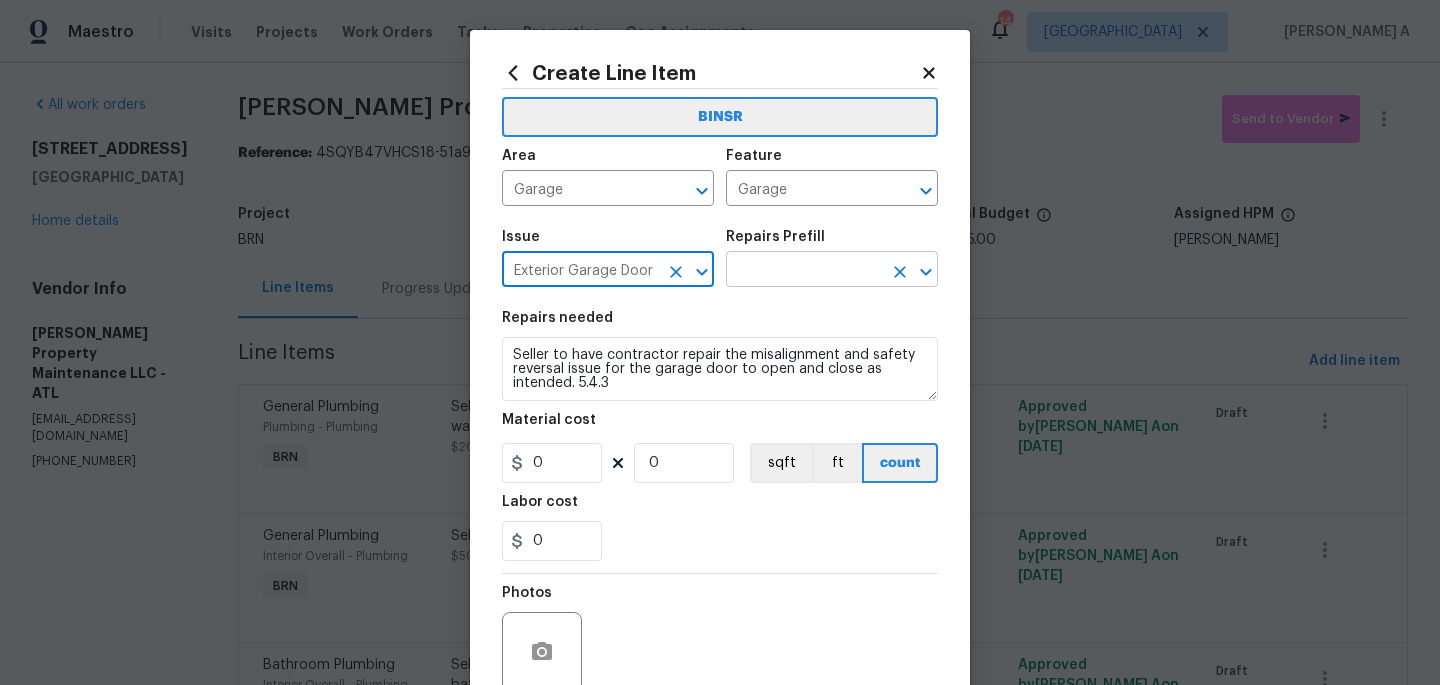 type on "Exterior Garage Door" 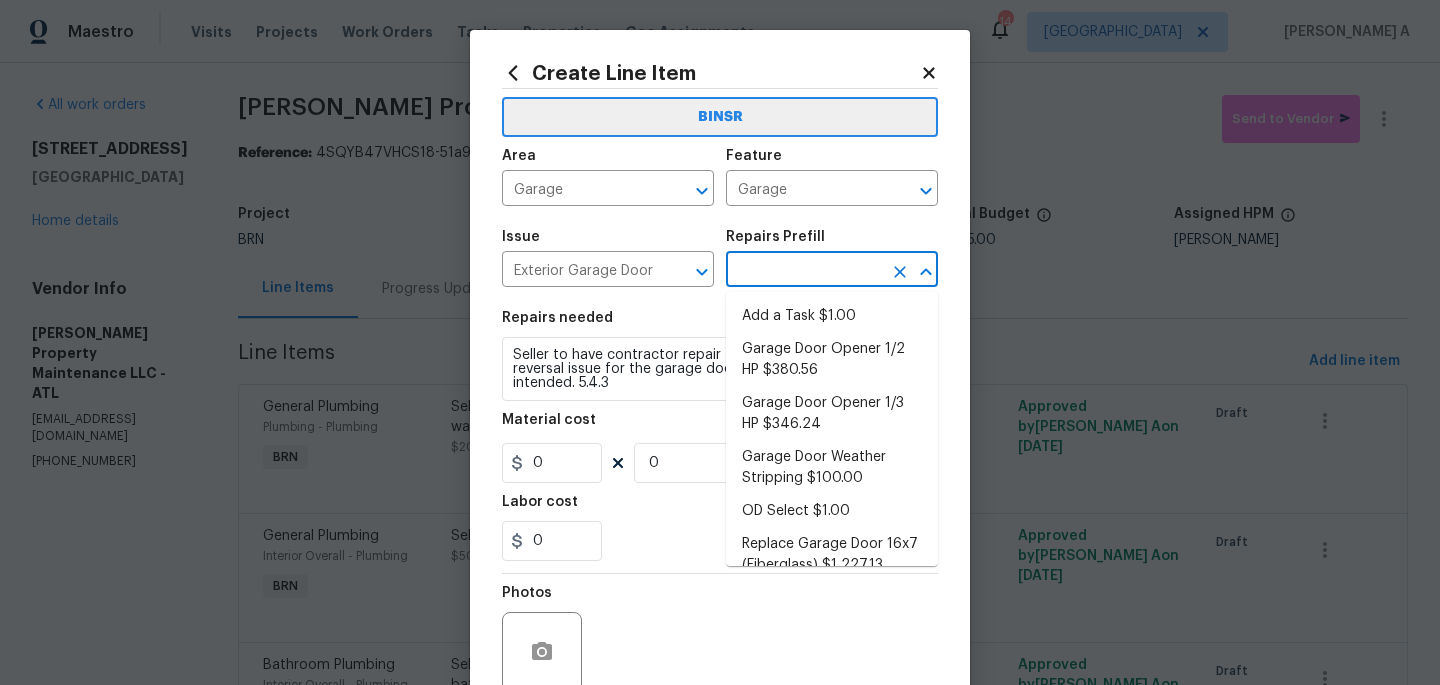 click on "Add a Task $1.00" at bounding box center [832, 316] 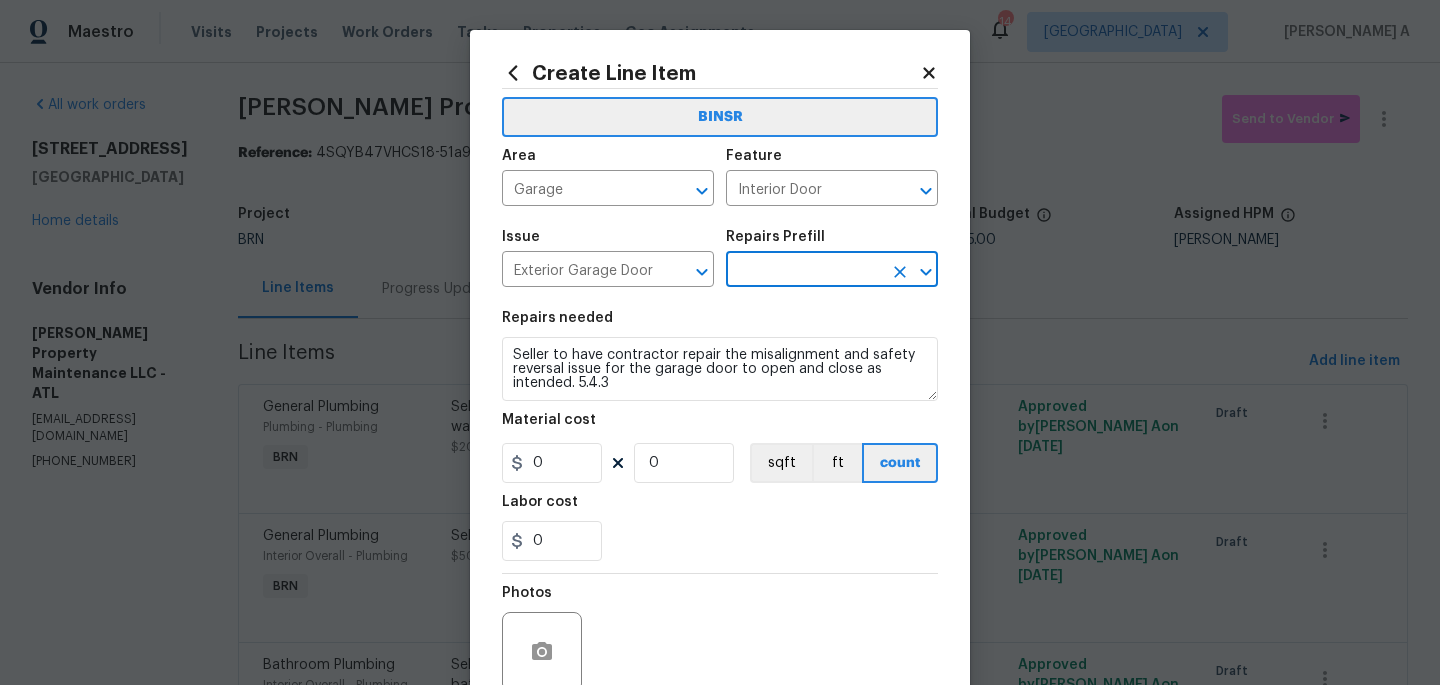 type on "Add a Task $1.00" 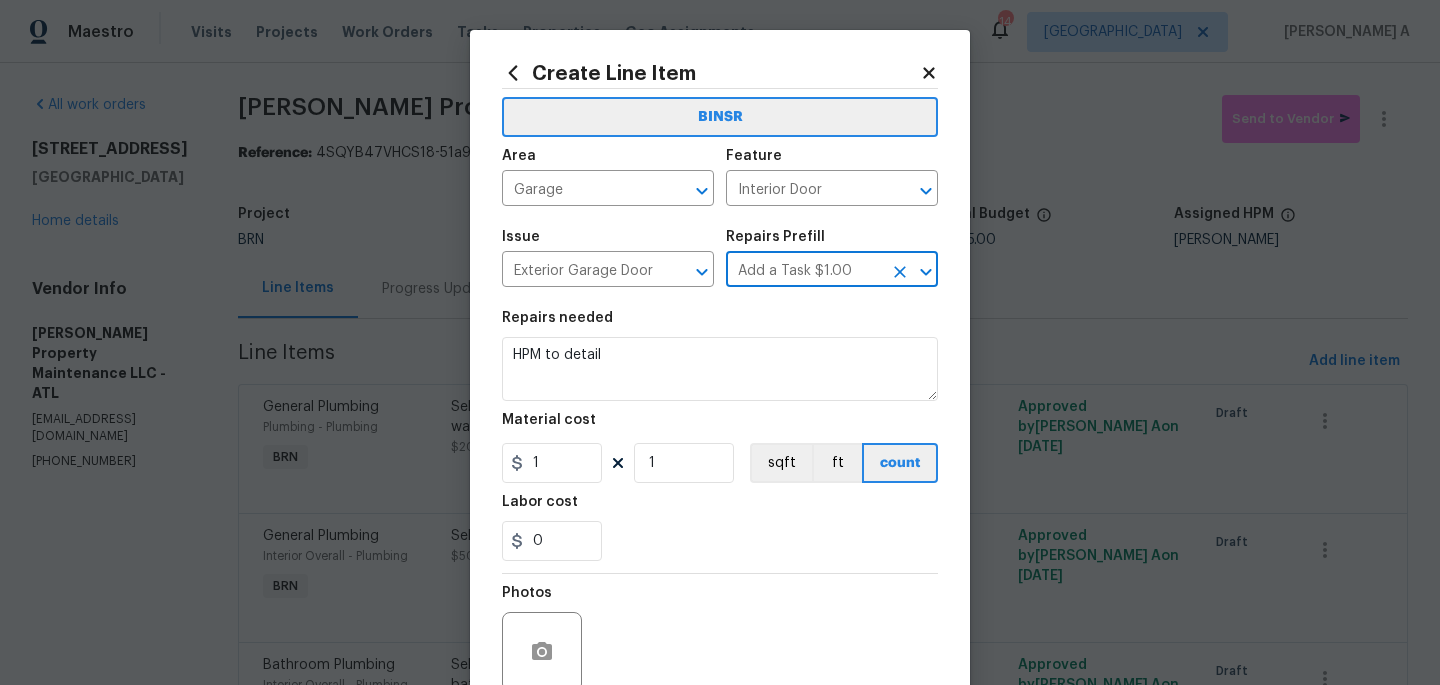 scroll, scrollTop: 0, scrollLeft: 0, axis: both 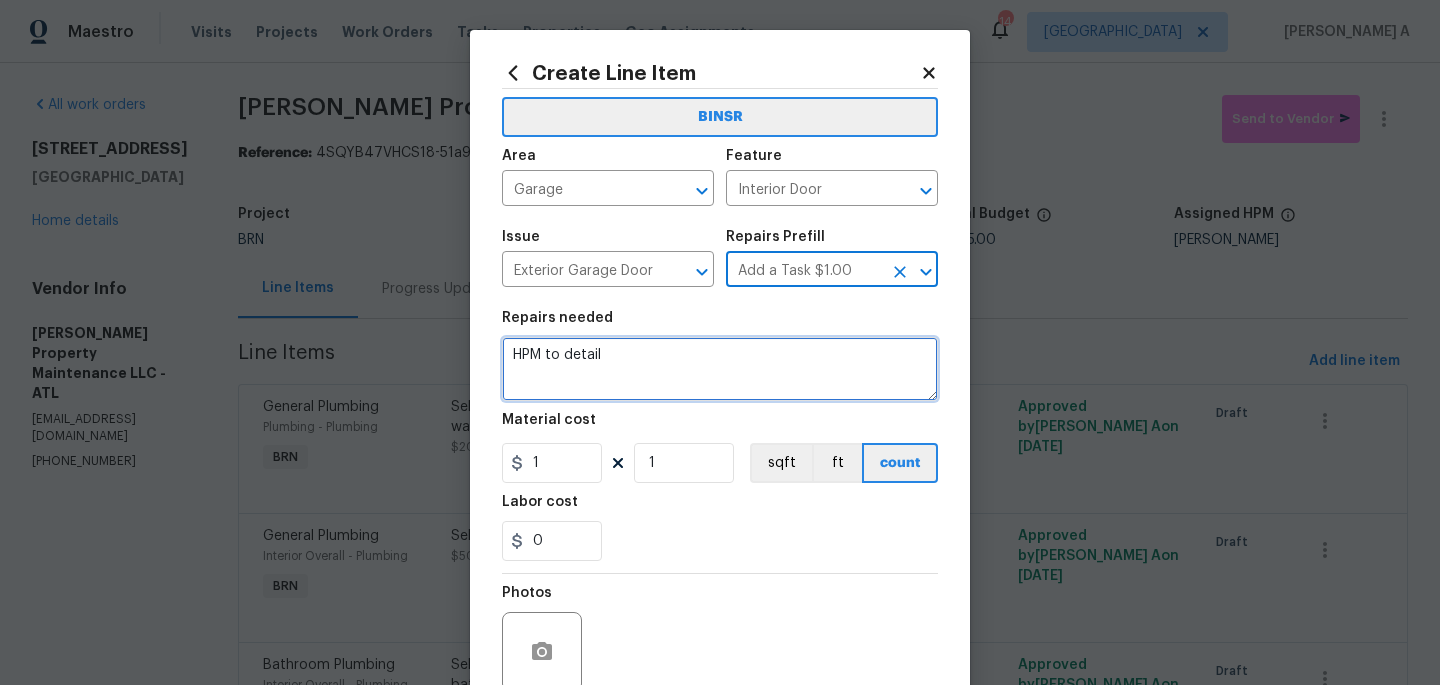 click on "HPM to detail" at bounding box center (720, 369) 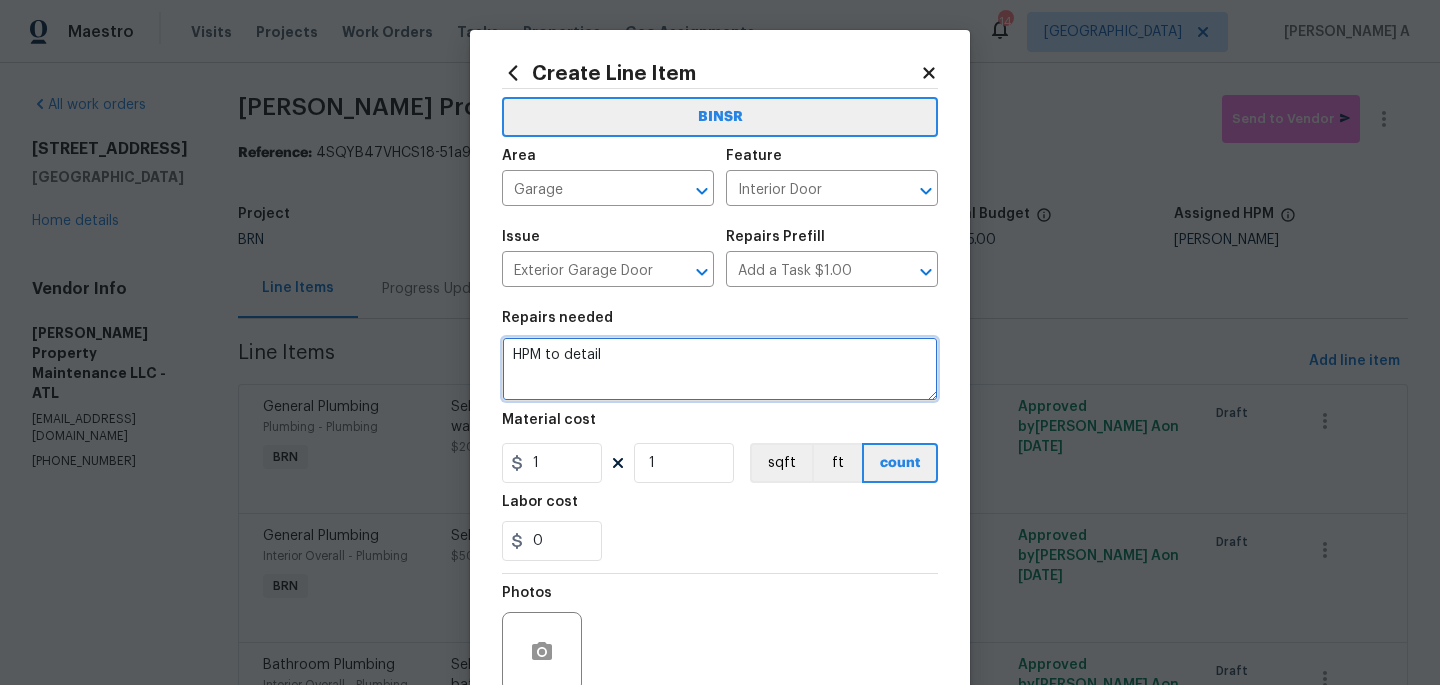 click on "HPM to detail" at bounding box center (720, 369) 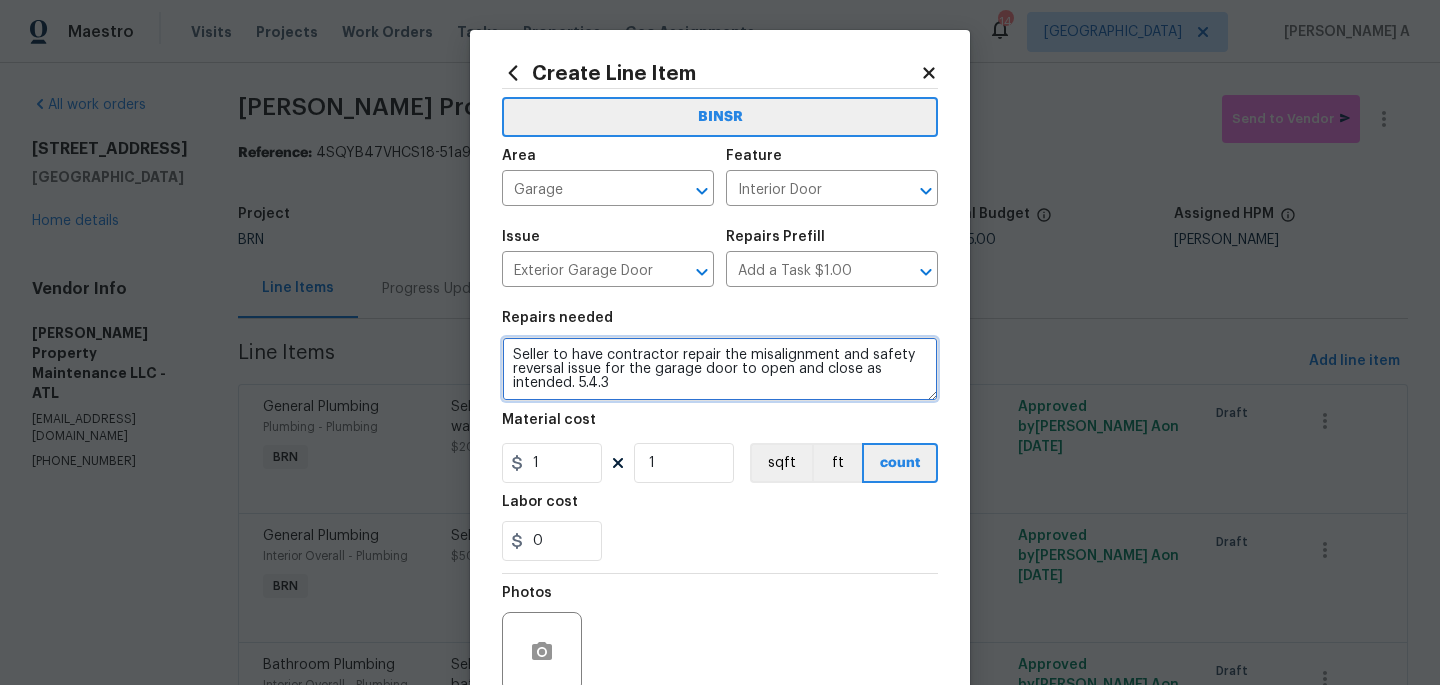 scroll, scrollTop: 4, scrollLeft: 0, axis: vertical 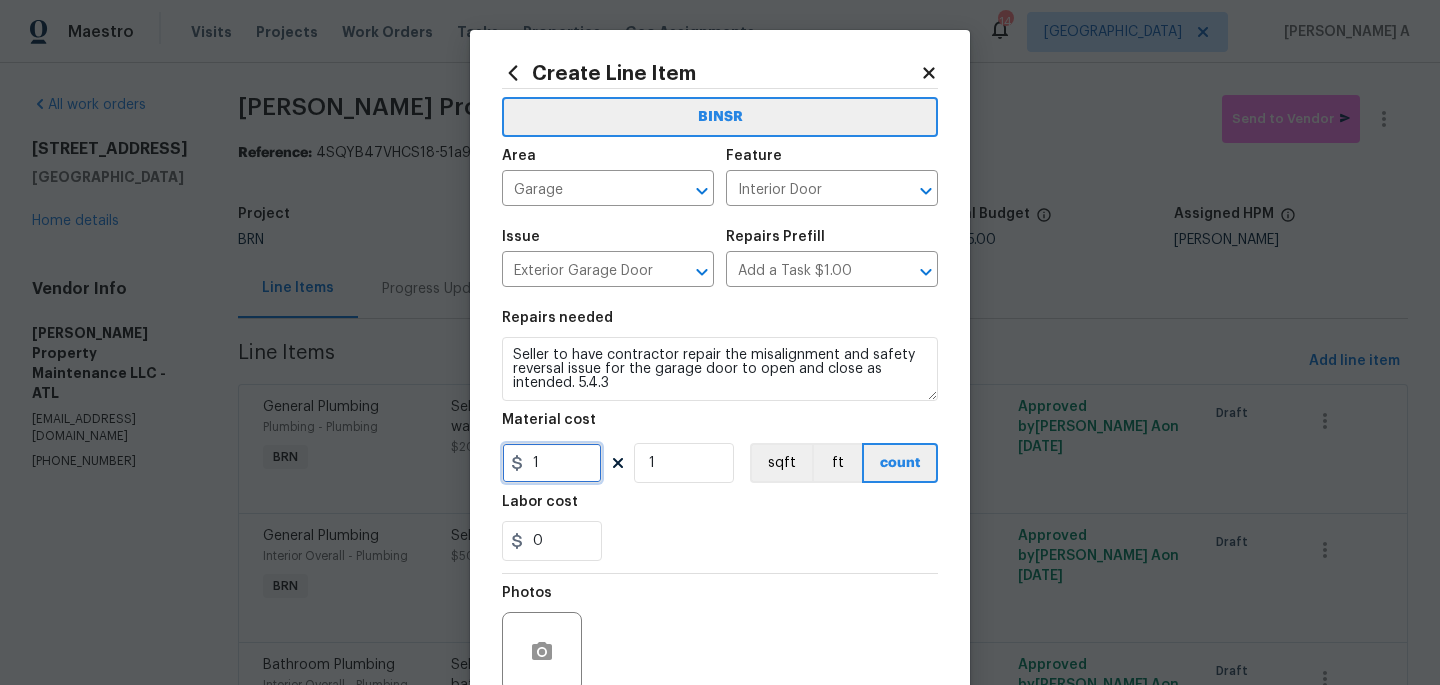 drag, startPoint x: 534, startPoint y: 479, endPoint x: 517, endPoint y: 479, distance: 17 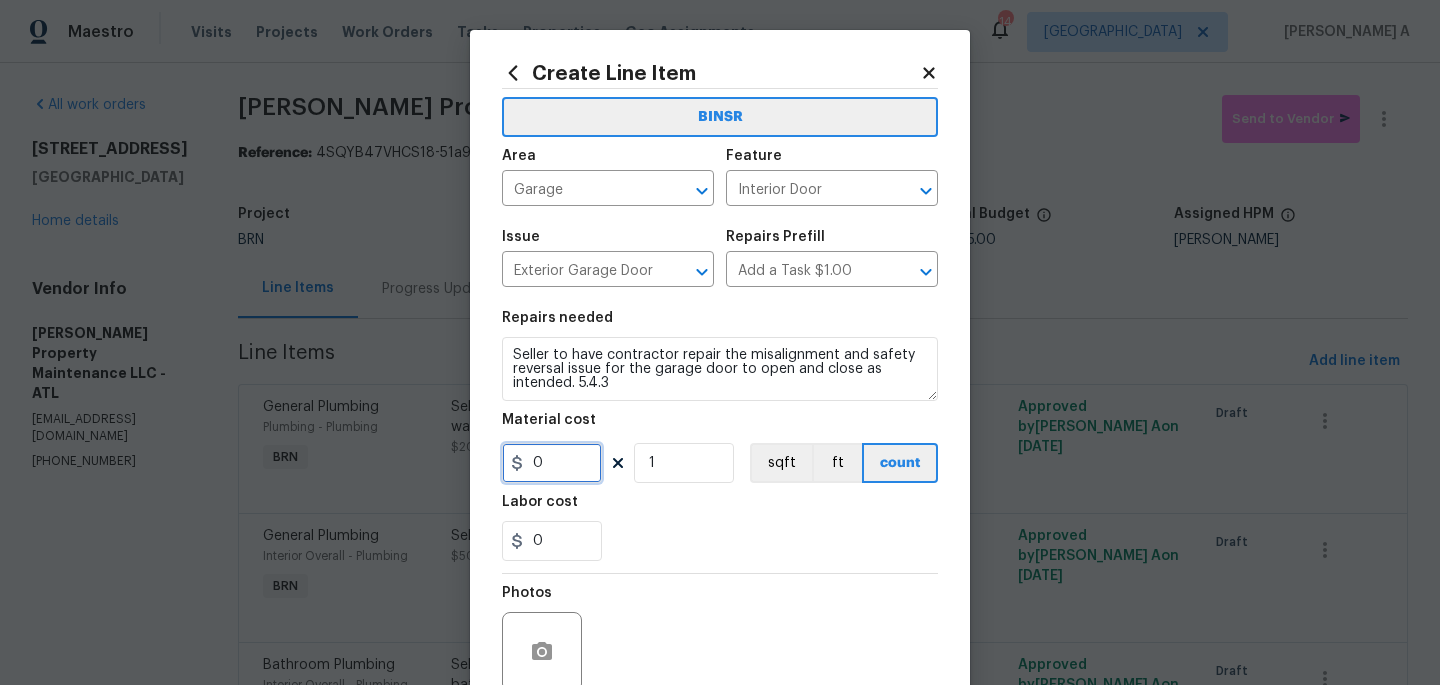 type on "0" 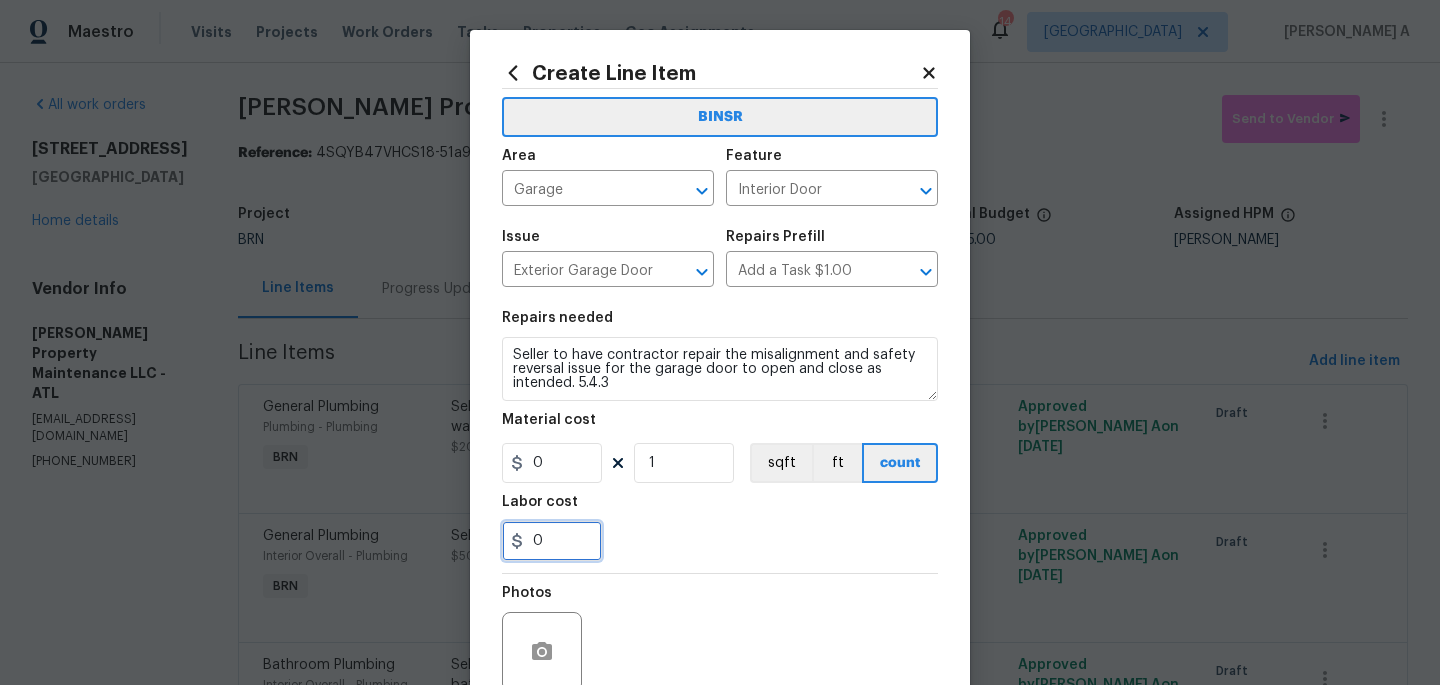 drag, startPoint x: 552, startPoint y: 540, endPoint x: 484, endPoint y: 540, distance: 68 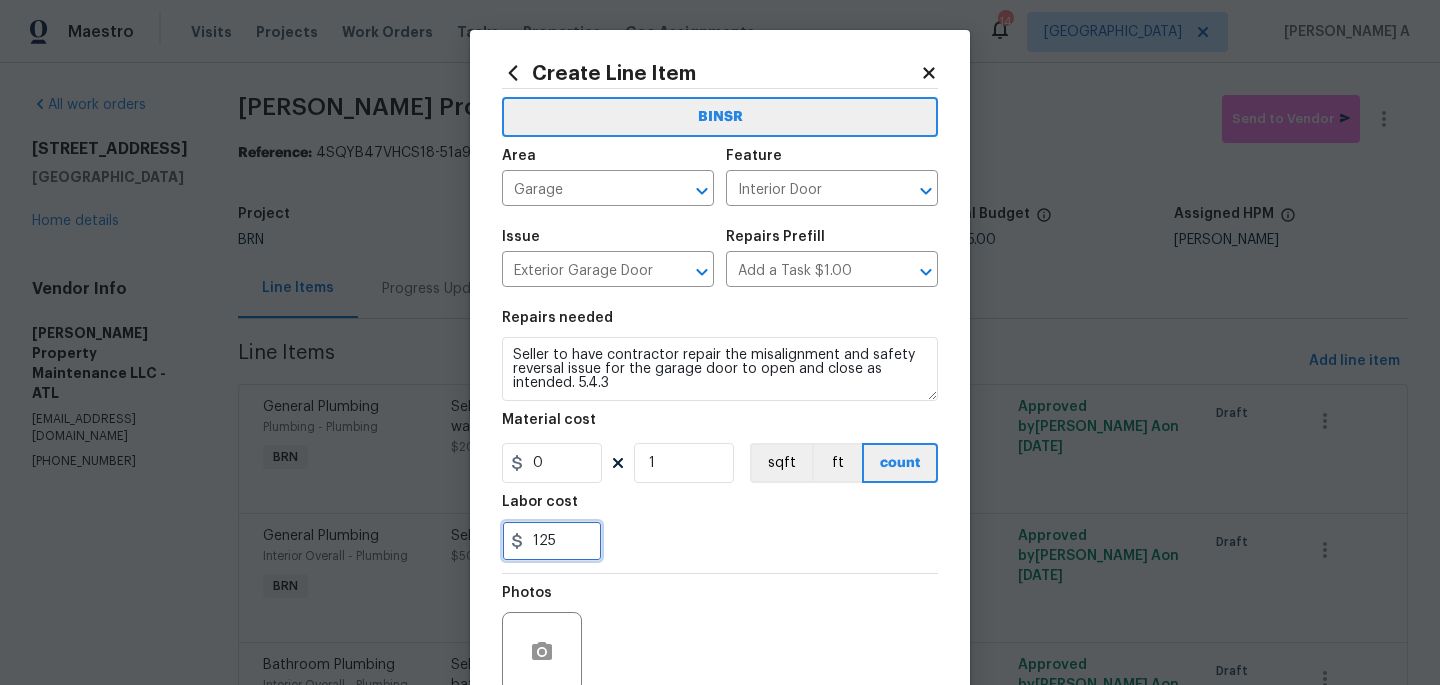 type on "125" 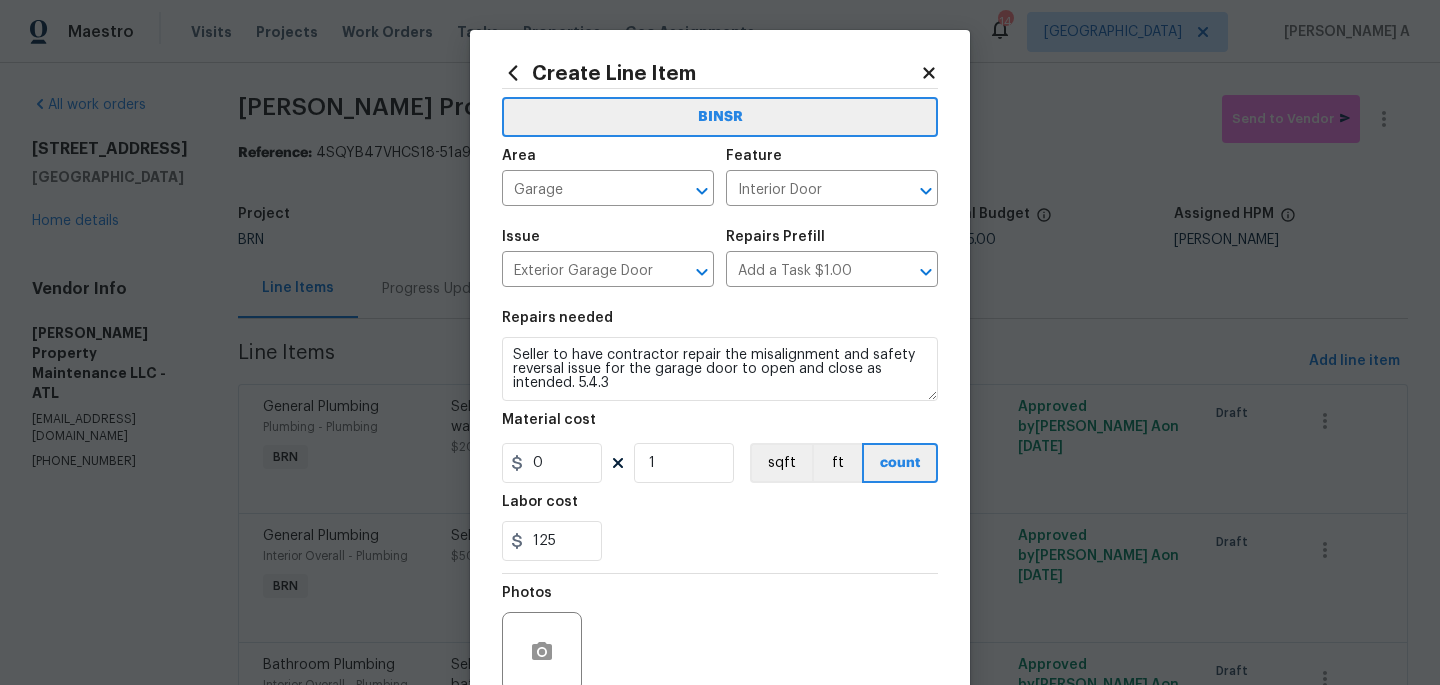 click on "125" at bounding box center (720, 541) 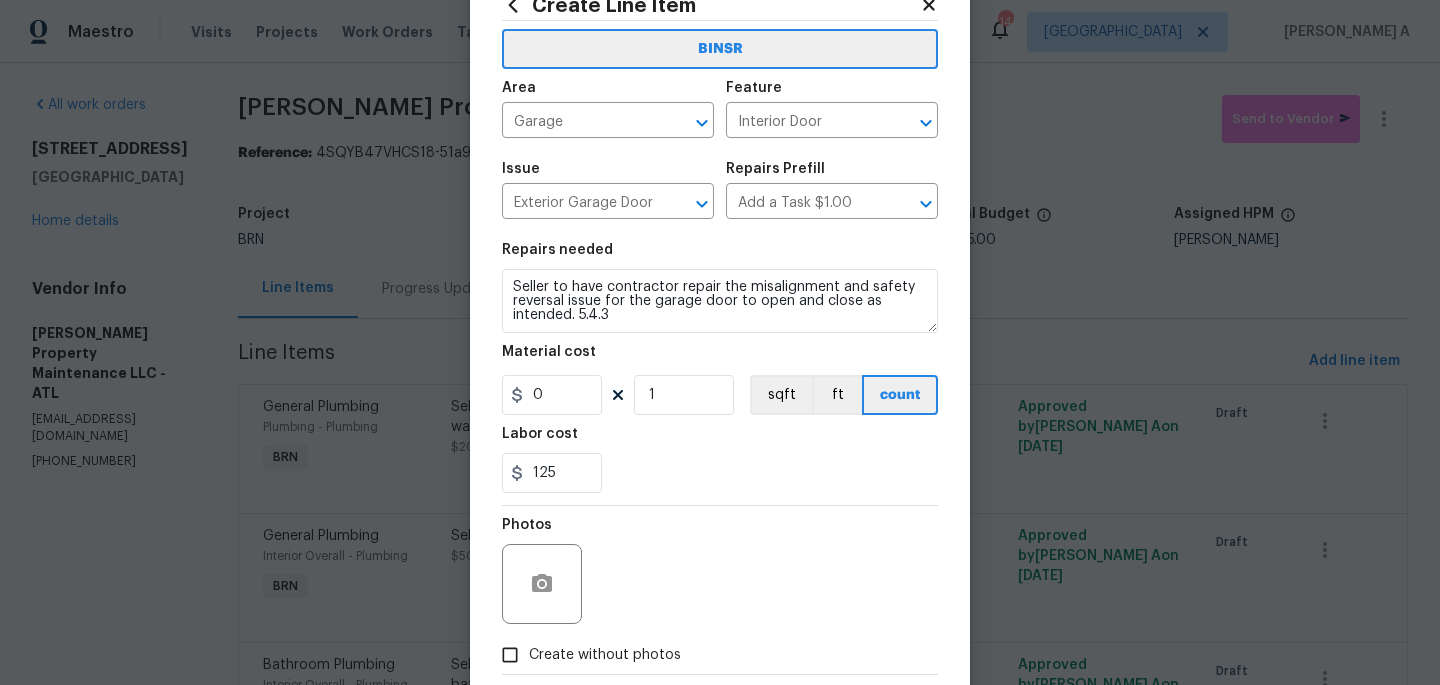 scroll, scrollTop: 93, scrollLeft: 0, axis: vertical 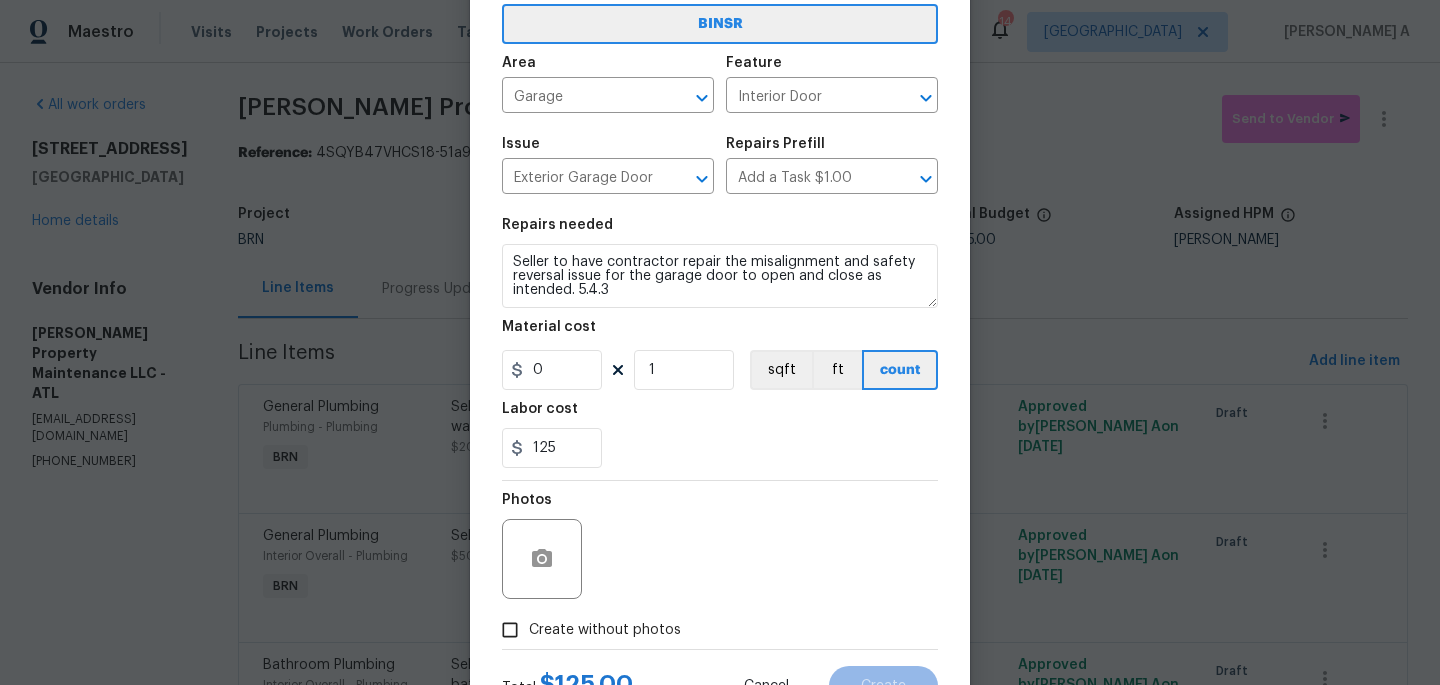 click at bounding box center [542, 559] 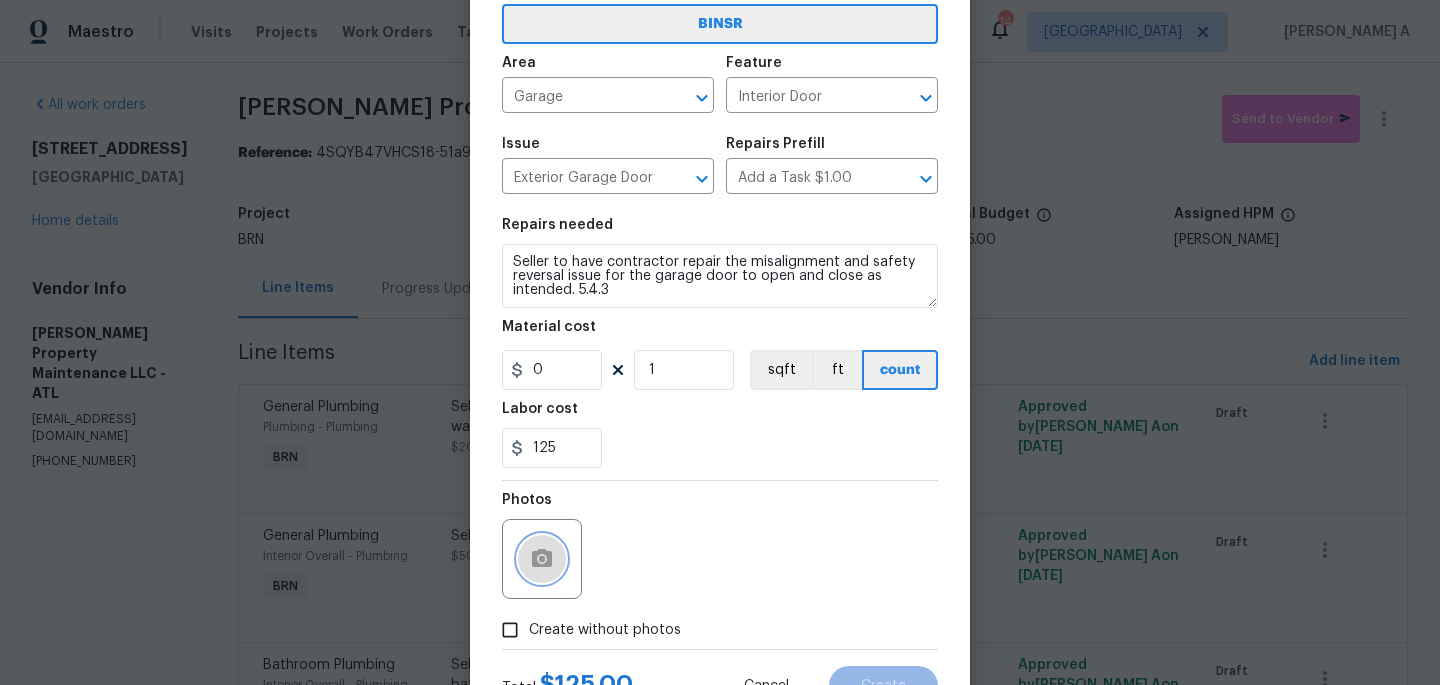click at bounding box center [542, 559] 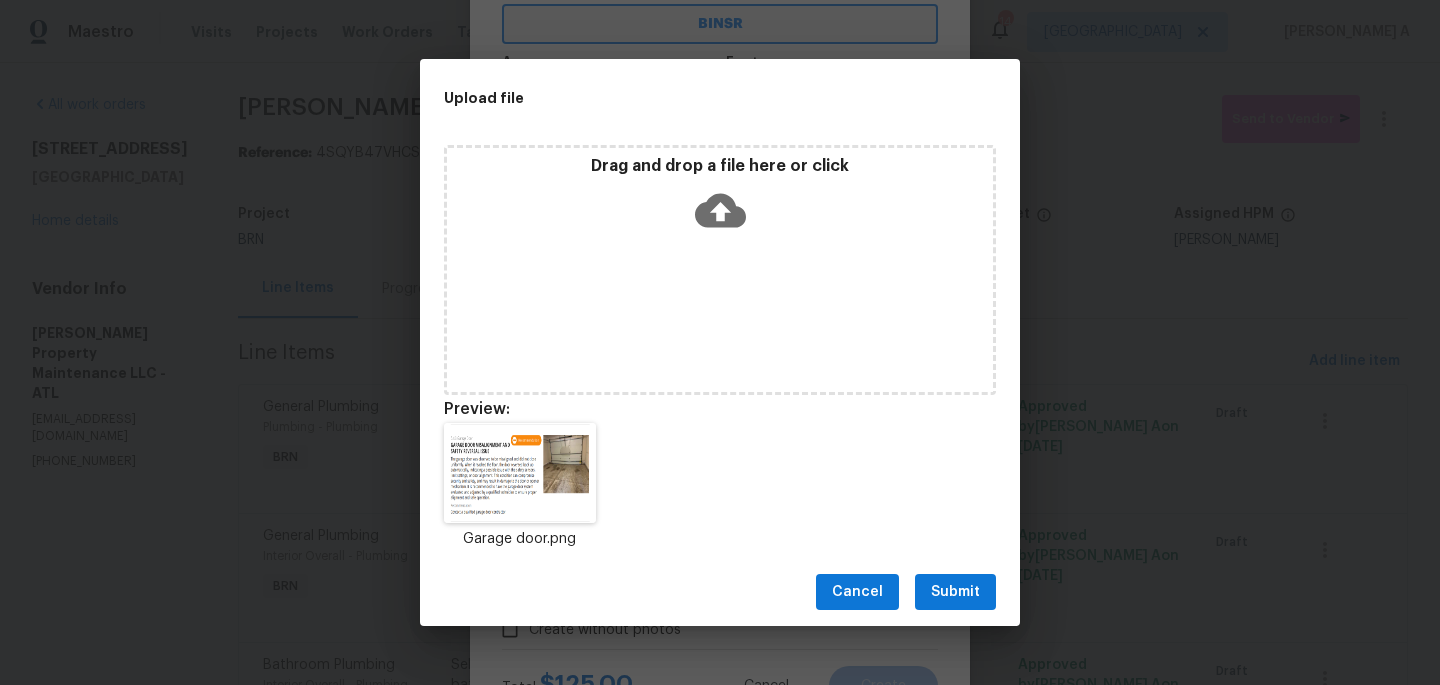click on "Submit" at bounding box center (955, 592) 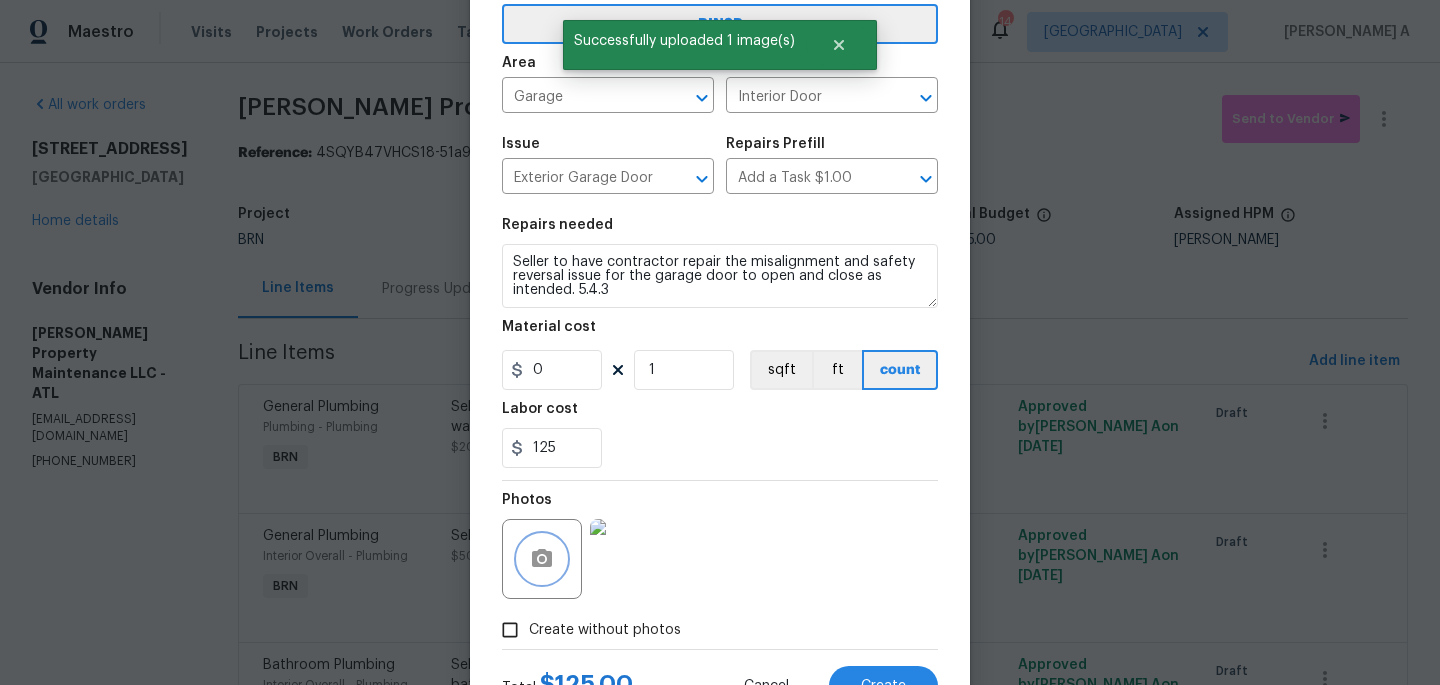 scroll, scrollTop: 177, scrollLeft: 0, axis: vertical 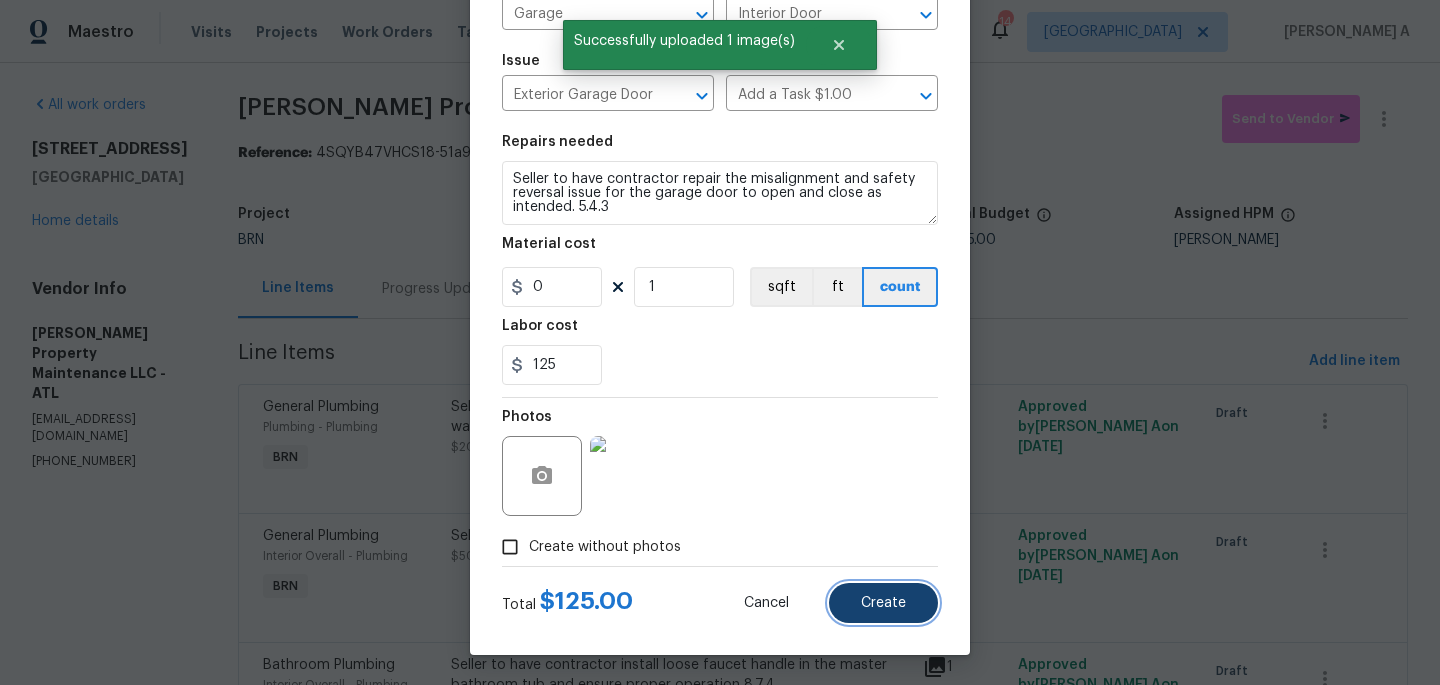 click on "Create" at bounding box center [883, 603] 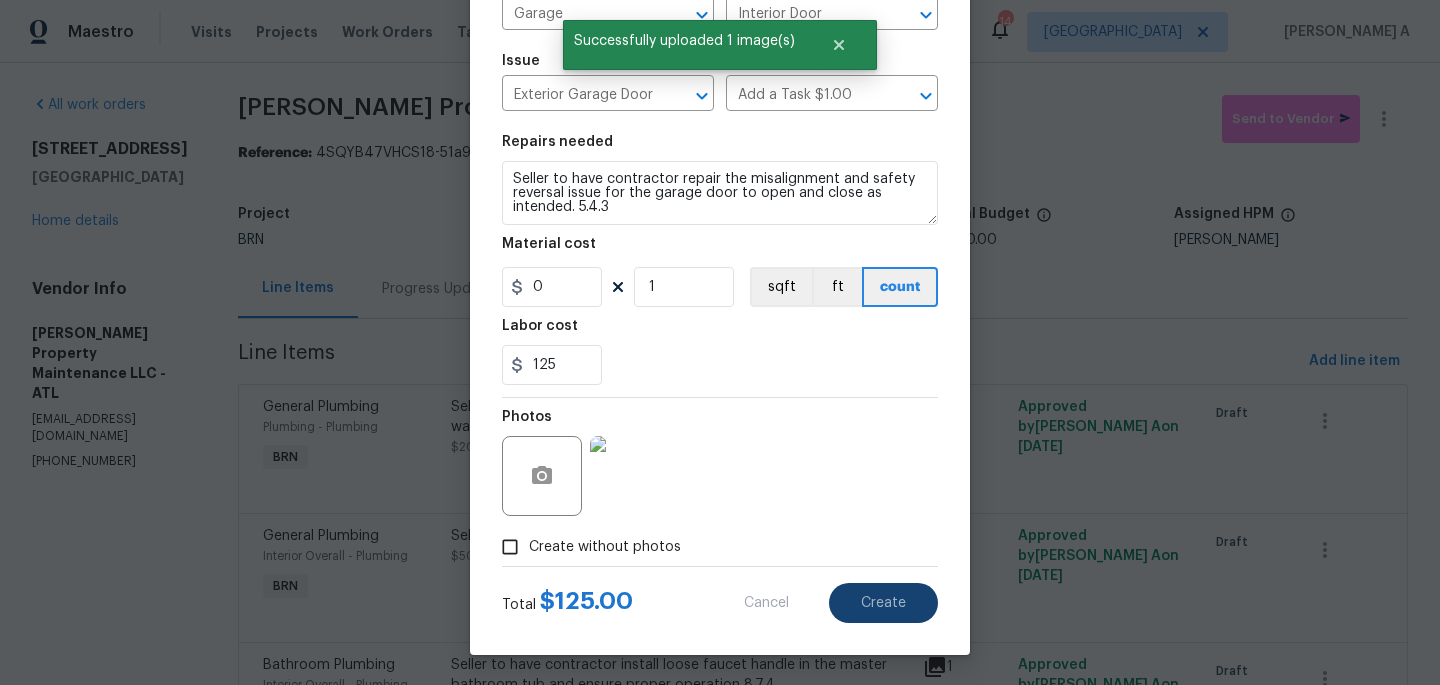 type 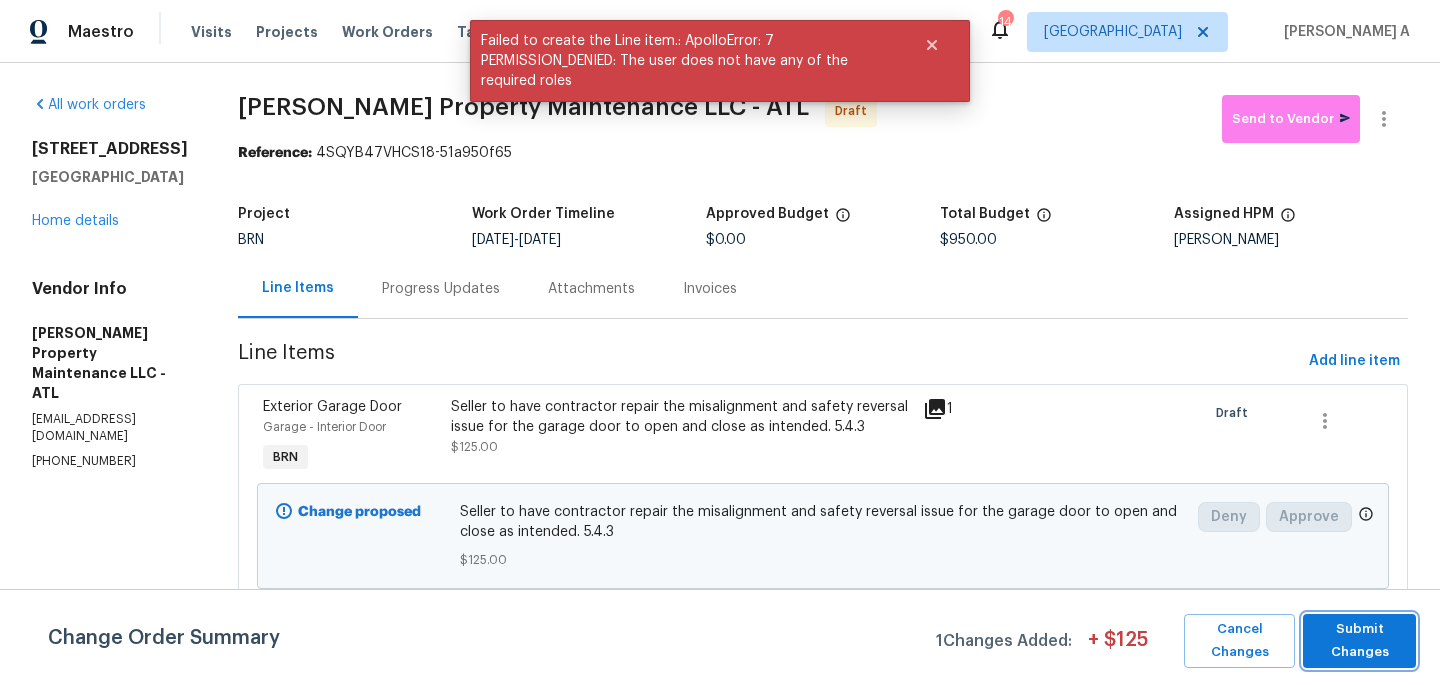 click on "Submit Changes" at bounding box center (1359, 641) 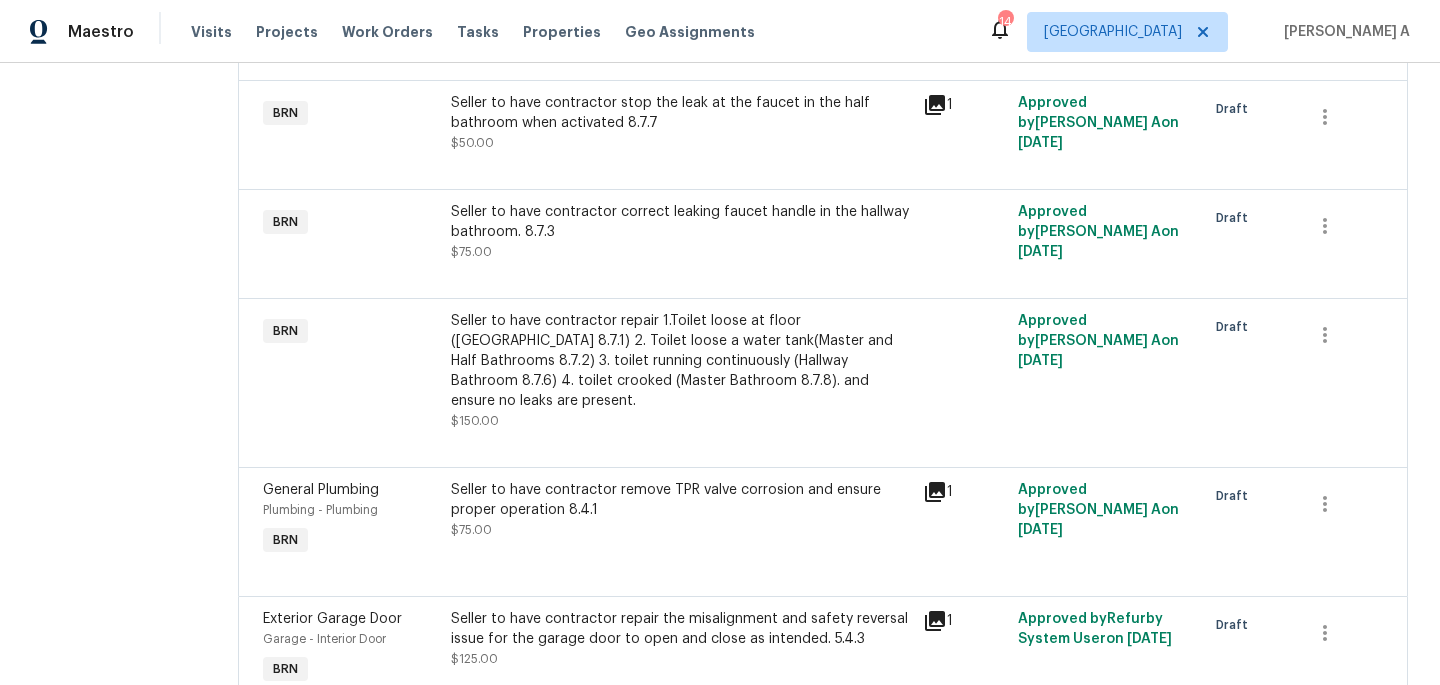 scroll, scrollTop: 957, scrollLeft: 0, axis: vertical 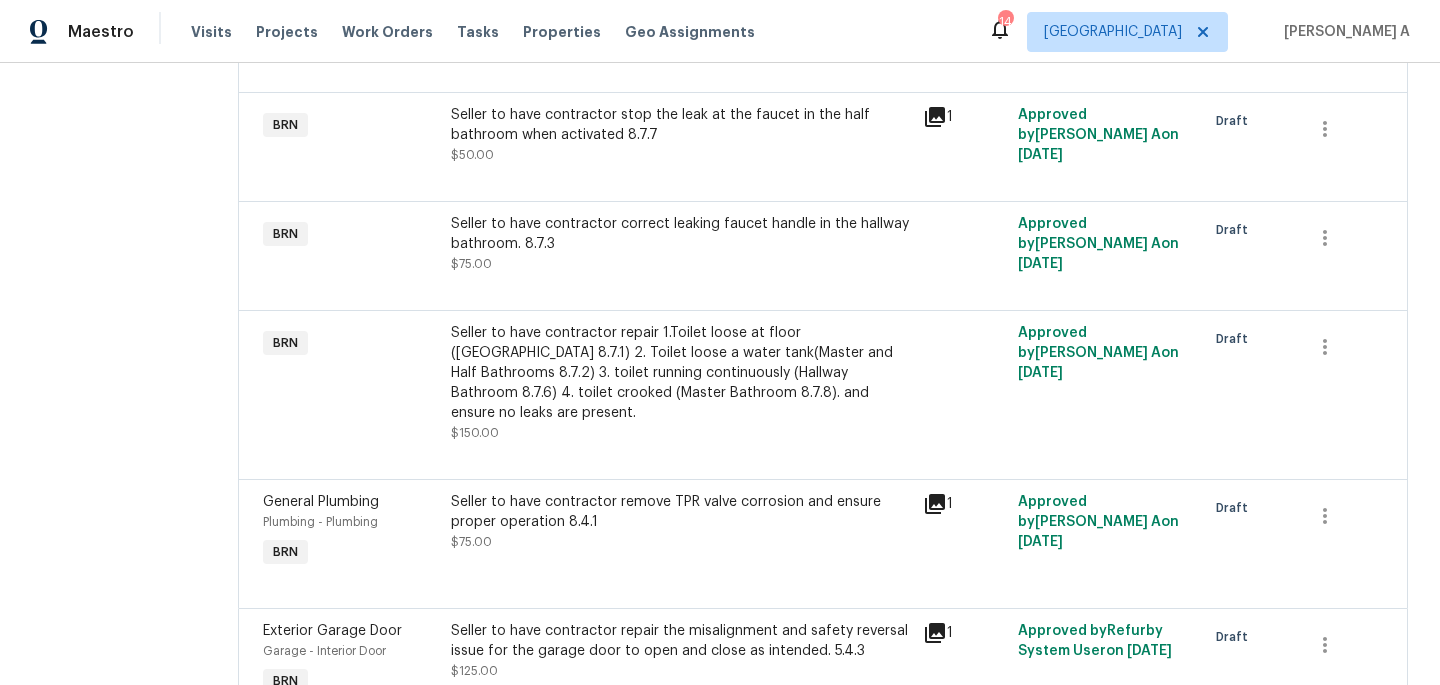 click on "Seller to have contractor repair 1.Toilet loose at floor ([GEOGRAPHIC_DATA] 8.7.1) 2. Toilet loose a water tank(Master and Half Bathrooms 8.7.2)  3. toilet running continuously (Hallway Bathroom 8.7.6) 4. toilet crooked (Master Bathroom 8.7.8).  and ensure no leaks are present. $150.00" at bounding box center (681, 383) 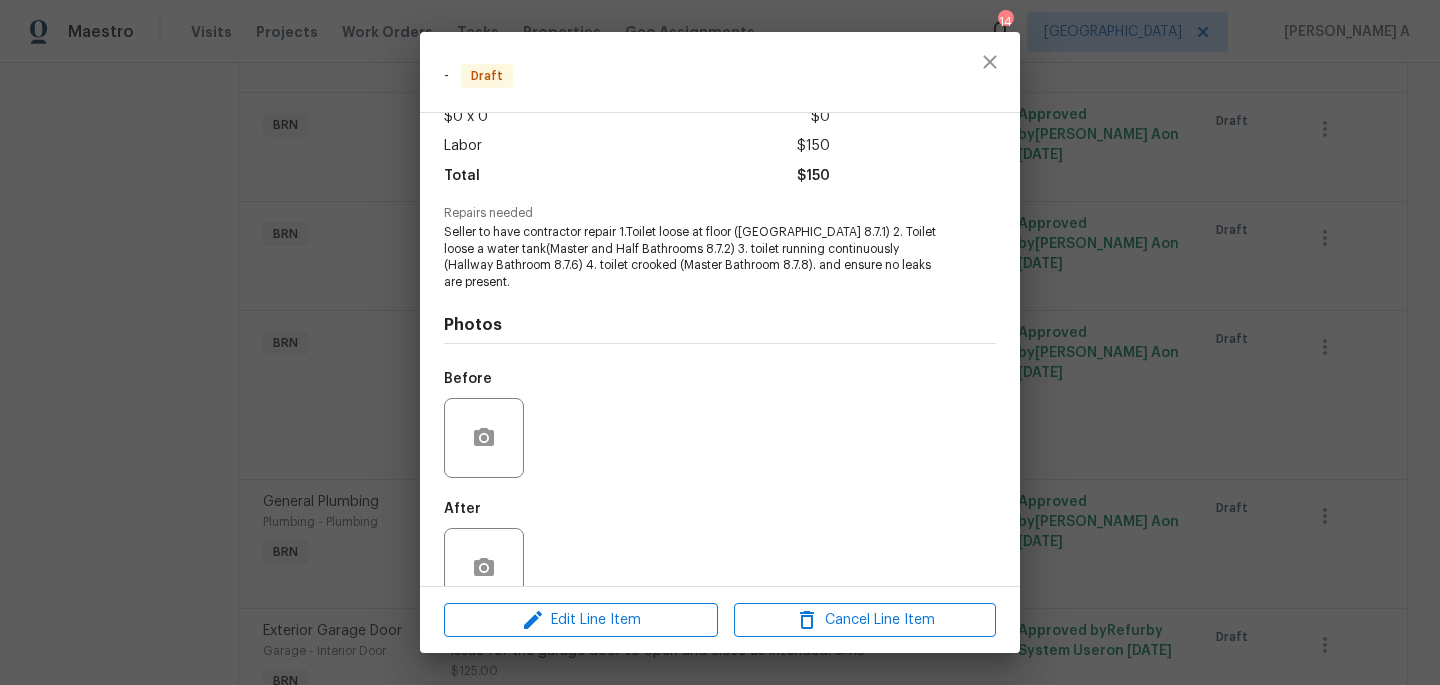 scroll, scrollTop: 164, scrollLeft: 0, axis: vertical 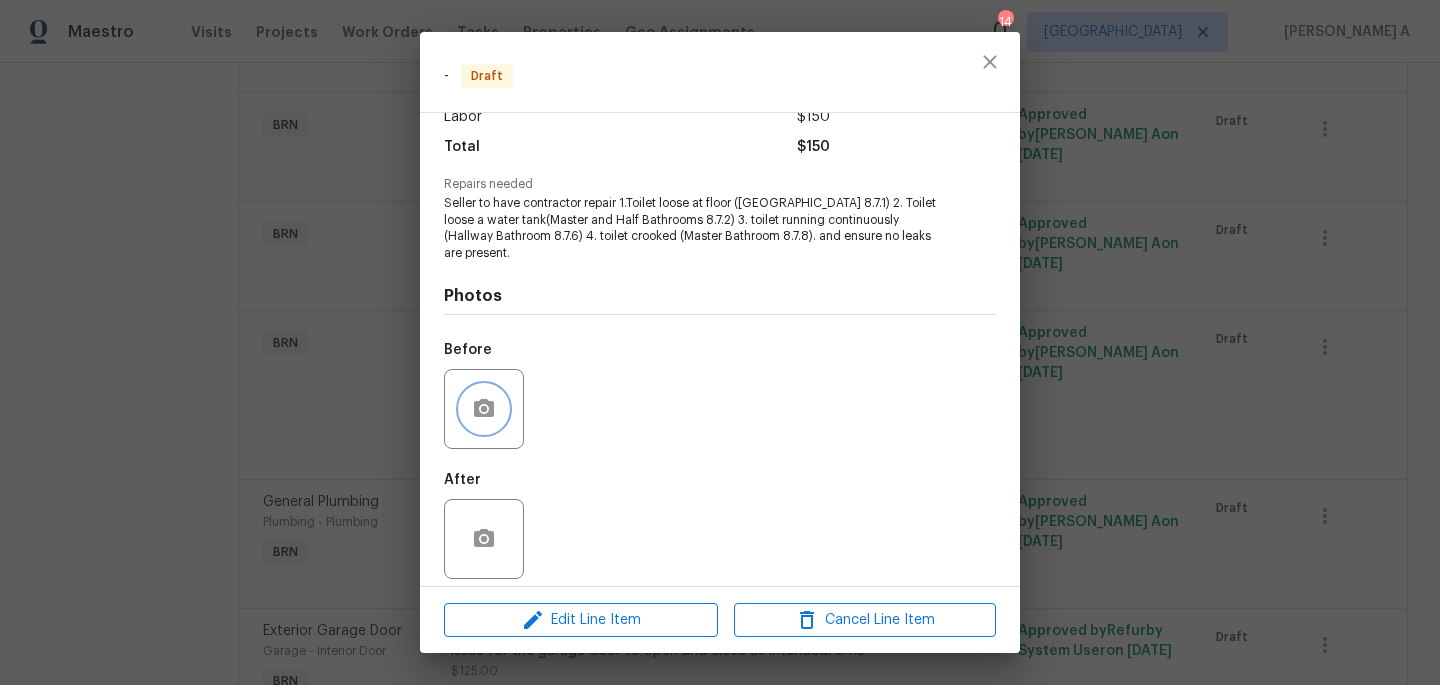 click at bounding box center (484, 409) 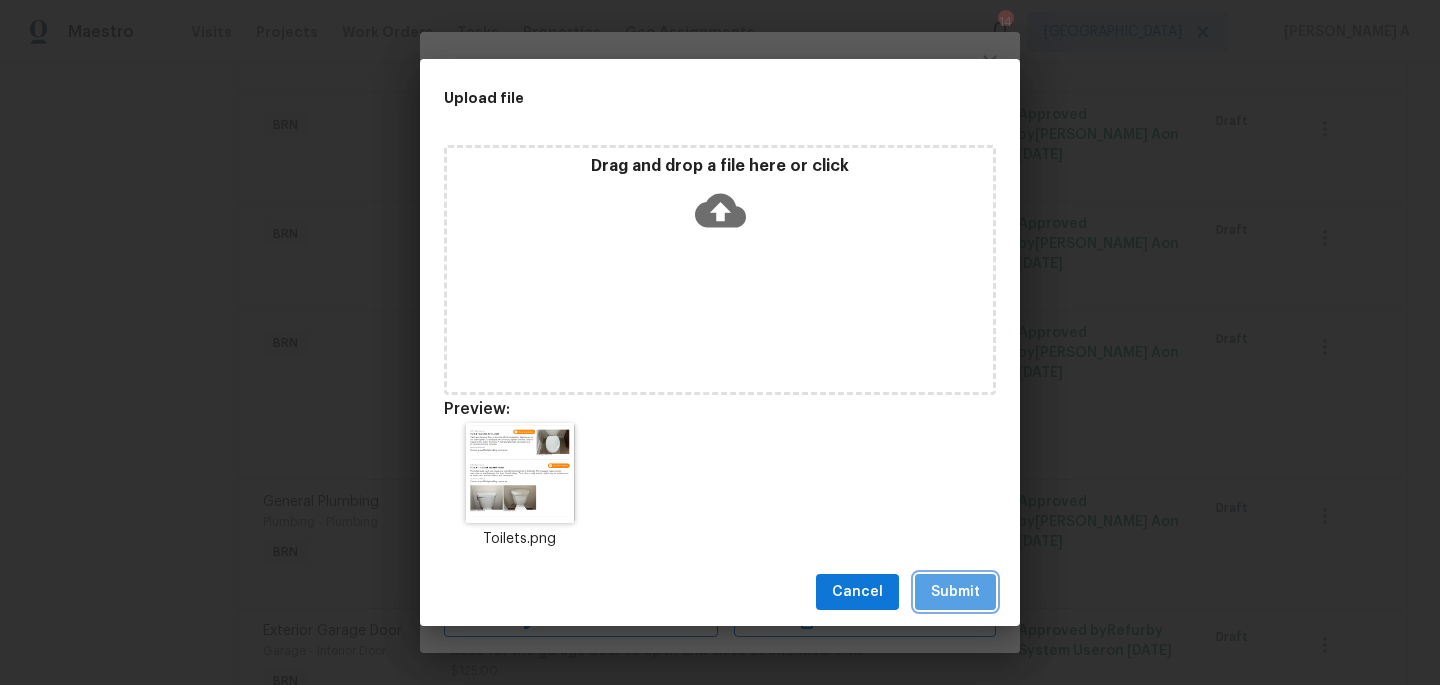 click on "Submit" at bounding box center [955, 592] 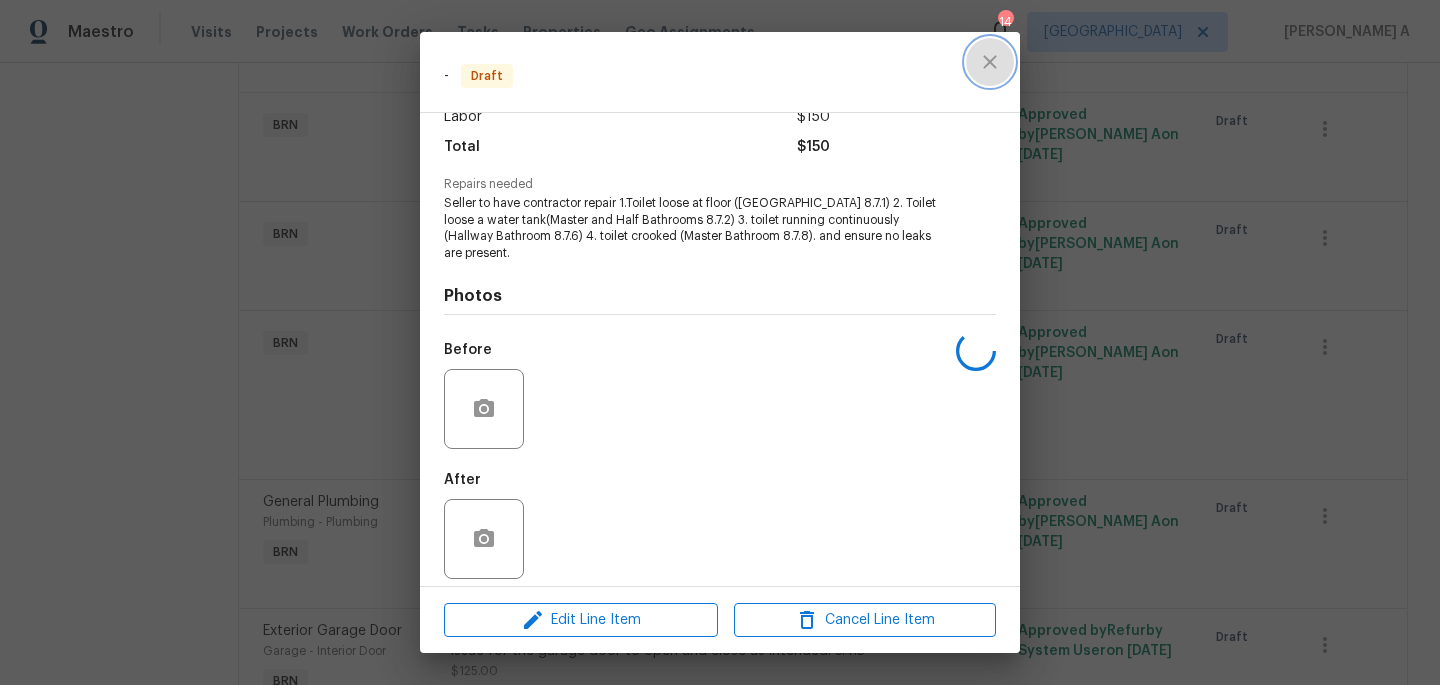 click at bounding box center [990, 62] 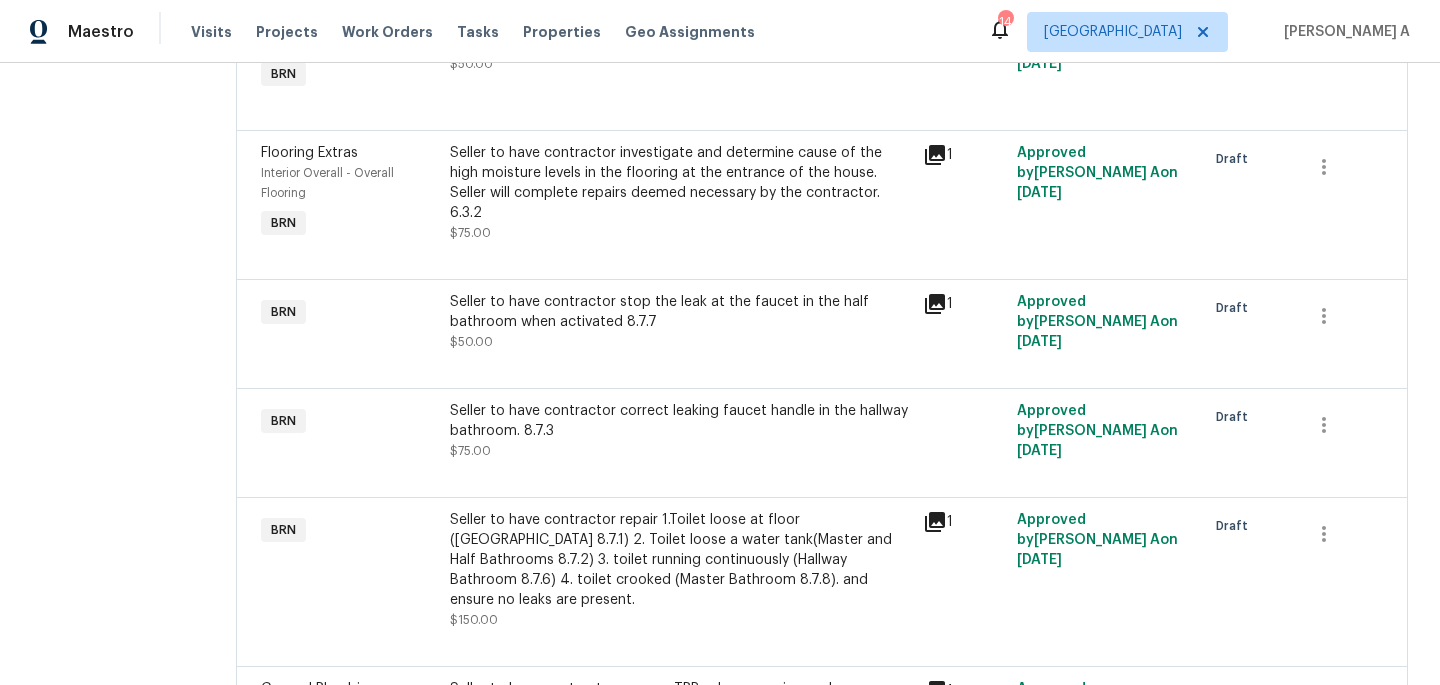 scroll, scrollTop: 723, scrollLeft: 0, axis: vertical 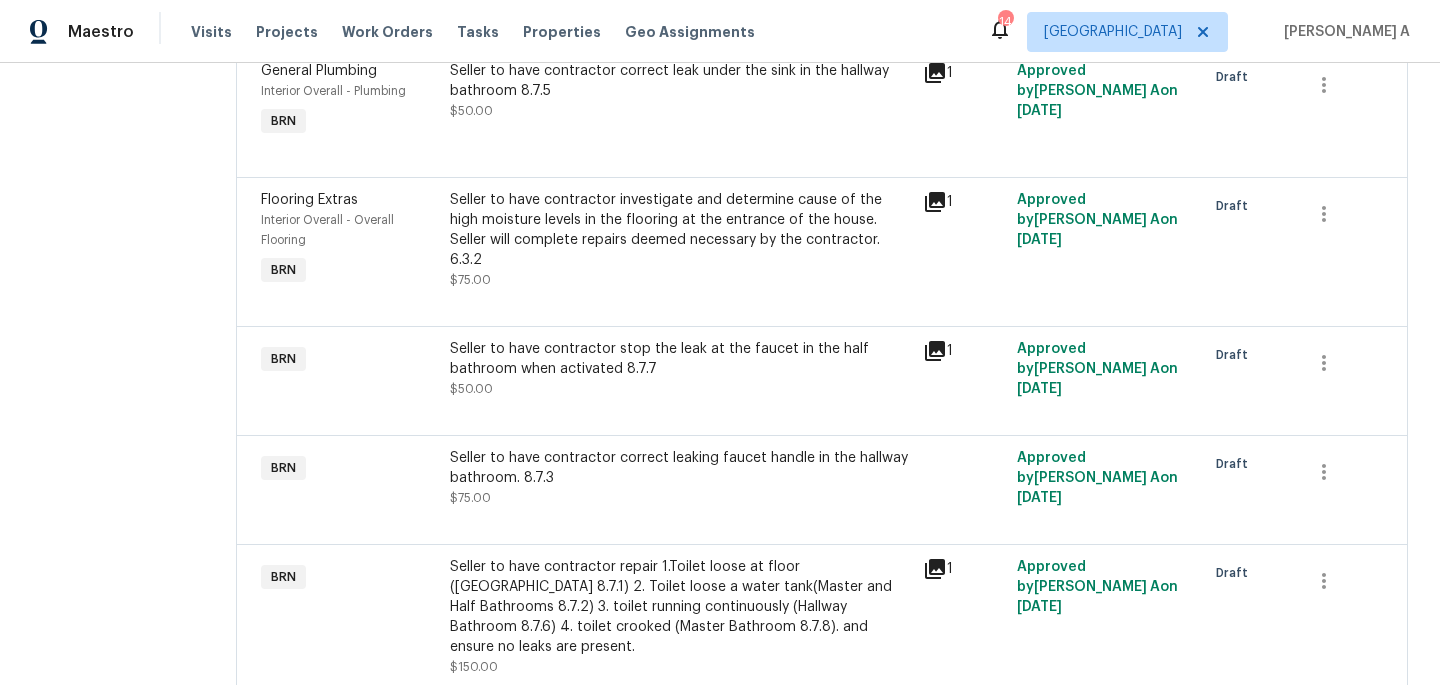 click on "Seller to have contractor correct leaking faucet handle in the hallway bathroom. 8.7.3 $75.00" at bounding box center (680, 478) 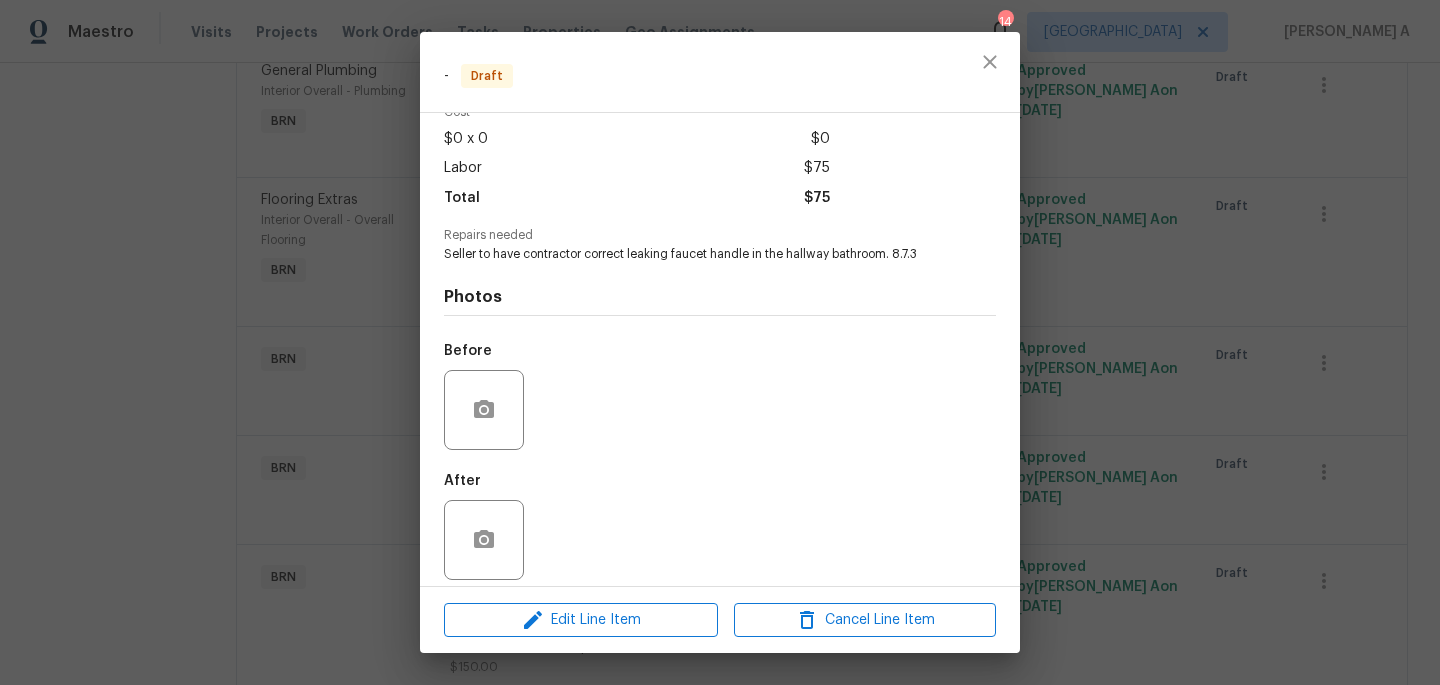 scroll, scrollTop: 114, scrollLeft: 0, axis: vertical 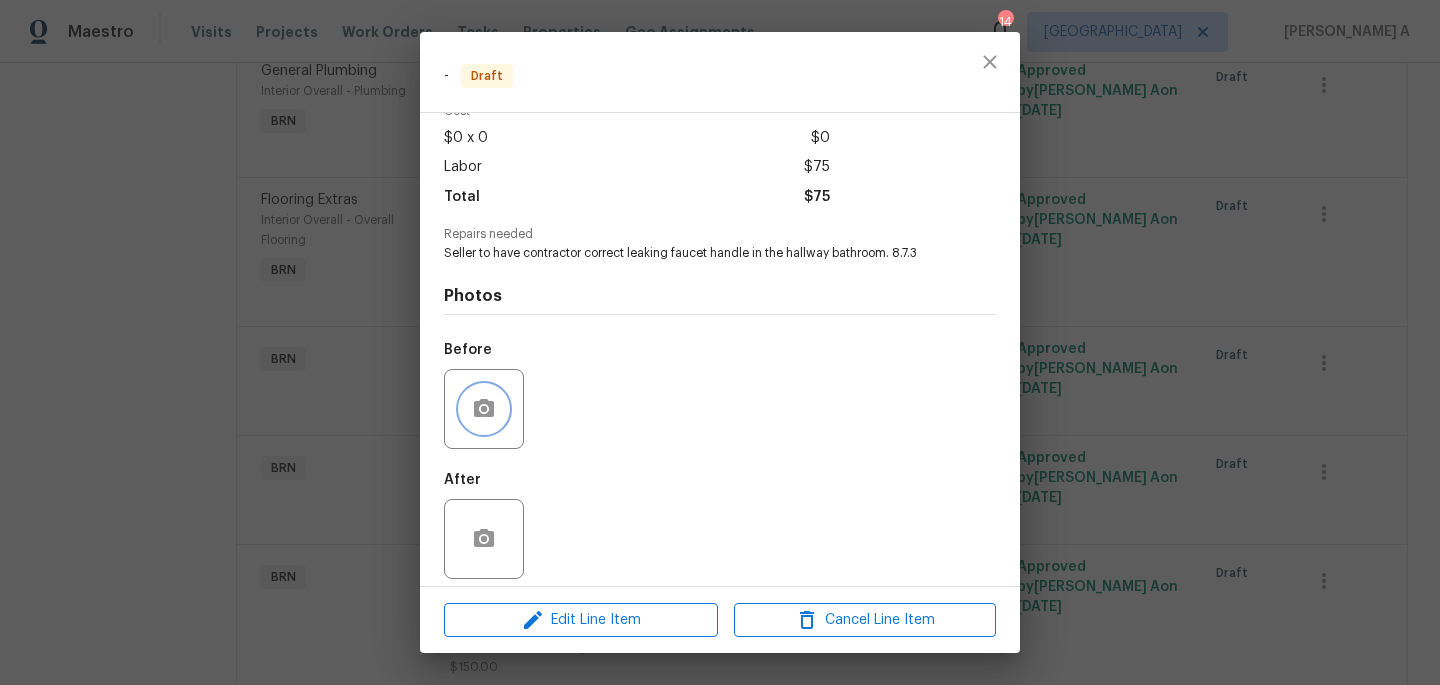 click at bounding box center [484, 409] 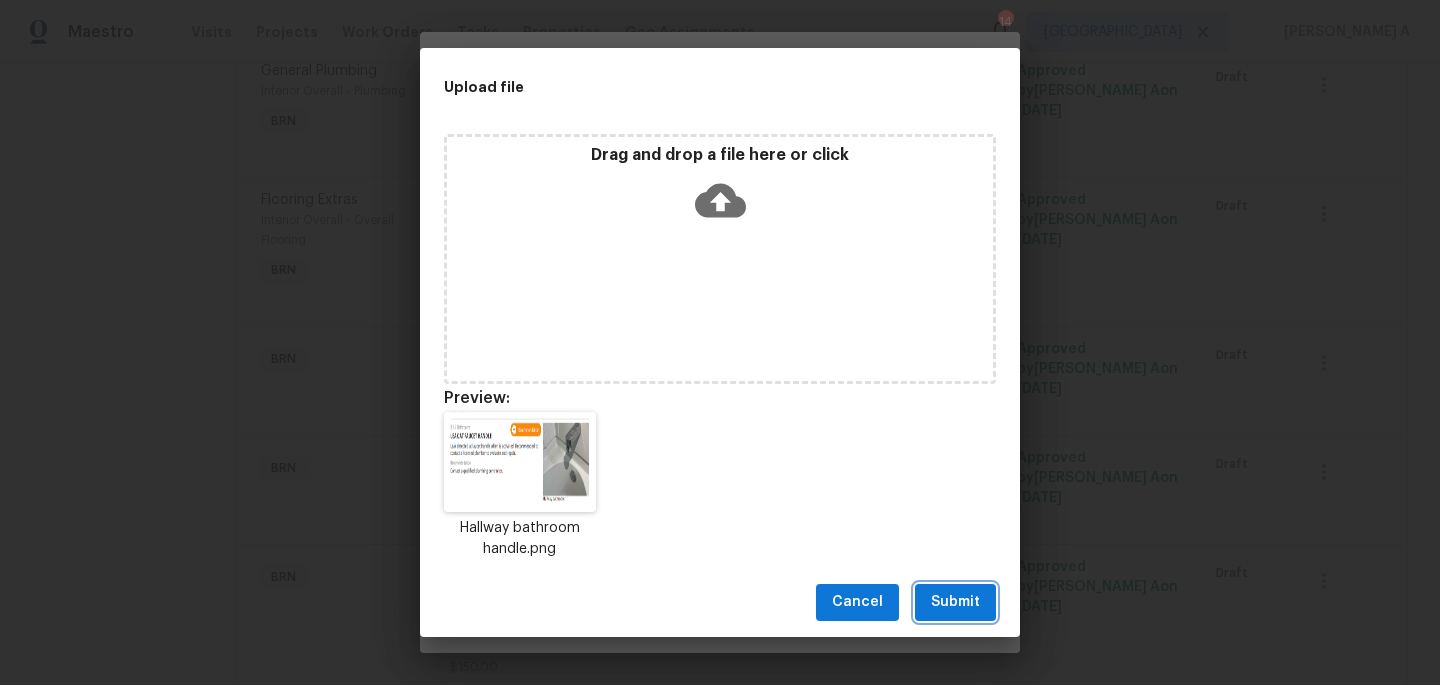 click on "Submit" at bounding box center (955, 602) 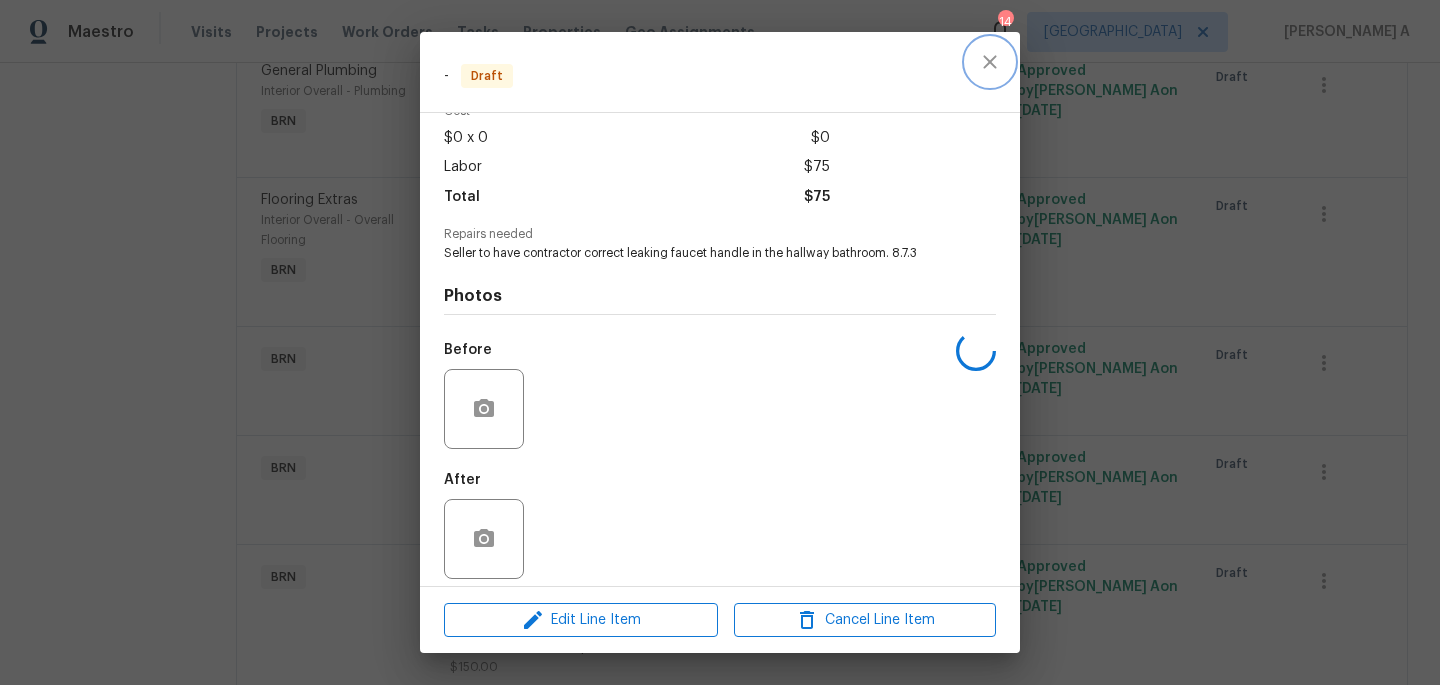 click 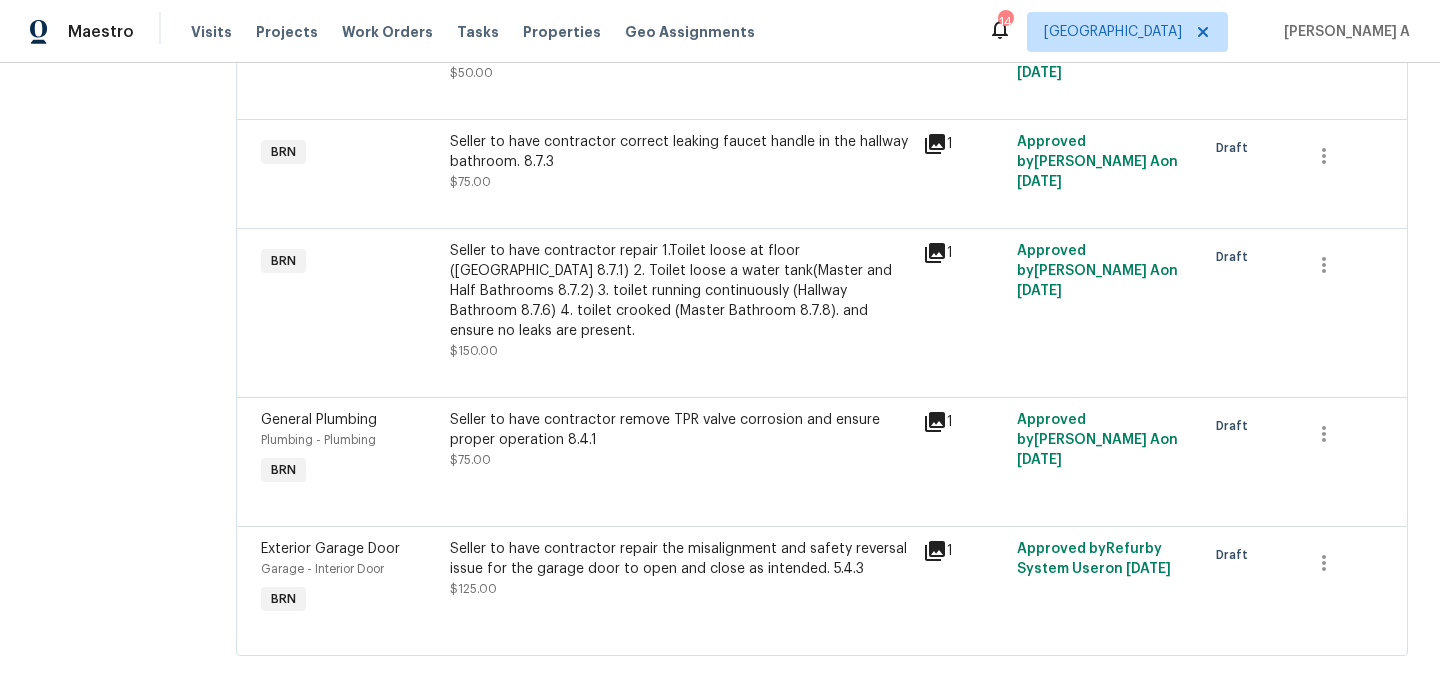 scroll, scrollTop: 1051, scrollLeft: 0, axis: vertical 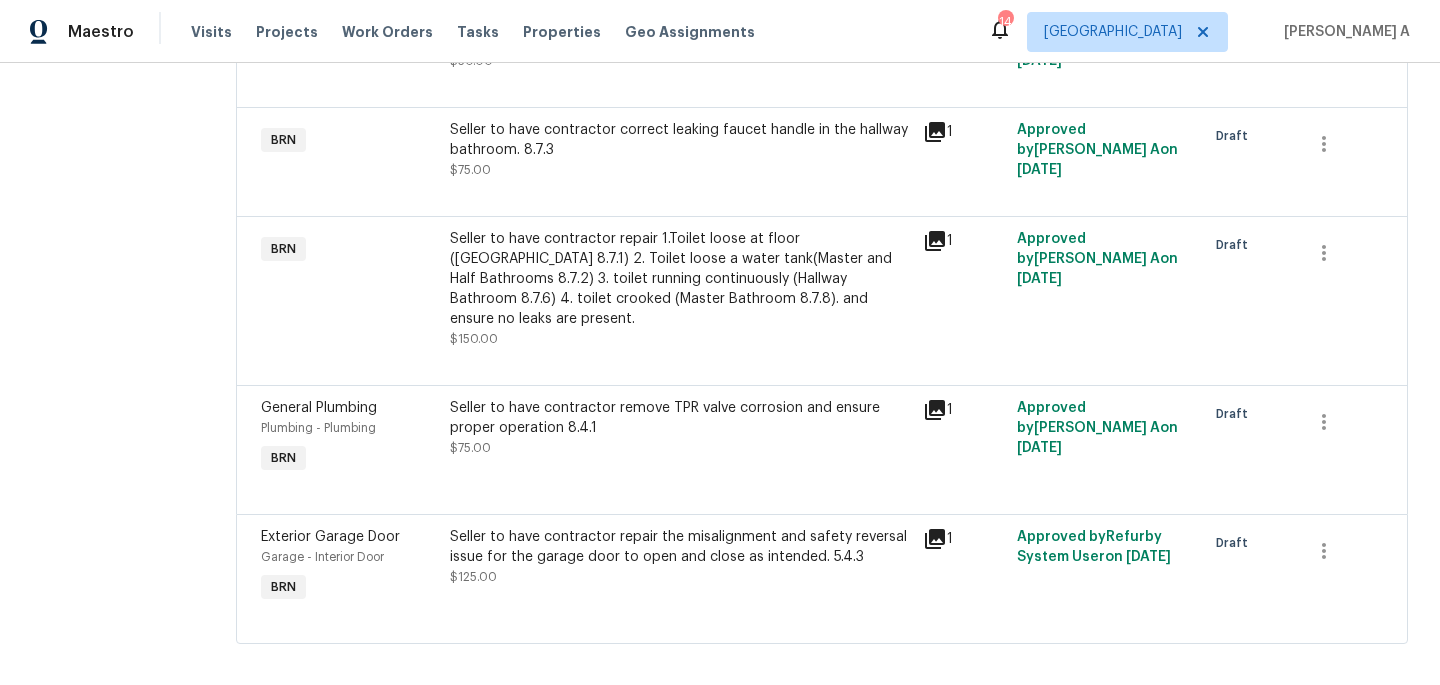 click on "Seller to have contractor repair 1.Toilet loose at floor ([GEOGRAPHIC_DATA] 8.7.1) 2. Toilet loose a water tank(Master and Half Bathrooms 8.7.2)  3. toilet running continuously (Hallway Bathroom 8.7.6) 4. toilet crooked (Master Bathroom 8.7.8).  and ensure no leaks are present." at bounding box center [680, 279] 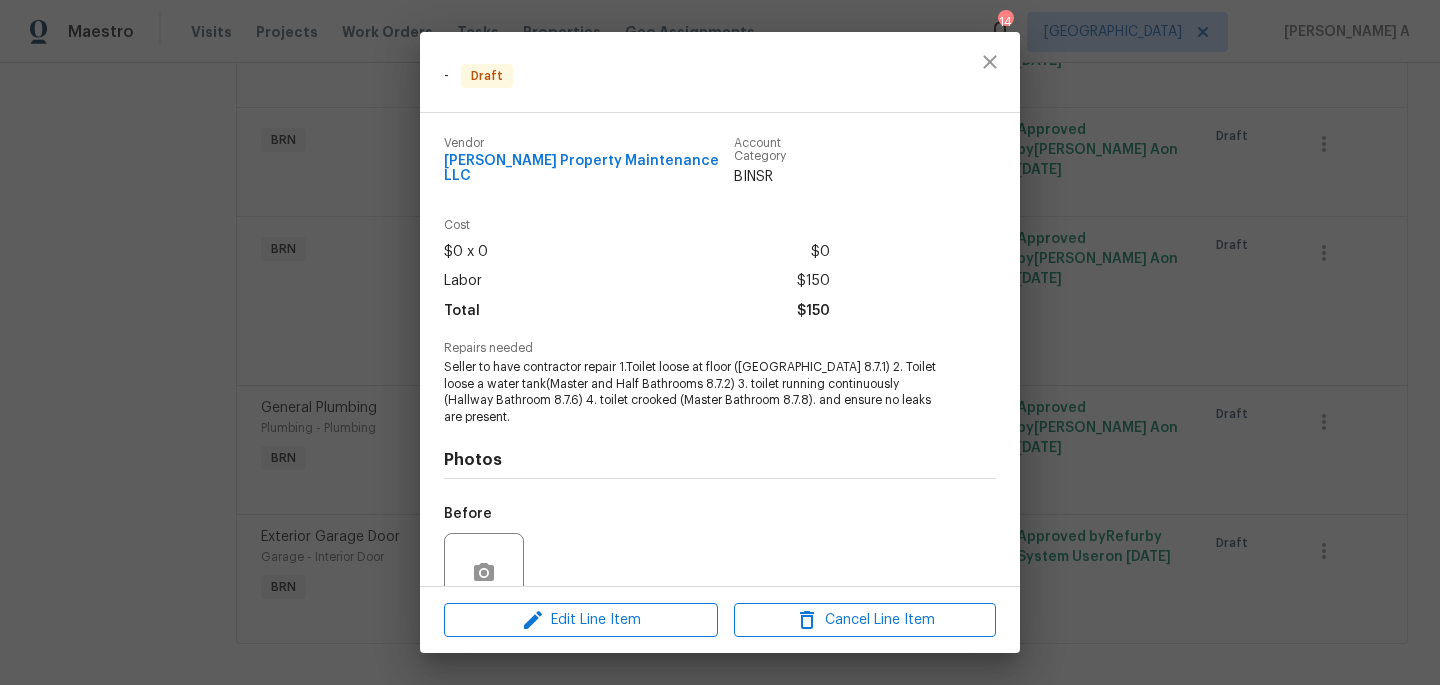 scroll, scrollTop: 164, scrollLeft: 0, axis: vertical 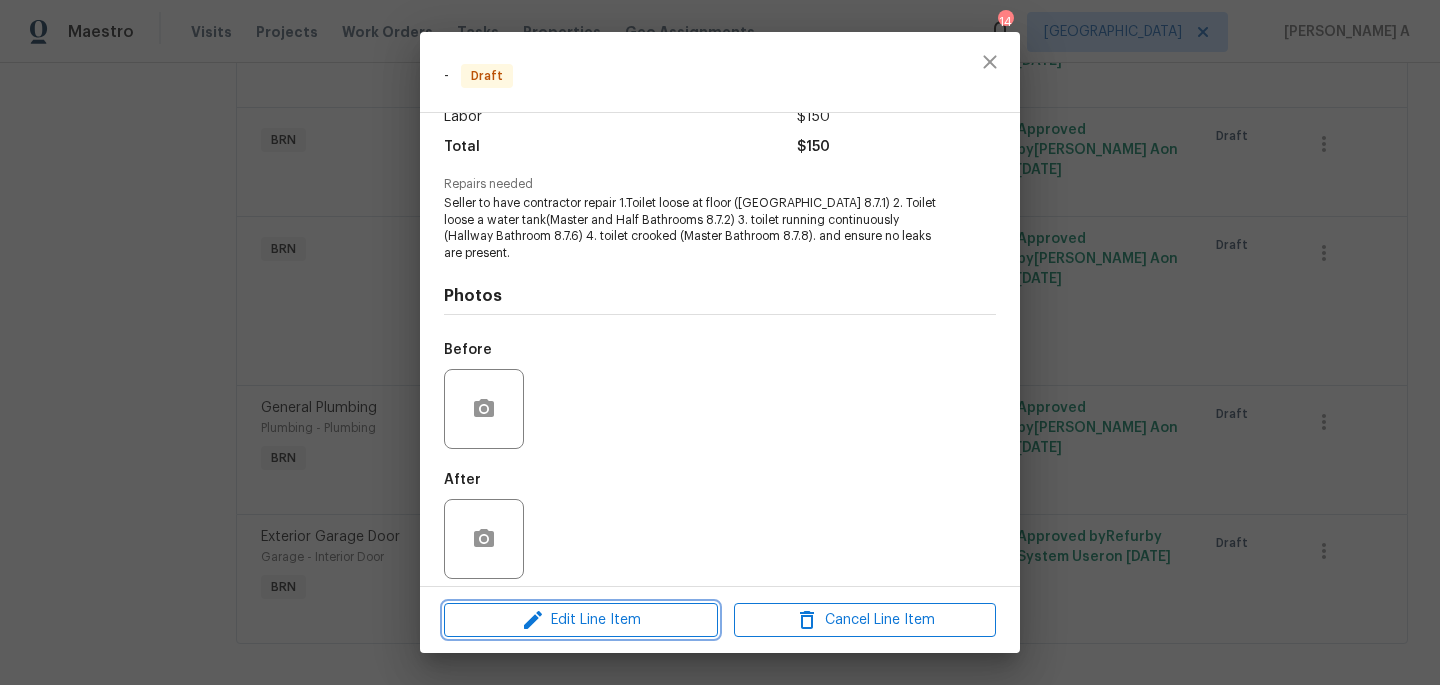 click on "Edit Line Item" at bounding box center (581, 620) 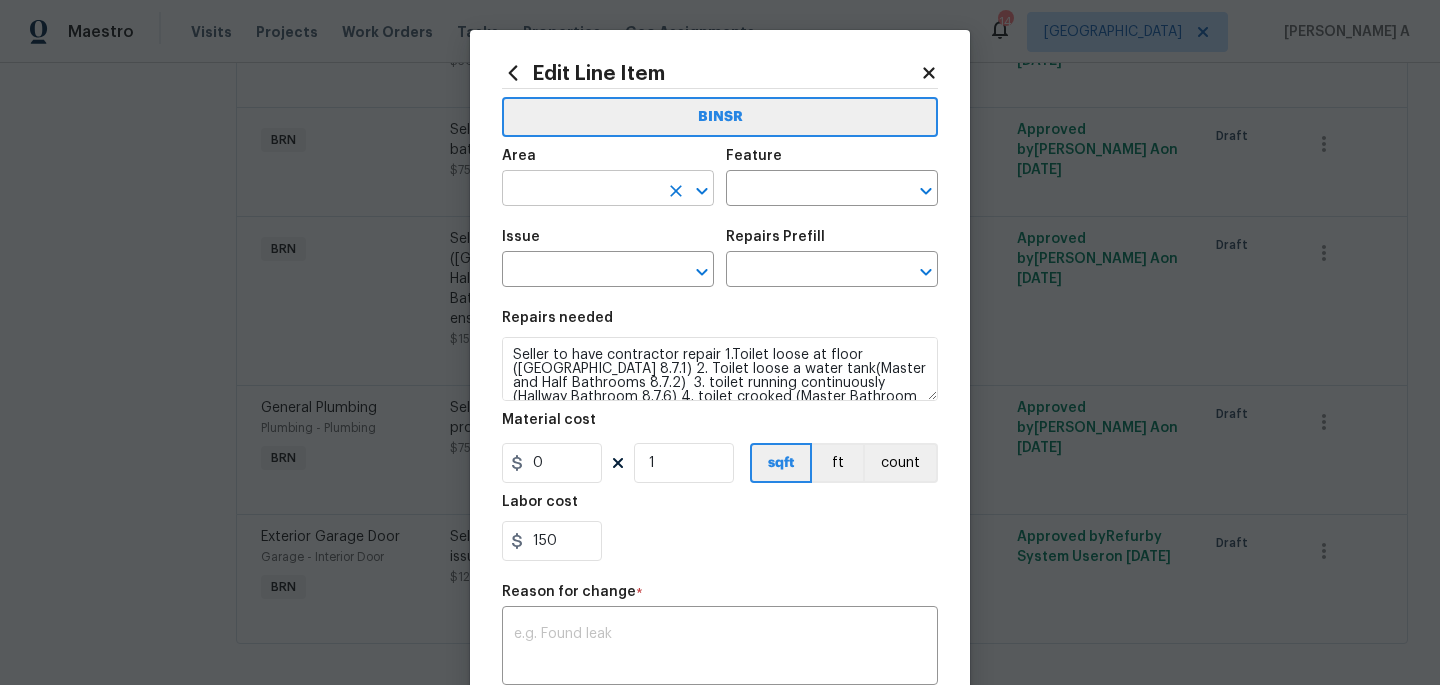 click at bounding box center (580, 190) 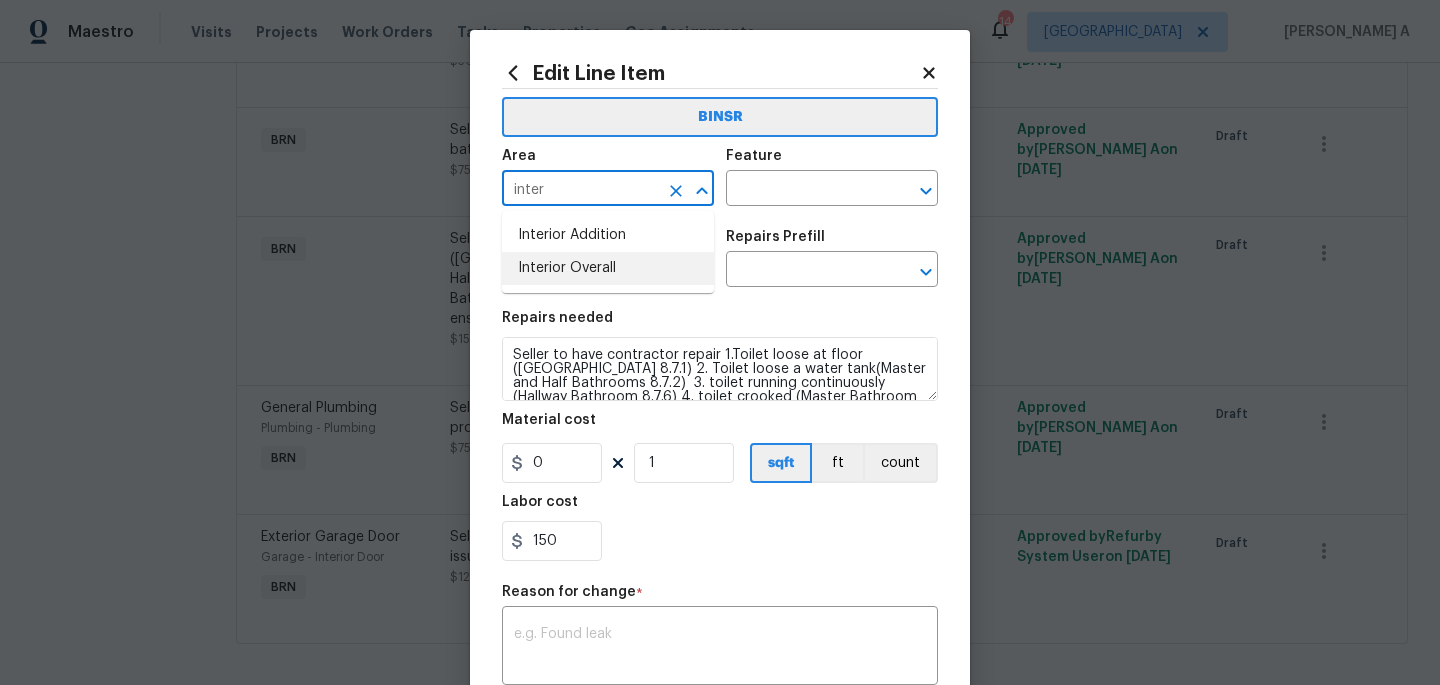 click on "Interior Overall" at bounding box center [608, 268] 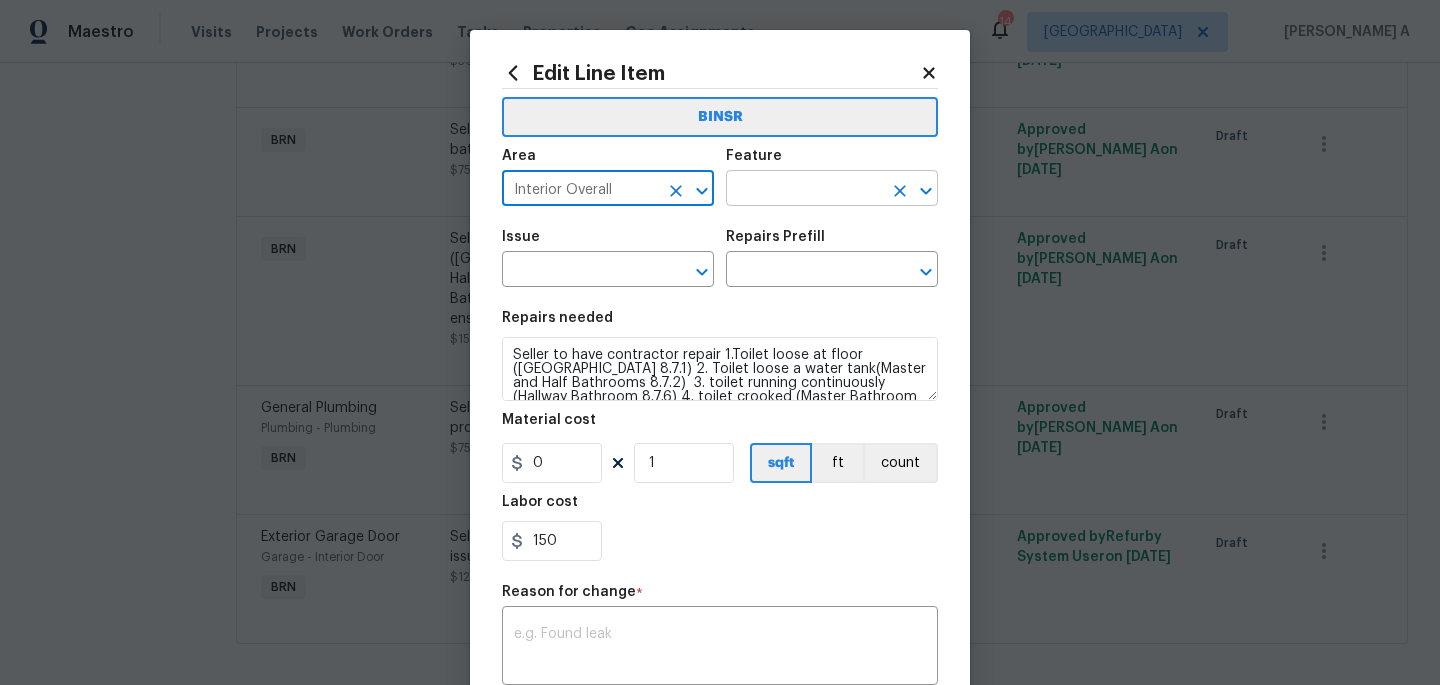 type on "Interior Overall" 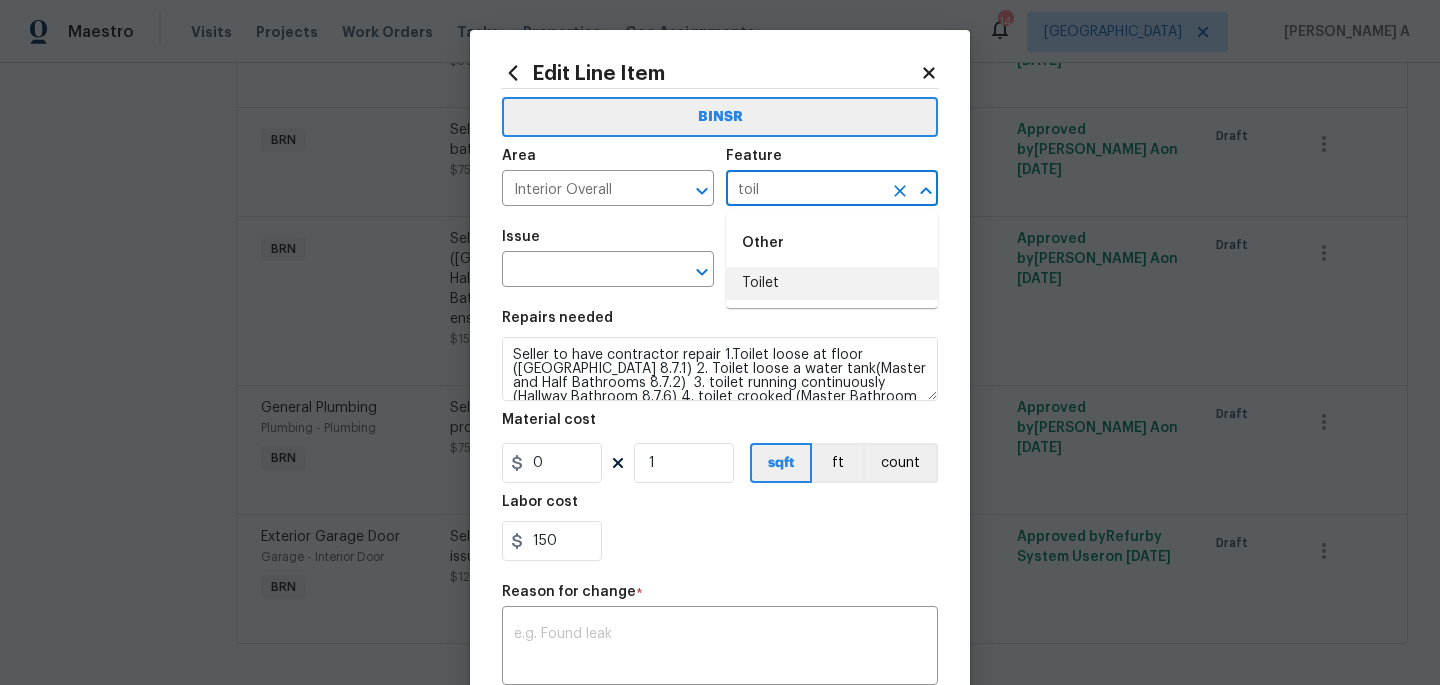 click on "Toilet" at bounding box center (832, 283) 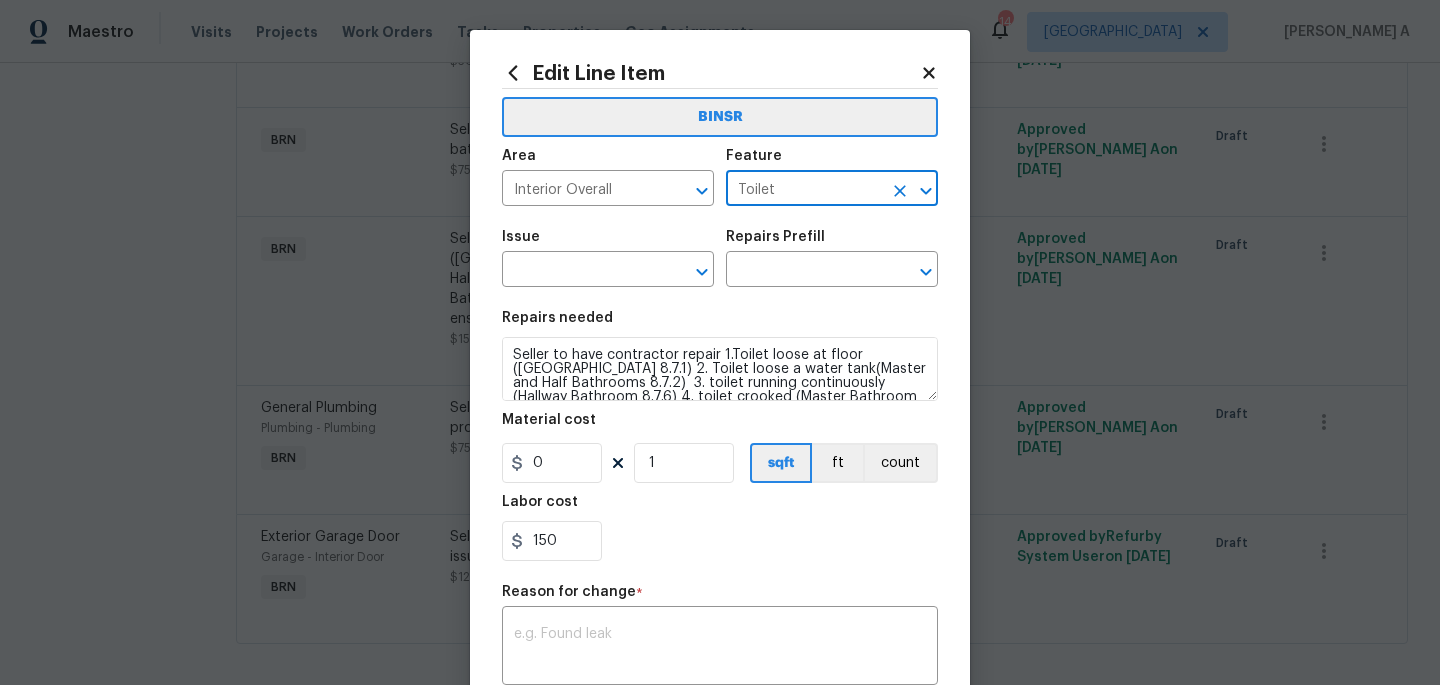 type on "Toilet" 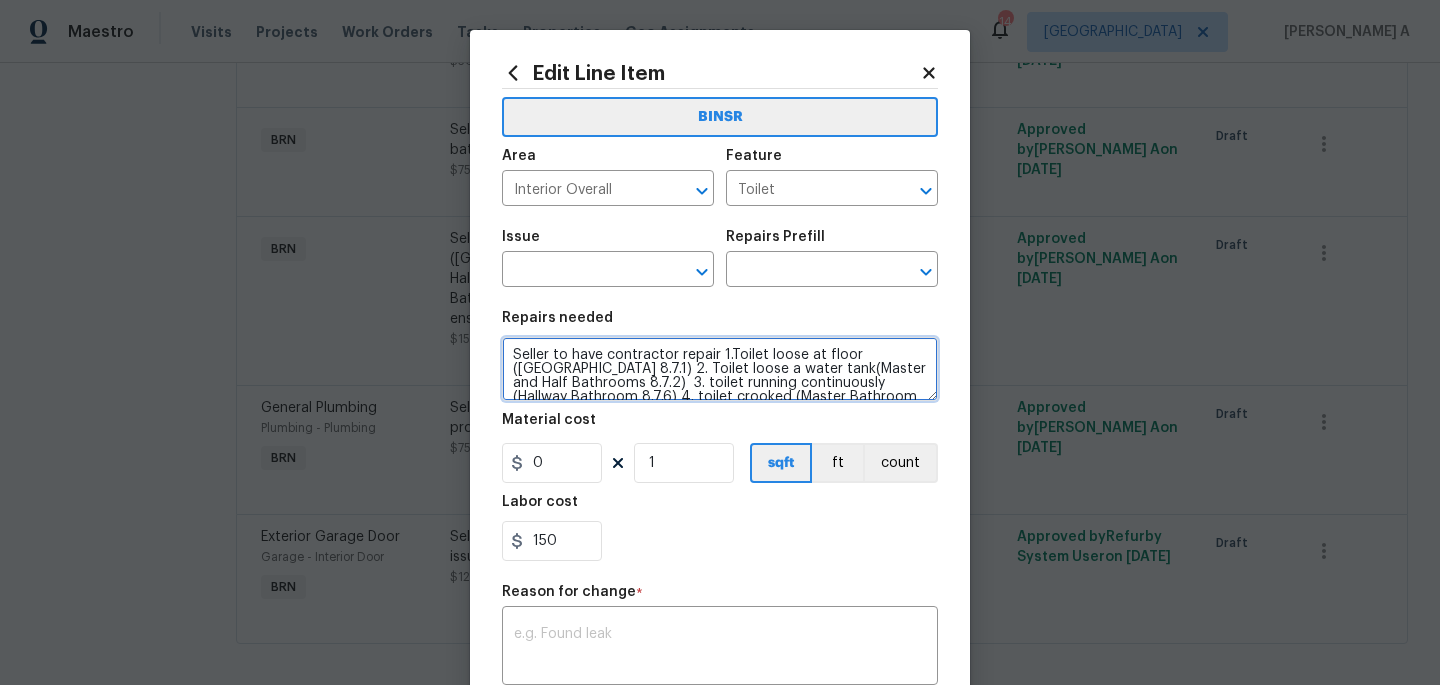click on "Seller to have contractor repair 1.Toilet loose at floor ([GEOGRAPHIC_DATA] 8.7.1) 2. Toilet loose a water tank(Master and Half Bathrooms 8.7.2)  3. toilet running continuously (Hallway Bathroom 8.7.6) 4. toilet crooked (Master Bathroom 8.7.8).  and ensure no leaks are present." at bounding box center [720, 369] 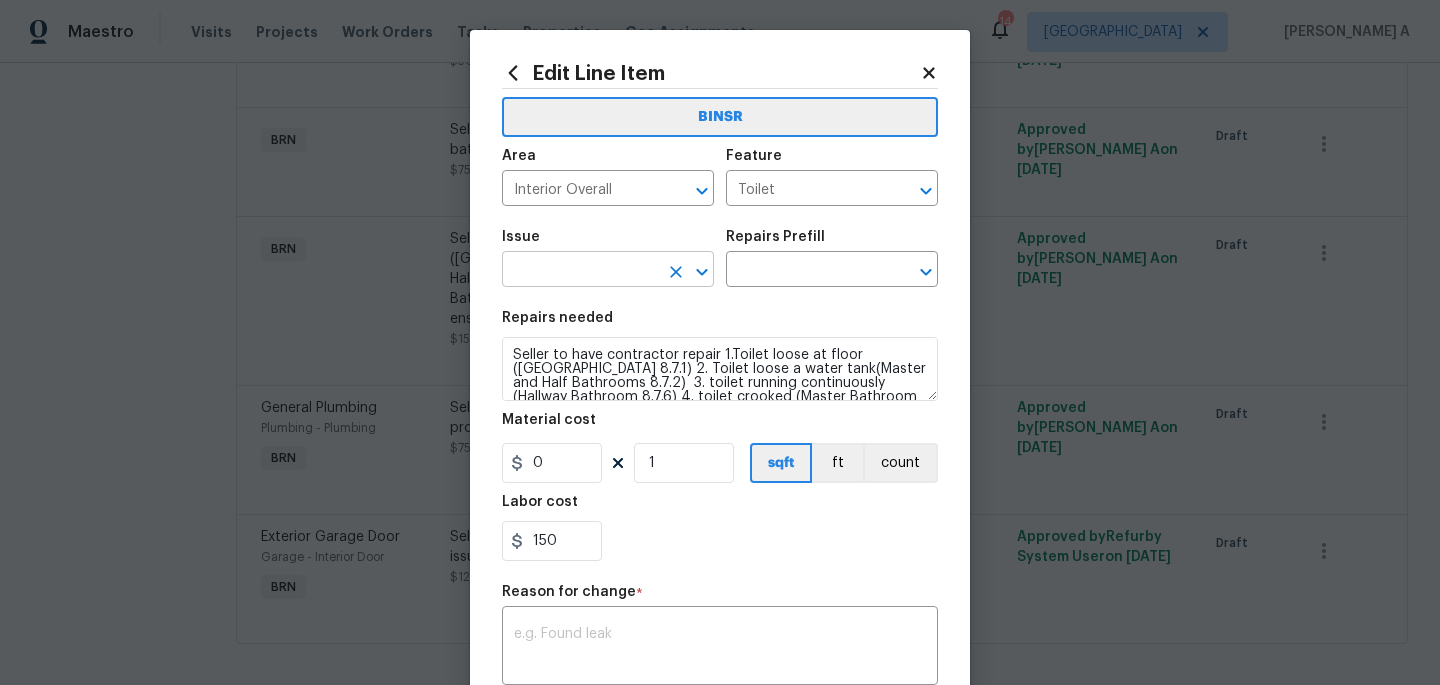 click at bounding box center [580, 271] 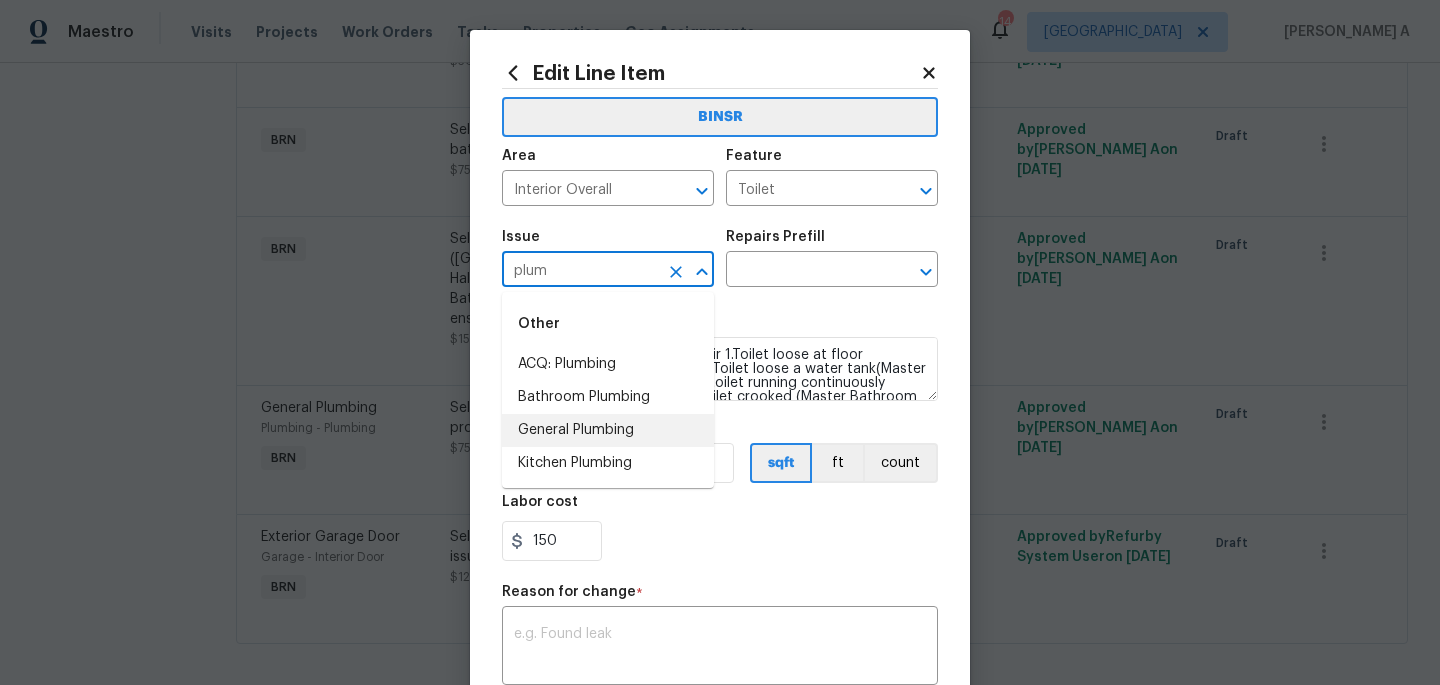 click on "General Plumbing" at bounding box center [608, 430] 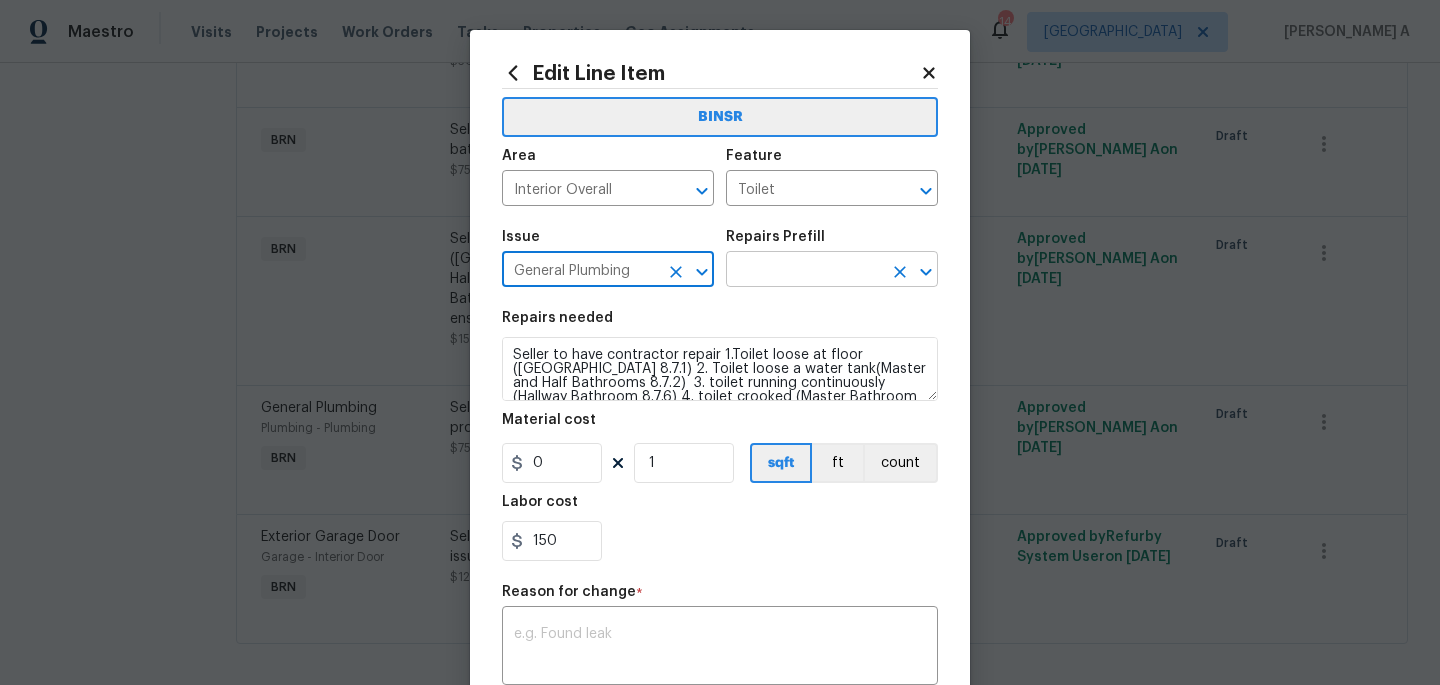 type on "General Plumbing" 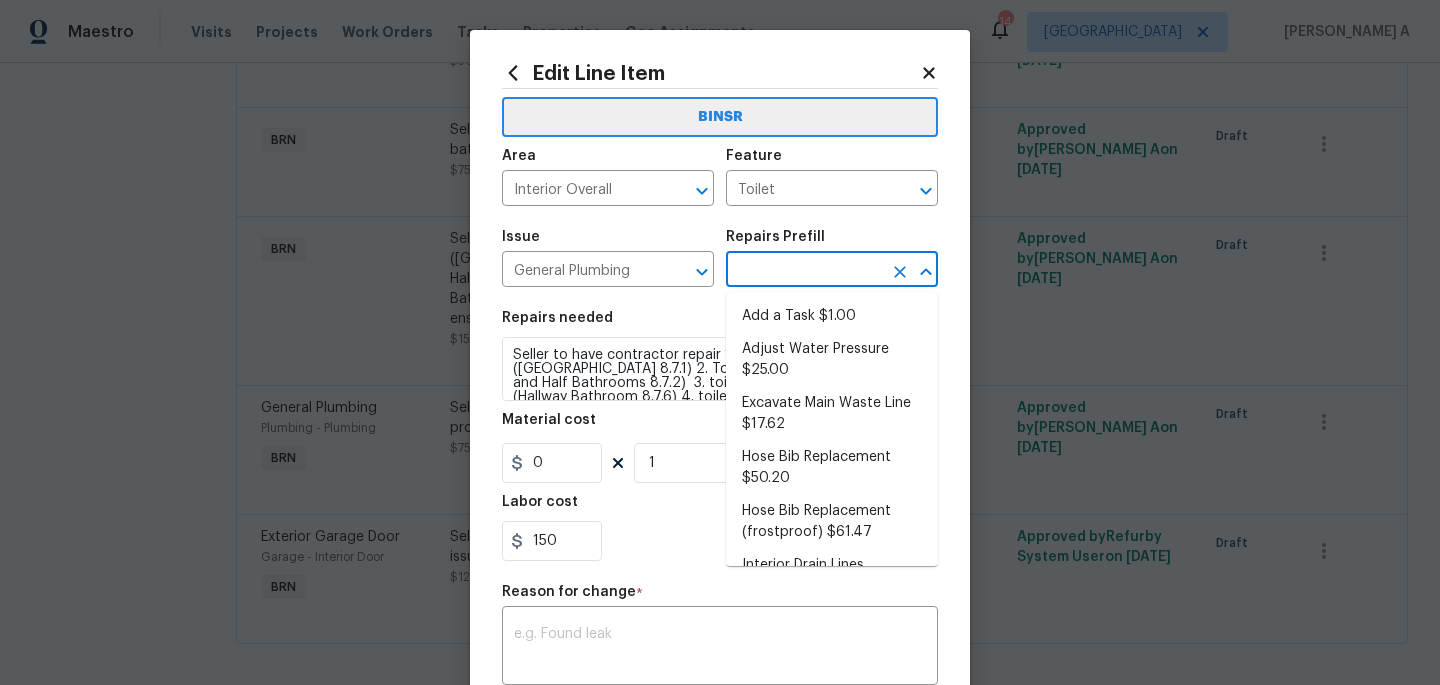 click on "Add a Task $1.00" at bounding box center [832, 316] 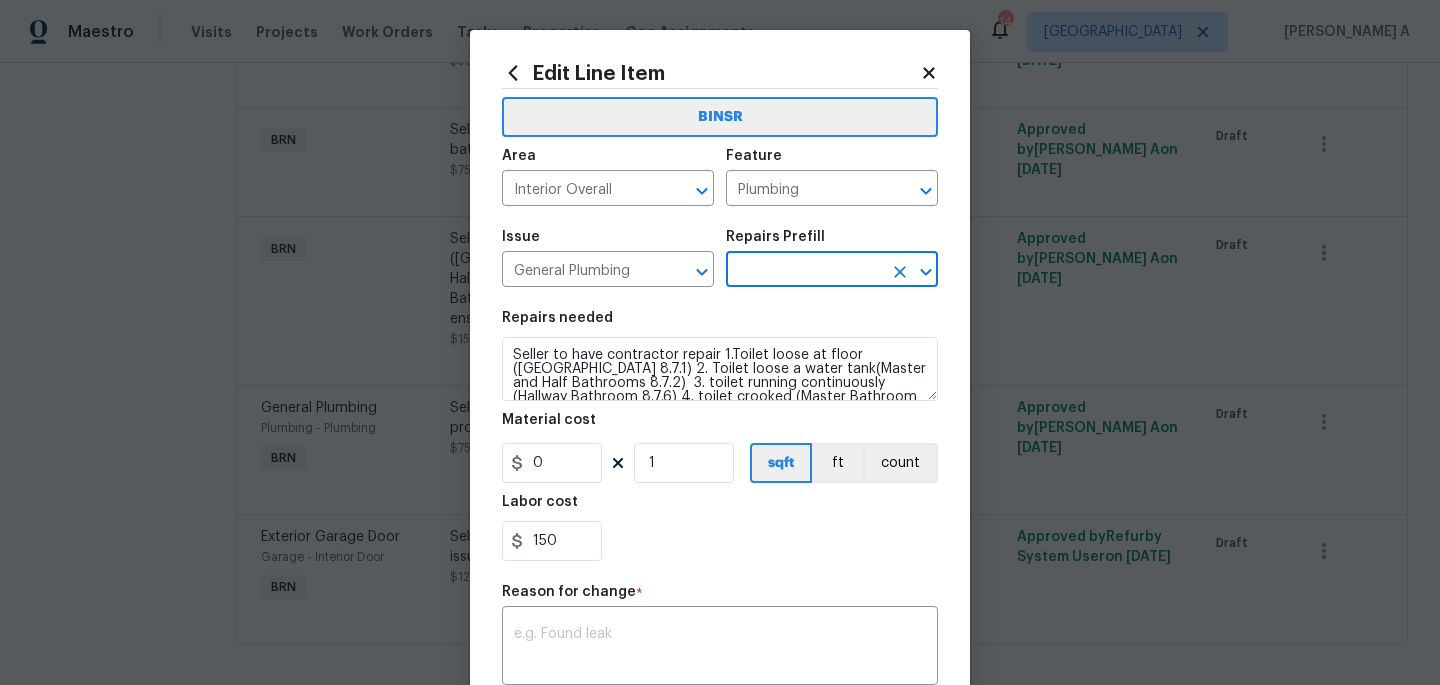 type on "Add a Task $1.00" 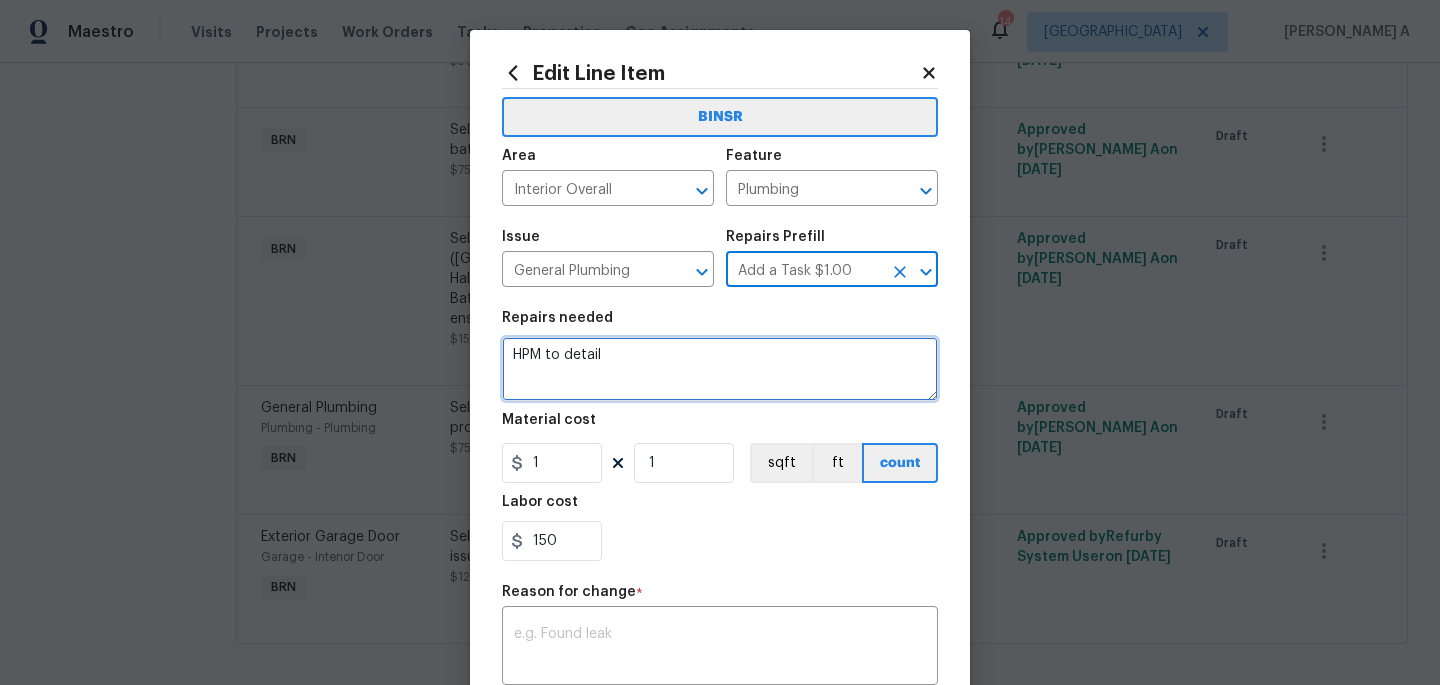 click on "HPM to detail" at bounding box center (720, 369) 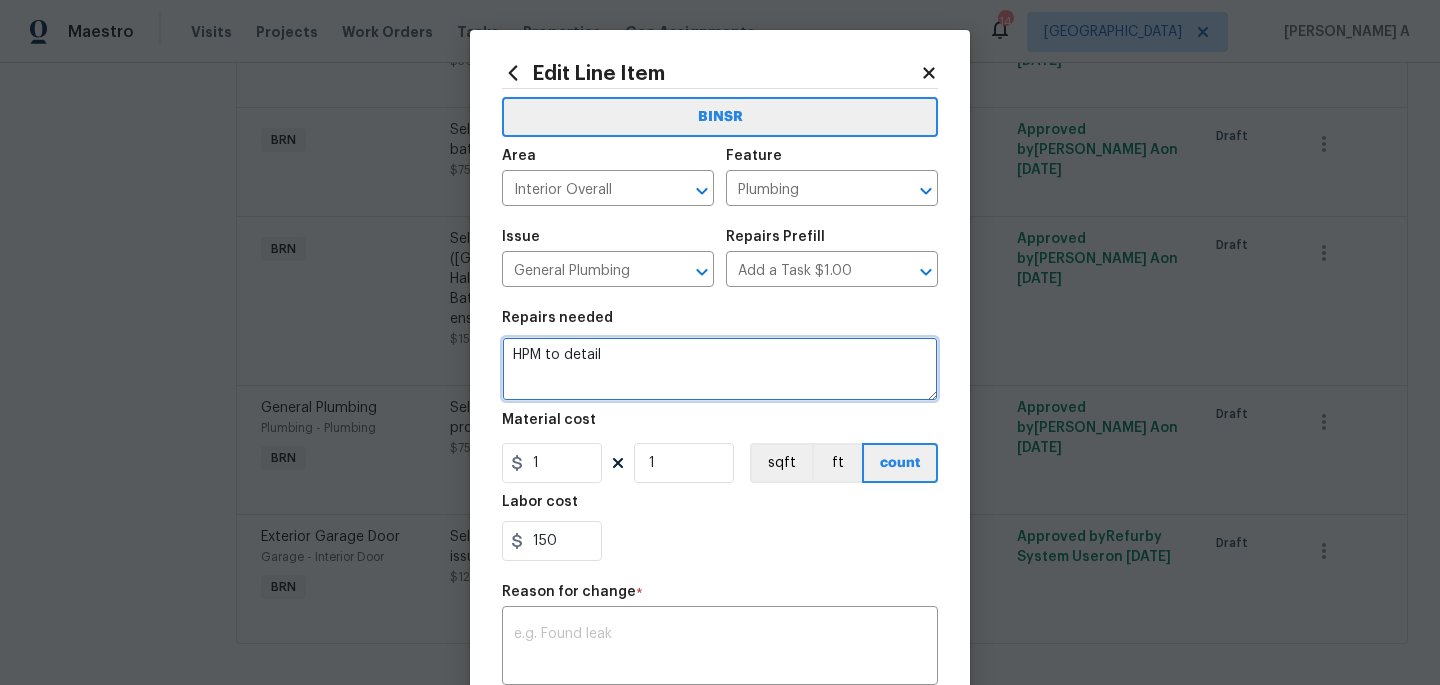 click on "HPM to detail" at bounding box center (720, 369) 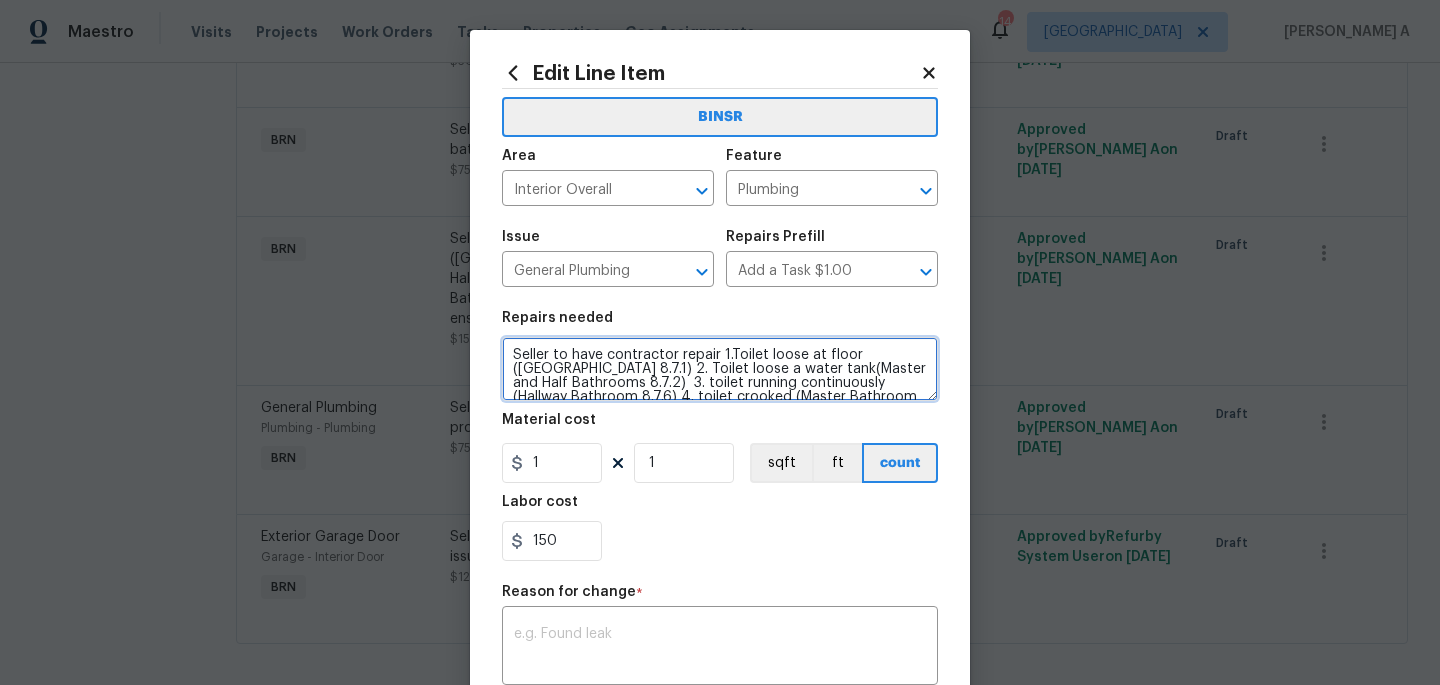 scroll, scrollTop: 18, scrollLeft: 0, axis: vertical 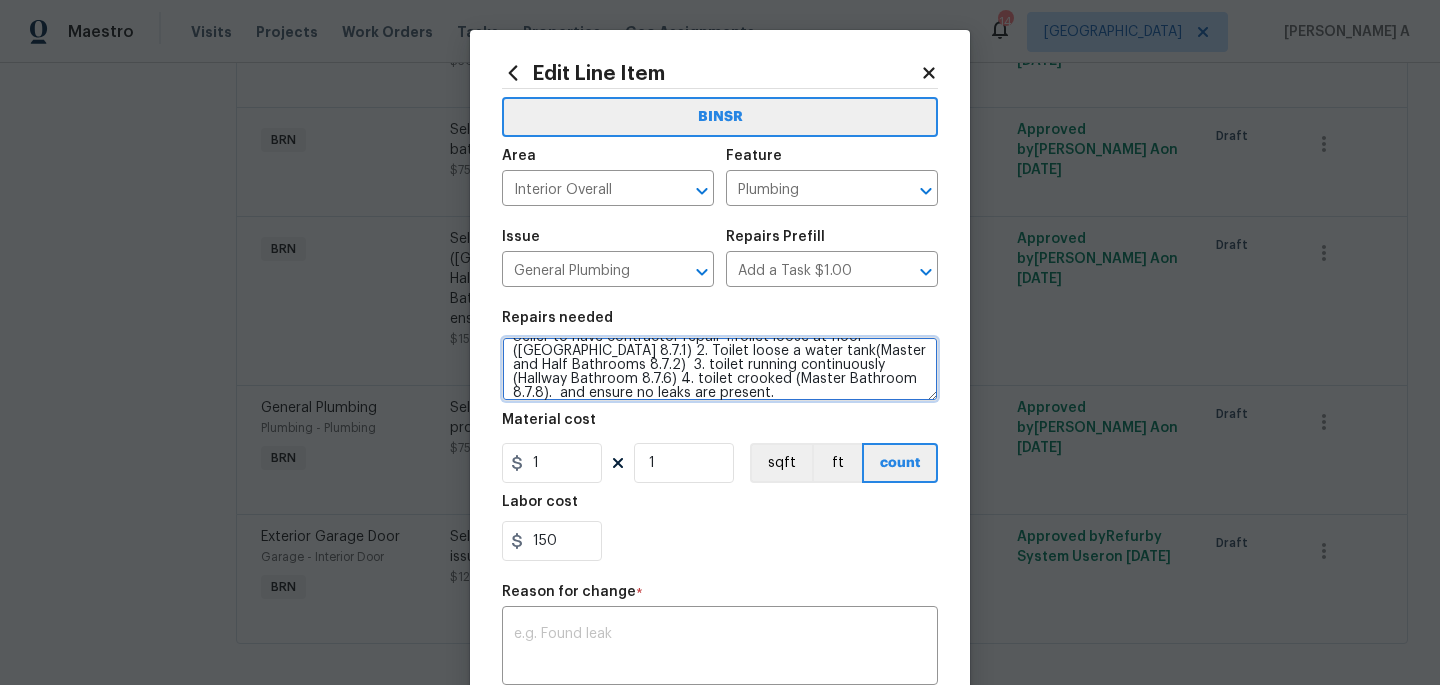 type on "Seller to have contractor repair 1.Toilet loose at floor ([GEOGRAPHIC_DATA] 8.7.1) 2. Toilet loose a water tank(Master and Half Bathrooms 8.7.2)  3. toilet running continuously (Hallway Bathroom 8.7.6) 4. toilet crooked (Master Bathroom 8.7.8).  and ensure no leaks are present." 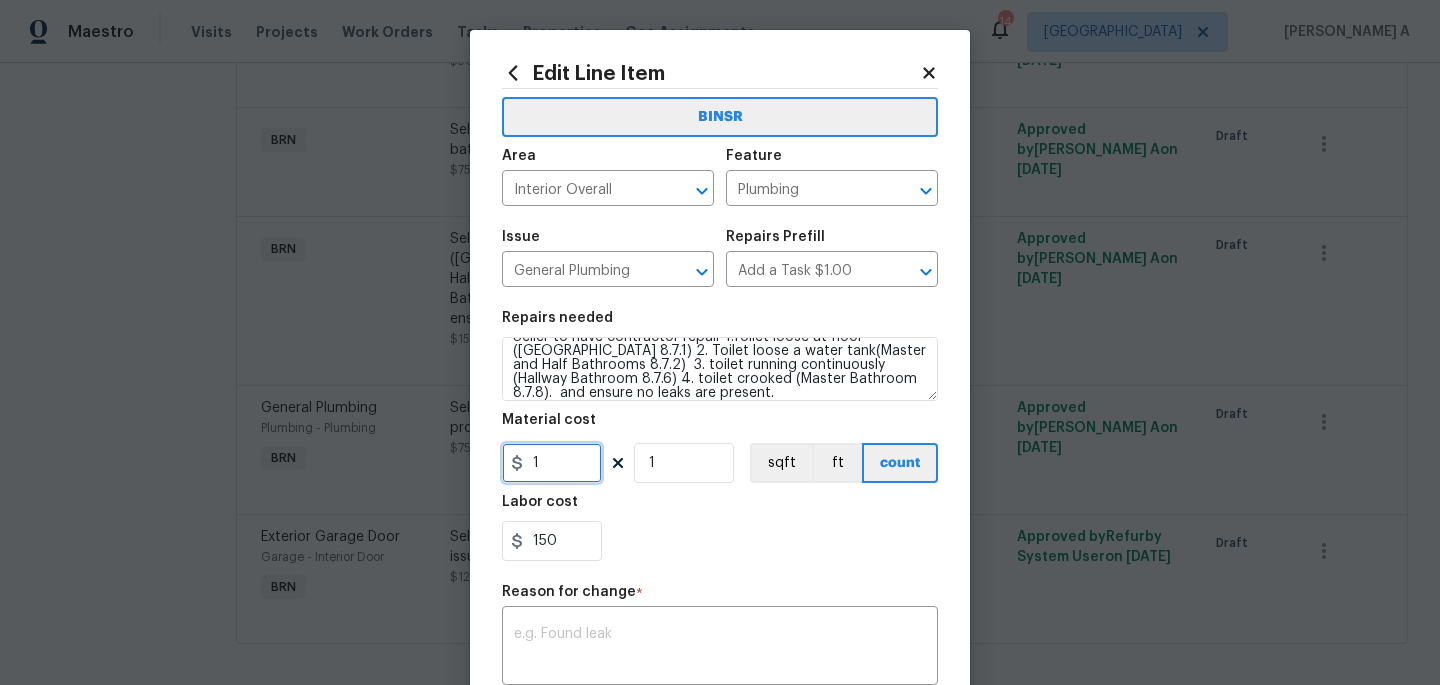 drag, startPoint x: 564, startPoint y: 477, endPoint x: 417, endPoint y: 477, distance: 147 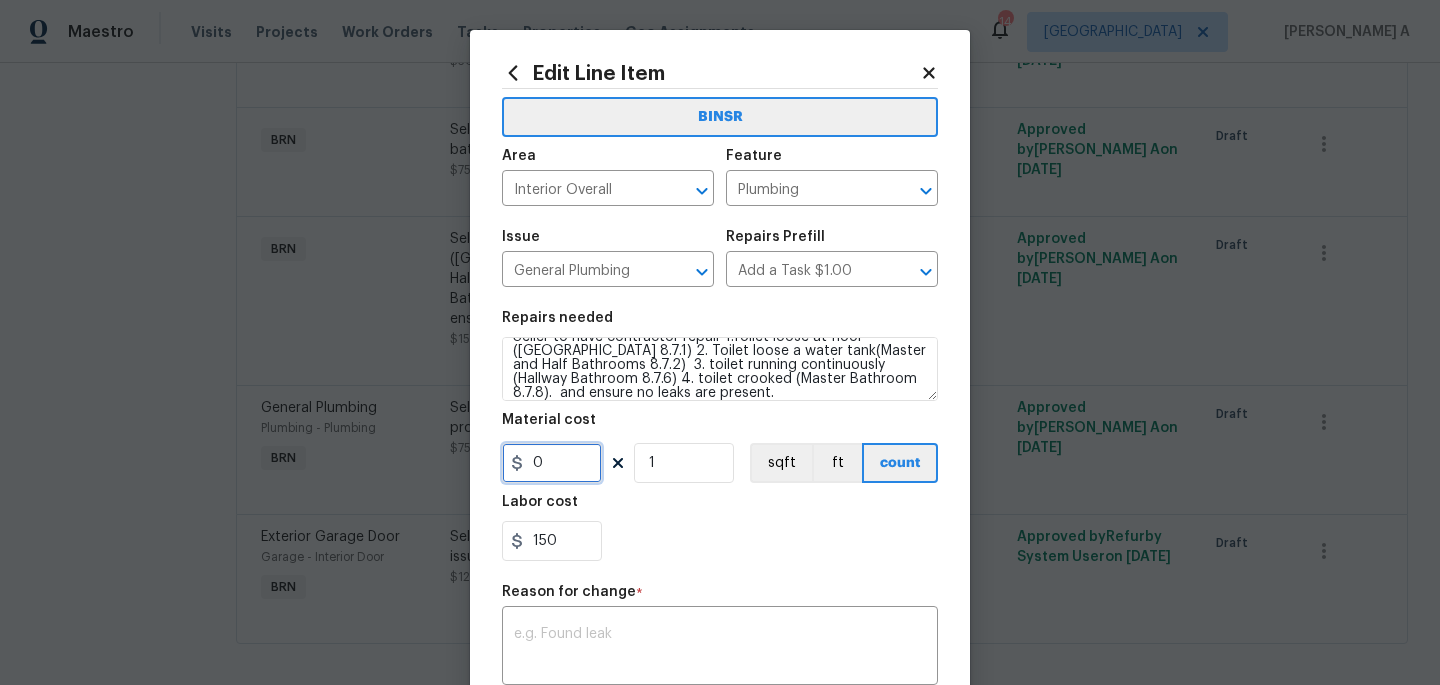 type on "0" 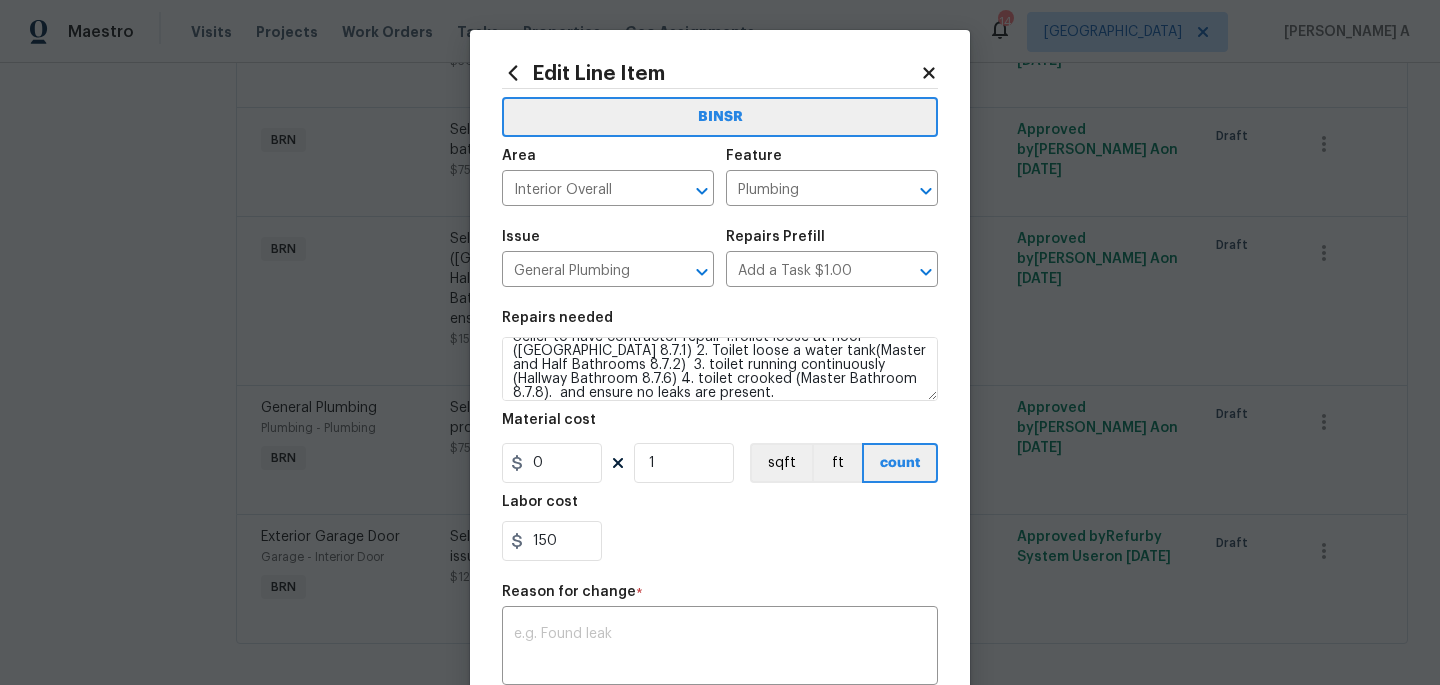 click on "Repairs needed Seller to have contractor repair 1.Toilet loose at floor ([GEOGRAPHIC_DATA] 8.7.1) 2. Toilet loose a water tank(Master and Half Bathrooms 8.7.2)  3. toilet running continuously (Hallway Bathroom 8.7.6) 4. toilet crooked (Master Bathroom 8.7.8).  and ensure no leaks are present. Material cost 0 1 sqft ft count Labor cost 150" at bounding box center [720, 436] 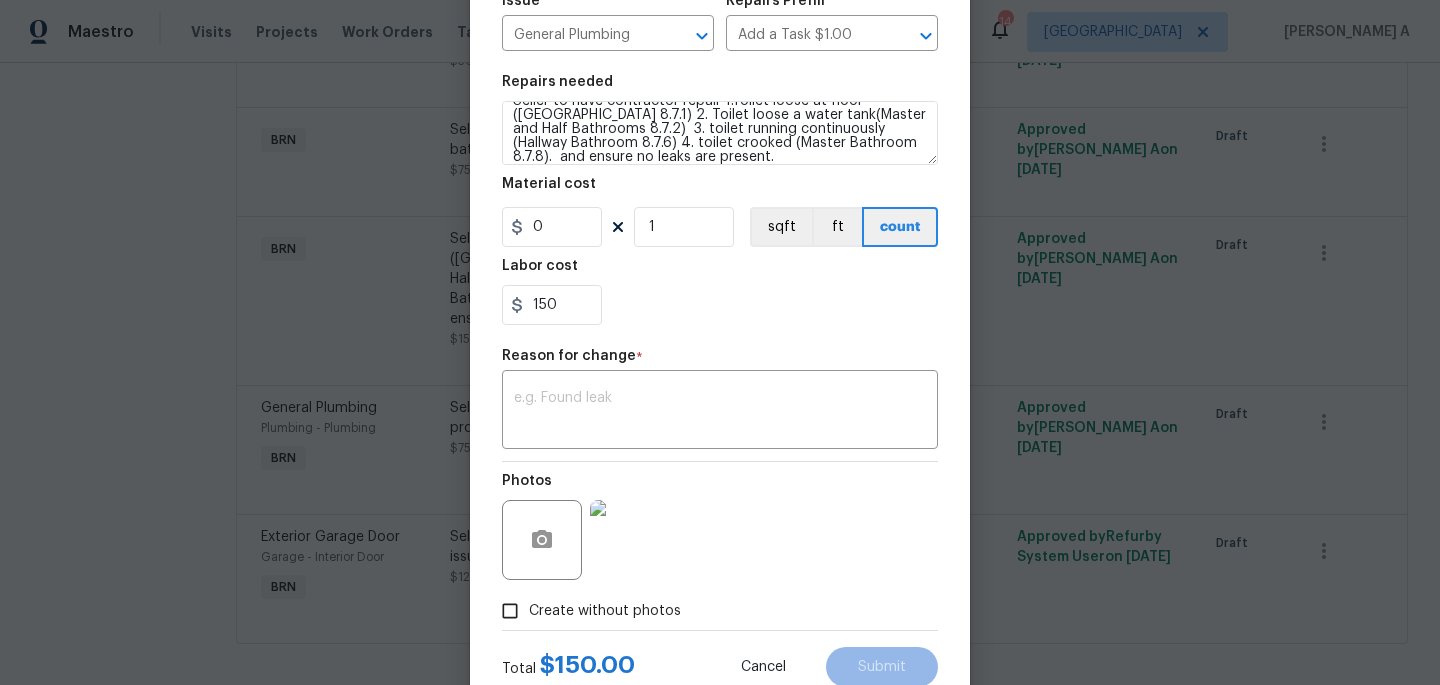 scroll, scrollTop: 301, scrollLeft: 0, axis: vertical 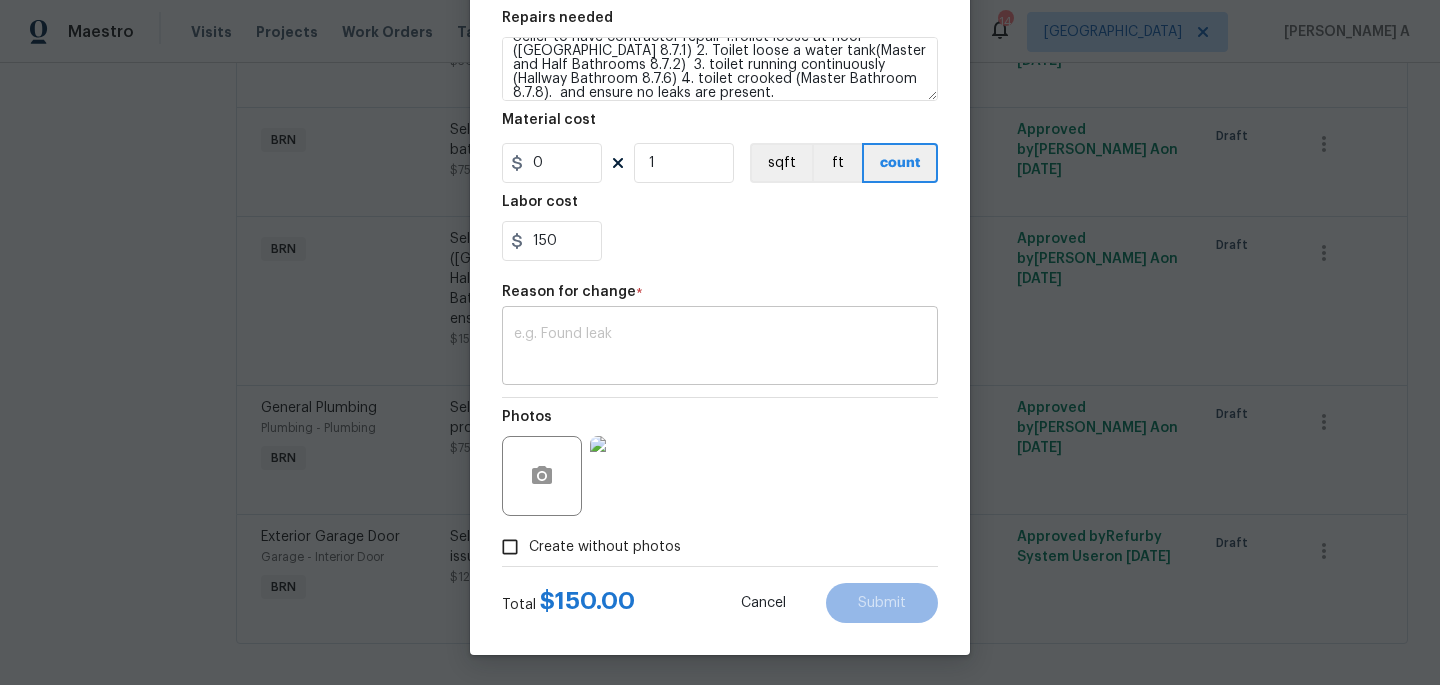 click at bounding box center [720, 348] 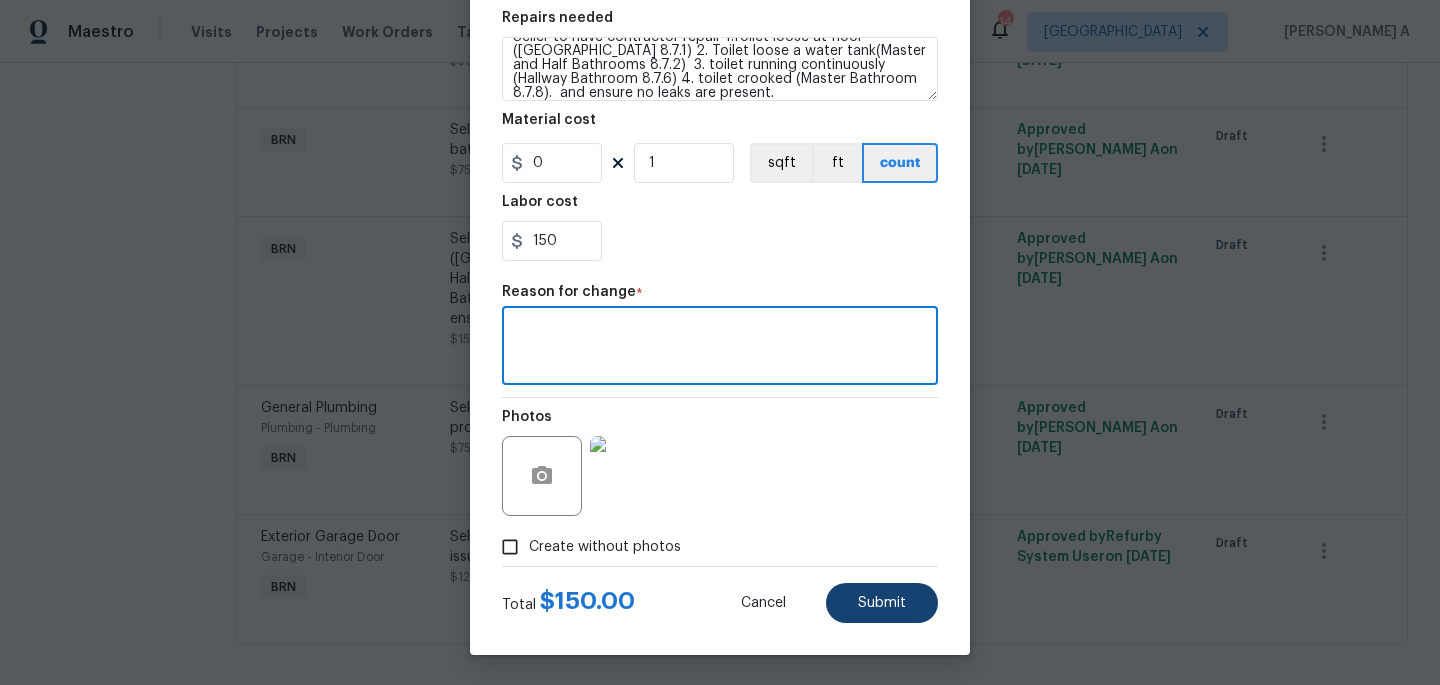 type 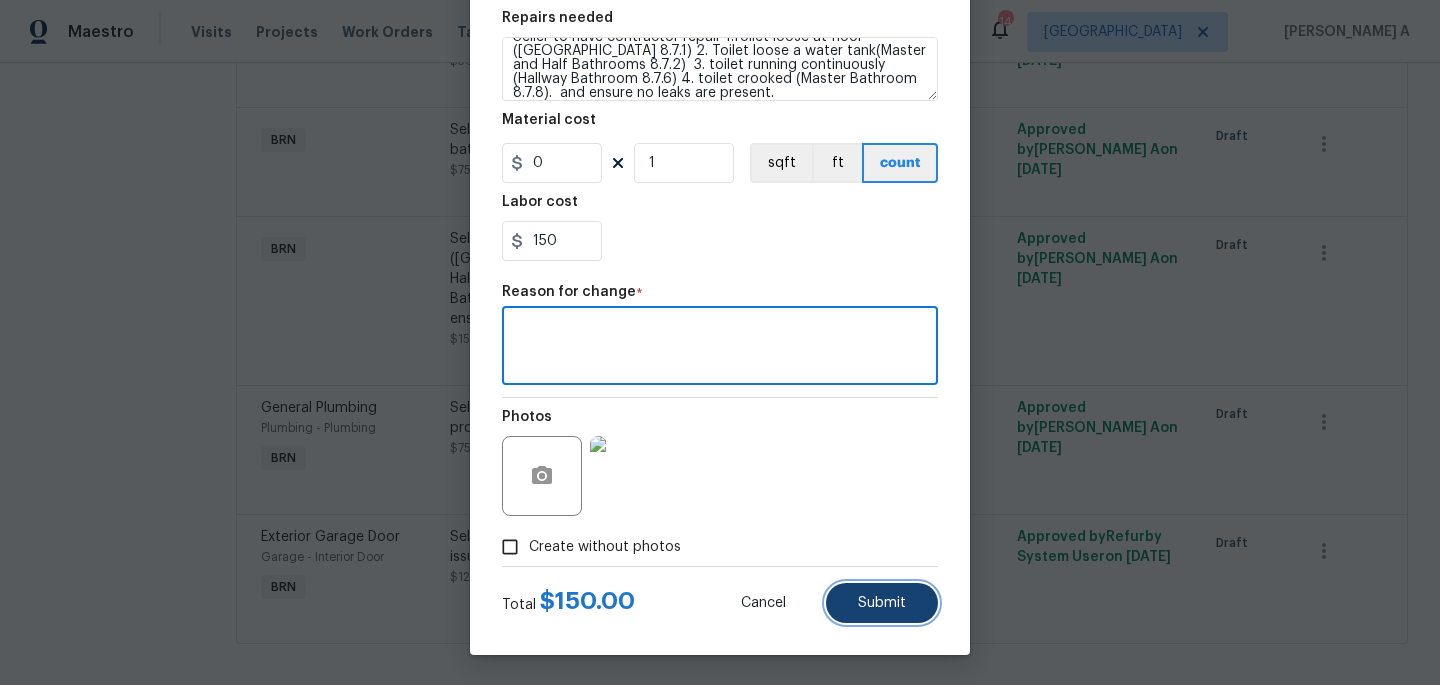 click on "Submit" at bounding box center [882, 603] 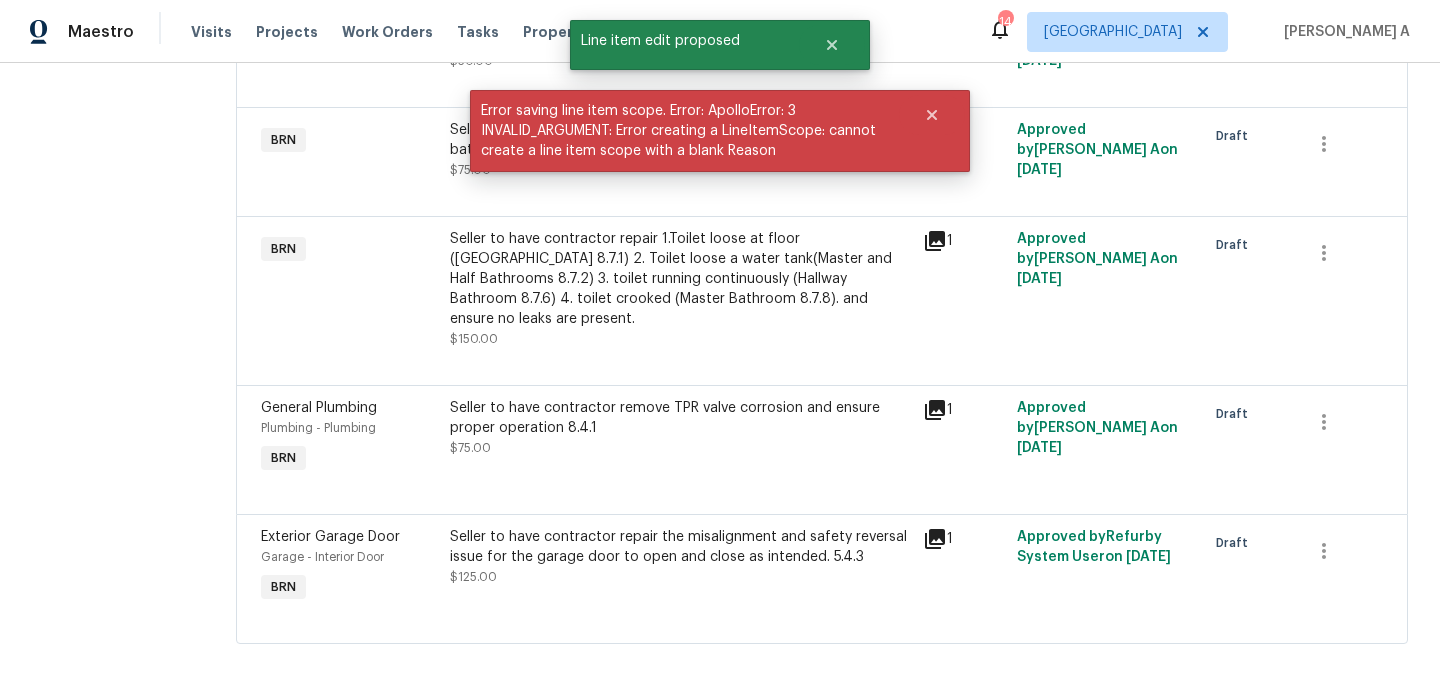 scroll, scrollTop: 0, scrollLeft: 0, axis: both 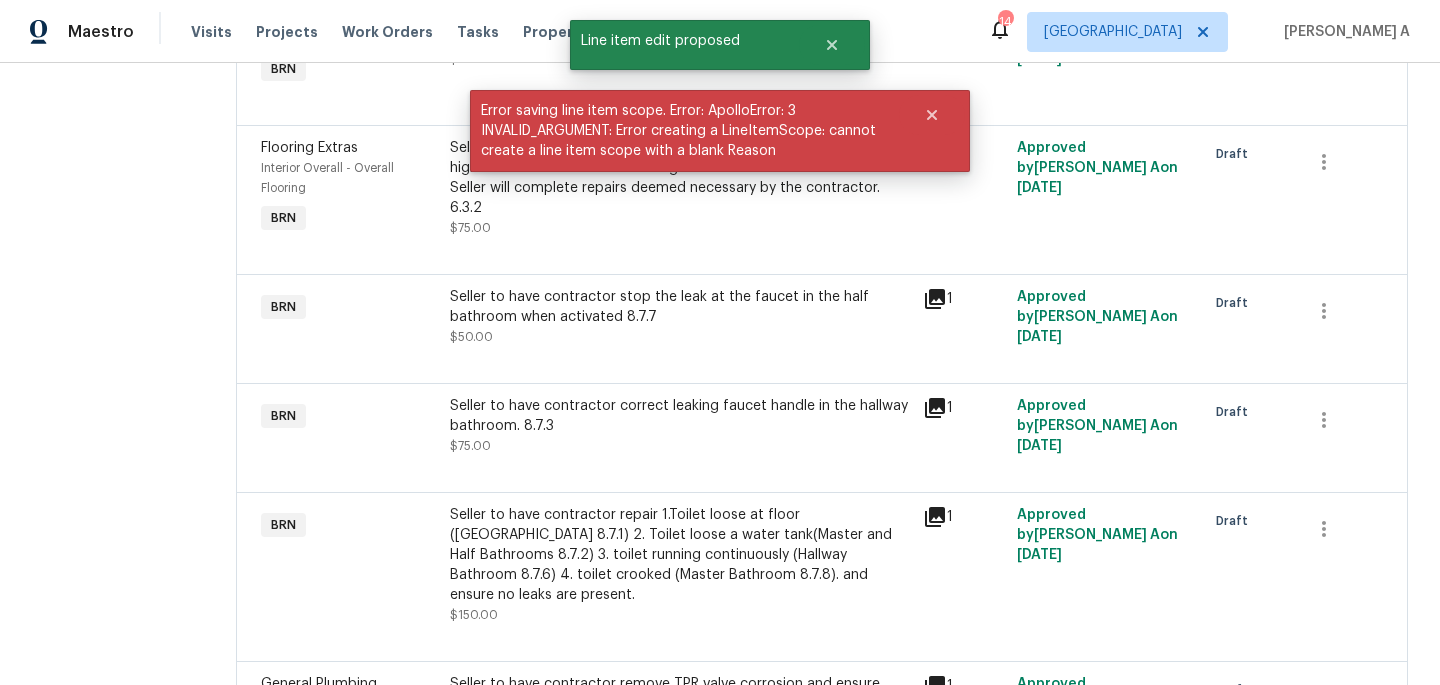 click on "Seller to have contractor correct leaking faucet handle in the hallway bathroom. 8.7.3" at bounding box center [680, 416] 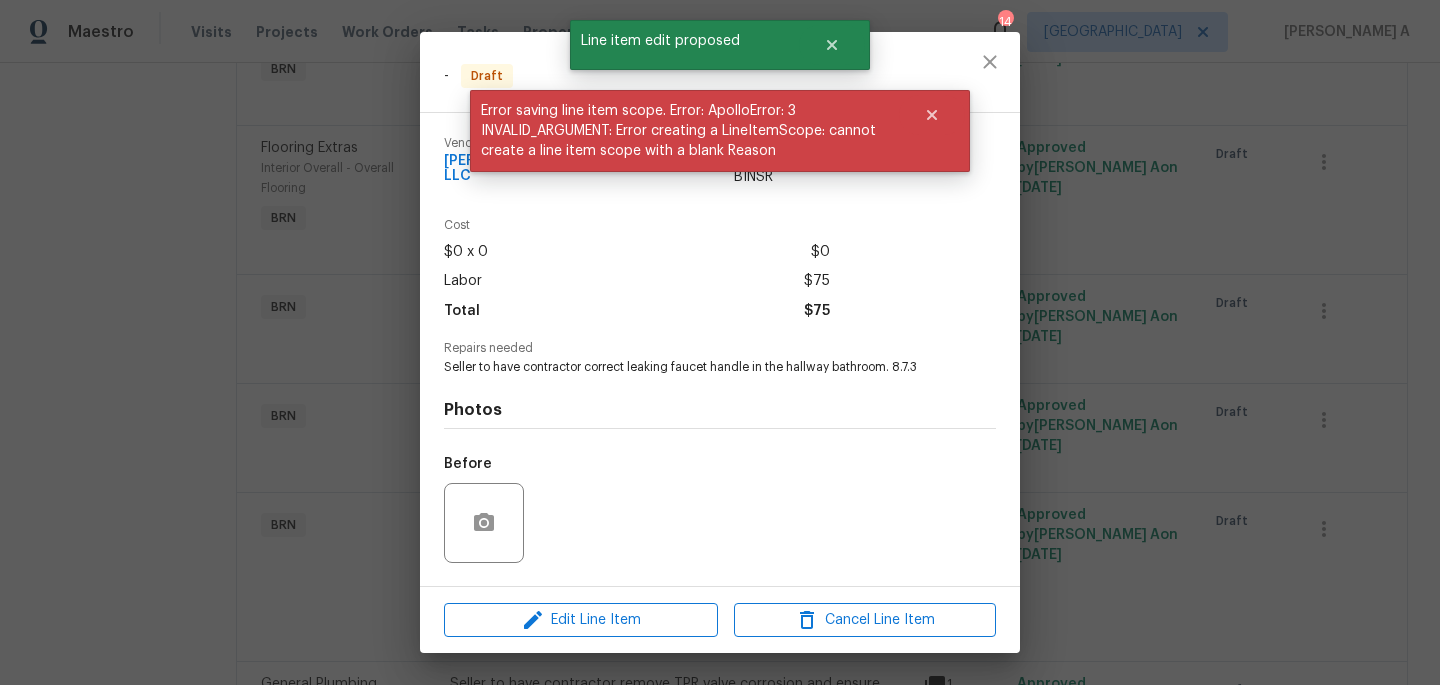 scroll, scrollTop: 114, scrollLeft: 0, axis: vertical 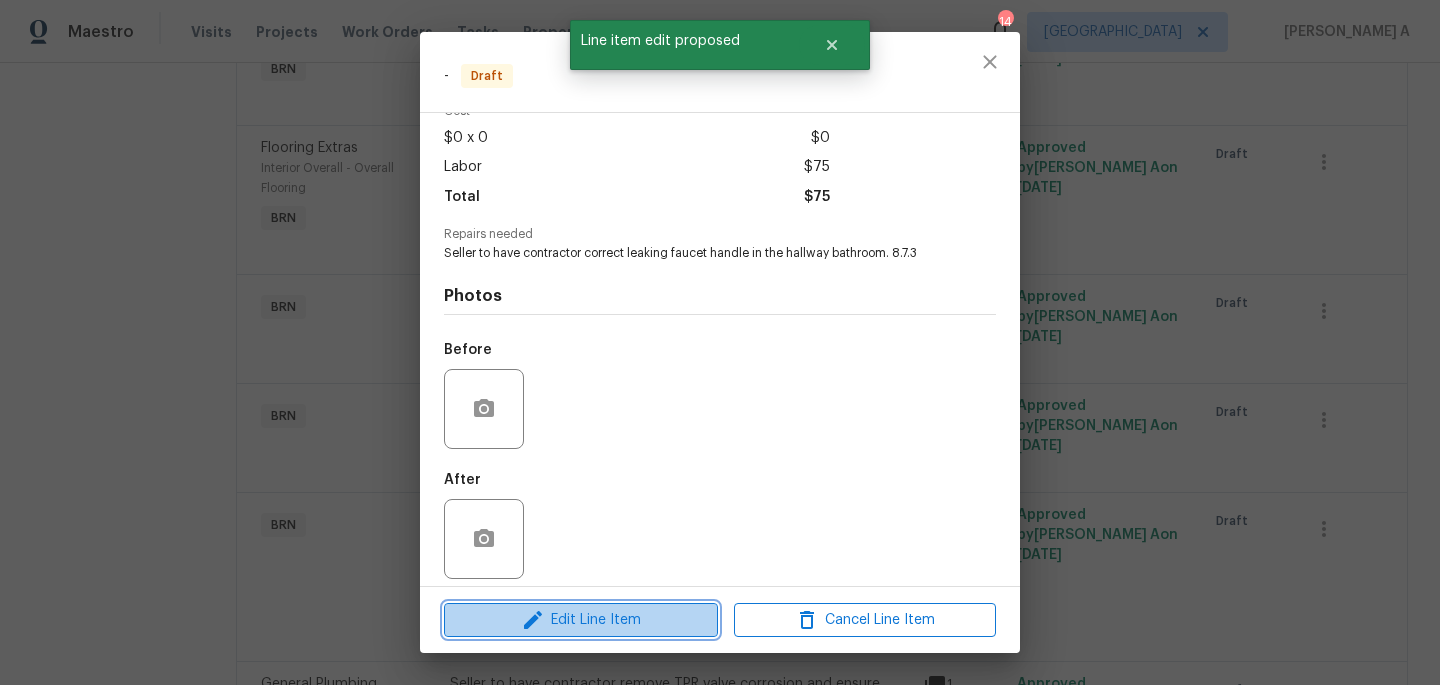 click on "Edit Line Item" at bounding box center [581, 620] 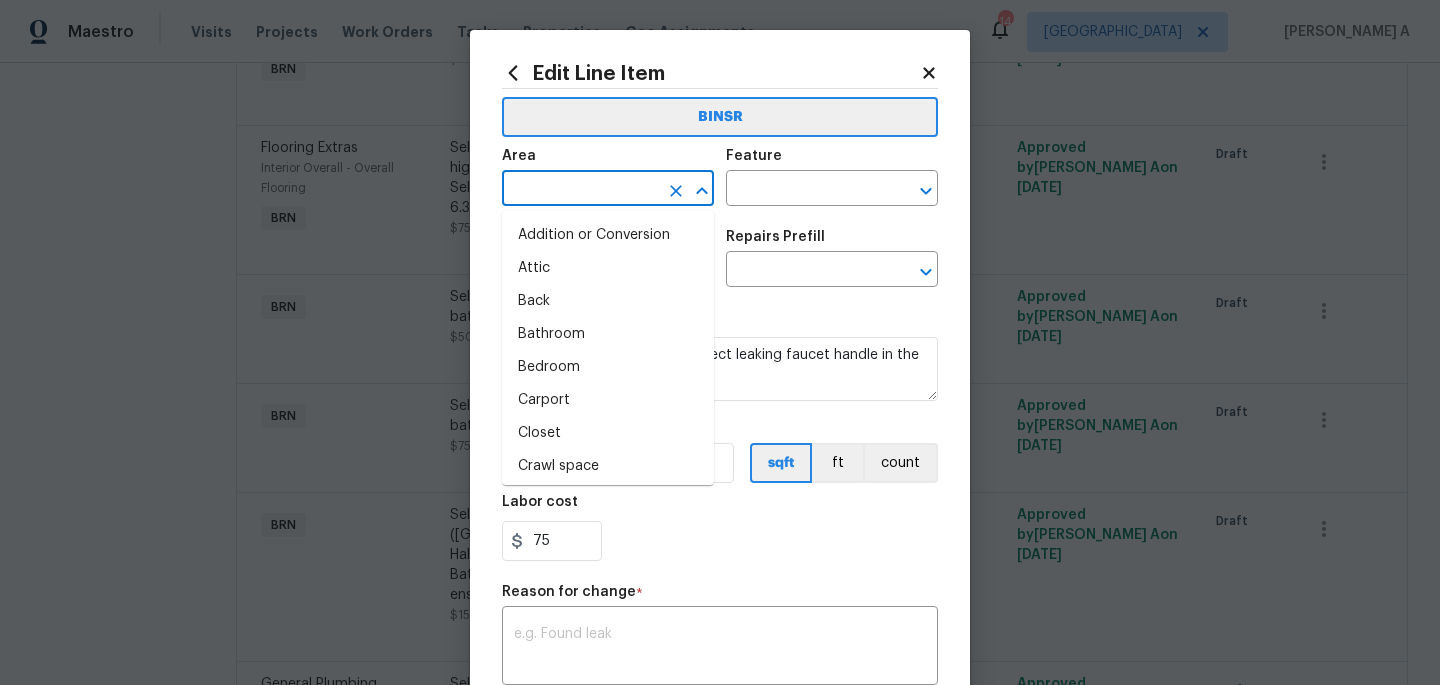 click at bounding box center (580, 190) 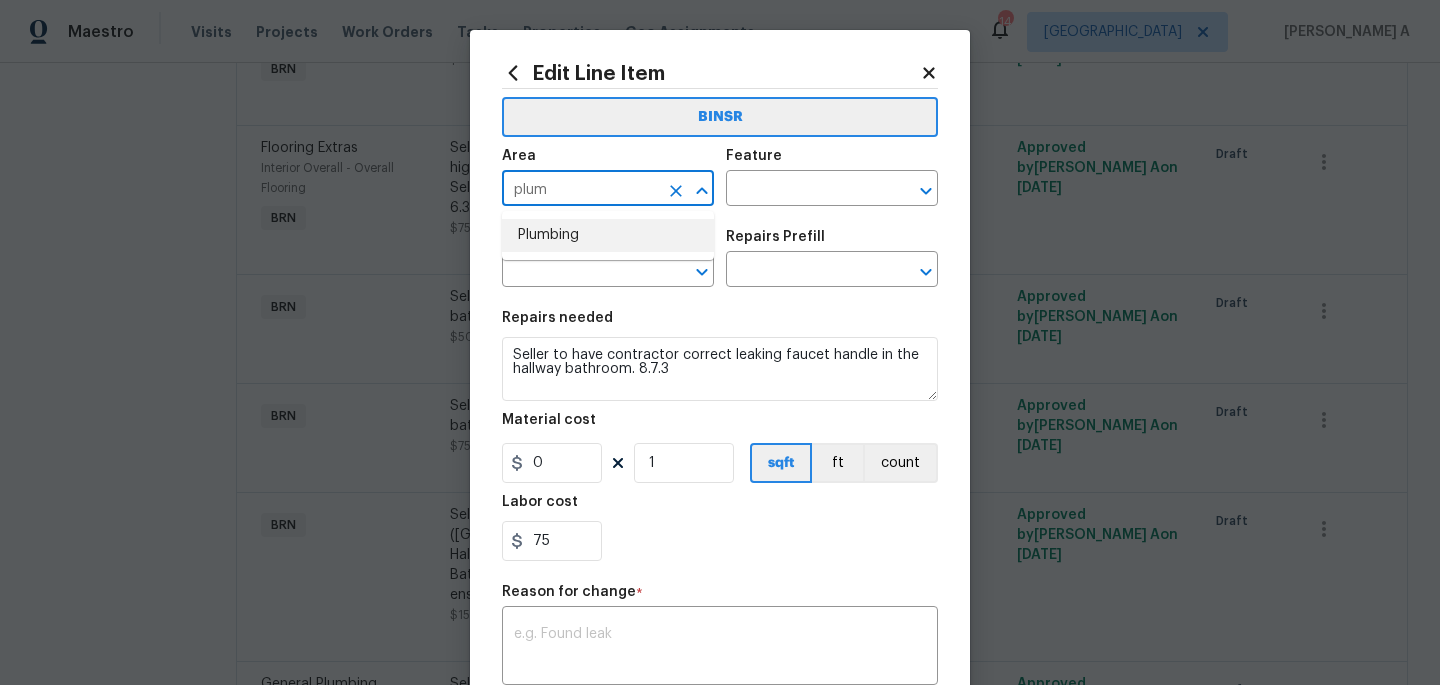 click on "Plumbing" at bounding box center [608, 235] 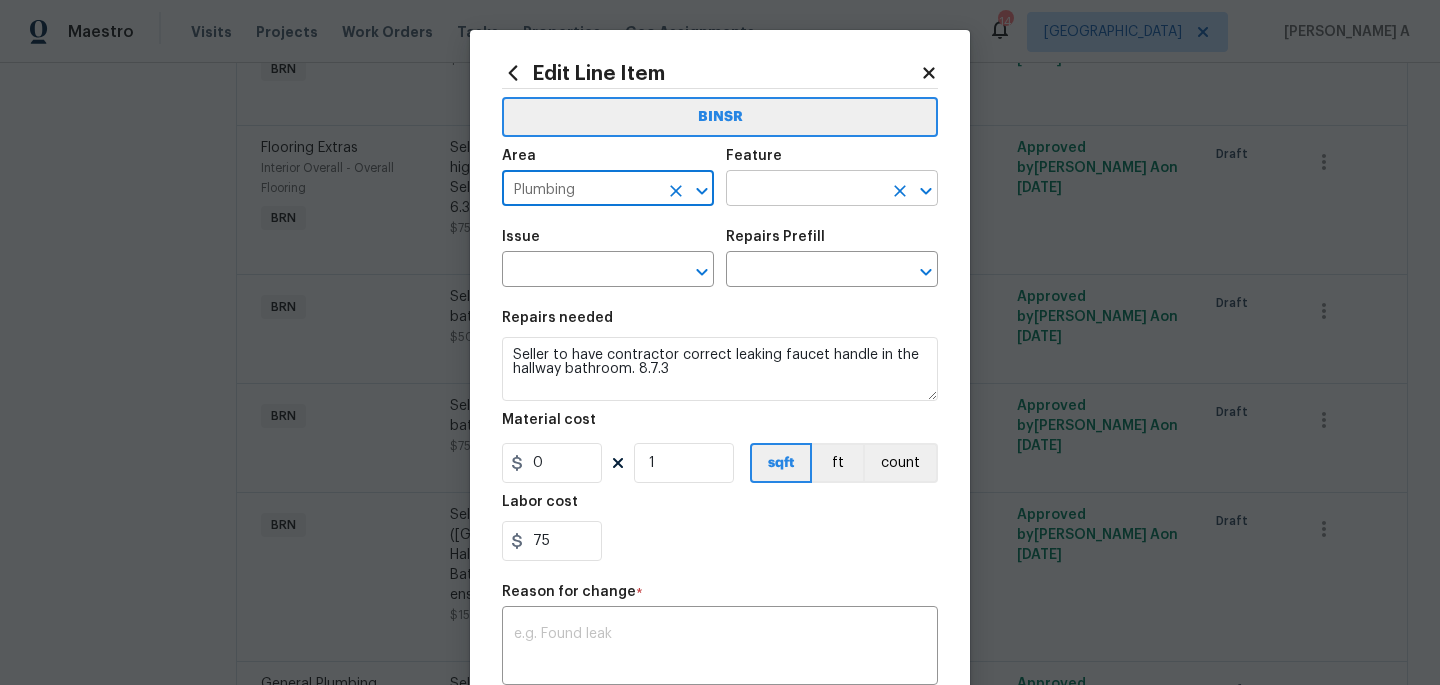 type on "Plumbing" 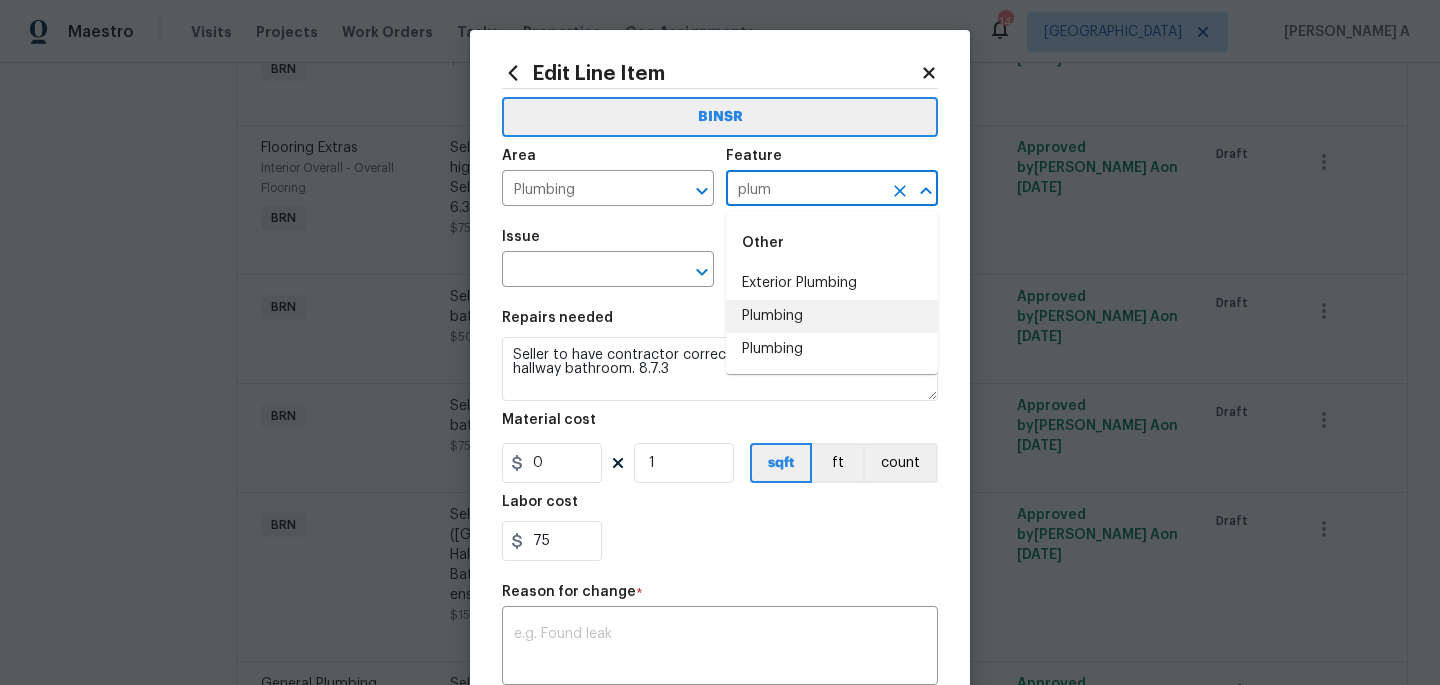 click on "Plumbing" at bounding box center [832, 316] 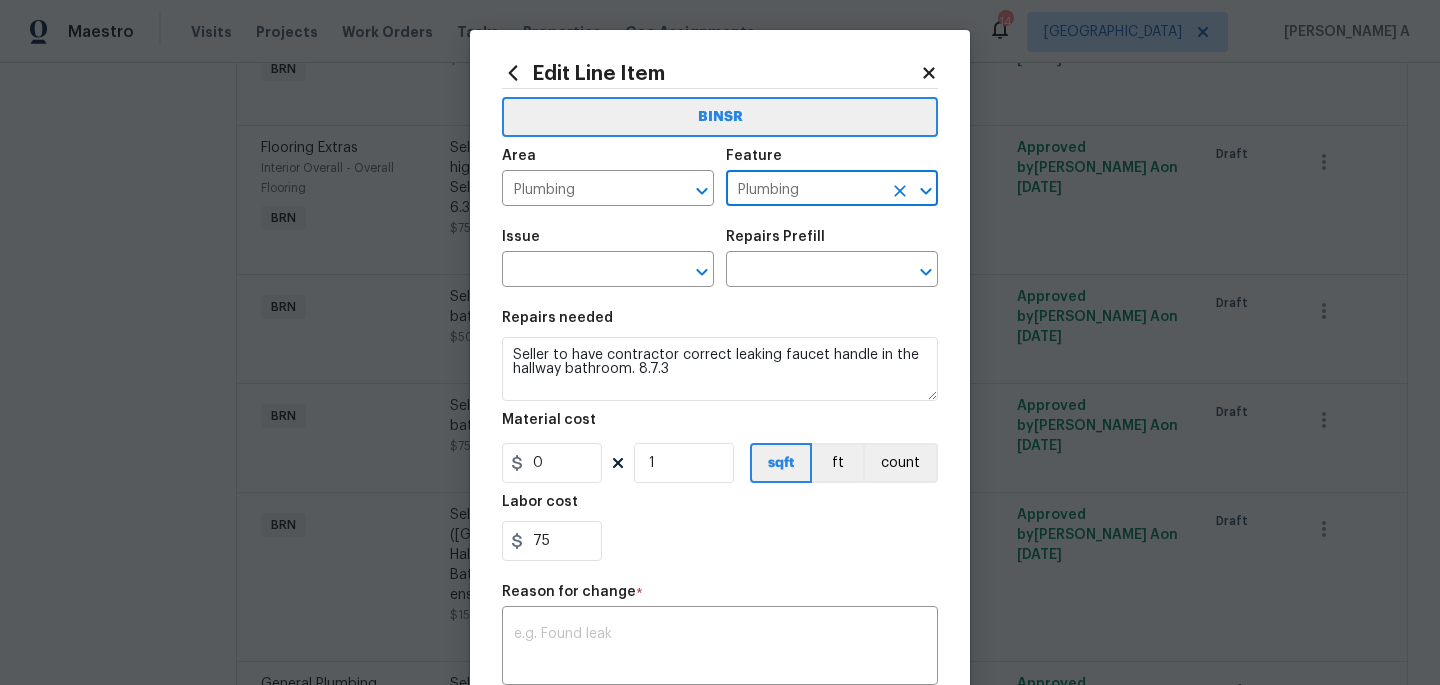 type on "Plumbing" 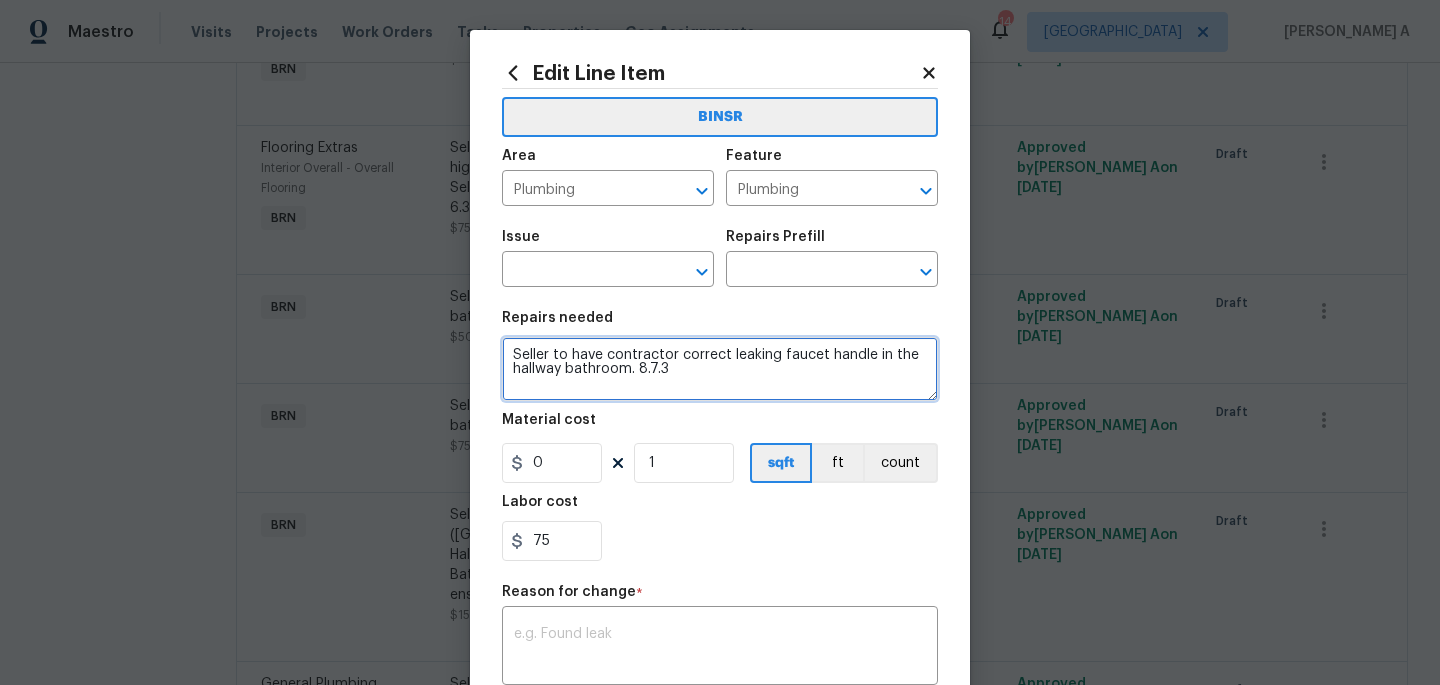 click on "Seller to have contractor correct leaking faucet handle in the hallway bathroom. 8.7.3" at bounding box center (720, 369) 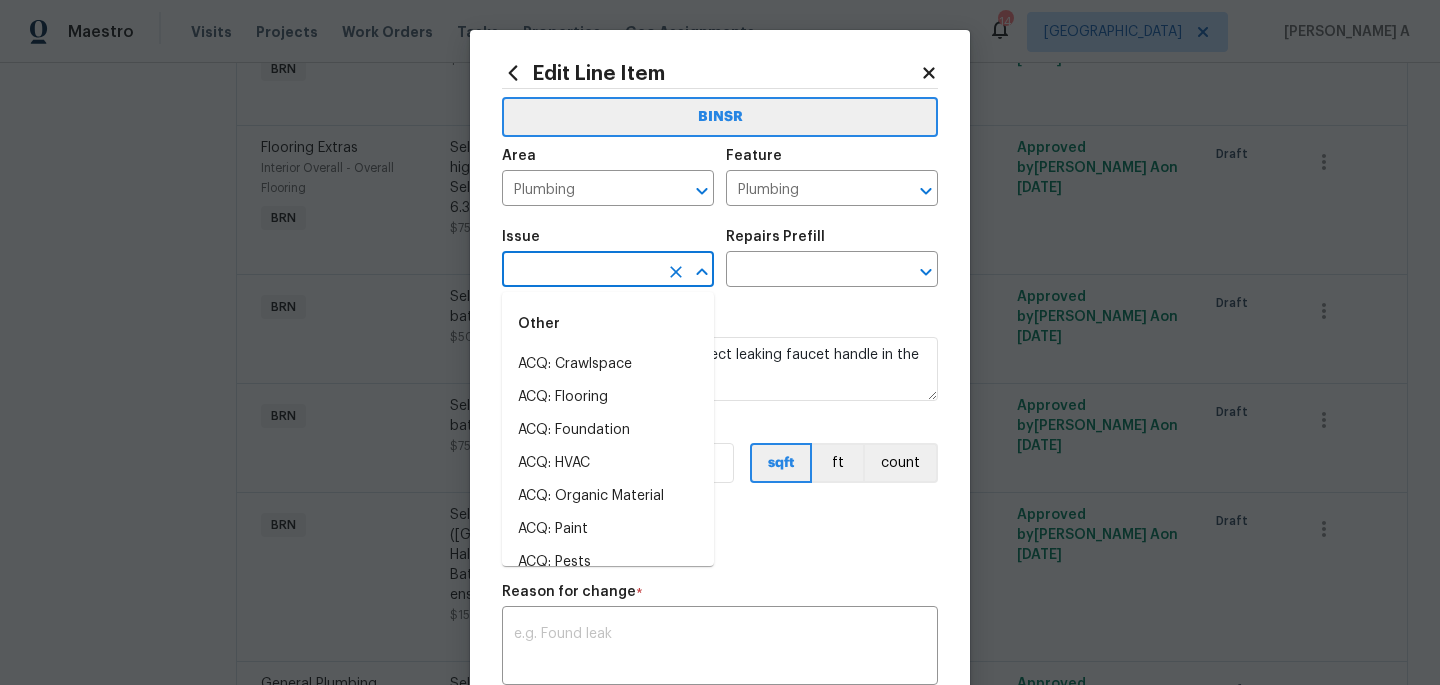 click at bounding box center [580, 271] 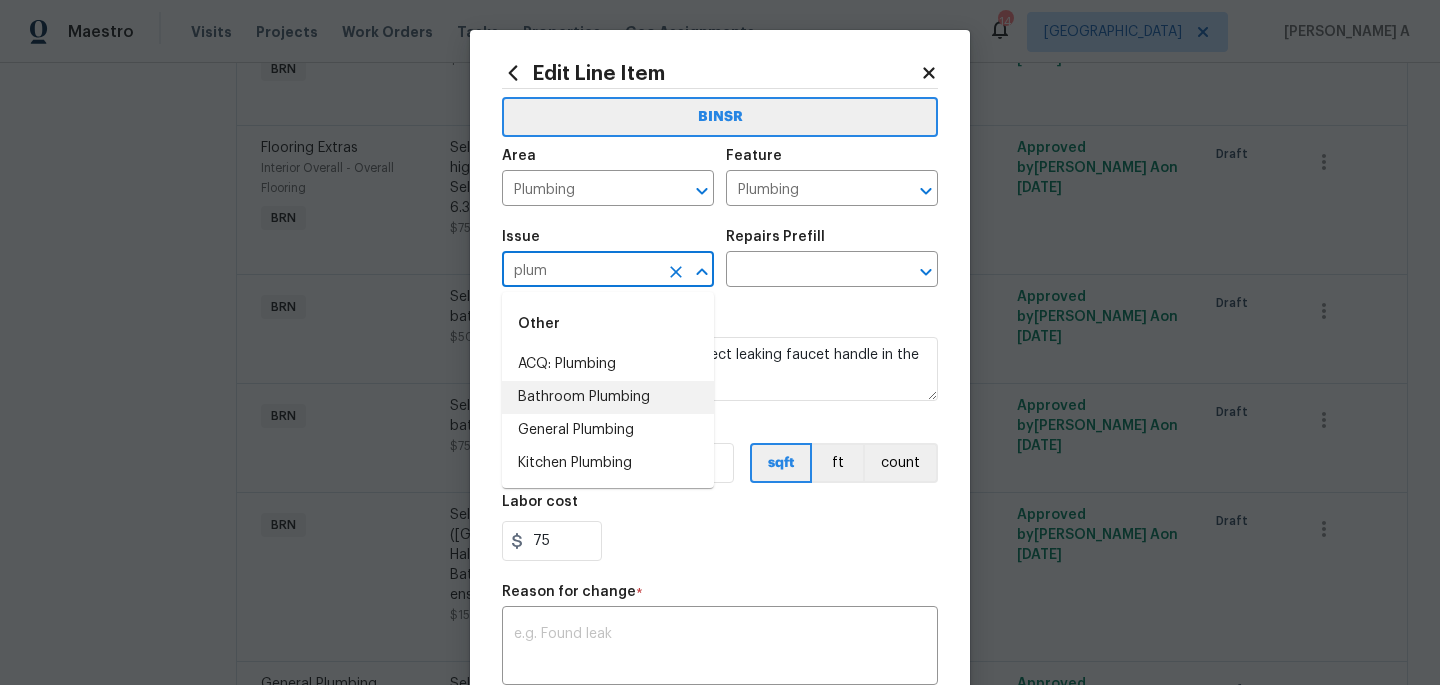 click on "Bathroom Plumbing" at bounding box center [608, 397] 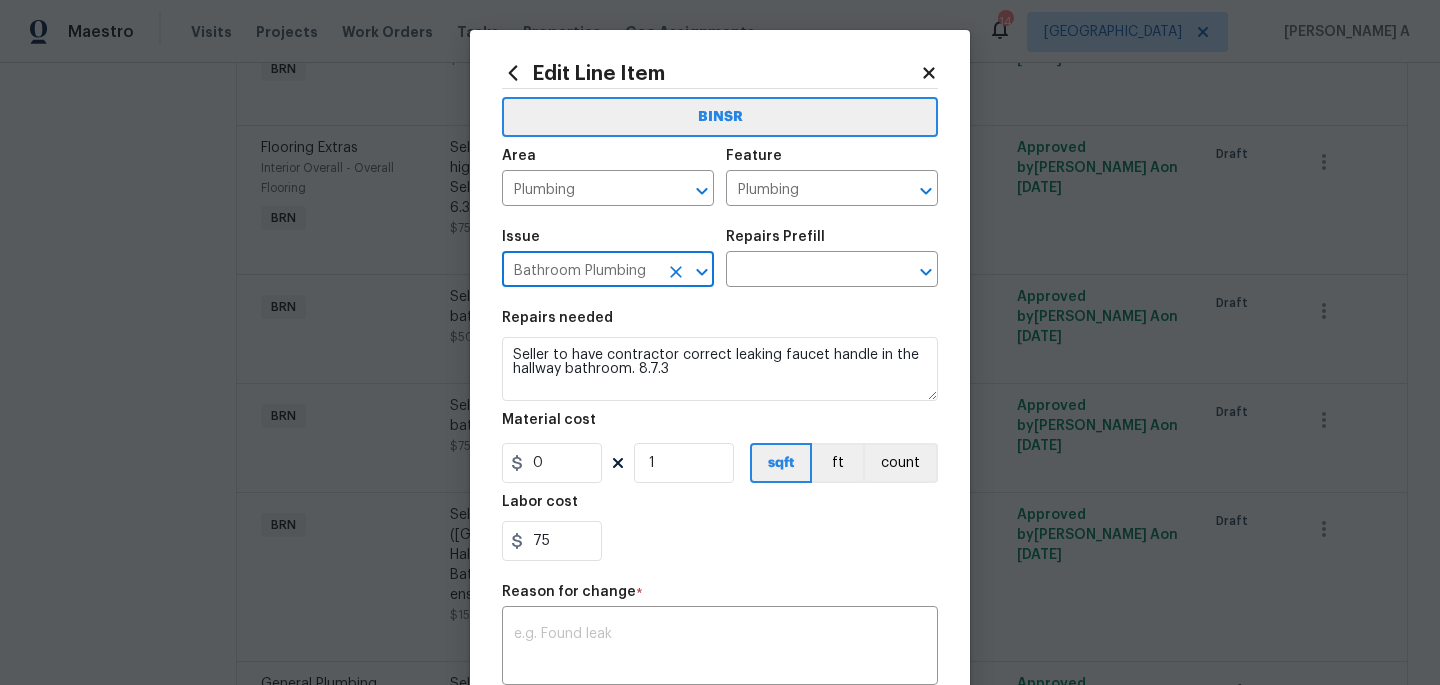 type on "Bathroom Plumbing" 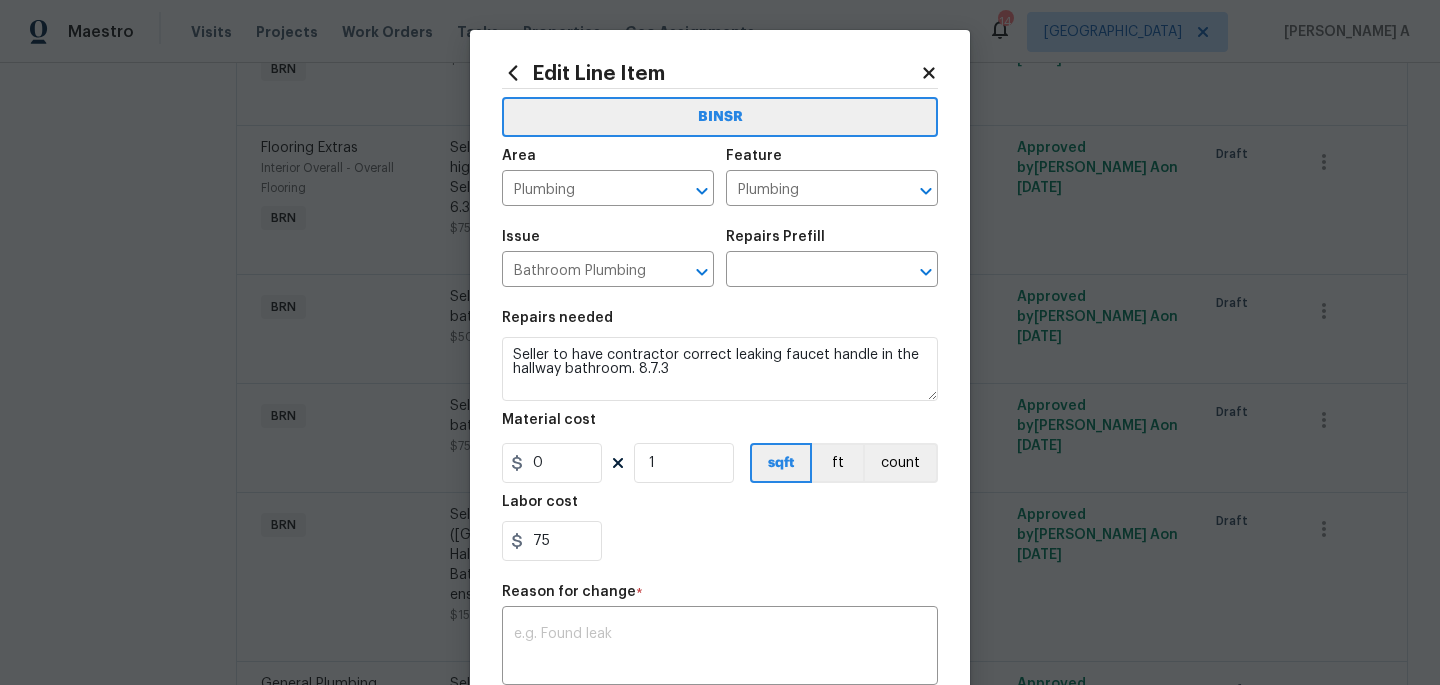 click on "Repairs Prefill" at bounding box center [832, 243] 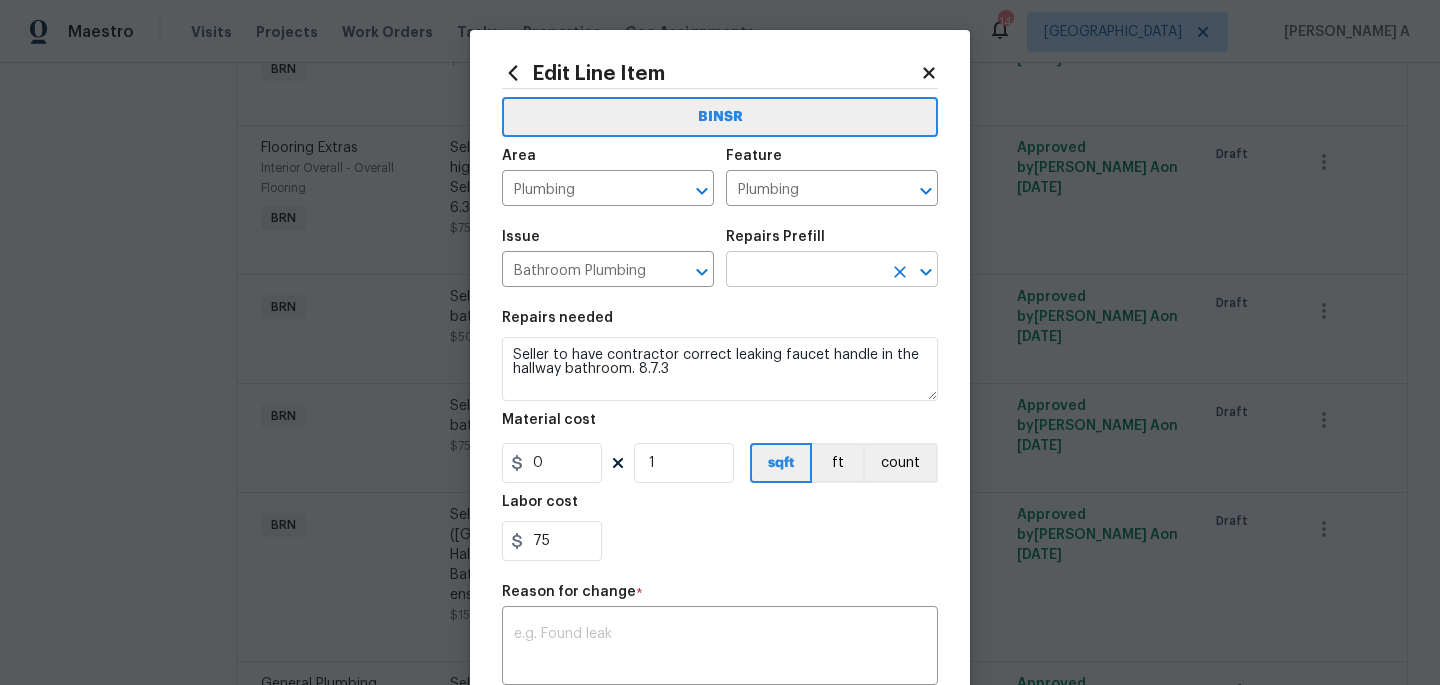 click at bounding box center (804, 271) 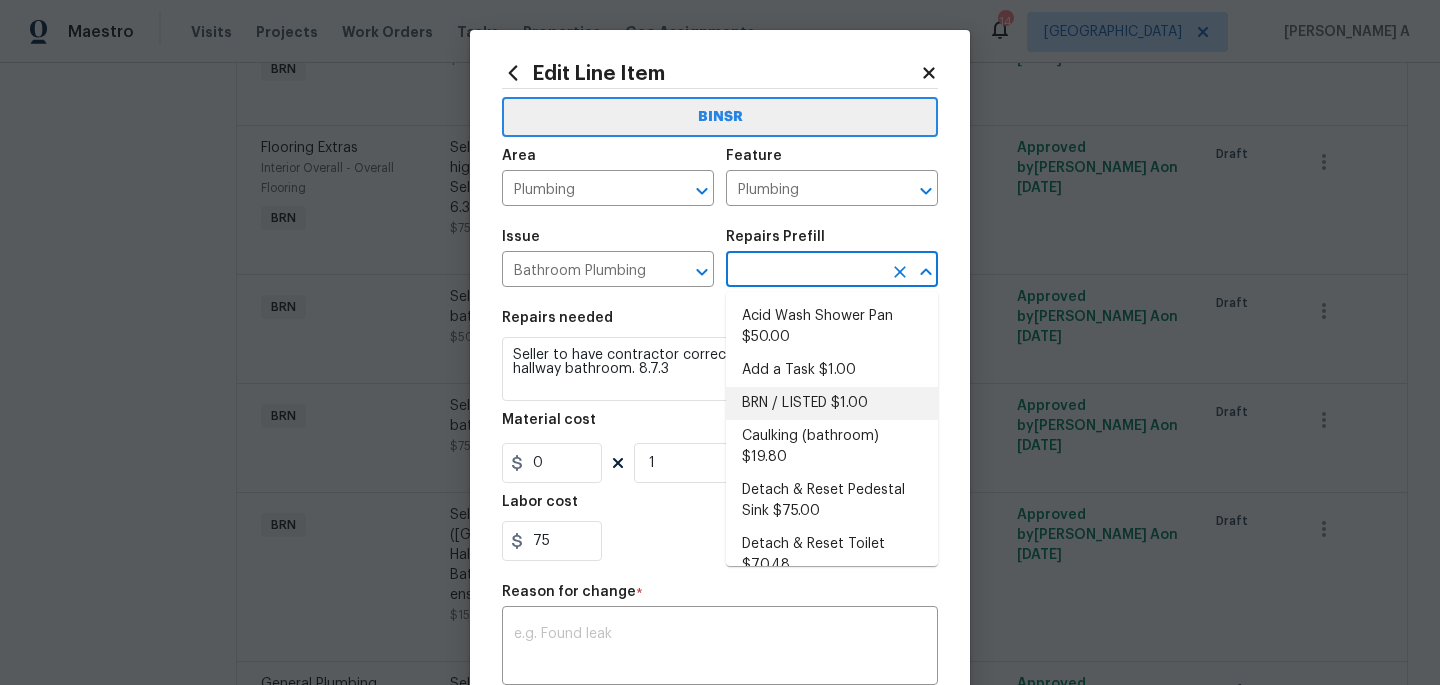 click on "BRN / LISTED $1.00" at bounding box center (832, 403) 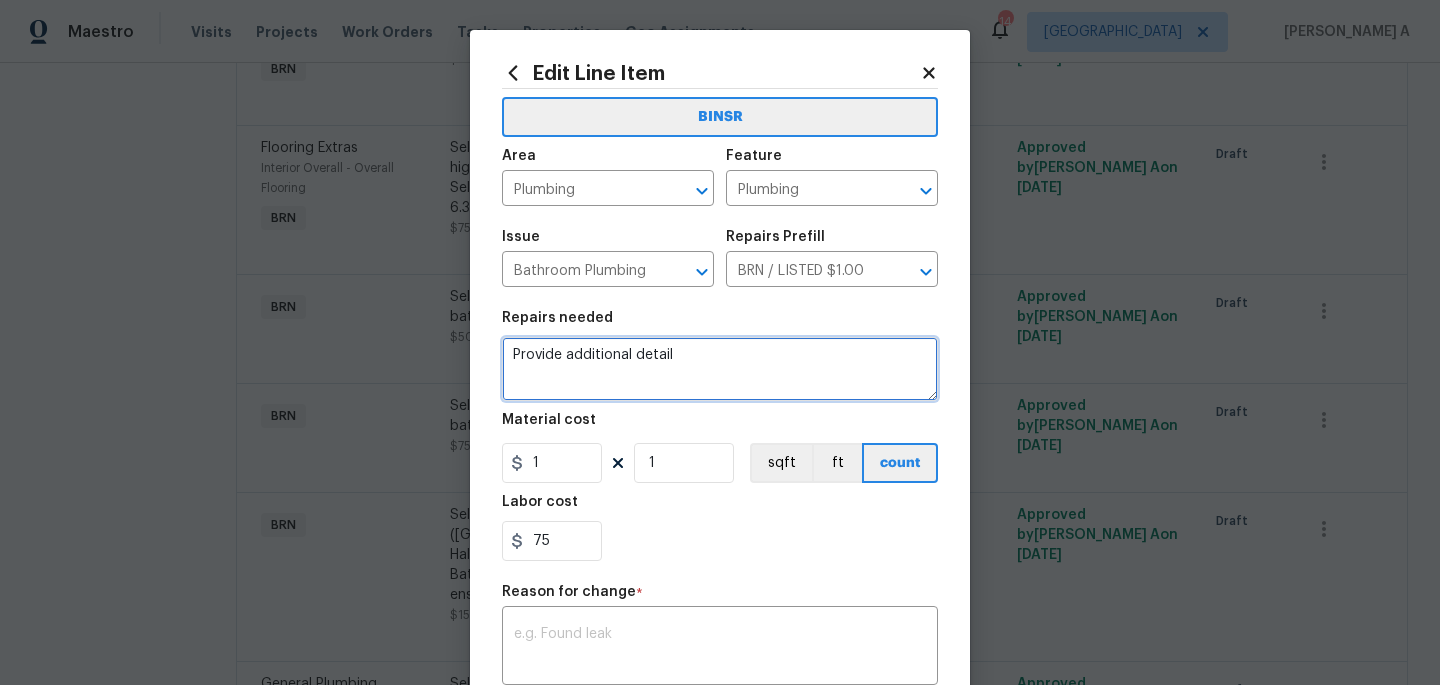 click on "Provide additional detail" at bounding box center (720, 369) 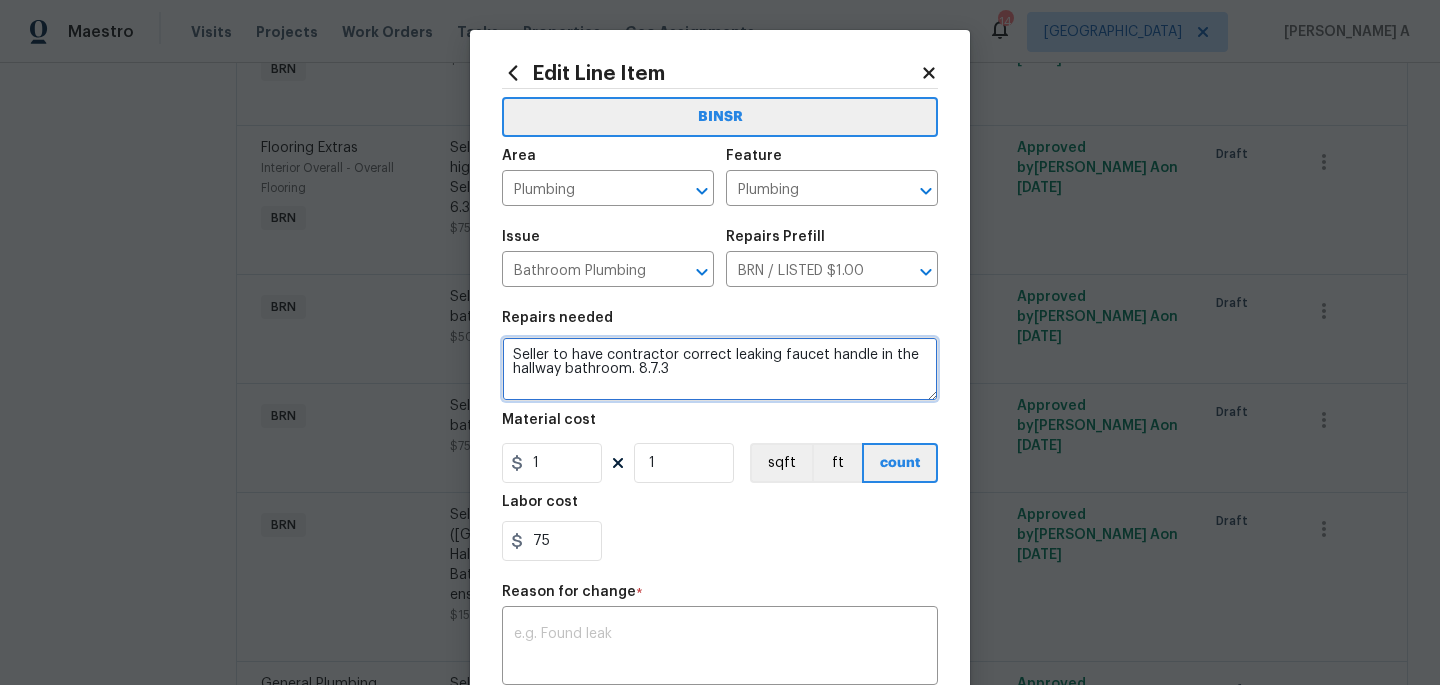type on "Seller to have contractor correct leaking faucet handle in the hallway bathroom. 8.7.3" 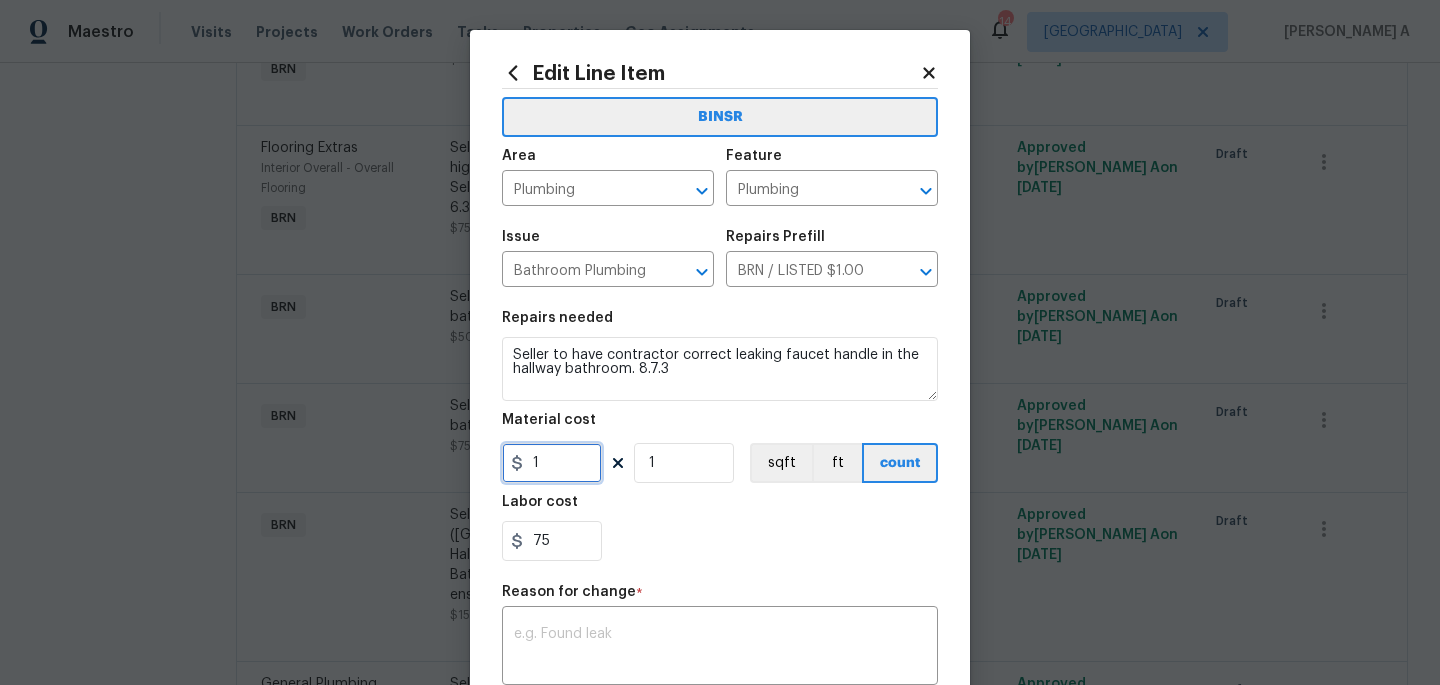 drag, startPoint x: 544, startPoint y: 466, endPoint x: 445, endPoint y: 456, distance: 99.50377 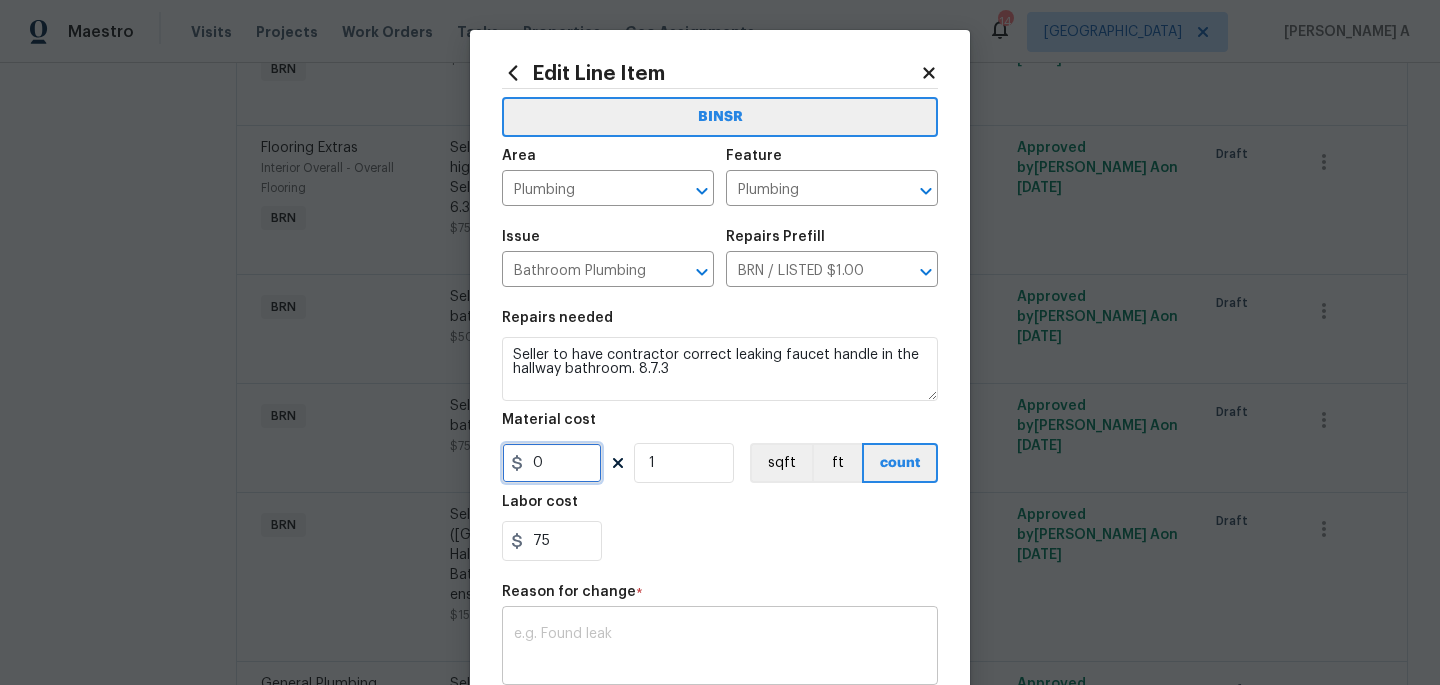 type on "0" 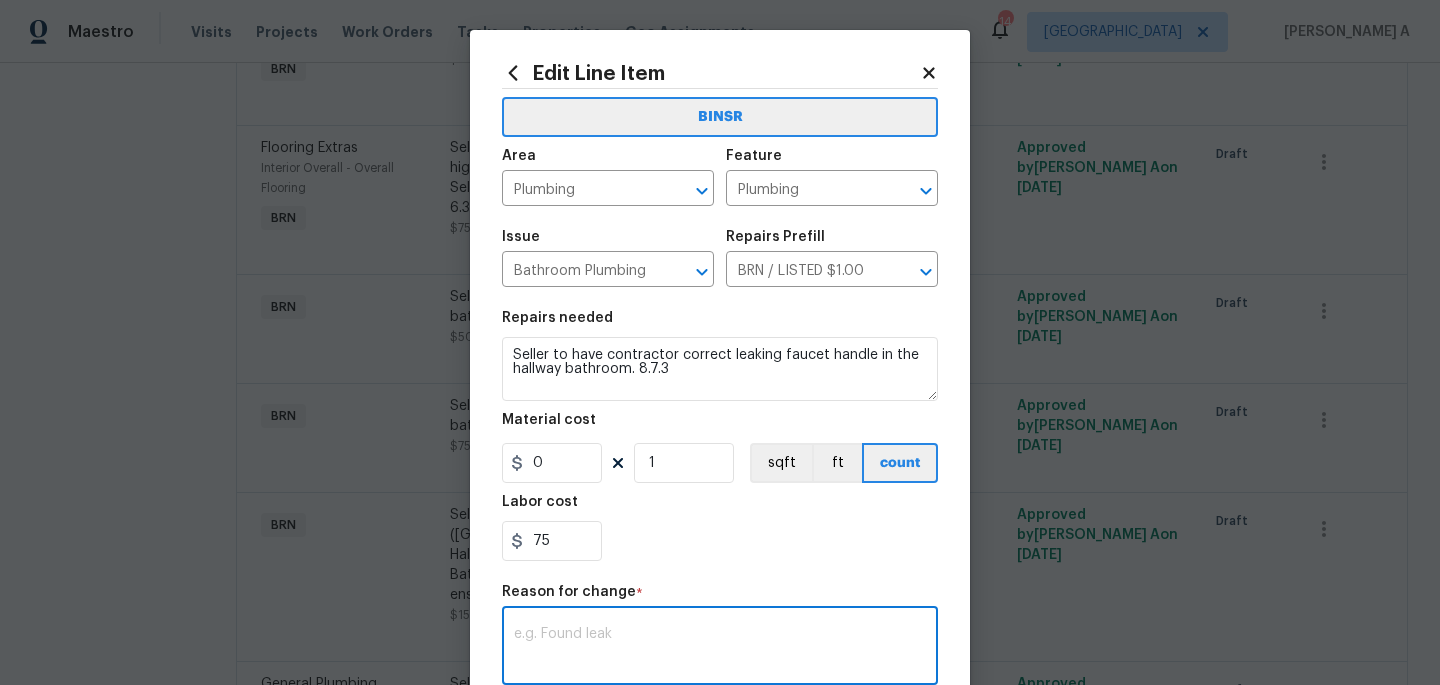 click at bounding box center [720, 648] 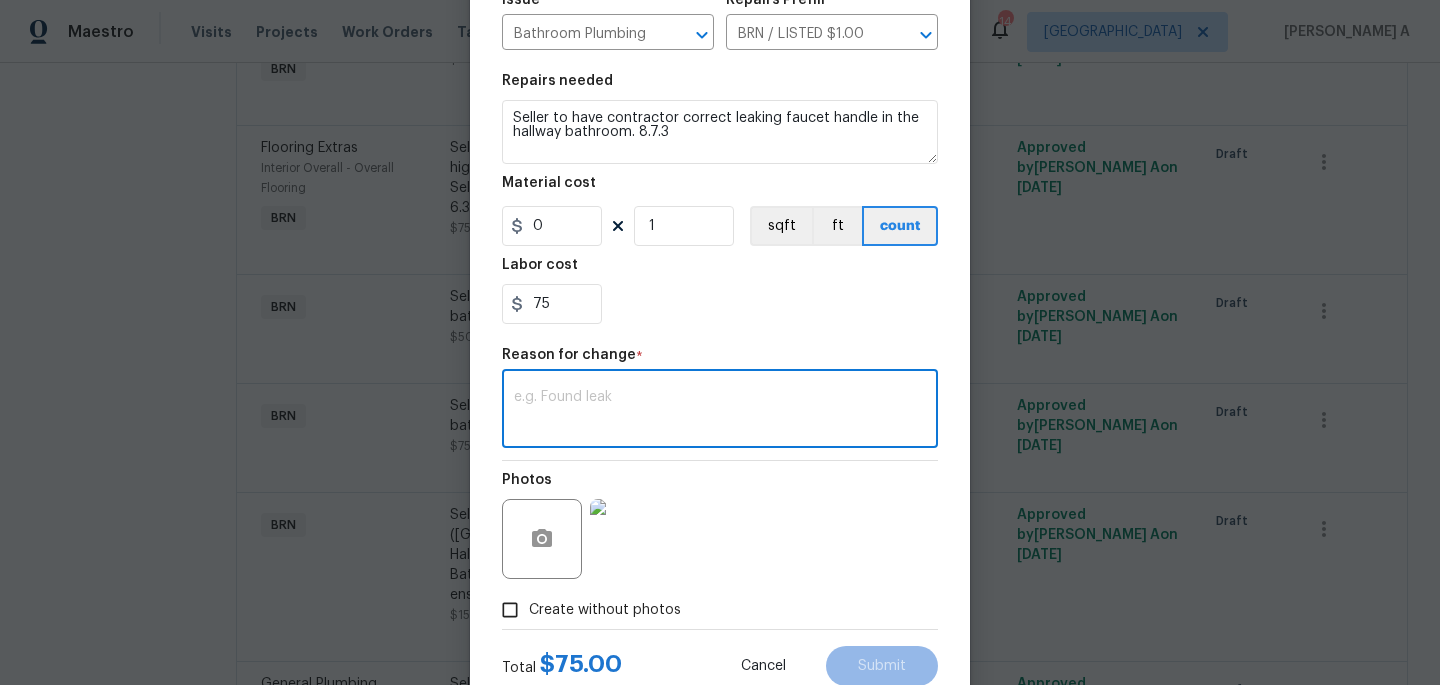 scroll, scrollTop: 301, scrollLeft: 0, axis: vertical 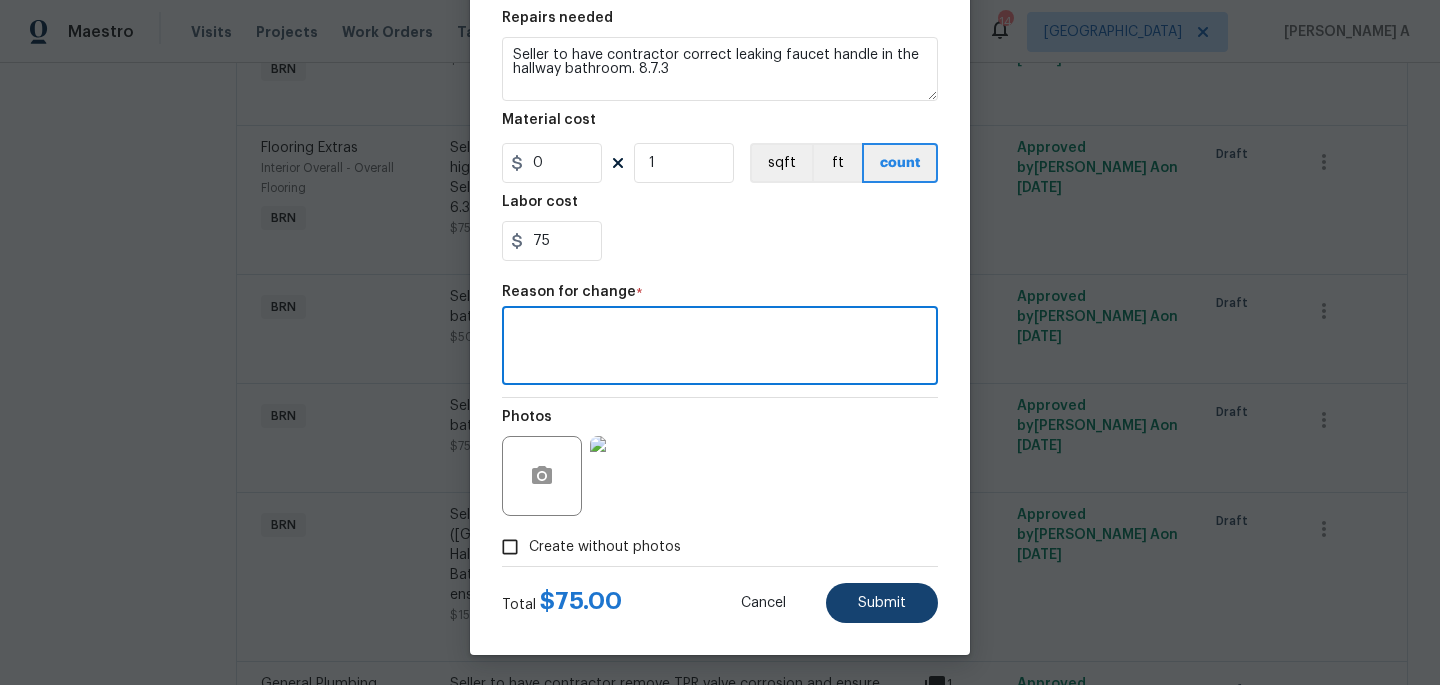 type 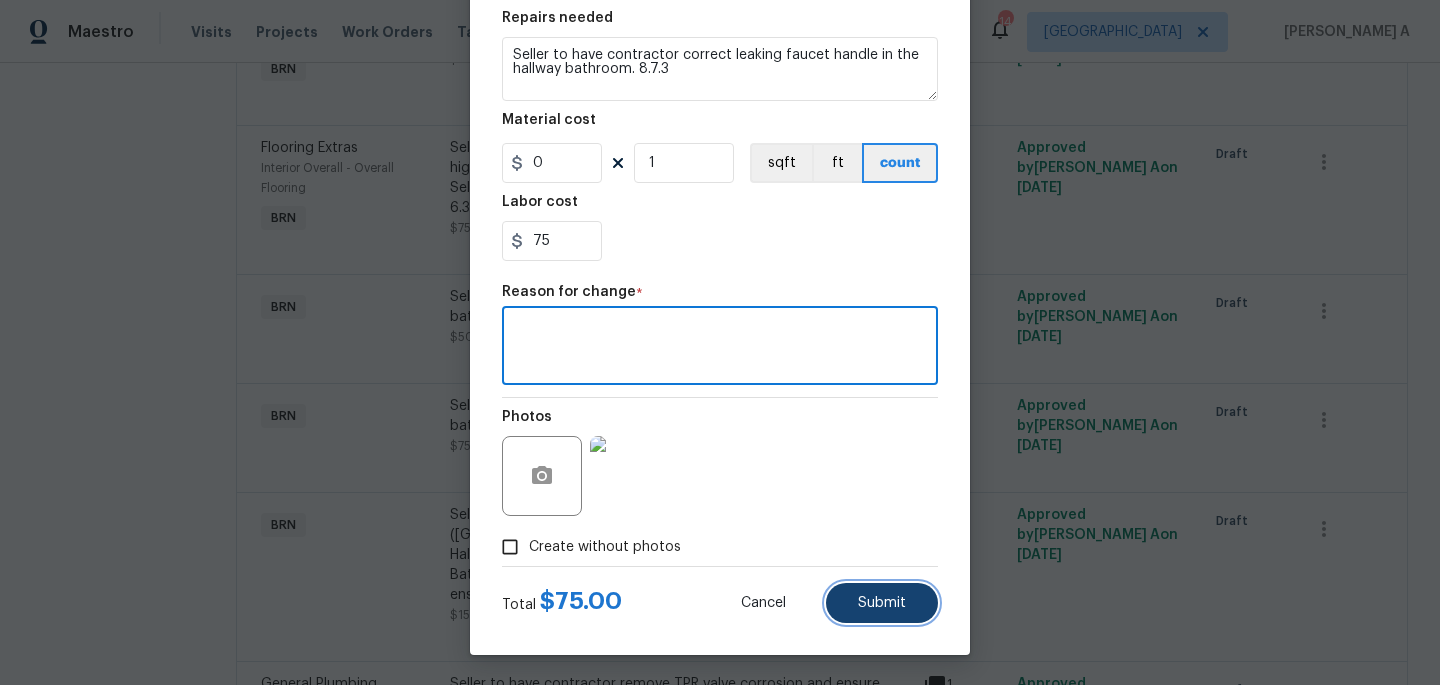 click on "Submit" at bounding box center [882, 603] 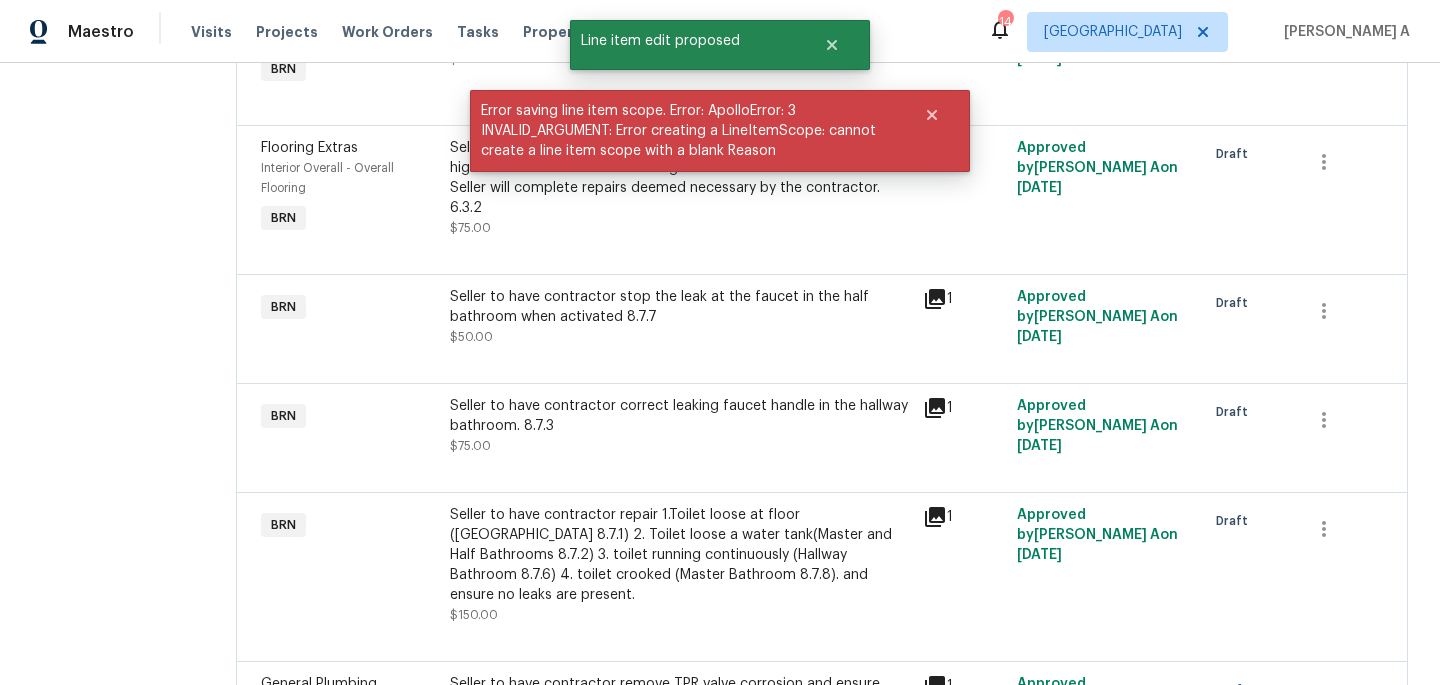 scroll, scrollTop: 0, scrollLeft: 0, axis: both 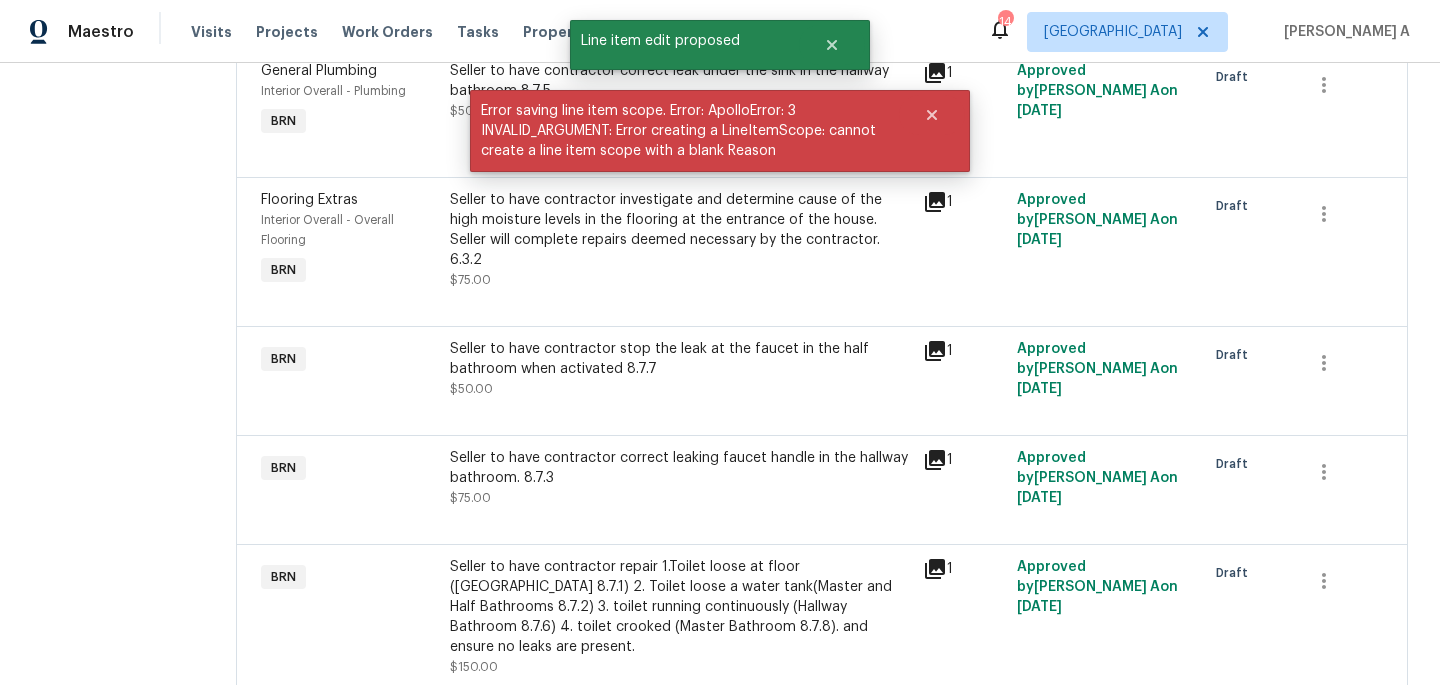 click on "Seller to have contractor stop the leak at the faucet in the half bathroom when activated 8.7.7 $50.00" at bounding box center (680, 369) 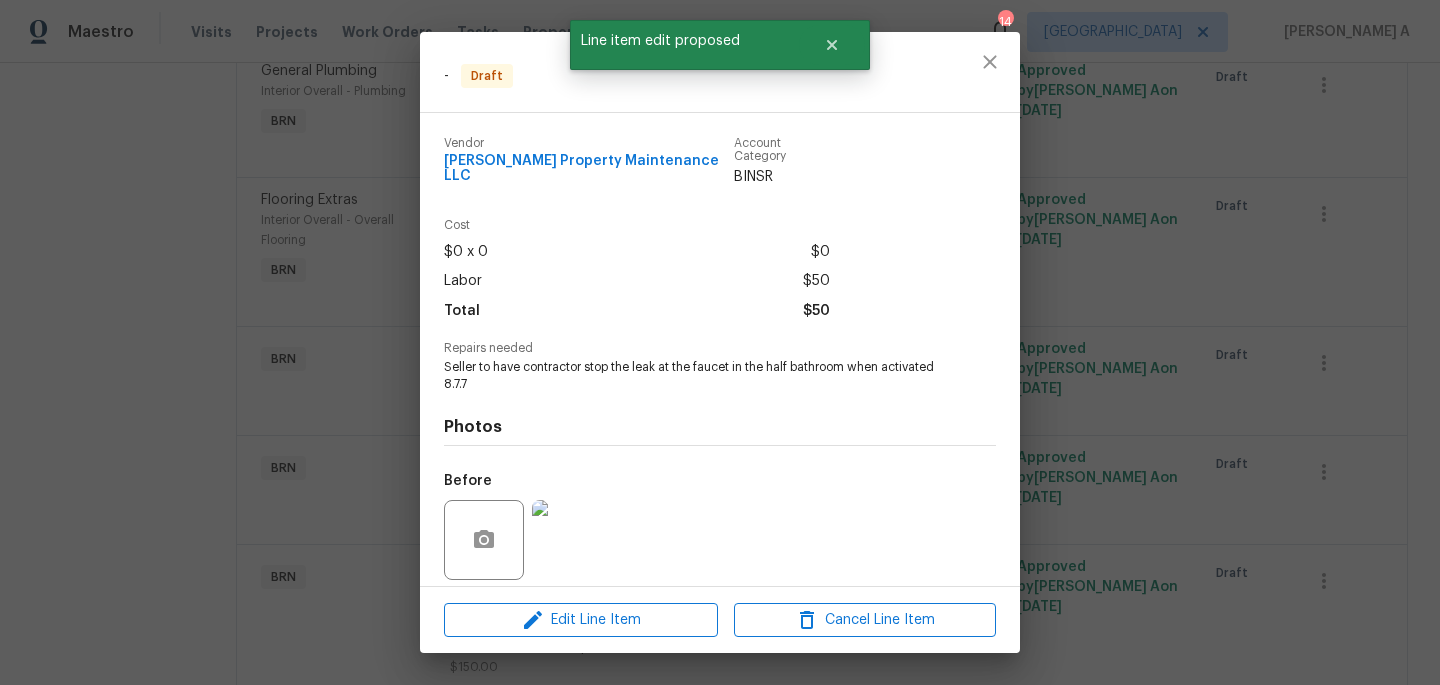 scroll, scrollTop: 131, scrollLeft: 0, axis: vertical 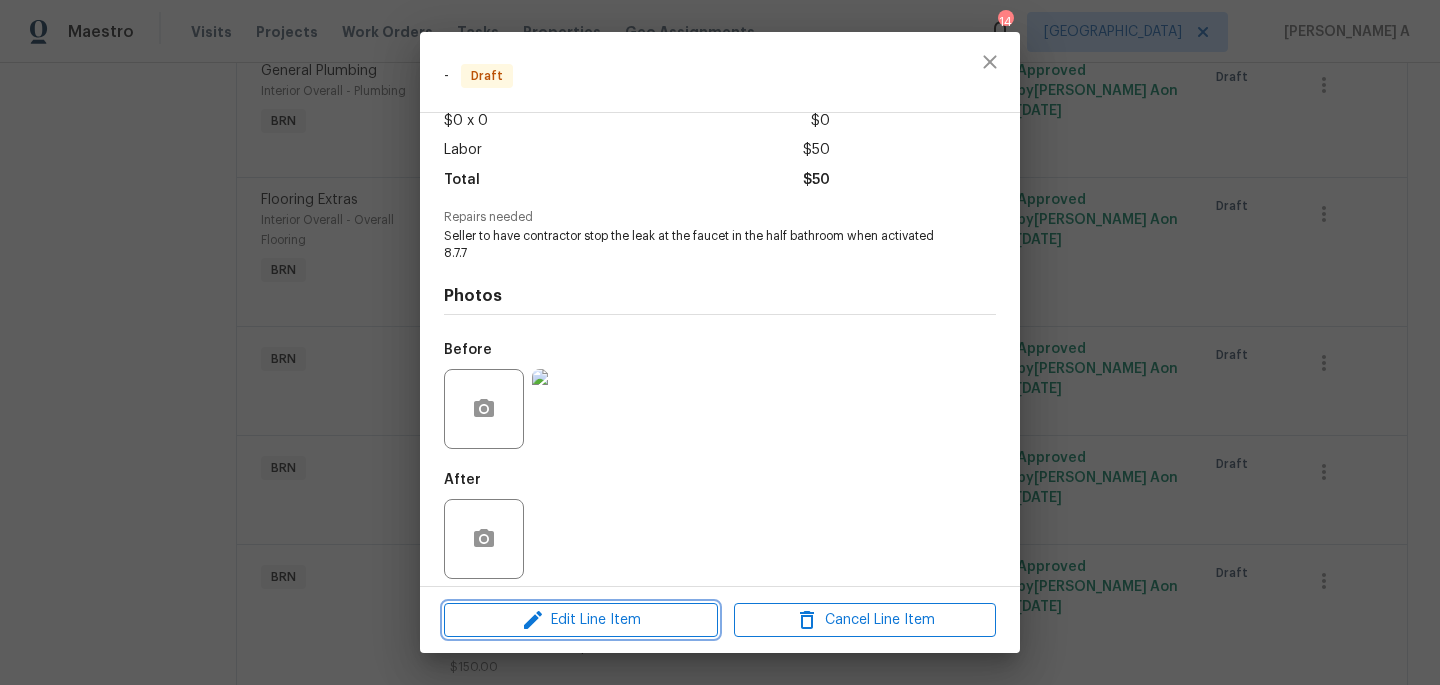 click on "Edit Line Item" at bounding box center [581, 620] 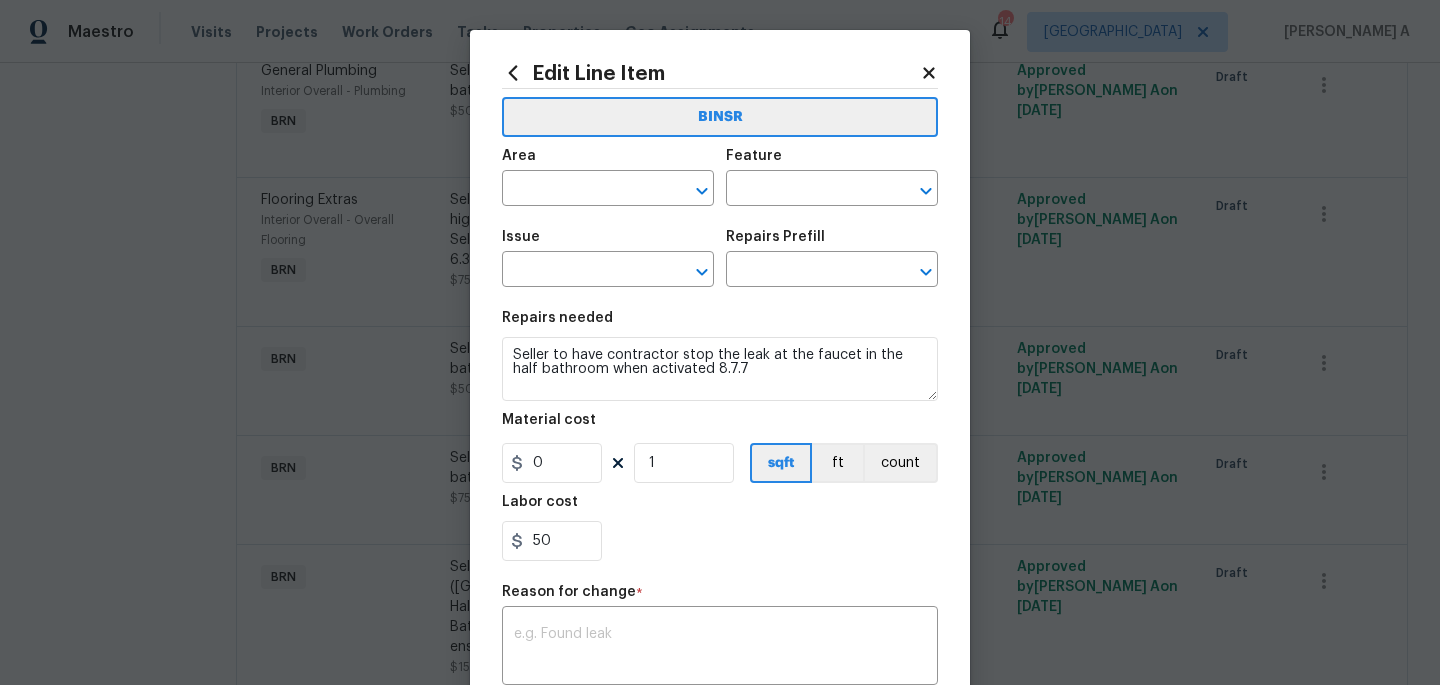 click on "Area ​" at bounding box center [608, 177] 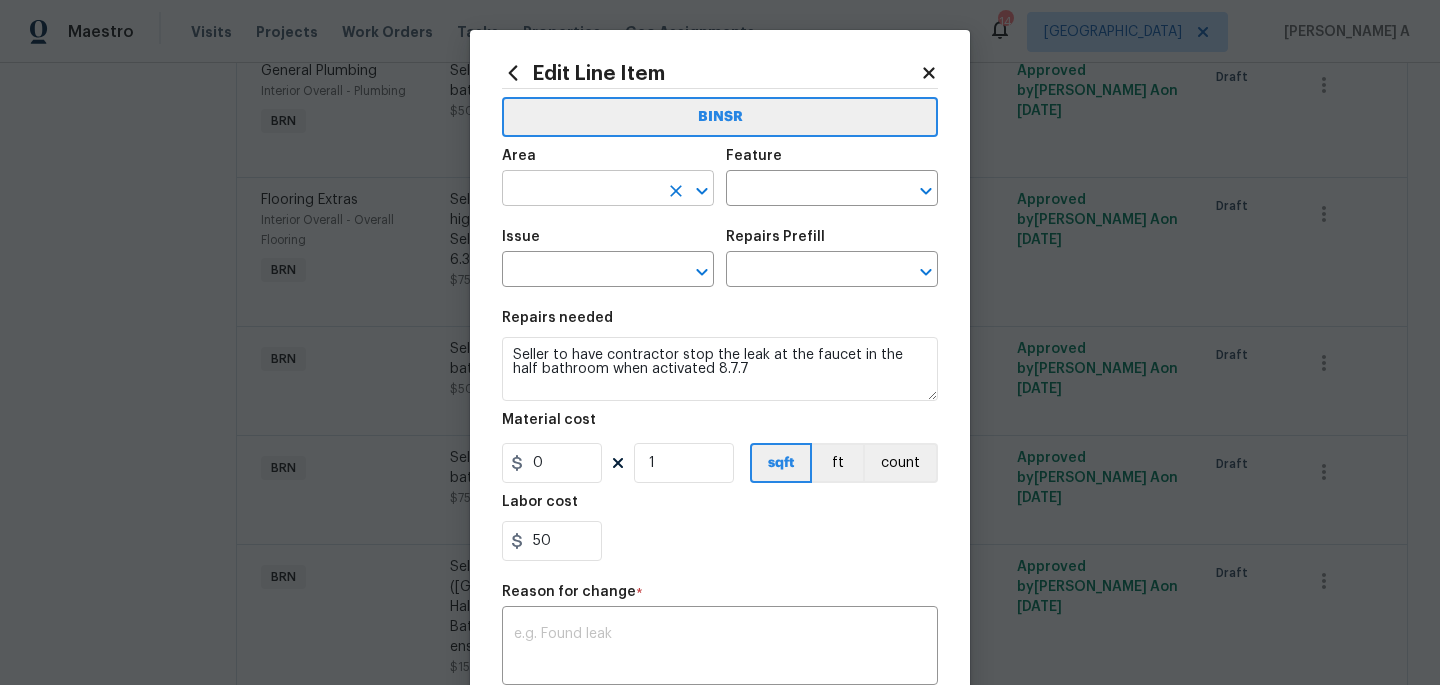 click at bounding box center [580, 190] 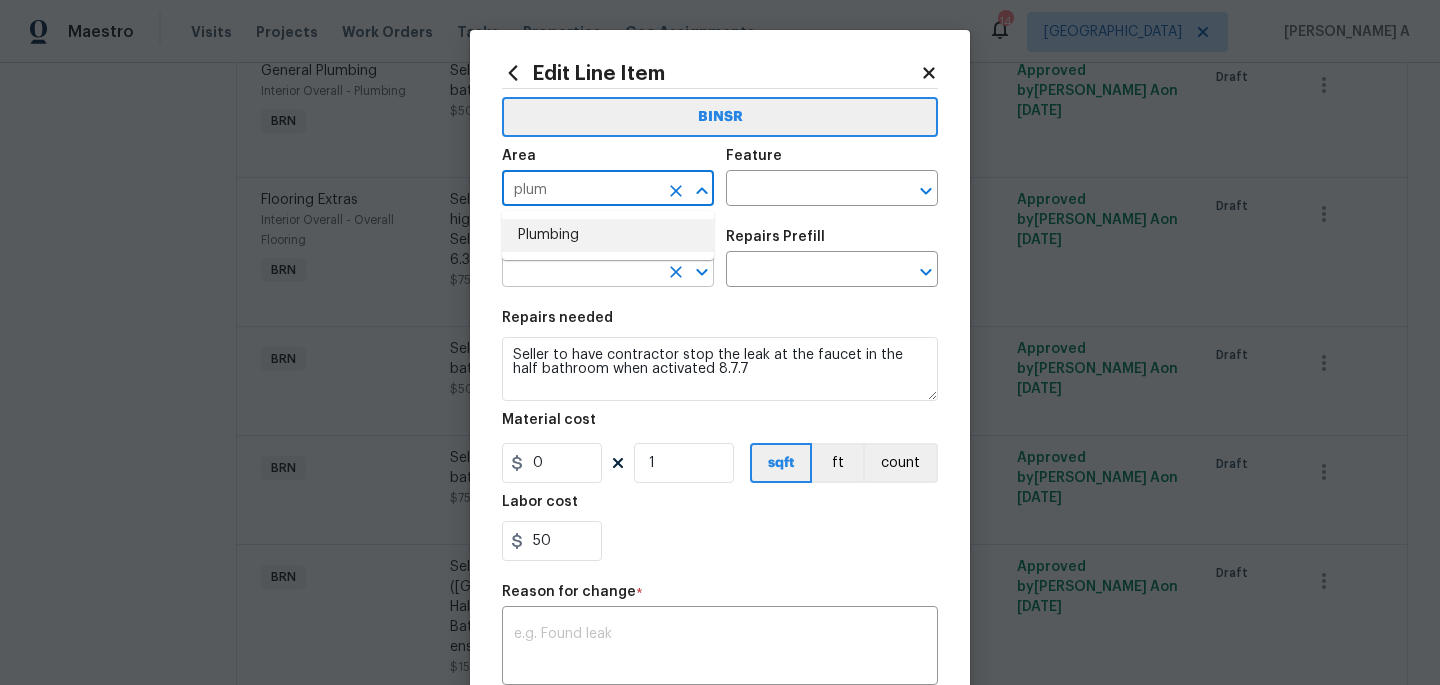 type on "plum" 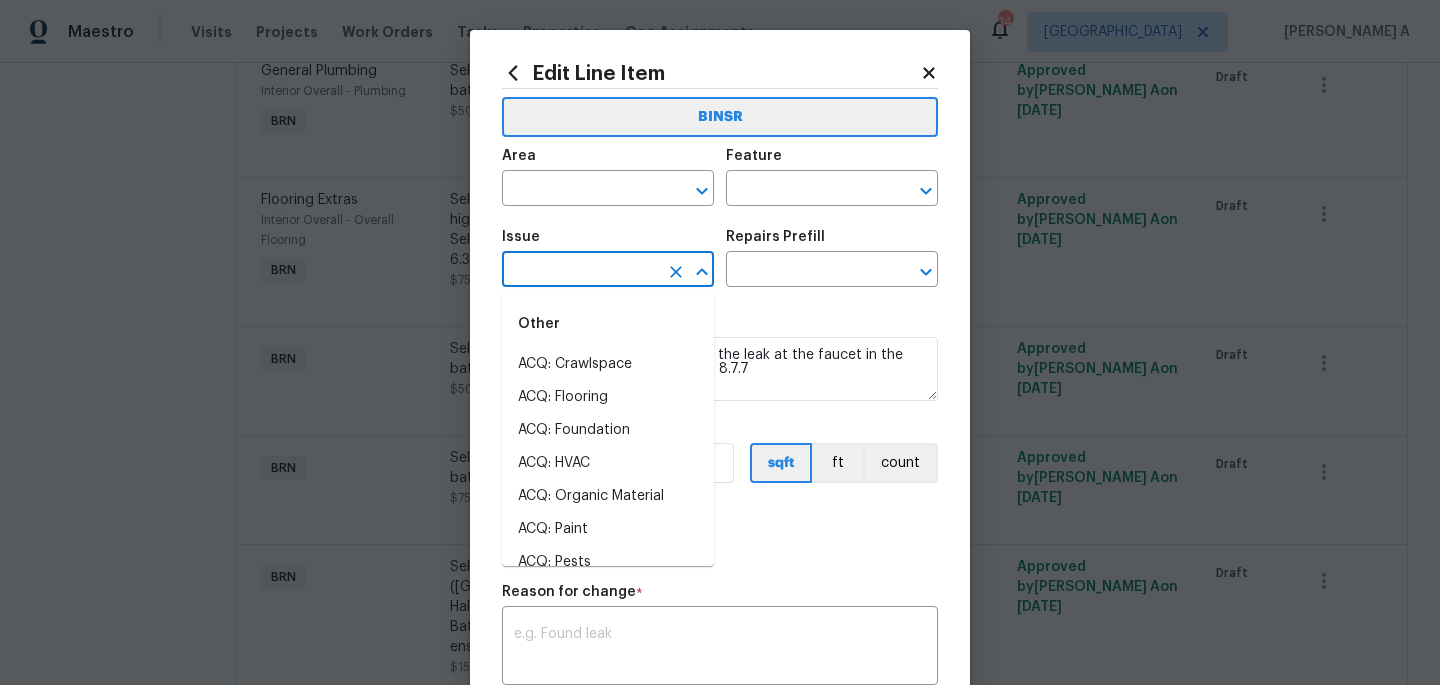 click at bounding box center [580, 271] 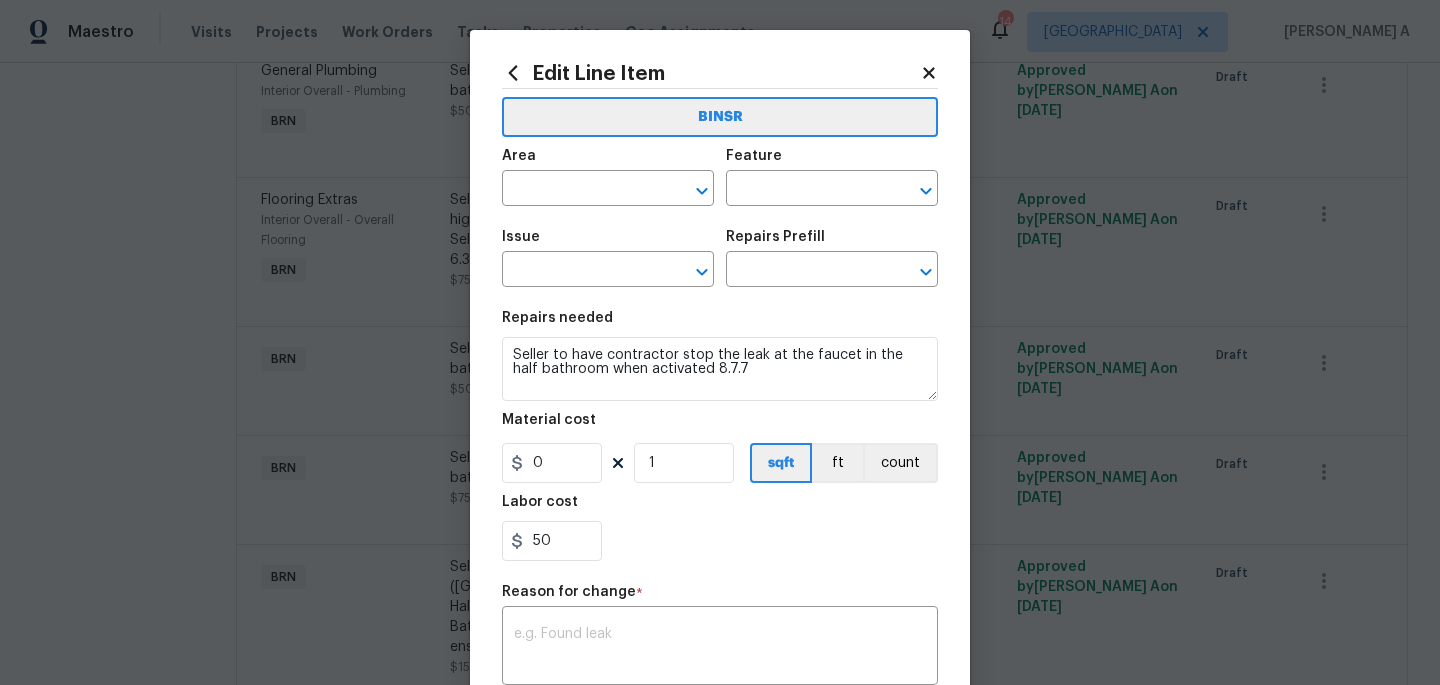 click on "Area" at bounding box center (608, 162) 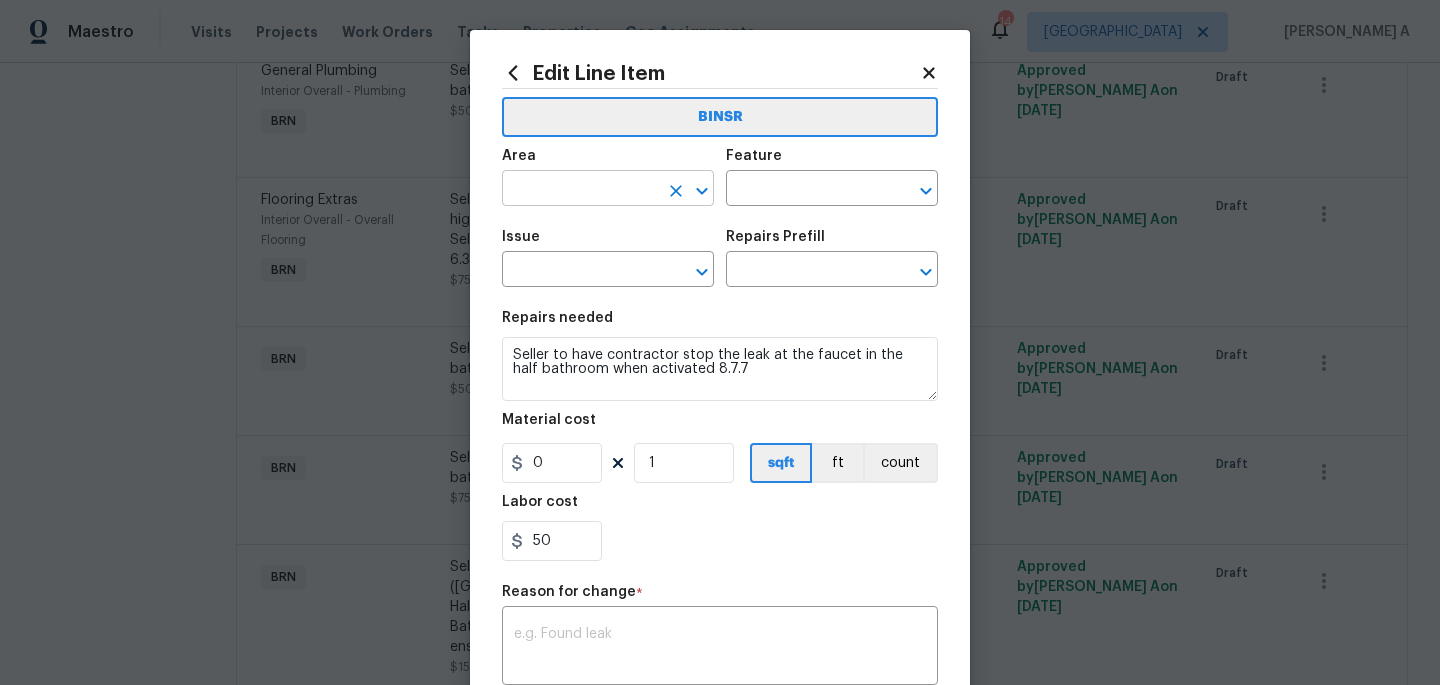 click at bounding box center [580, 190] 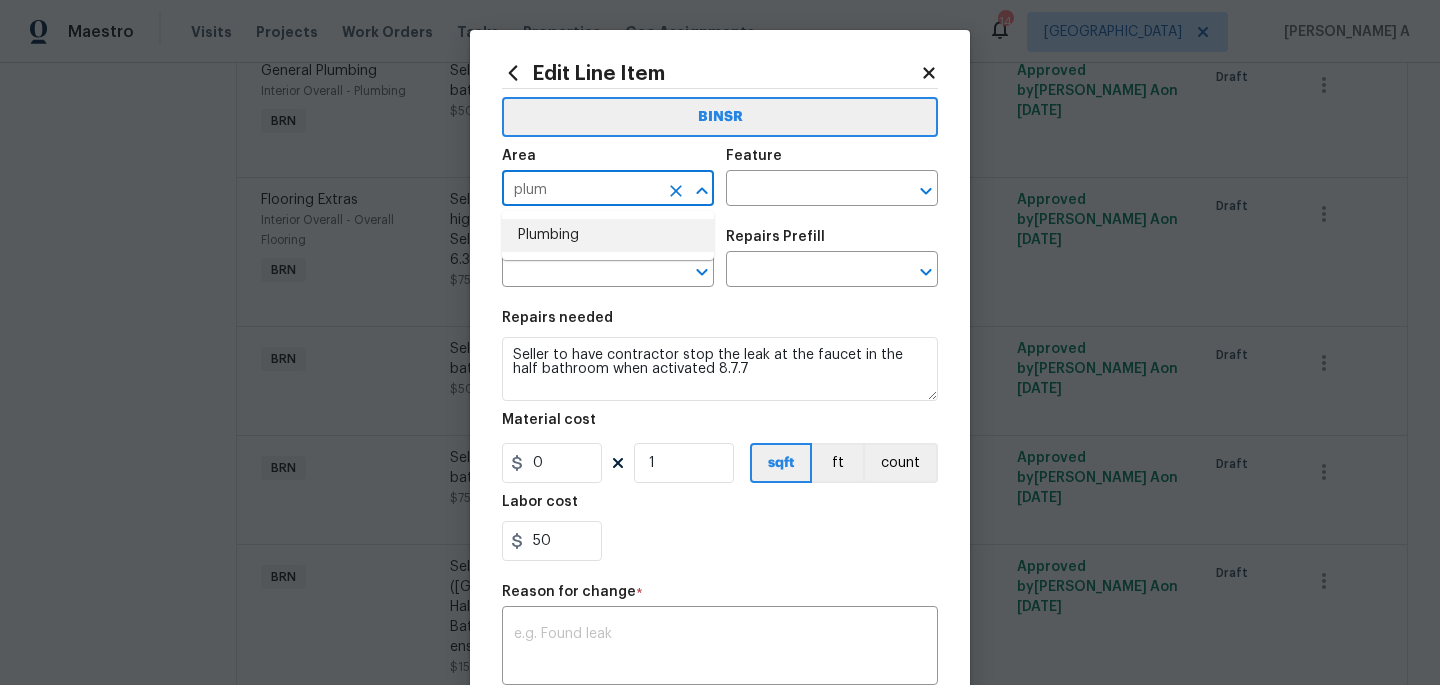 click on "Plumbing" at bounding box center (608, 235) 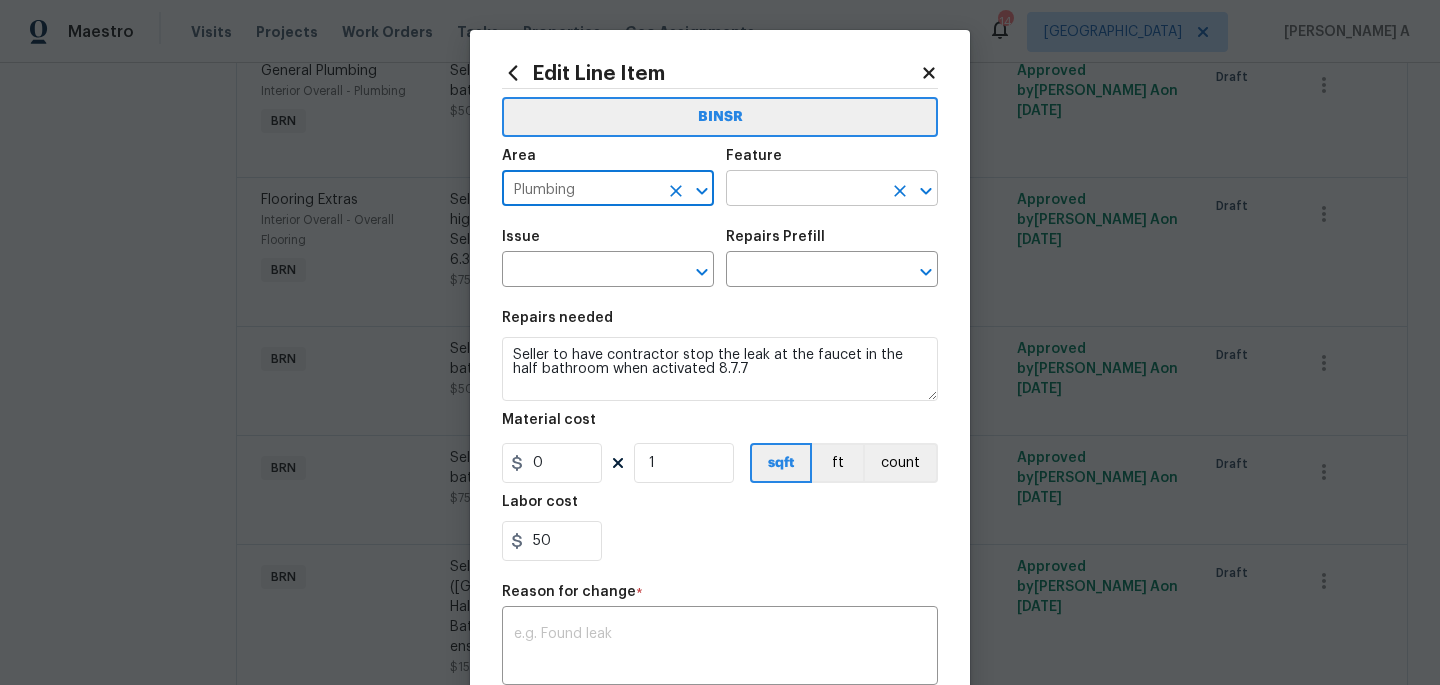 type on "Plumbing" 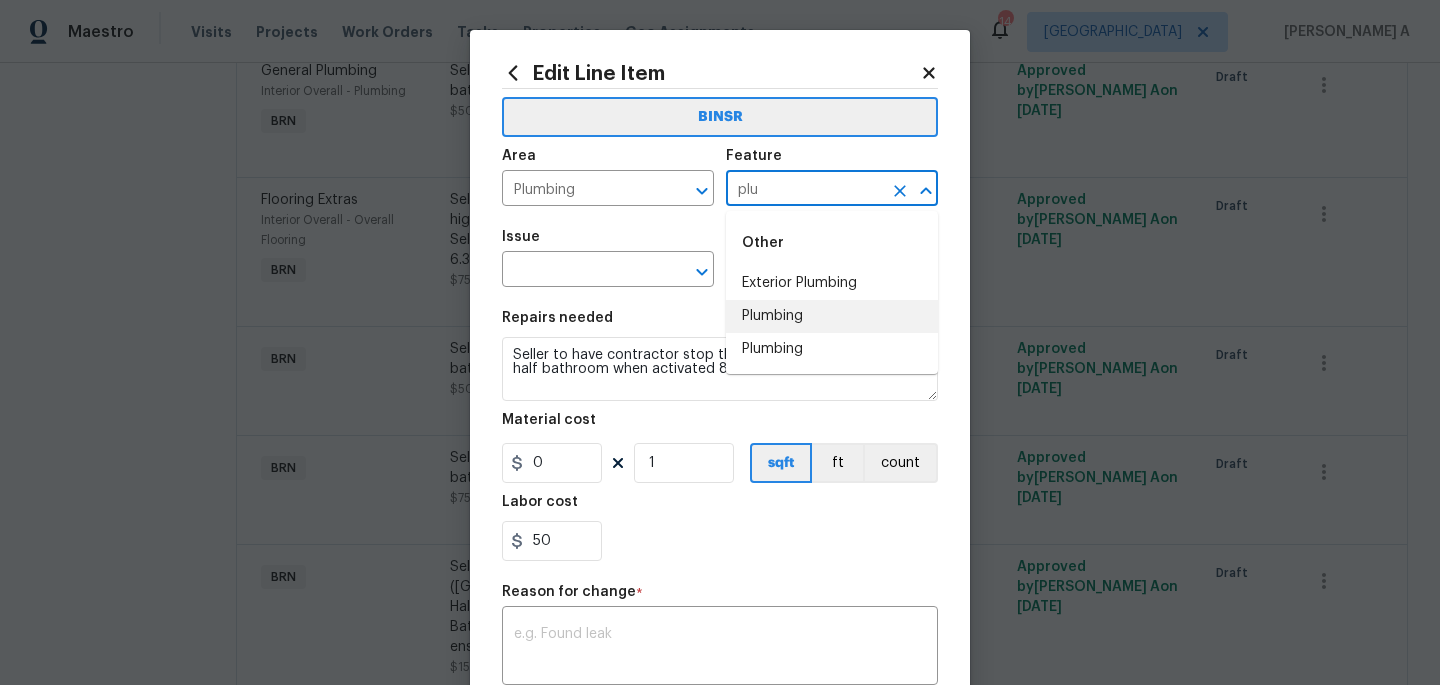 click on "Plumbing" at bounding box center (832, 316) 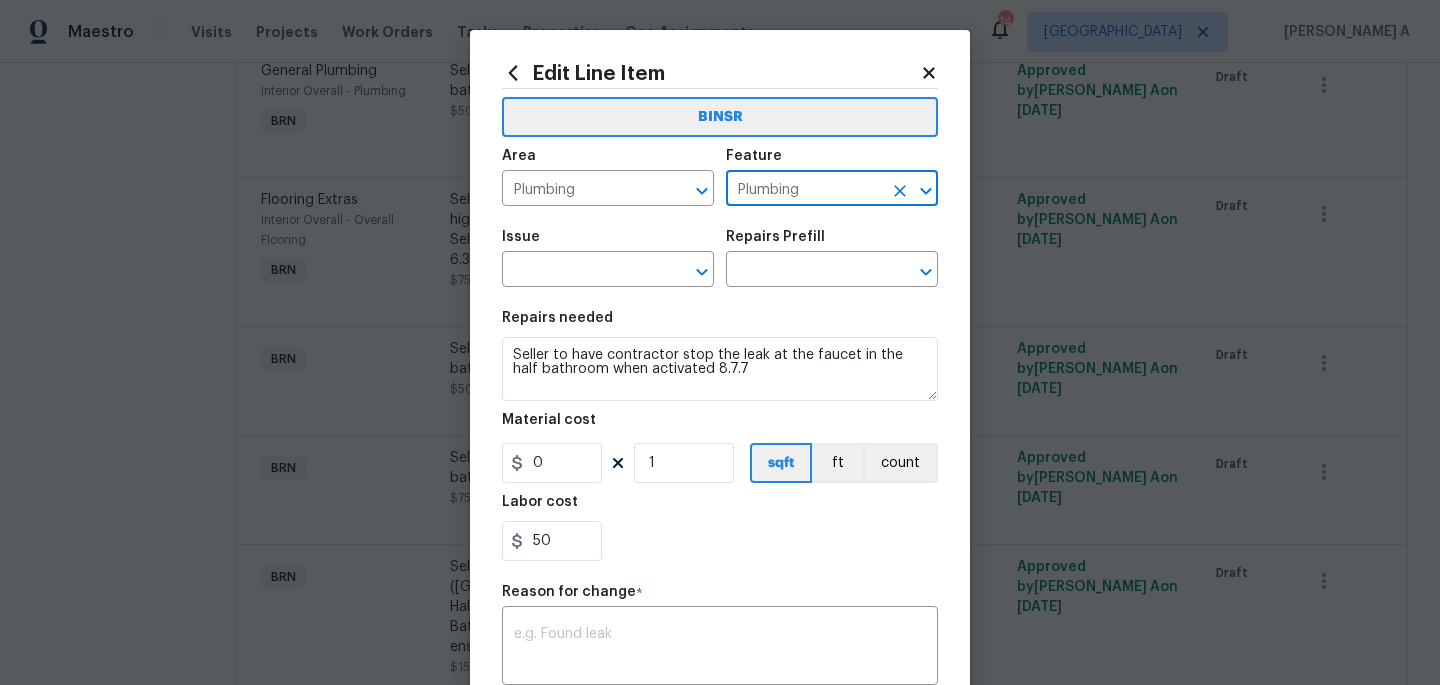 type on "Plumbing" 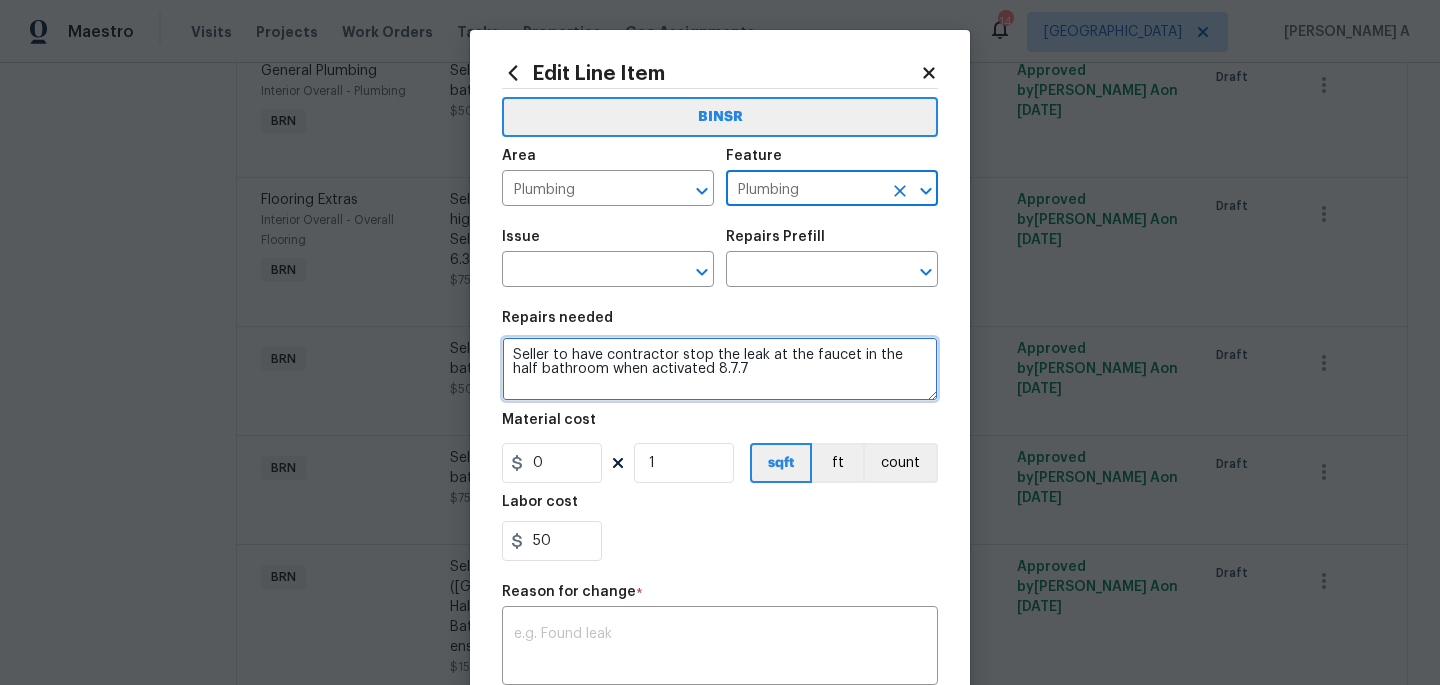 click on "Seller to have contractor stop the leak at the faucet in the half bathroom when activated 8.7.7" at bounding box center (720, 369) 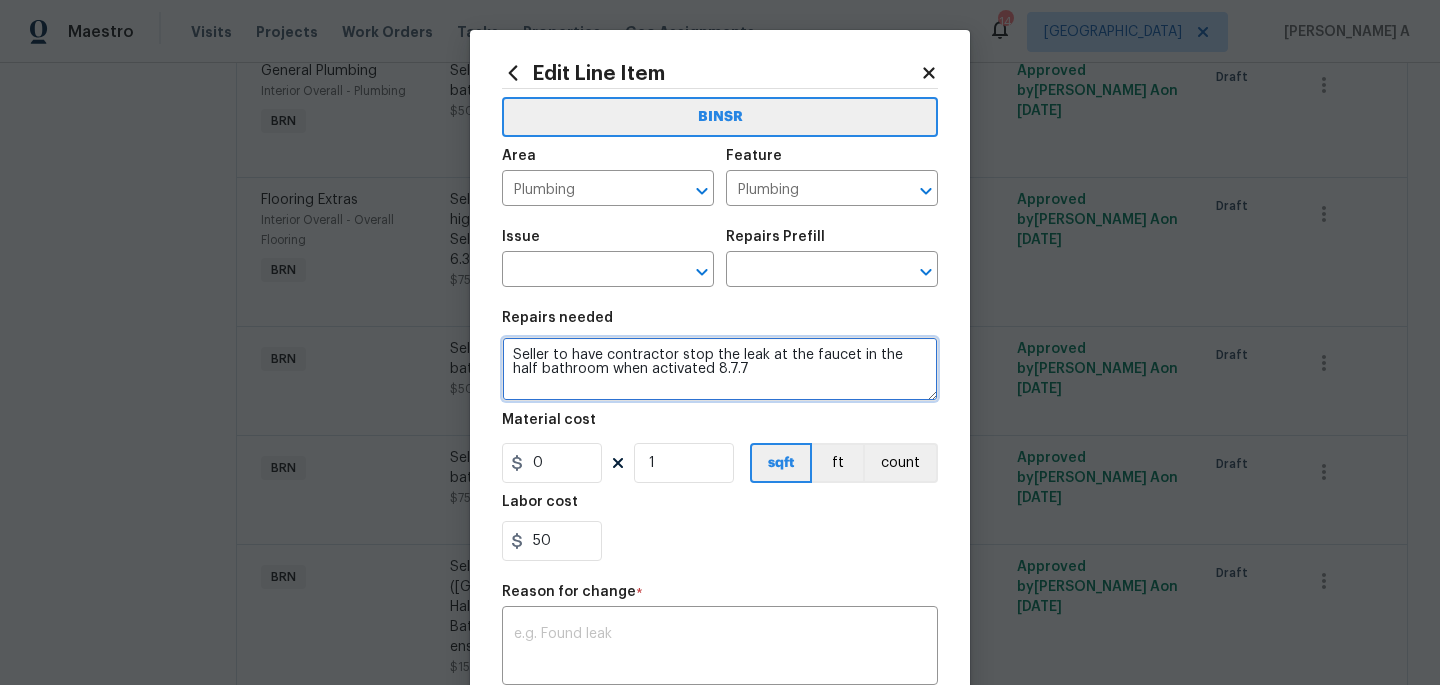 click on "Seller to have contractor stop the leak at the faucet in the half bathroom when activated 8.7.7" at bounding box center [720, 369] 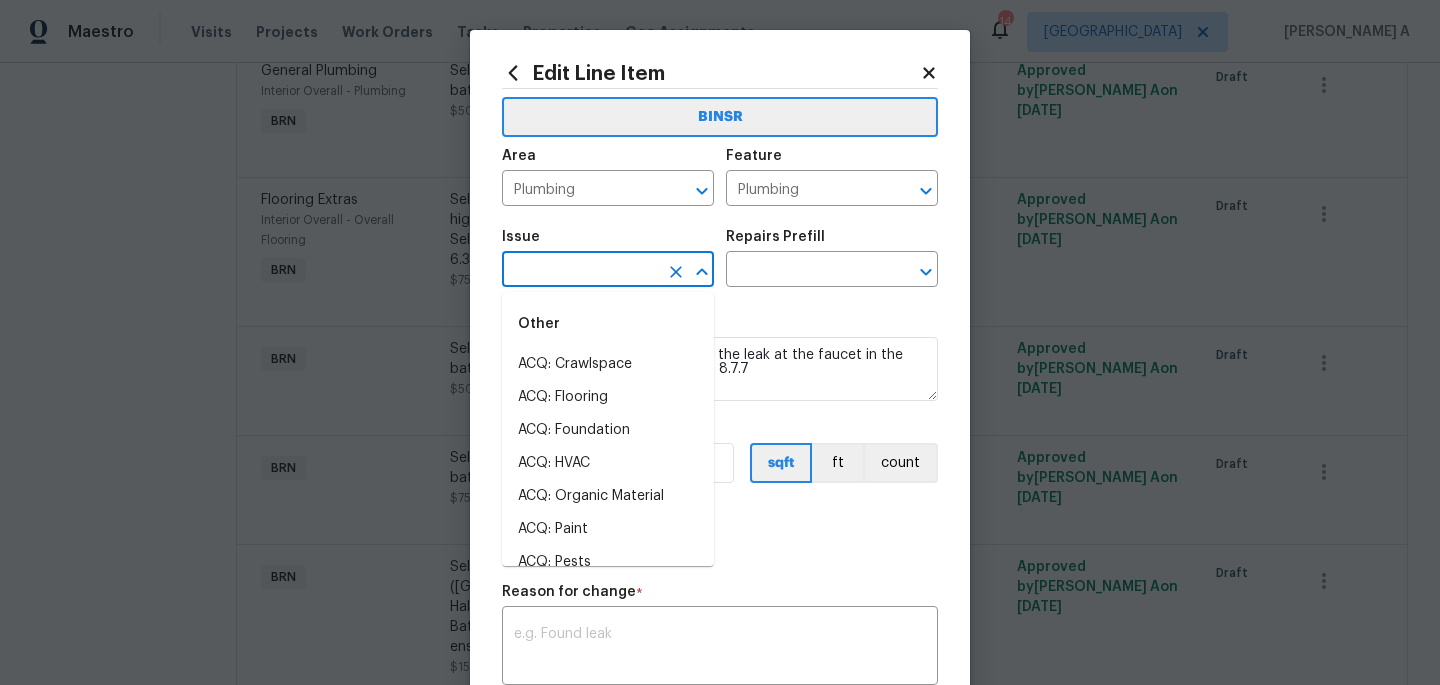 click at bounding box center (580, 271) 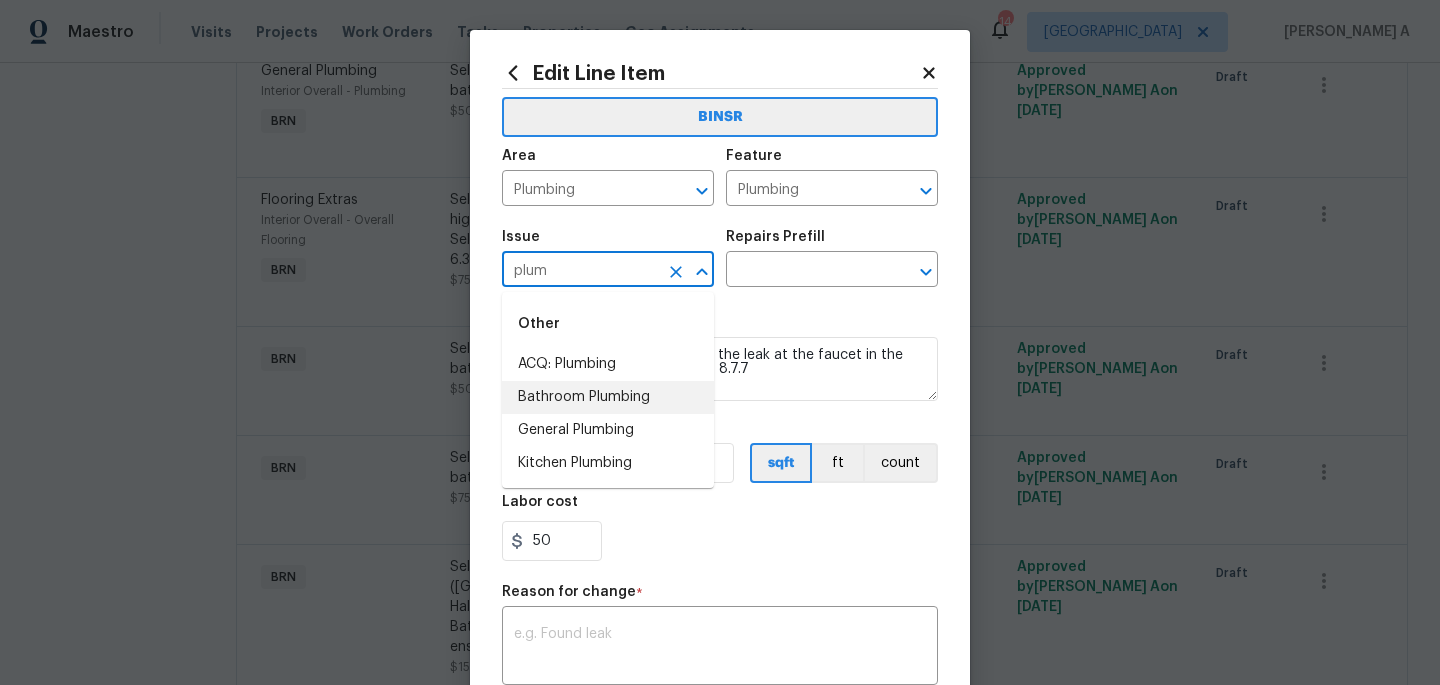 click on "Bathroom Plumbing" at bounding box center (608, 397) 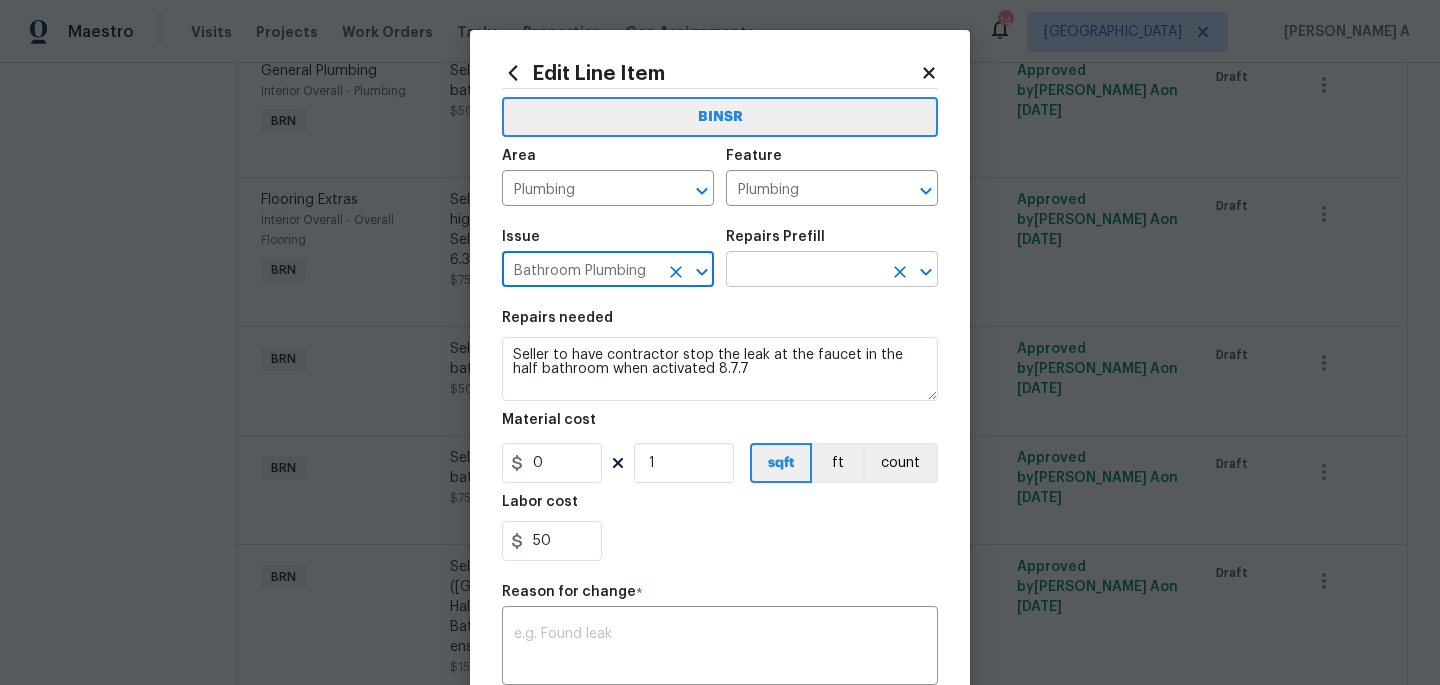 type on "Bathroom Plumbing" 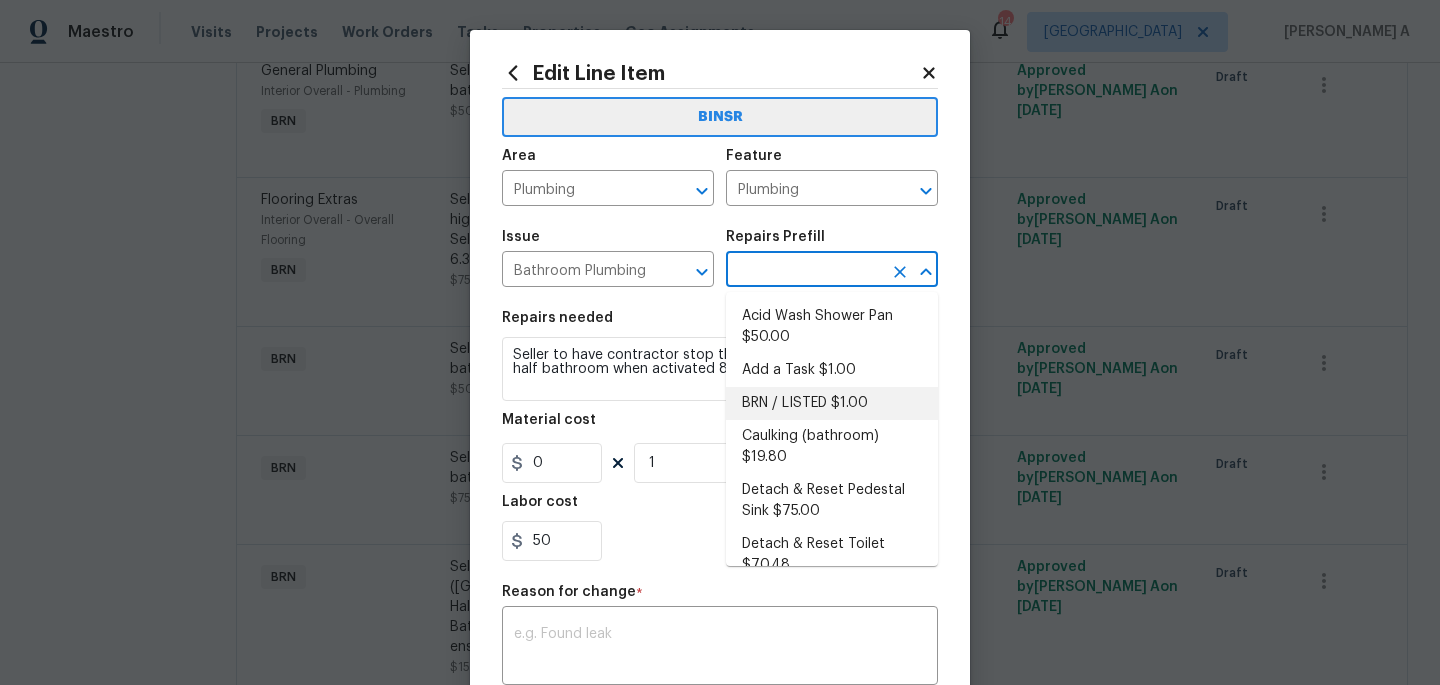 click on "BRN / LISTED $1.00" at bounding box center (832, 403) 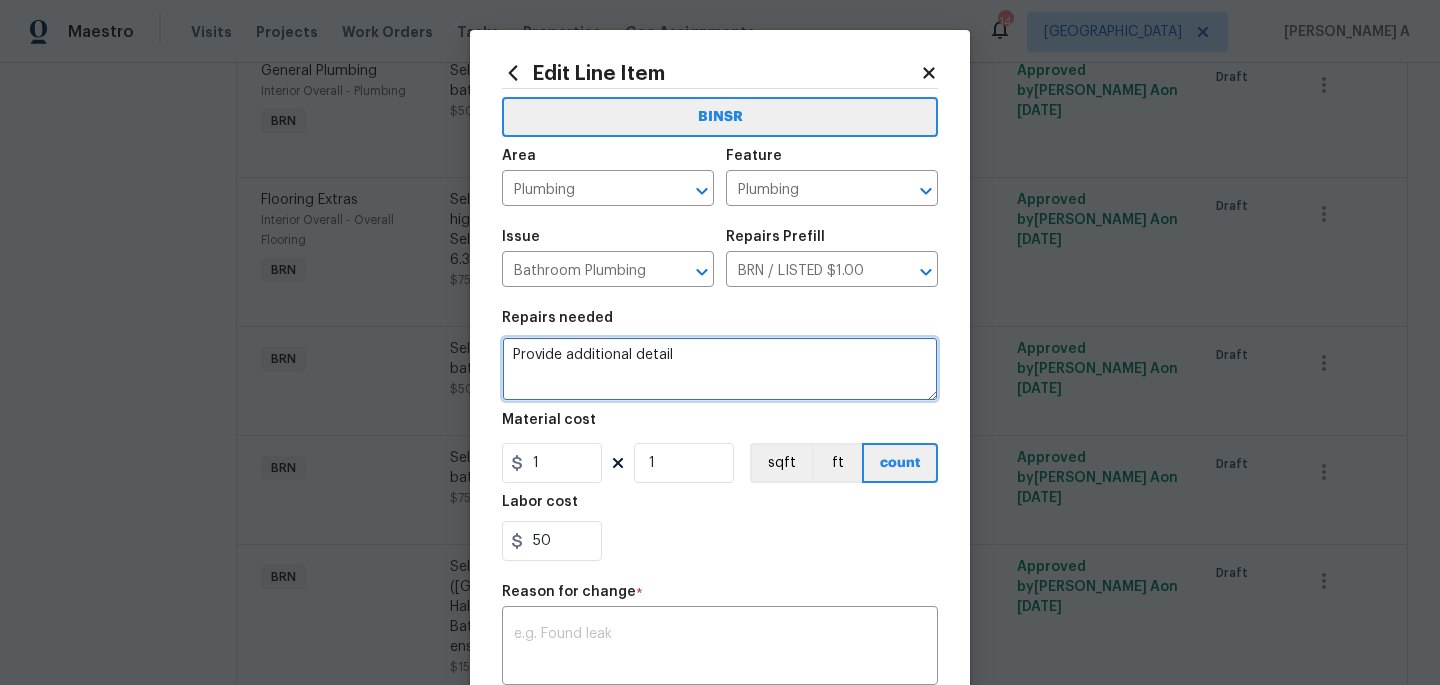 click on "Provide additional detail" at bounding box center [720, 369] 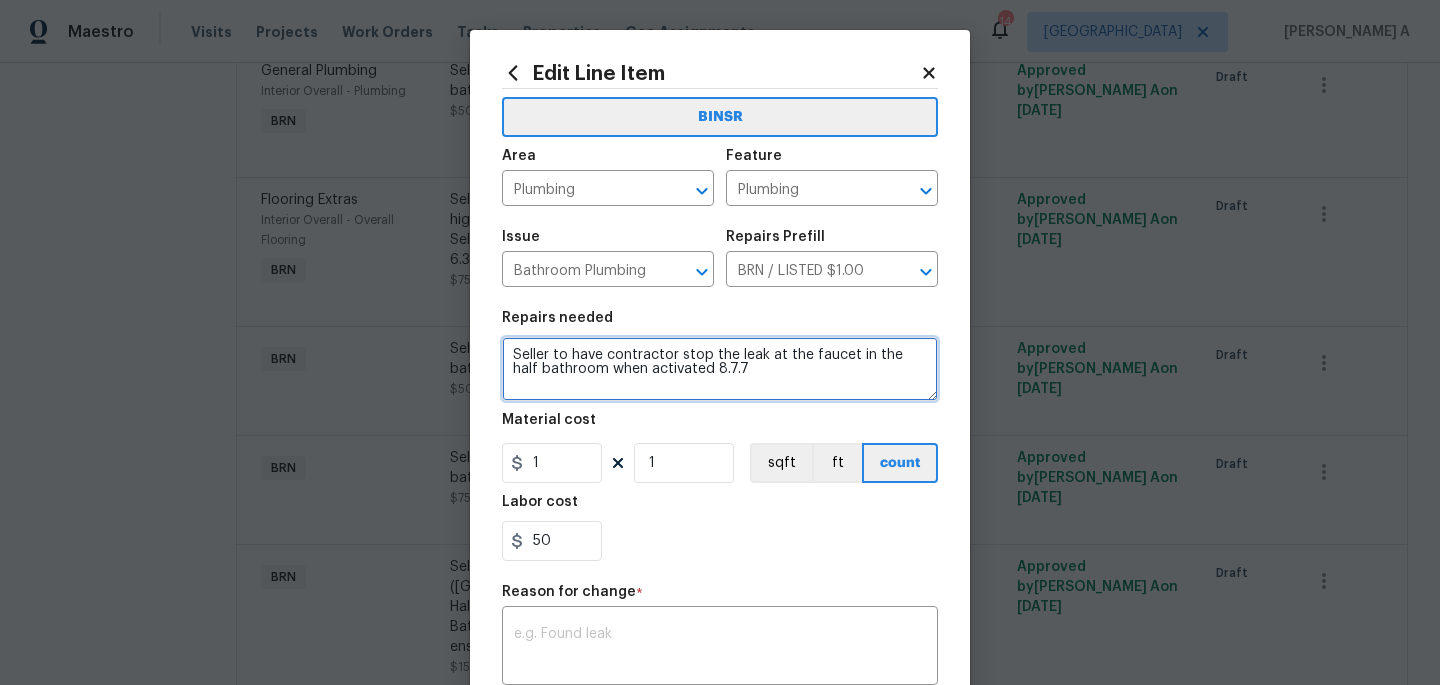 type on "Seller to have contractor stop the leak at the faucet in the half bathroom when activated 8.7.7" 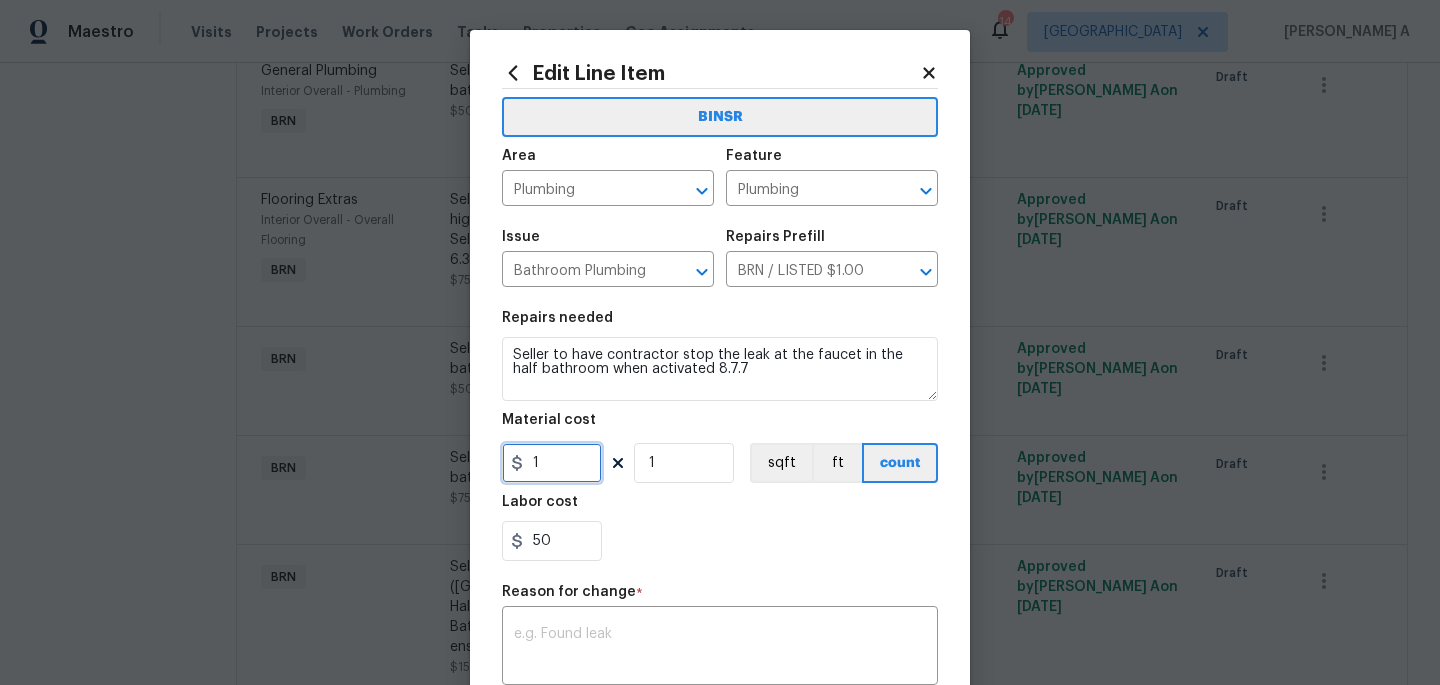 drag, startPoint x: 571, startPoint y: 470, endPoint x: 417, endPoint y: 470, distance: 154 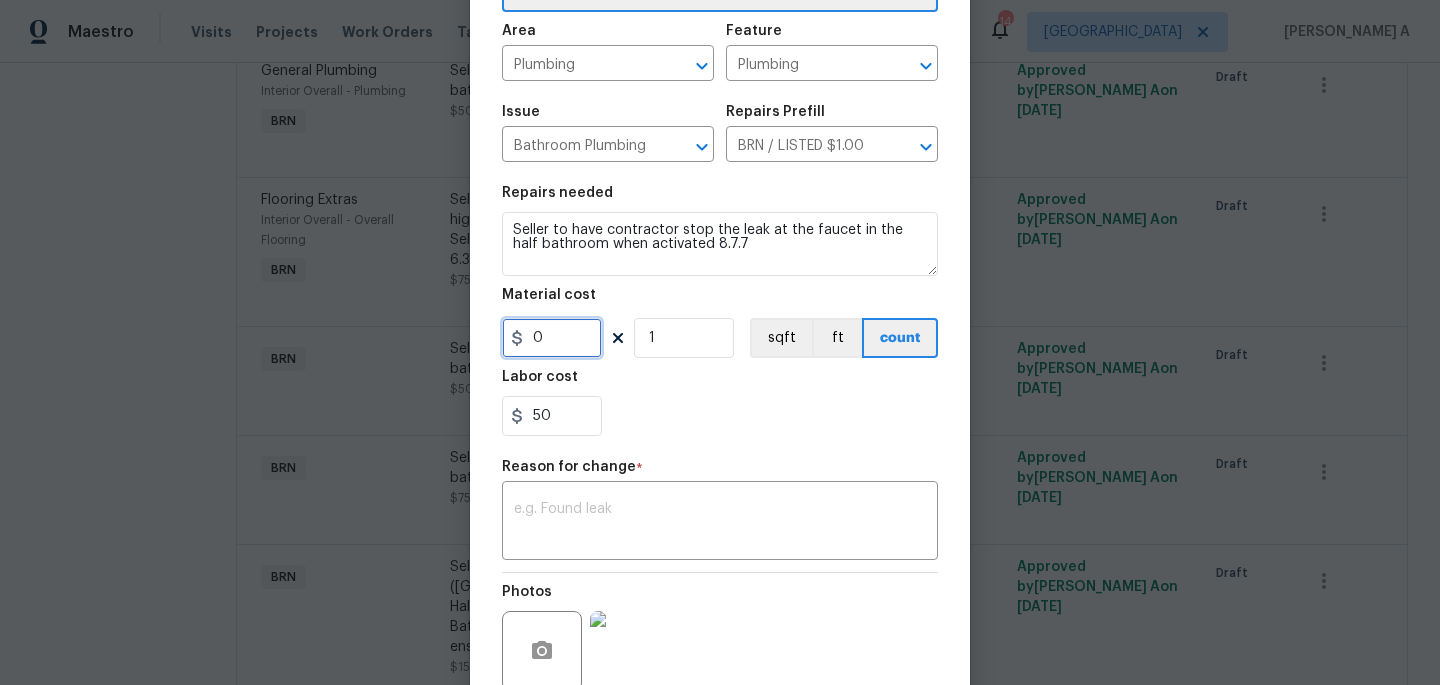 scroll, scrollTop: 212, scrollLeft: 0, axis: vertical 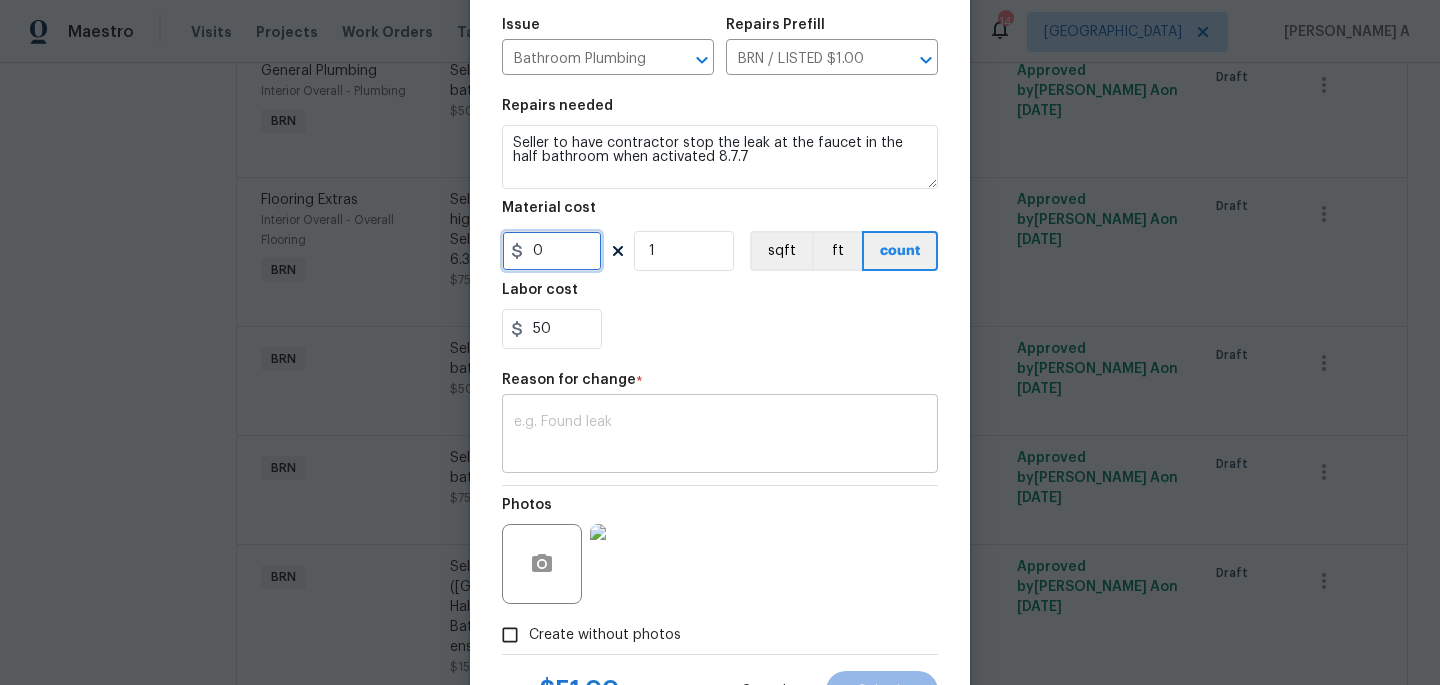 type on "0" 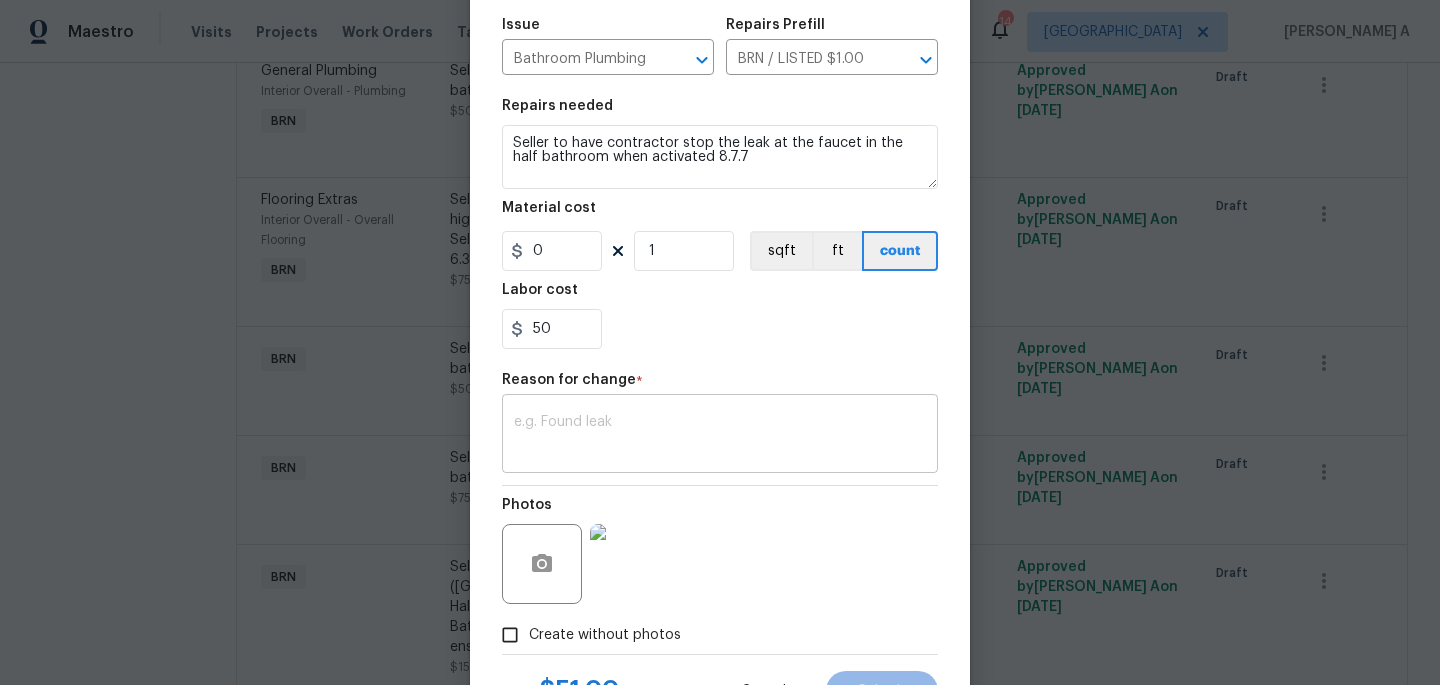 click on "x ​" at bounding box center [720, 436] 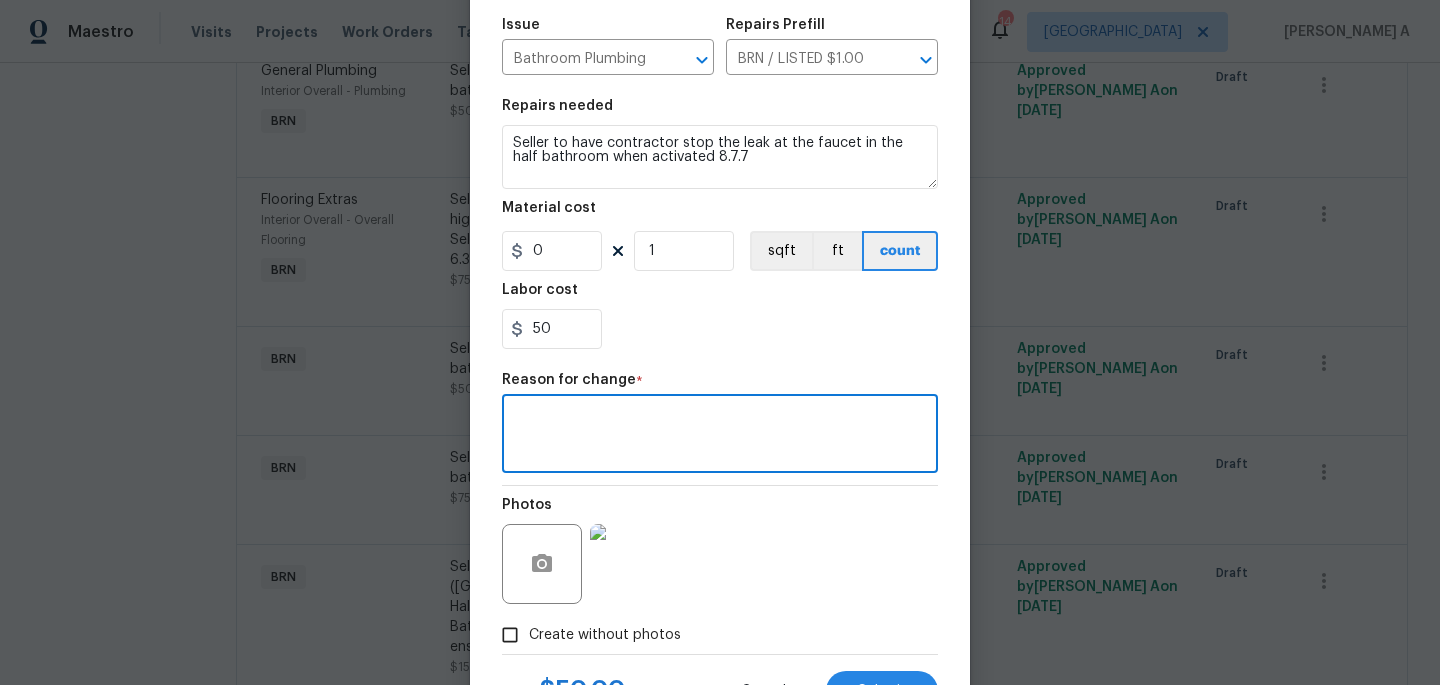scroll, scrollTop: 301, scrollLeft: 0, axis: vertical 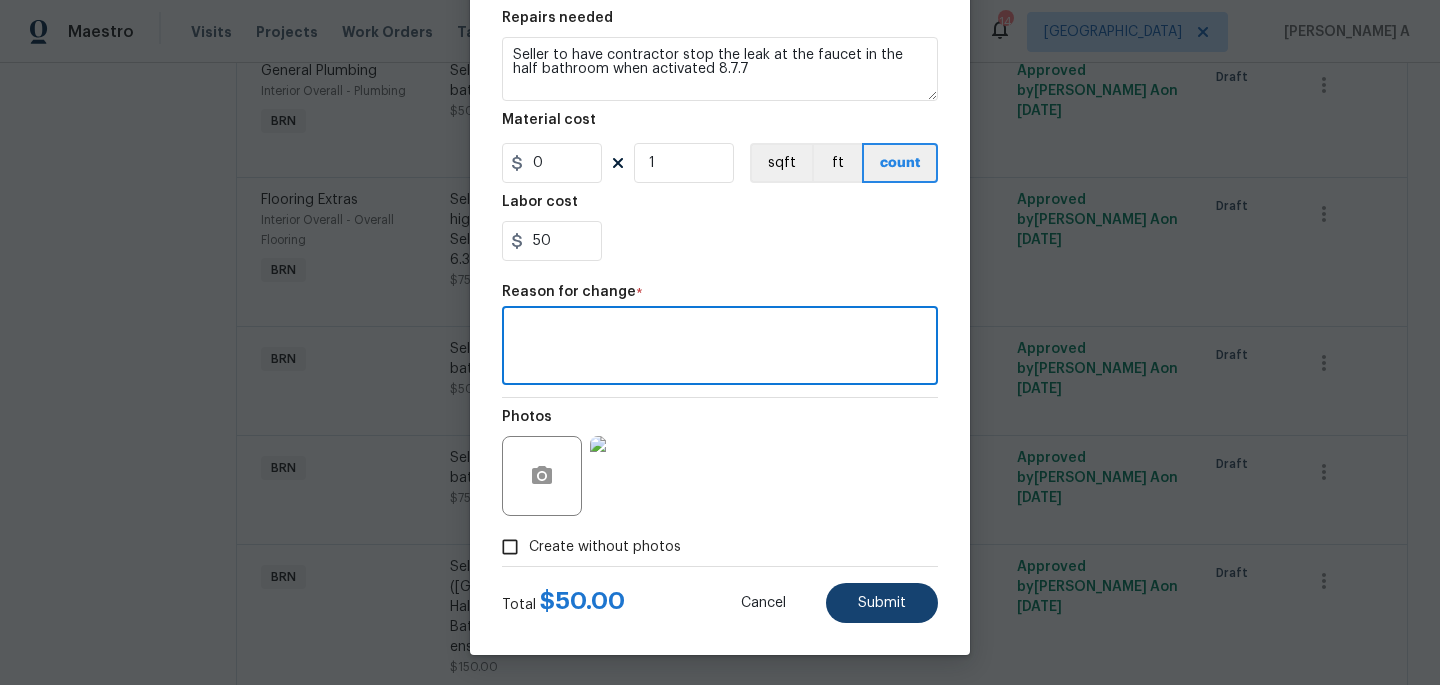 type 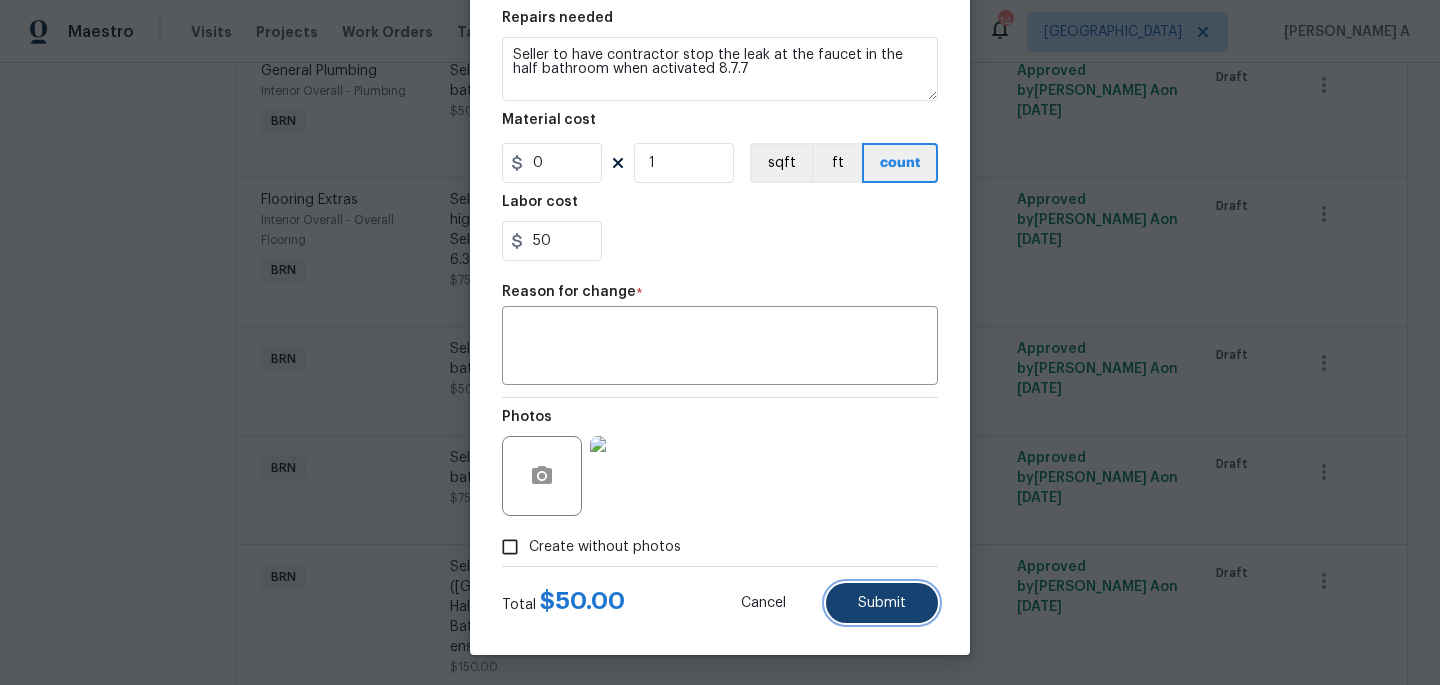 click on "Submit" at bounding box center (882, 603) 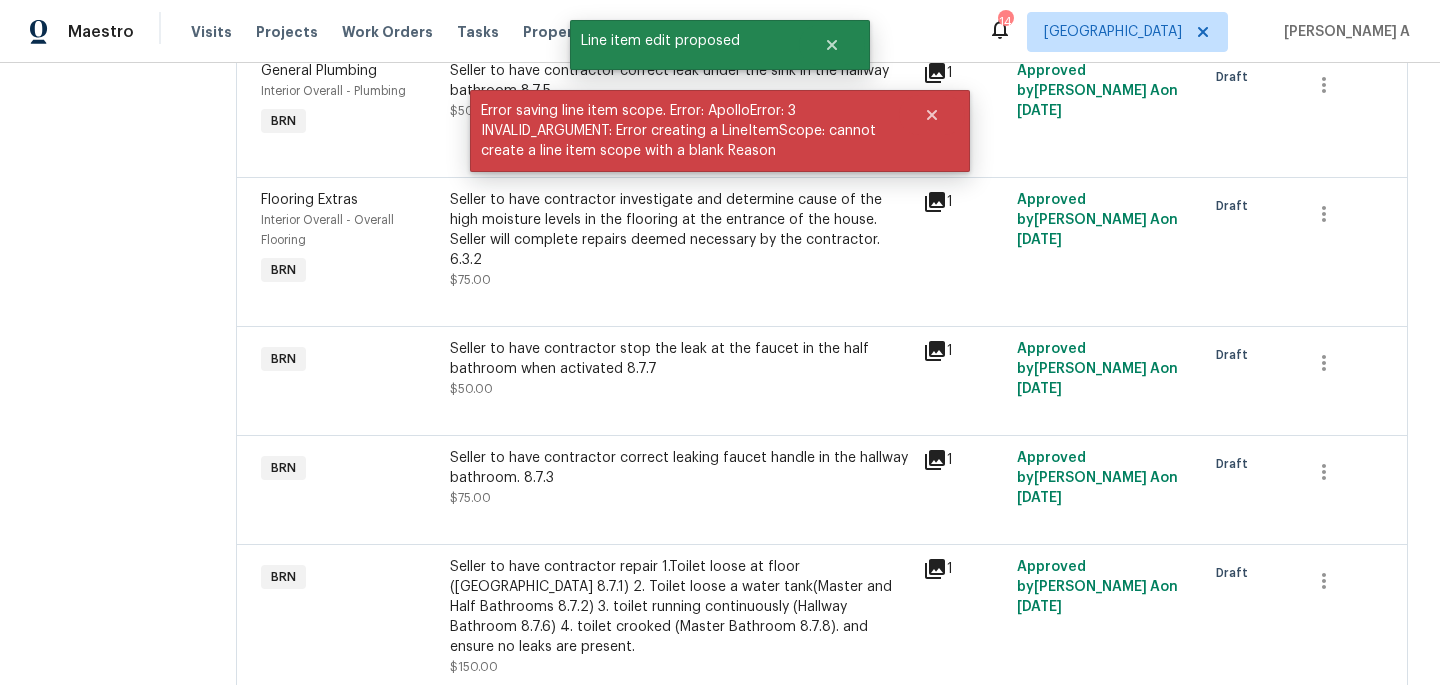 scroll, scrollTop: 0, scrollLeft: 0, axis: both 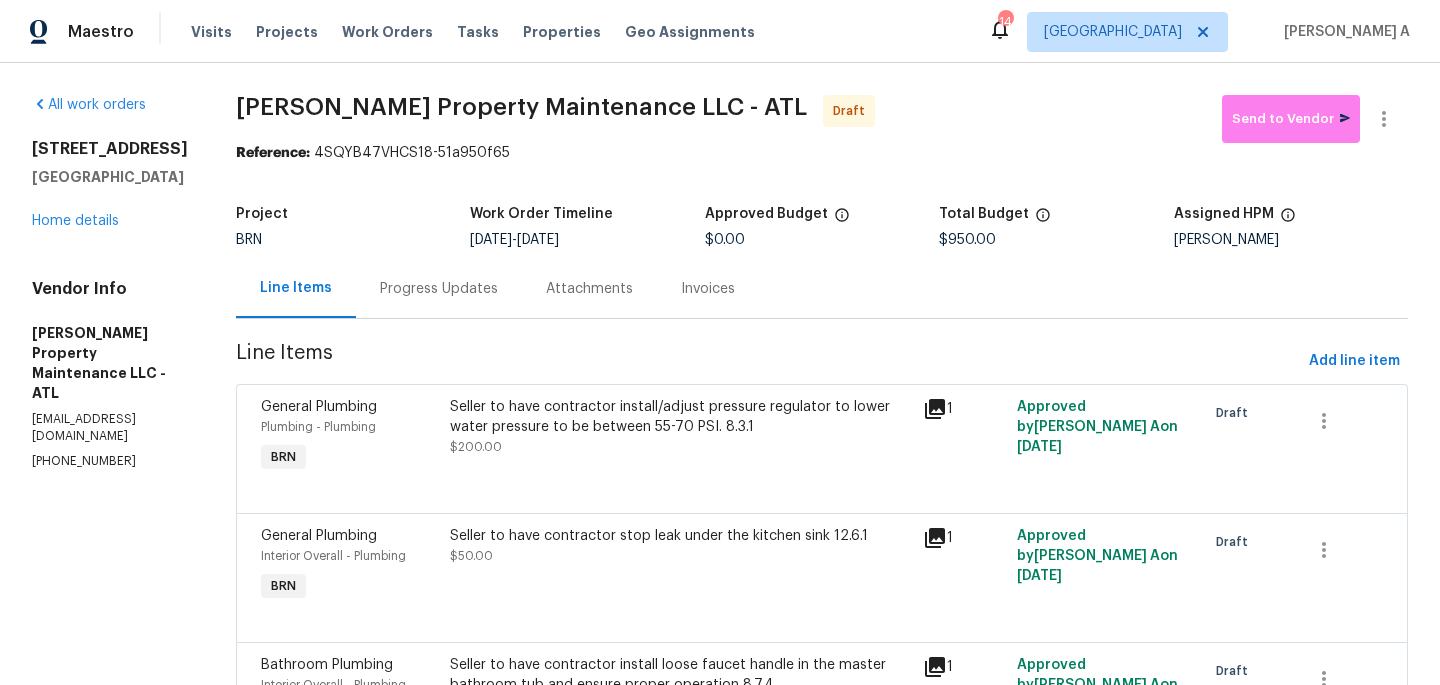 click on "Progress Updates" at bounding box center [439, 289] 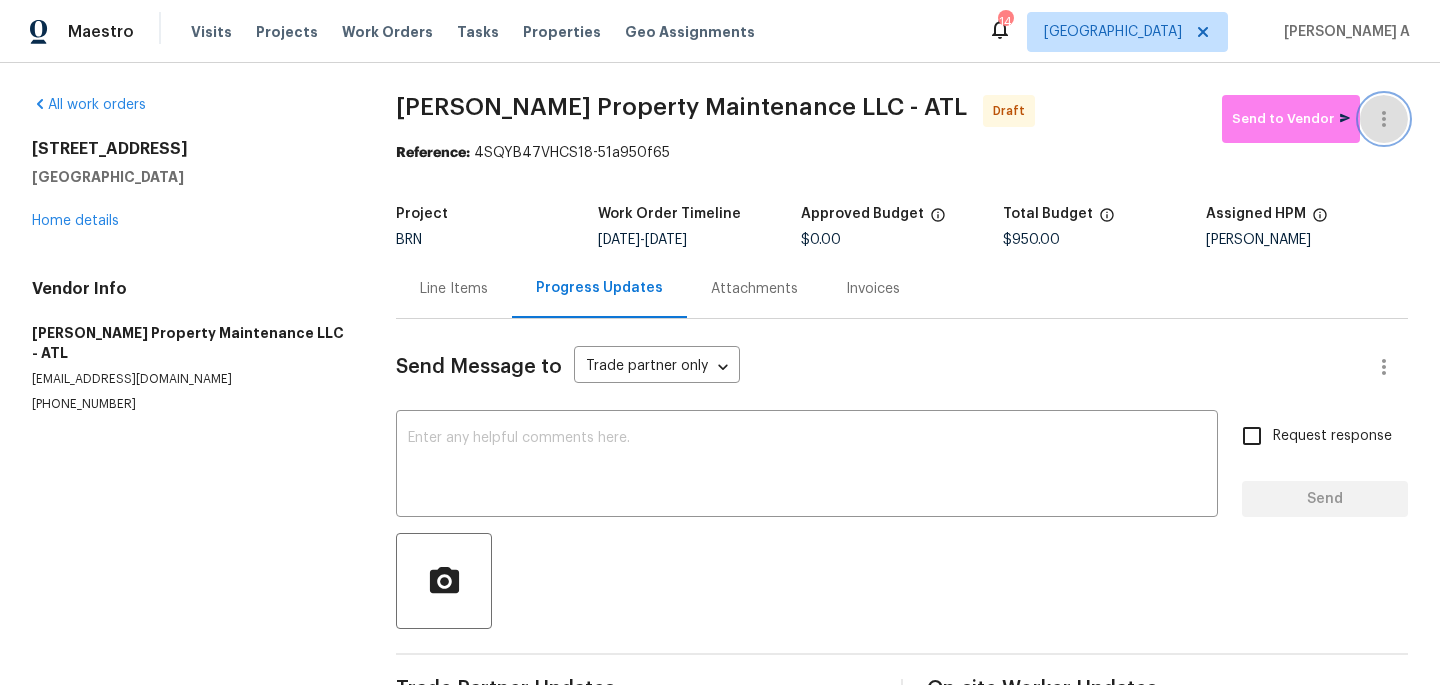 click 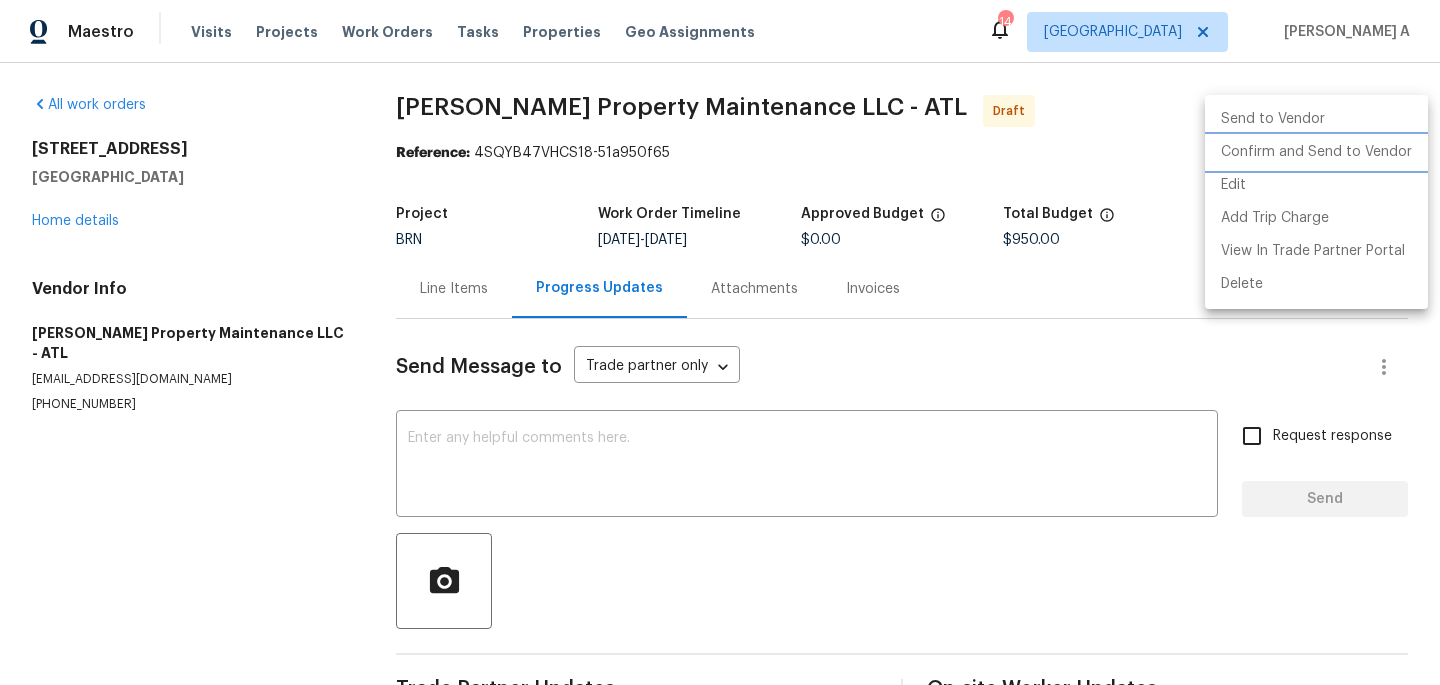 click on "Confirm and Send to Vendor" at bounding box center (1316, 152) 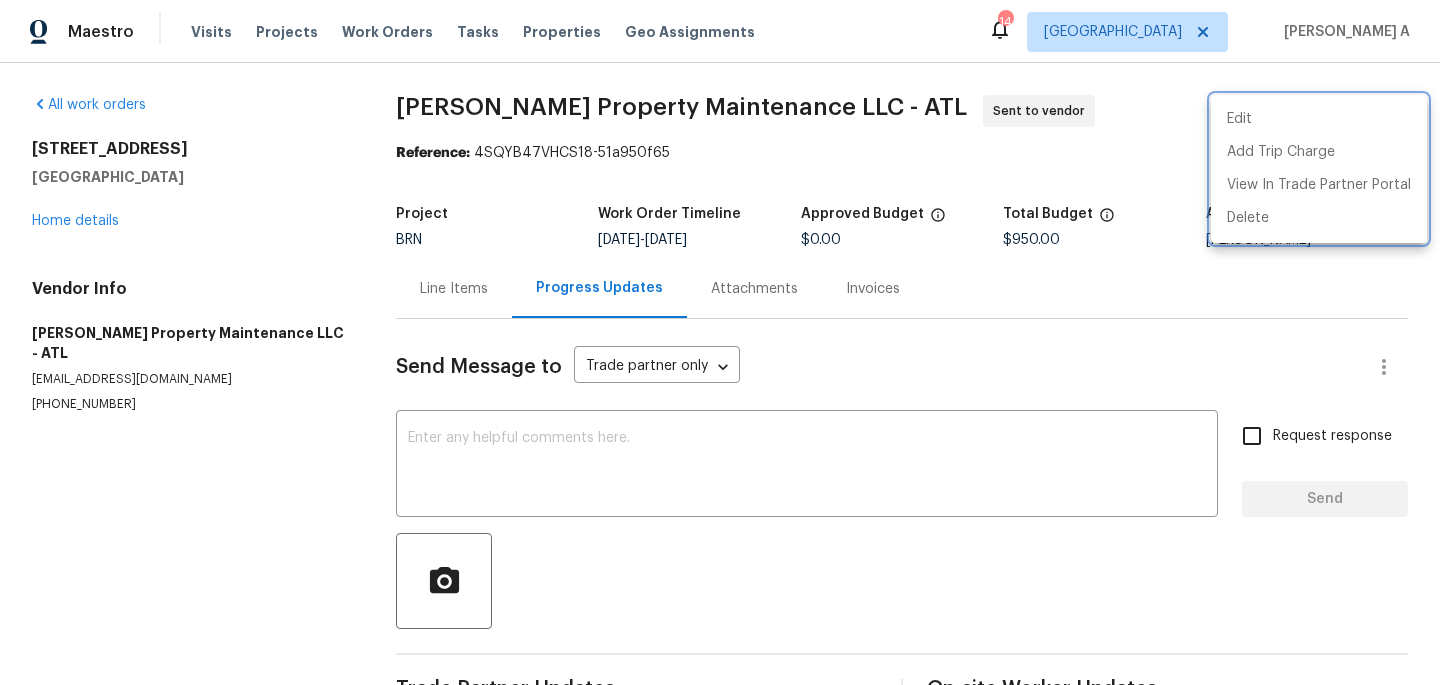 click at bounding box center [720, 342] 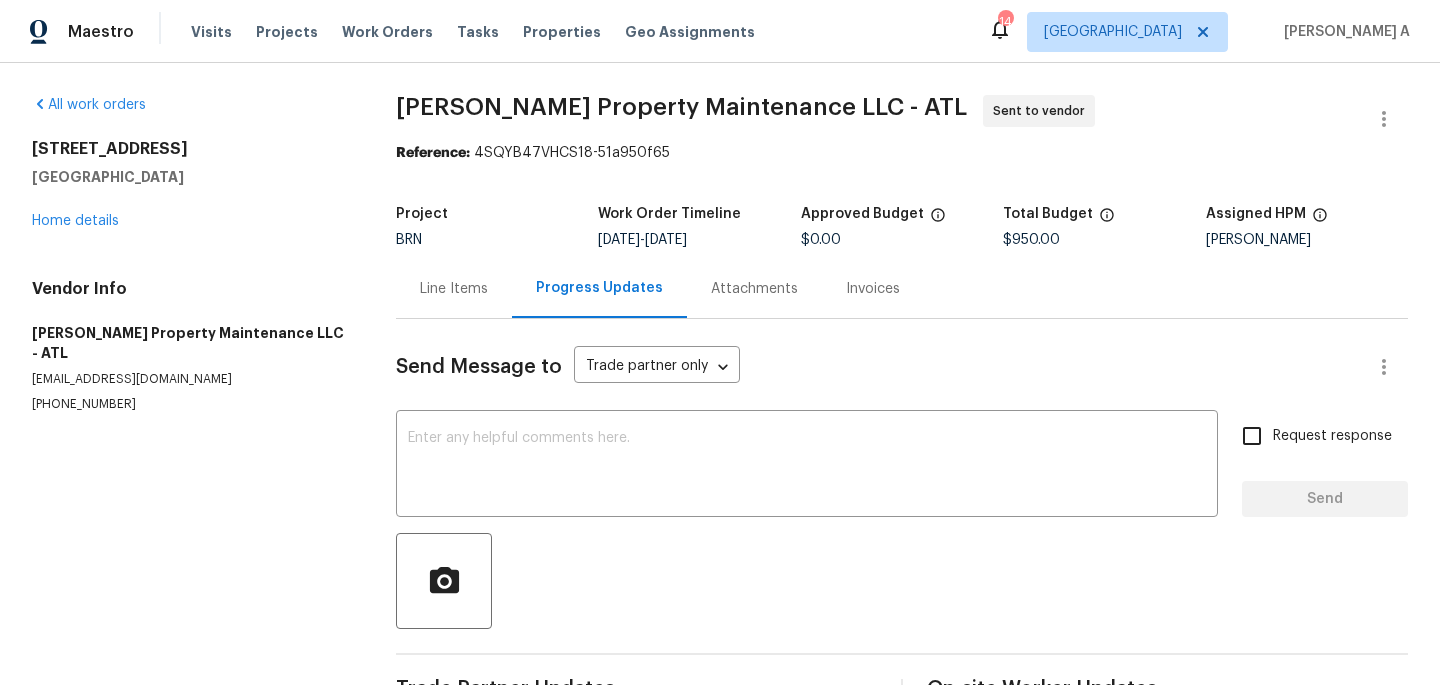 click on "Line Items" at bounding box center [454, 289] 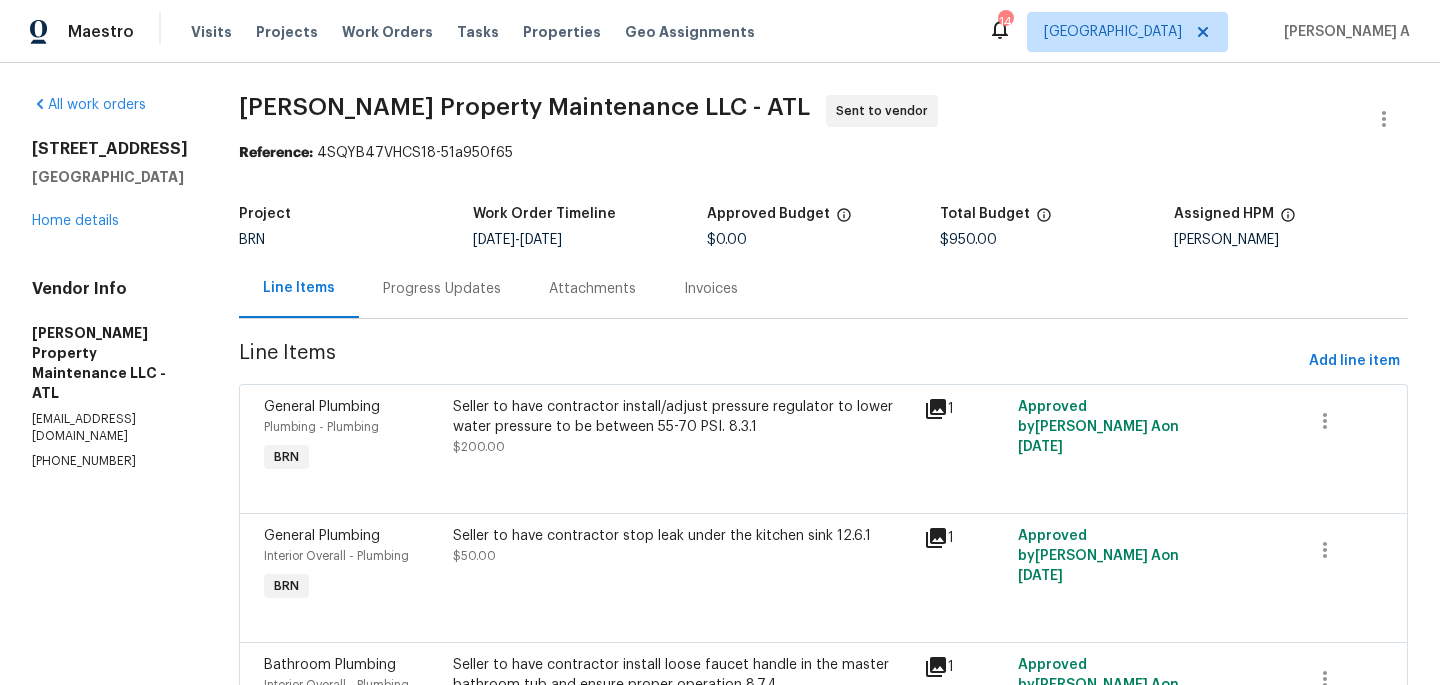 click on "Progress Updates" at bounding box center [442, 289] 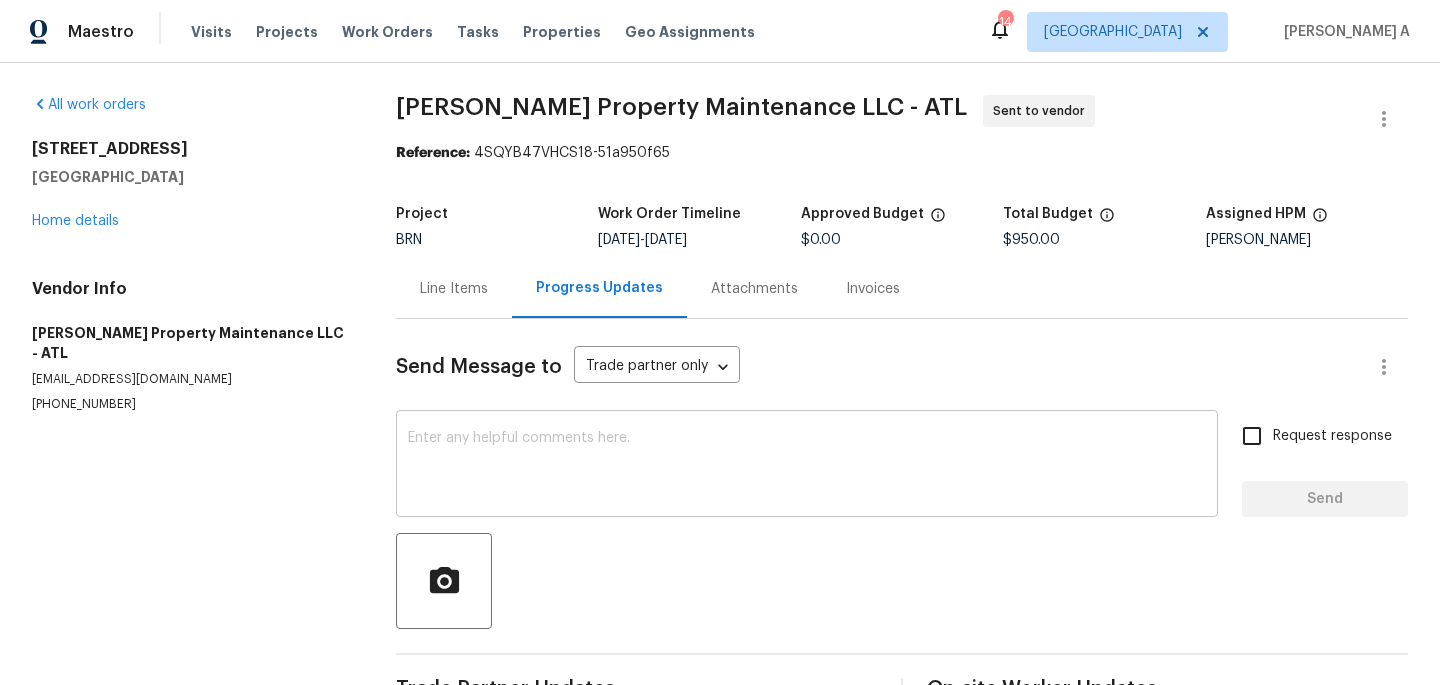 scroll, scrollTop: 58, scrollLeft: 0, axis: vertical 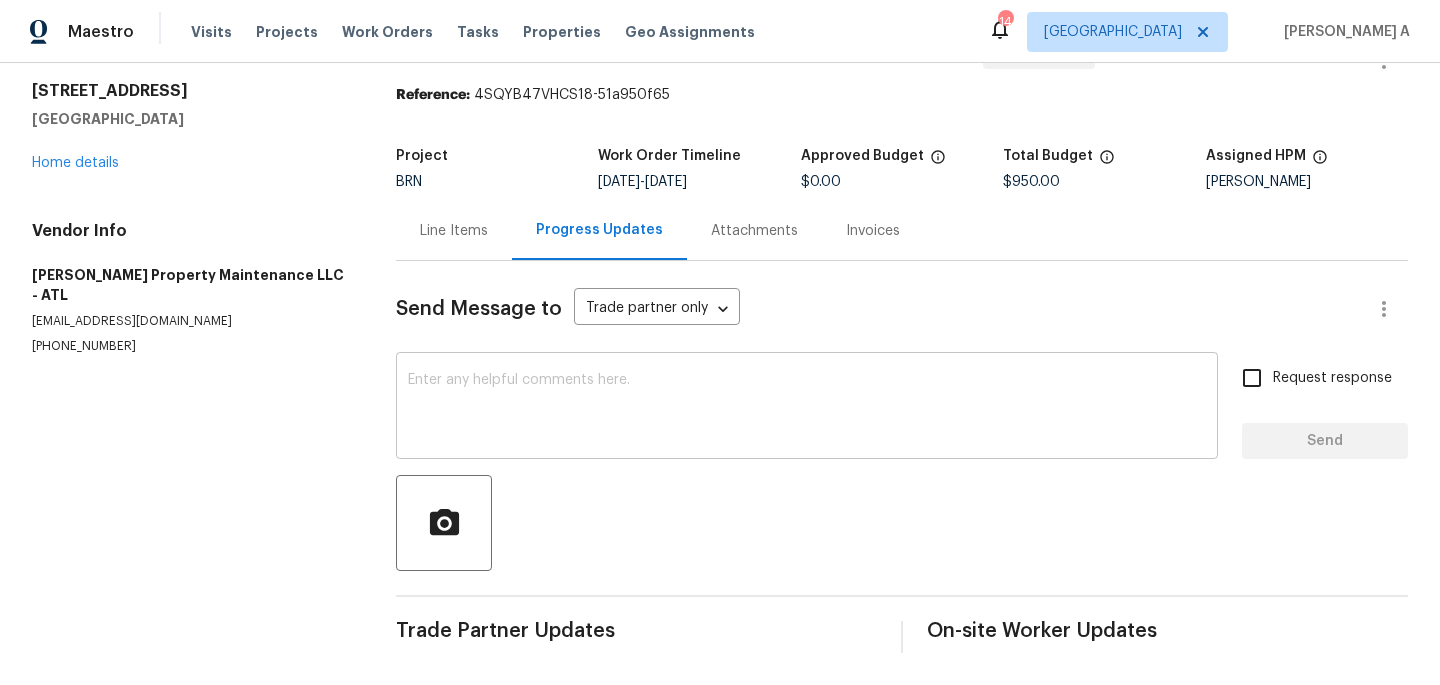 click at bounding box center (807, 408) 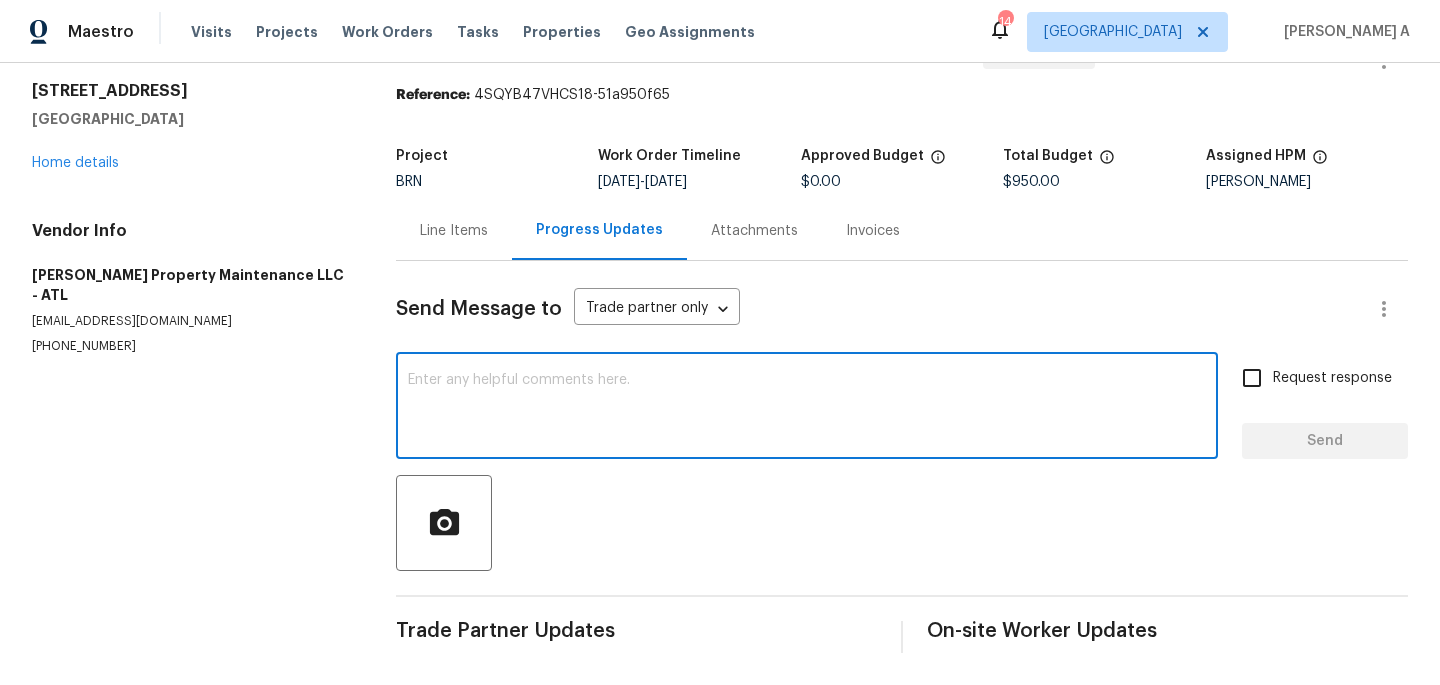 paste on "Hi, I'm Akshay from Opendoor. Just wanted to check if you received the workorder, due on [DATE] tentatively. Please review and accept it within 24 hours and provide a schedule by then. Reach out to me via the portal or call/text at [PHONE_NUMBER] for any questions or additional details and change orders for this work order." 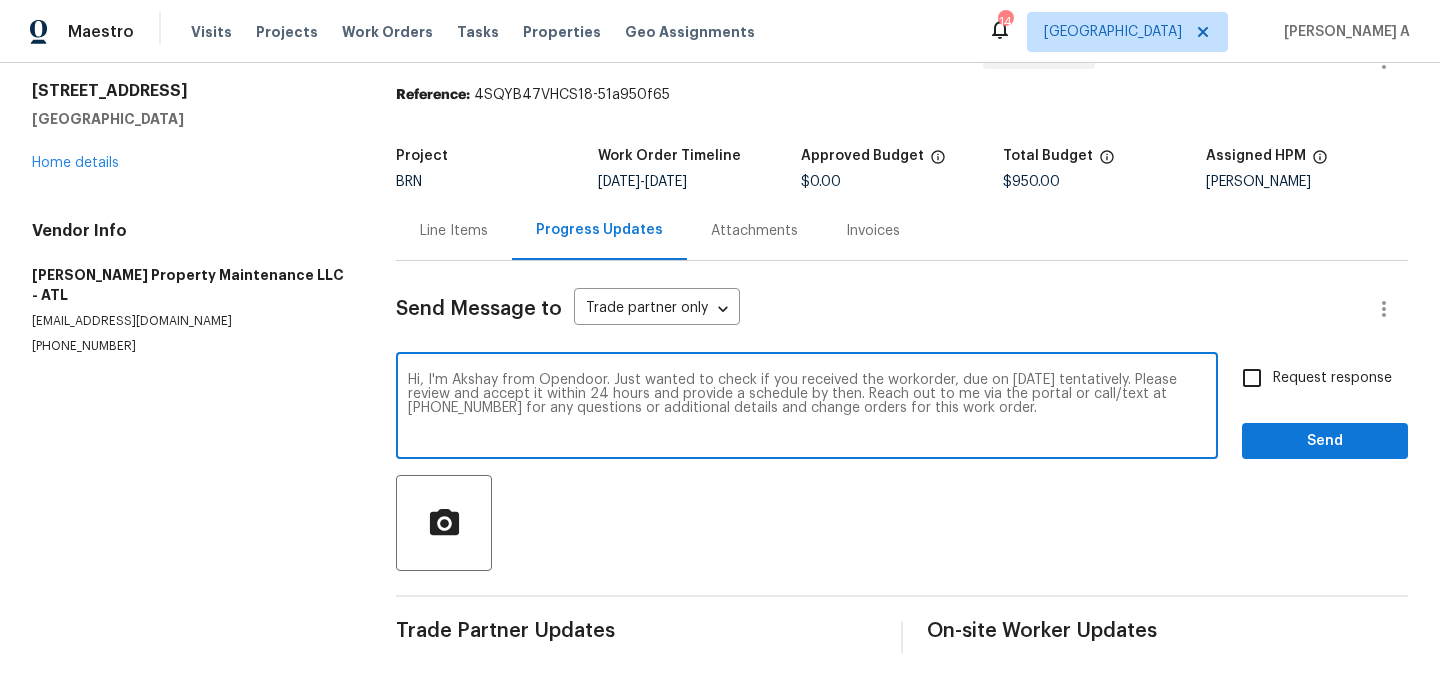 type on "Hi, I'm Akshay from Opendoor. Just wanted to check if you received the workorder, due on [DATE] tentatively. Please review and accept it within 24 hours and provide a schedule by then. Reach out to me via the portal or call/text at [PHONE_NUMBER] for any questions or additional details and change orders for this work order." 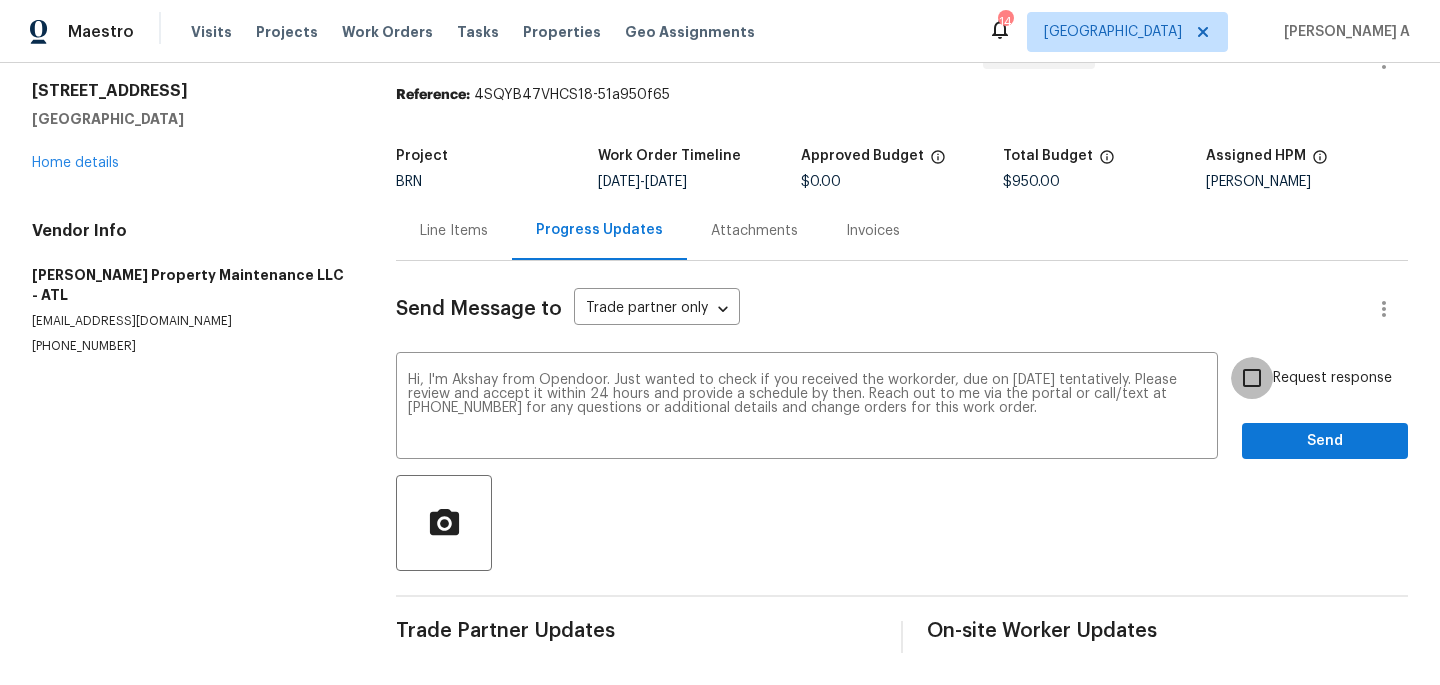 click on "Request response" at bounding box center (1252, 378) 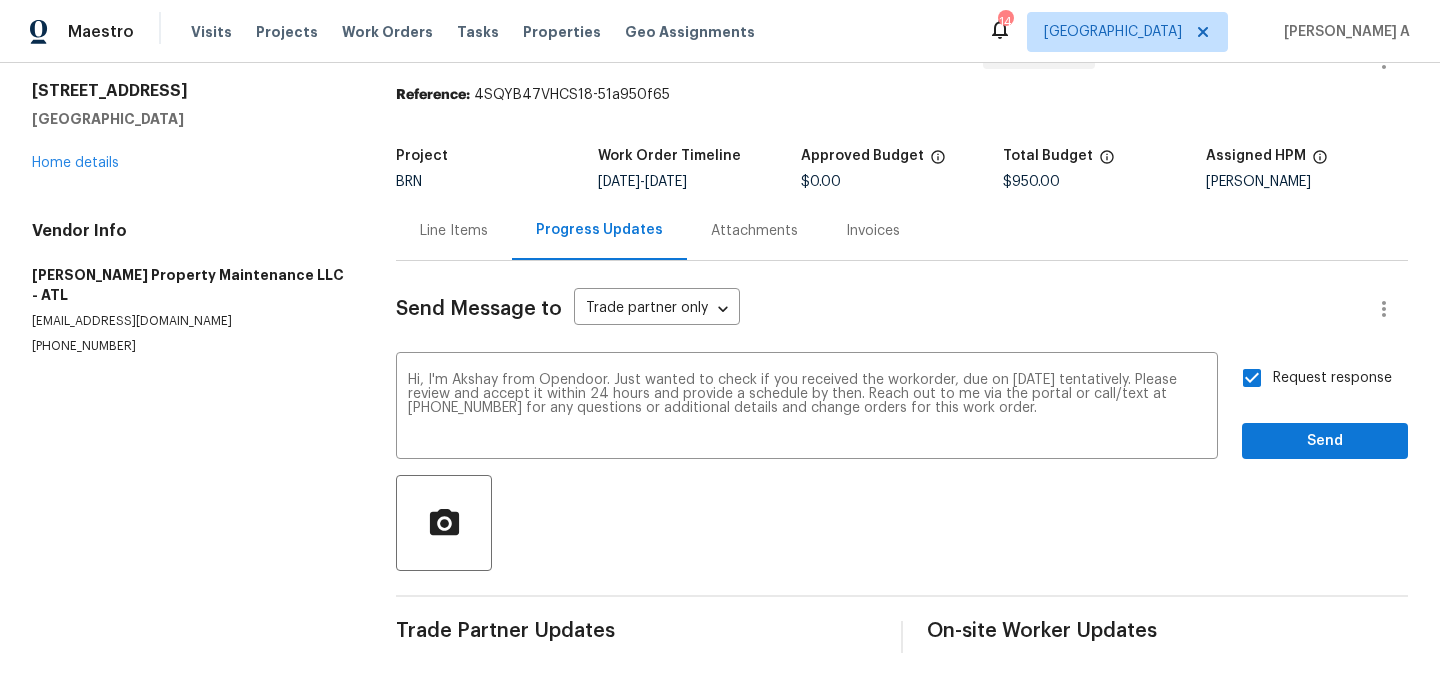 click on "Request response Send" at bounding box center [1325, 408] 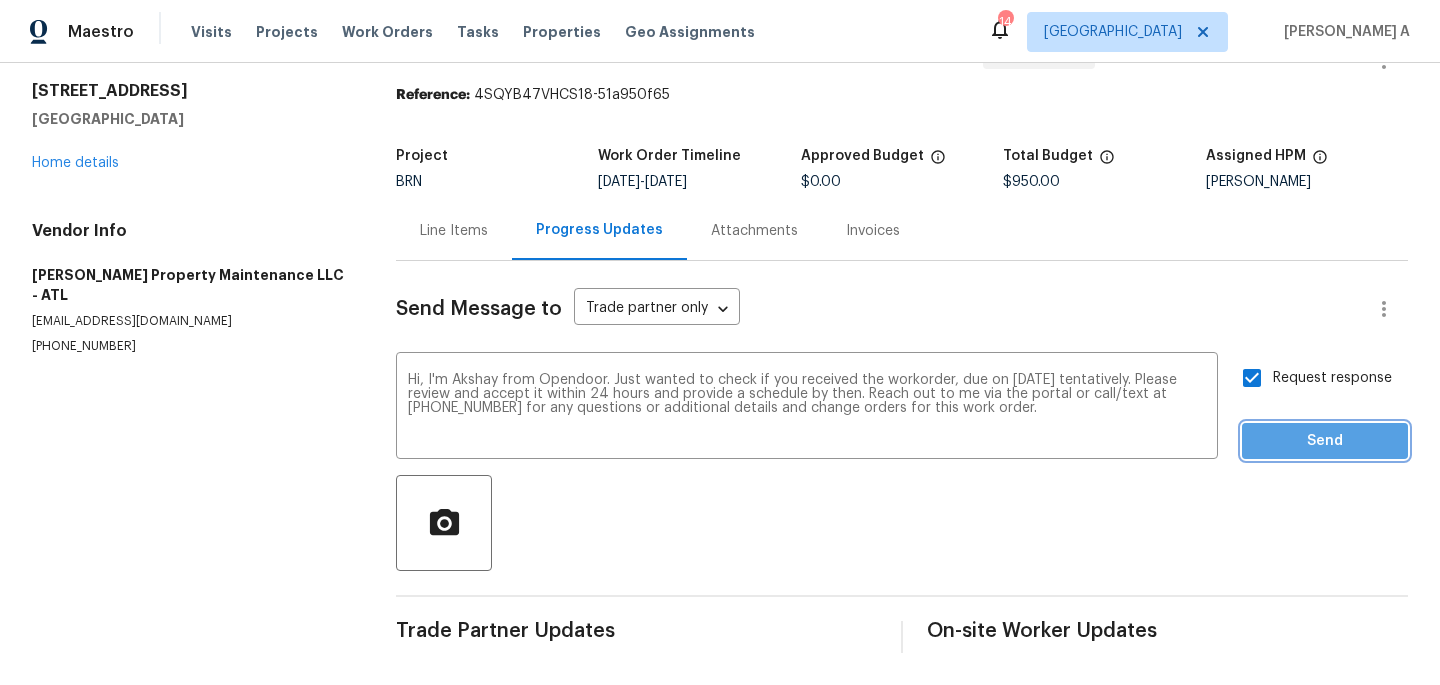 click on "Send" at bounding box center [1325, 441] 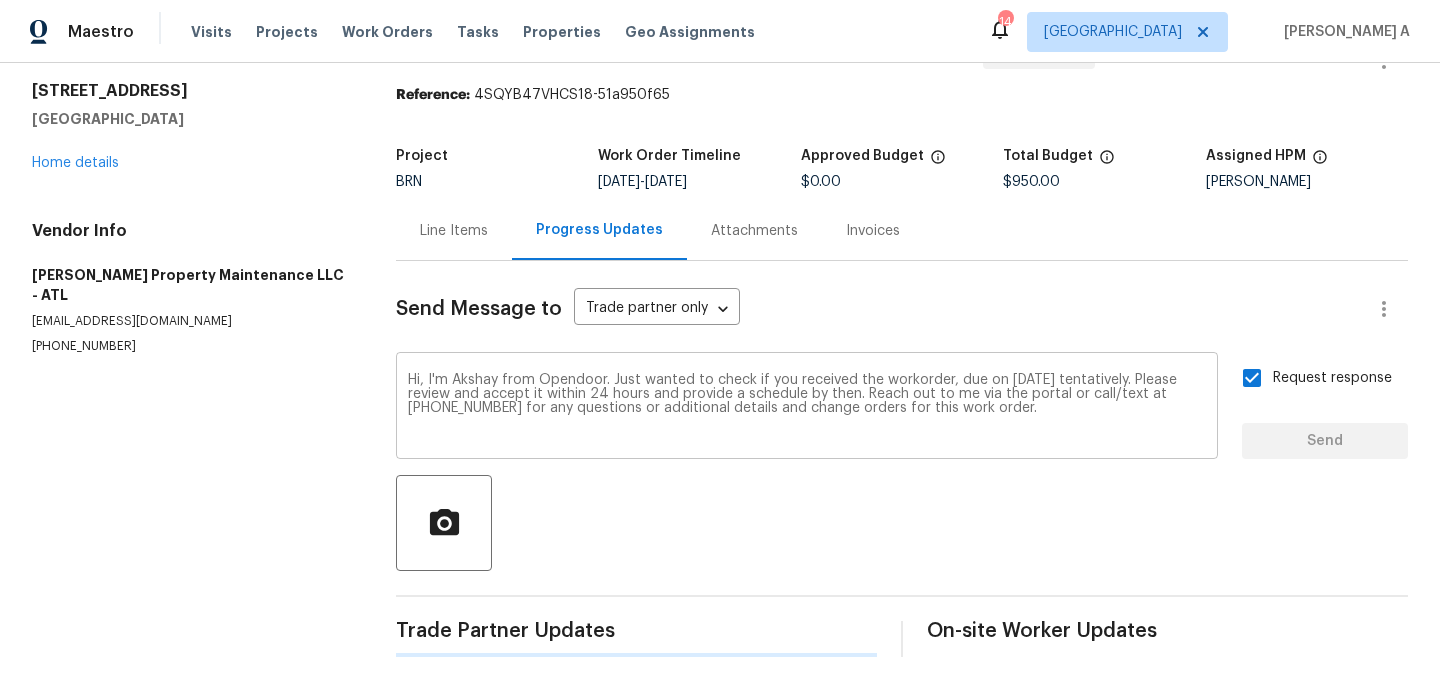 type 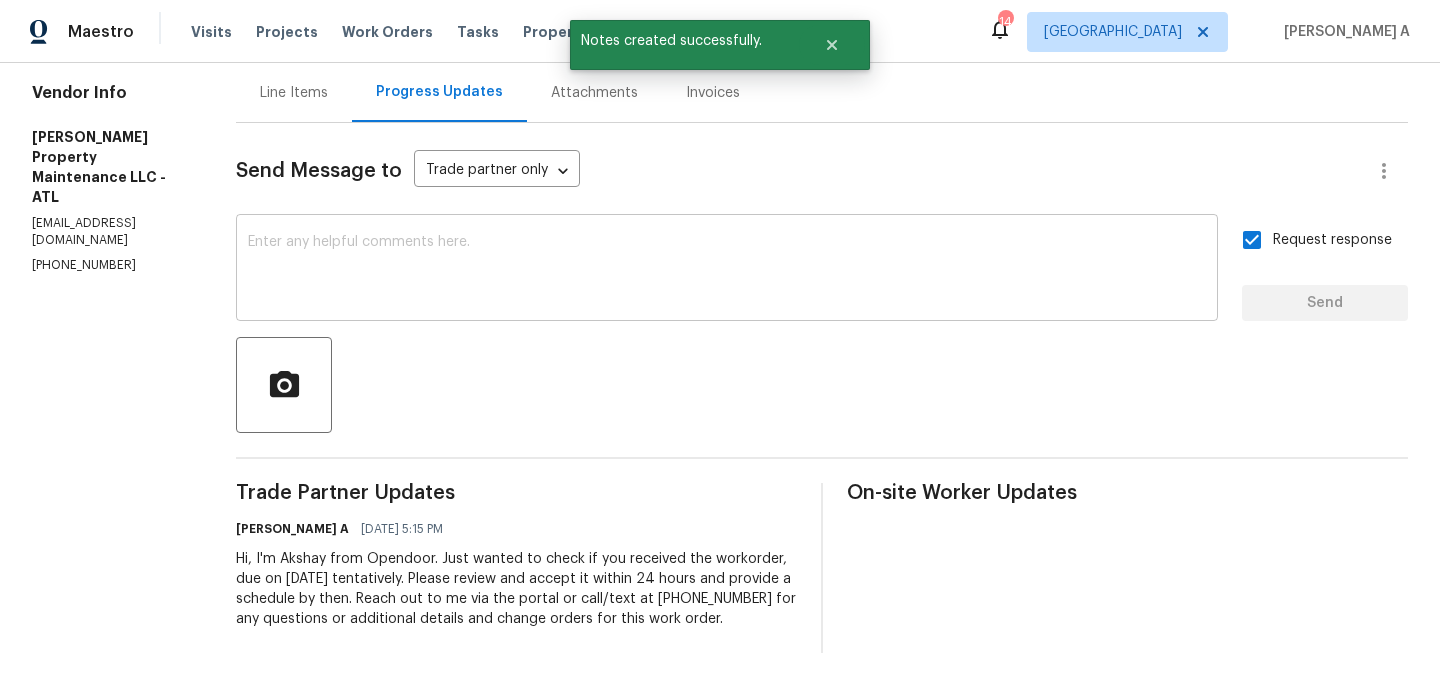 scroll, scrollTop: 0, scrollLeft: 0, axis: both 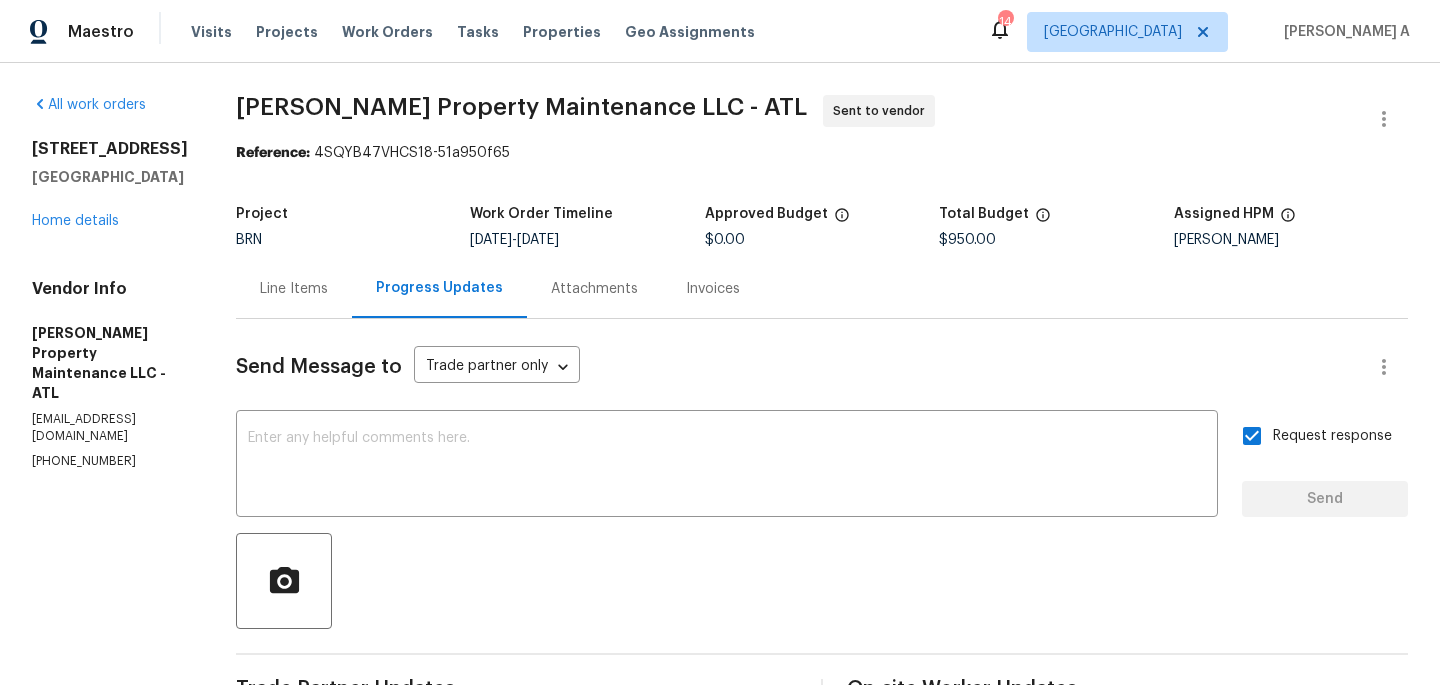 click on "[PERSON_NAME] Property Maintenance LLC - ATL Sent to vendor" at bounding box center [798, 119] 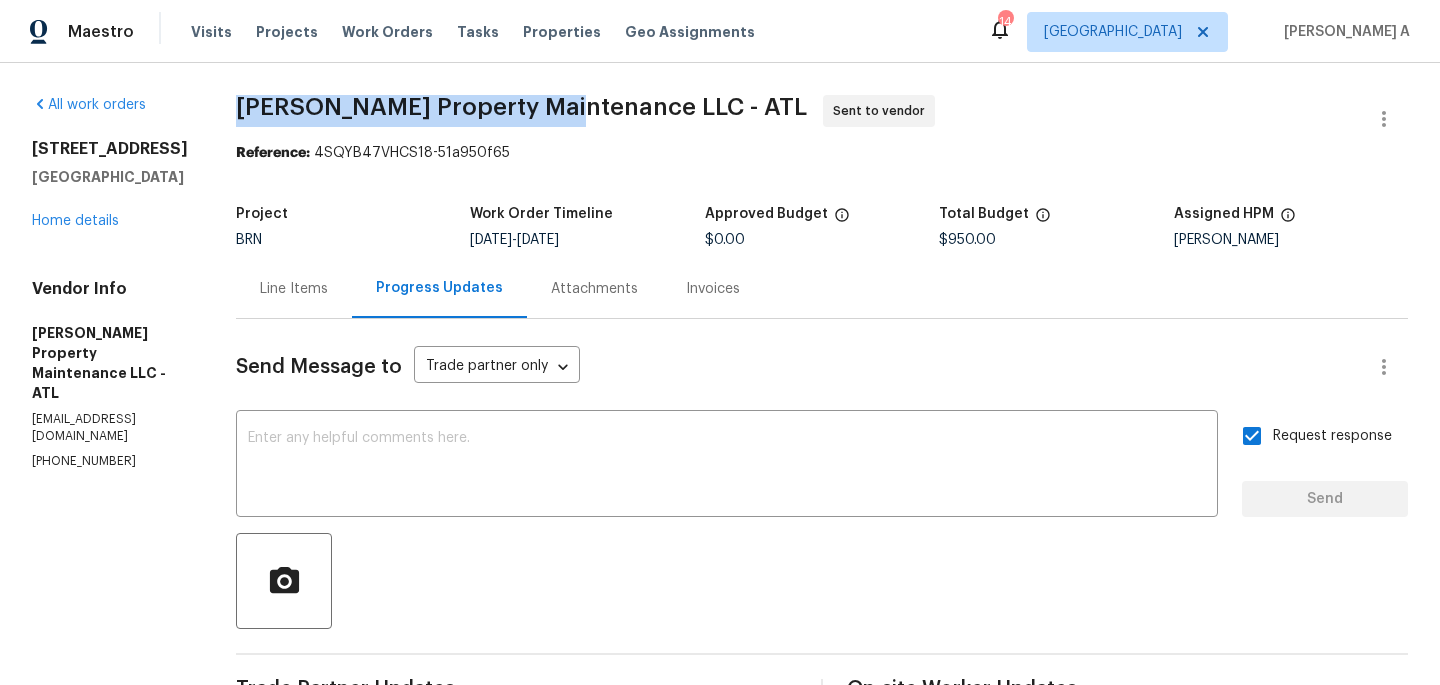 drag, startPoint x: 229, startPoint y: 106, endPoint x: 559, endPoint y: 105, distance: 330.00153 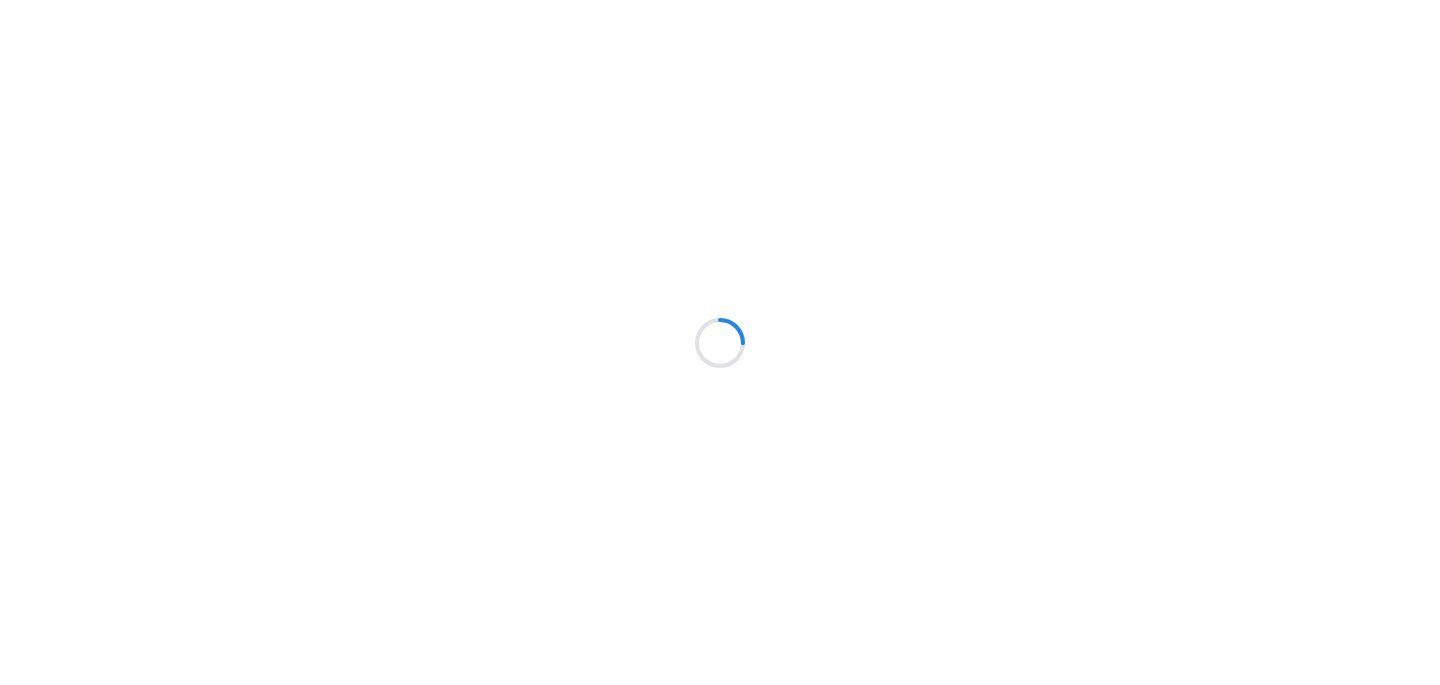 scroll, scrollTop: 0, scrollLeft: 0, axis: both 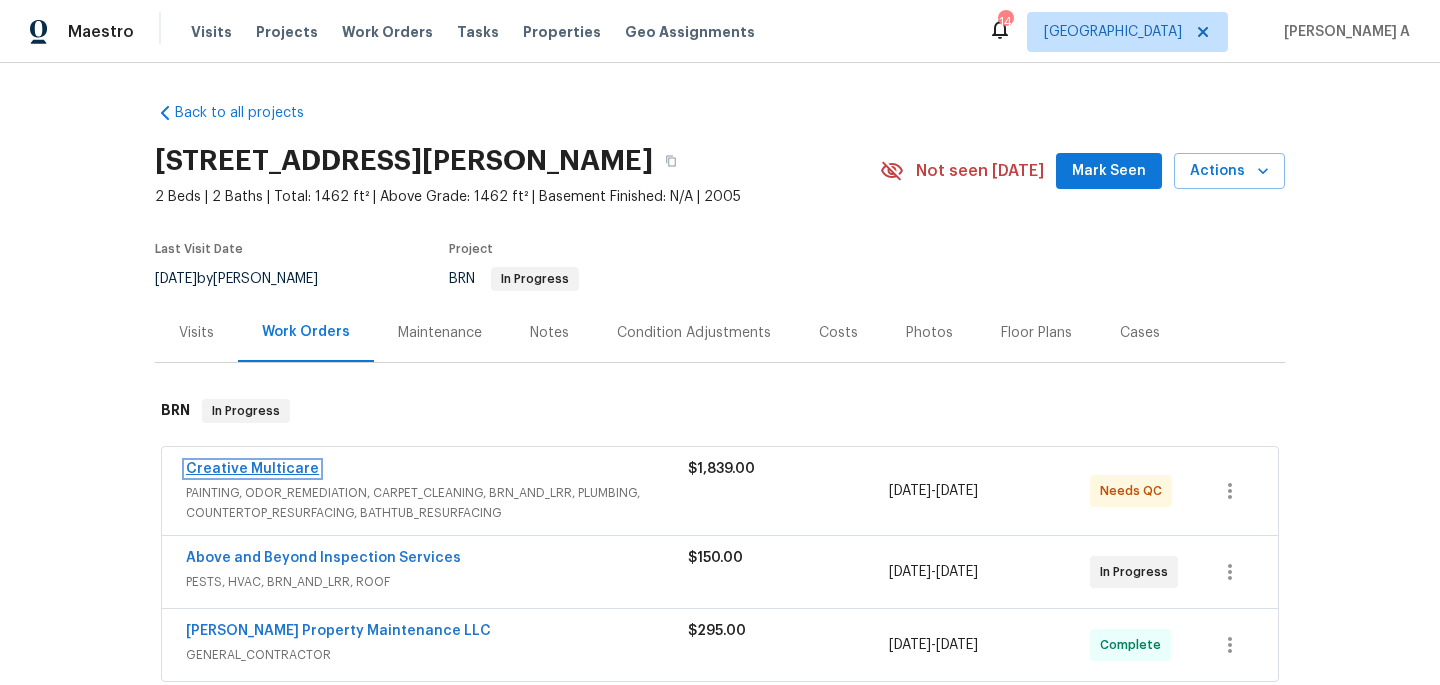click on "Creative Multicare" at bounding box center (252, 469) 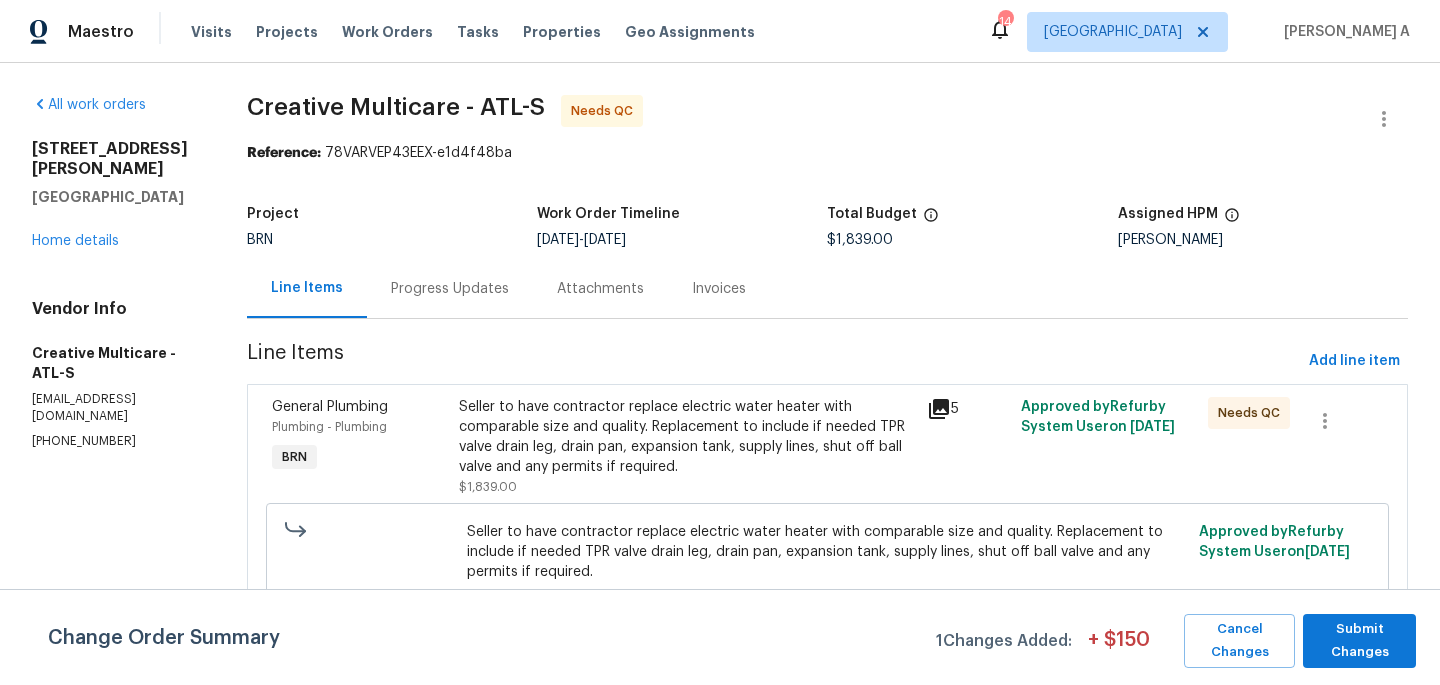 click on "Progress Updates" at bounding box center [450, 289] 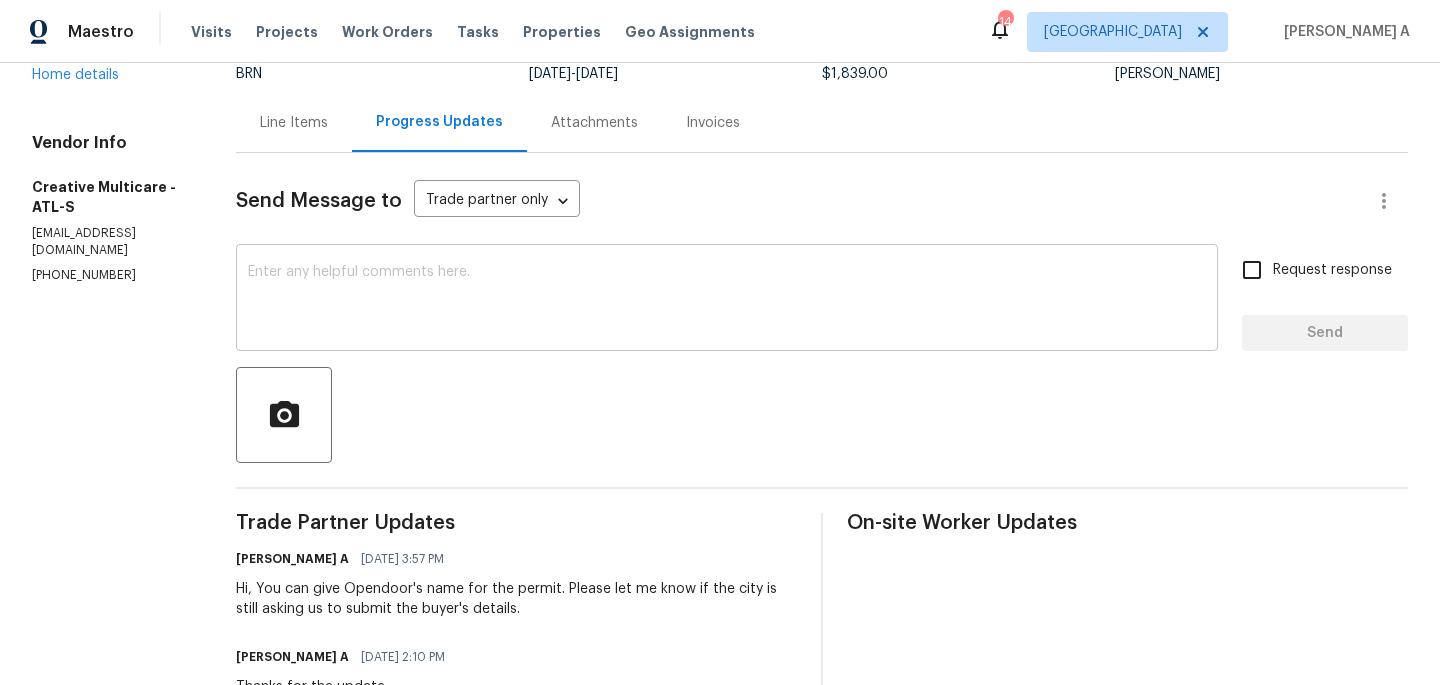scroll, scrollTop: 199, scrollLeft: 0, axis: vertical 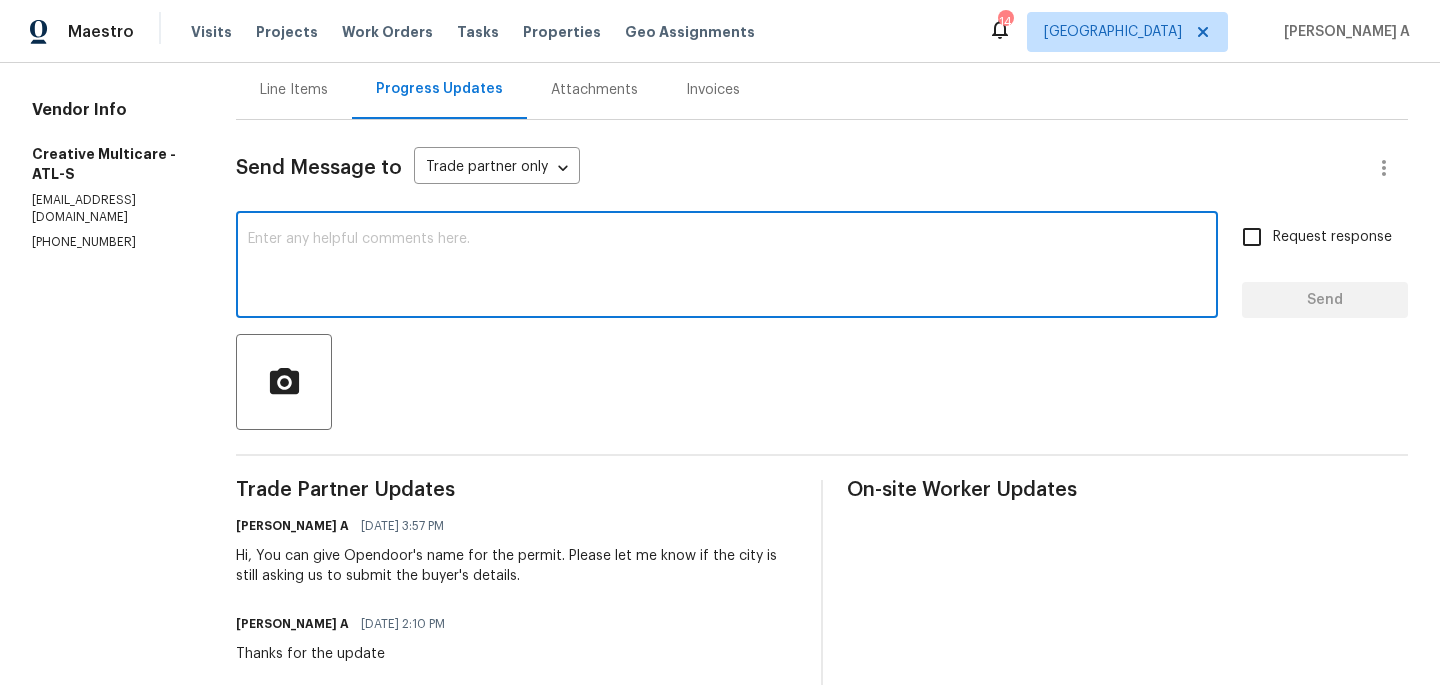 click at bounding box center [727, 267] 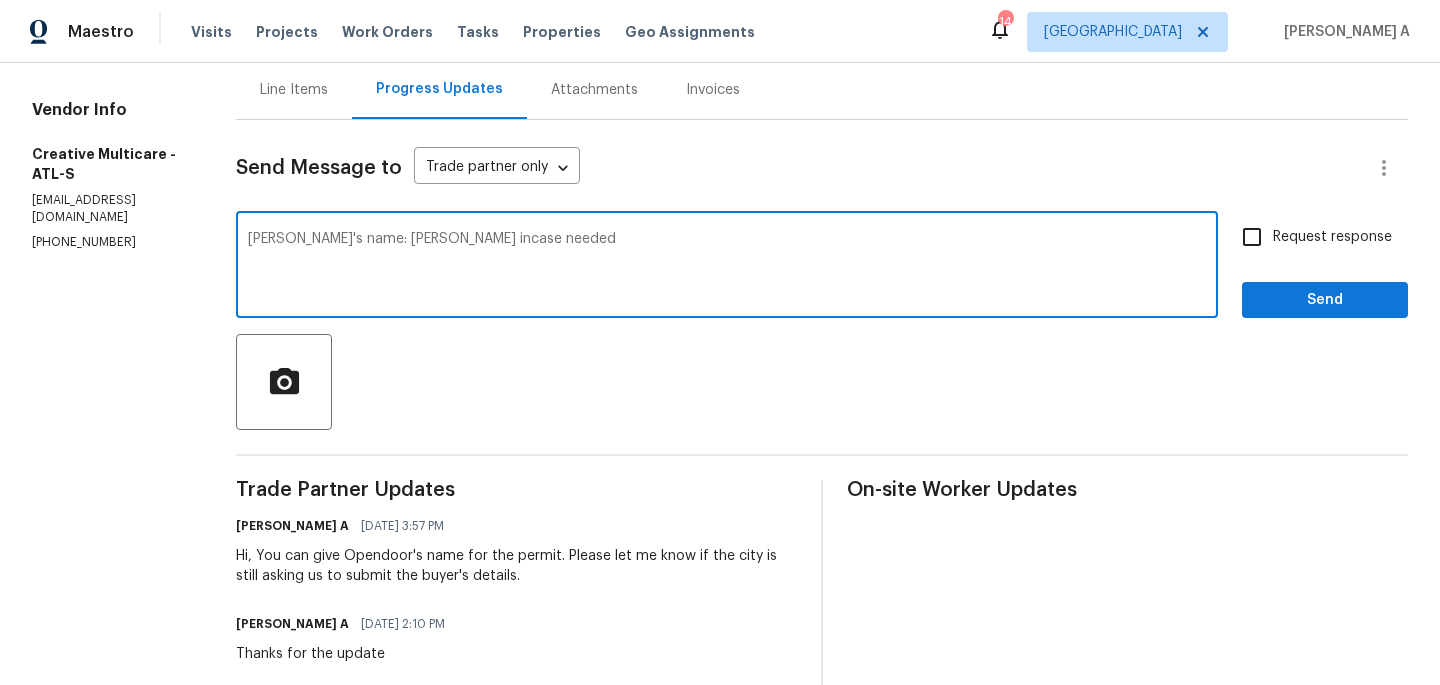 click on "Replace with" at bounding box center [0, 0] 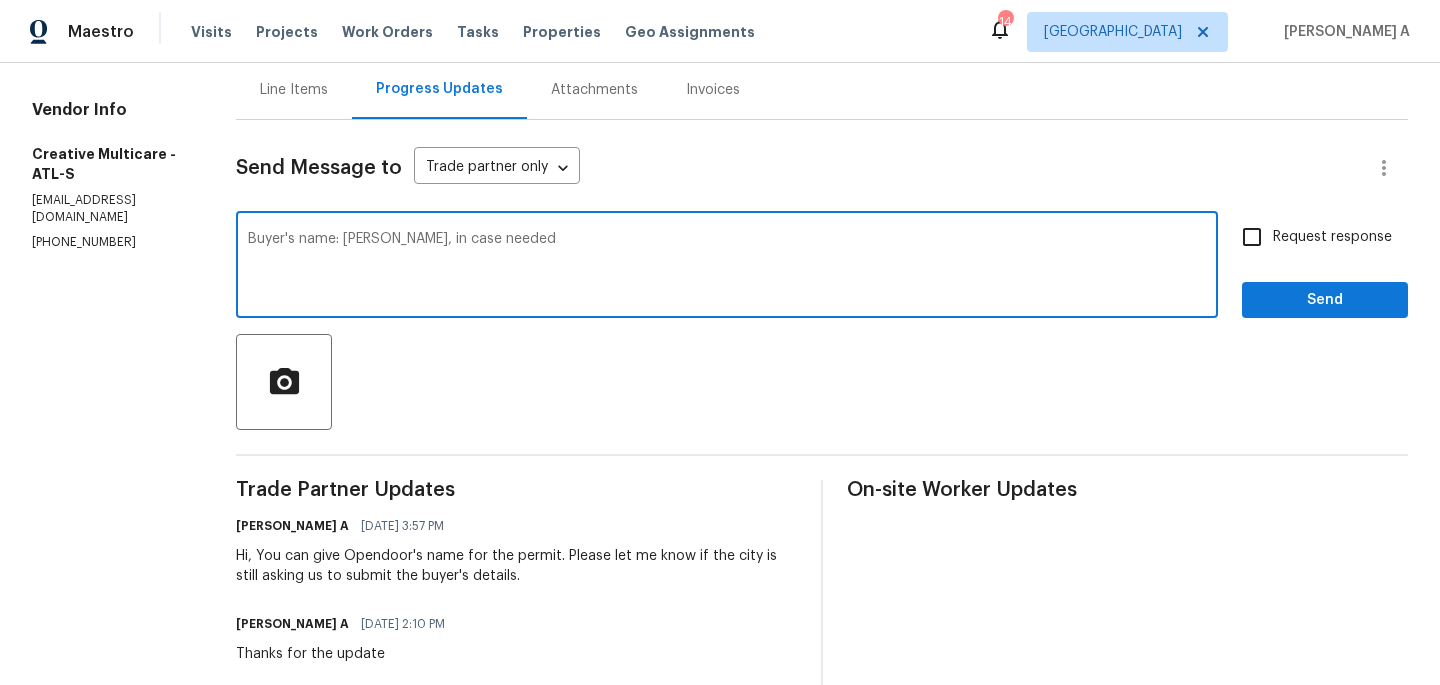 click on "Buyer's name: Robert Robinson, in case needed" at bounding box center (727, 267) 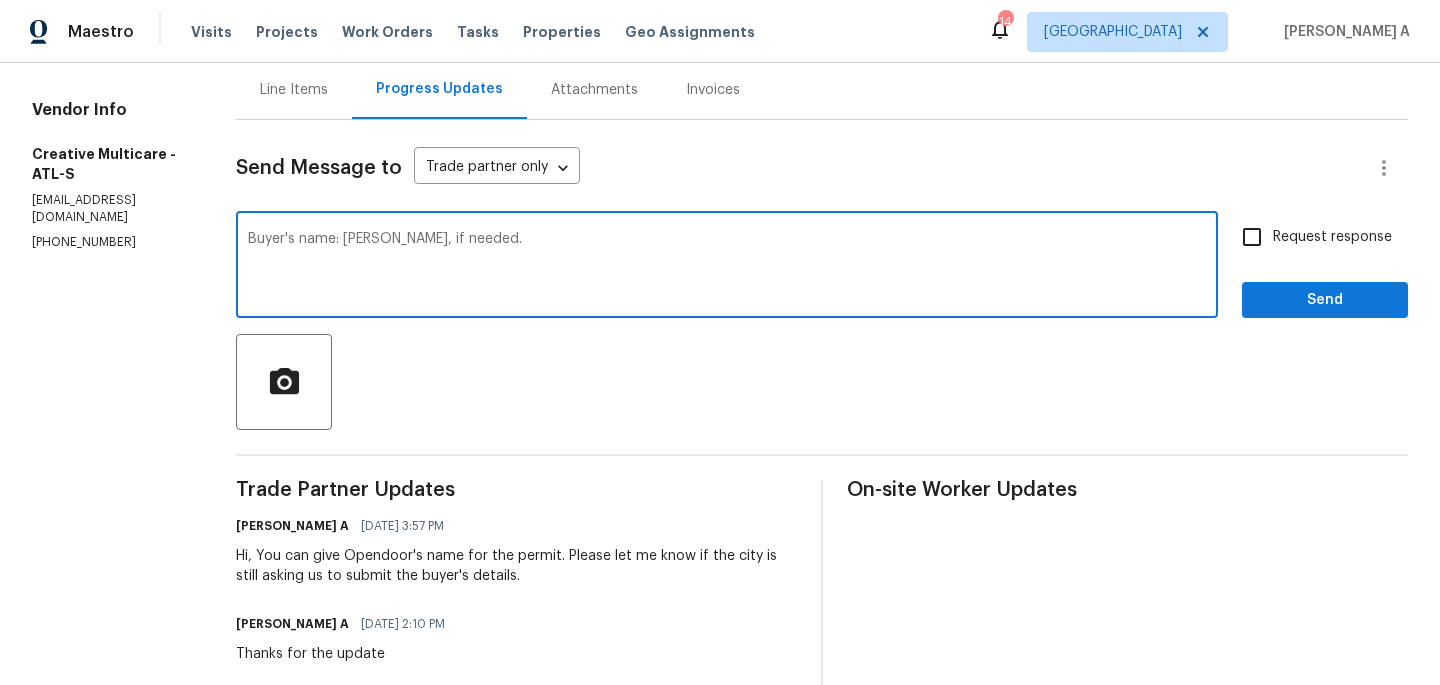 type on "Buyer's name: Robert Robinson, if needed." 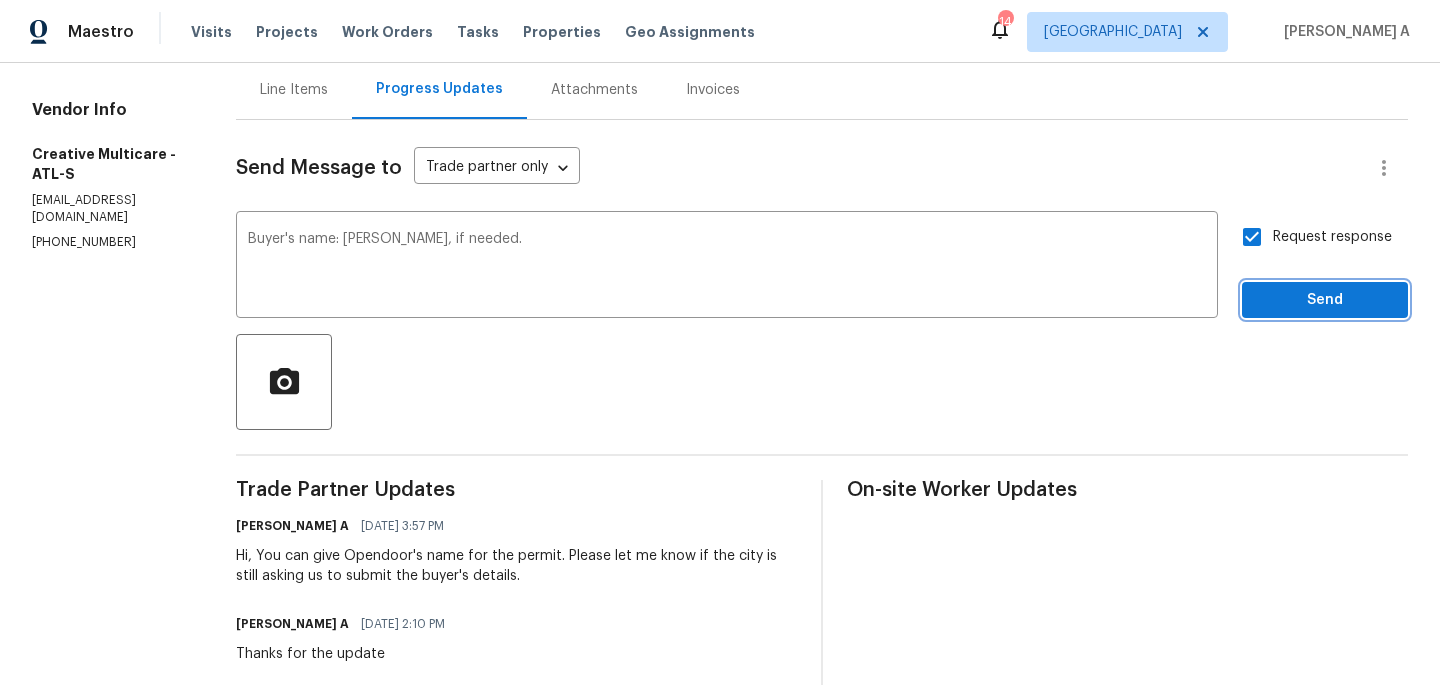 click on "Send" at bounding box center [1325, 300] 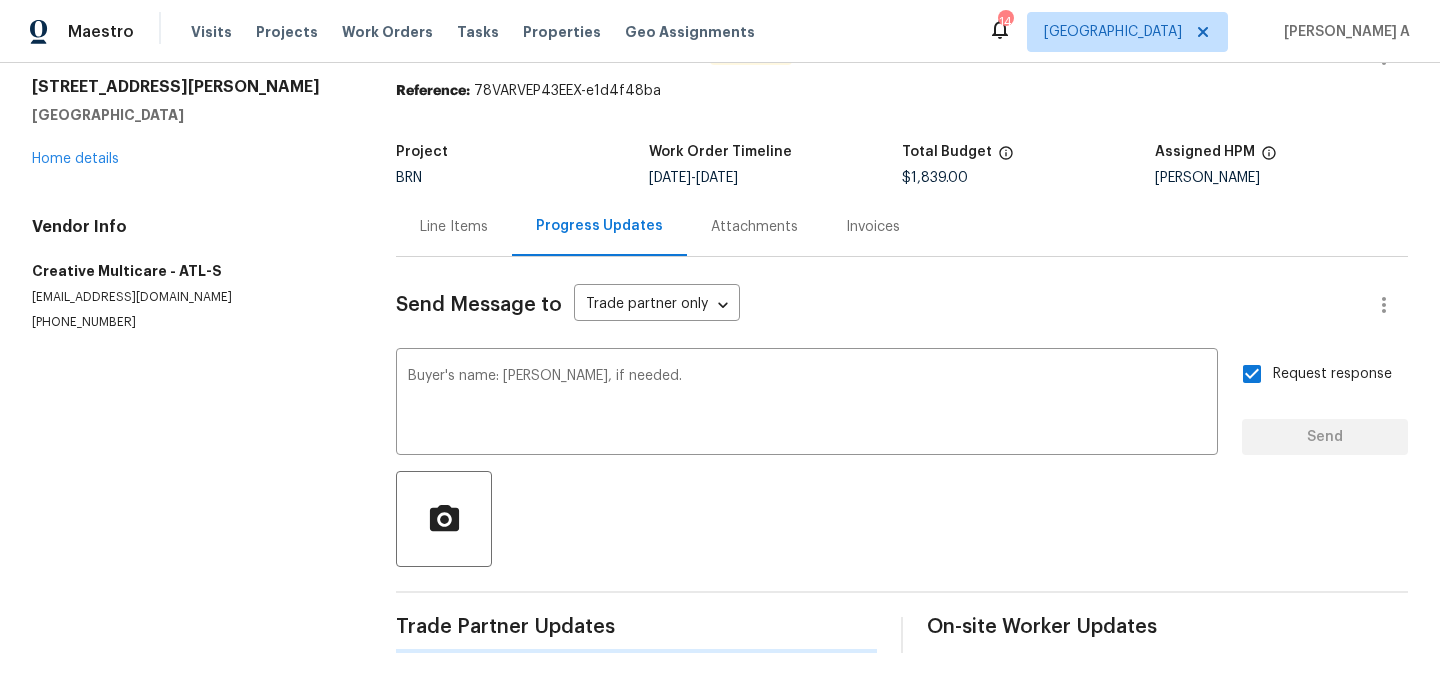 type 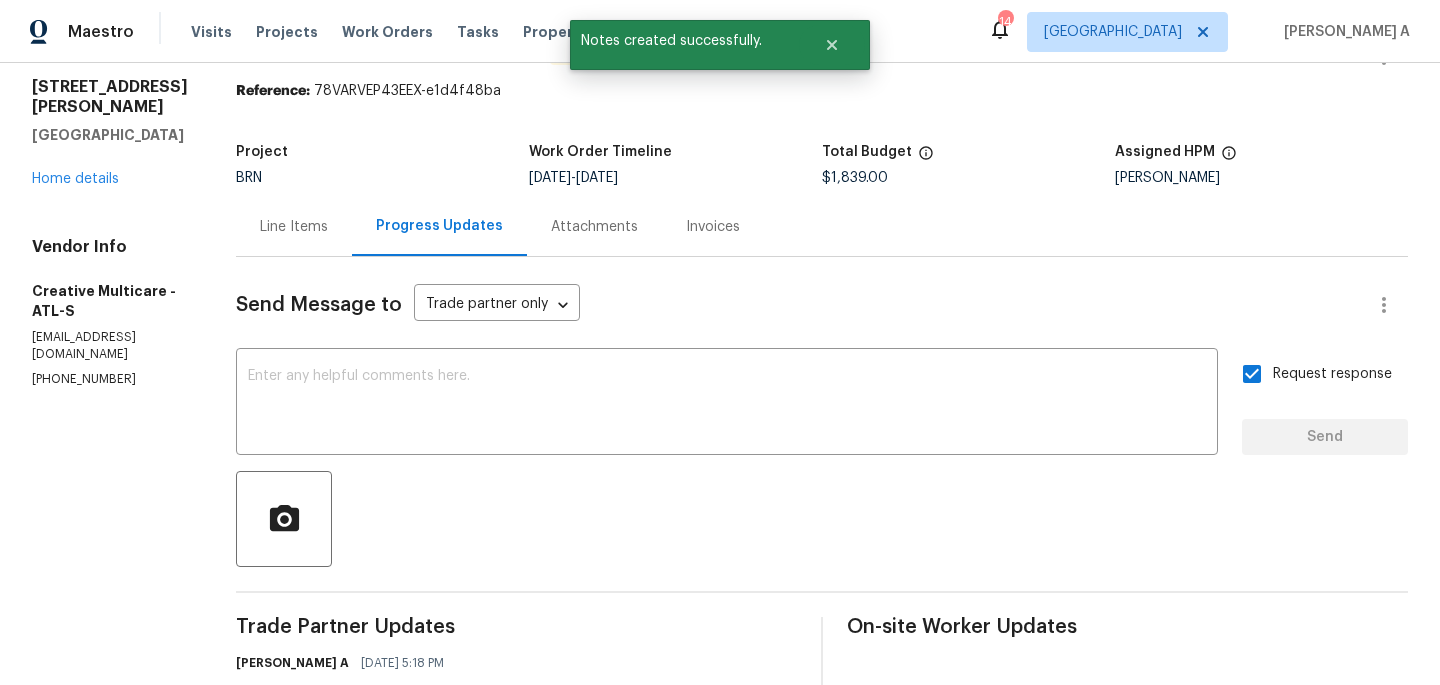 scroll, scrollTop: 199, scrollLeft: 0, axis: vertical 